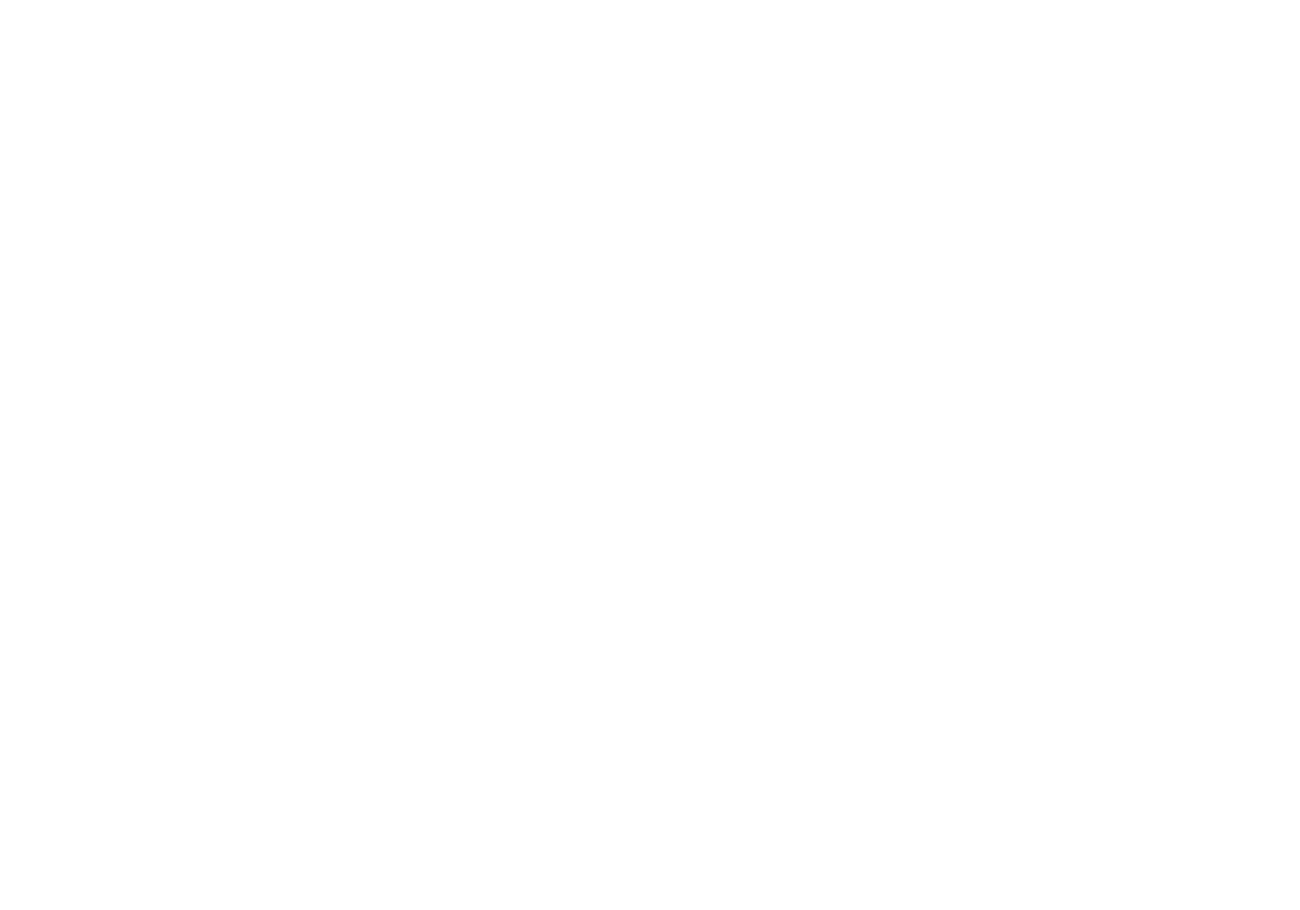 scroll, scrollTop: 0, scrollLeft: 0, axis: both 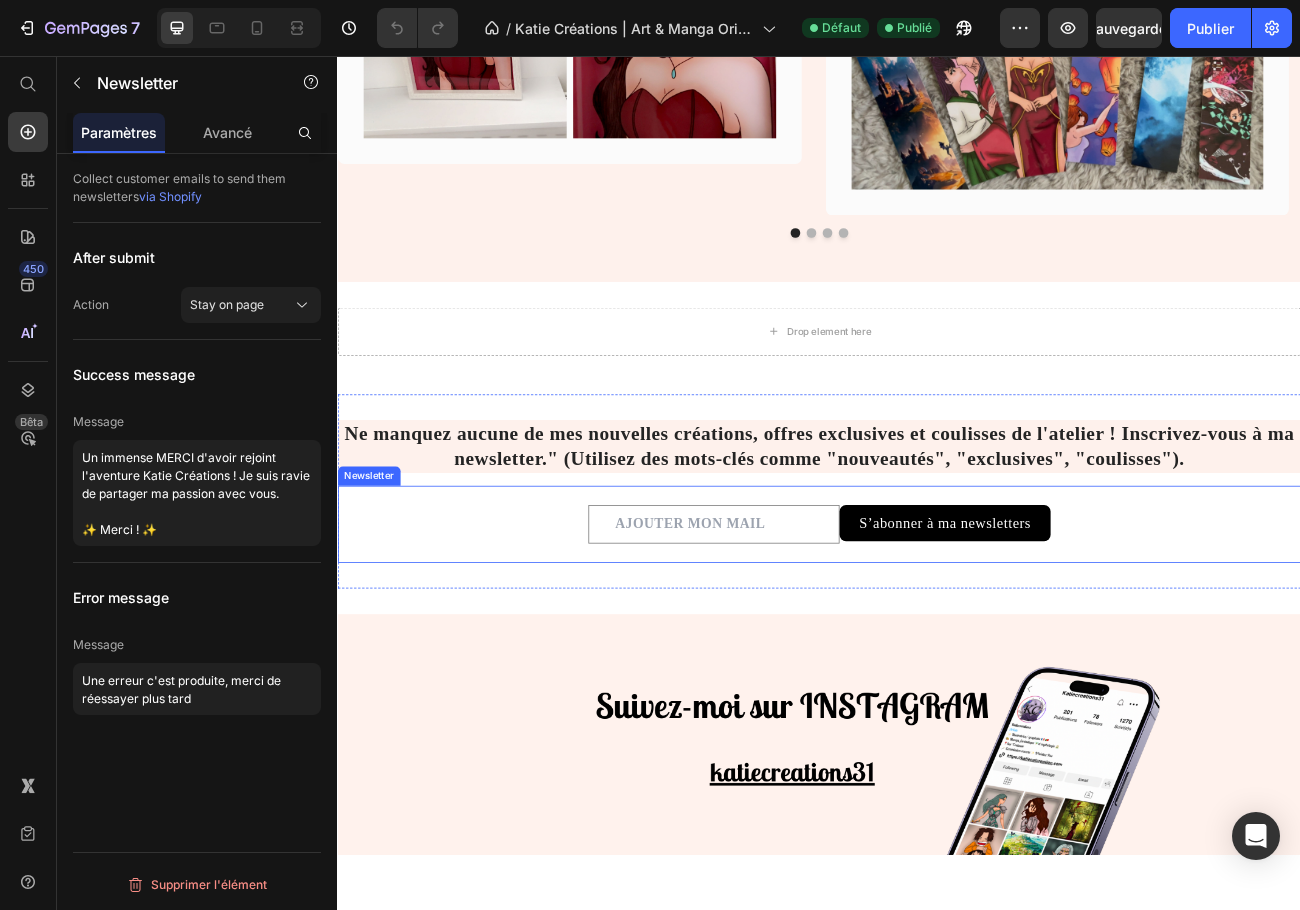 click on "Email Field S’abonner à ma newsletters Submit Button Row Newsletter" at bounding box center [937, 640] 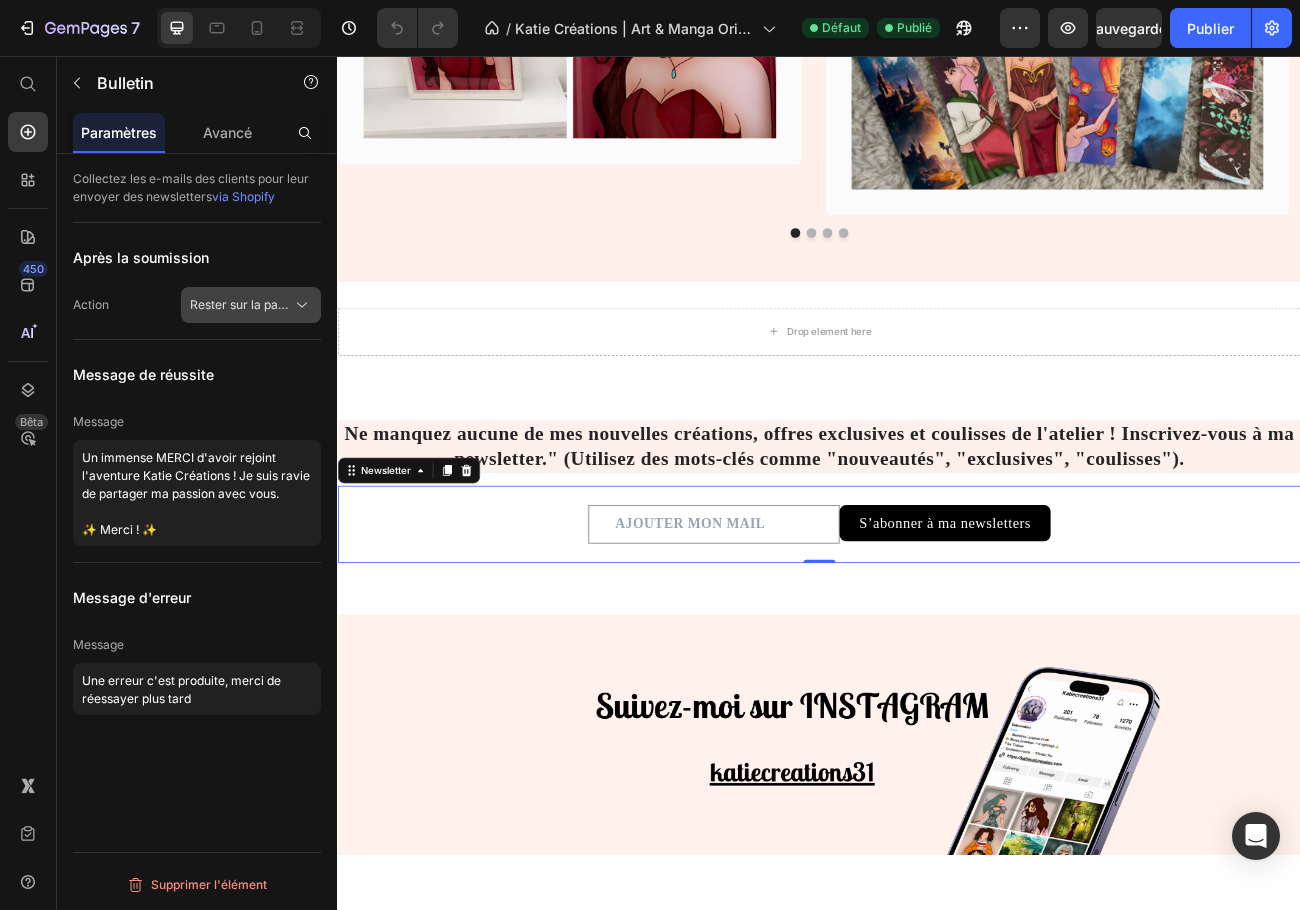 click on "Rester sur la page" at bounding box center (241, 304) 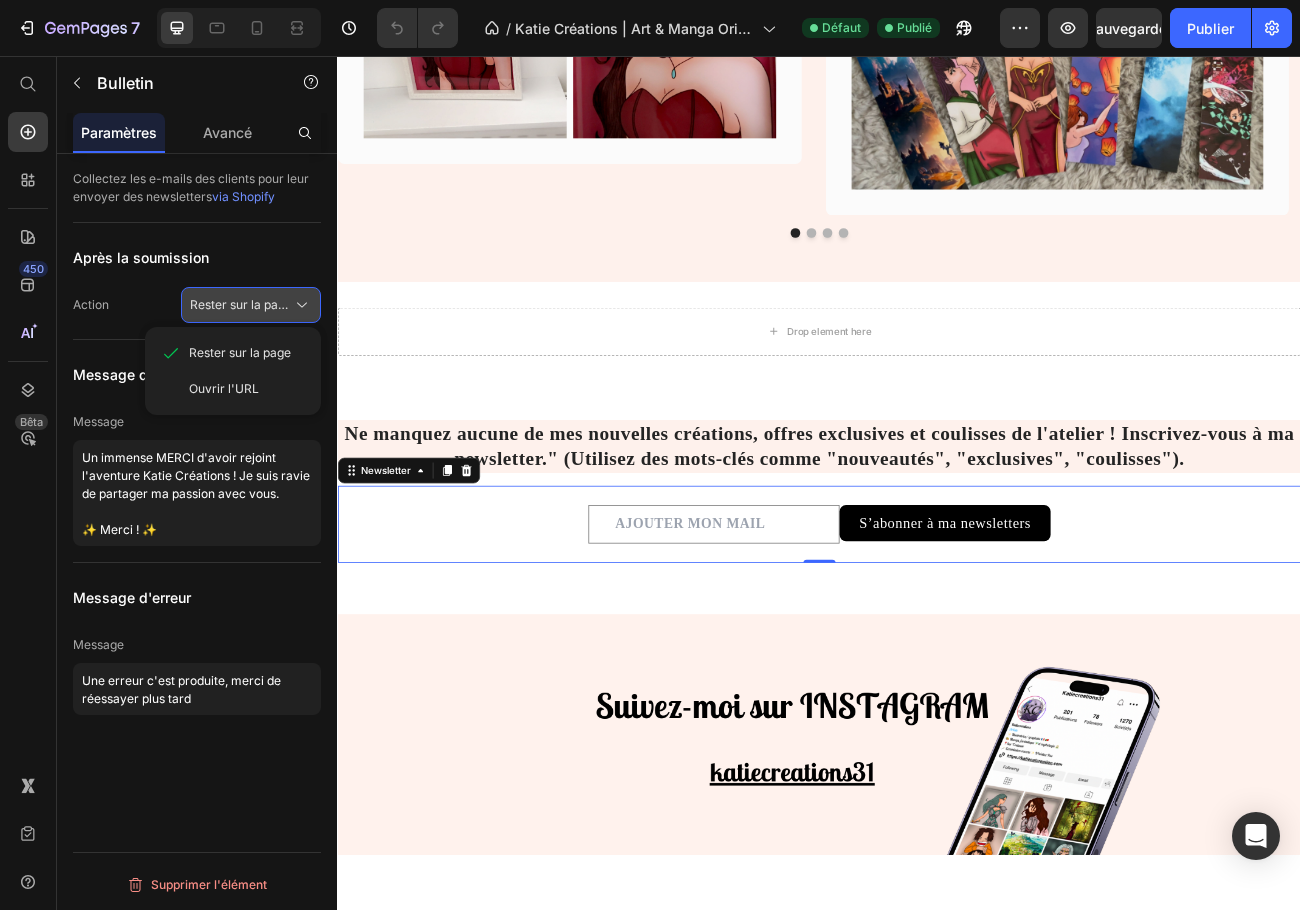 click on "Rester sur la page" at bounding box center [241, 304] 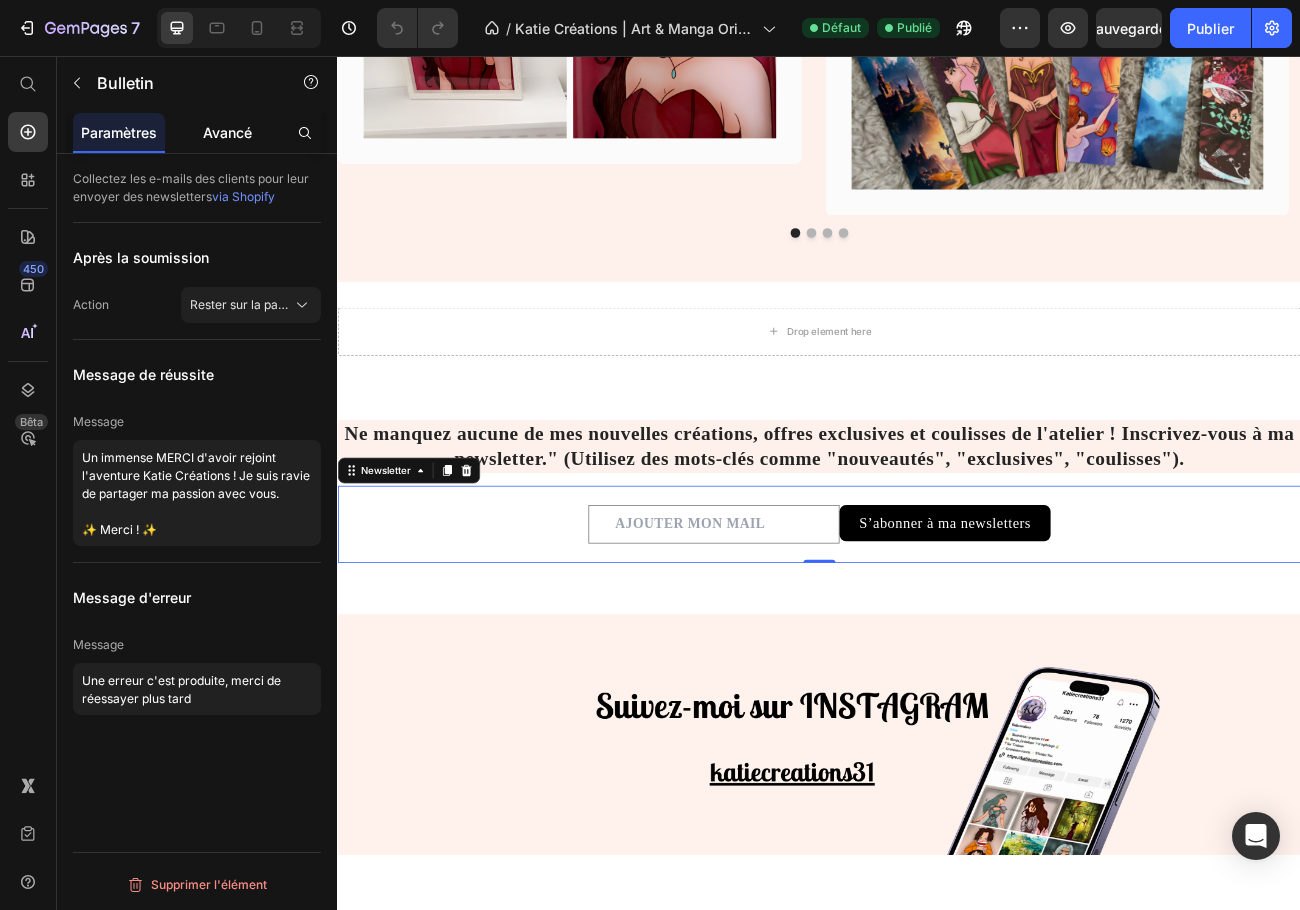 click on "Avancé" at bounding box center (227, 132) 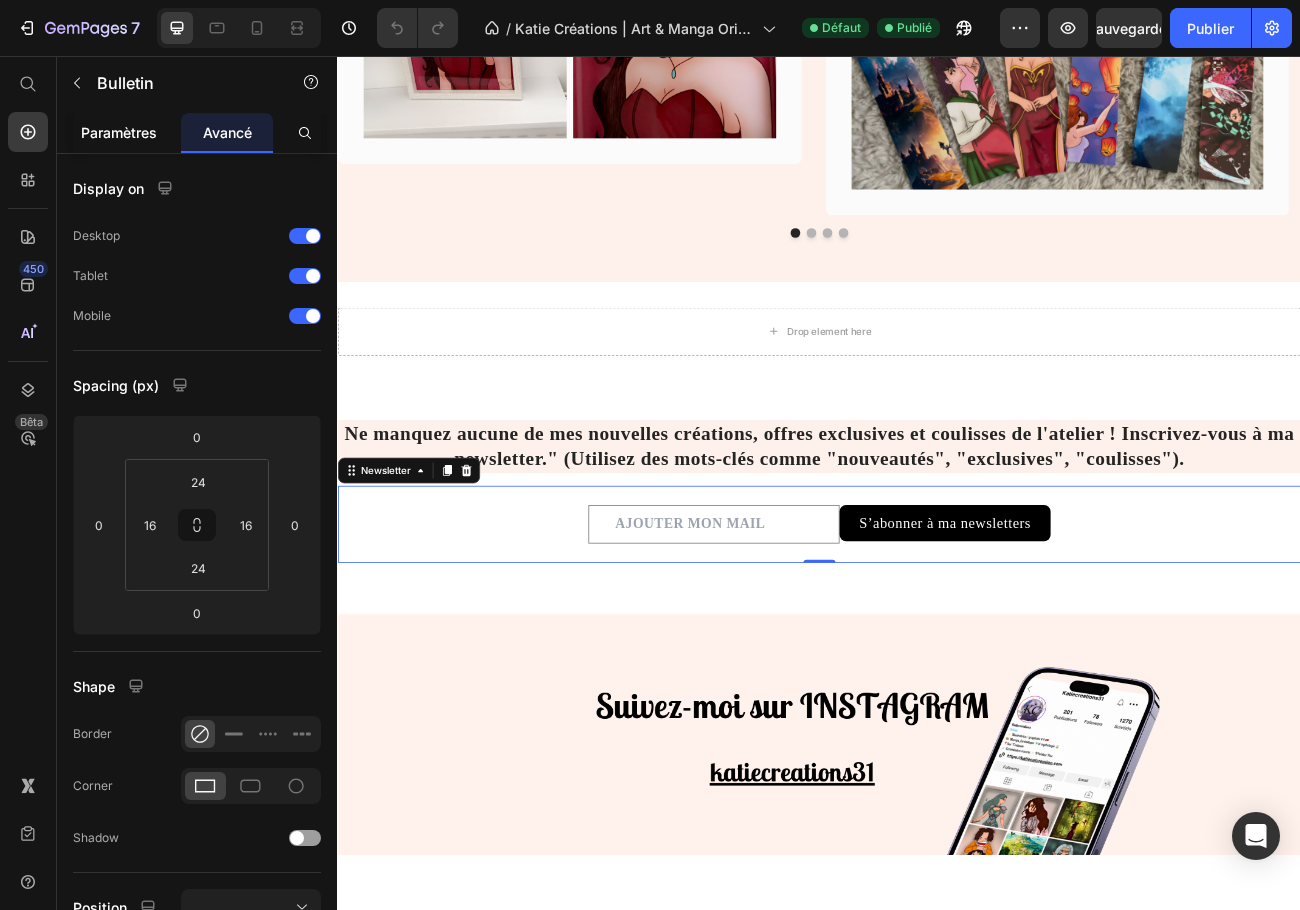 click on "Paramètres" at bounding box center [119, 132] 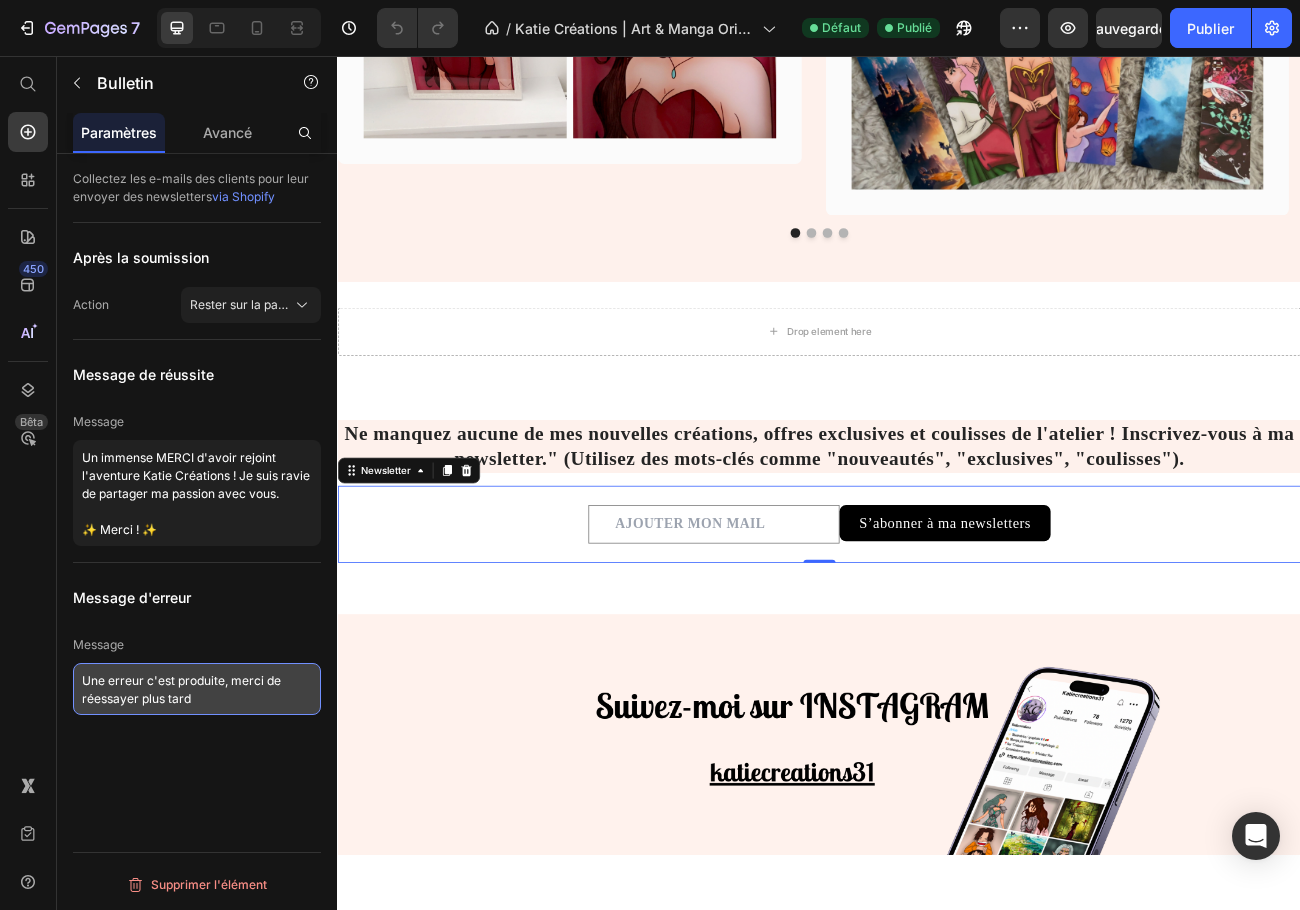 click on "Une erreur c'est produite, merci de réessayer plus tard" at bounding box center (197, 689) 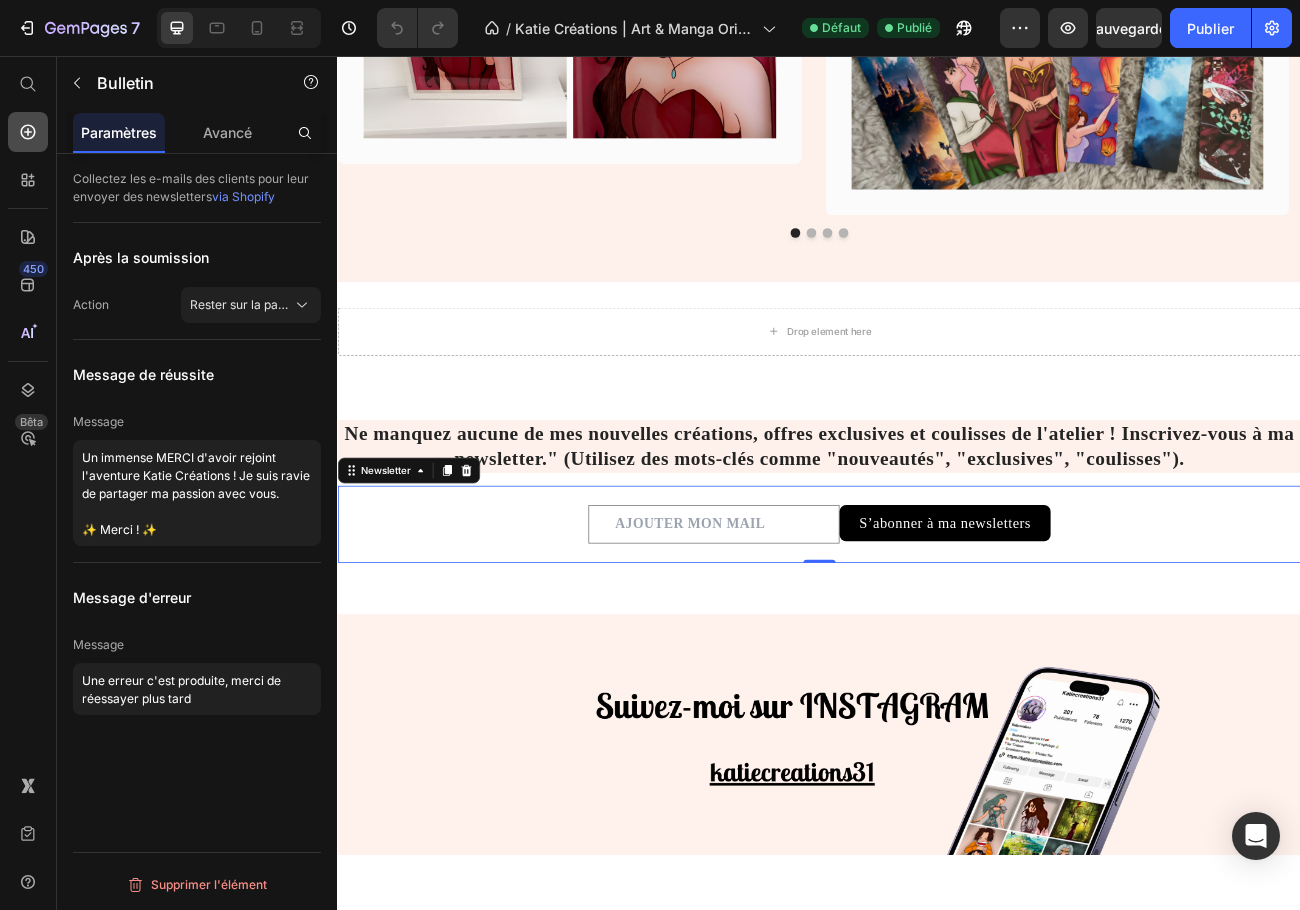 click 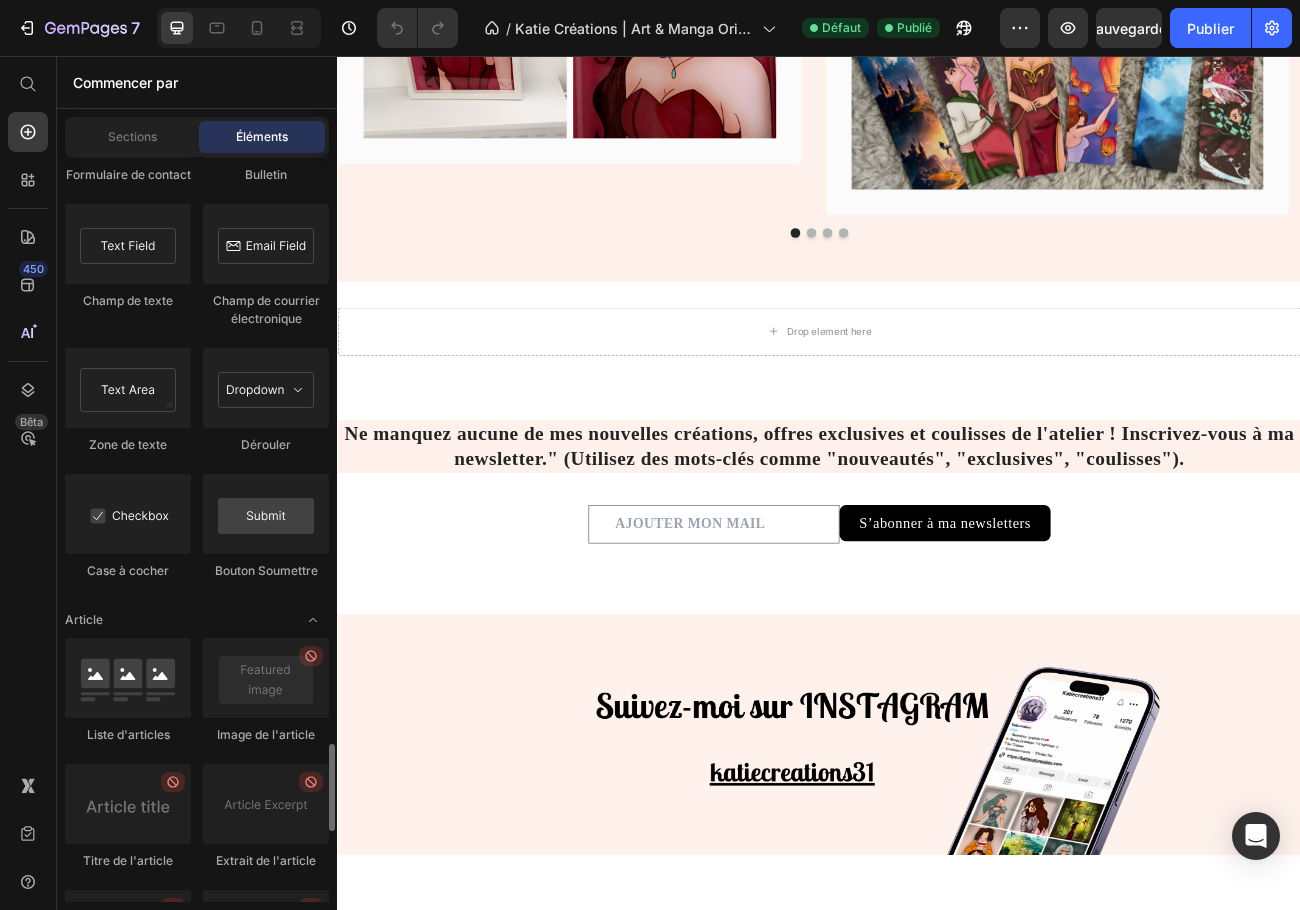 scroll, scrollTop: 4931, scrollLeft: 0, axis: vertical 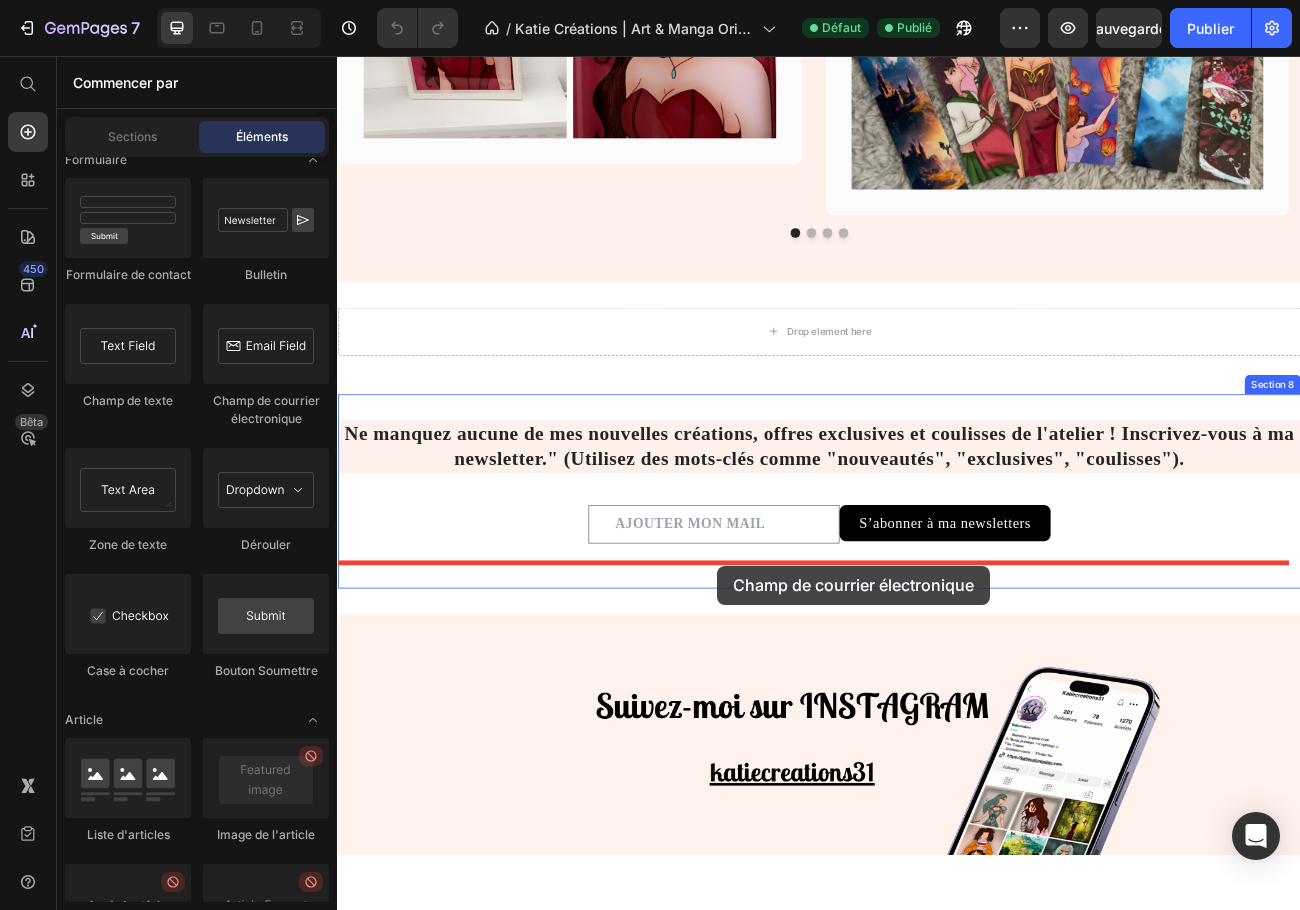 drag, startPoint x: 585, startPoint y: 462, endPoint x: 810, endPoint y: 691, distance: 321.03894 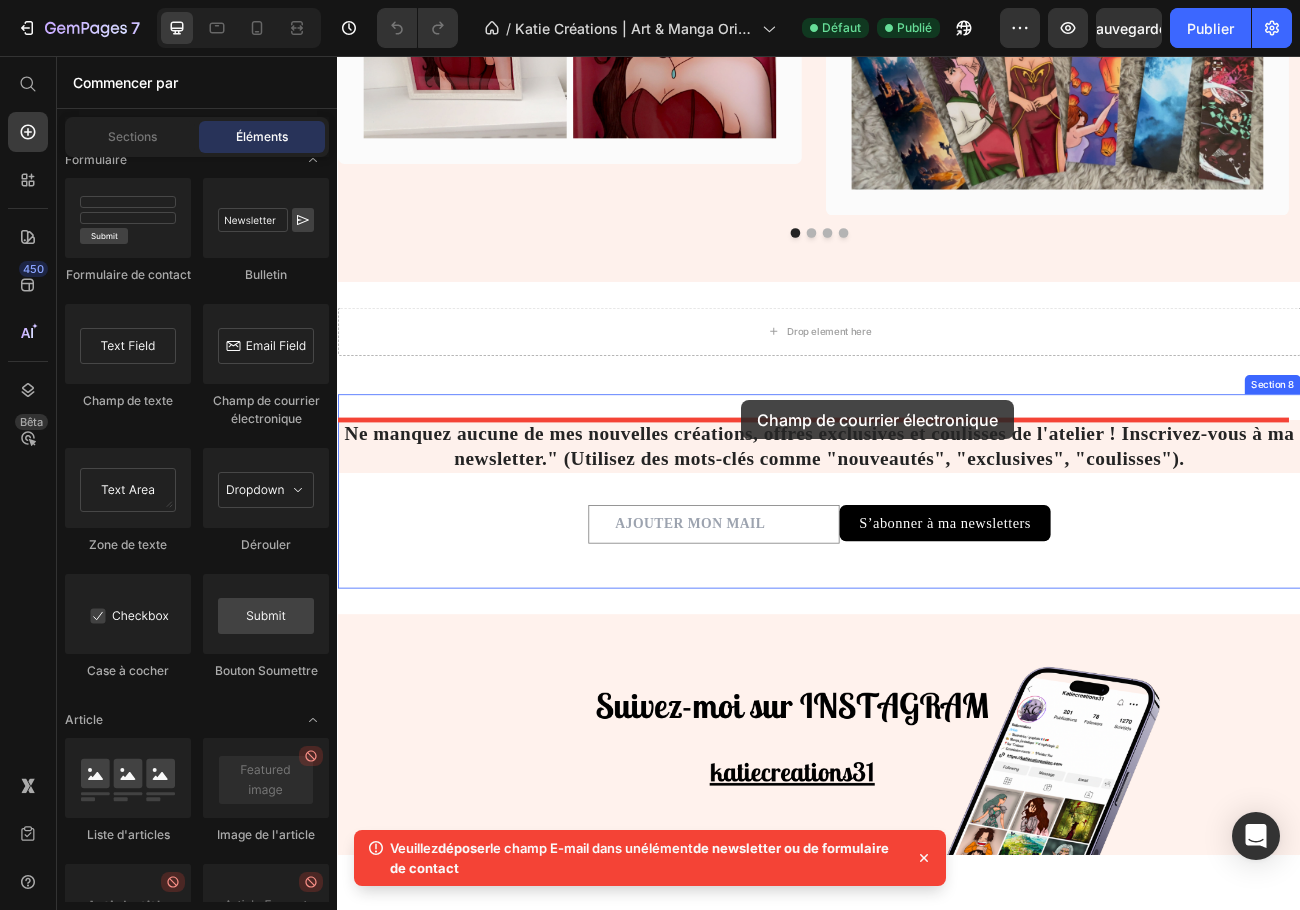 drag, startPoint x: 591, startPoint y: 463, endPoint x: 841, endPoint y: 485, distance: 250.96614 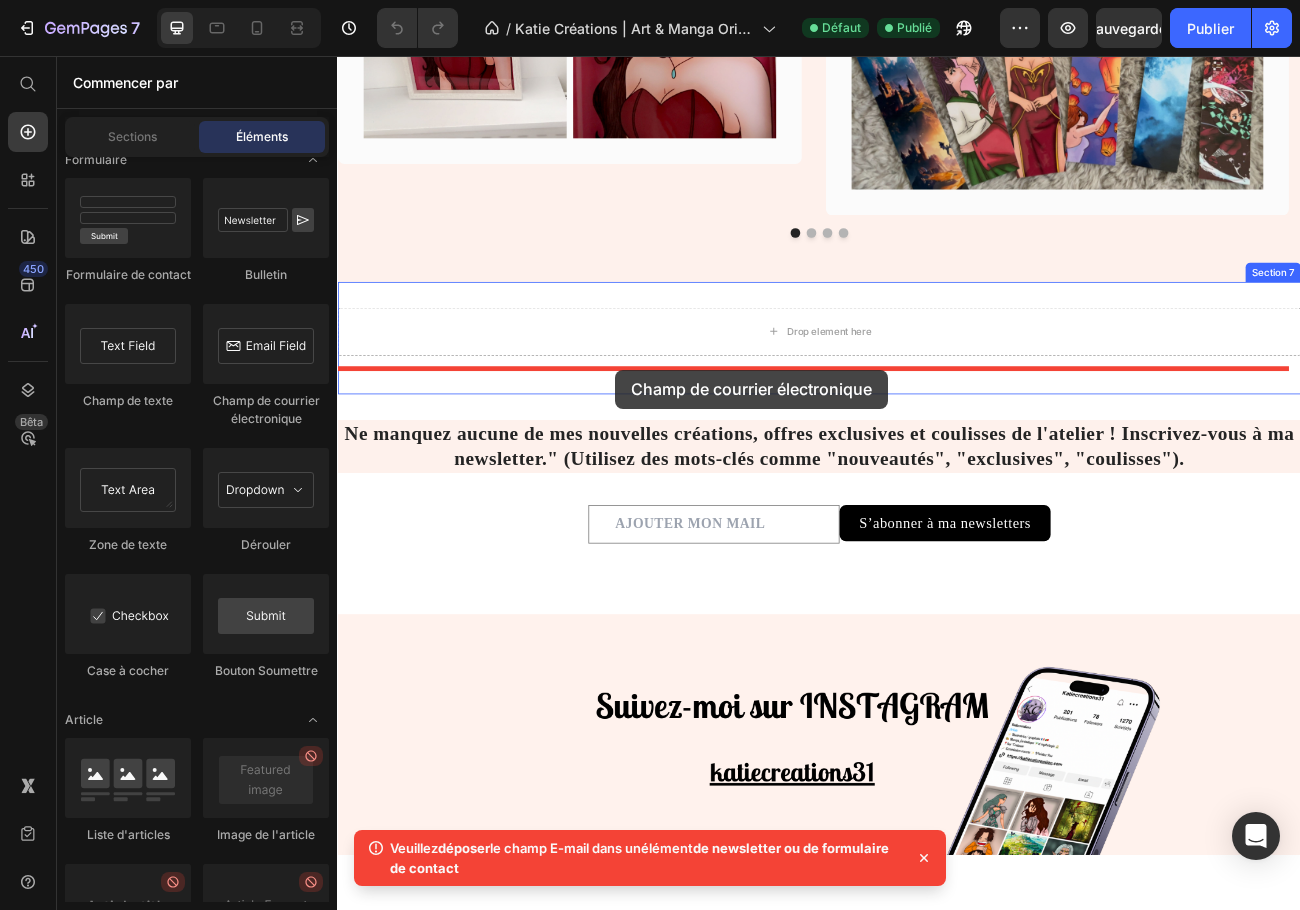 drag, startPoint x: 592, startPoint y: 434, endPoint x: 684, endPoint y: 447, distance: 92.91394 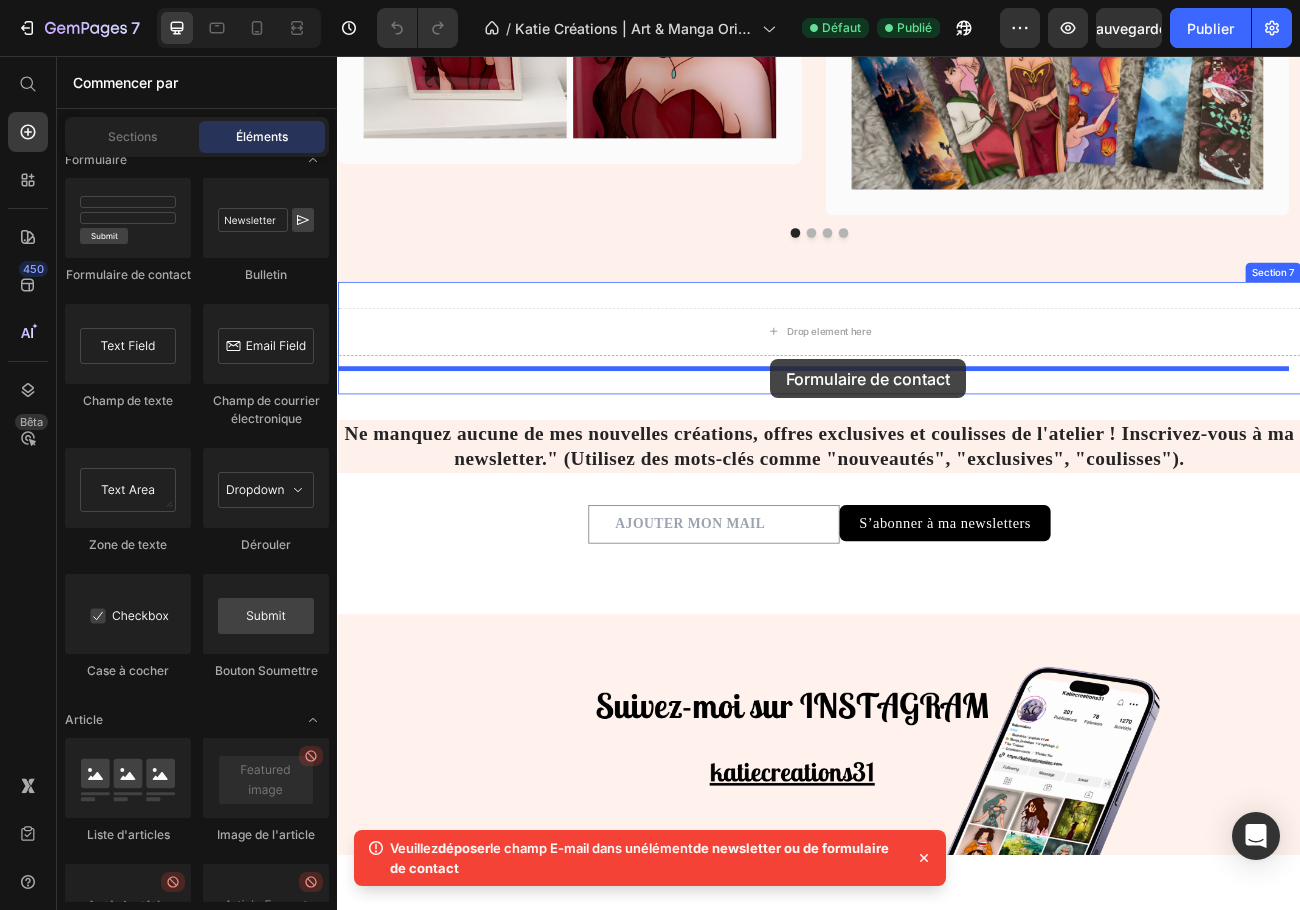 drag, startPoint x: 490, startPoint y: 359, endPoint x: 876, endPoint y: 434, distance: 393.21878 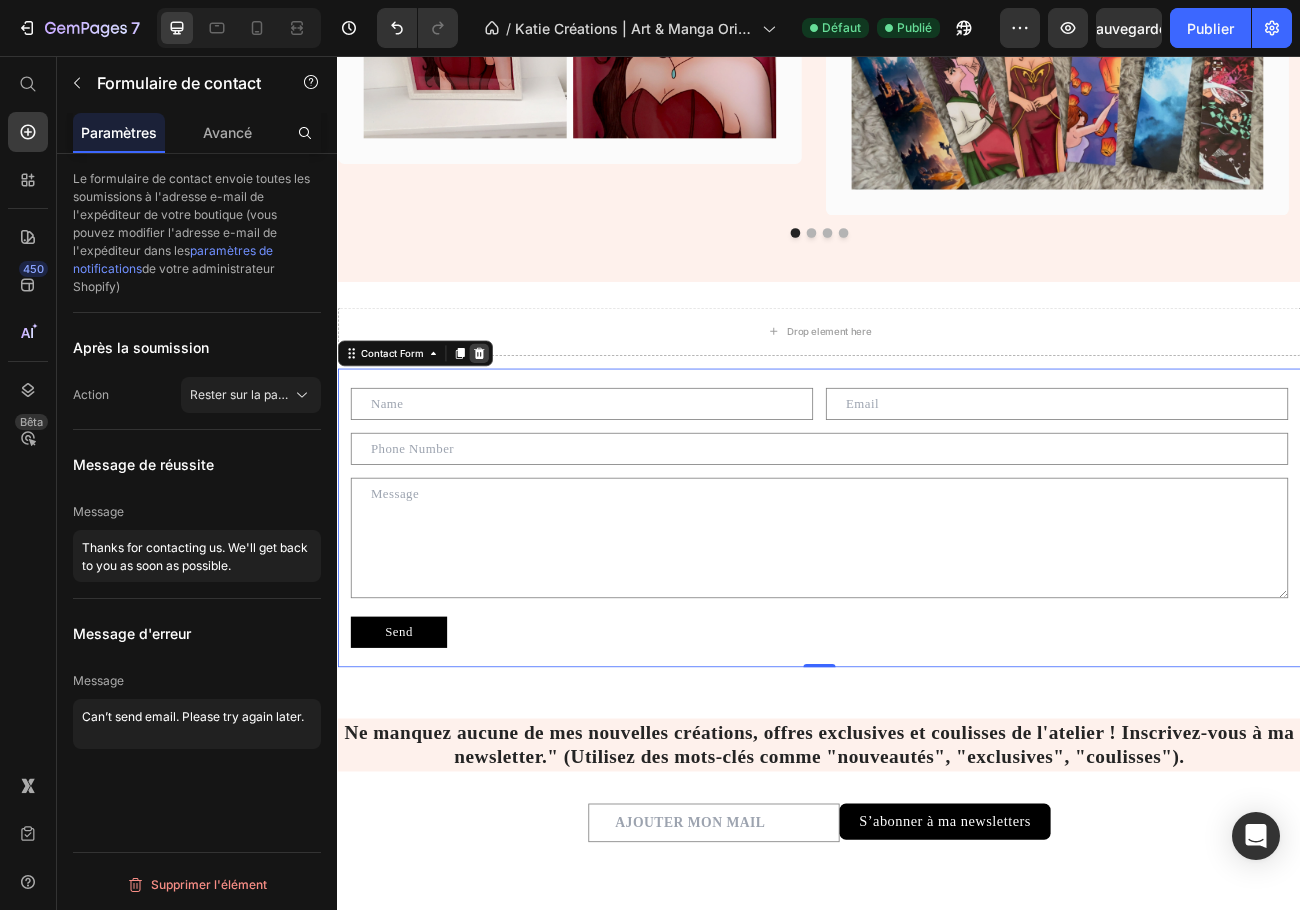 click 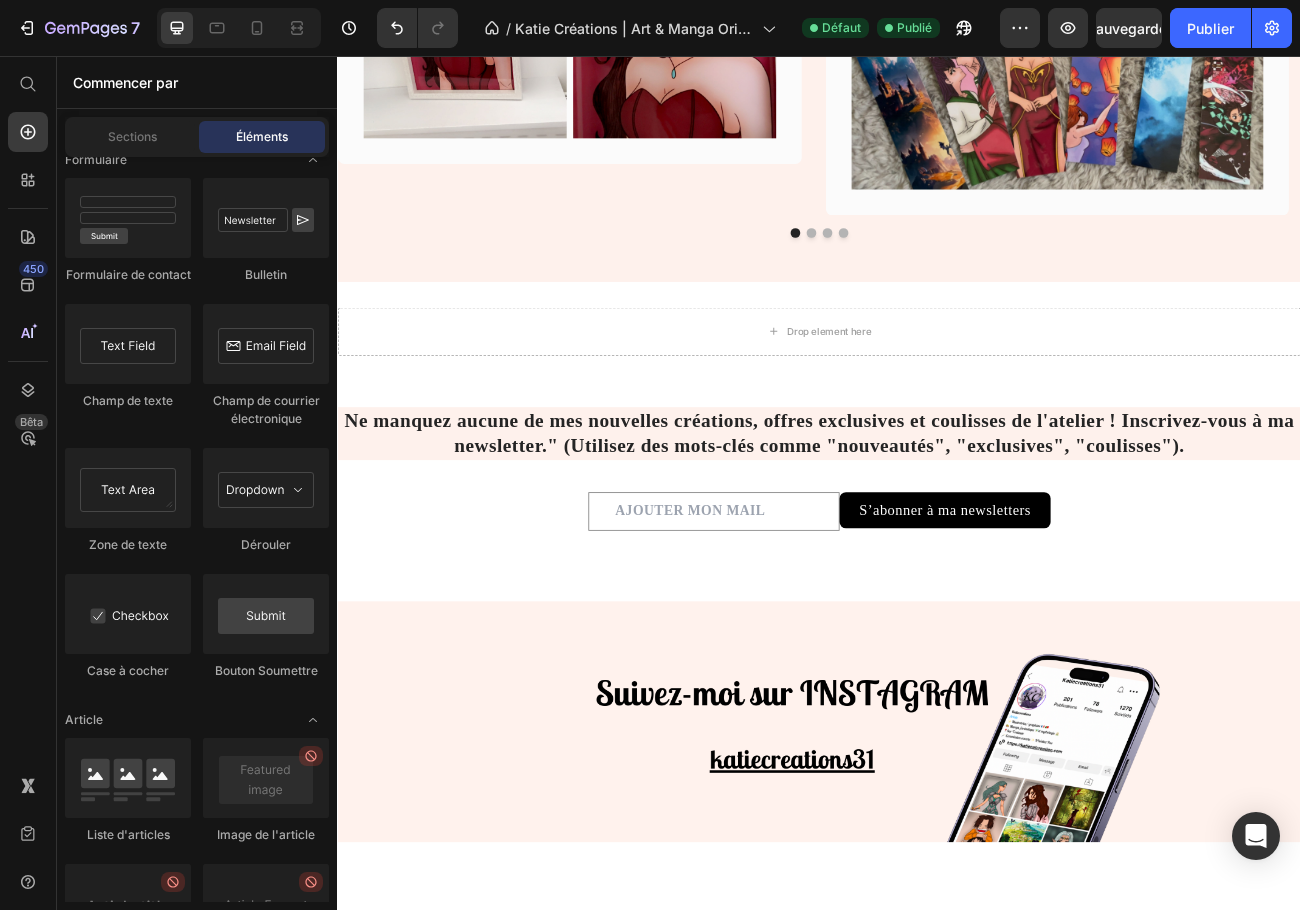 scroll, scrollTop: 4731, scrollLeft: 0, axis: vertical 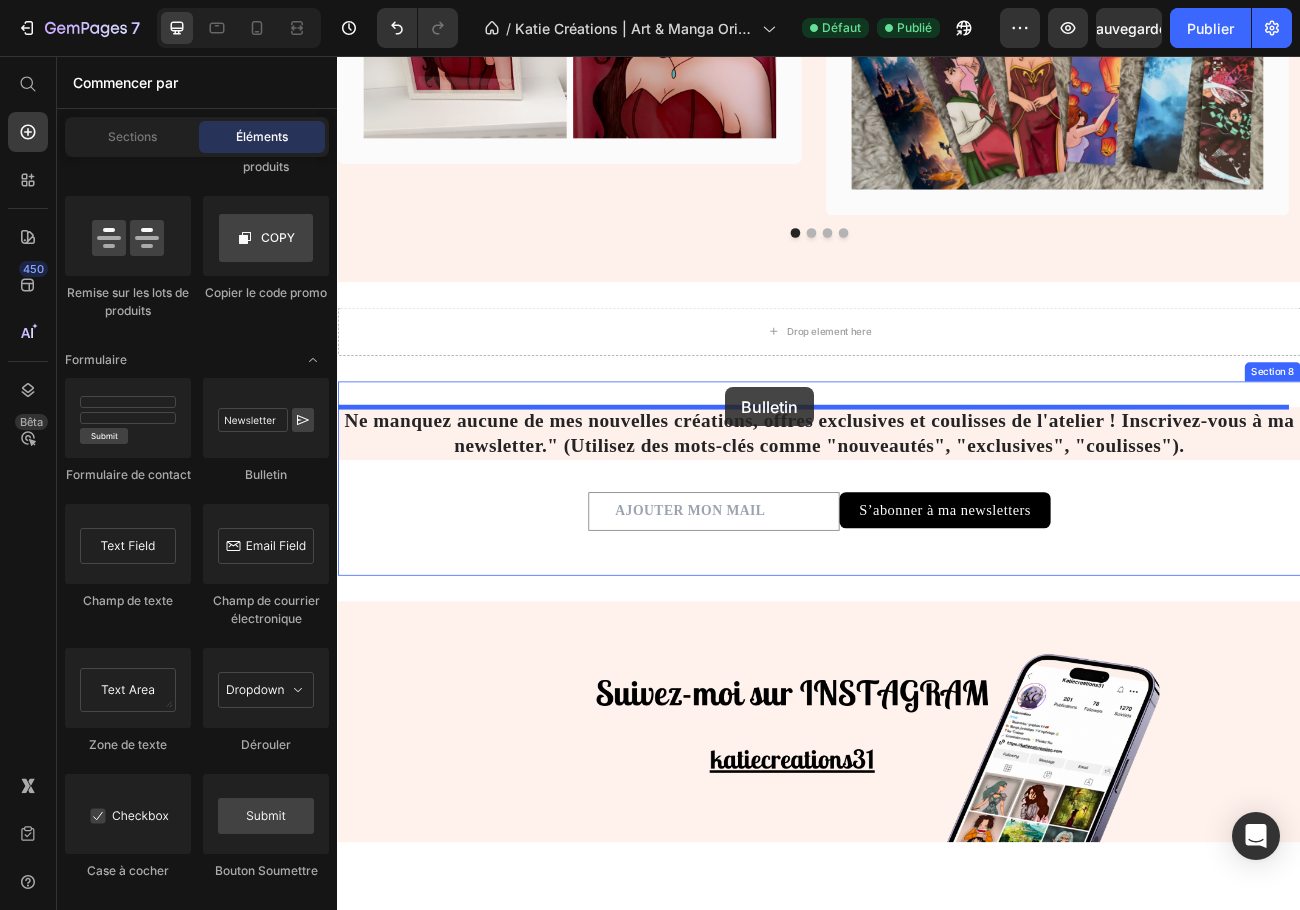 drag, startPoint x: 618, startPoint y: 503, endPoint x: 821, endPoint y: 469, distance: 205.82759 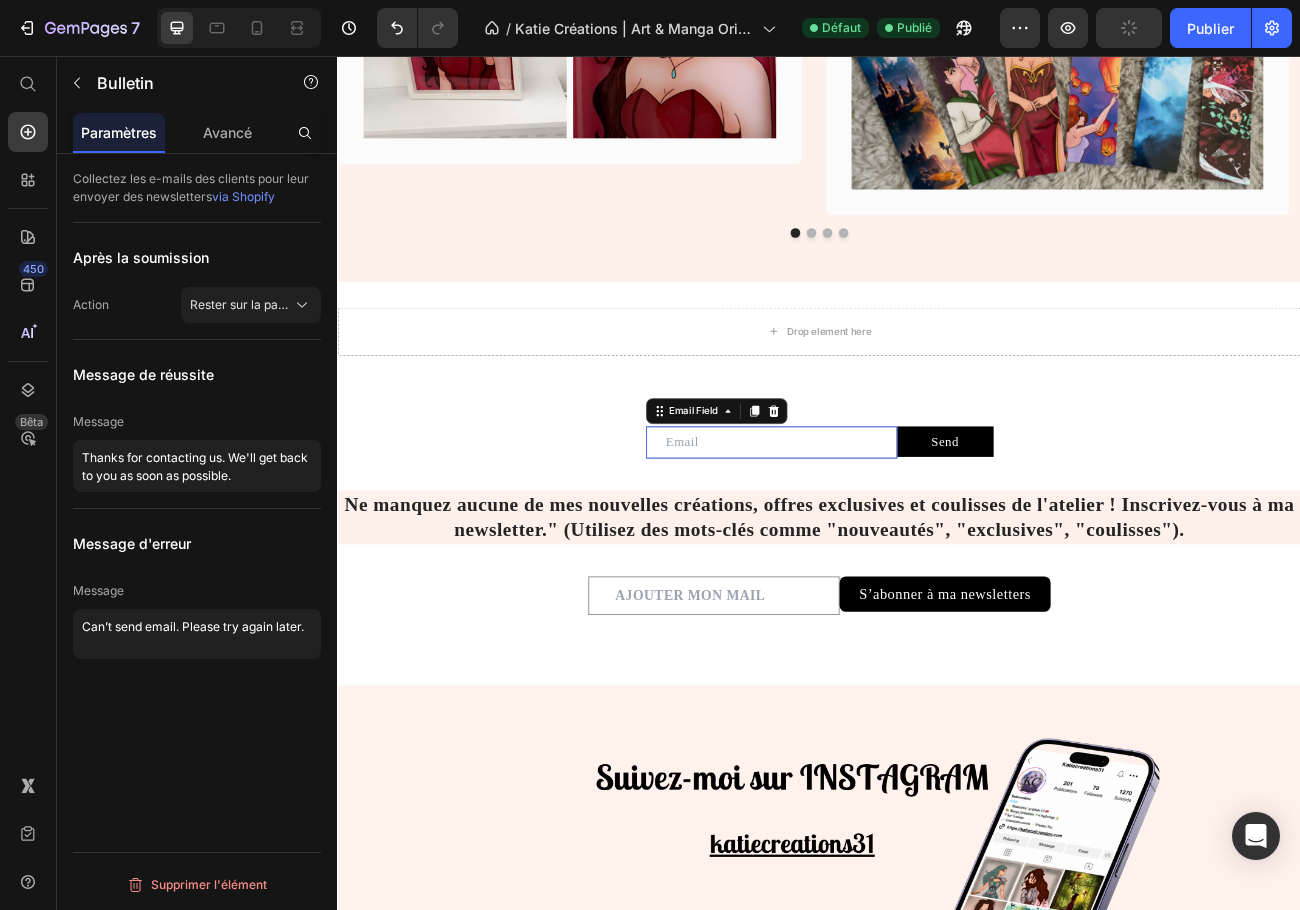 click at bounding box center [877, 538] 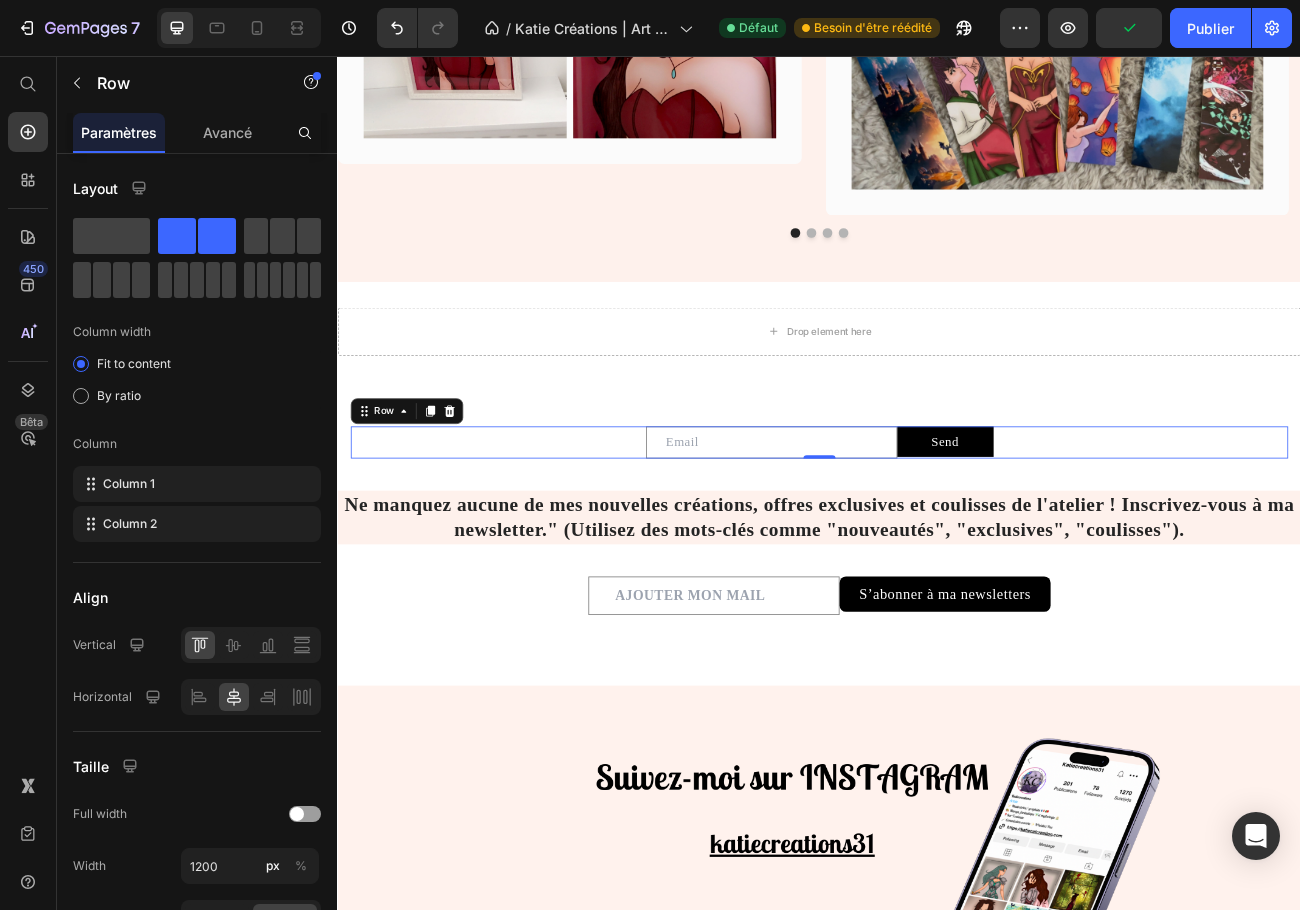 click on "Email Field Send Submit Button Row   0" at bounding box center (937, 538) 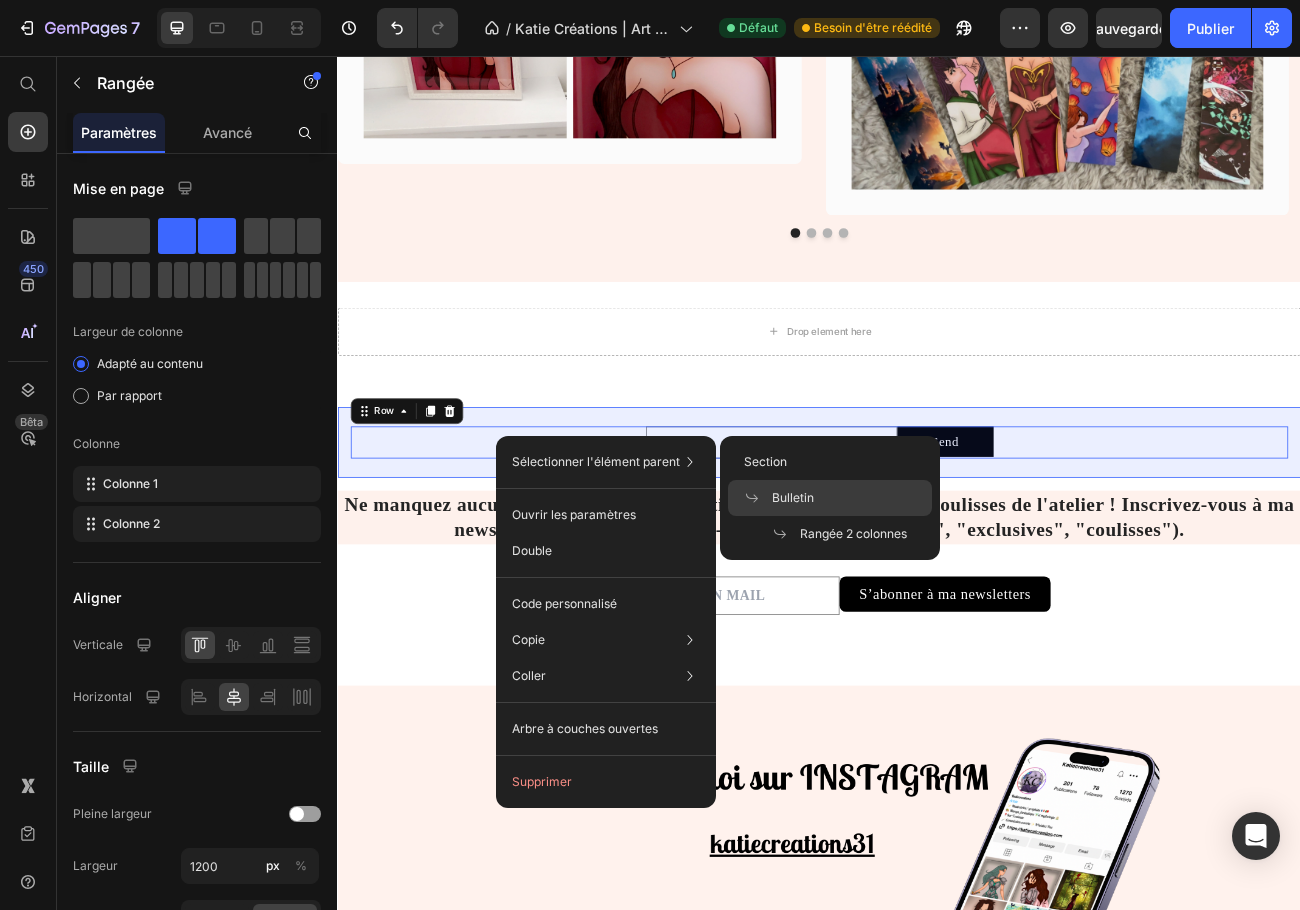 click on "Bulletin" 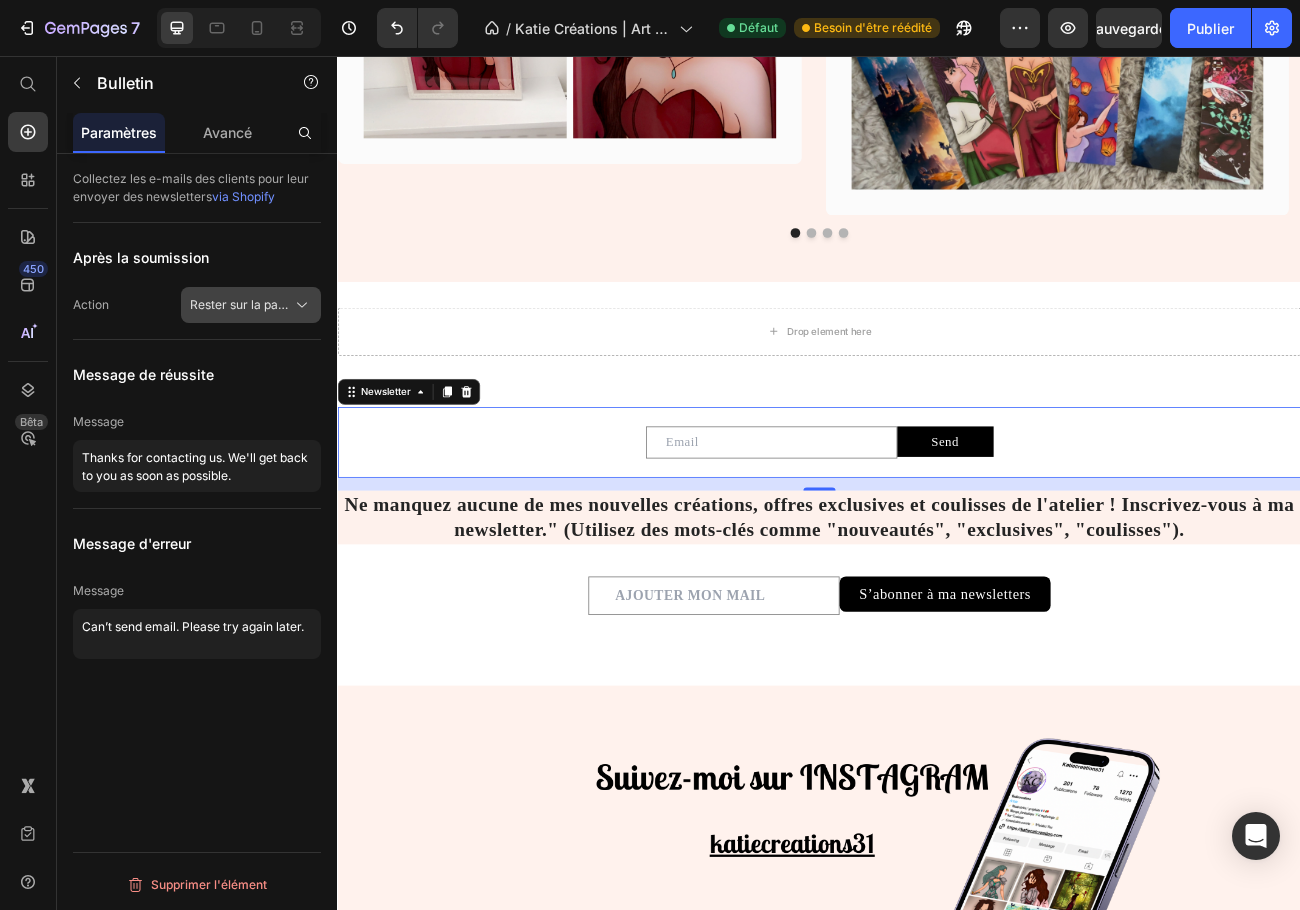 click on "Rester sur la page" at bounding box center (241, 304) 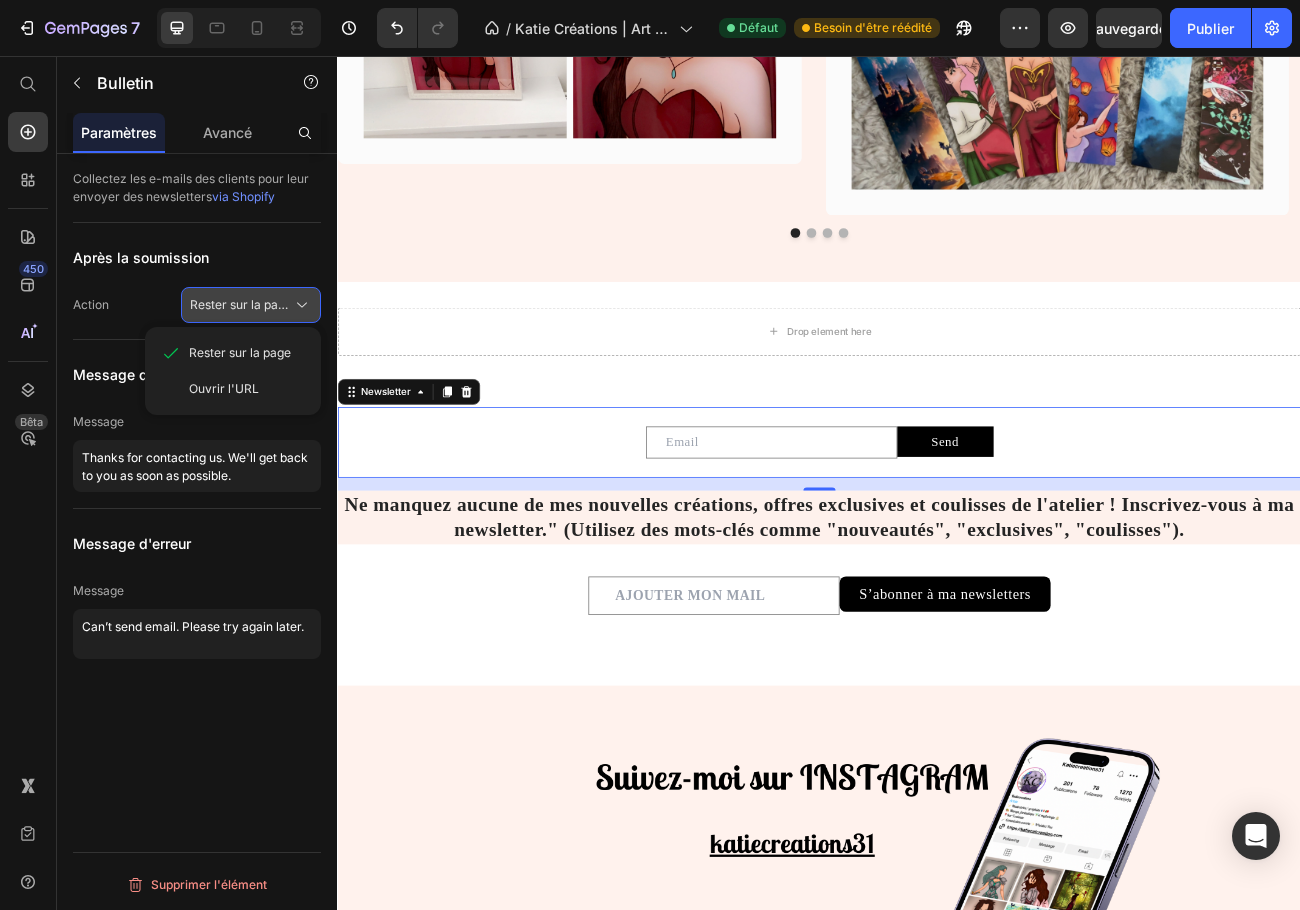 click on "Rester sur la page" at bounding box center [241, 304] 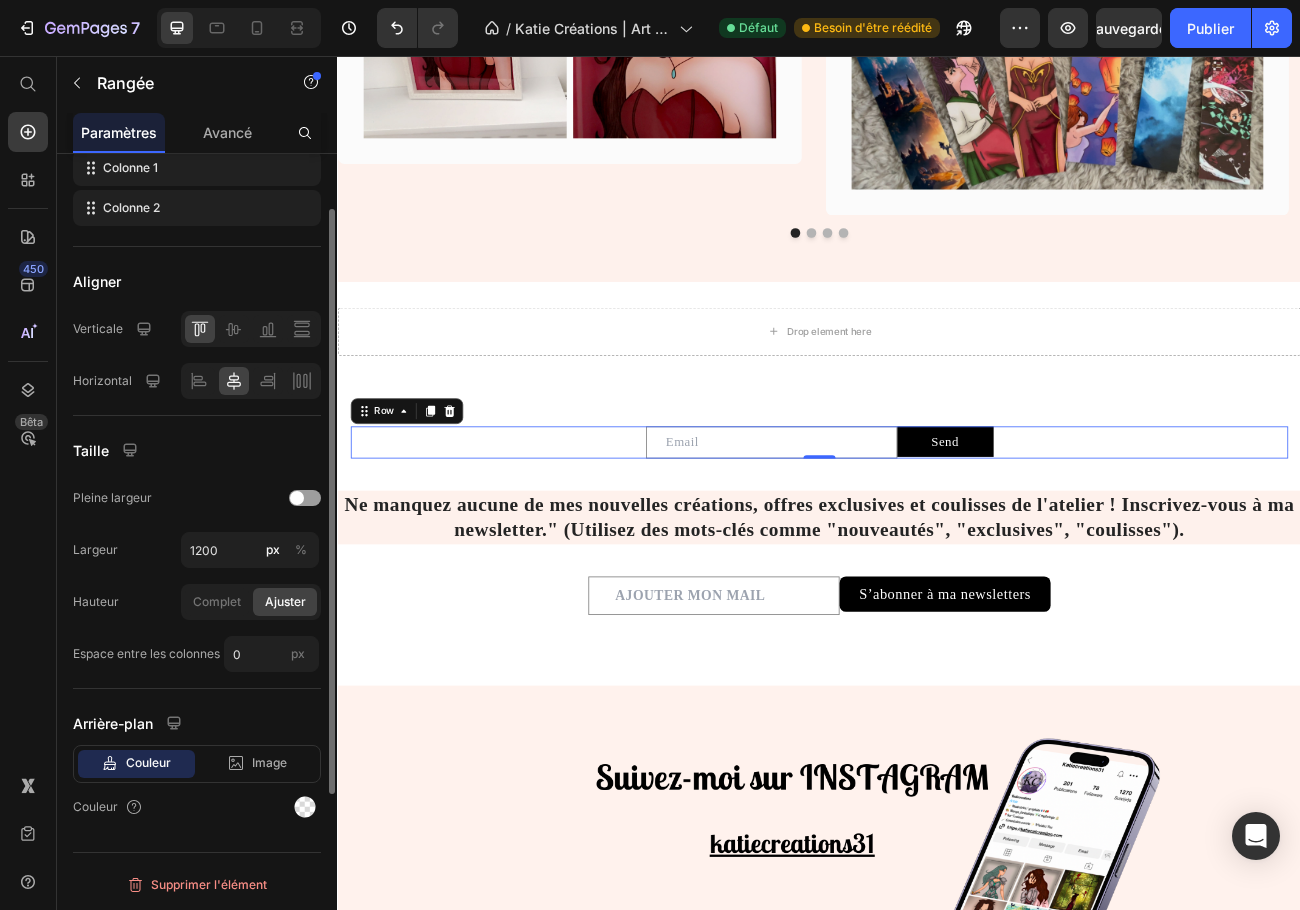 scroll, scrollTop: 0, scrollLeft: 0, axis: both 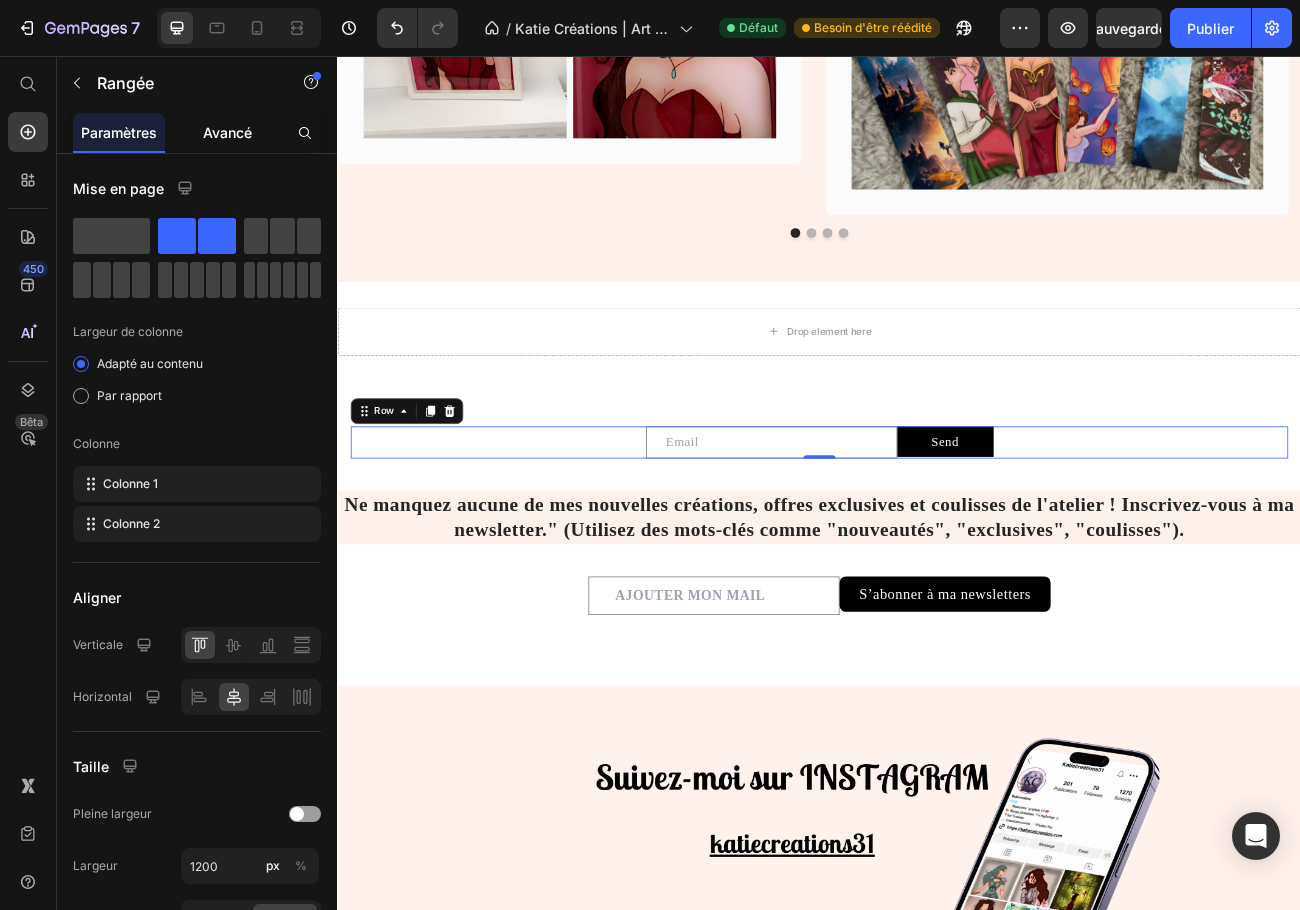 click on "Avancé" at bounding box center [227, 132] 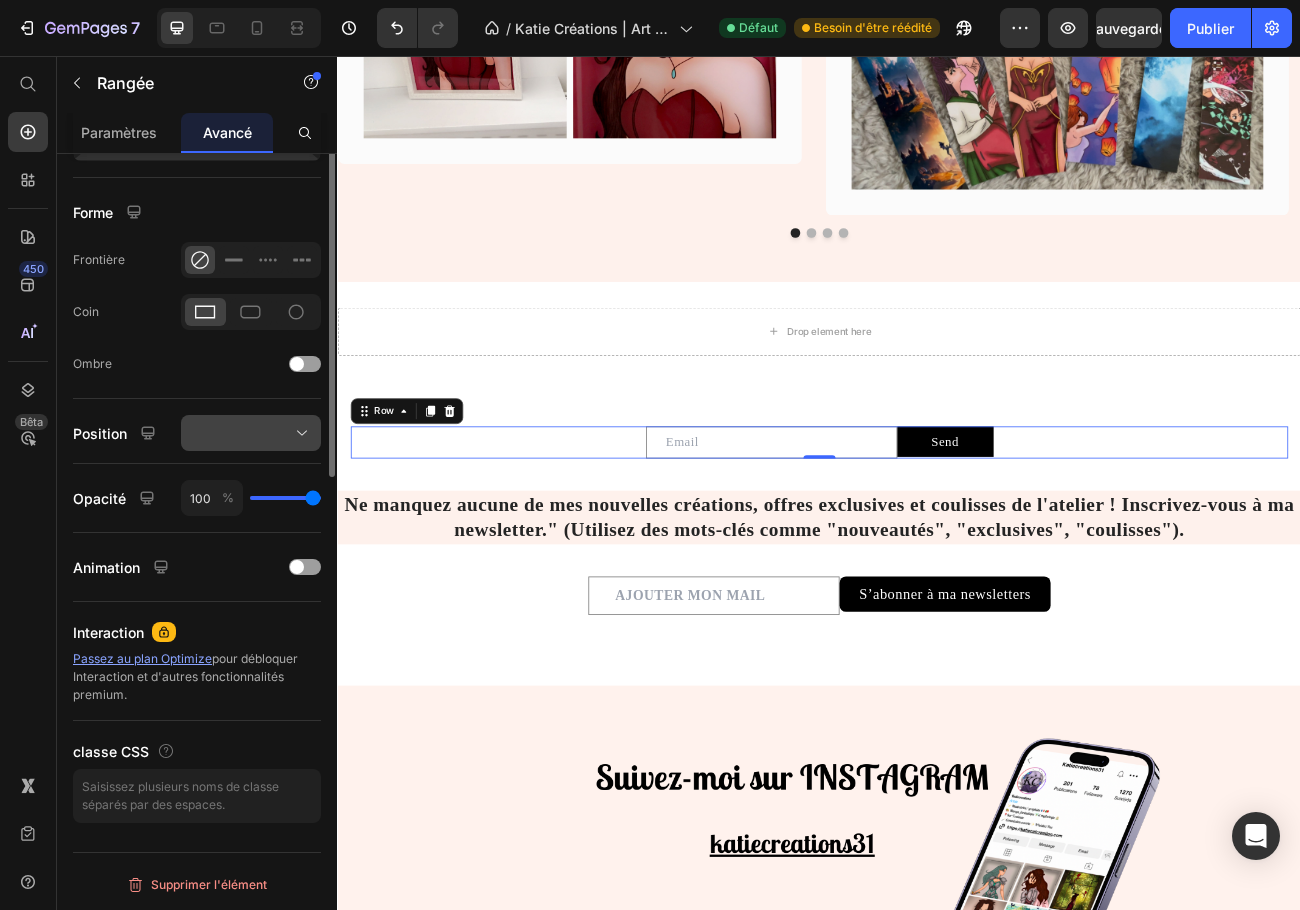 scroll, scrollTop: 0, scrollLeft: 0, axis: both 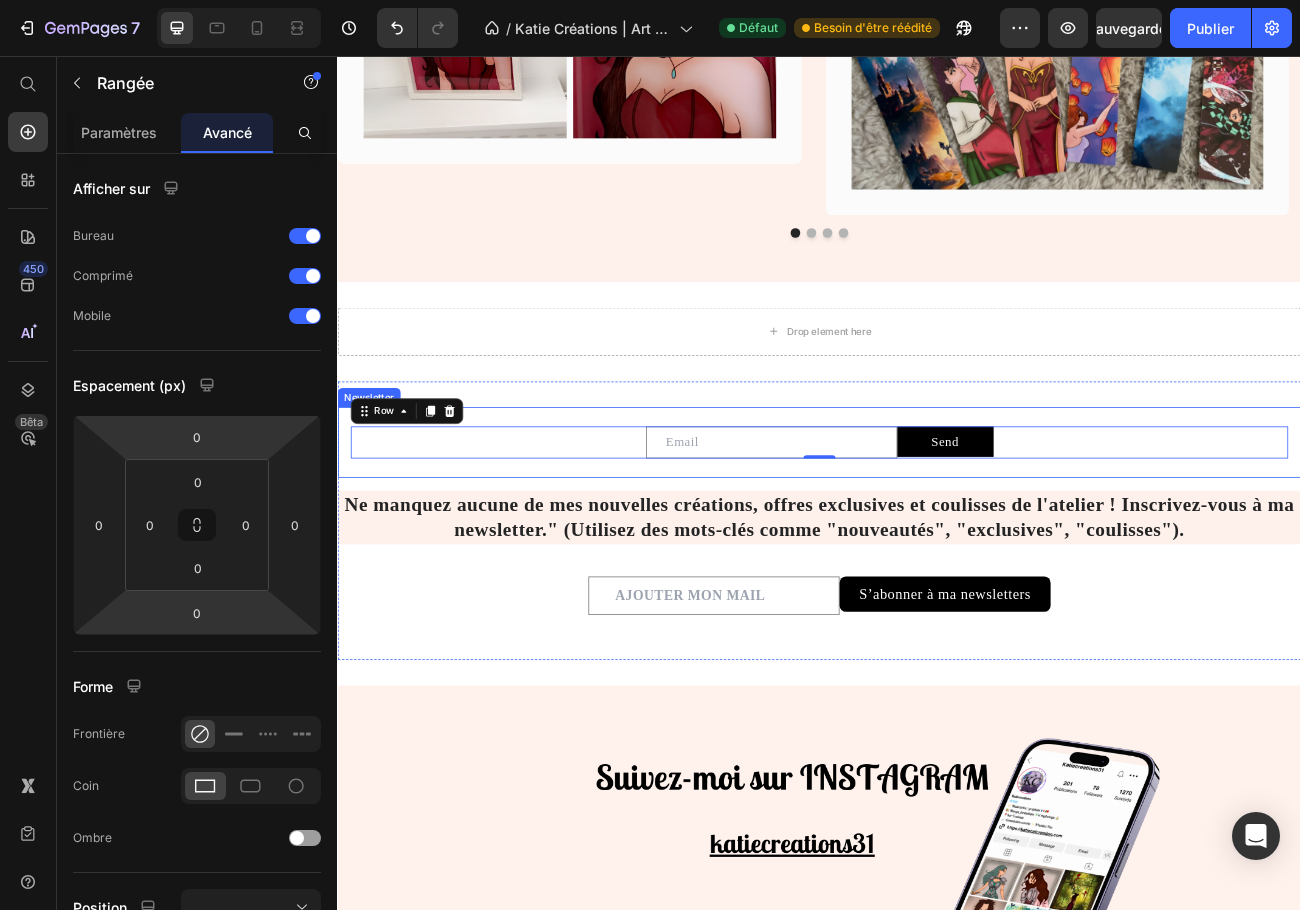 click on "Email Field Send Submit Button Row   0 Newsletter" at bounding box center [937, 538] 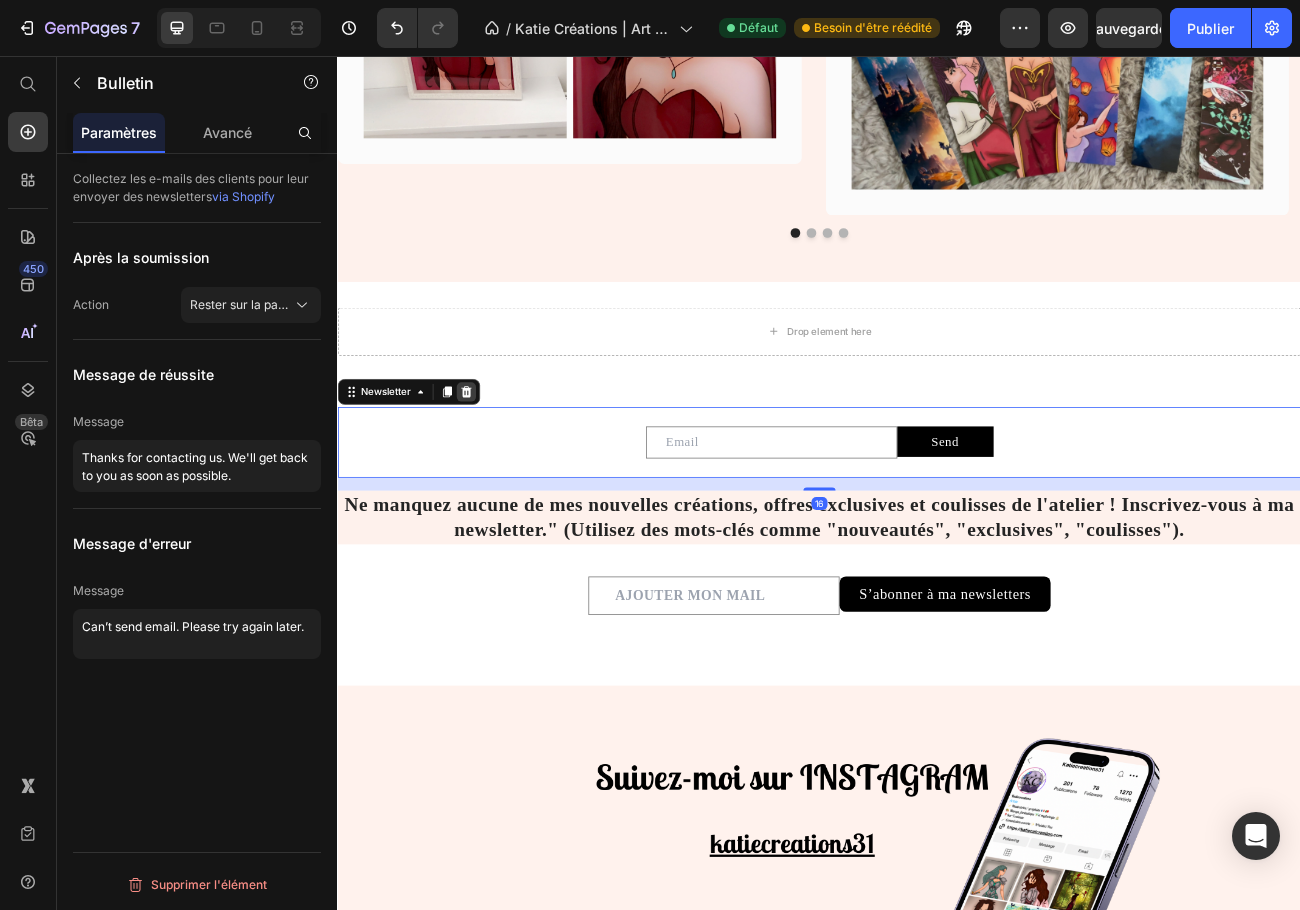 click at bounding box center (497, 475) 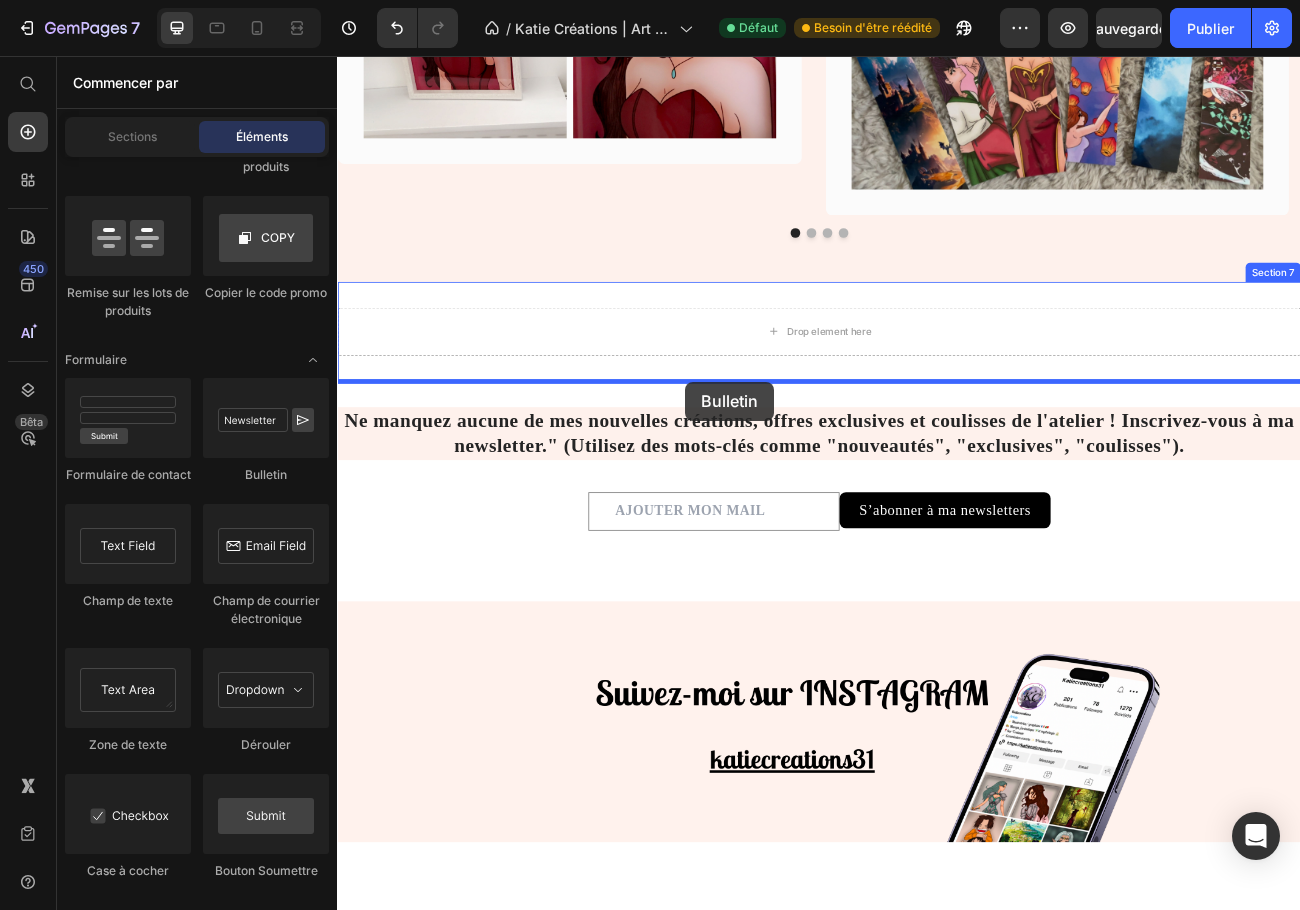 drag, startPoint x: 573, startPoint y: 501, endPoint x: 771, endPoint y: 462, distance: 201.80437 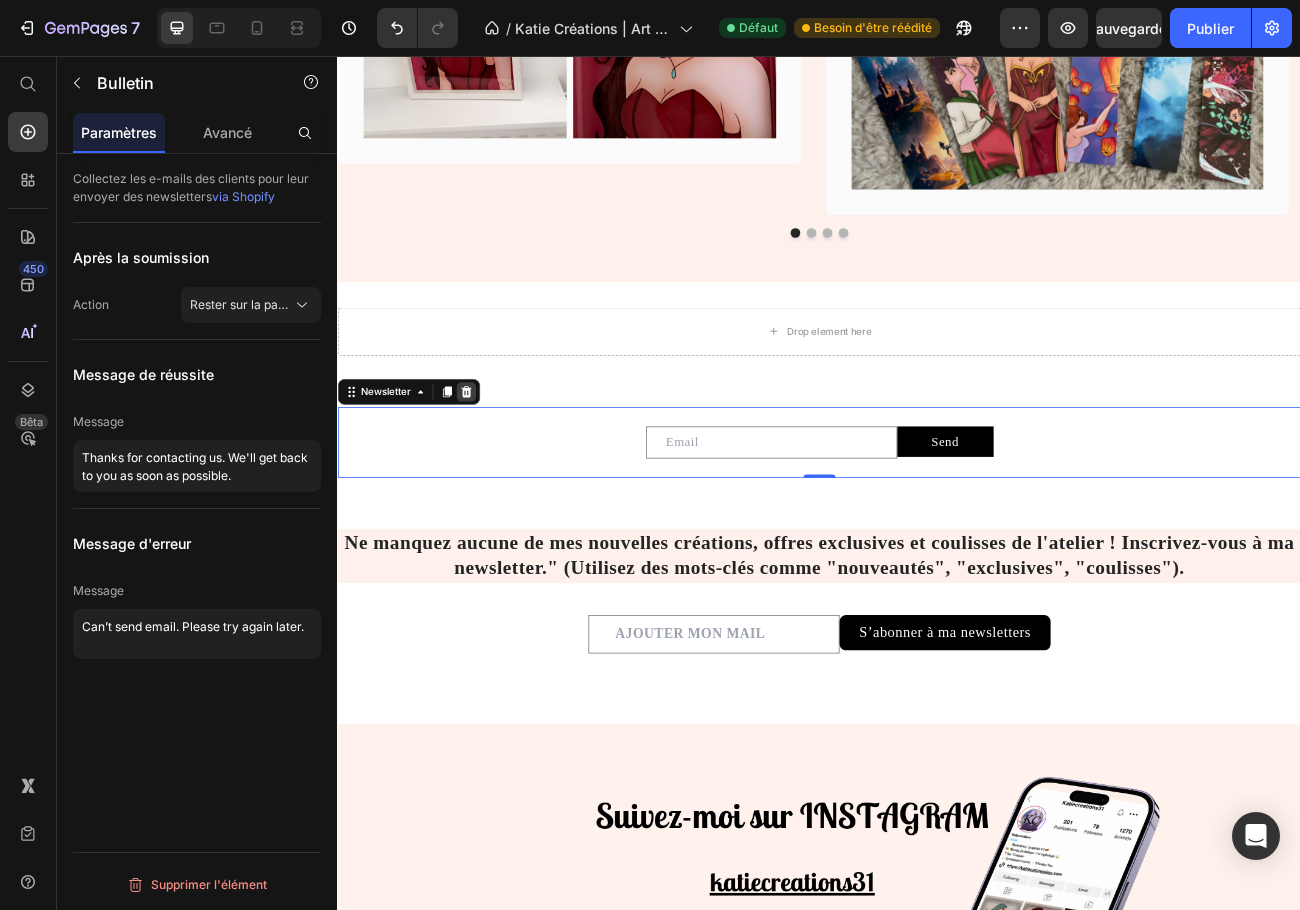 click 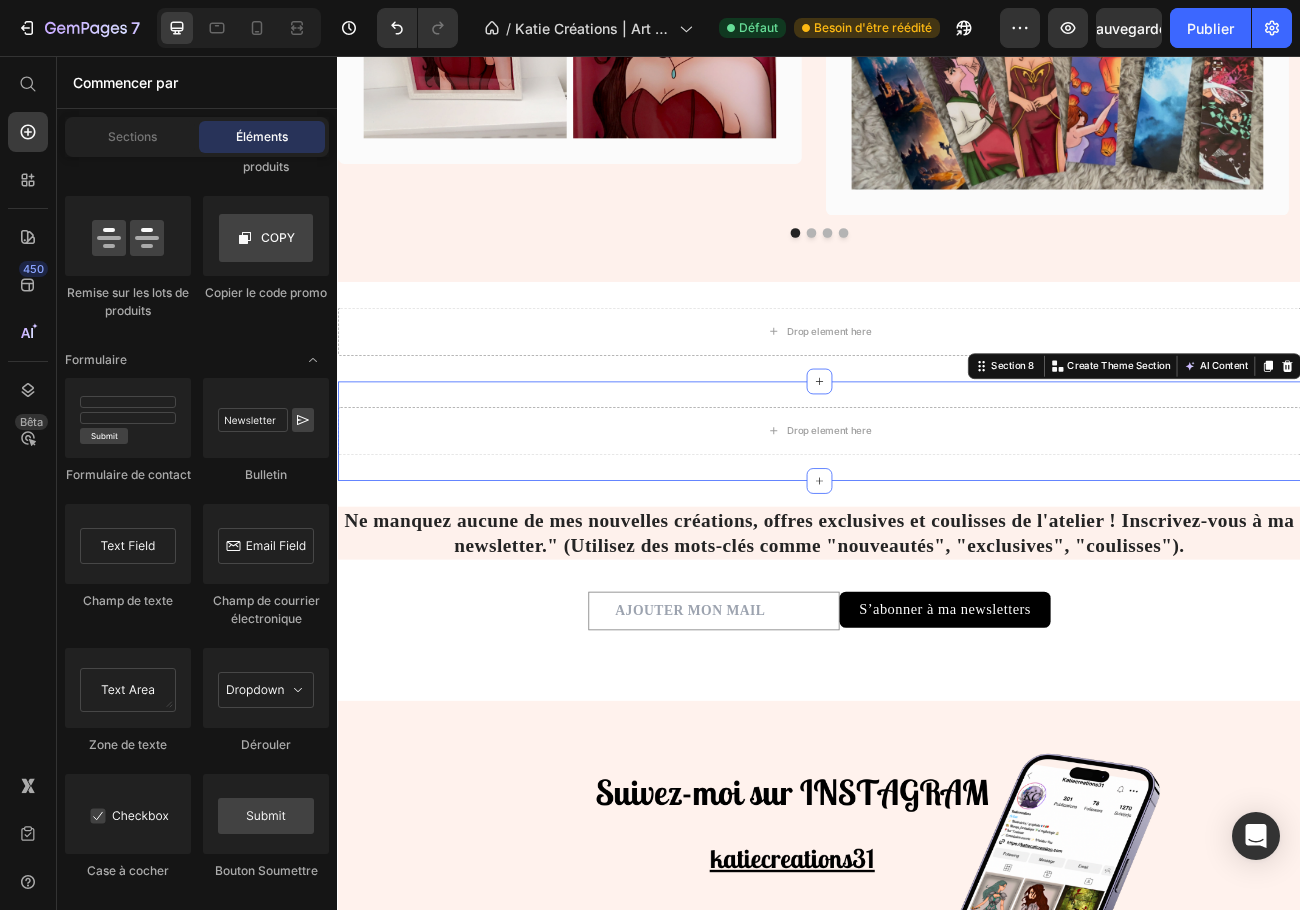 click on "Drop element here Section 8   You can create reusable sections Create Theme Section AI Content Write with GemAI What would you like to describe here? Tone and Voice Persuasive Product Getting products... Show more Generate" at bounding box center (937, 524) 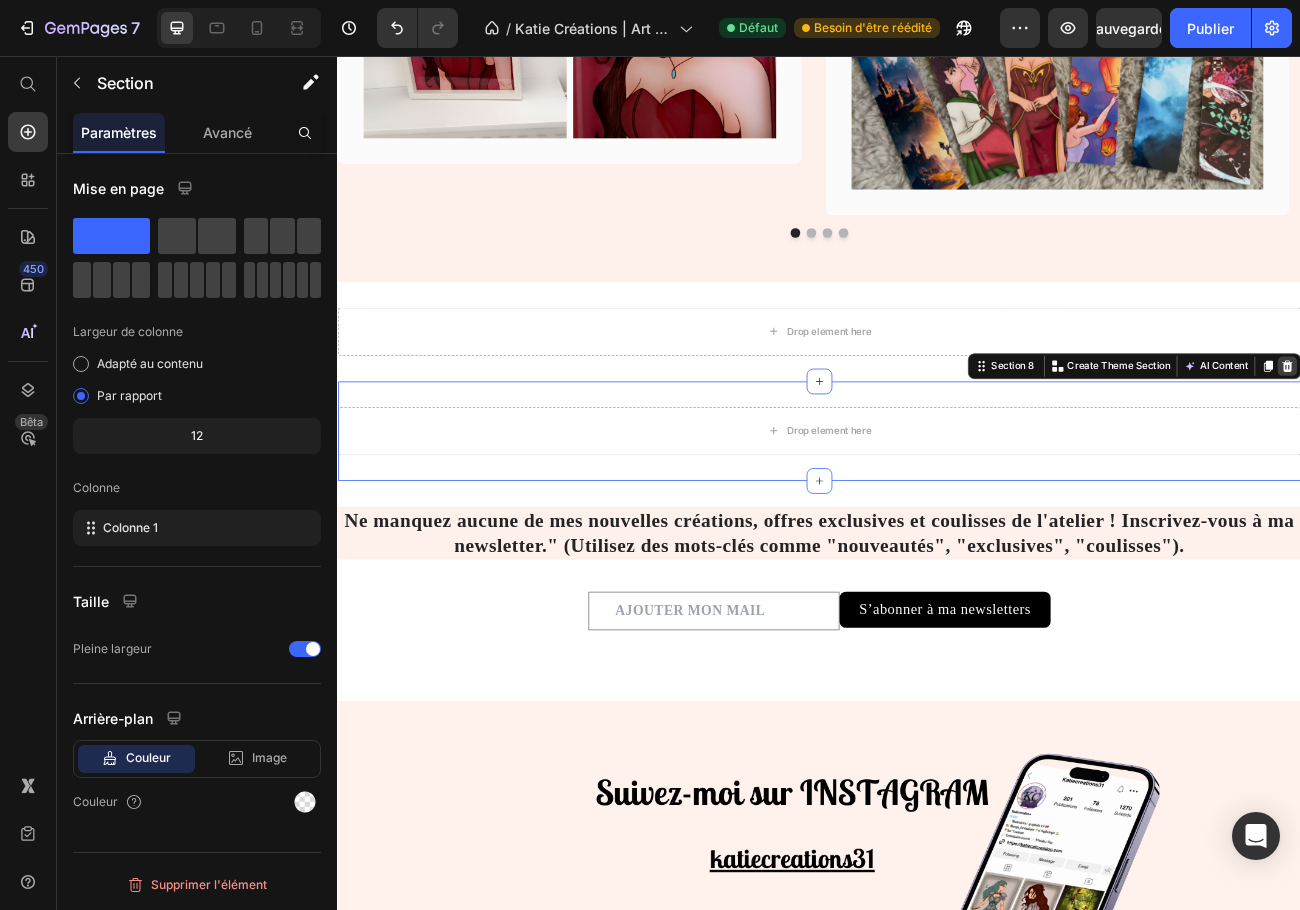 click 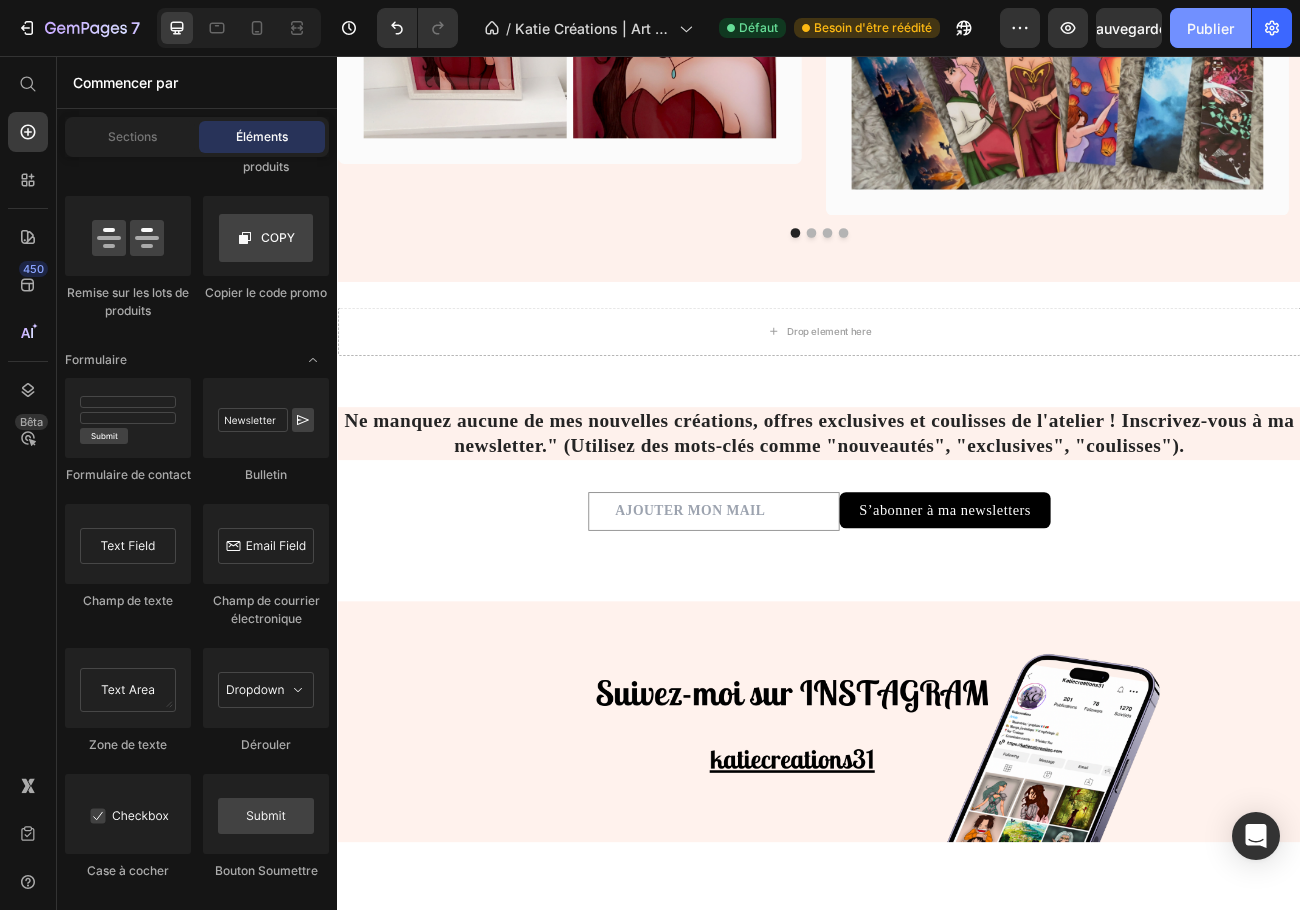 click on "Publier" at bounding box center [1210, 28] 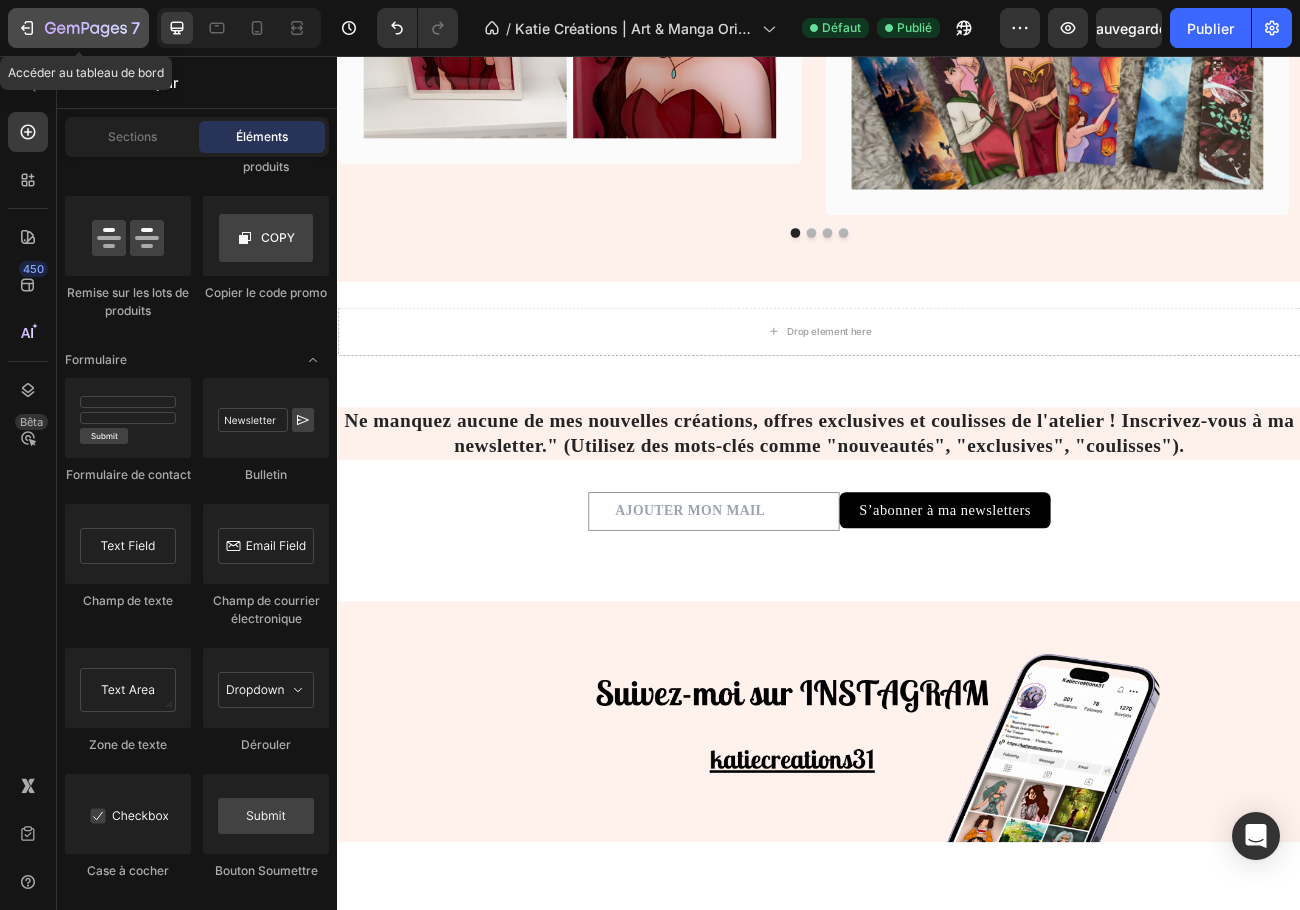 click on "7" at bounding box center (78, 28) 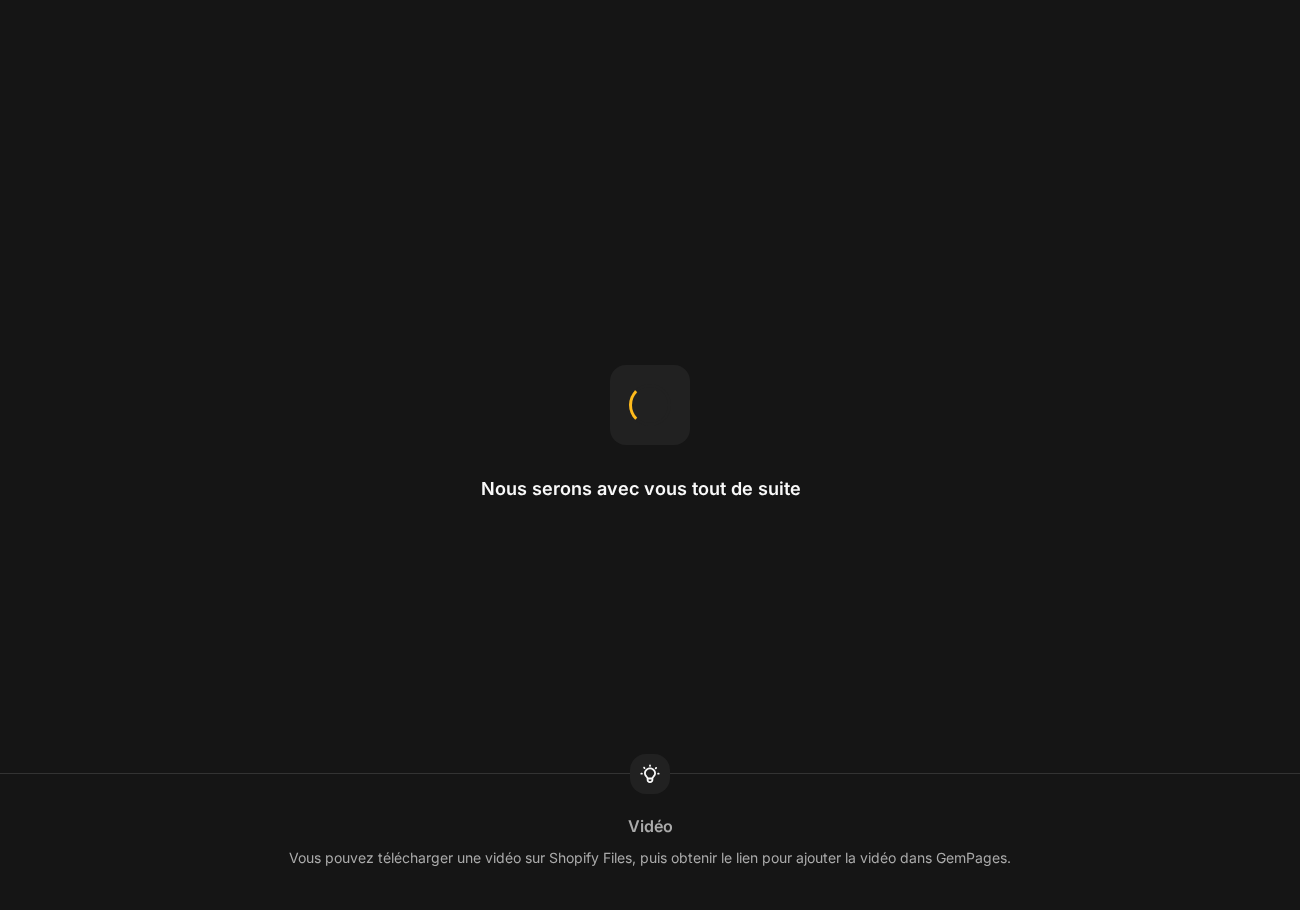 scroll, scrollTop: 0, scrollLeft: 0, axis: both 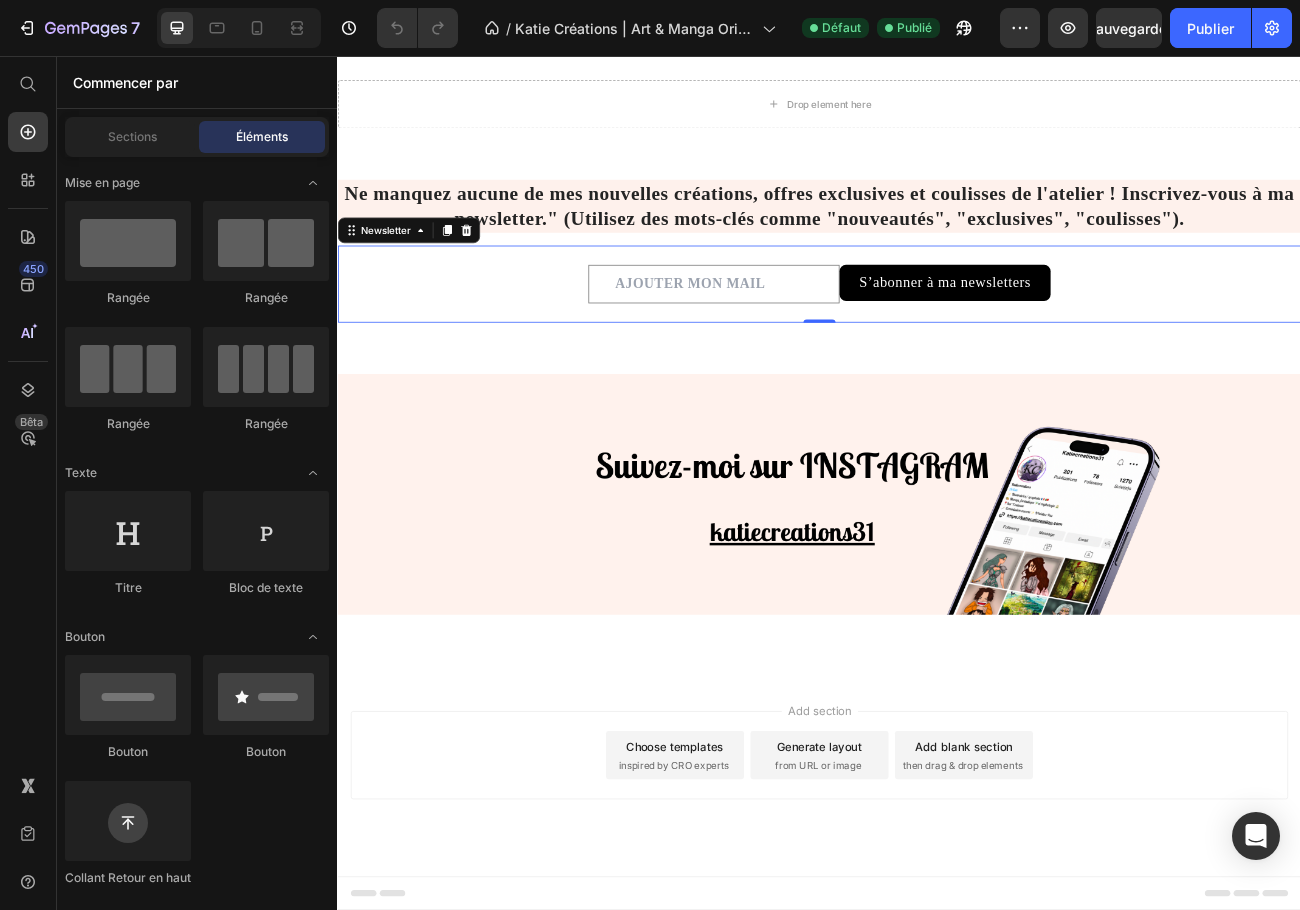 click on "Email Field S’abonner à ma newsletters Submit Button Row Newsletter   0" at bounding box center (937, 340) 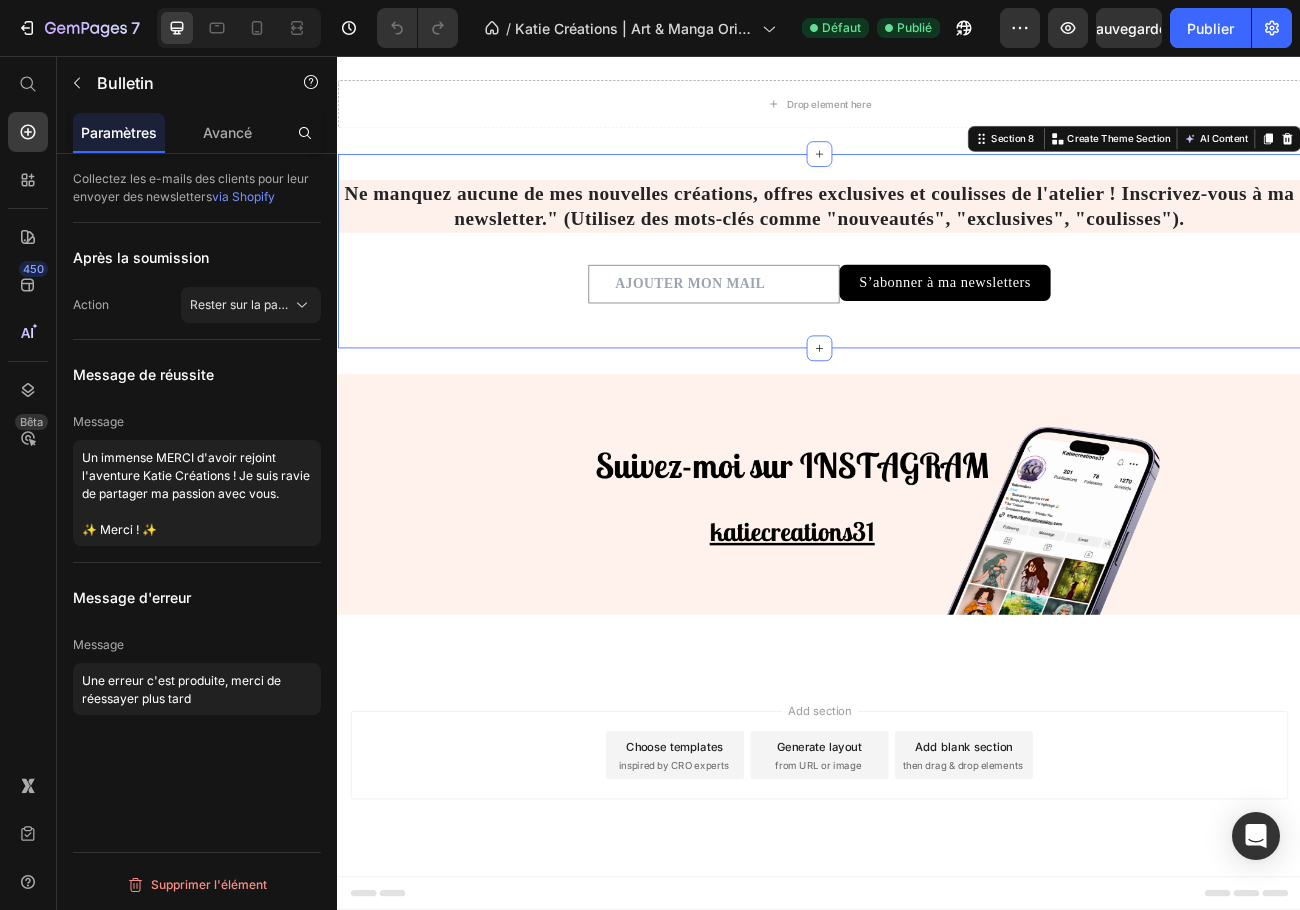 click on "Ne manquez aucune de mes nouvelles créations, offres exclusives et coulisses de l'atelier ! Inscrivez-vous à ma newsletter." (Utilisez des mots-clés comme "nouveautés", "exclusives", "coulisses"). Heading Email Field S’abonner à ma newsletters Submit Button Row Newsletter" at bounding box center [937, 299] 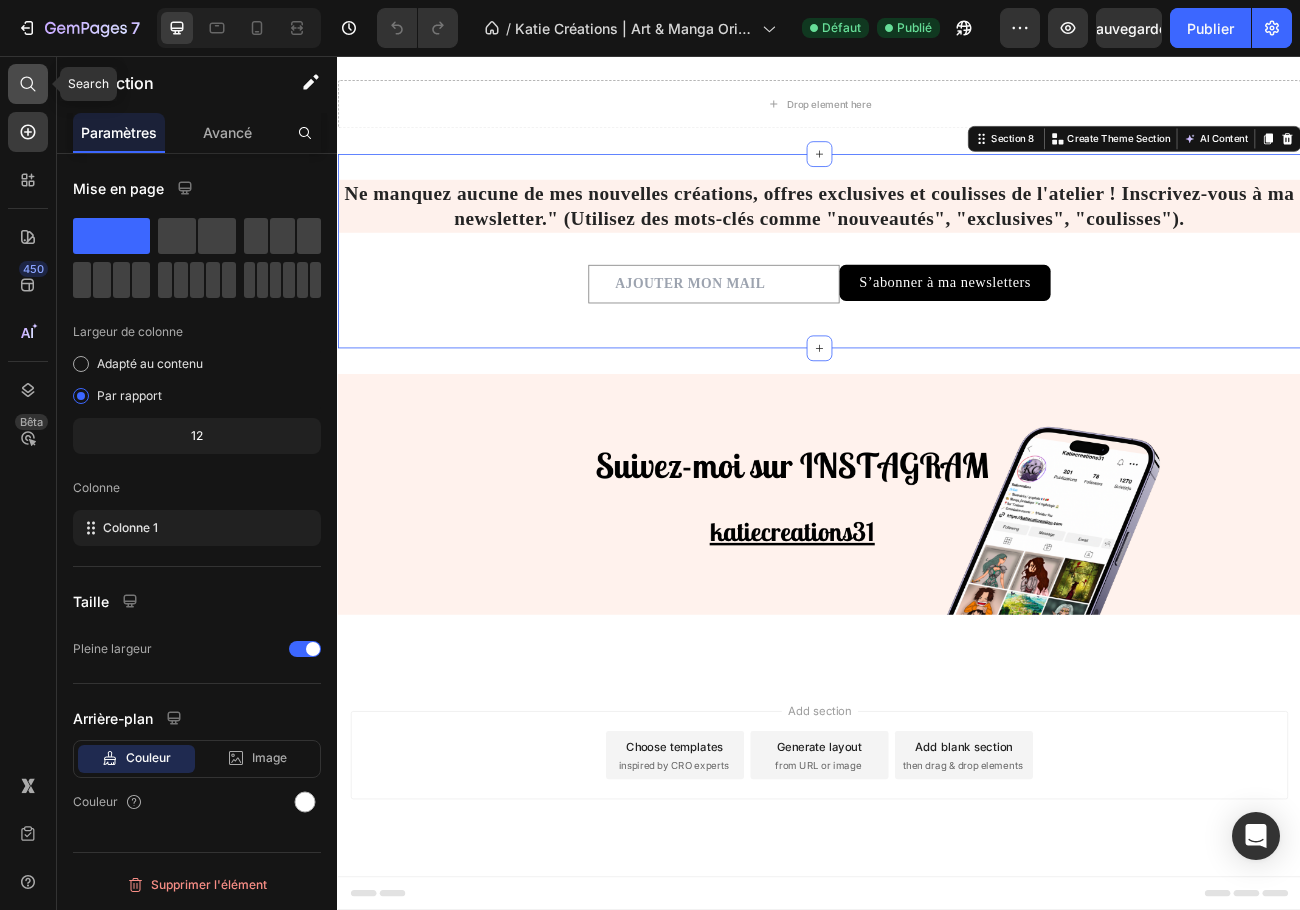 click 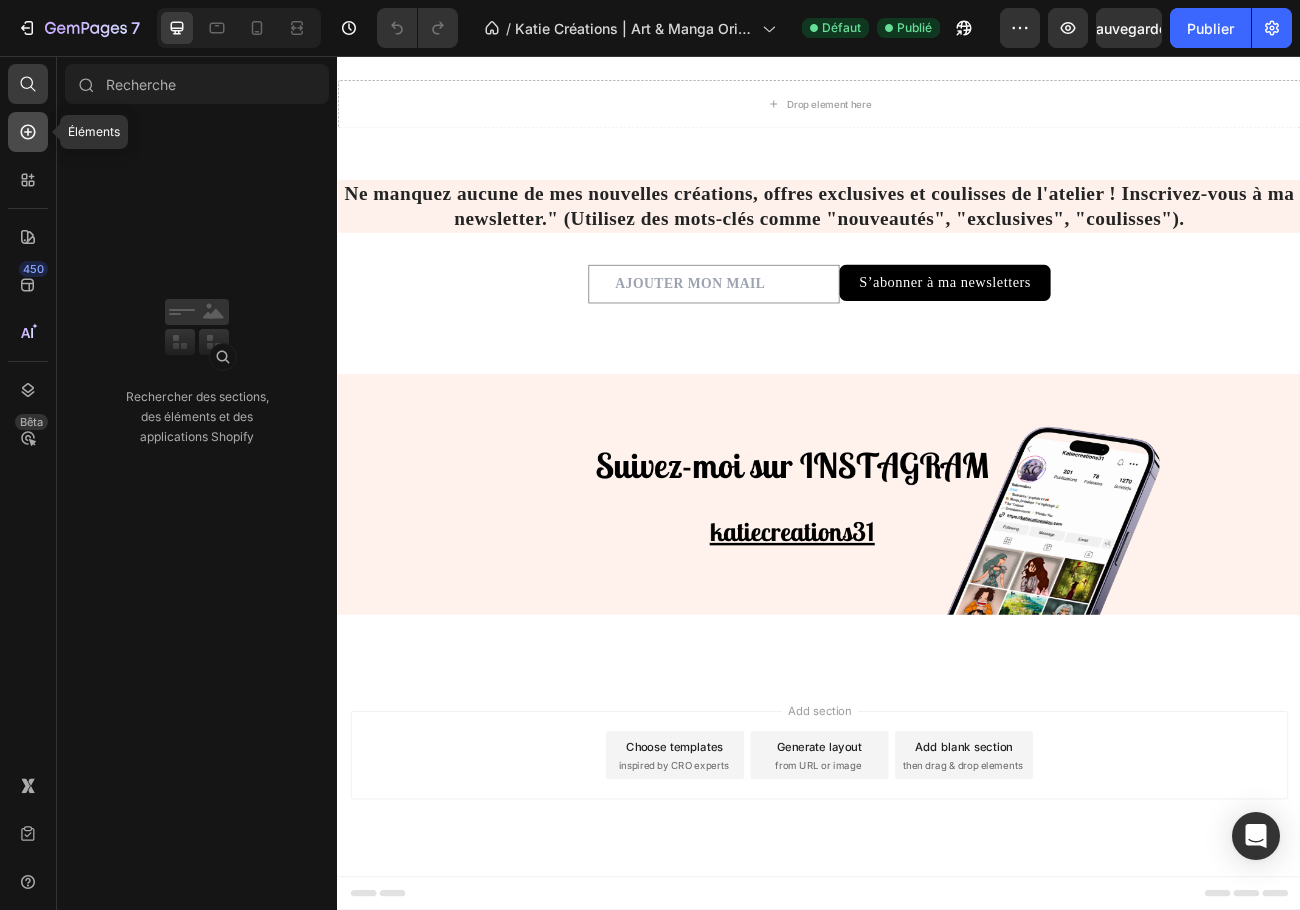 click 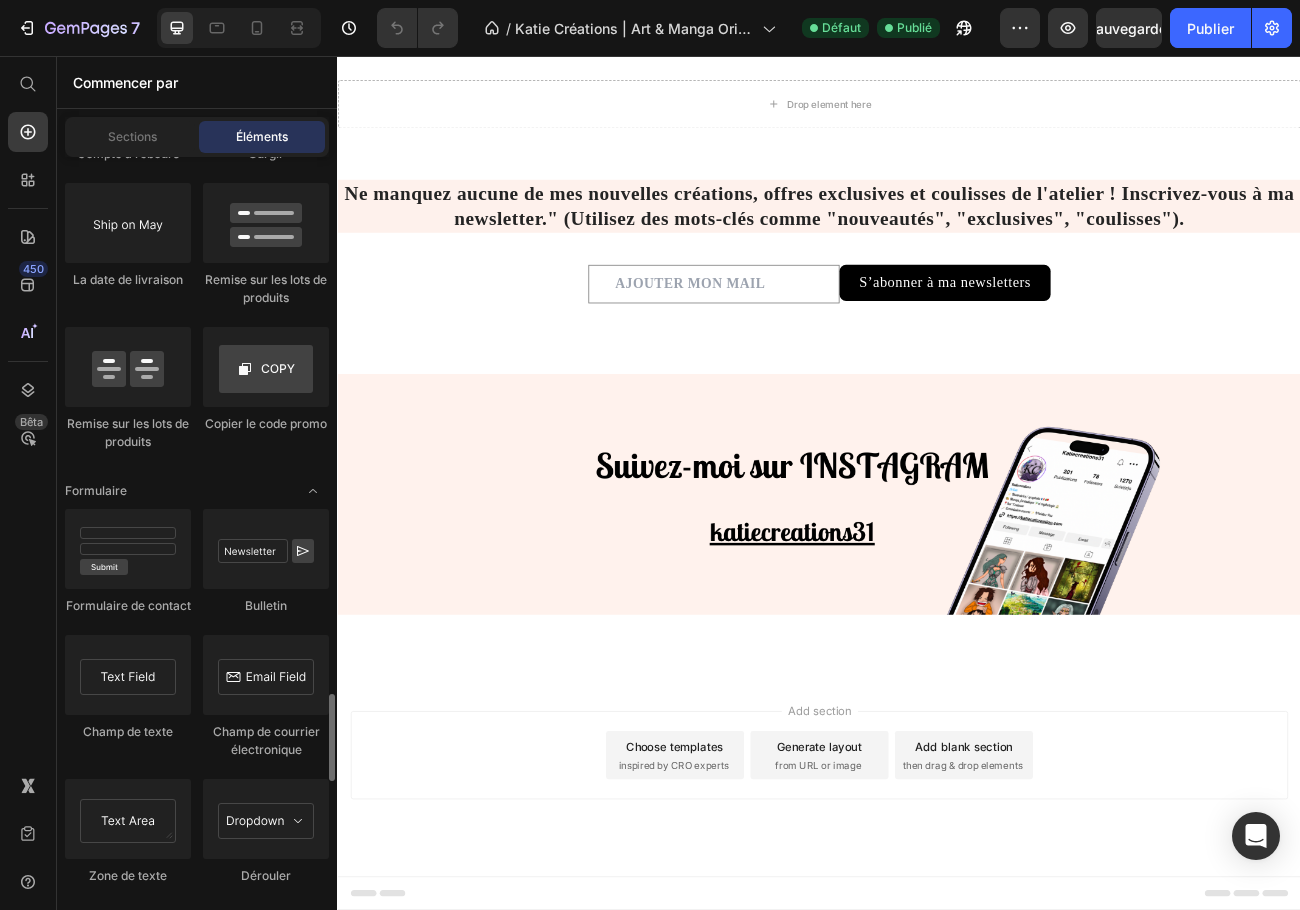 scroll, scrollTop: 4800, scrollLeft: 0, axis: vertical 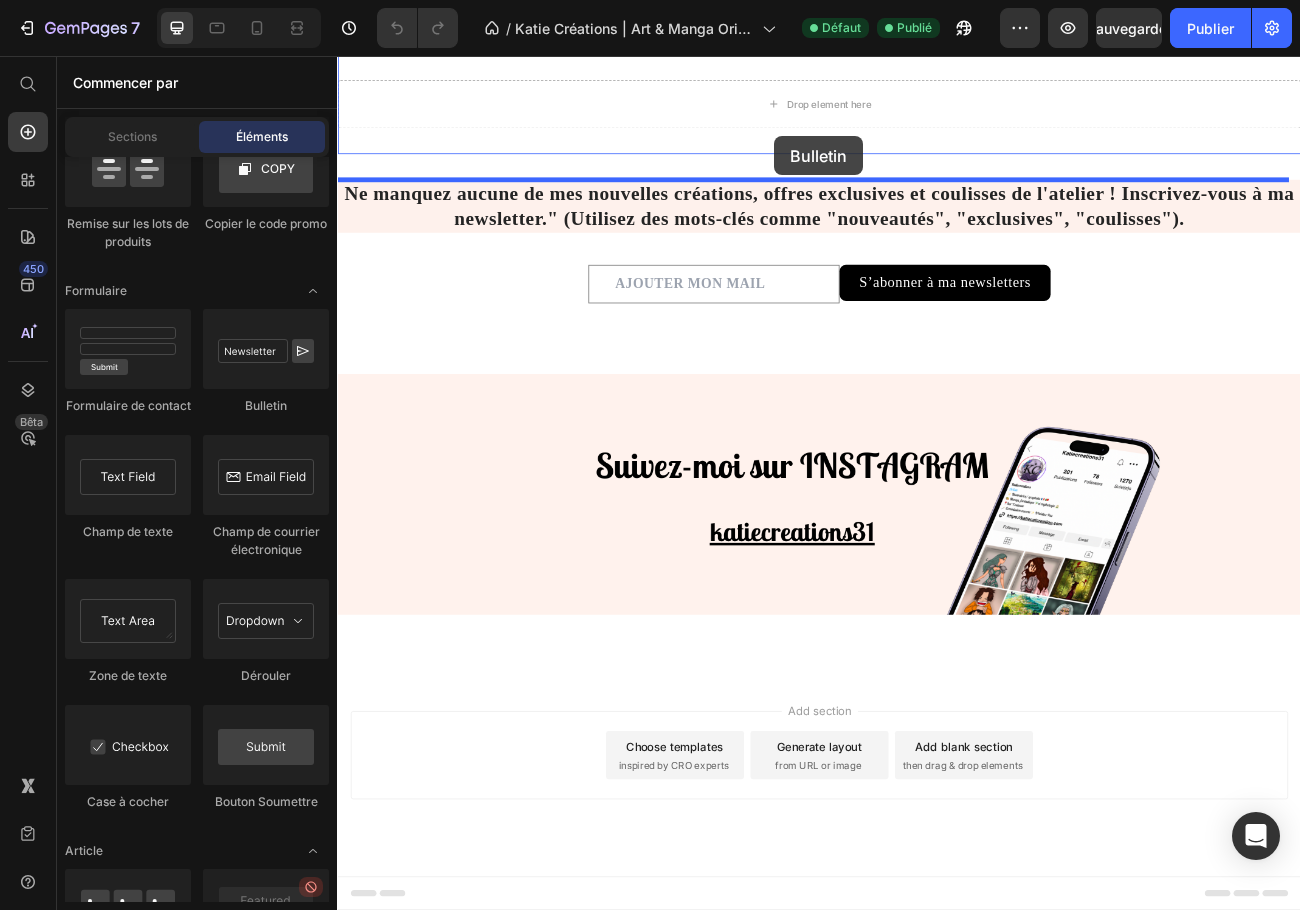 drag, startPoint x: 581, startPoint y: 497, endPoint x: 882, endPoint y: 156, distance: 454.84283 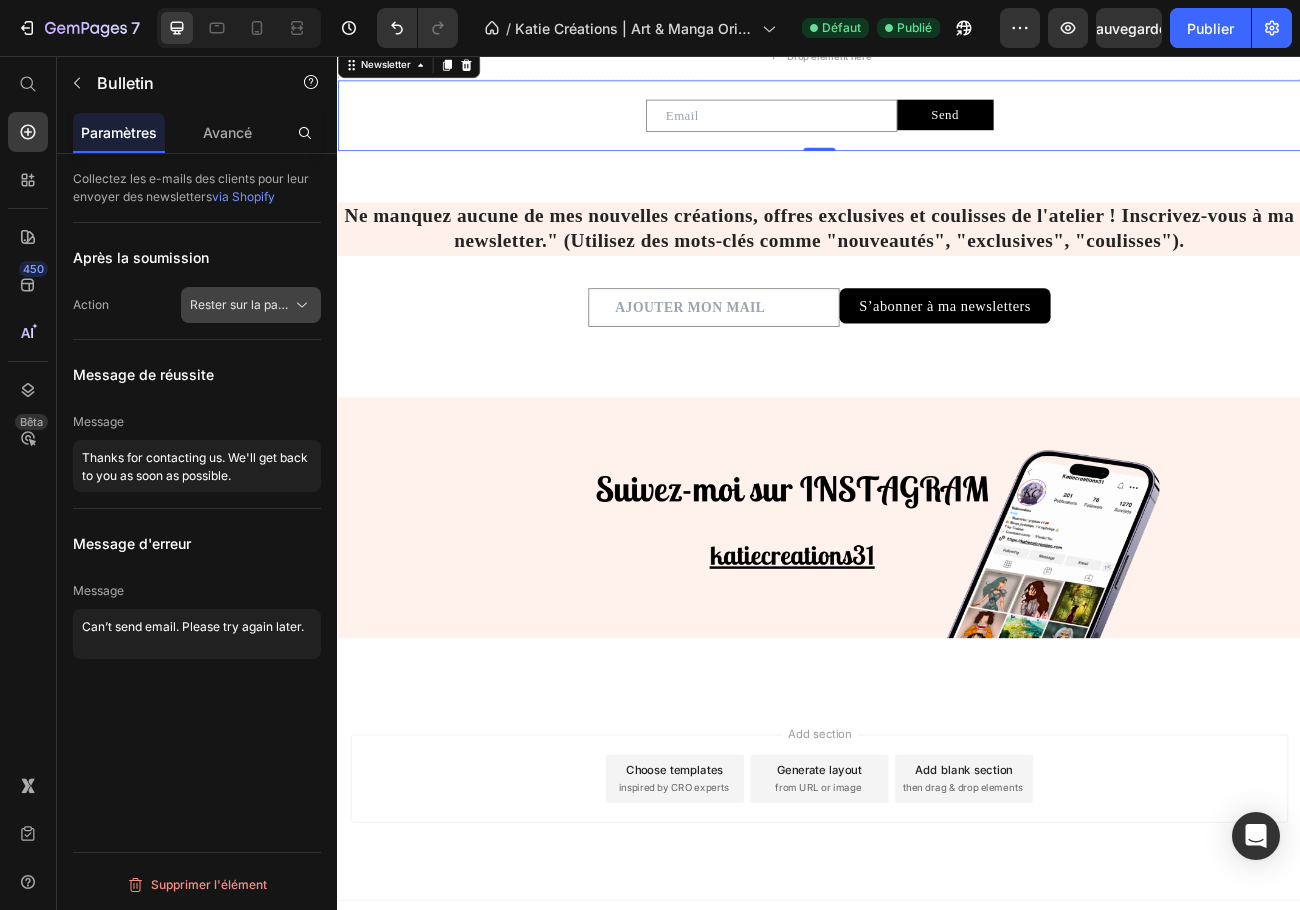 click 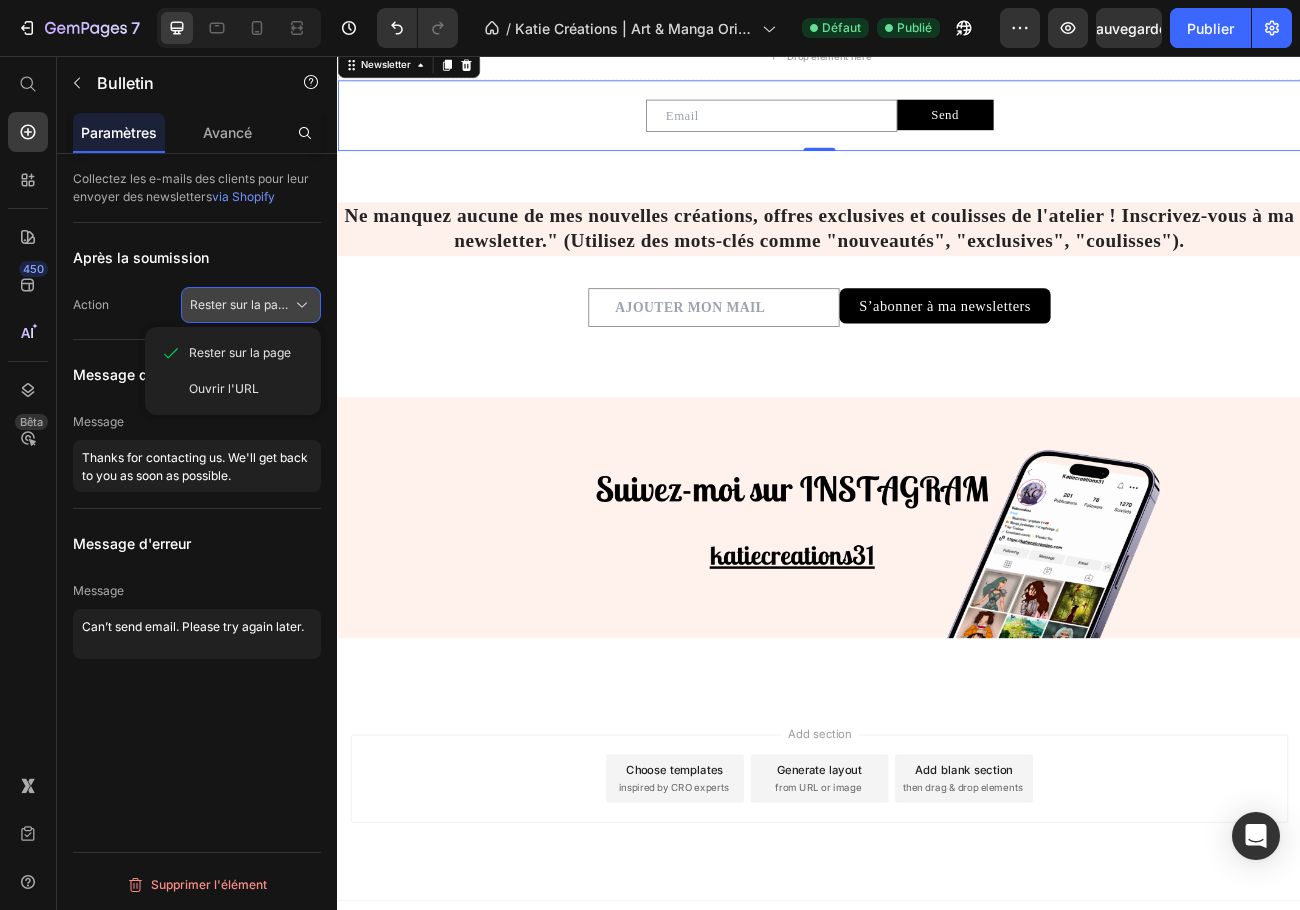 click 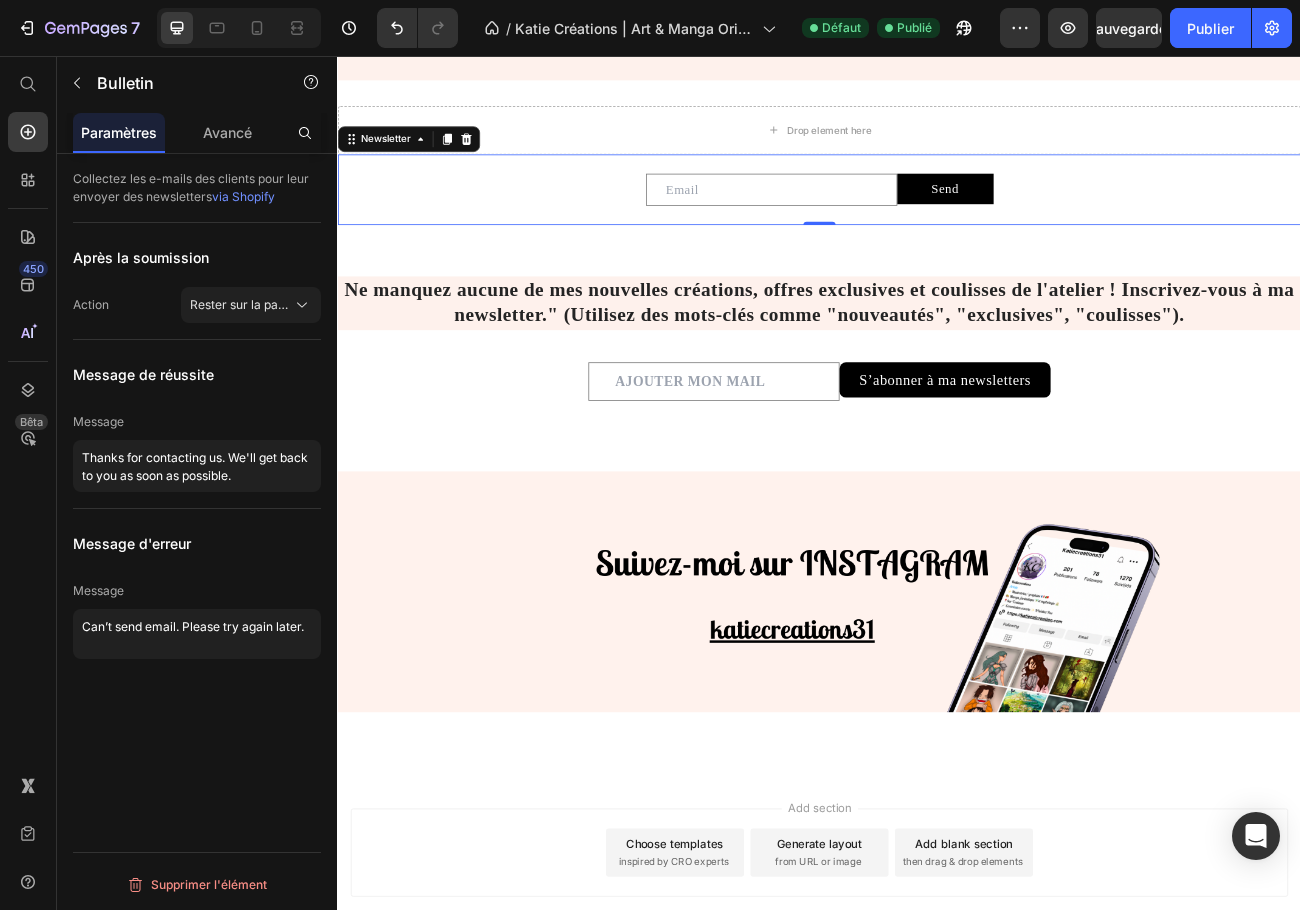 scroll, scrollTop: 2926, scrollLeft: 0, axis: vertical 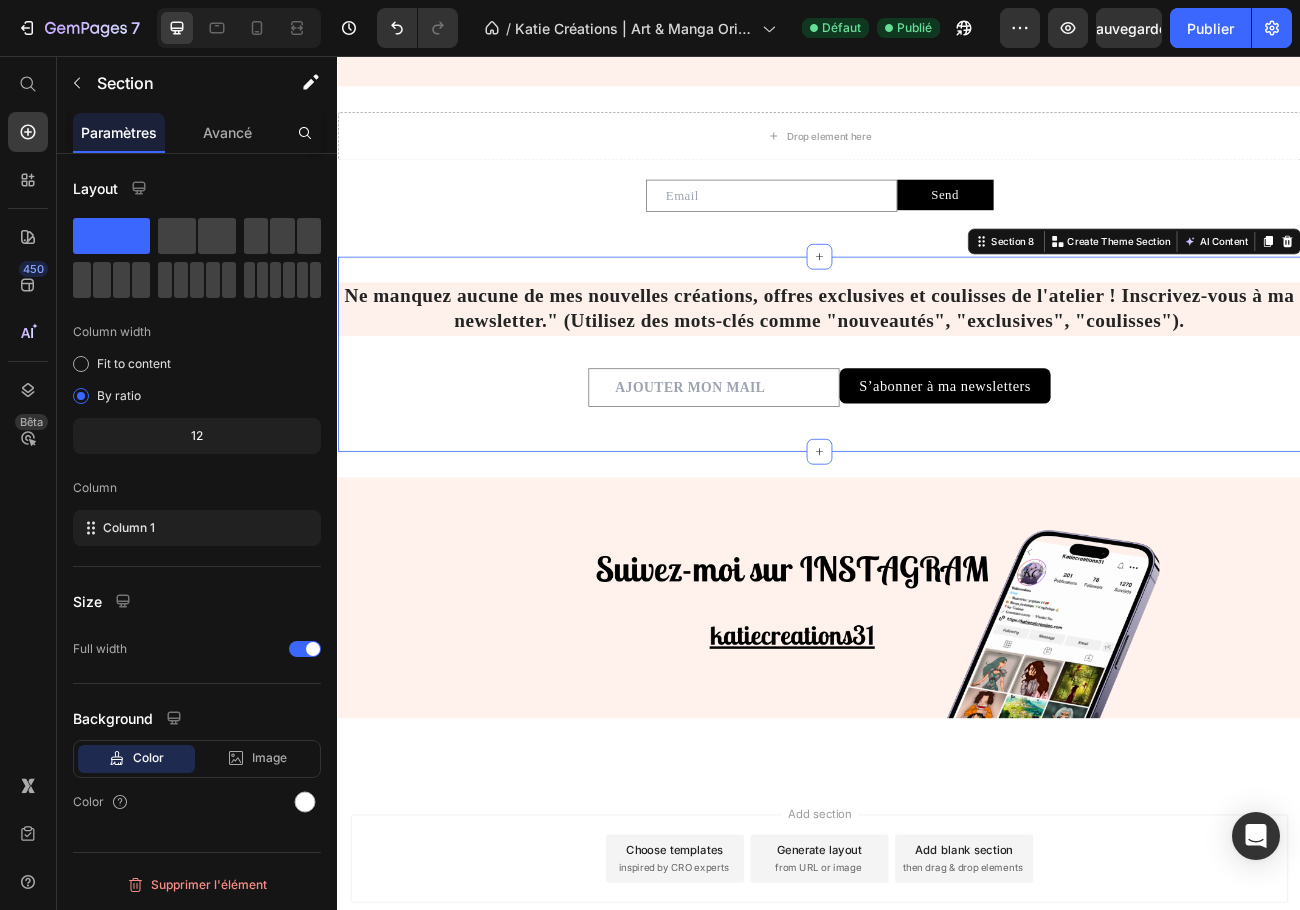click on "Ne manquez aucune de mes nouvelles créations, offres exclusives et coulisses de l'atelier ! Inscrivez-vous à ma newsletter." (Utilisez des mots-clés comme "nouveautés", "exclusives", "coulisses"). Heading Email Field S’abonner à ma newsletters Submit Button Row Newsletter Section 8   You can create reusable sections Create Theme Section AI Content Write with GemAI What would you like to describe here? Tone and Voice Persuasive Product Marque-page "Seraph of the End - Mikaela" - Alliance et Destin Sanguinaire Show more Generate" at bounding box center [937, 427] 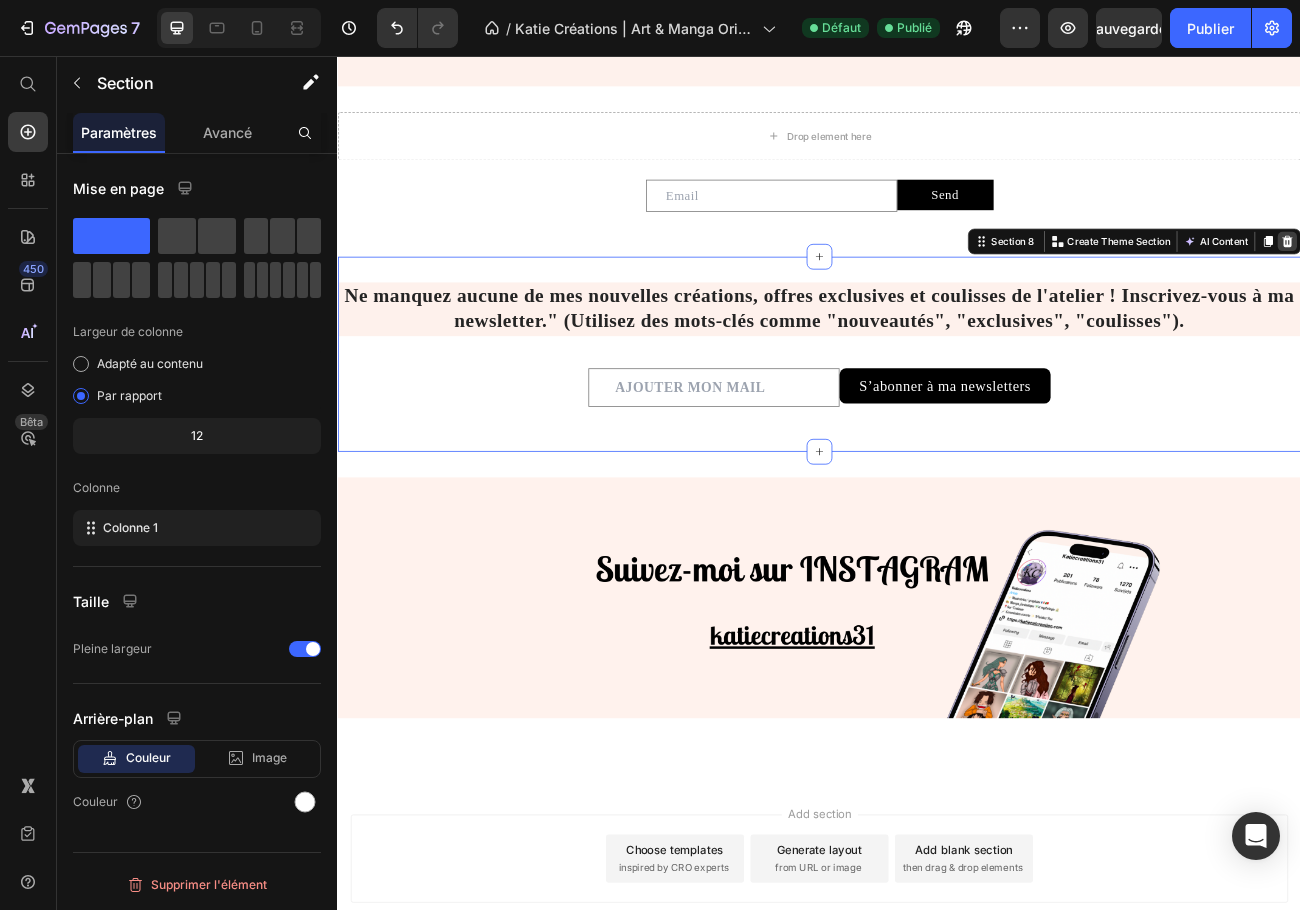 click 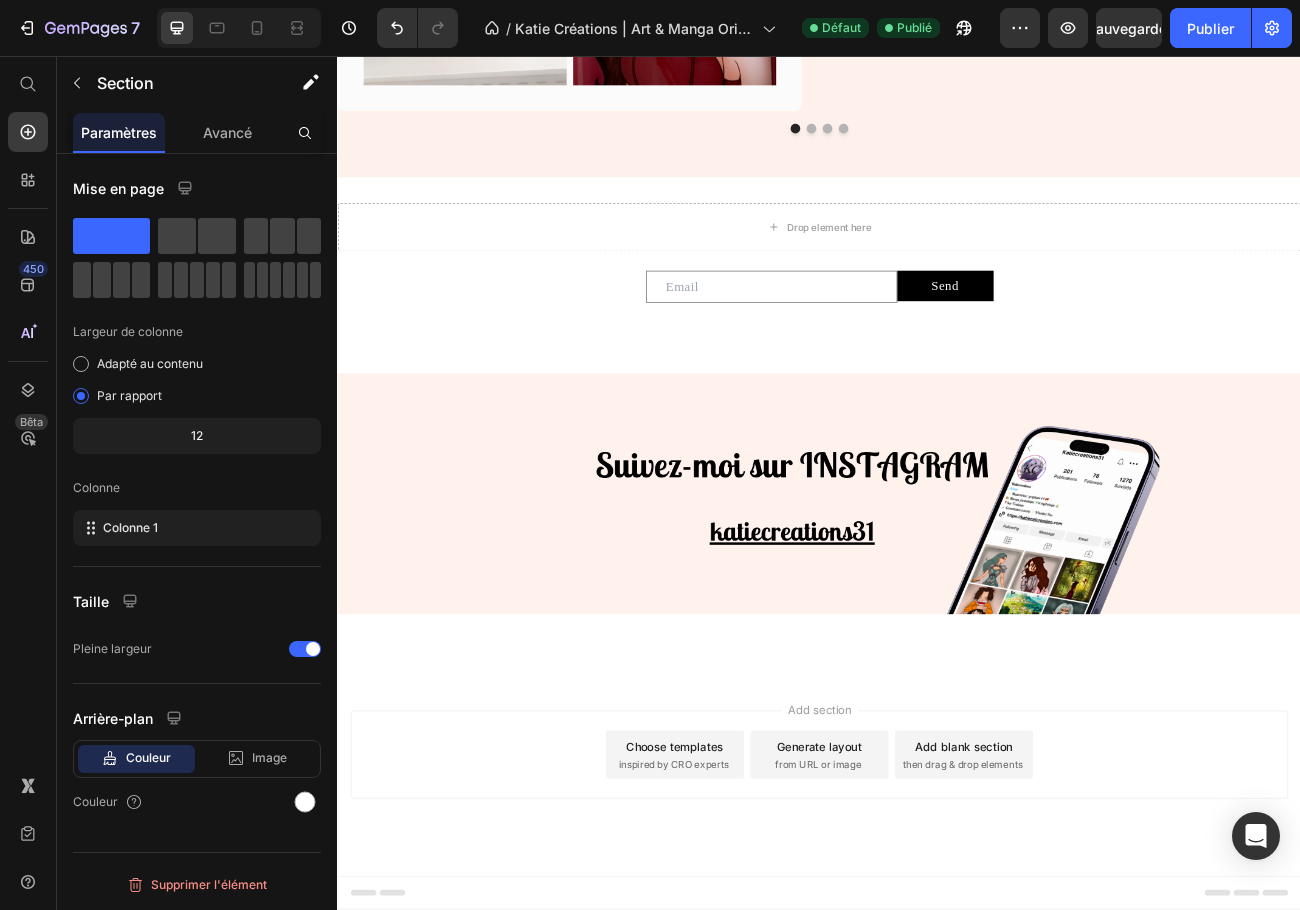scroll, scrollTop: 2872, scrollLeft: 0, axis: vertical 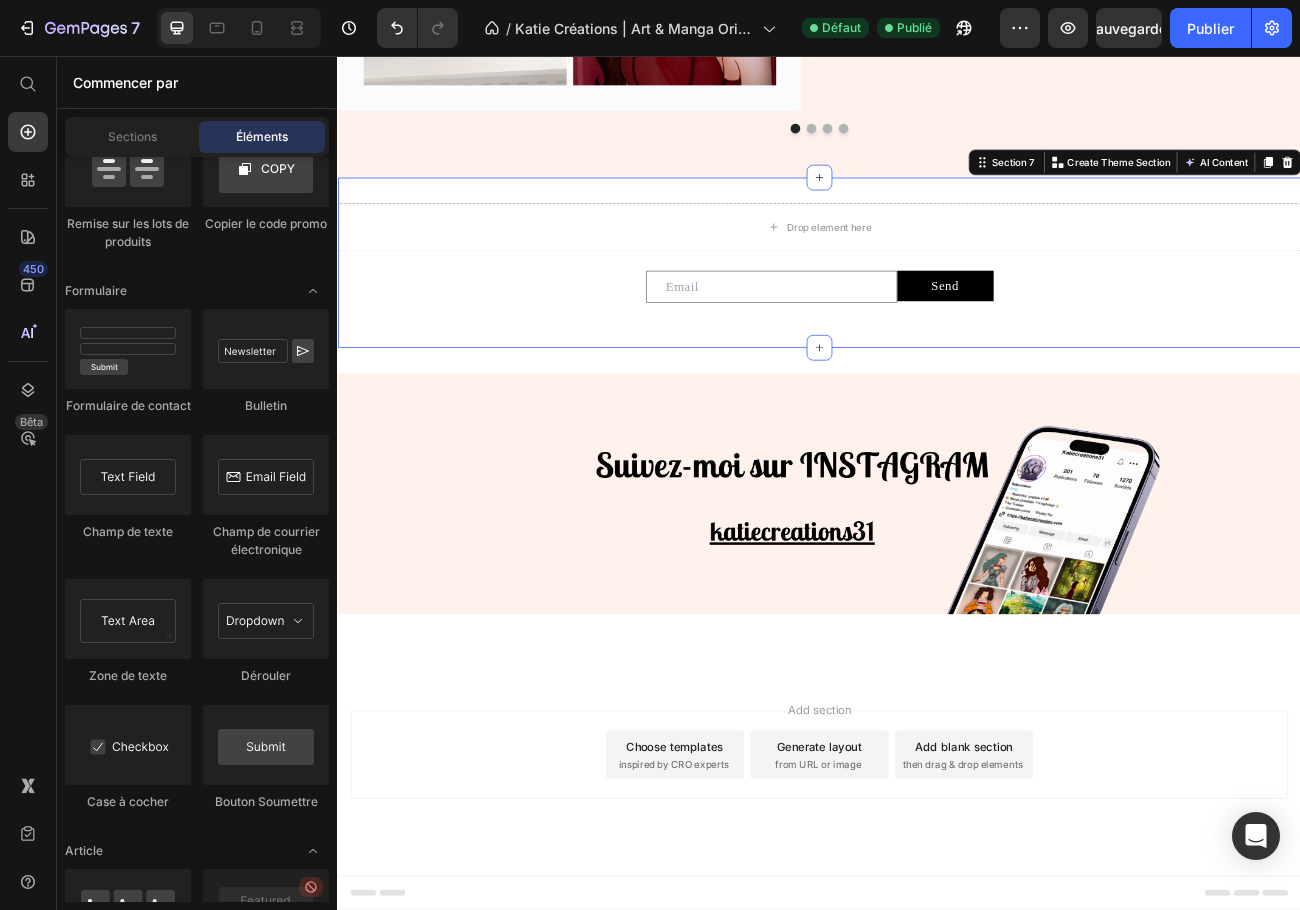 click on "Drop element here Row Email Field Send Submit Button Row Newsletter Section 7   You can create reusable sections Create Theme Section AI Content Write with GemAI What would you like to describe here? Tone and Voice Persuasive Product Marque-page "Seraph of the End - Mikaela" - Alliance et Destin Sanguinaire Show more Generate" at bounding box center [937, 314] 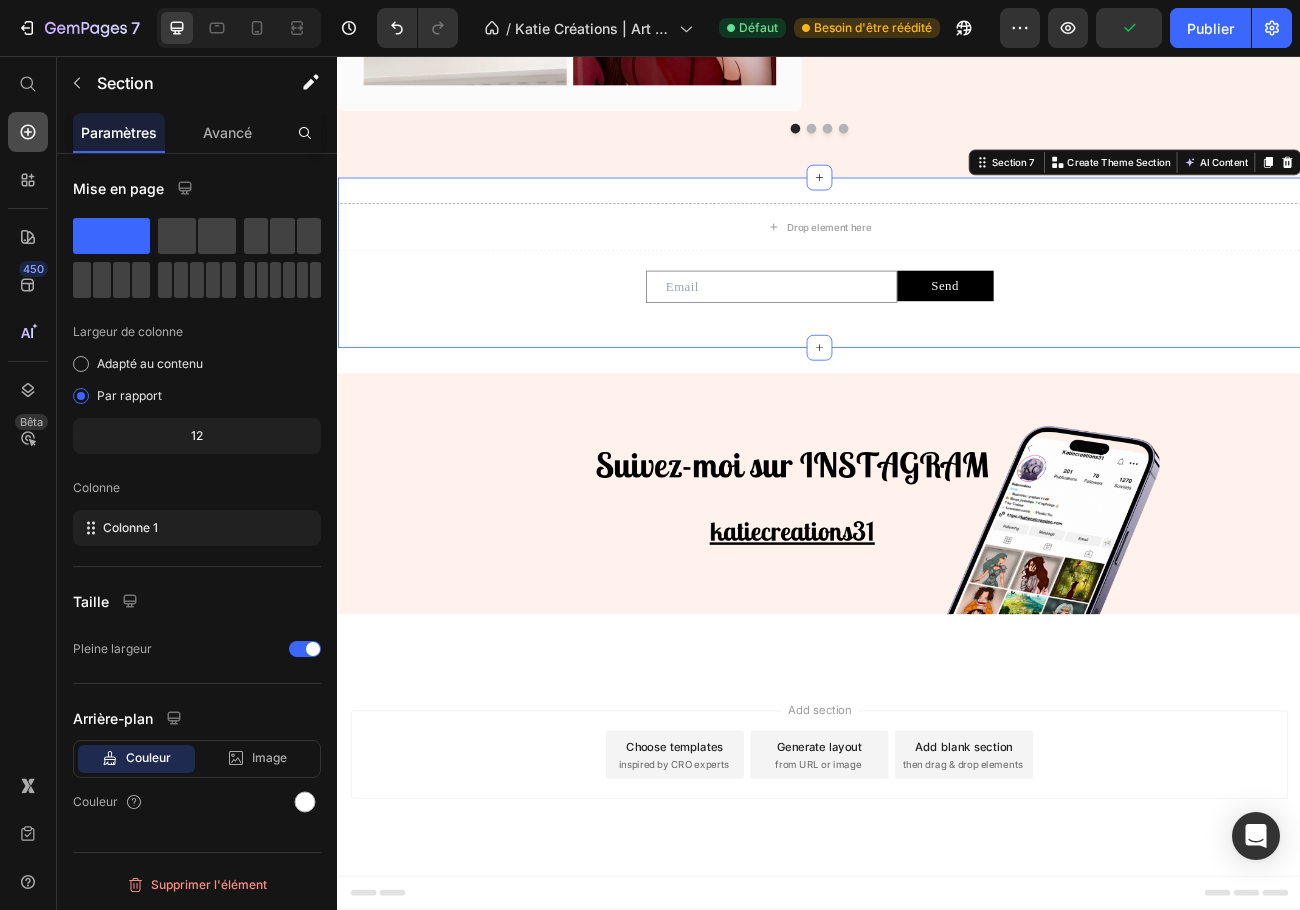 click 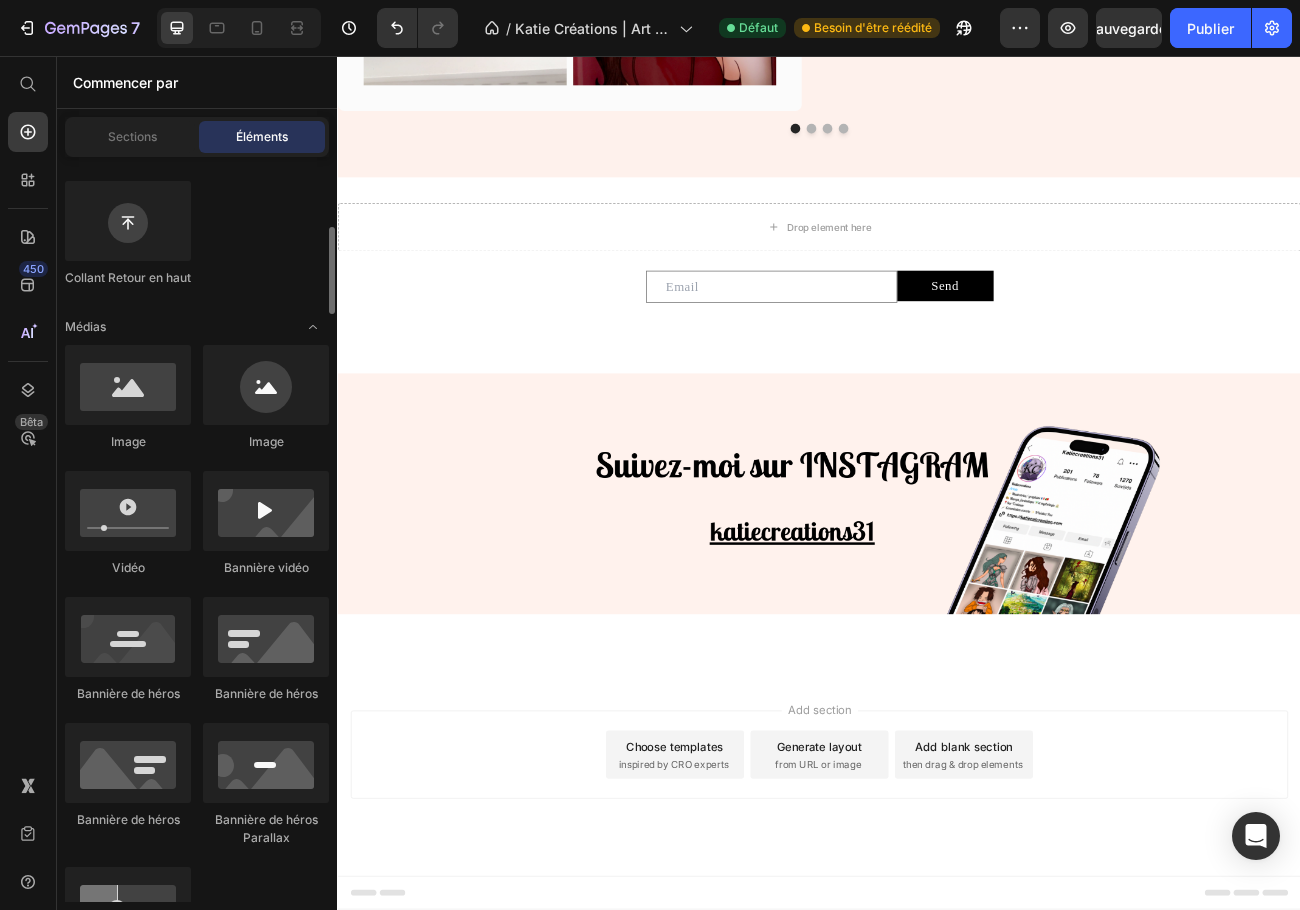 scroll, scrollTop: 200, scrollLeft: 0, axis: vertical 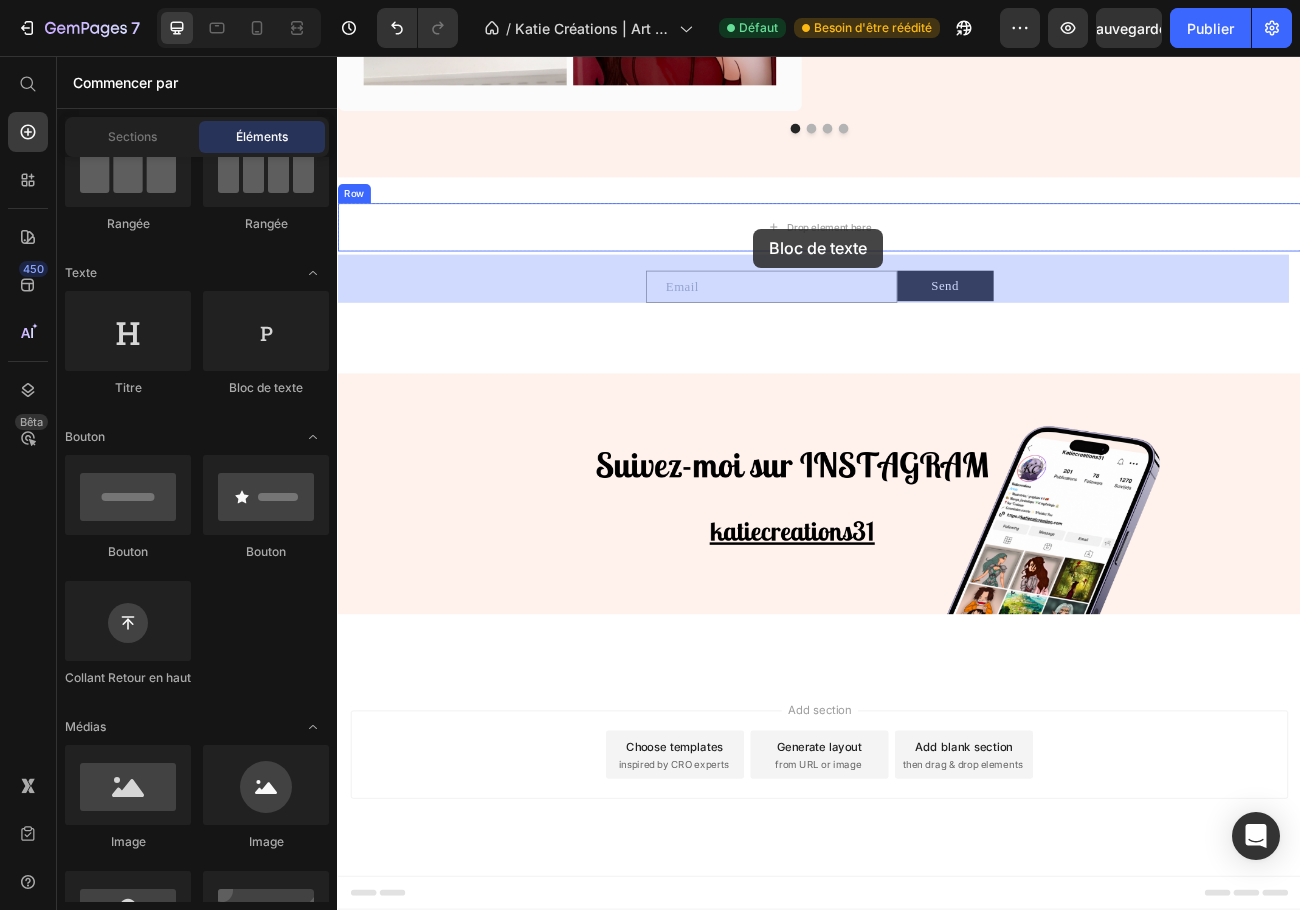 drag, startPoint x: 592, startPoint y: 390, endPoint x: 857, endPoint y: 271, distance: 290.49268 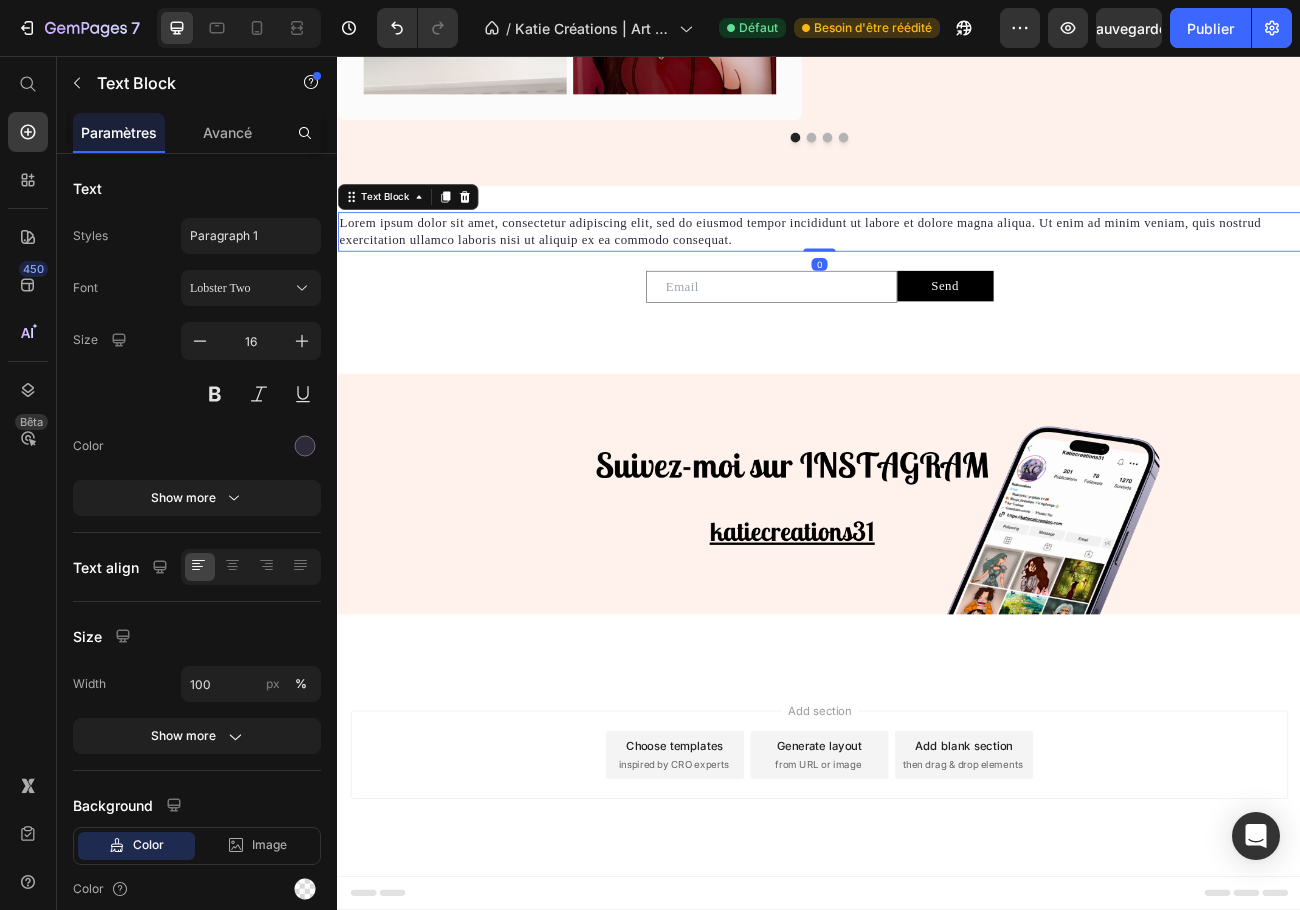 scroll, scrollTop: 2861, scrollLeft: 0, axis: vertical 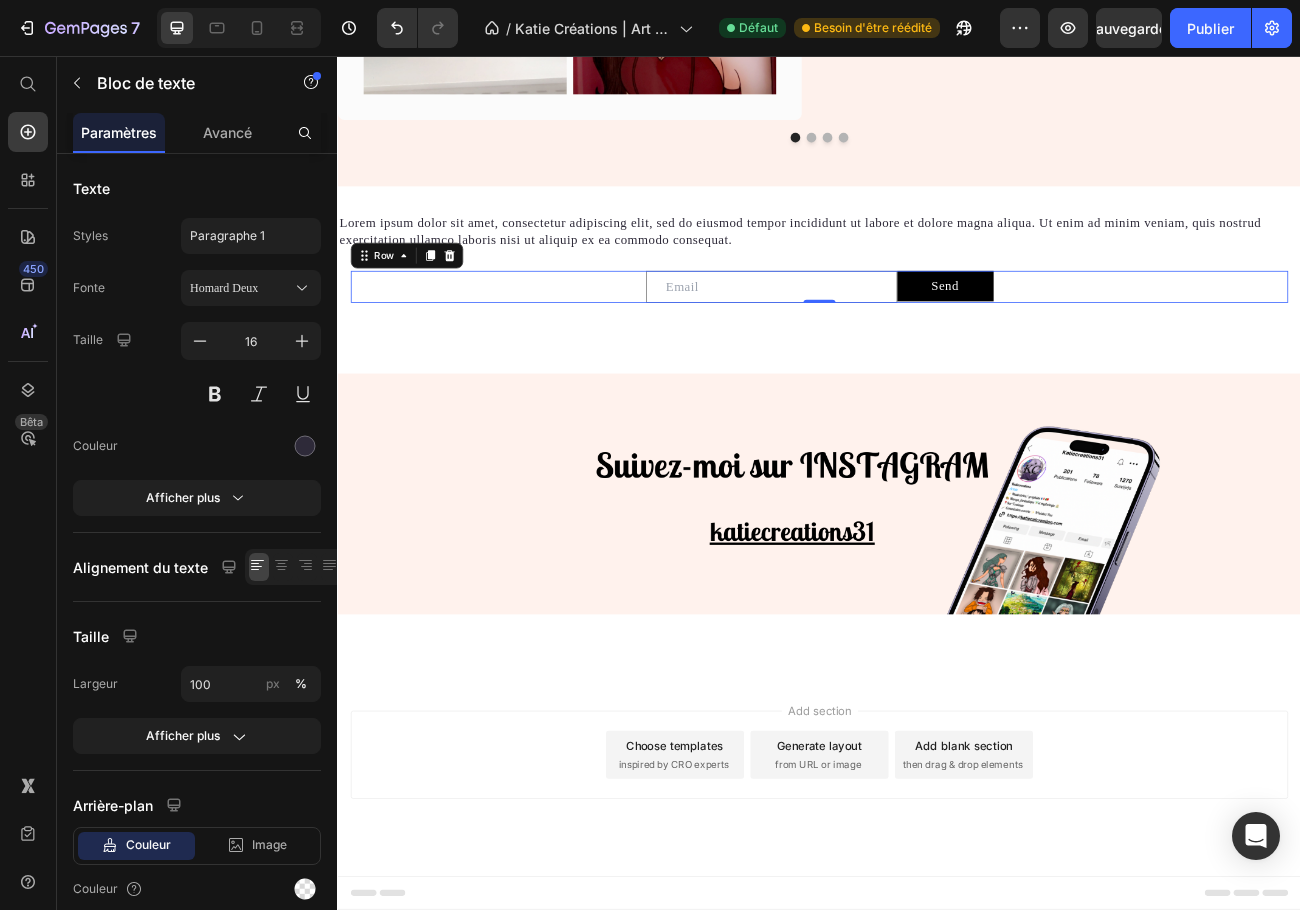 click on "Email Field Send Submit Button Row   0" at bounding box center [937, 344] 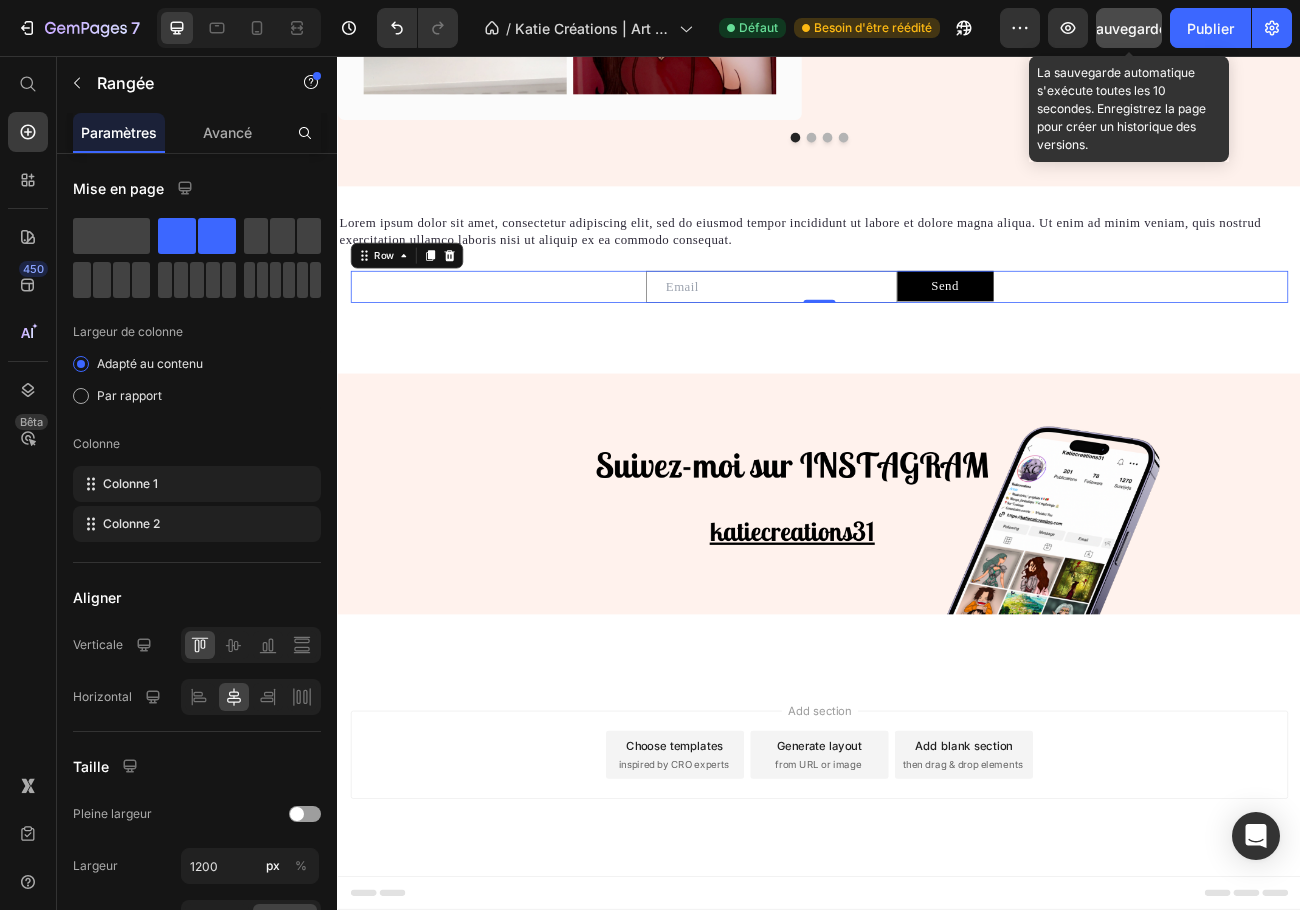 click on "Sauvegarder" at bounding box center [1129, 28] 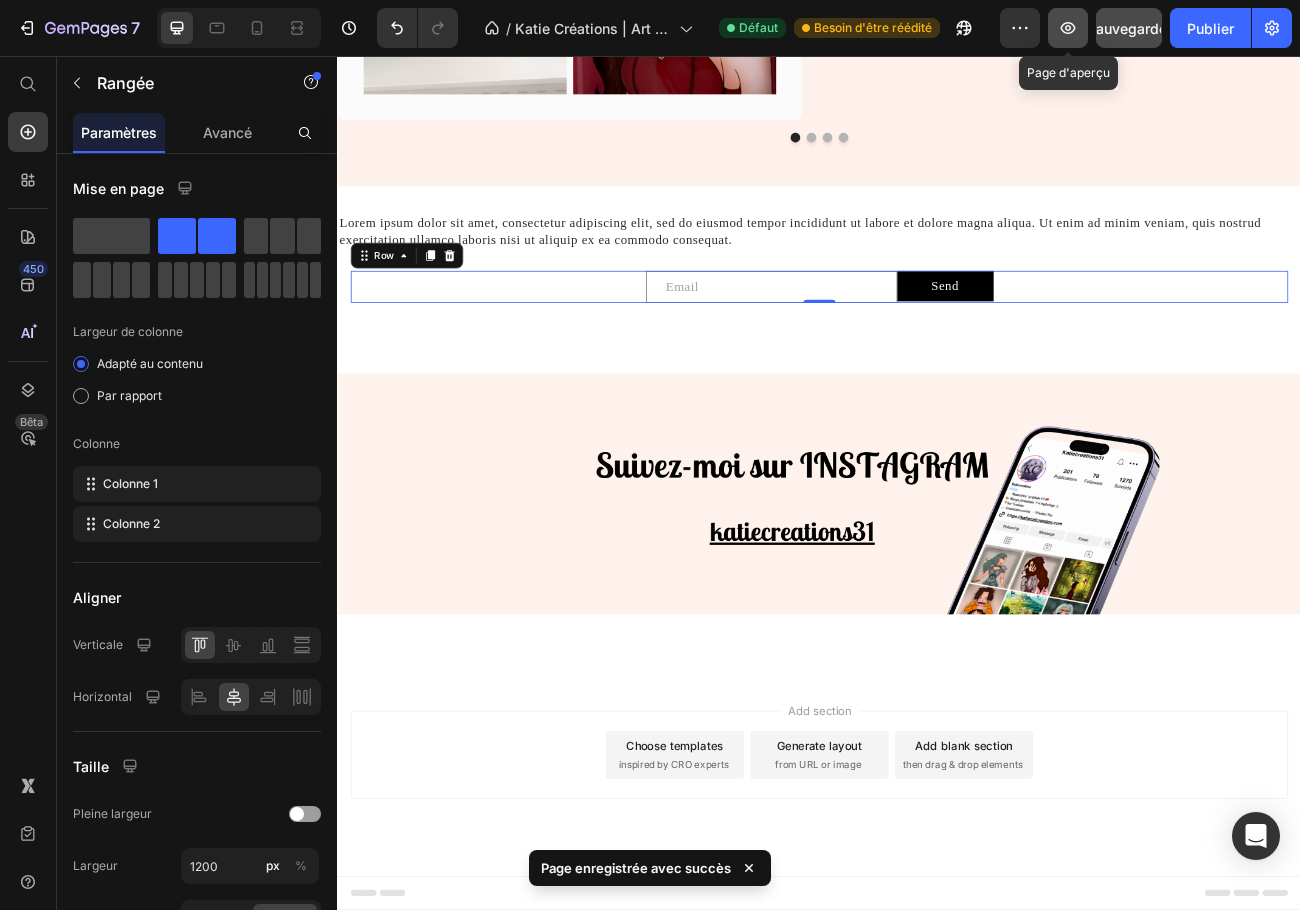 click 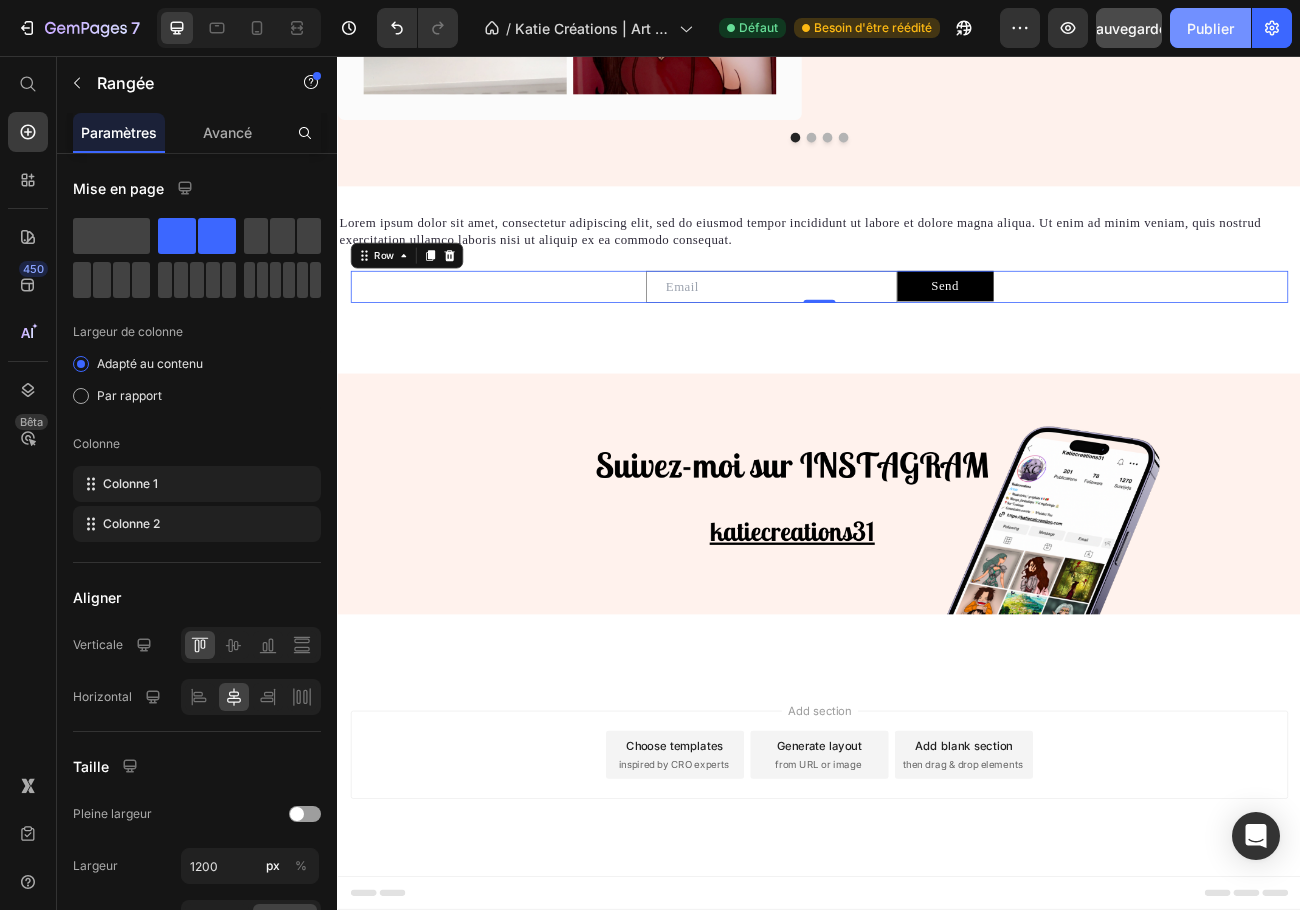 click on "Publier" 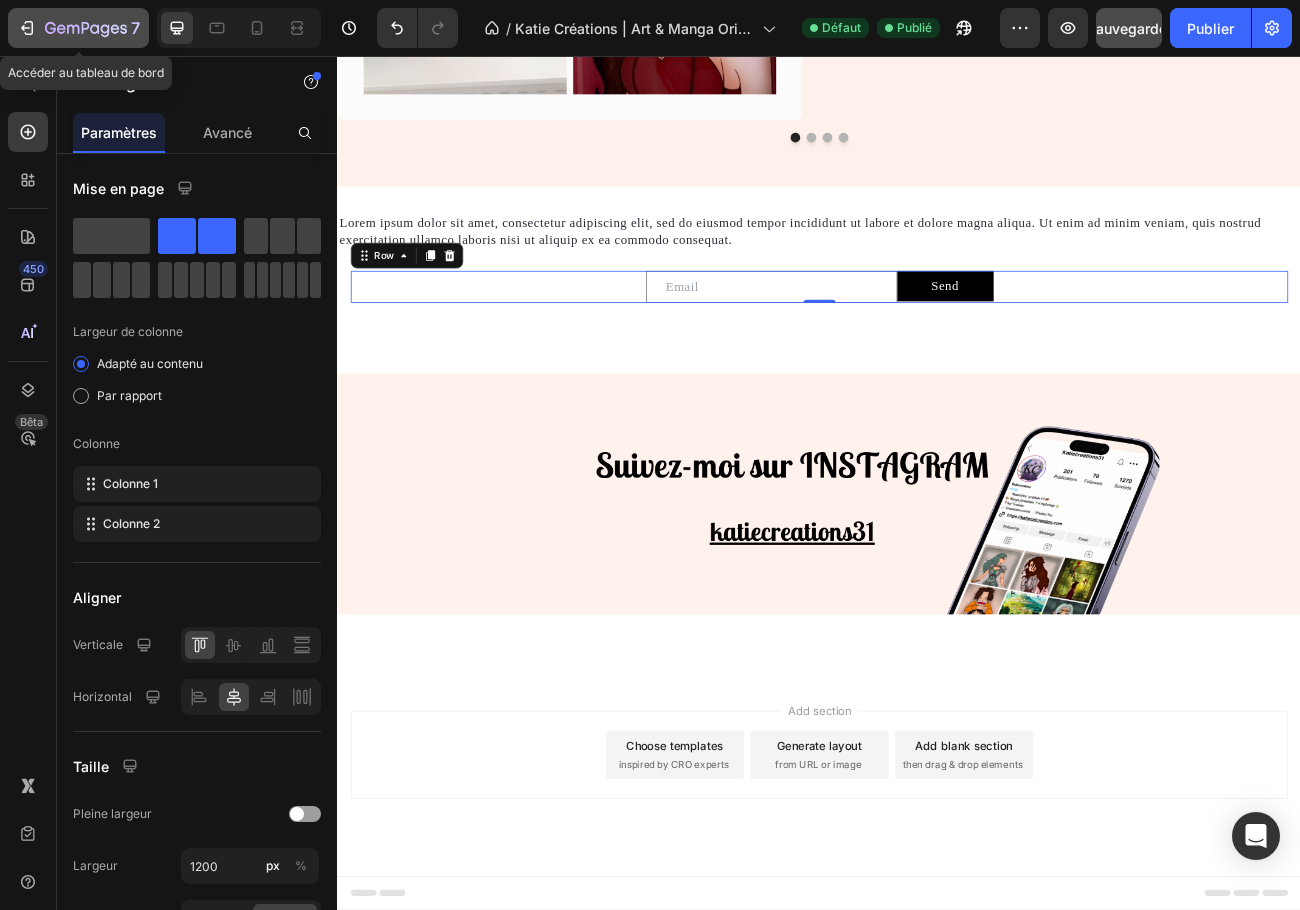 click on "7" at bounding box center [78, 28] 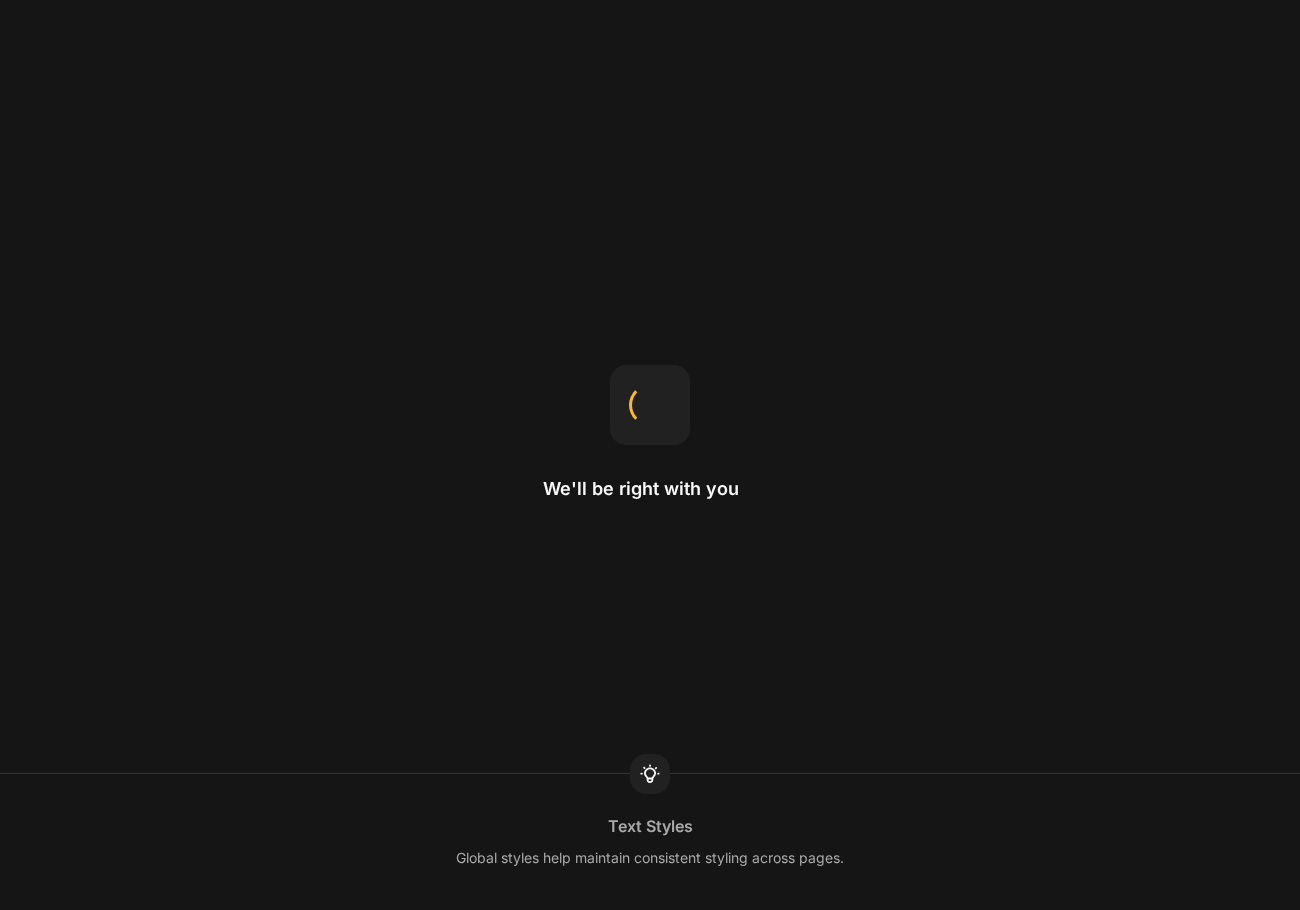 scroll, scrollTop: 0, scrollLeft: 0, axis: both 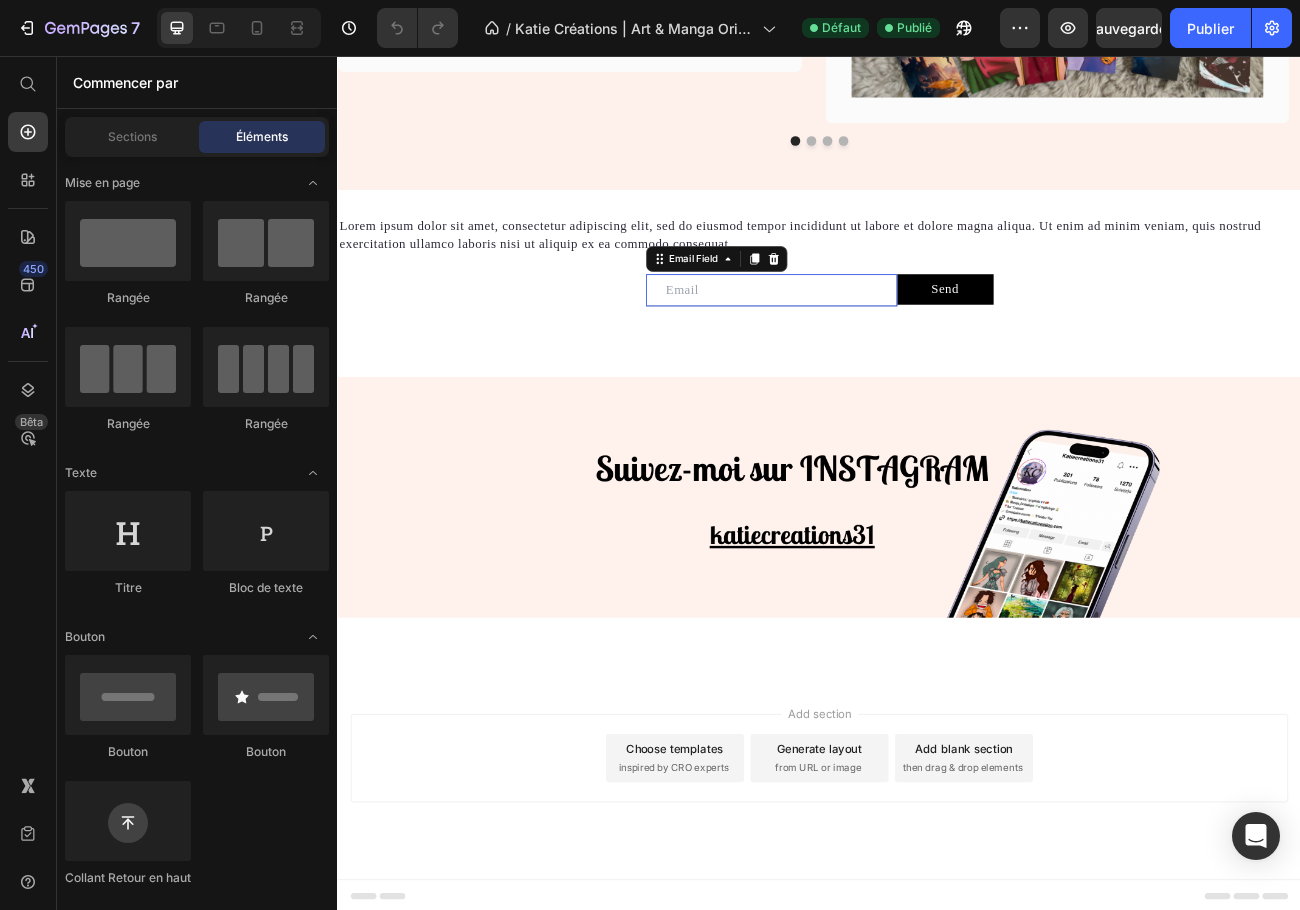 click at bounding box center [877, 348] 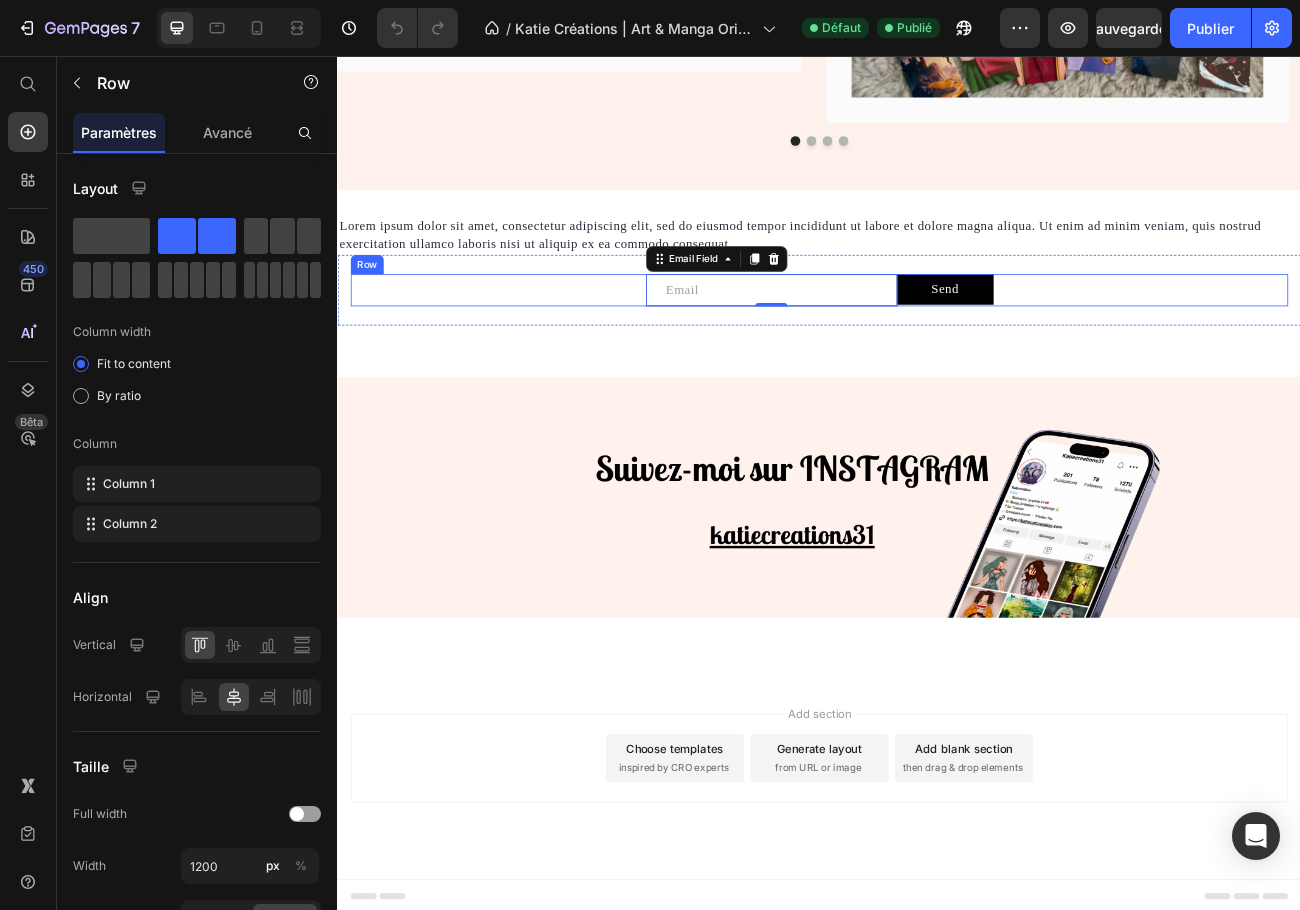 click on "Email Field   0 Send Submit Button Row" at bounding box center [937, 348] 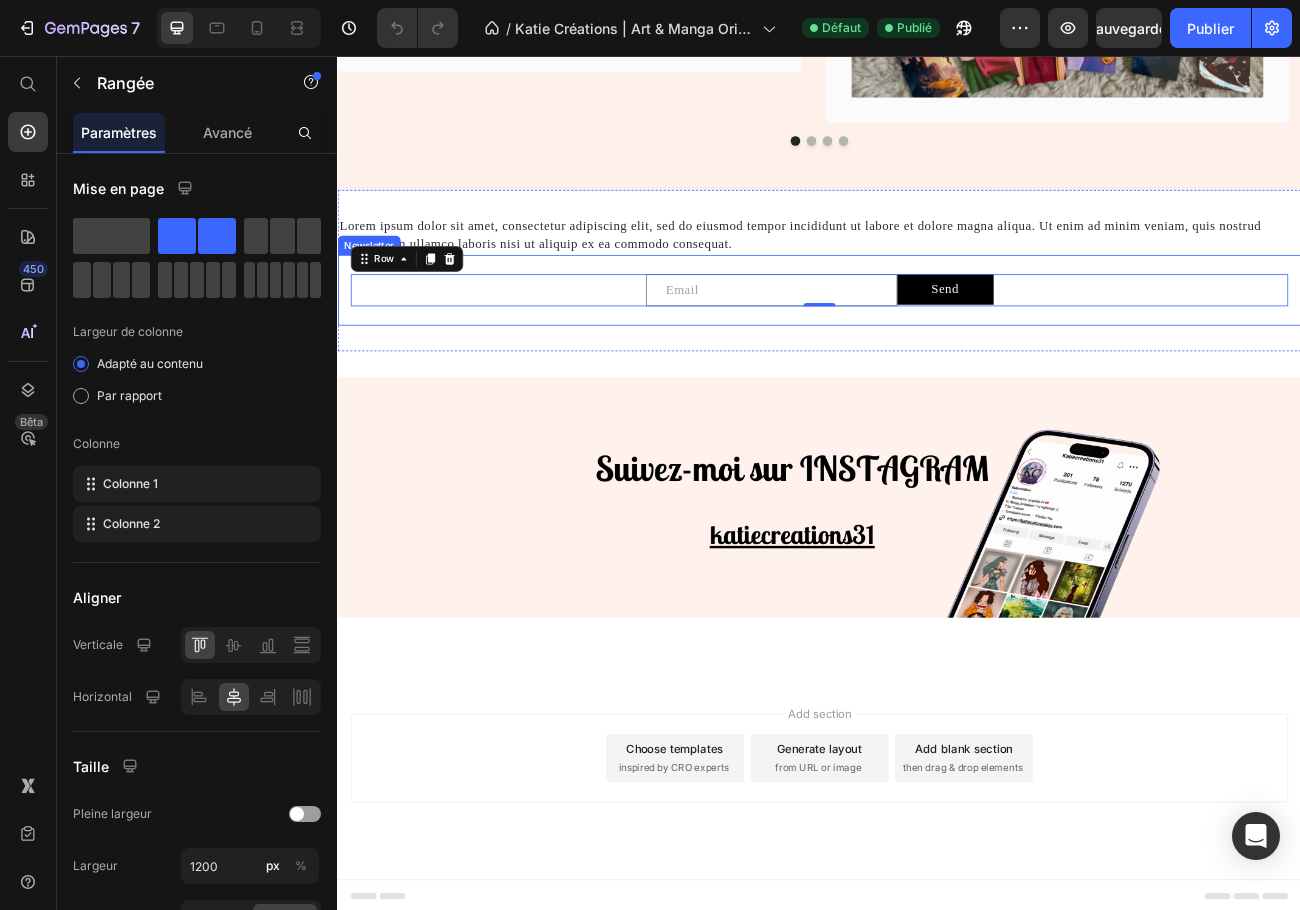 click on "Email Field Send Submit Button Row   0 Newsletter" at bounding box center (937, 348) 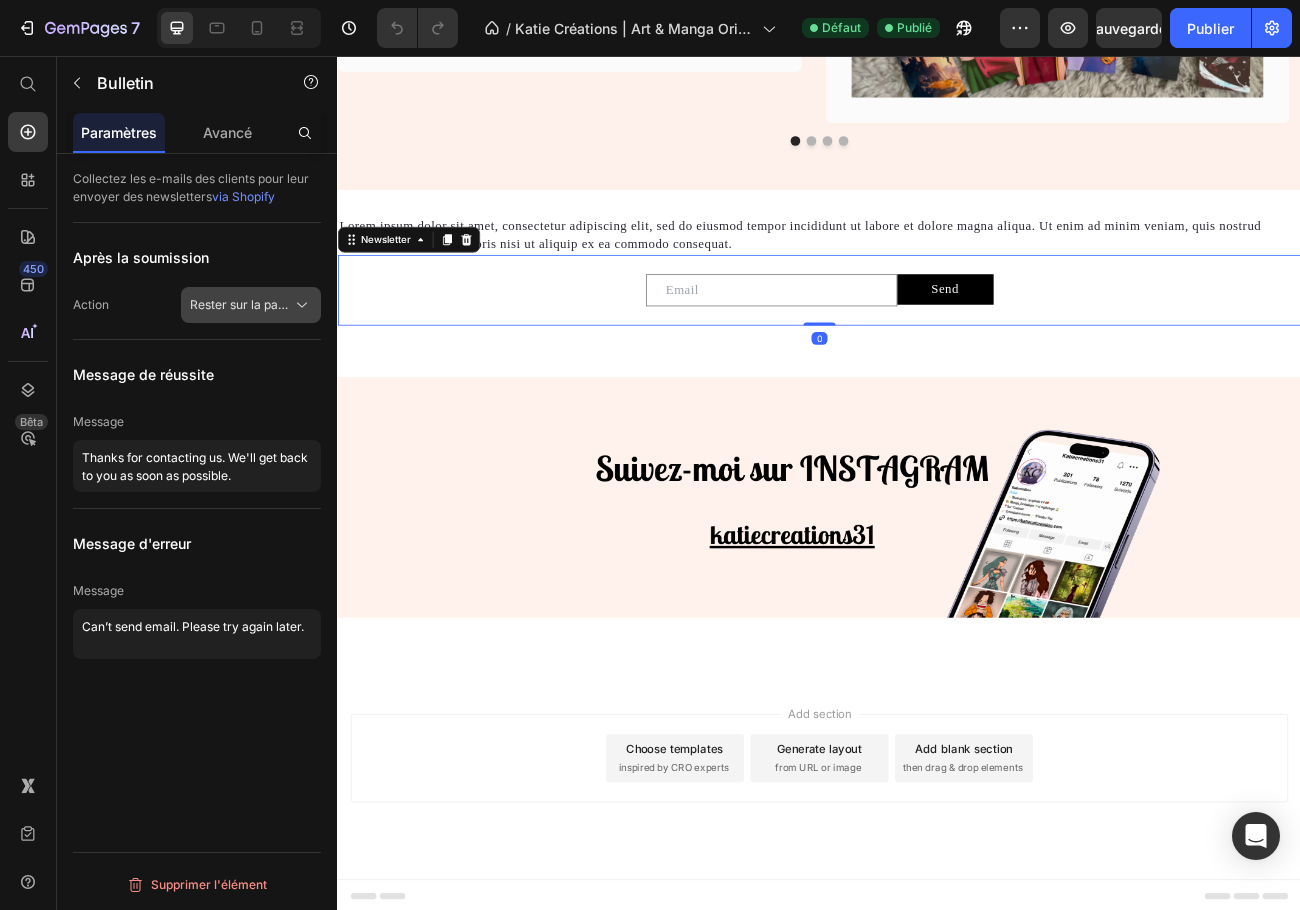 click on "Rester sur la page" at bounding box center (241, 304) 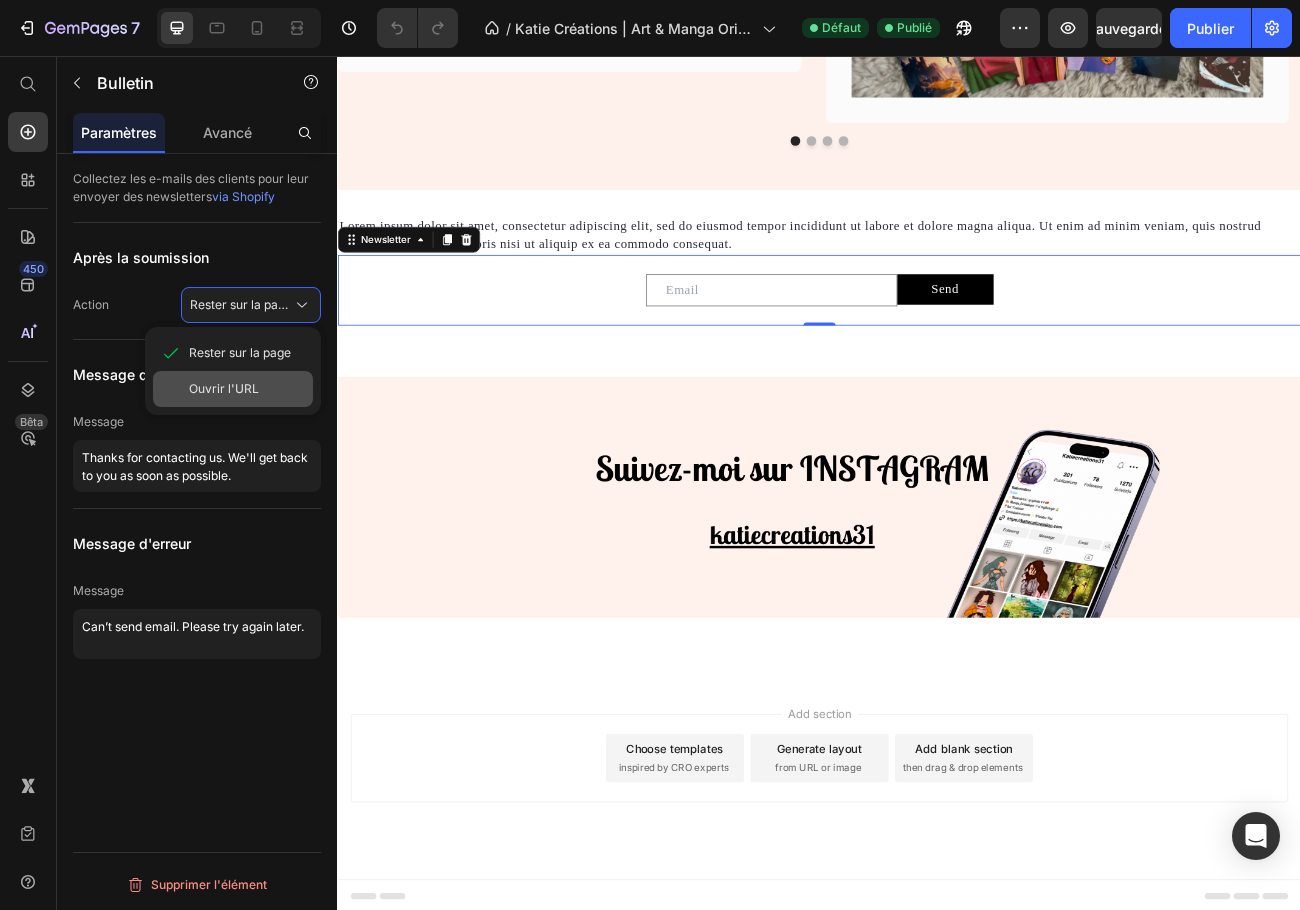 click on "Ouvrir l'URL" 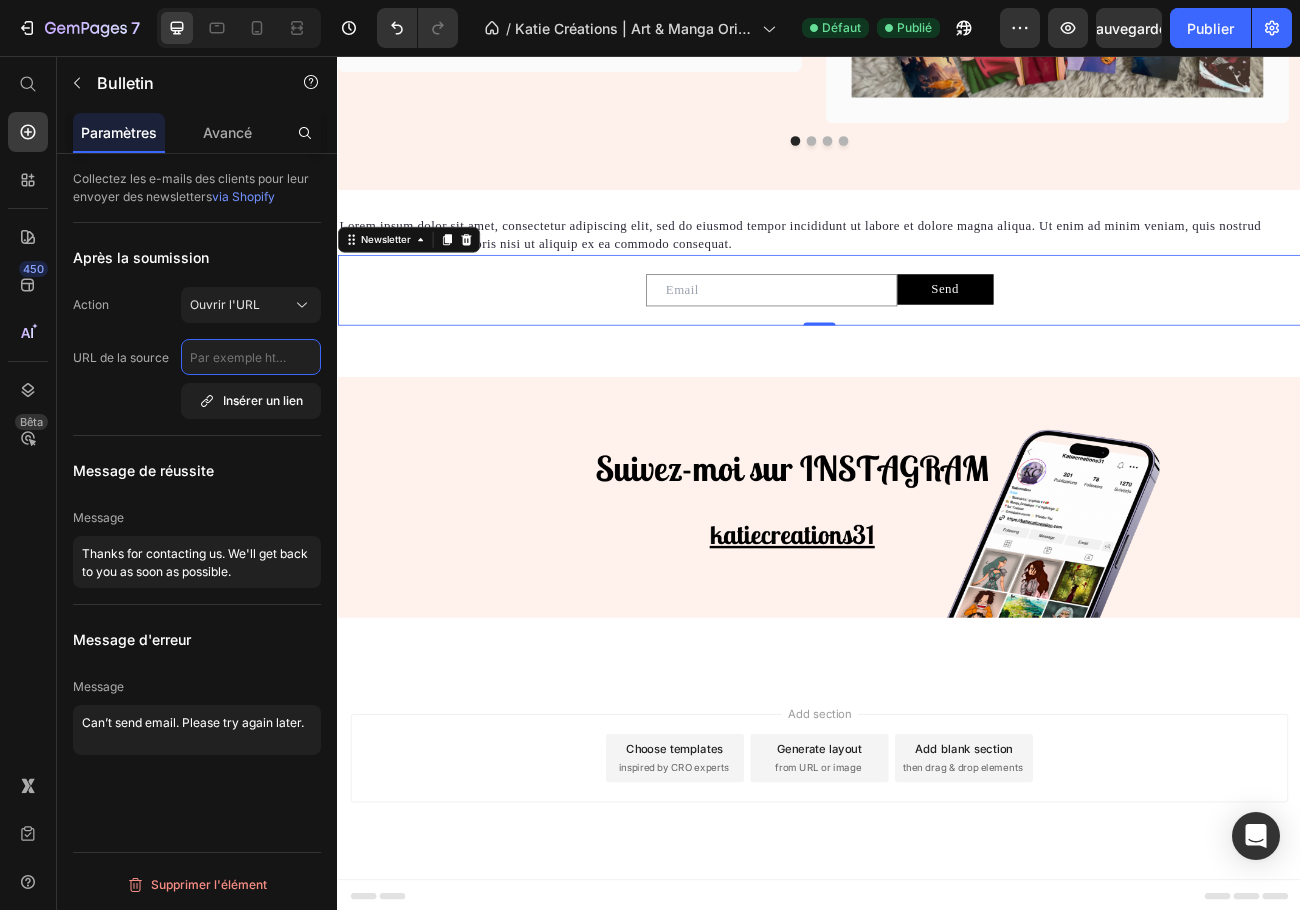 click 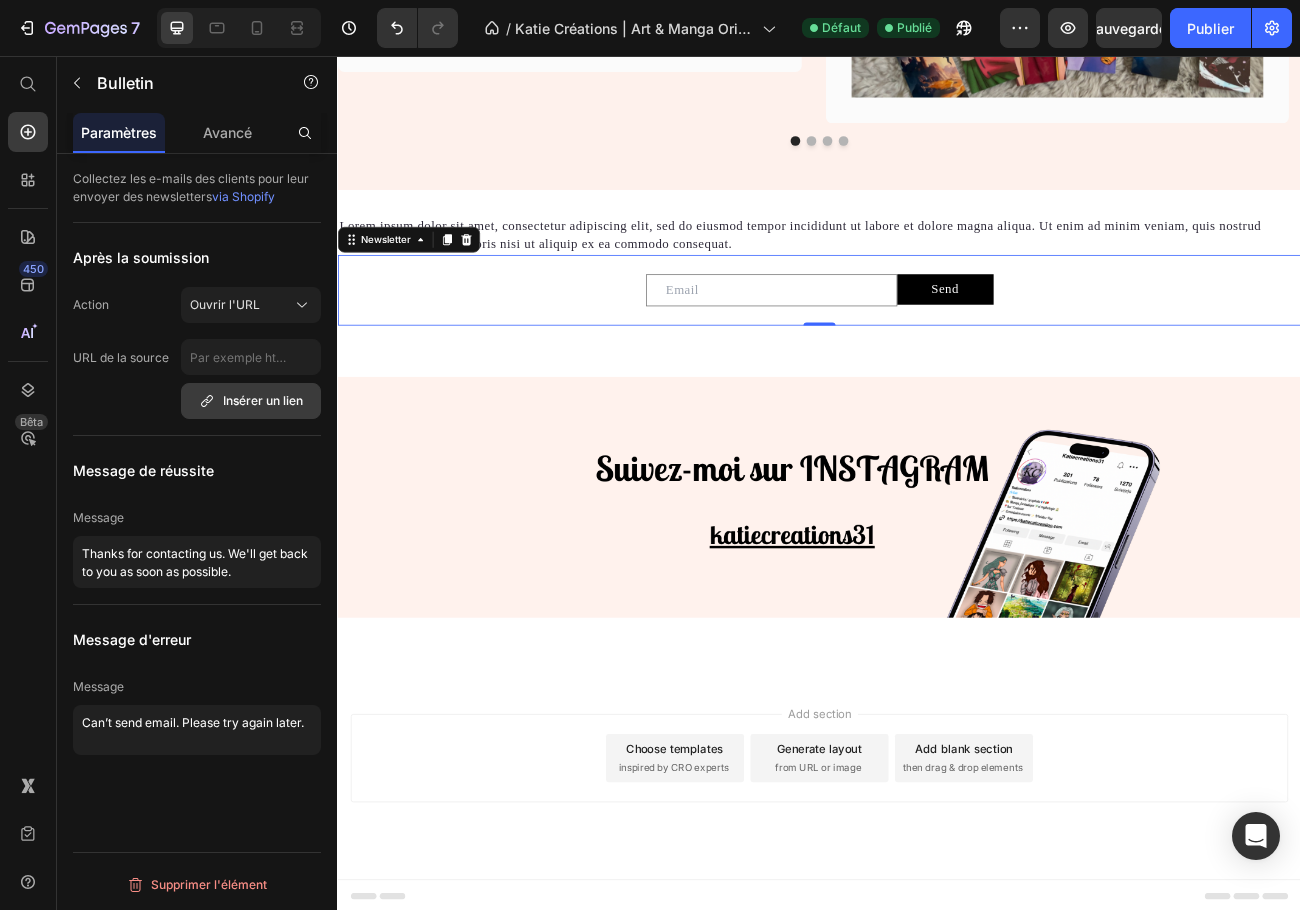 click on "Insérer un lien" at bounding box center [251, 401] 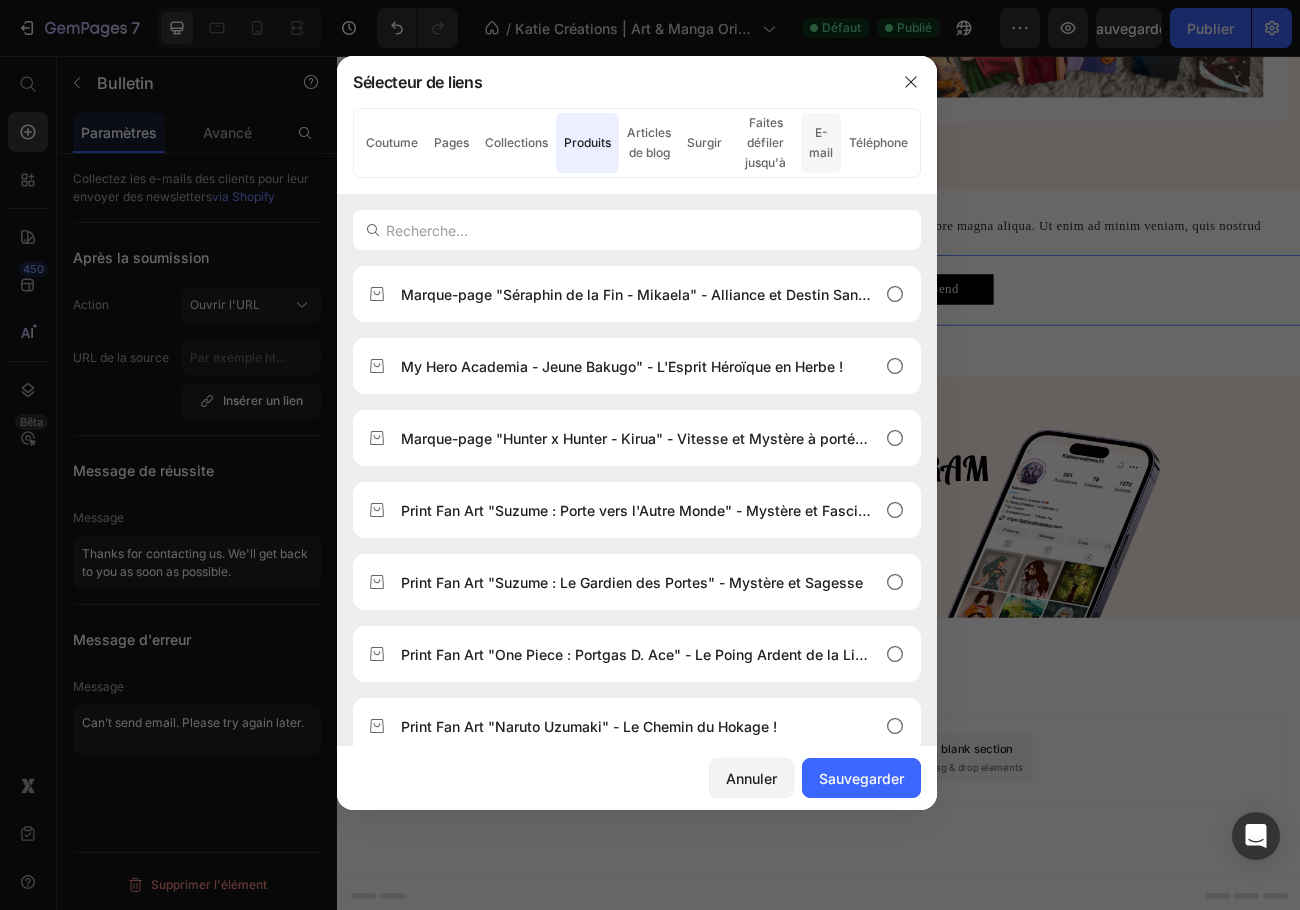 click on "E-mail" at bounding box center [821, 142] 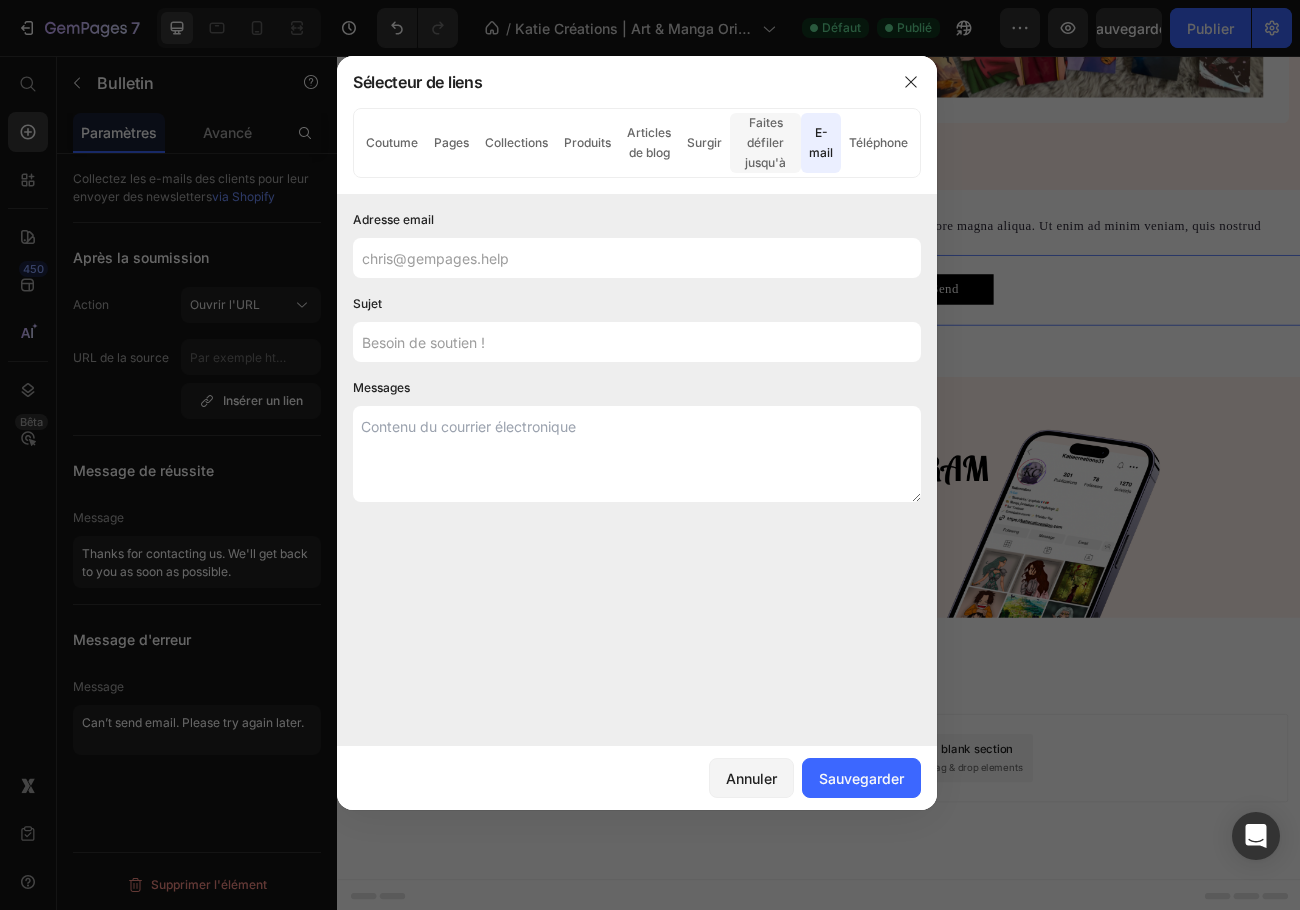 click on "Faites défiler jusqu'à" 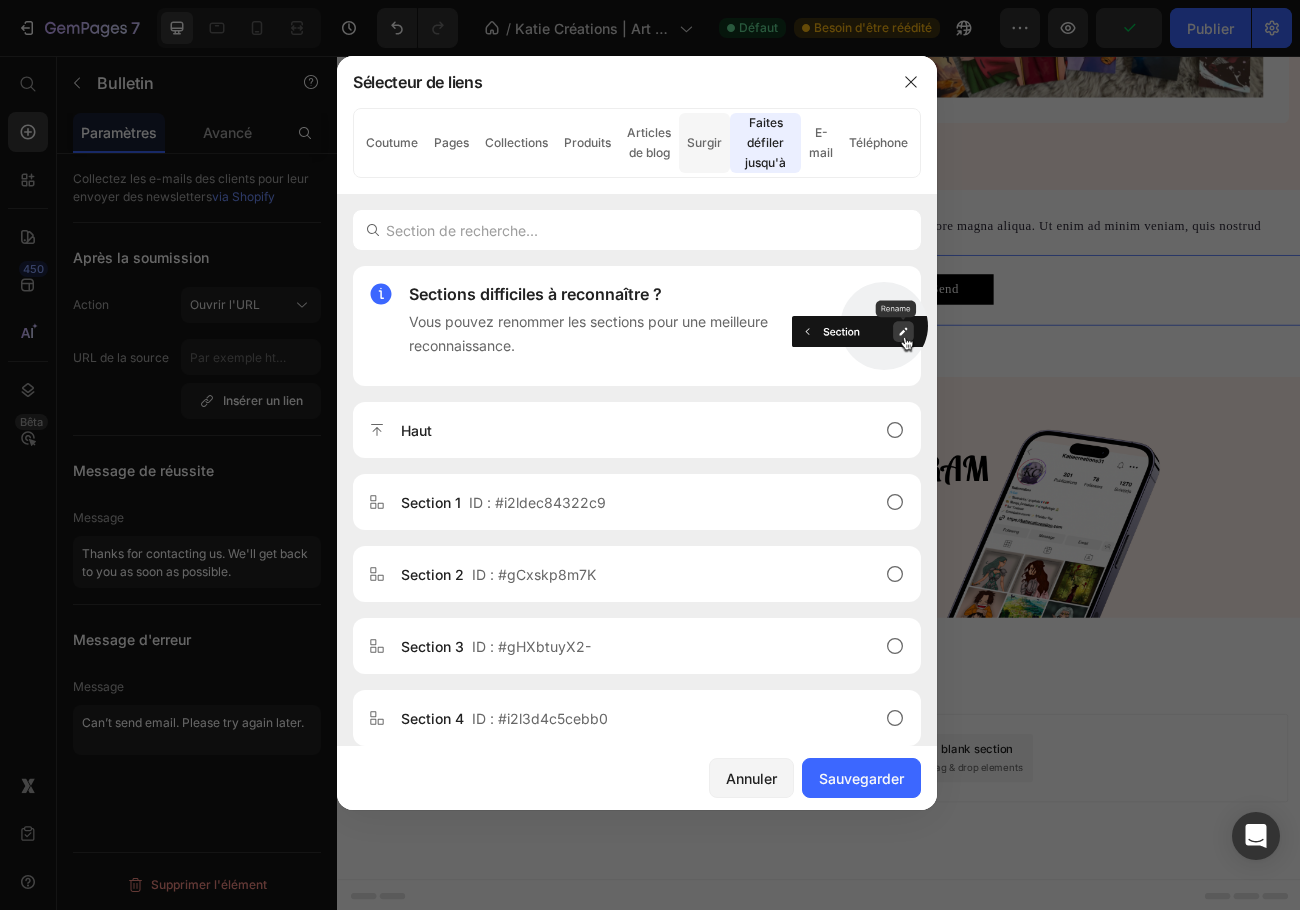 click on "Surgir" 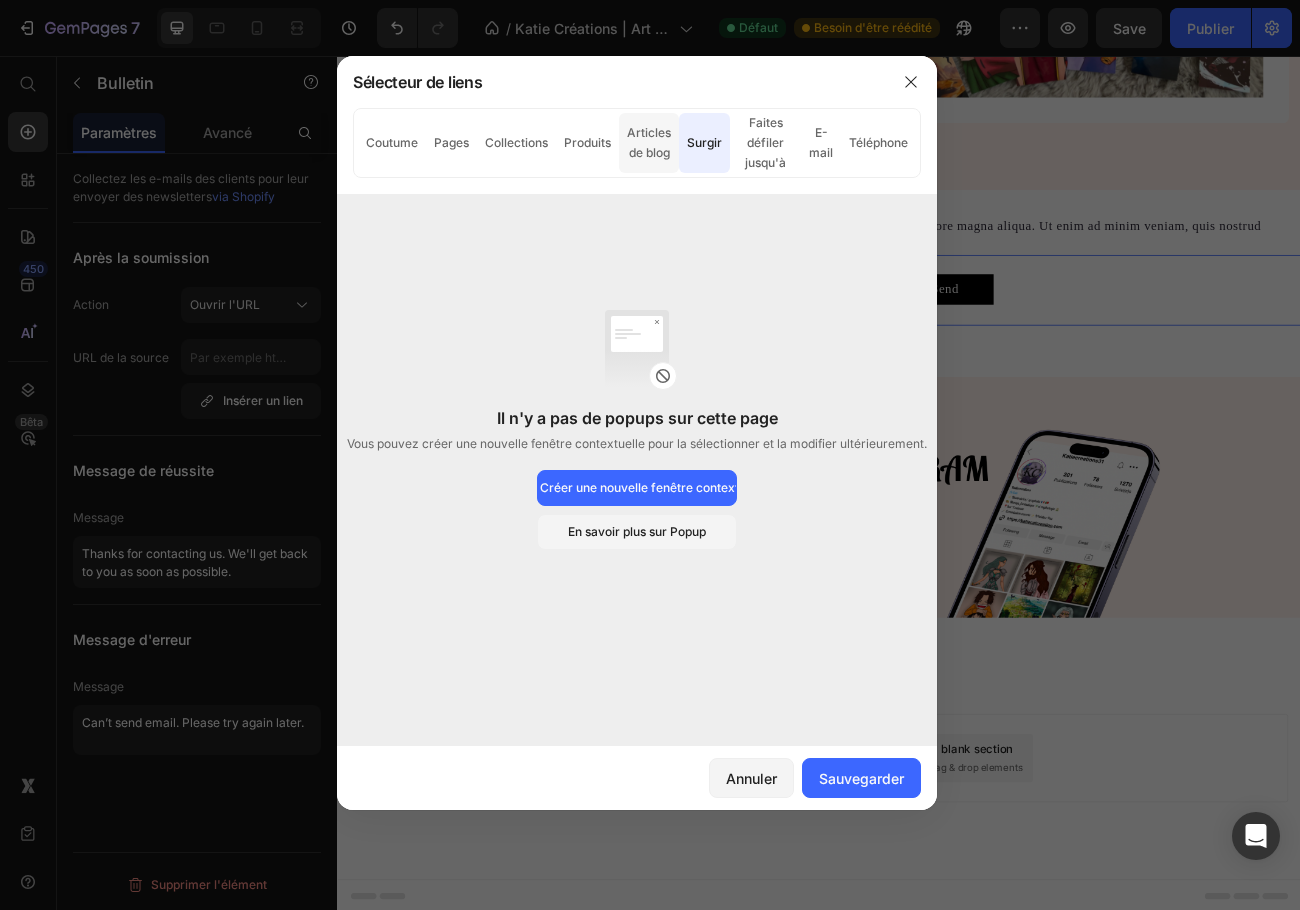 click on "Articles de blog" 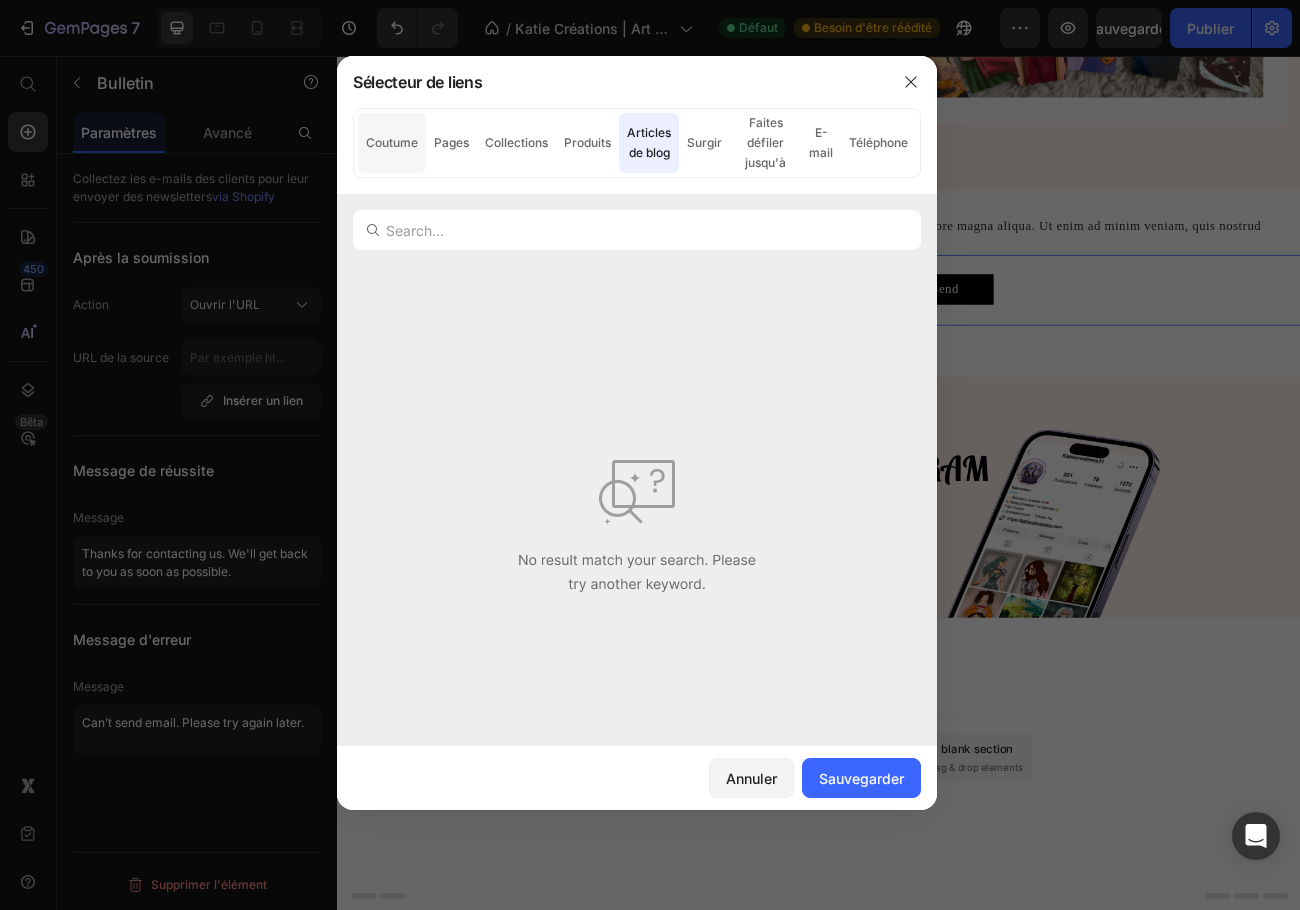 click on "Coutume" at bounding box center (392, 142) 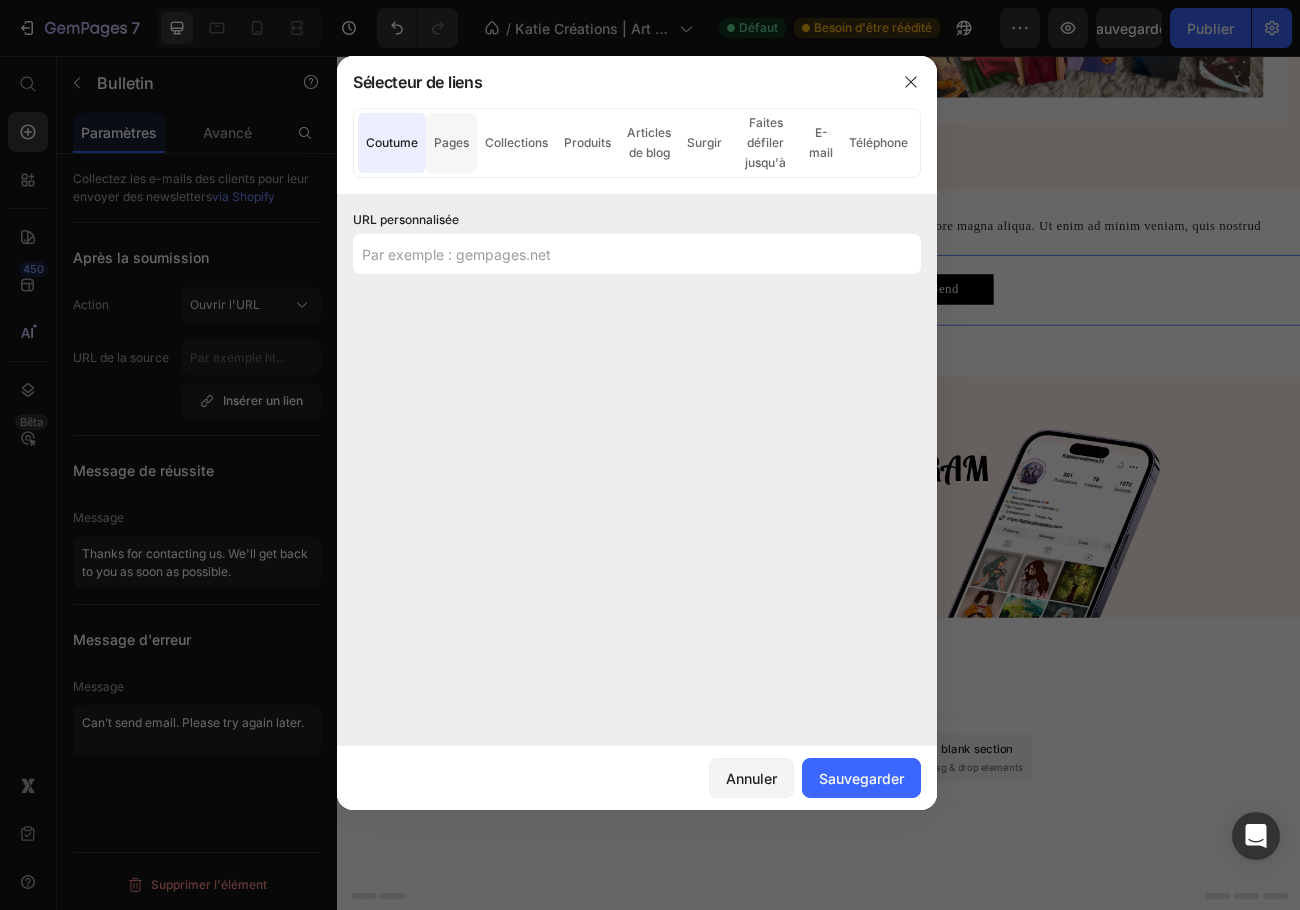 click on "Pages" 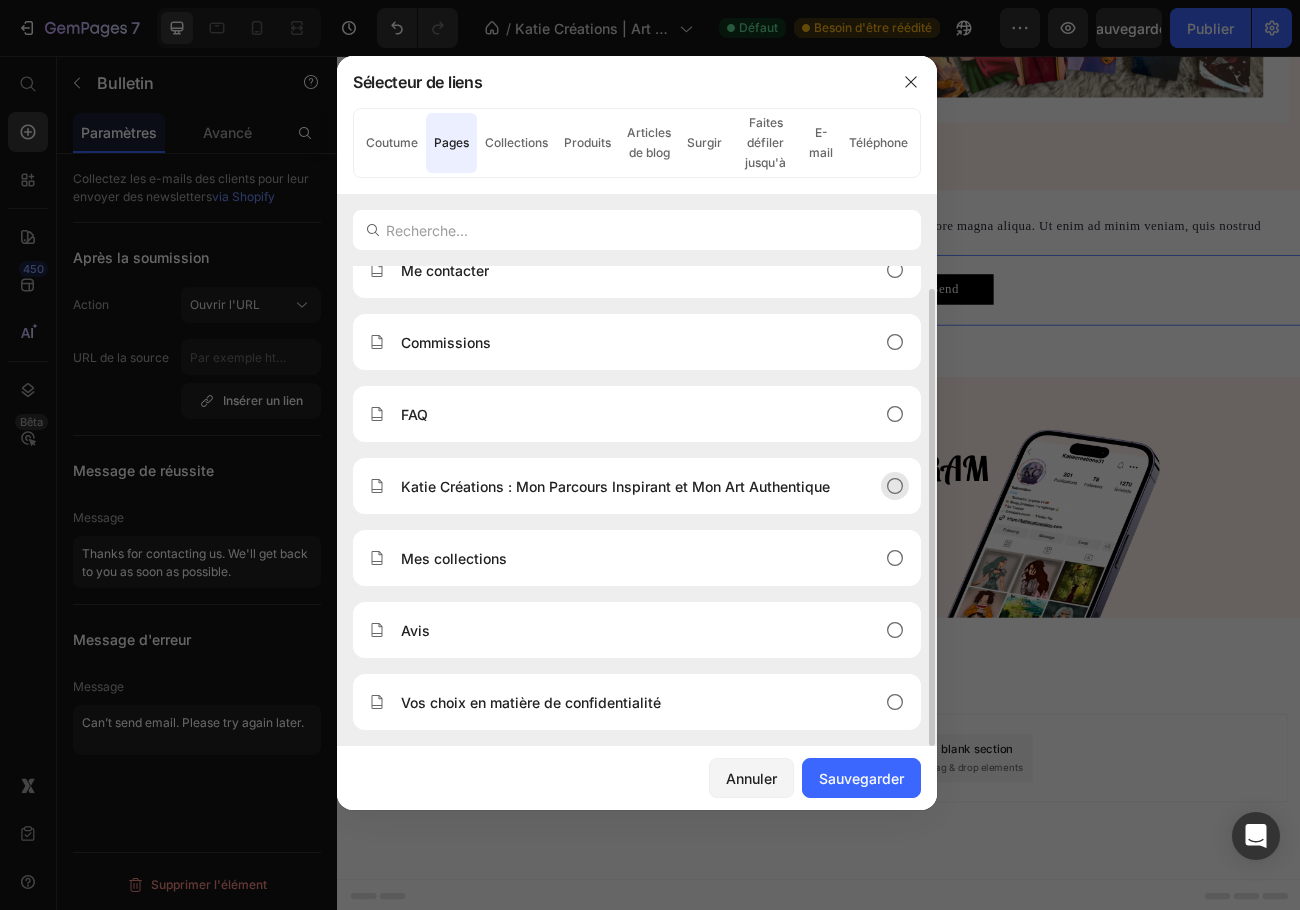 scroll, scrollTop: 0, scrollLeft: 0, axis: both 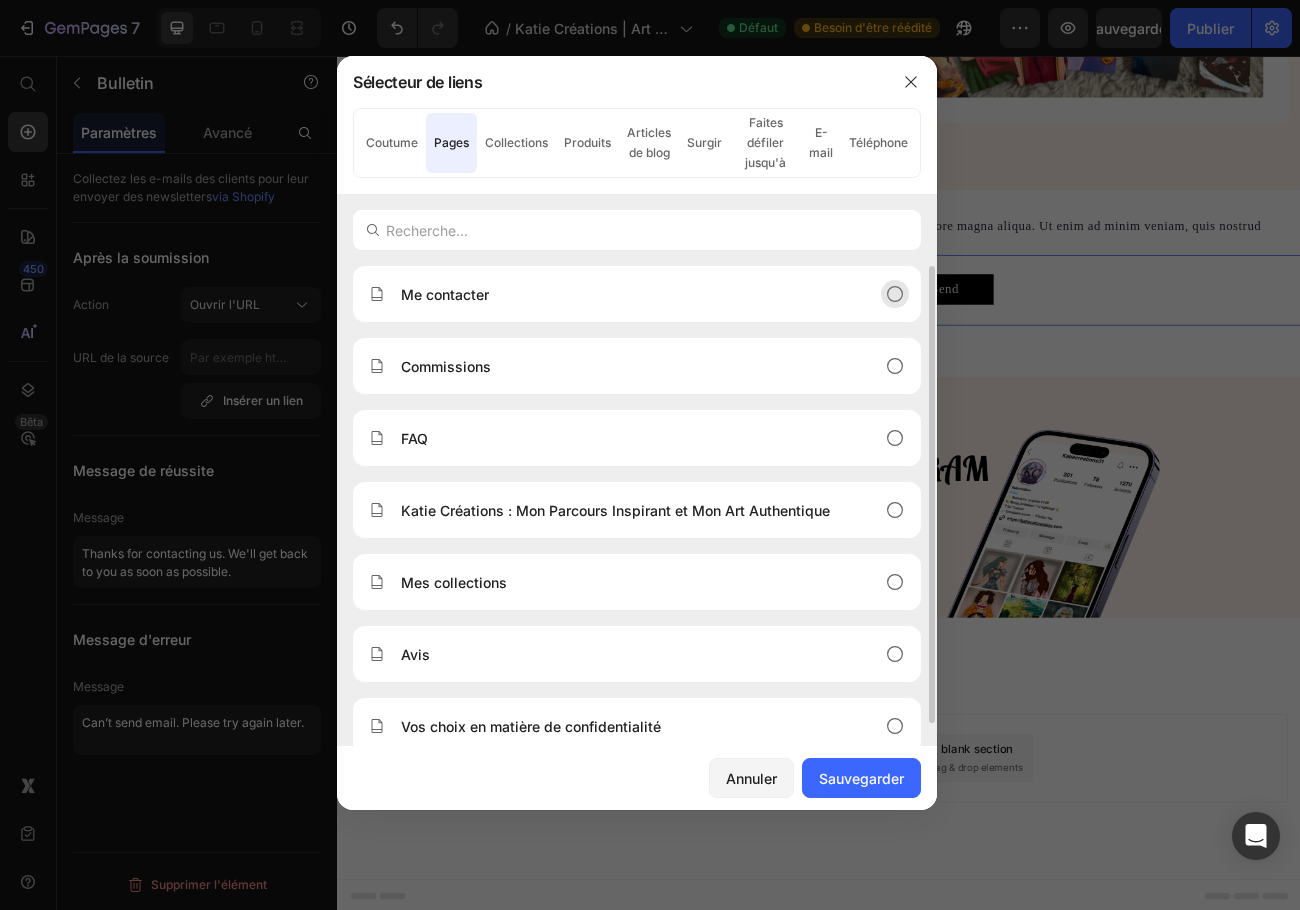 click on "Me contacter" 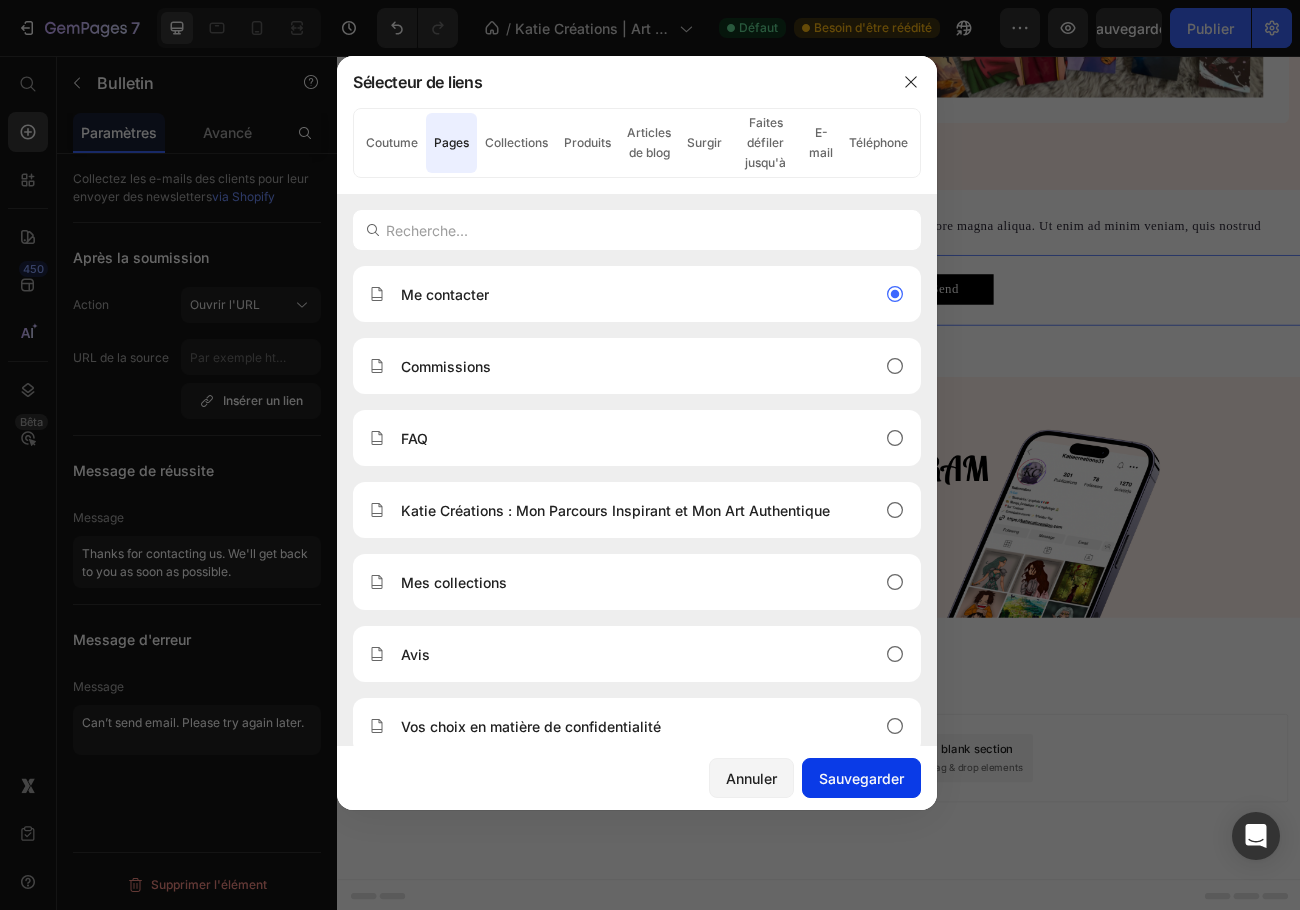 click on "Sauvegarder" at bounding box center (861, 778) 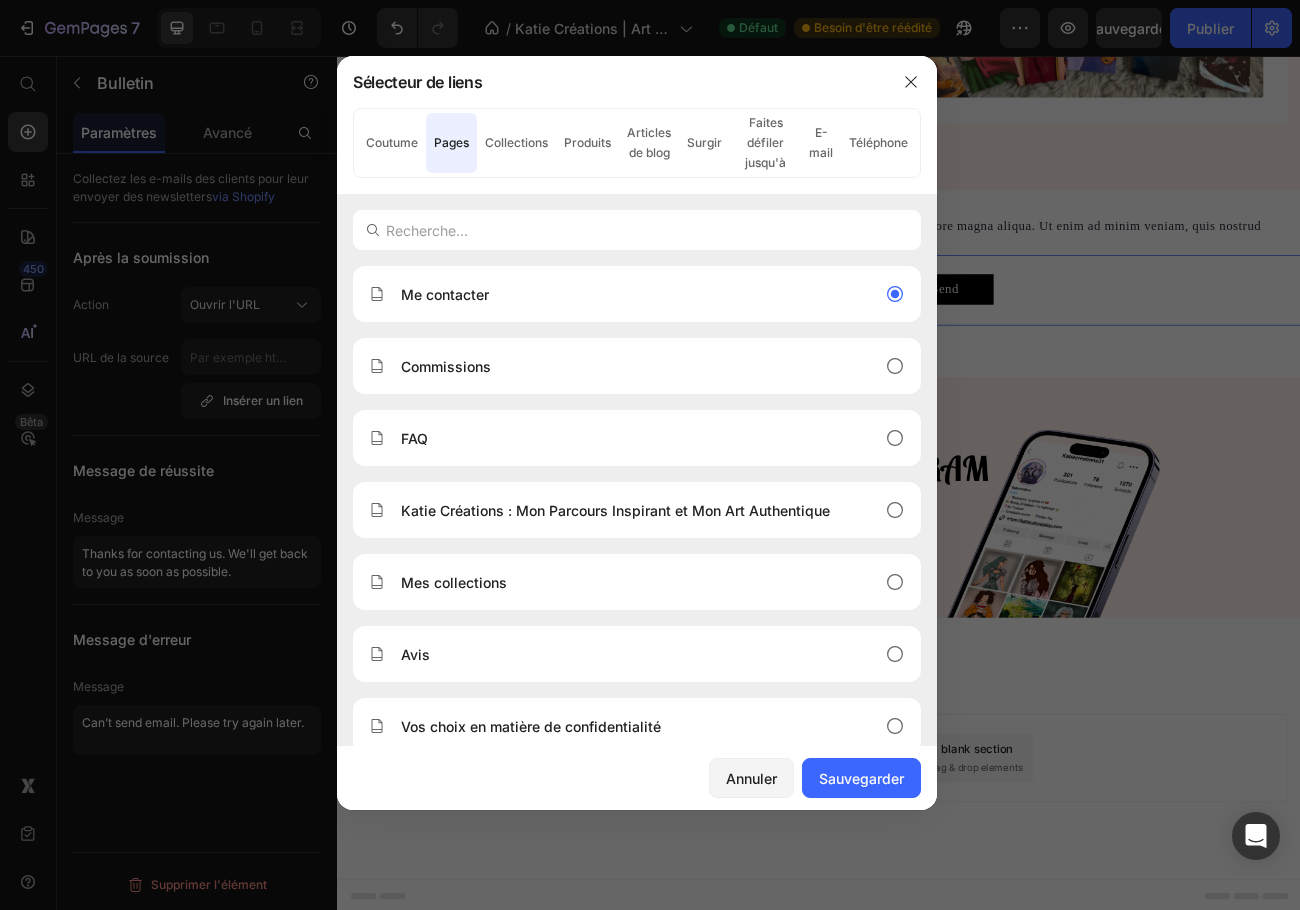 type on "/pages/contact" 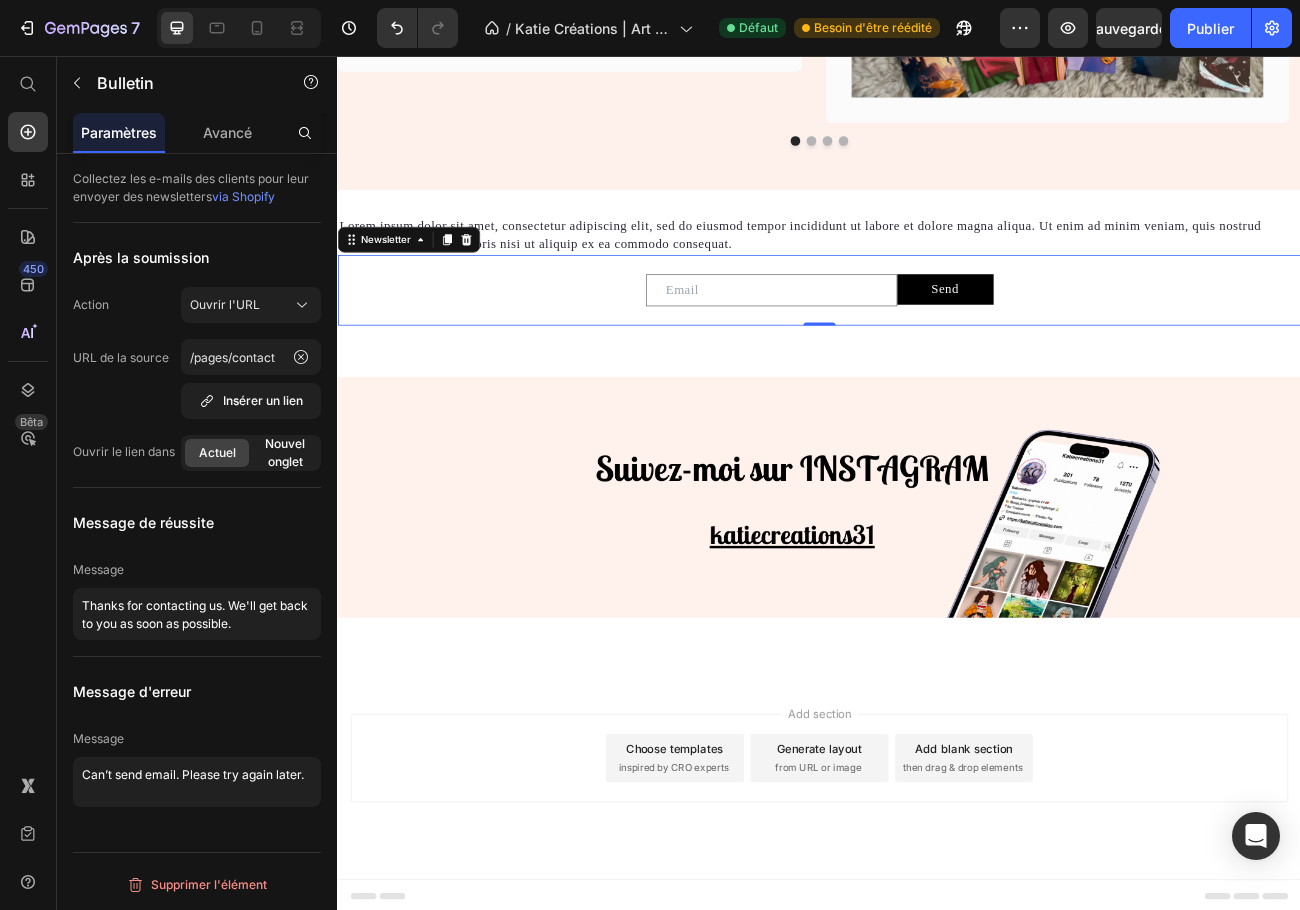click on "Nouvel onglet" at bounding box center (285, 452) 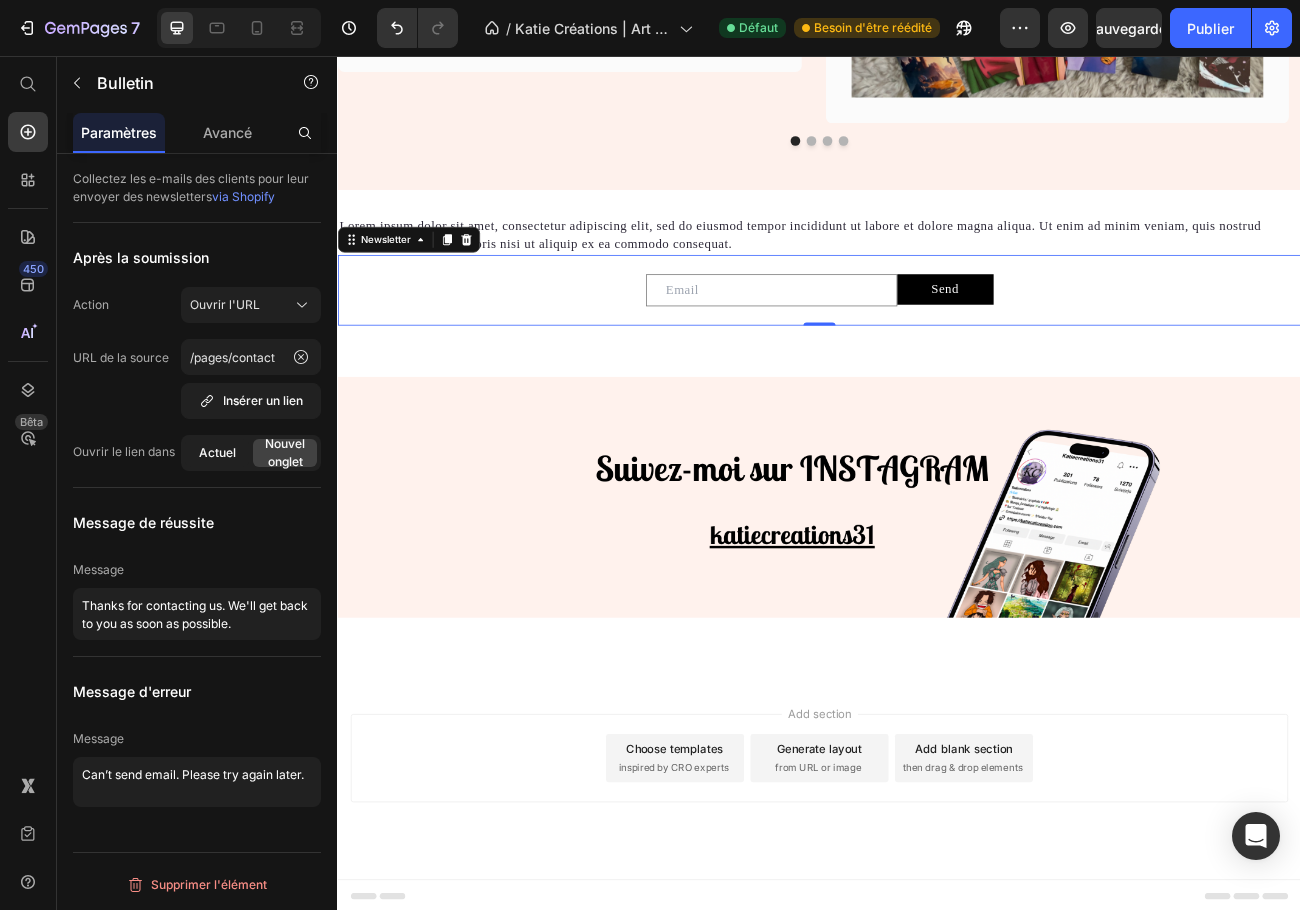 click on "Actuel" 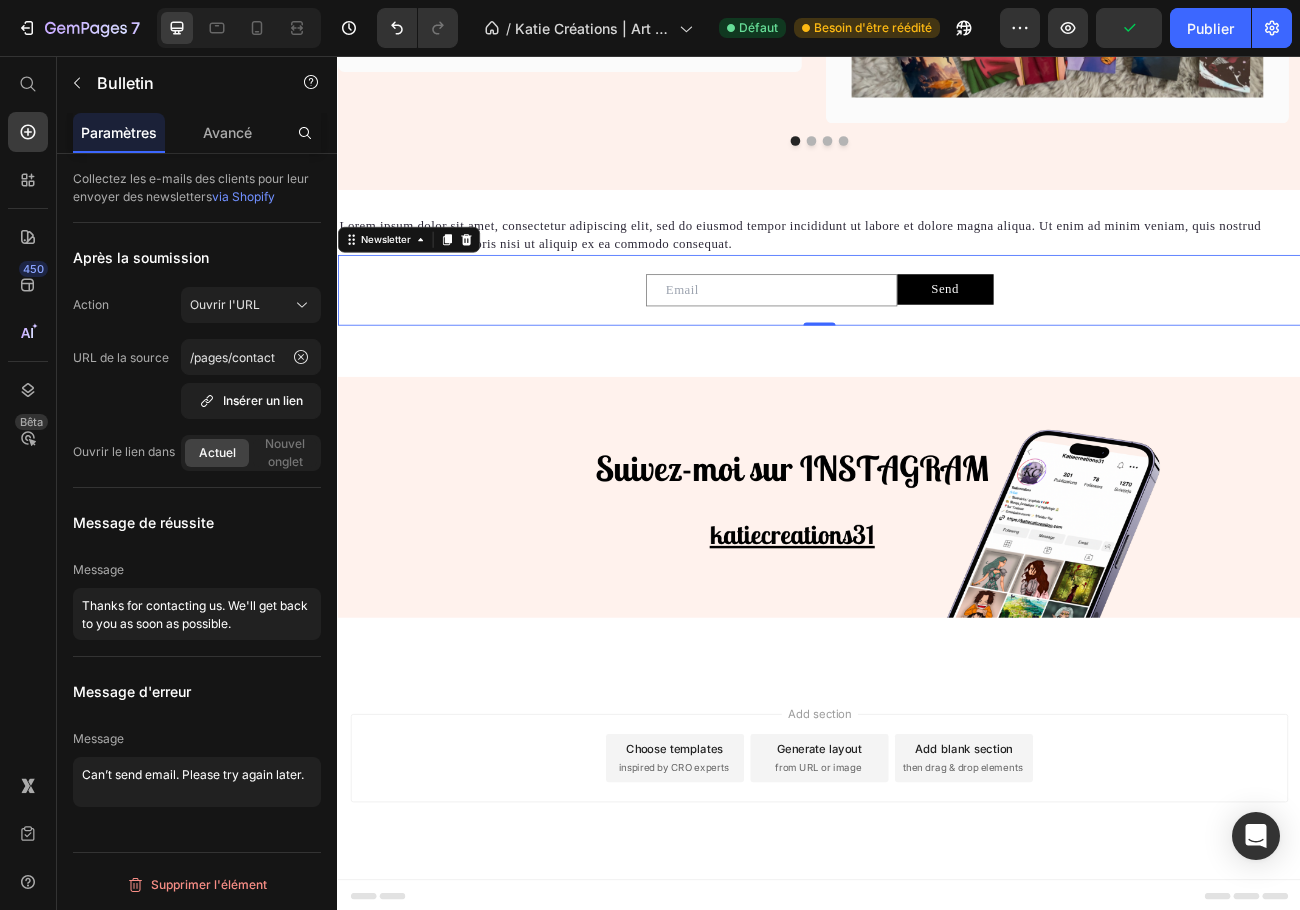 click on "Actuel" at bounding box center [217, 452] 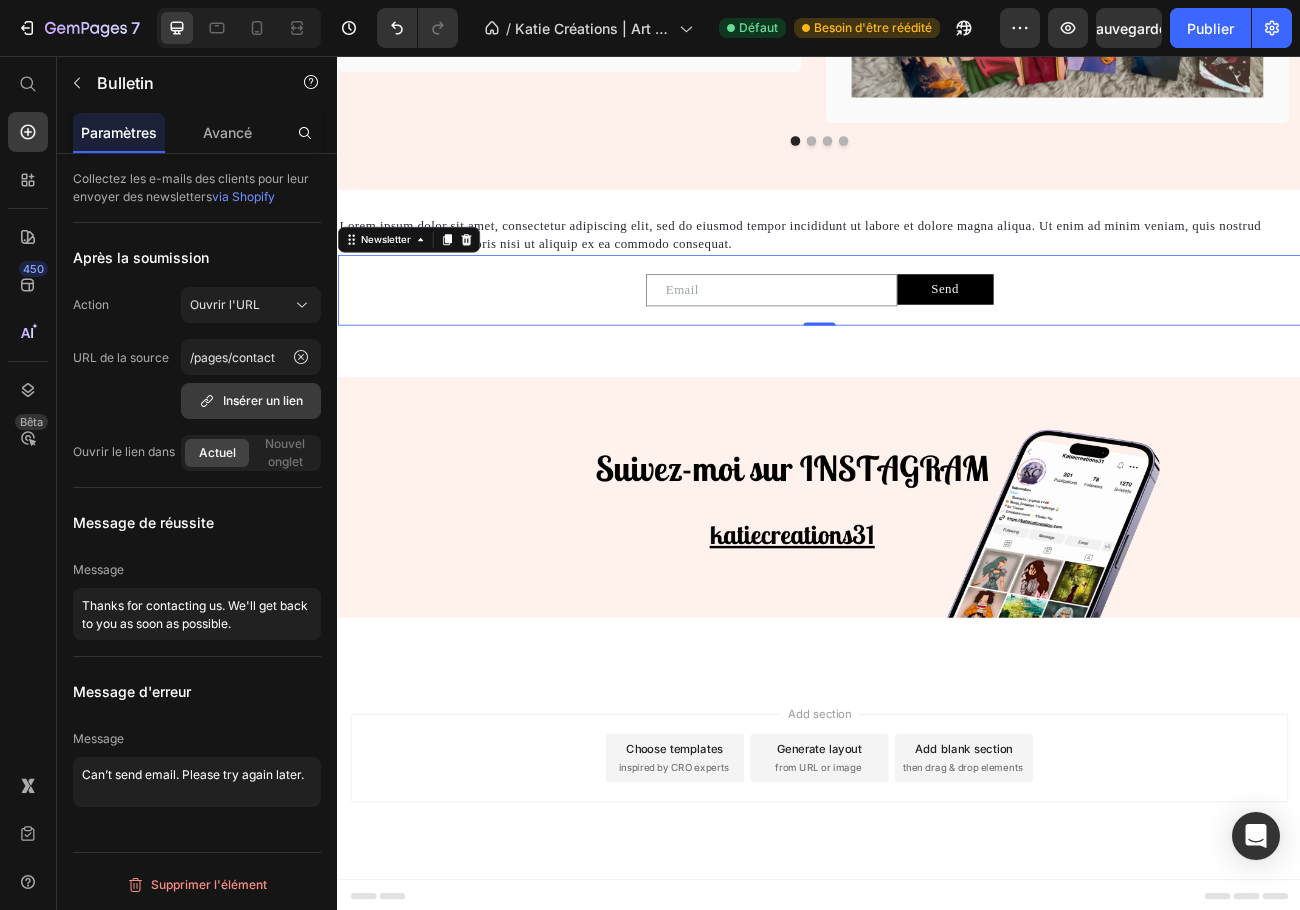 click on "Insérer un lien" at bounding box center (263, 400) 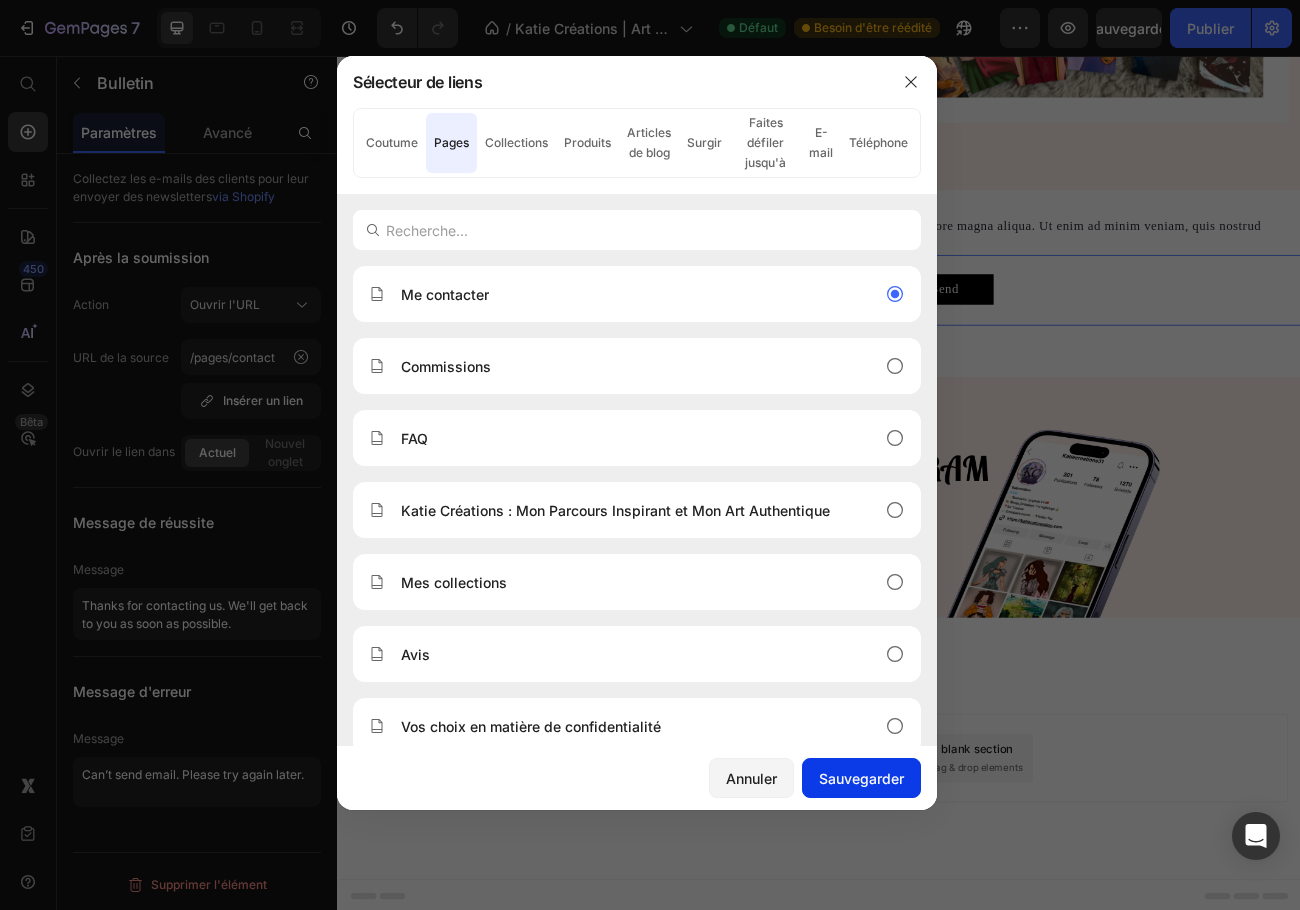 click on "Sauvegarder" at bounding box center [861, 778] 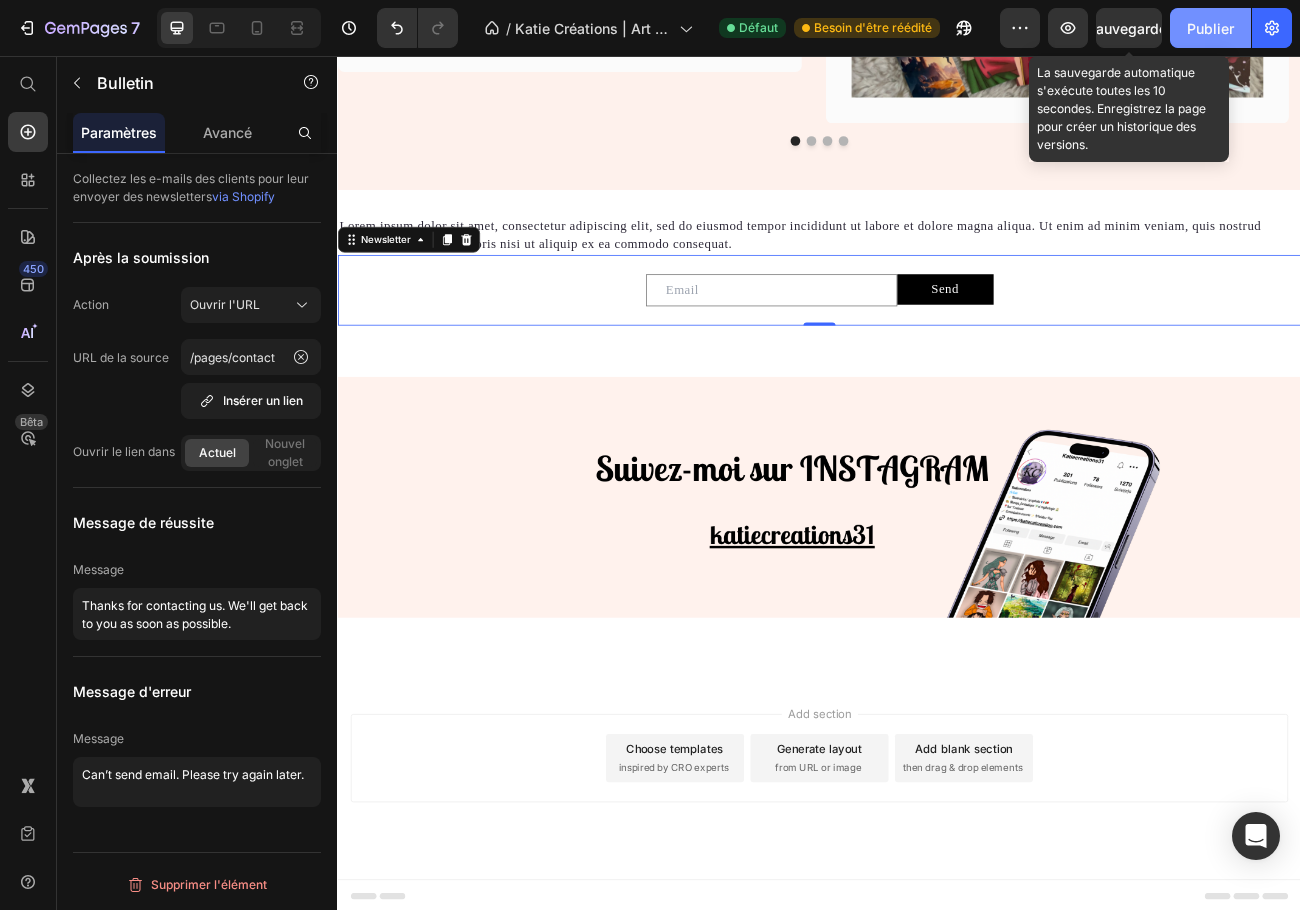 drag, startPoint x: 1140, startPoint y: 29, endPoint x: 1174, endPoint y: 26, distance: 34.132095 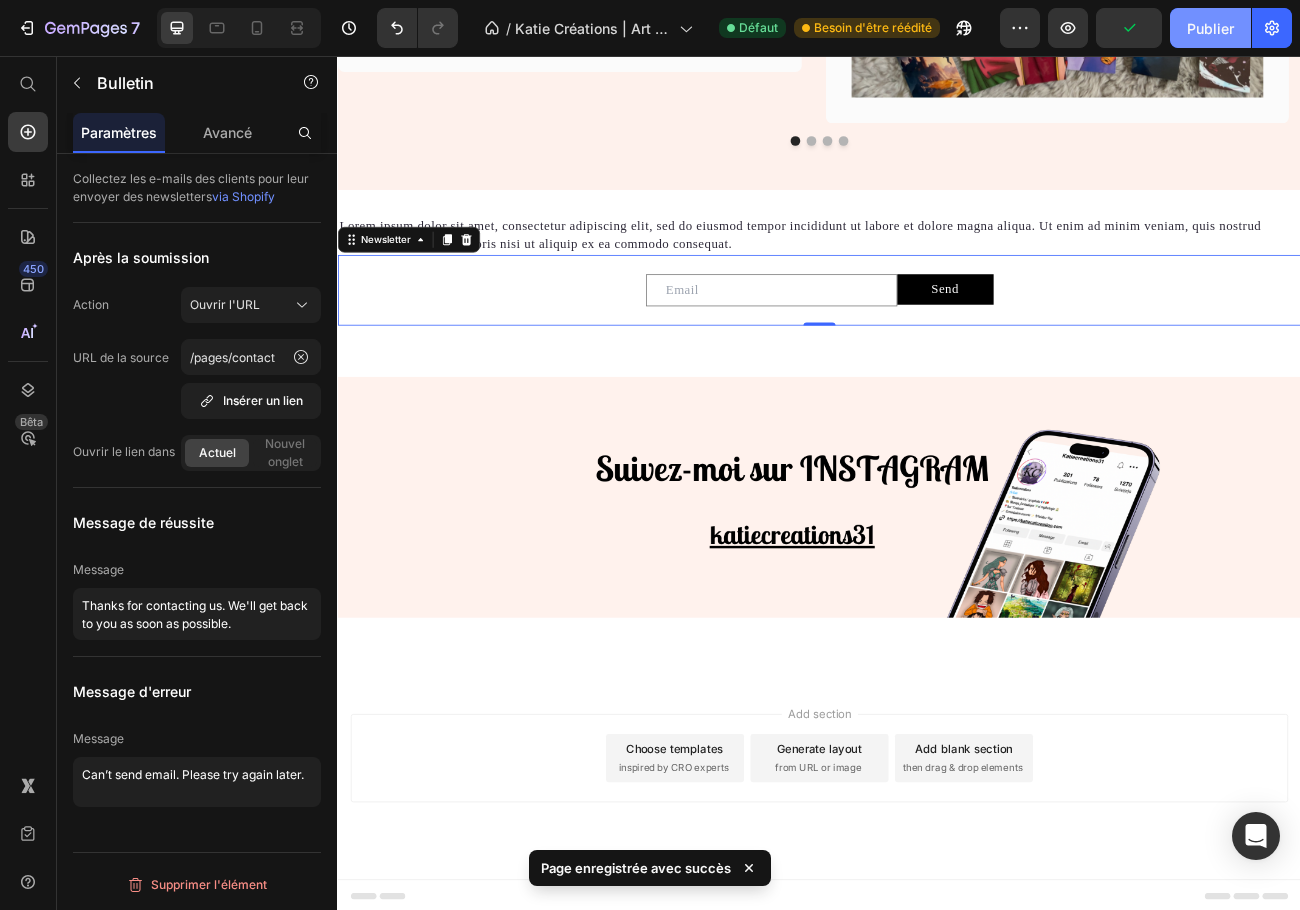 click on "Publier" at bounding box center (1210, 28) 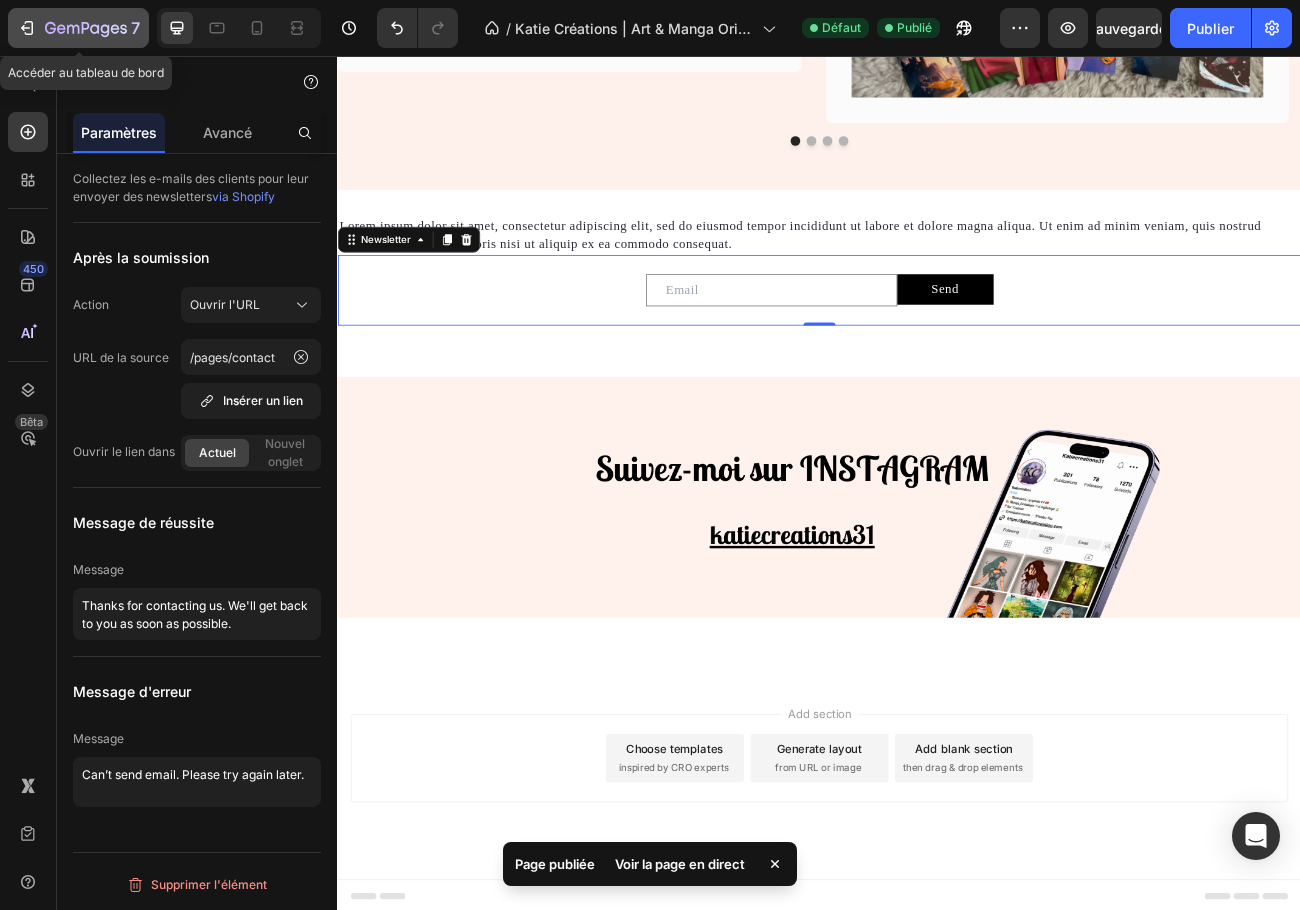 click 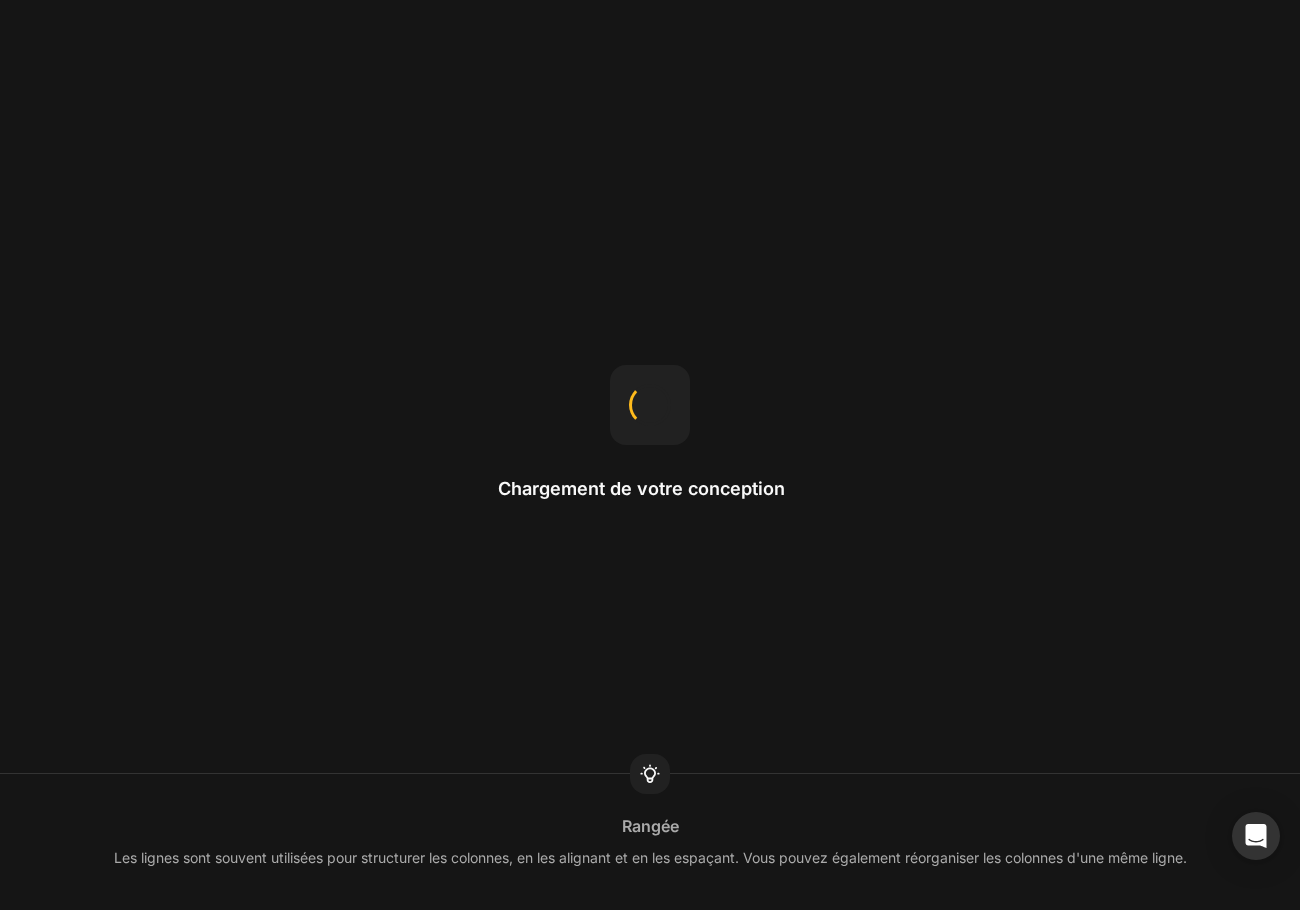 scroll, scrollTop: 0, scrollLeft: 0, axis: both 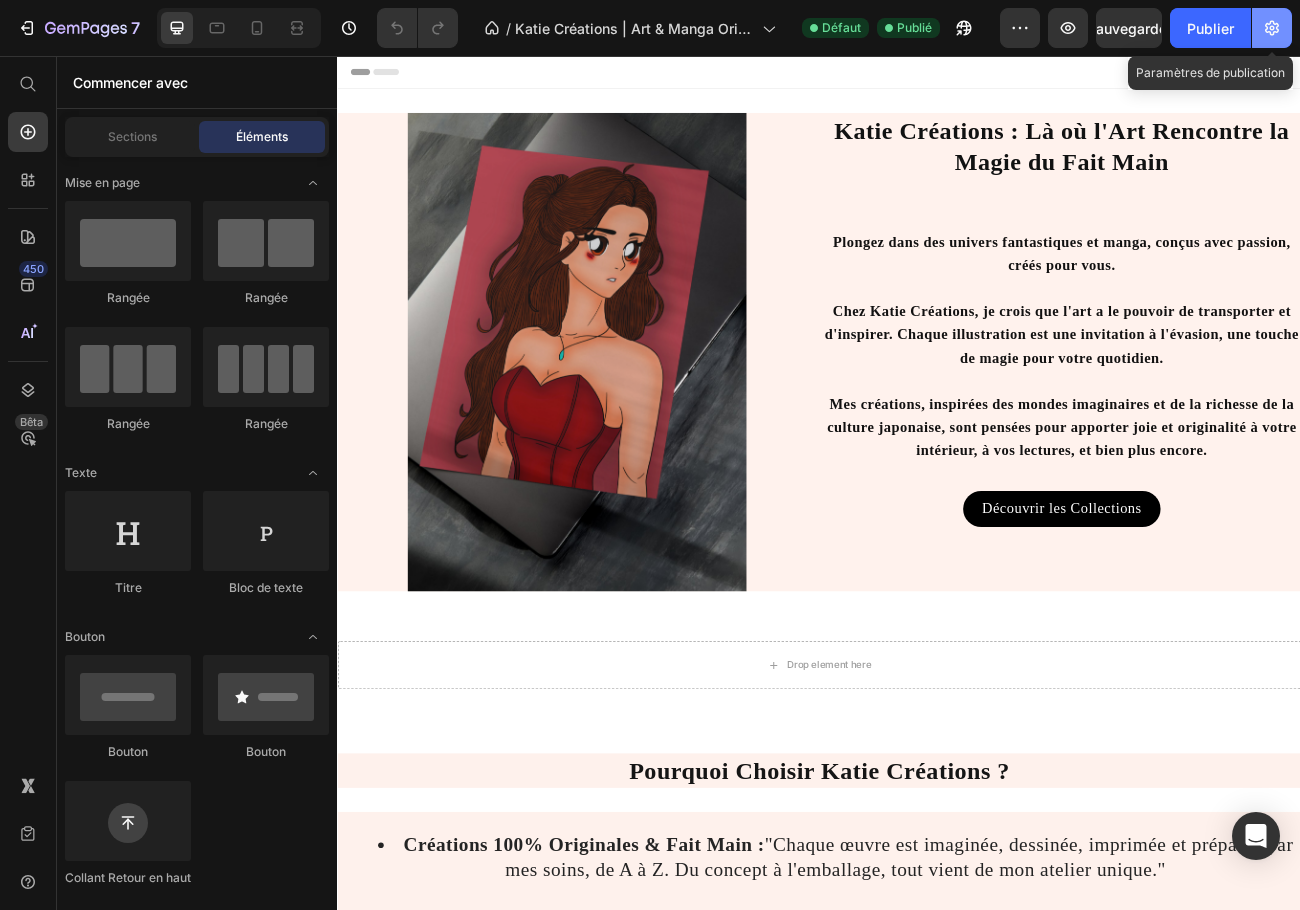 click 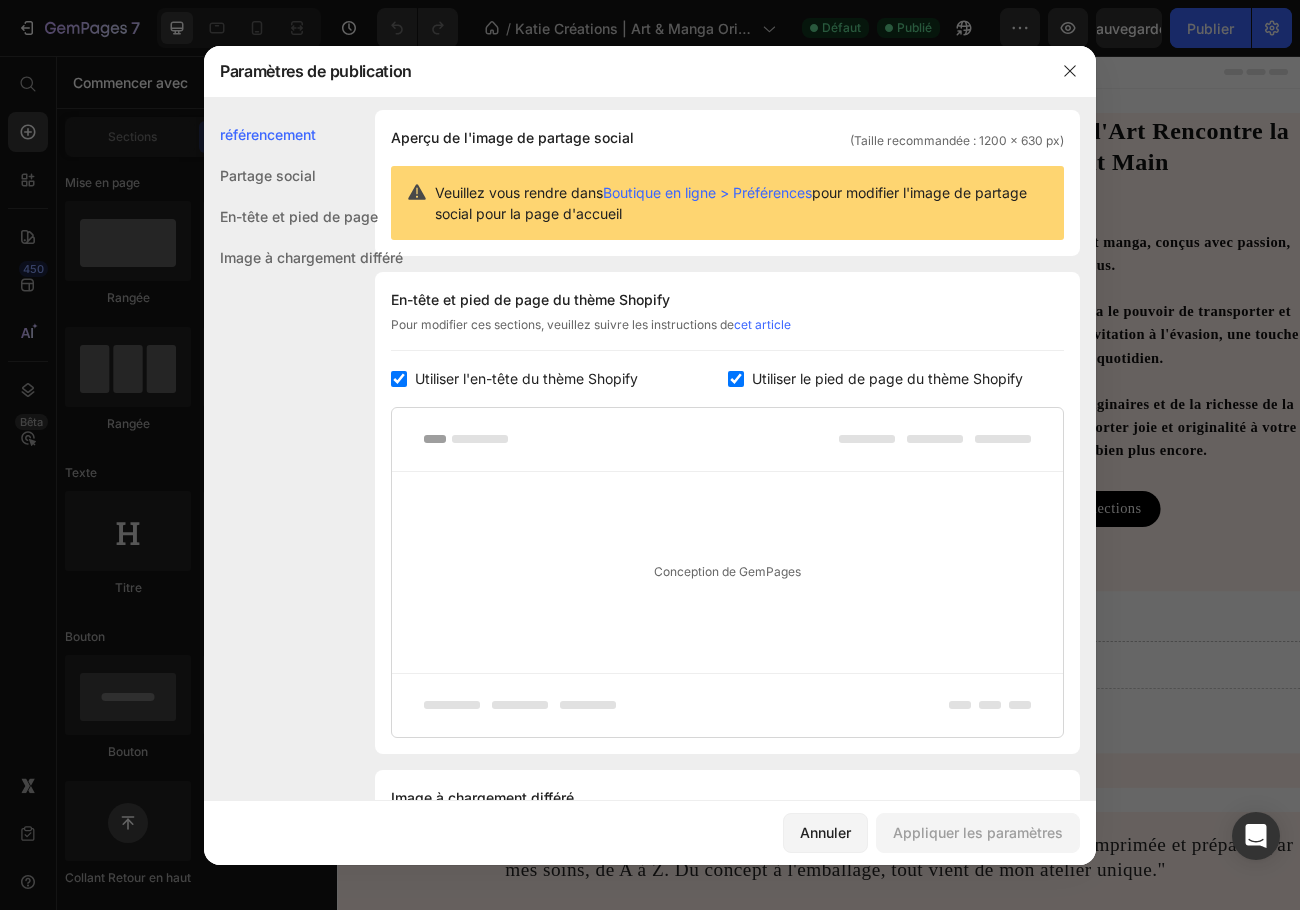 scroll, scrollTop: 259, scrollLeft: 0, axis: vertical 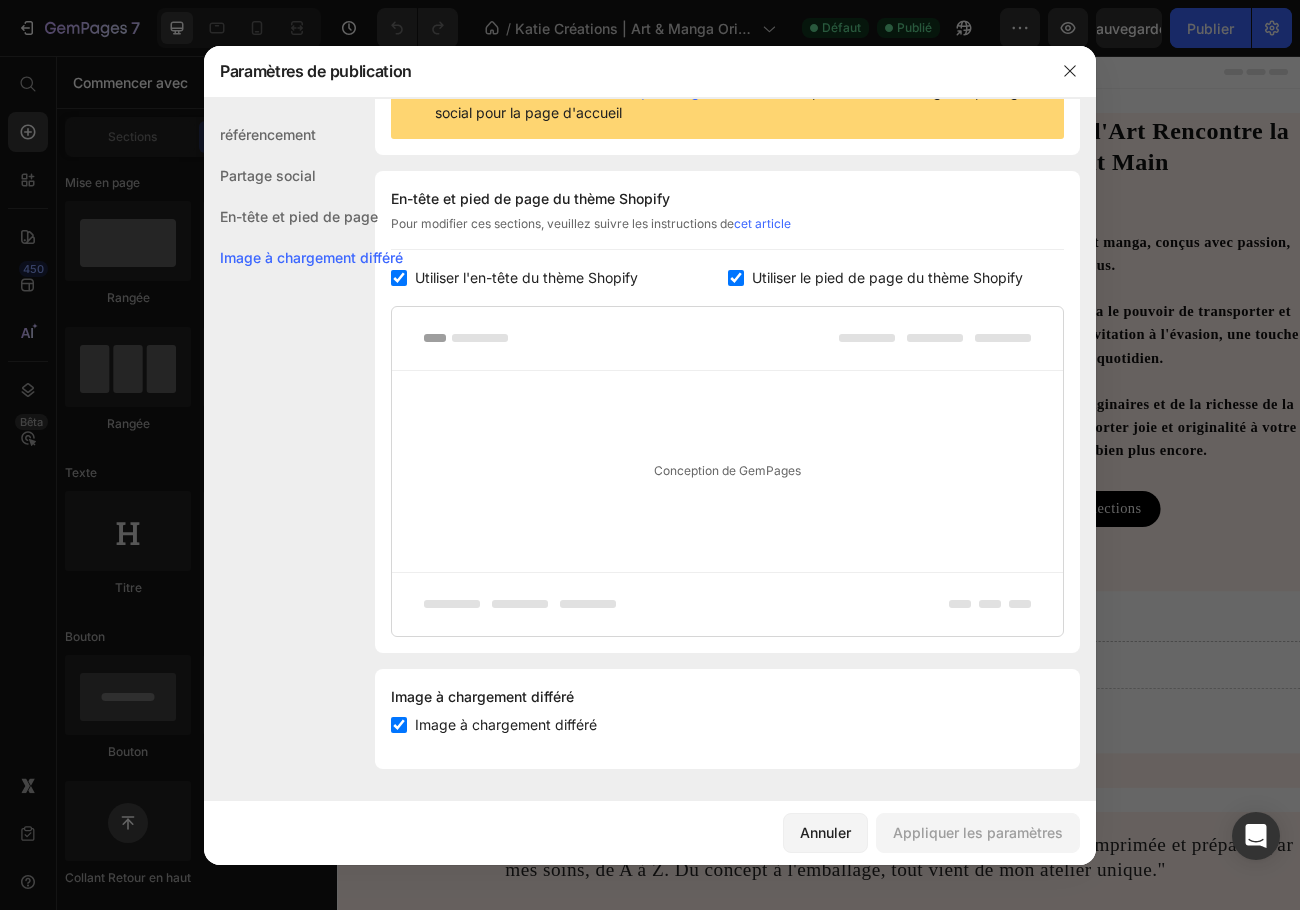 click on "Partage social" at bounding box center [268, 175] 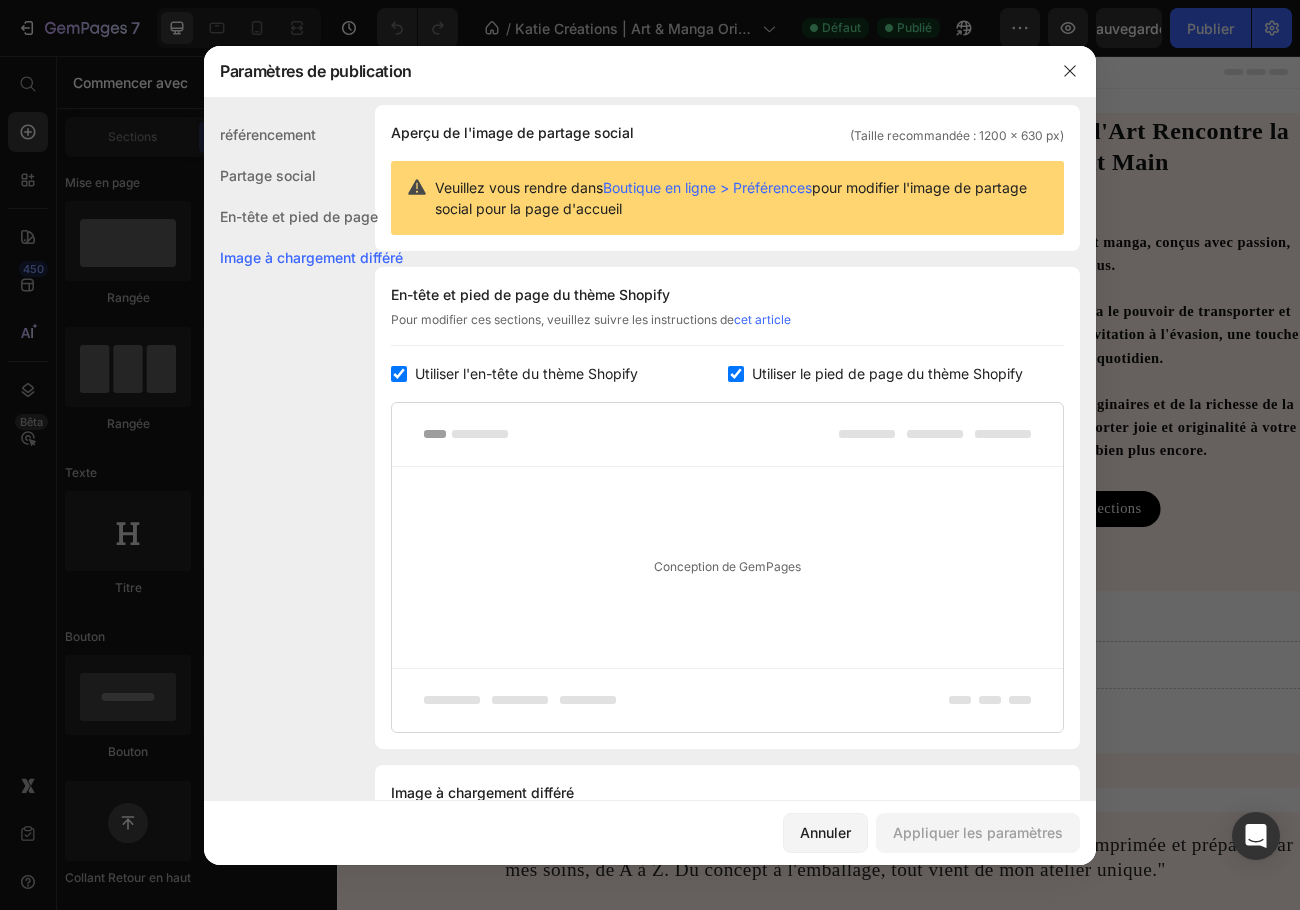scroll, scrollTop: 150, scrollLeft: 0, axis: vertical 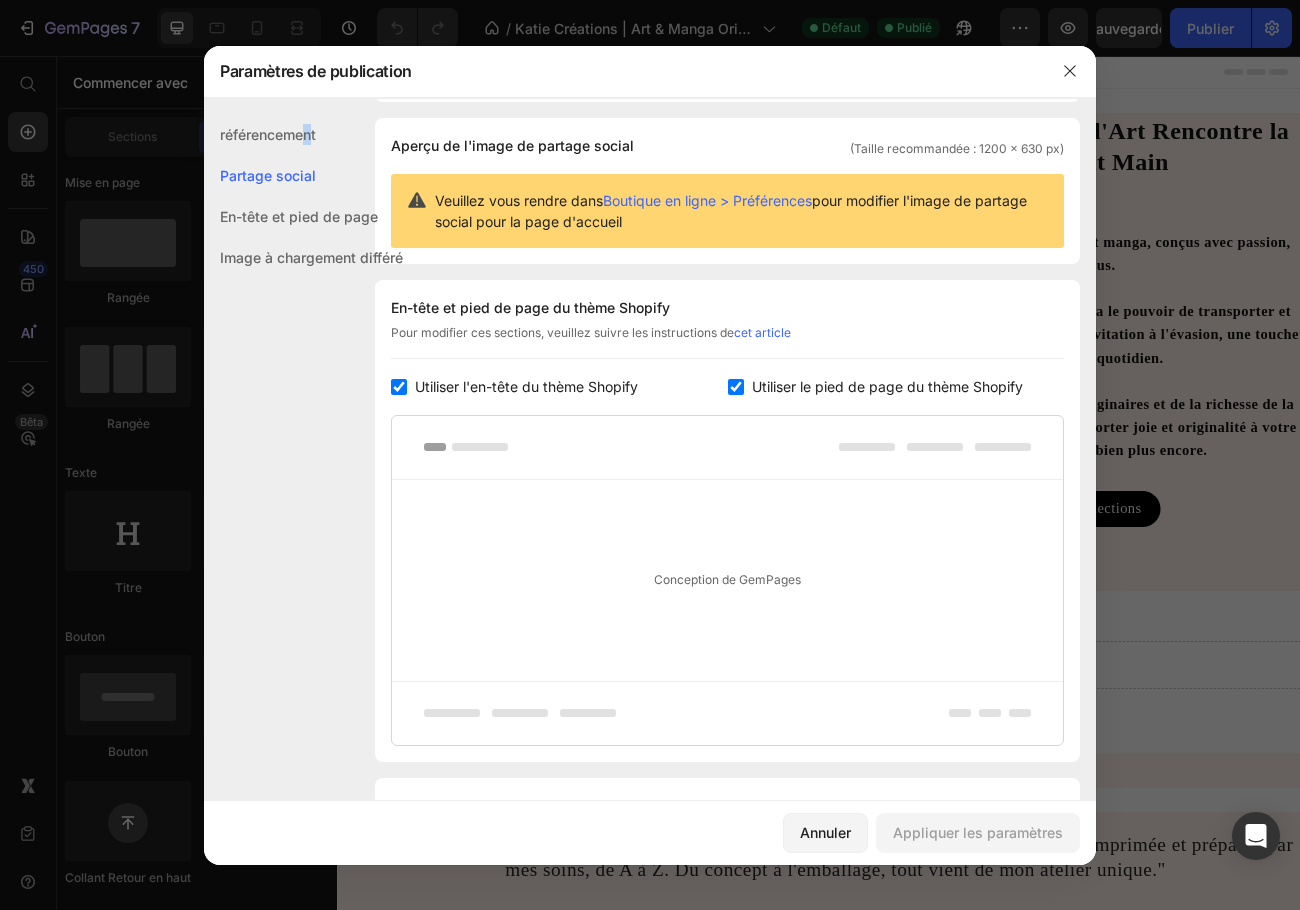 click on "référencement" 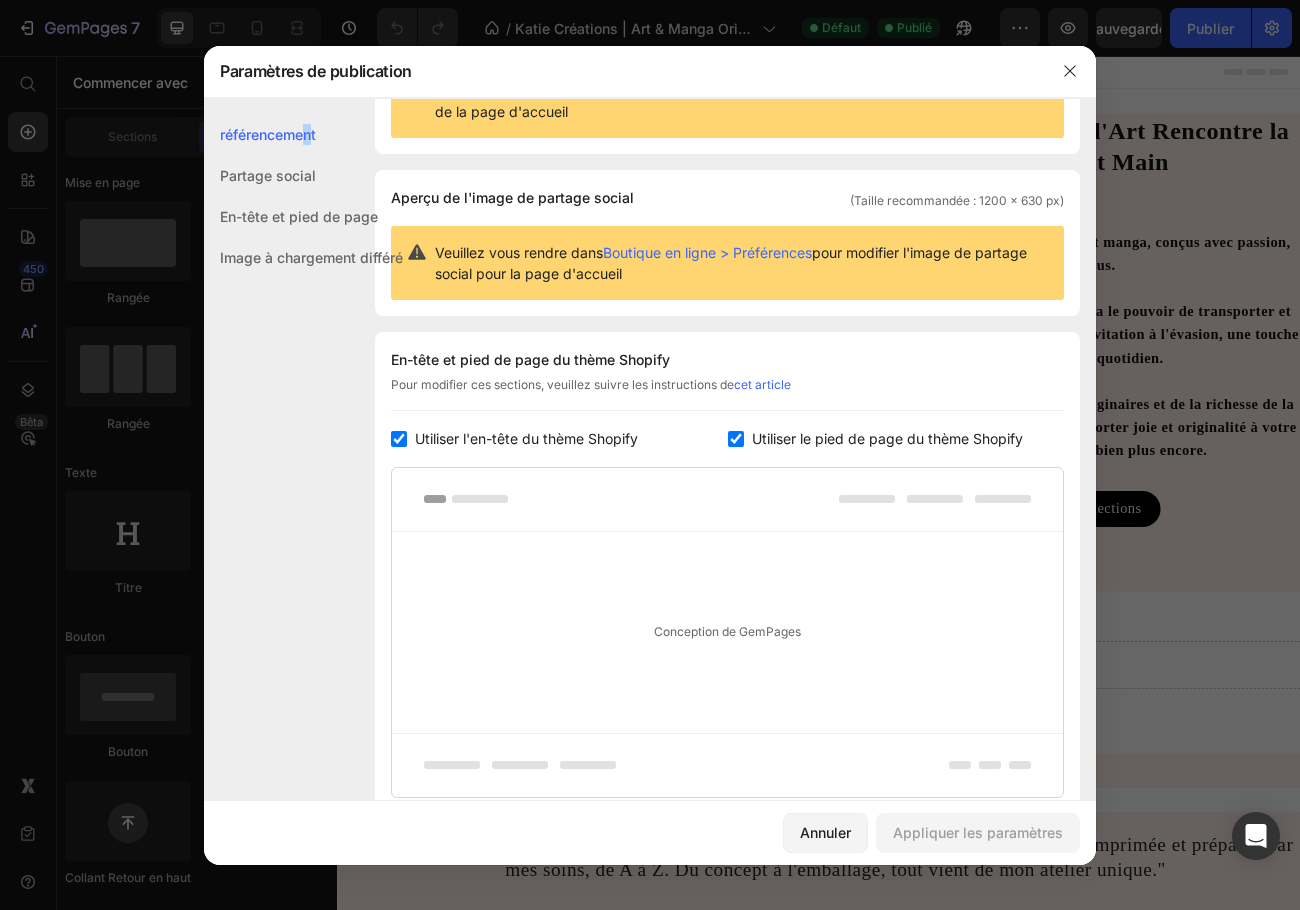 scroll, scrollTop: 0, scrollLeft: 0, axis: both 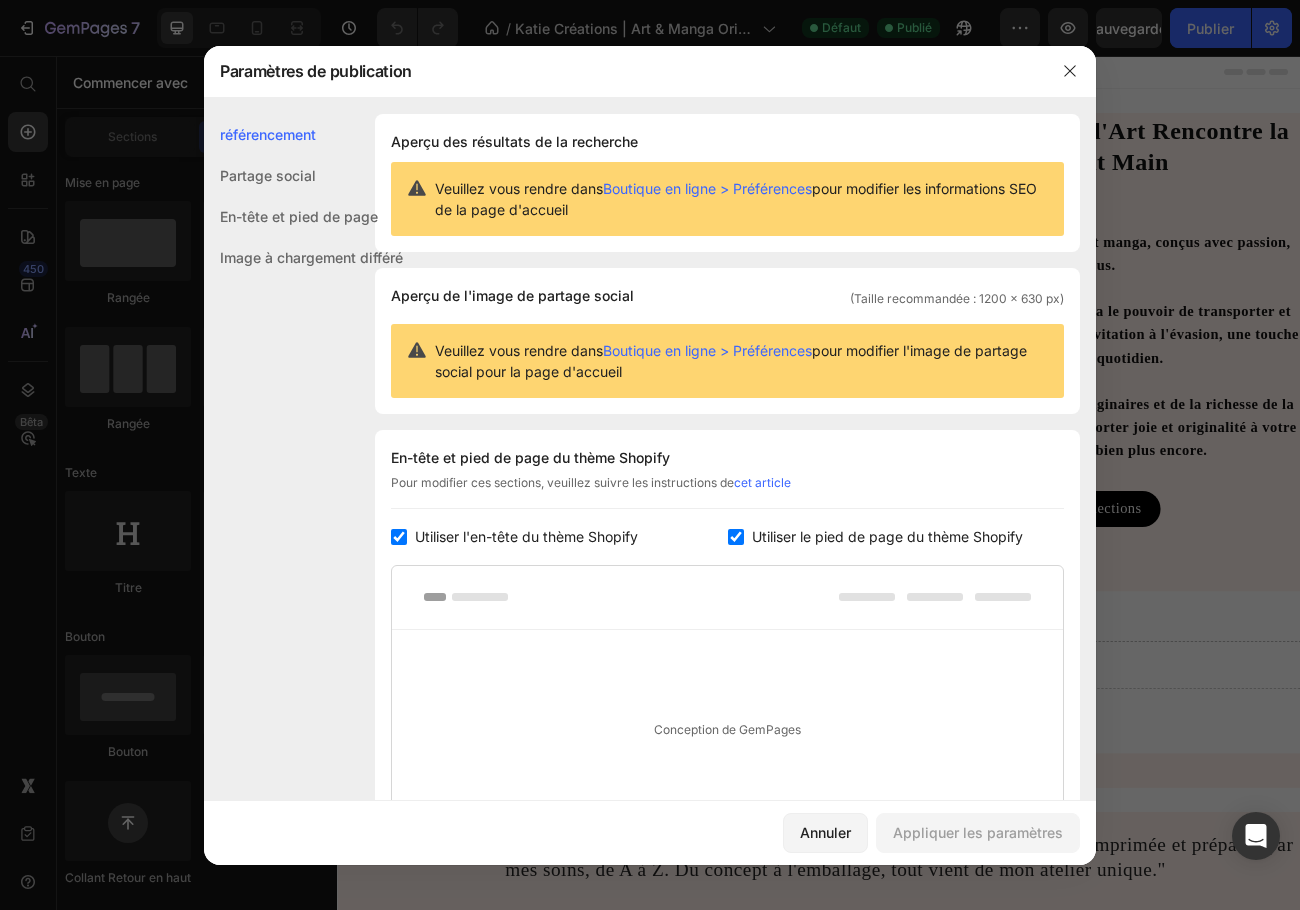 click on "Partage social" at bounding box center (268, 175) 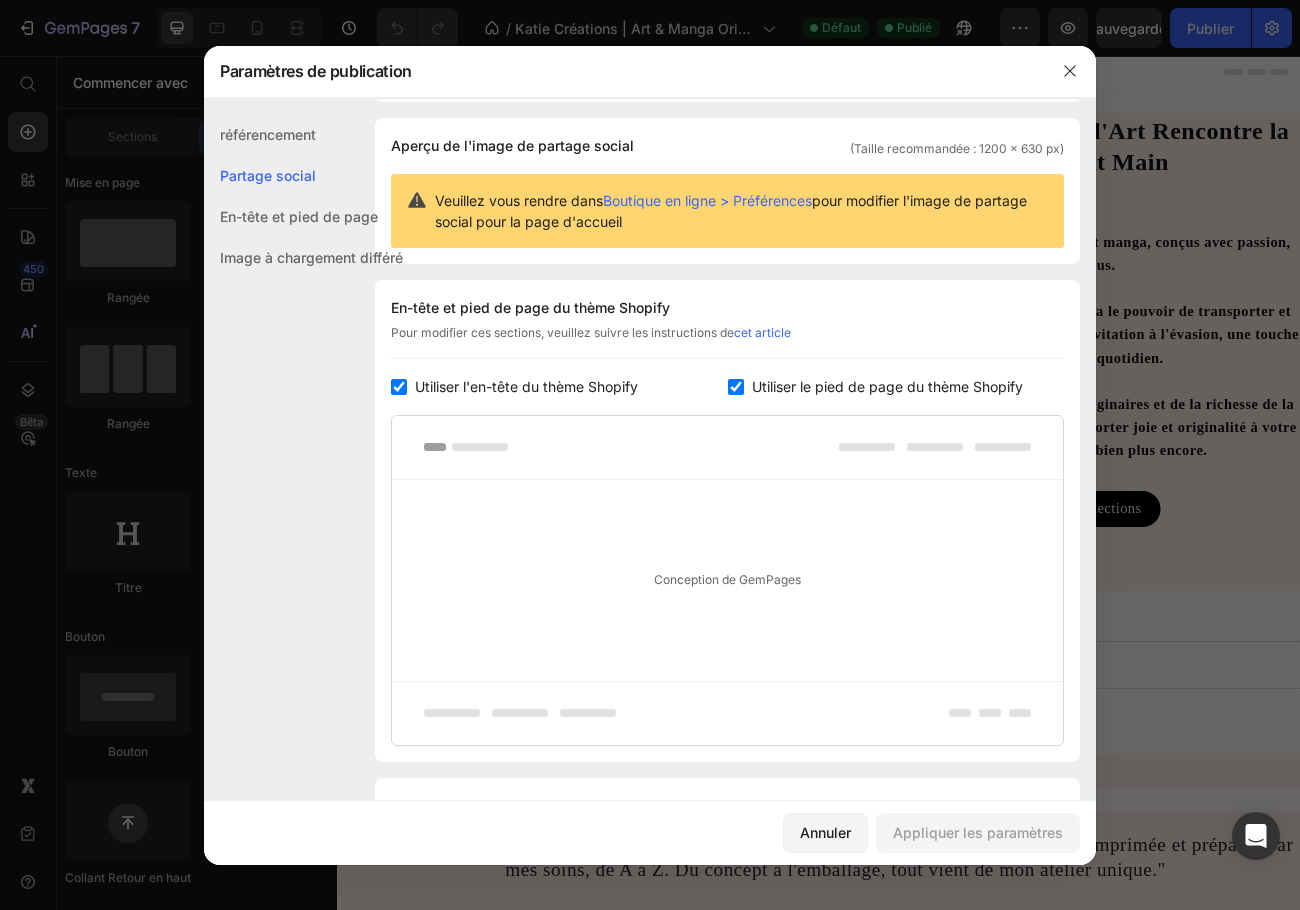 click on "En-tête et pied de page" at bounding box center [299, 216] 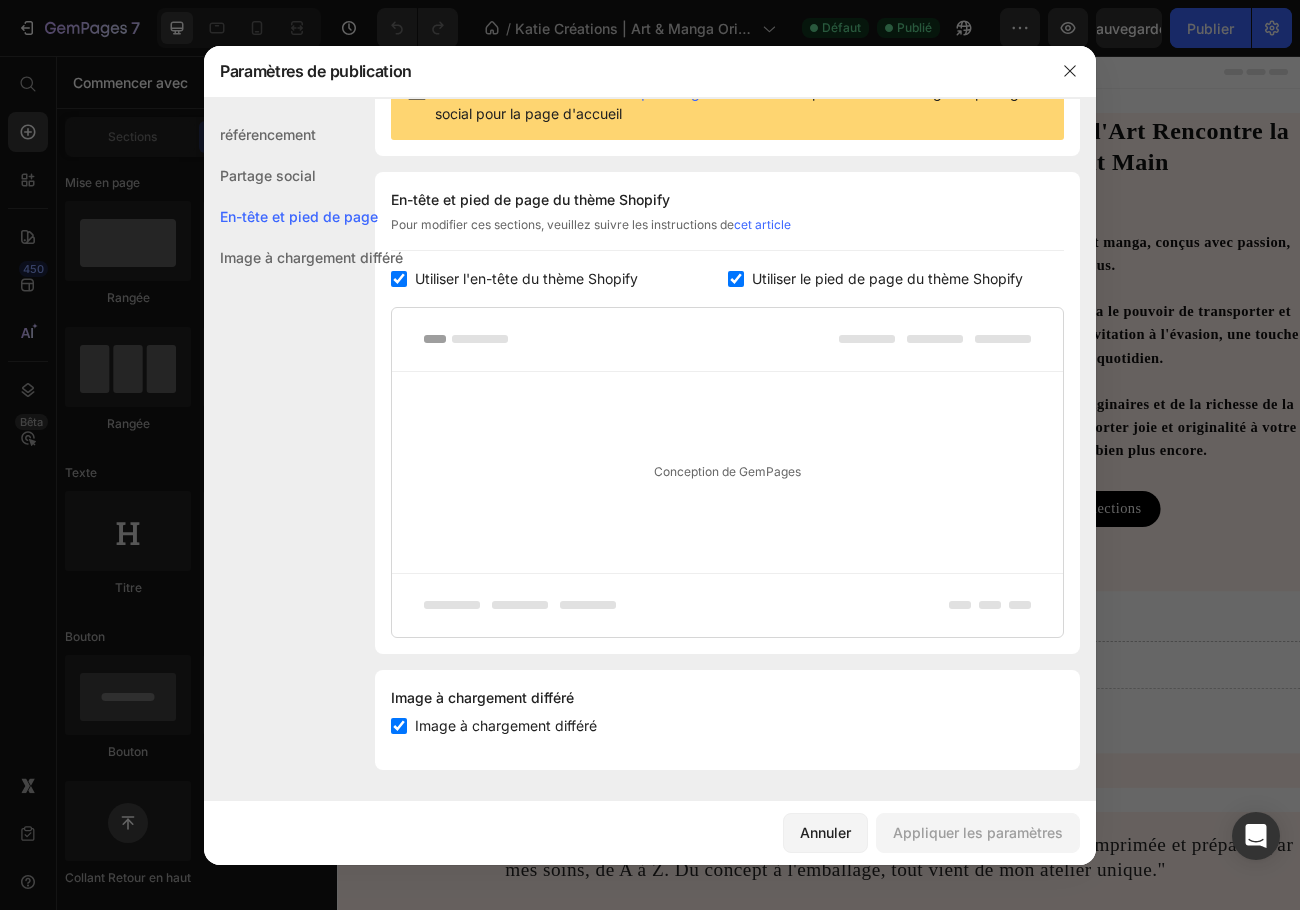 scroll, scrollTop: 259, scrollLeft: 0, axis: vertical 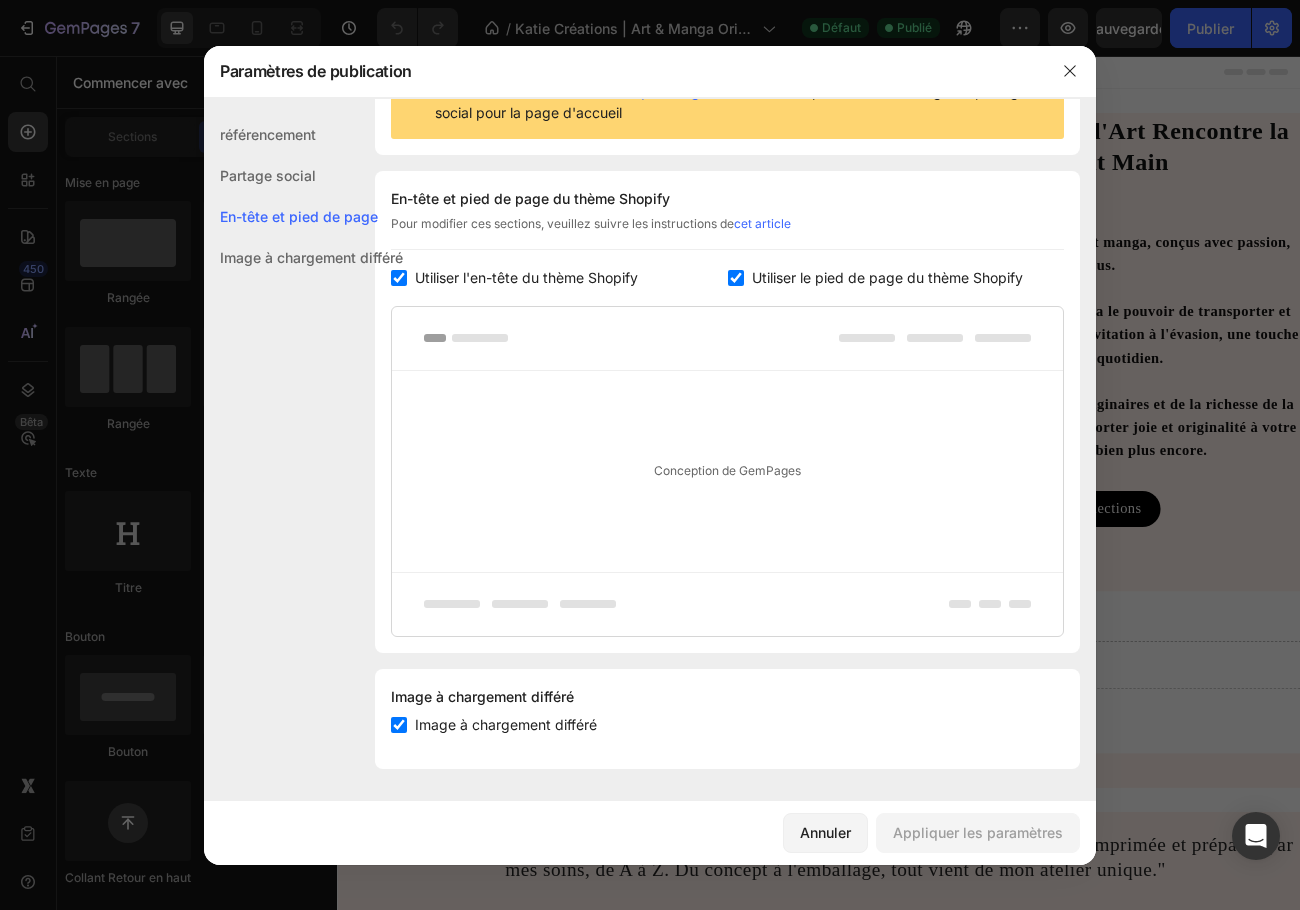 click on "Image à chargement différé" at bounding box center (311, 257) 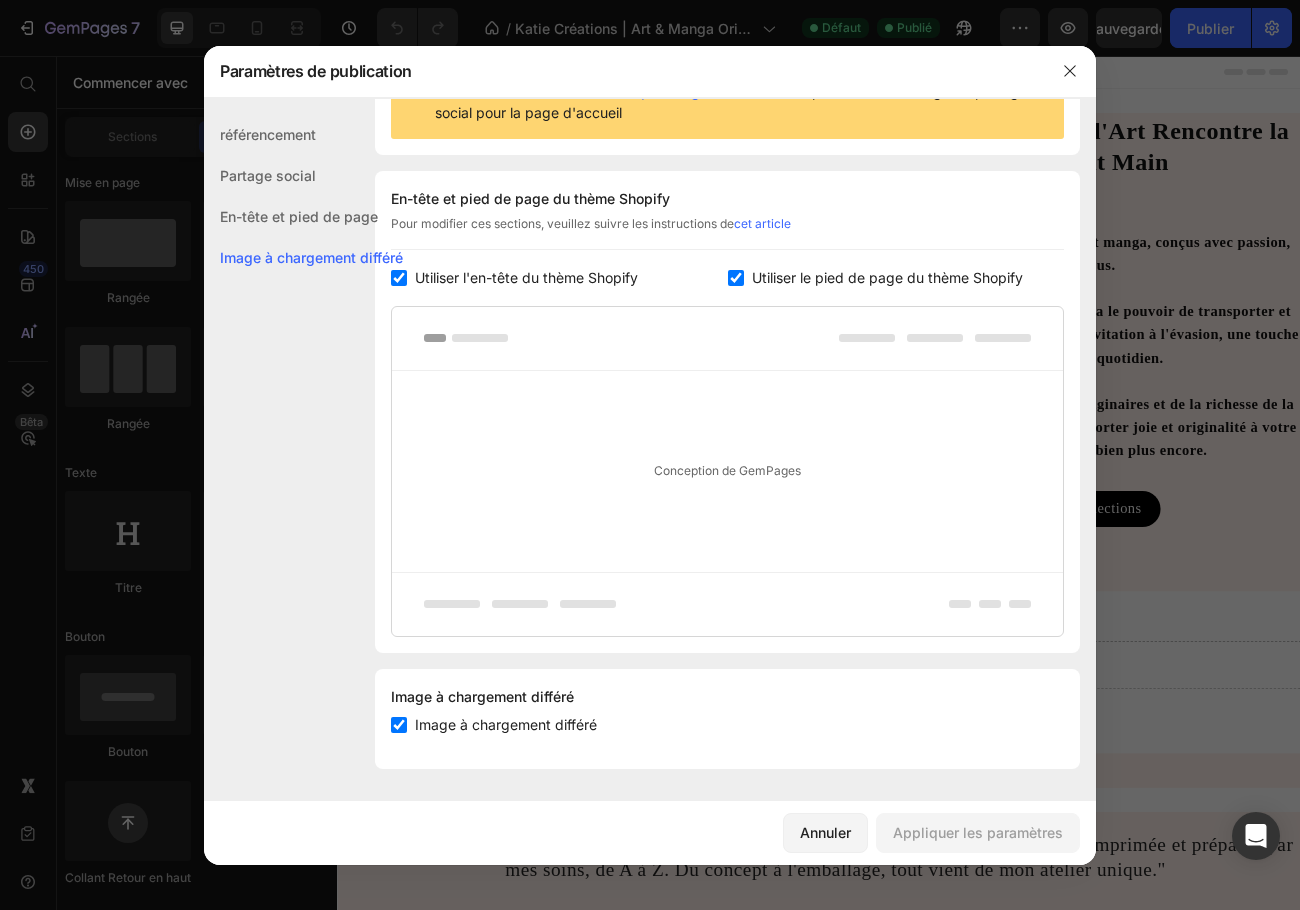click on "référencement" at bounding box center [268, 134] 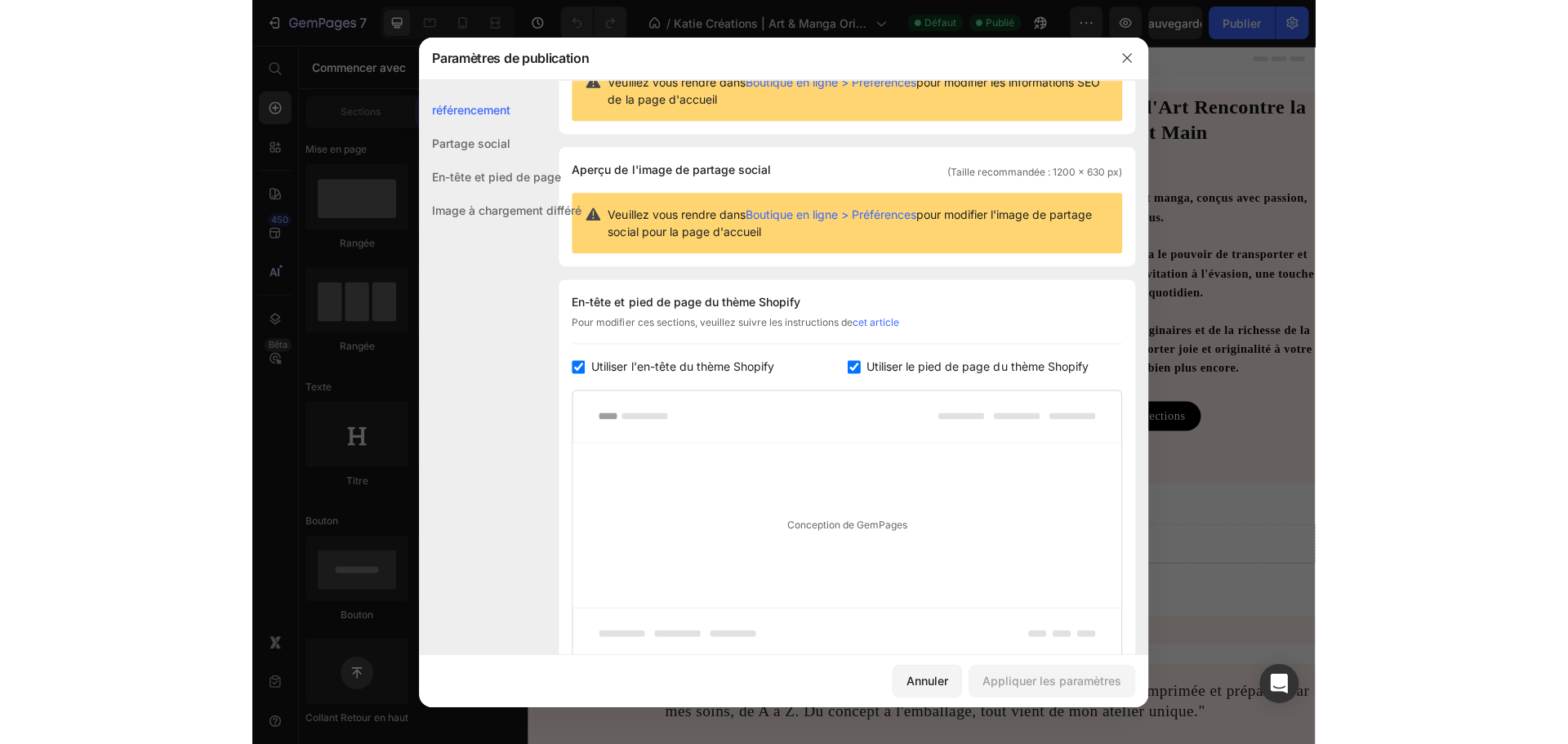 scroll, scrollTop: 0, scrollLeft: 0, axis: both 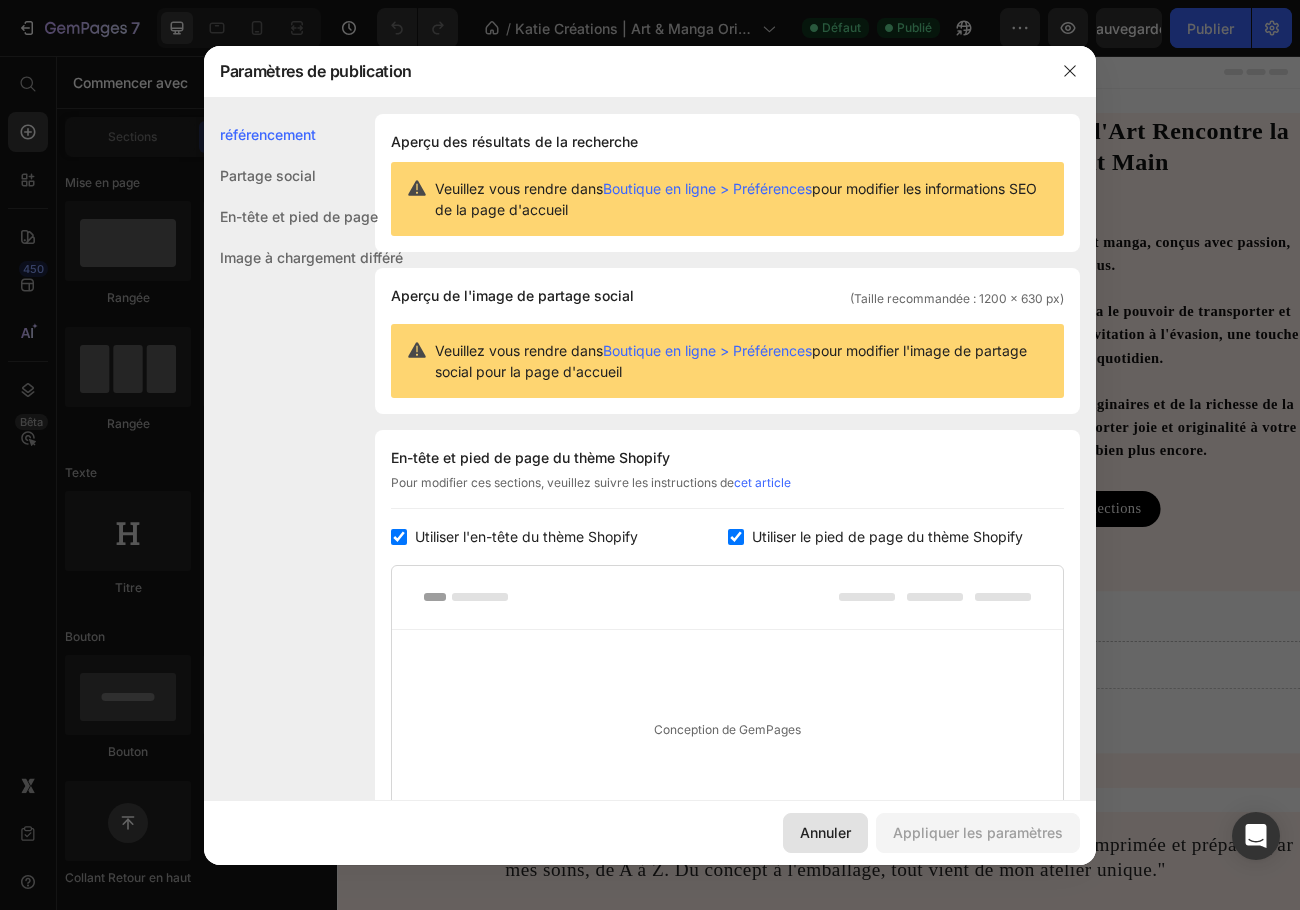 drag, startPoint x: 834, startPoint y: 826, endPoint x: 596, endPoint y: 489, distance: 412.5688 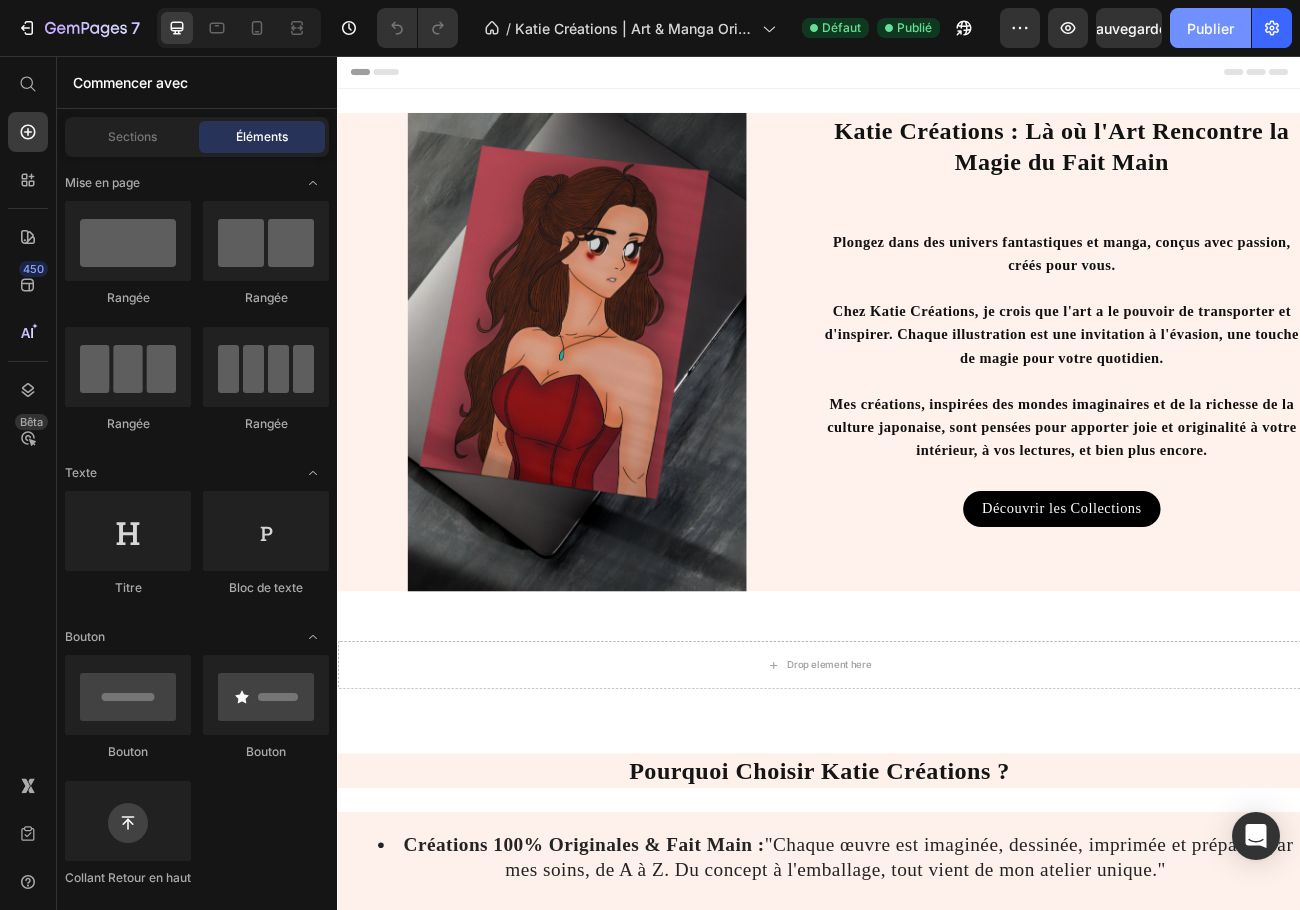 click on "Publier" at bounding box center (1210, 28) 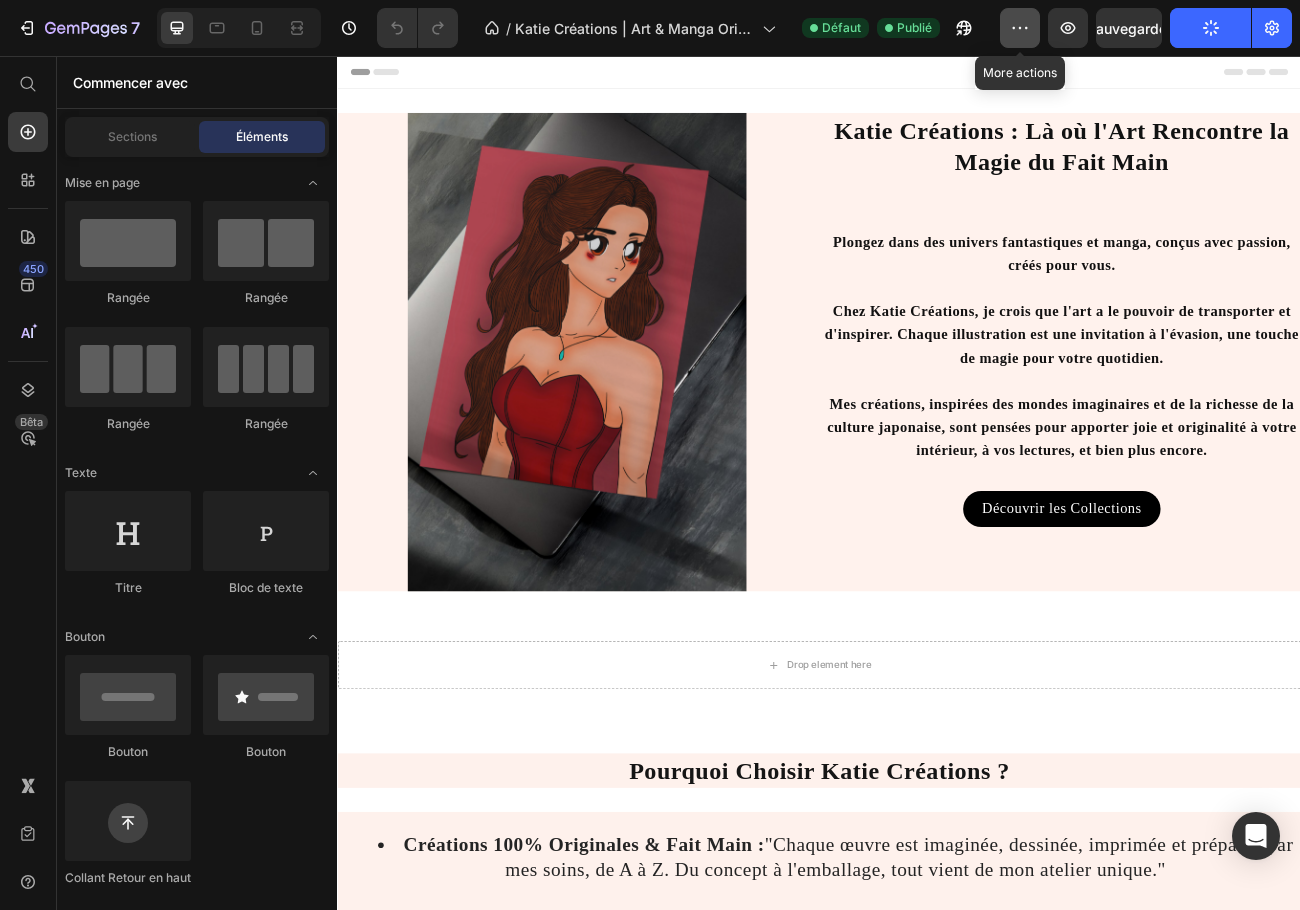 click 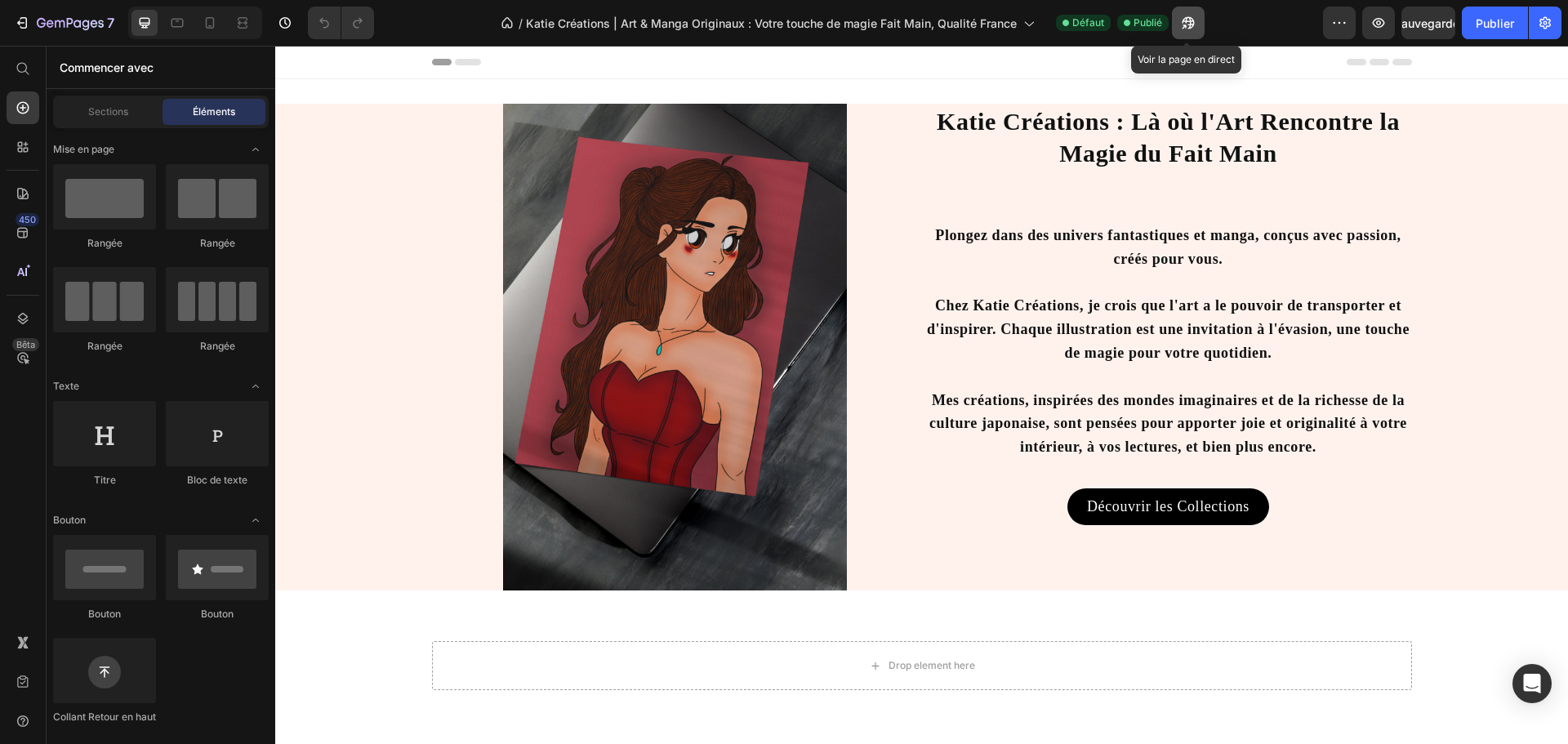 click 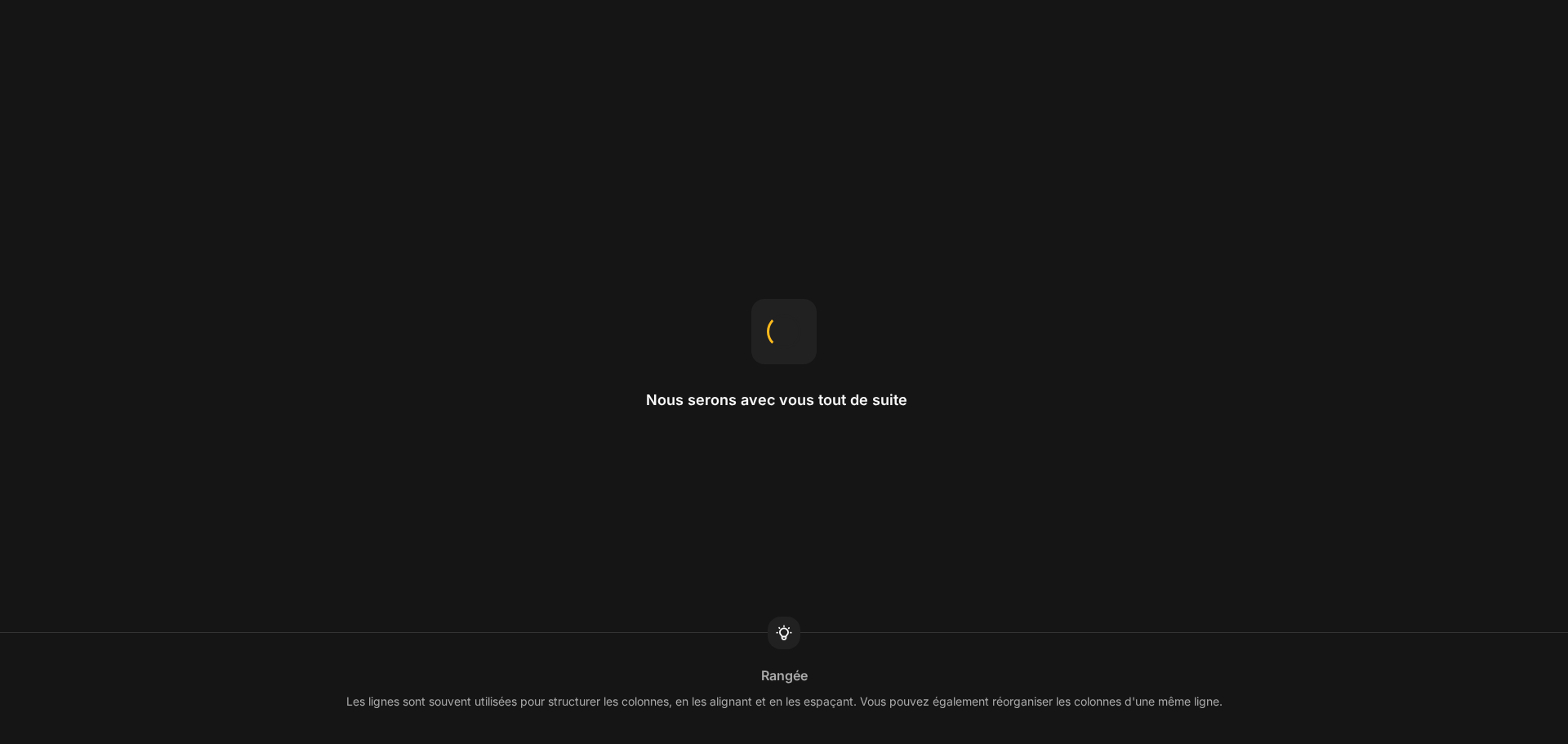scroll, scrollTop: 0, scrollLeft: 0, axis: both 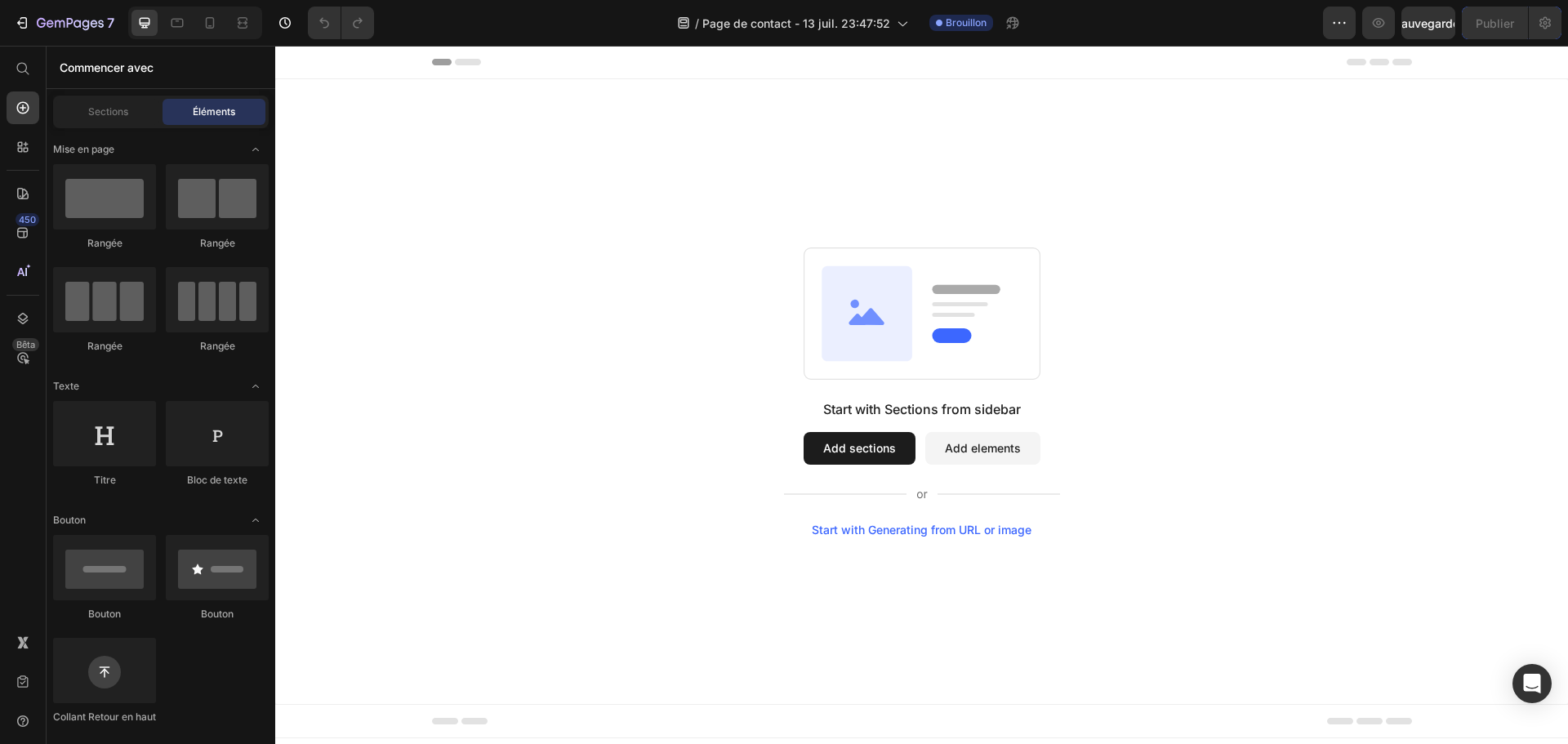 click on "Add sections" at bounding box center [859, 448] 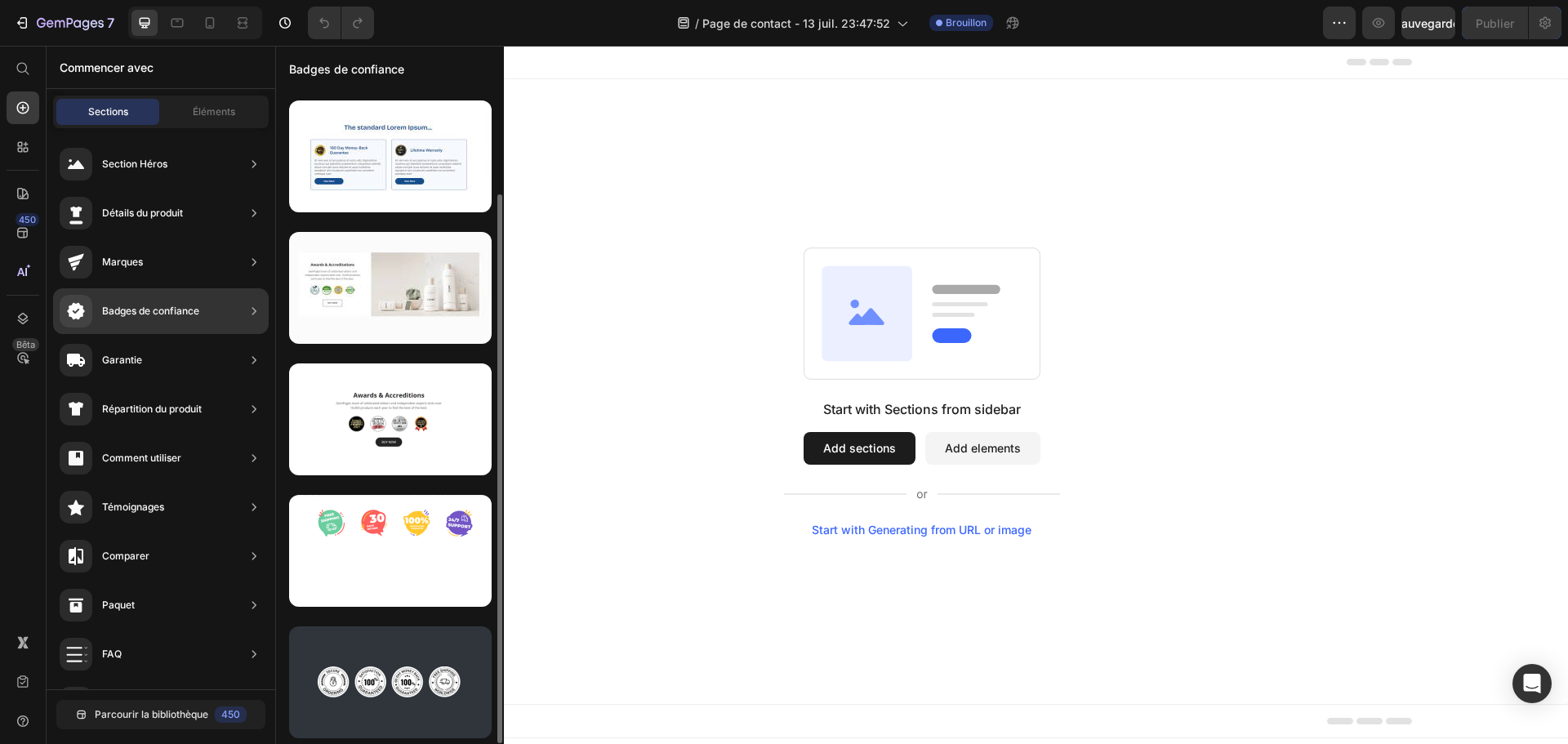 scroll, scrollTop: 0, scrollLeft: 0, axis: both 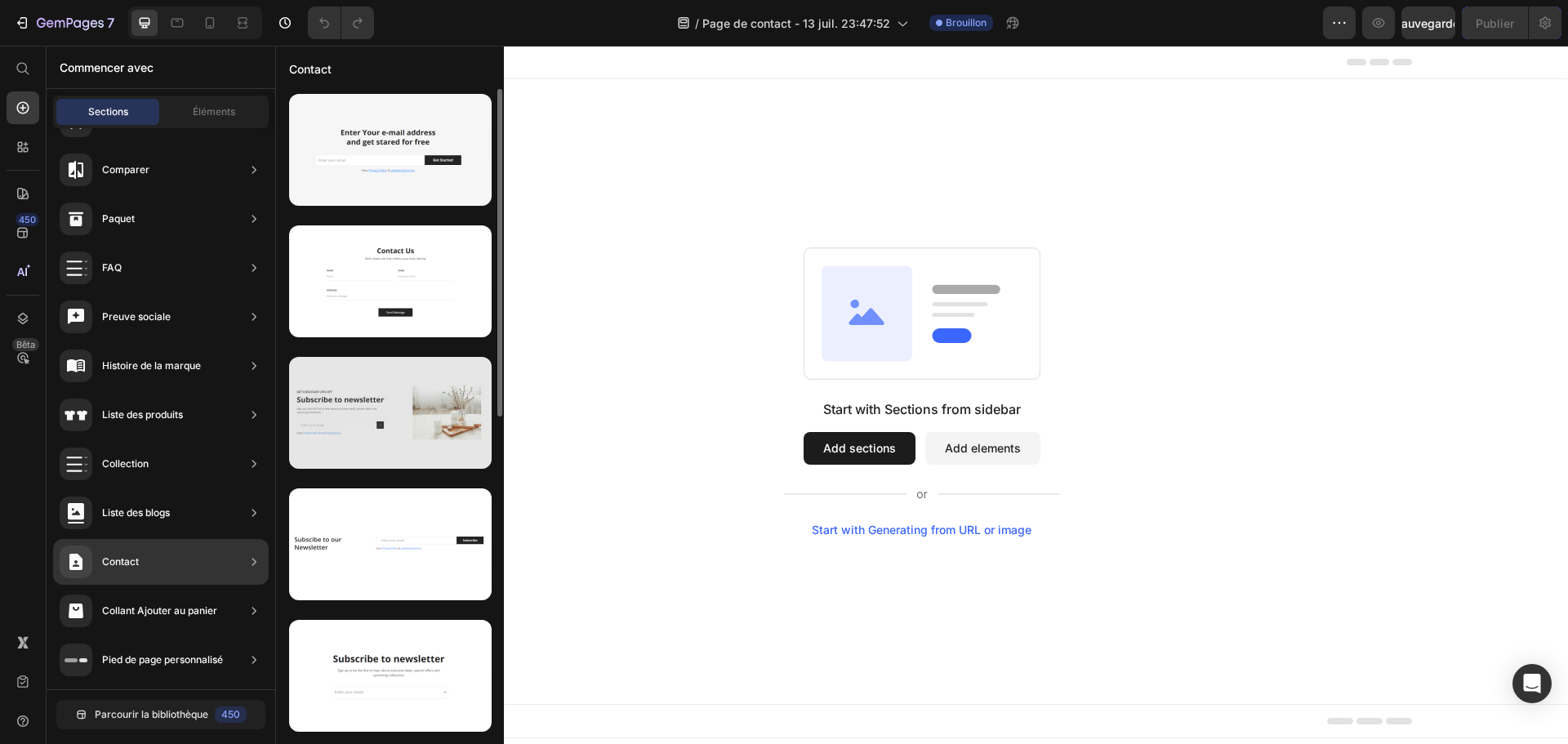 click at bounding box center [390, 412] 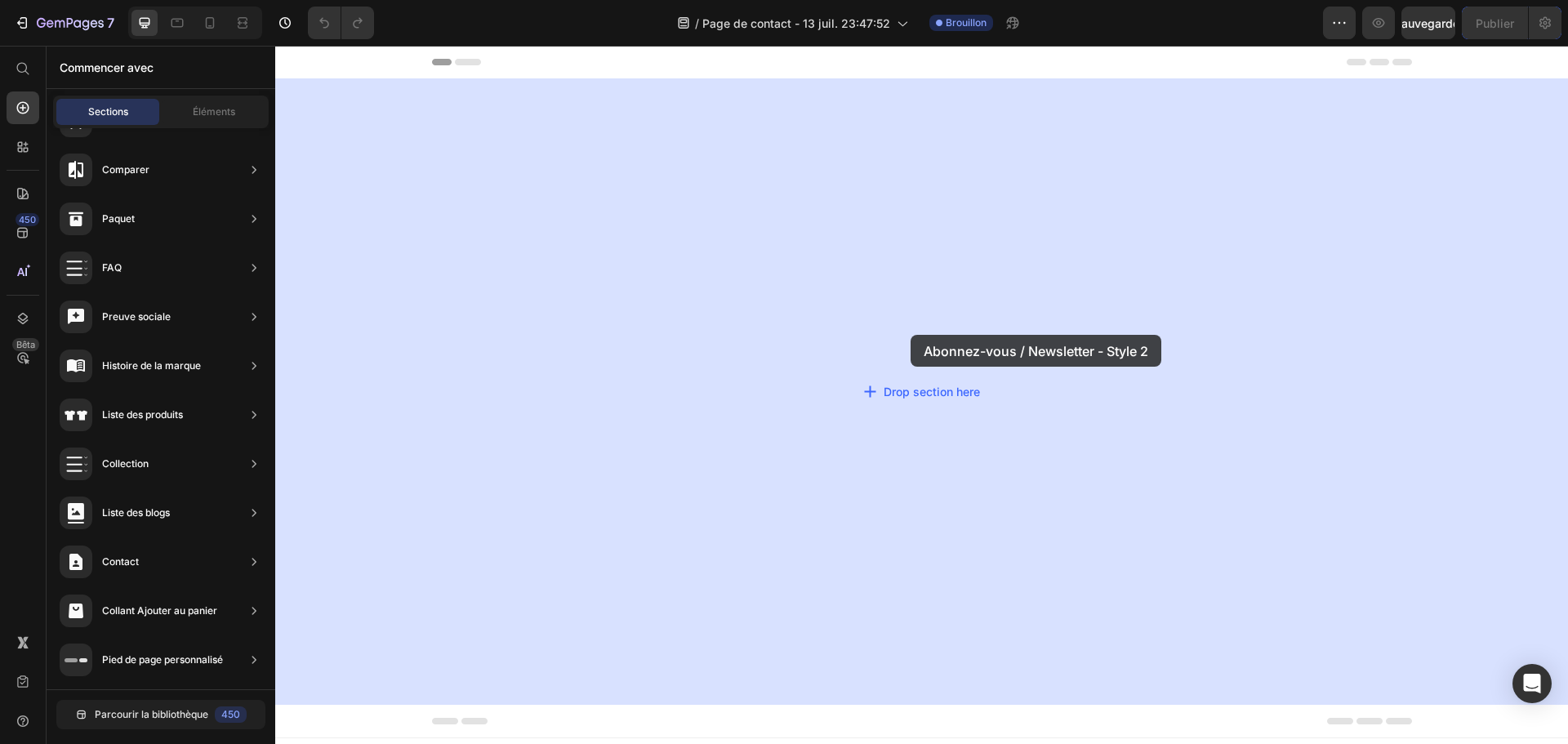 drag, startPoint x: 653, startPoint y: 437, endPoint x: 911, endPoint y: 335, distance: 277.43107 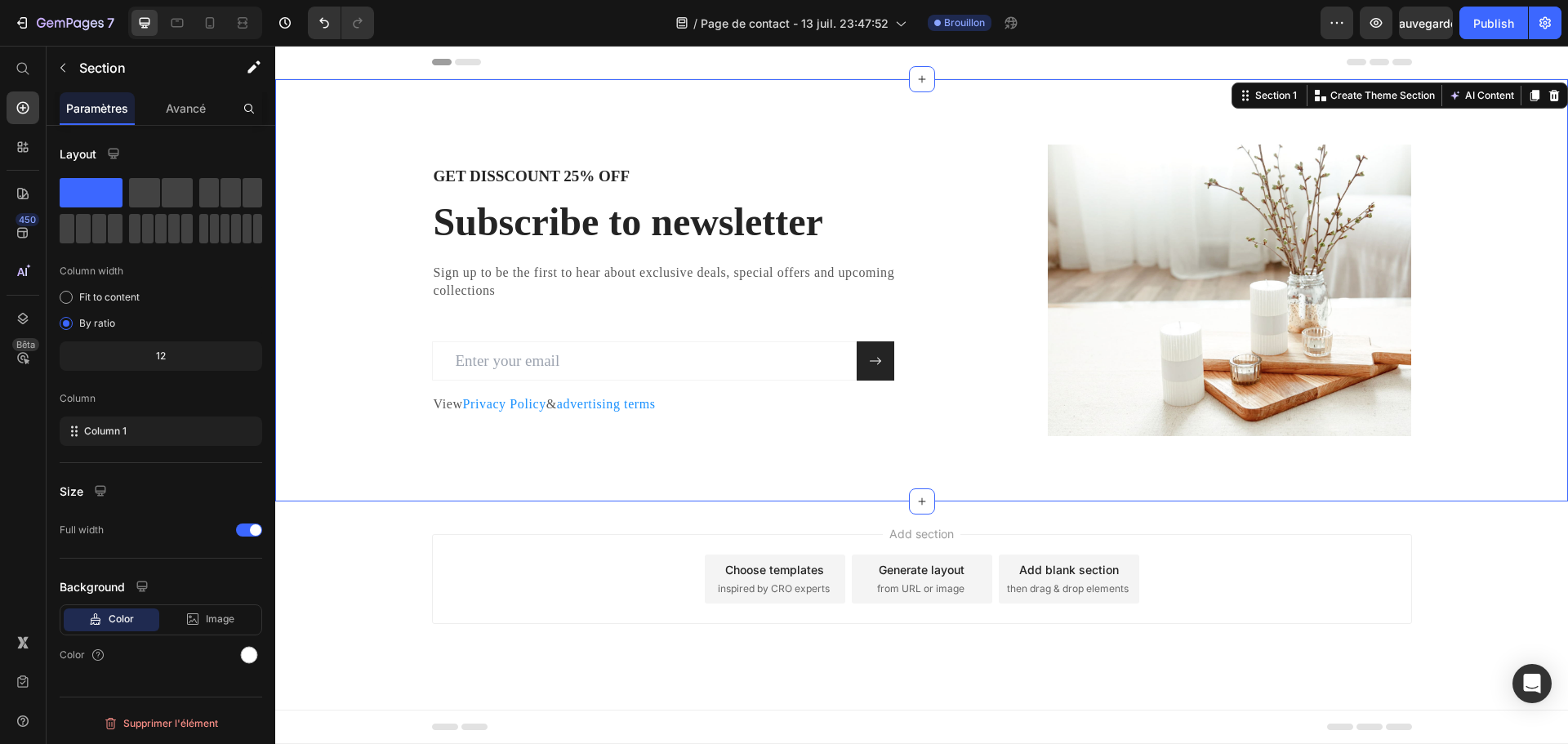 scroll, scrollTop: 0, scrollLeft: 0, axis: both 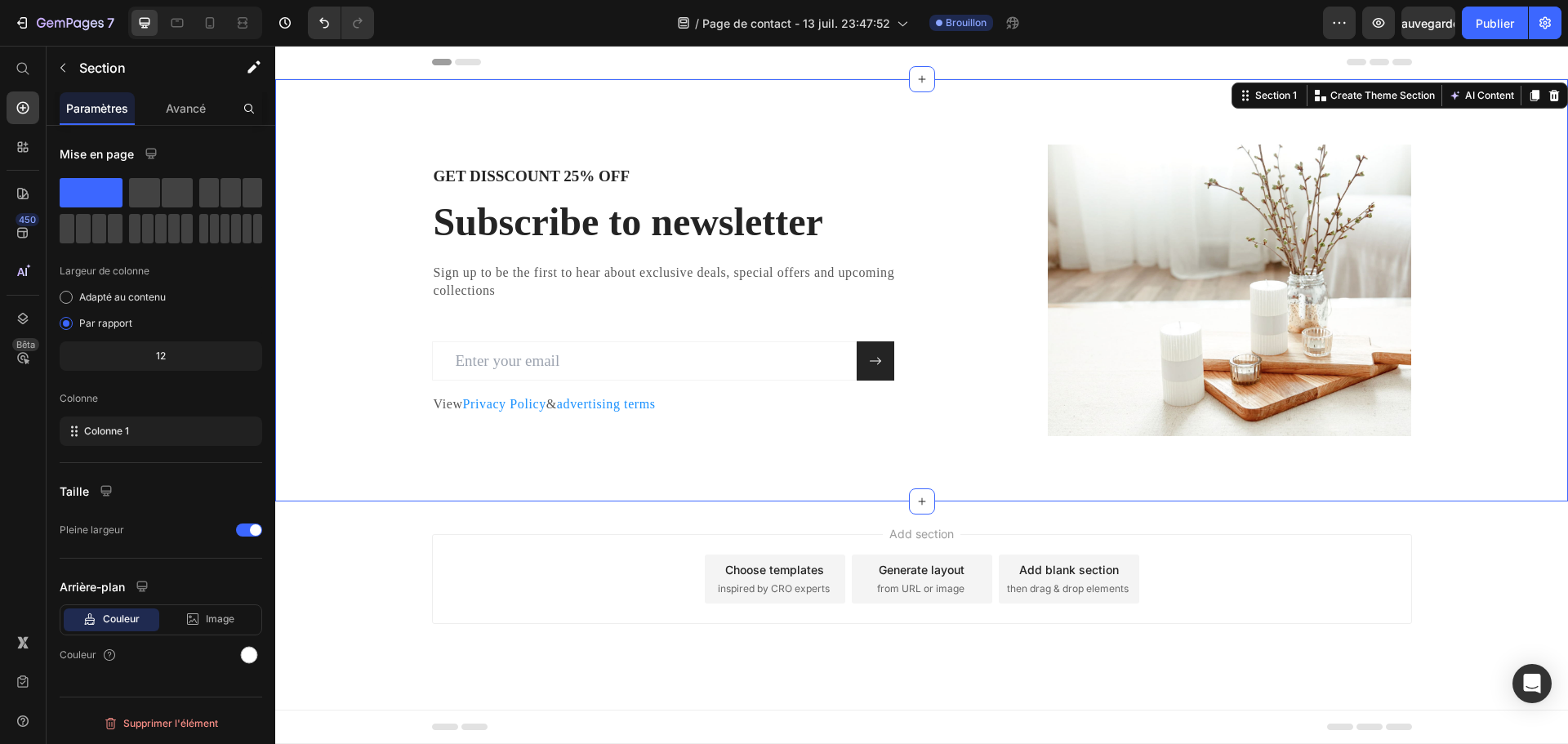click on "Header" at bounding box center [921, 62] 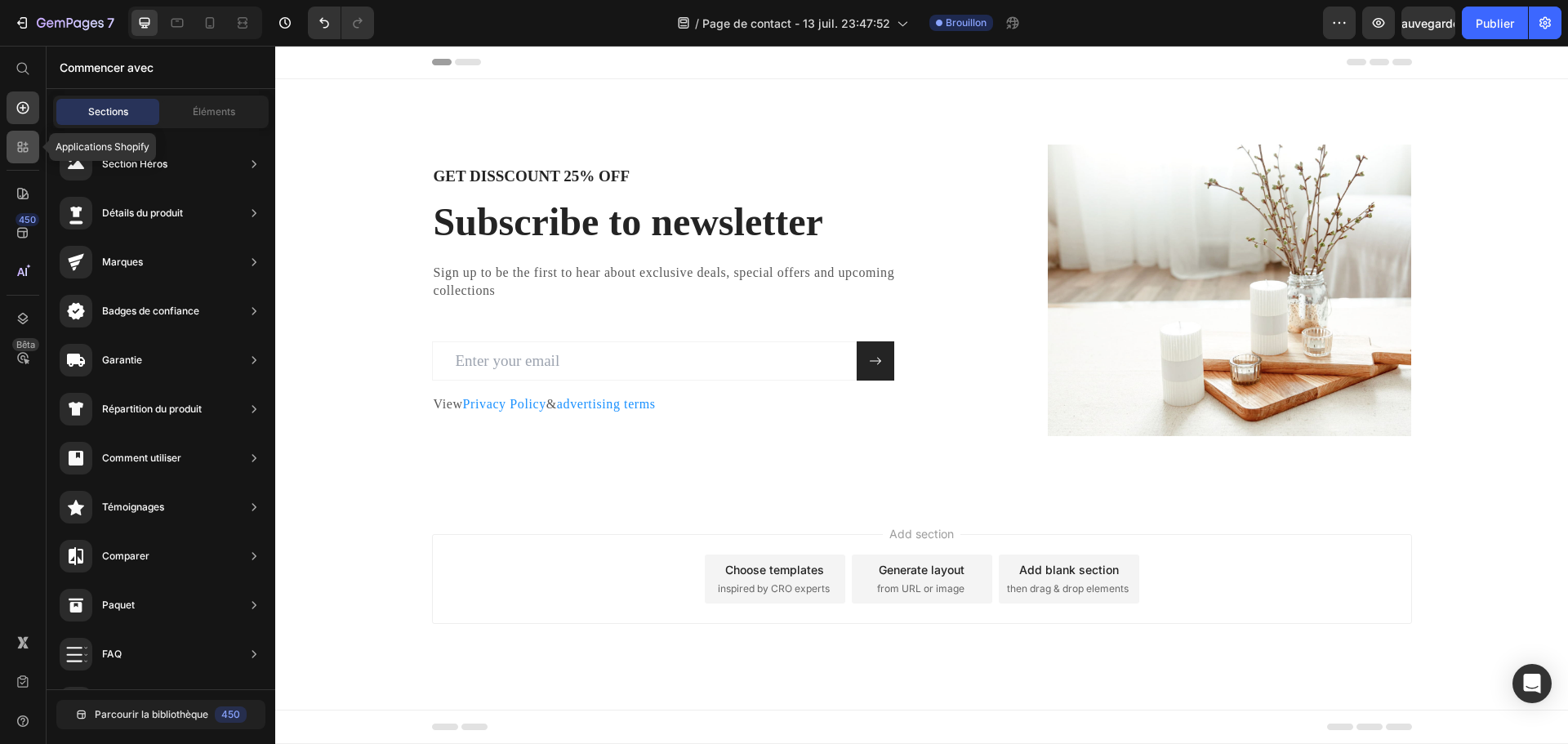 click 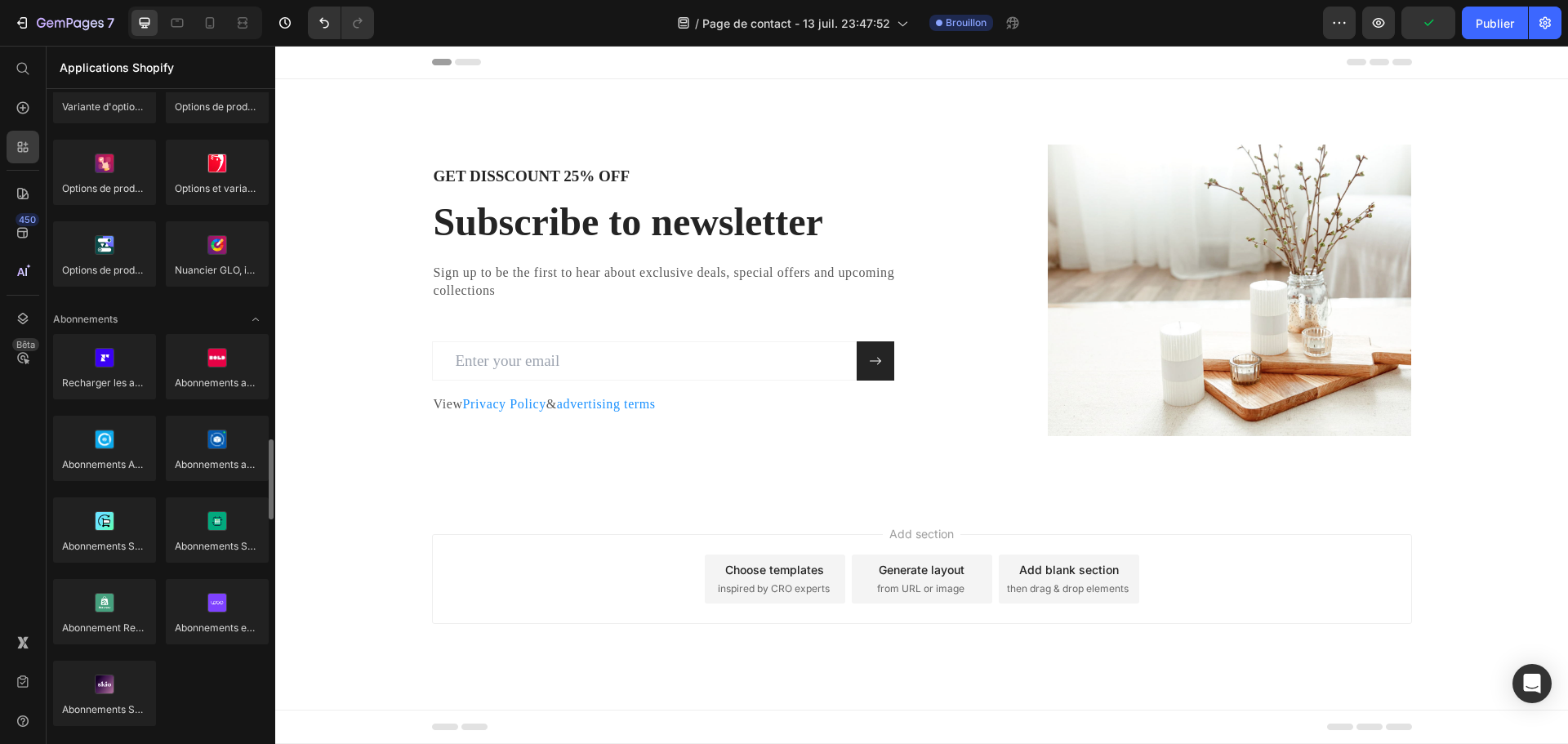 scroll, scrollTop: 2123, scrollLeft: 0, axis: vertical 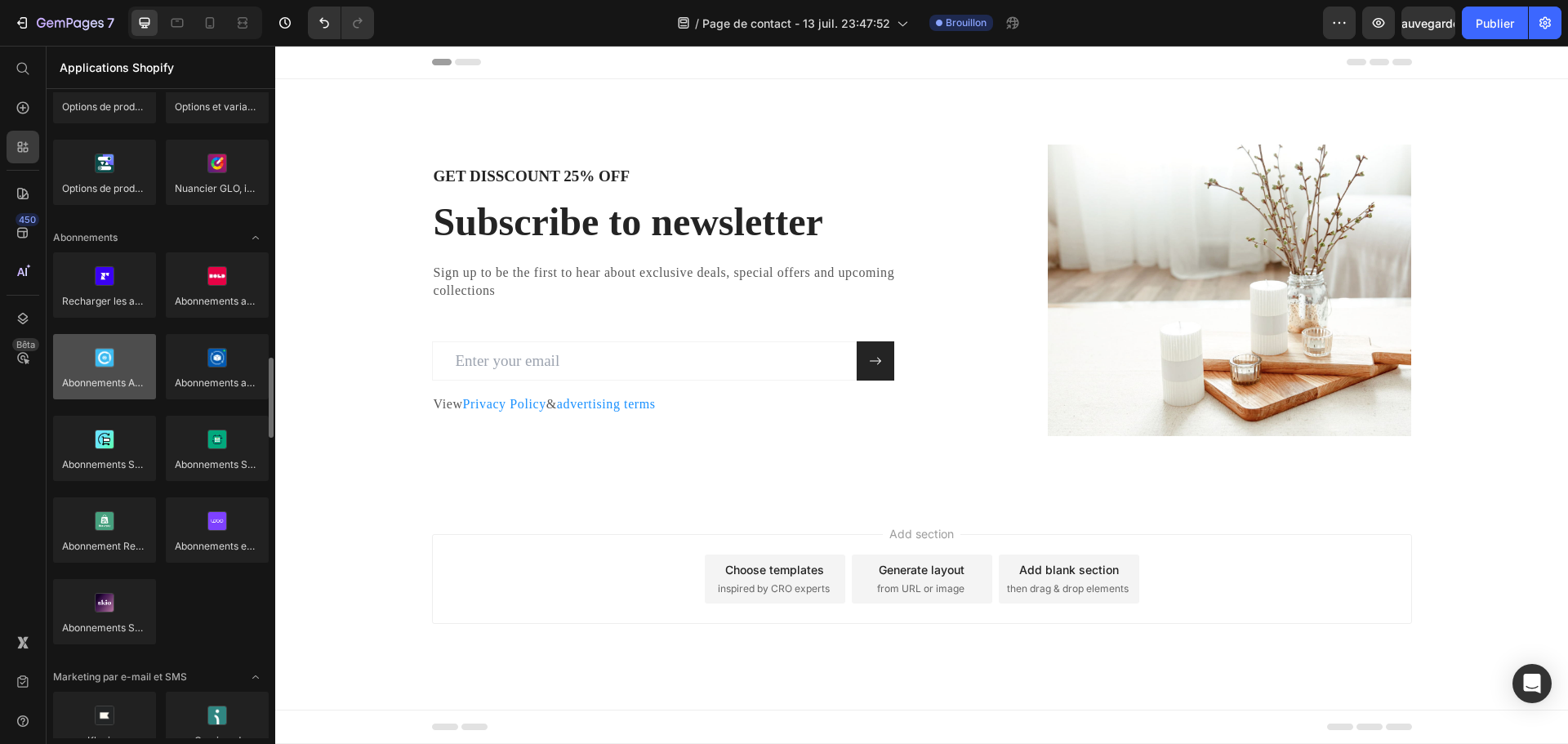 click at bounding box center (105, 367) 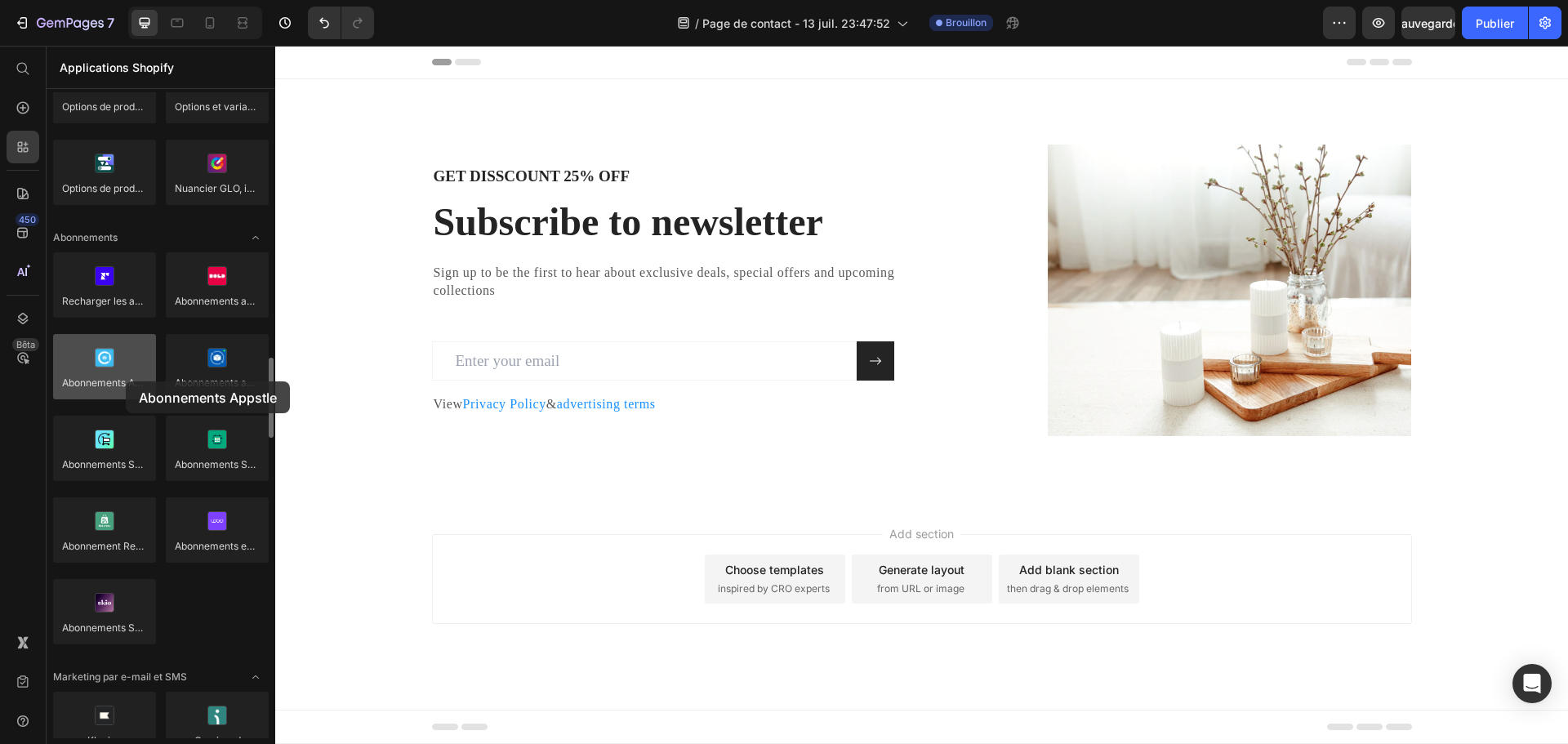 click at bounding box center [105, 367] 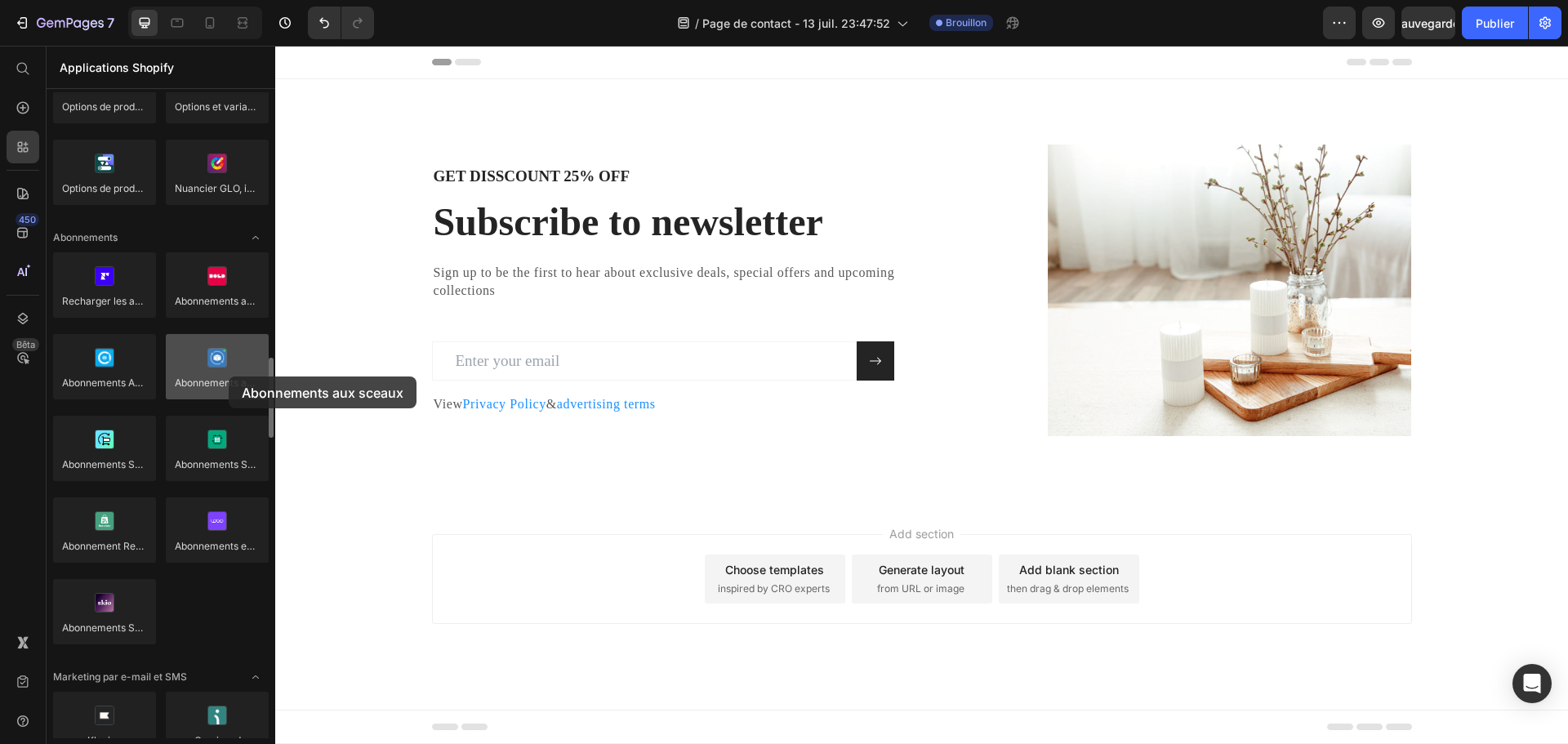 click at bounding box center (217, 367) 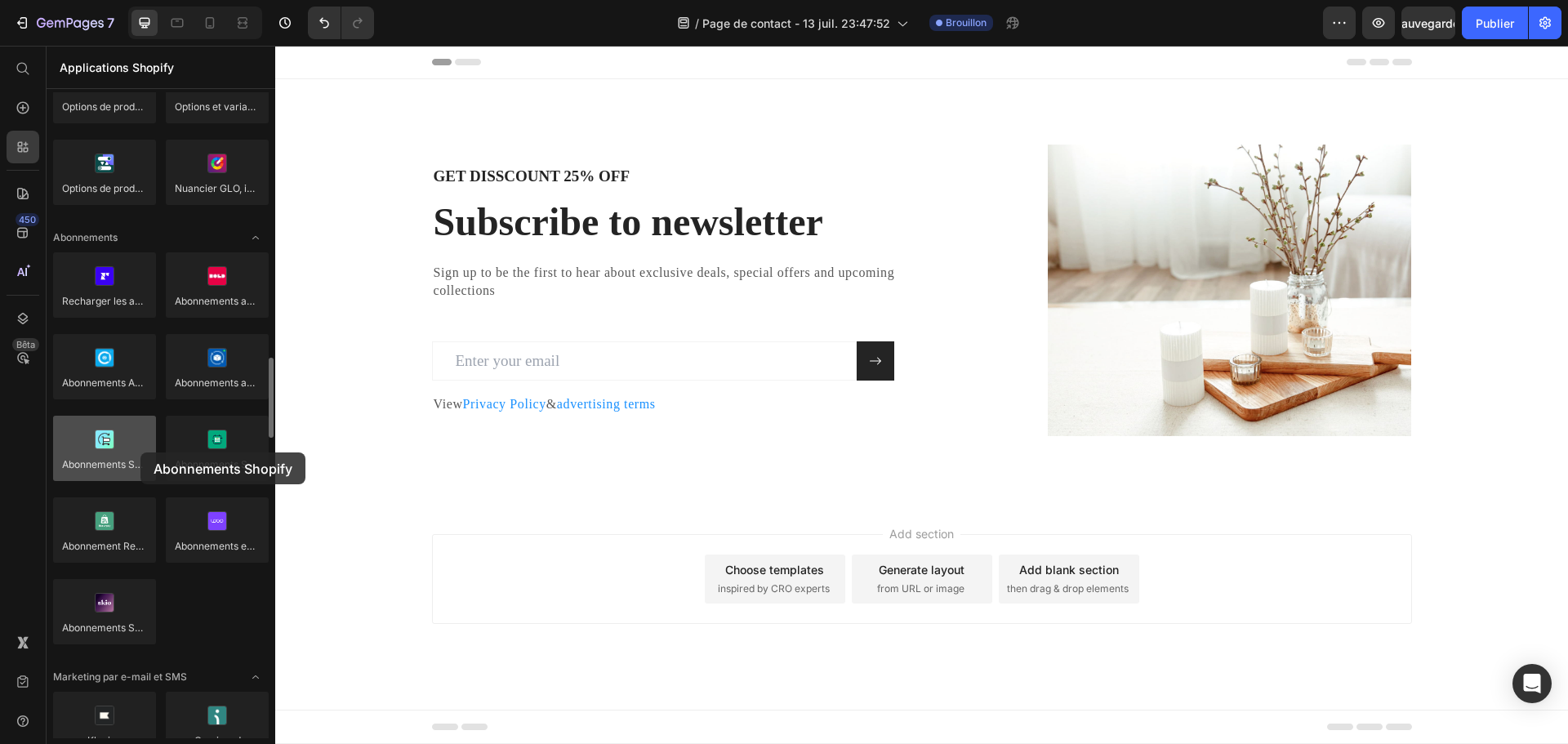 click at bounding box center [105, 448] 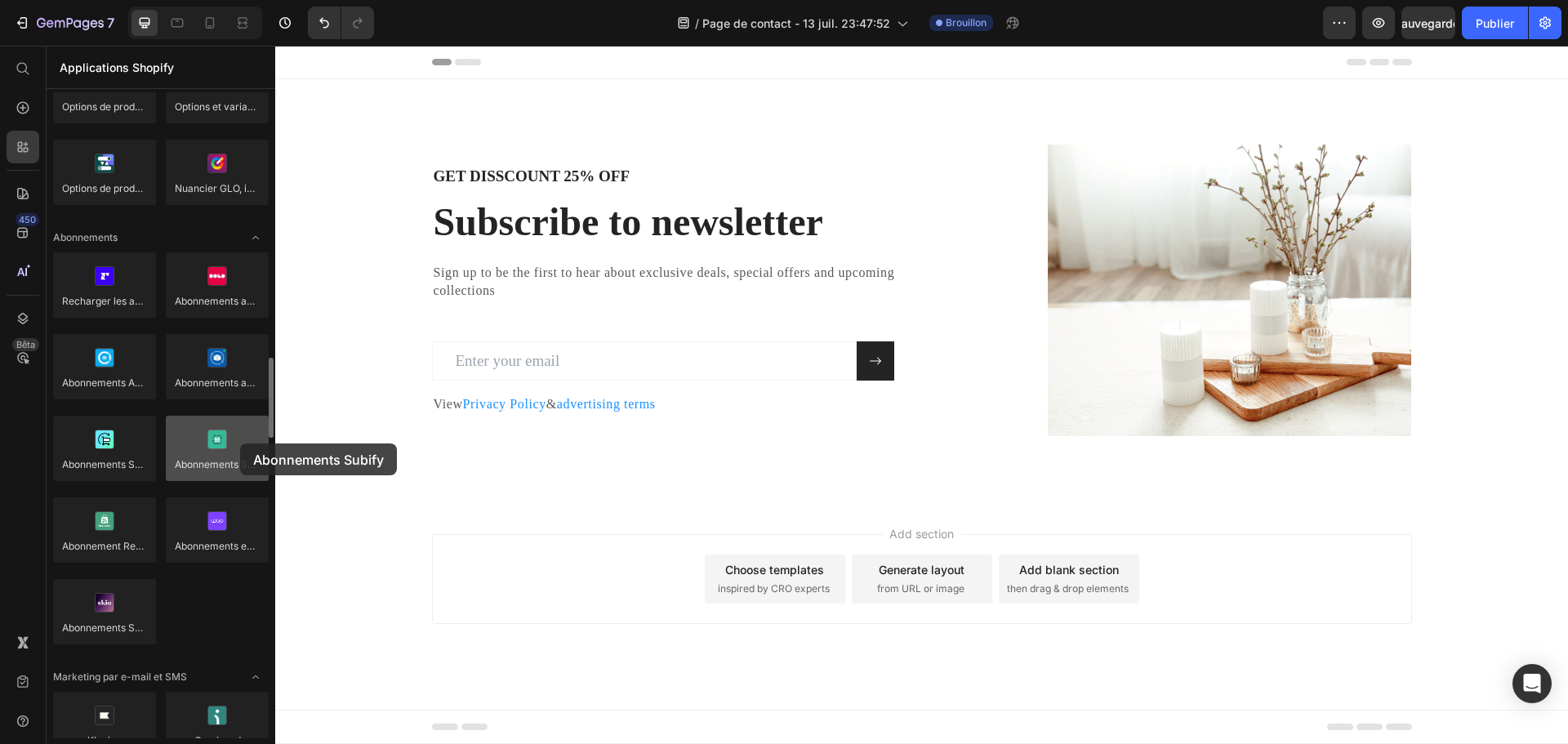 click at bounding box center (217, 448) 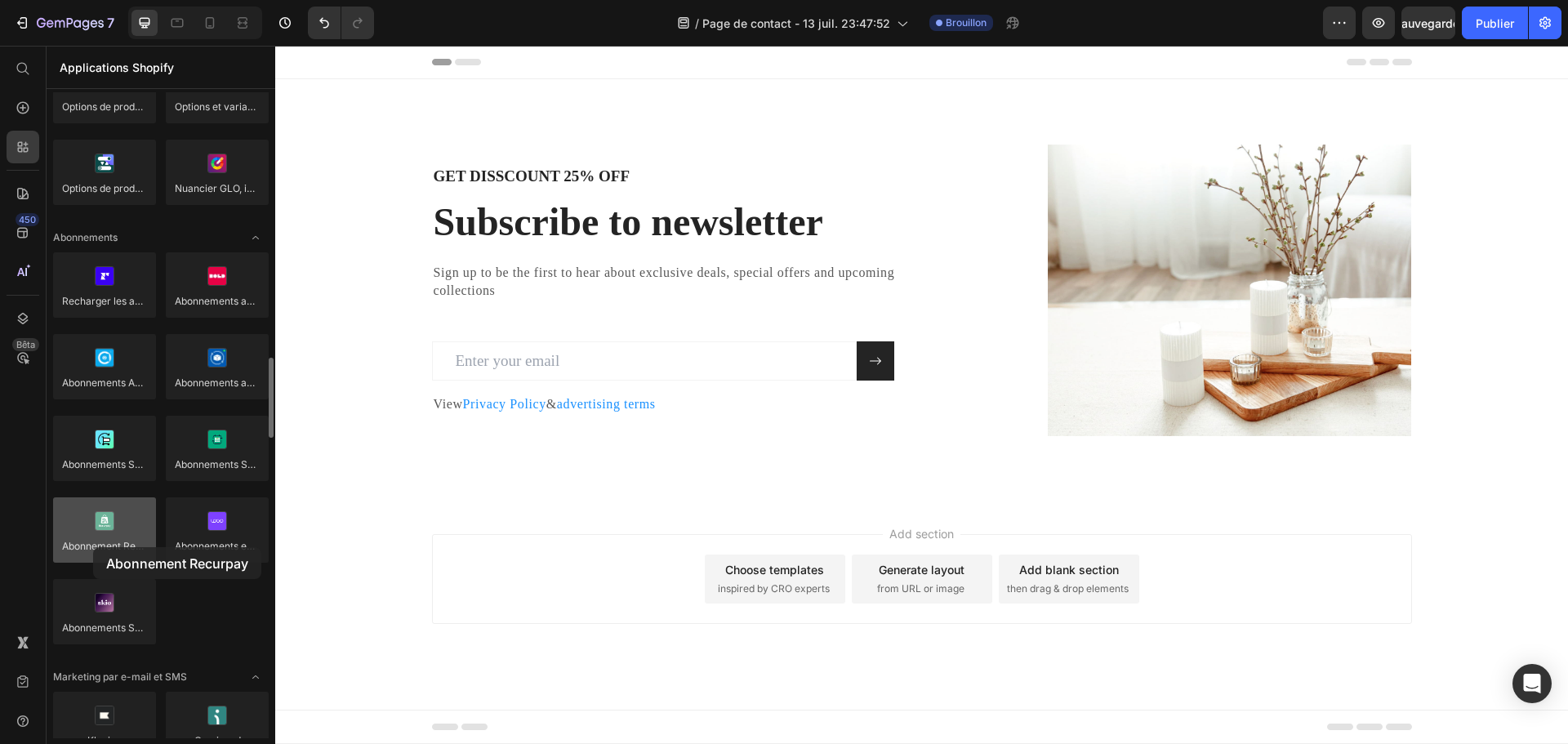 click at bounding box center (105, 530) 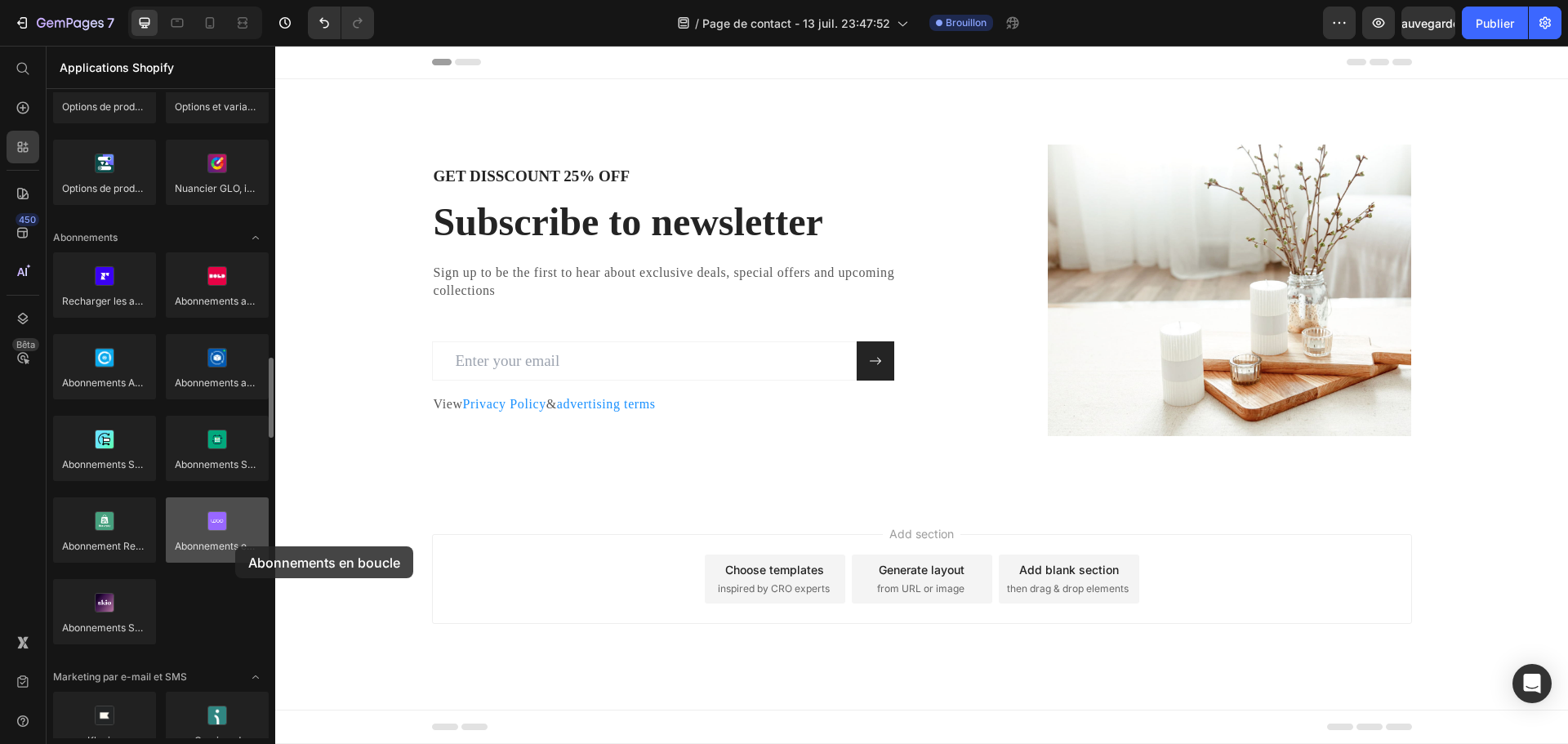 click at bounding box center [217, 530] 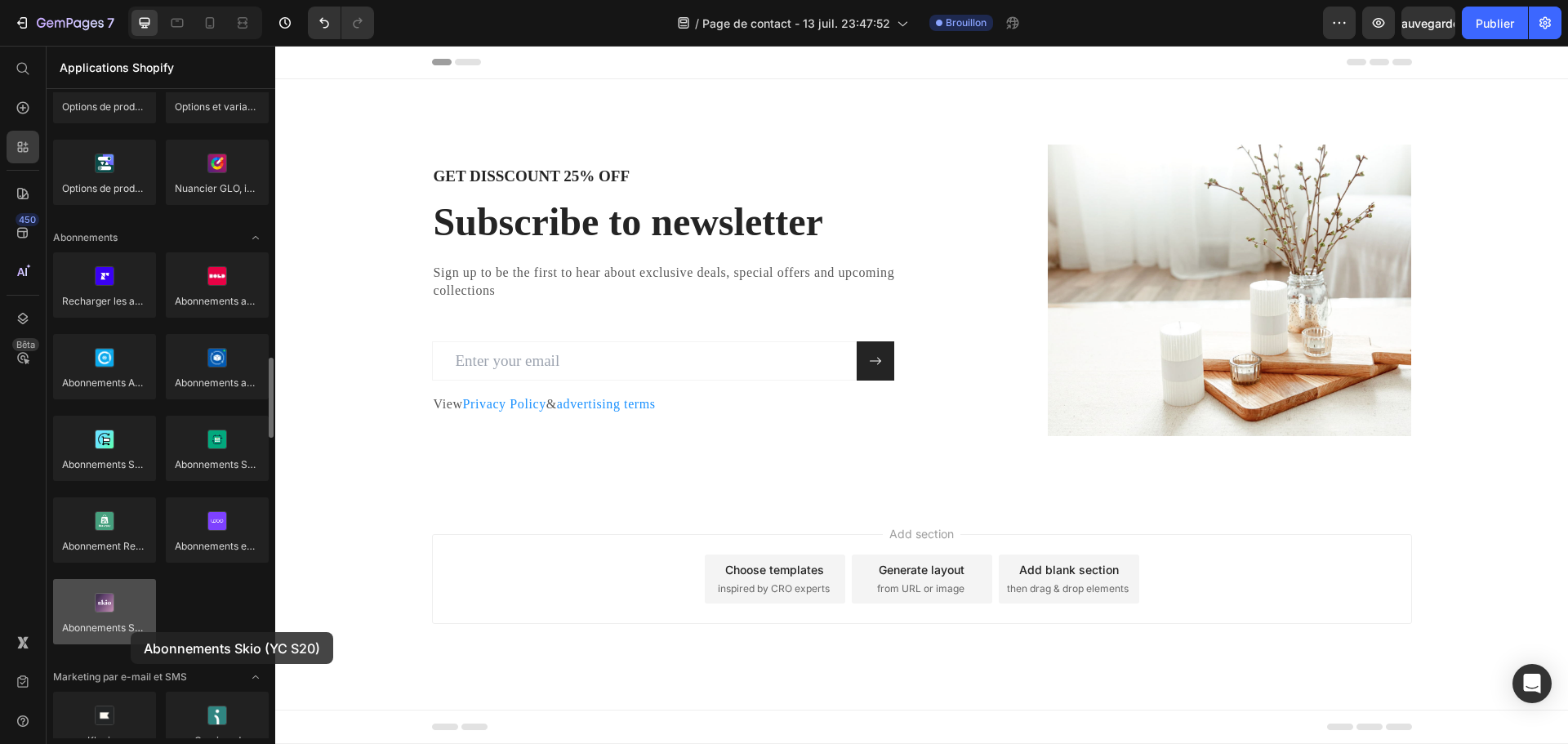 click at bounding box center [105, 612] 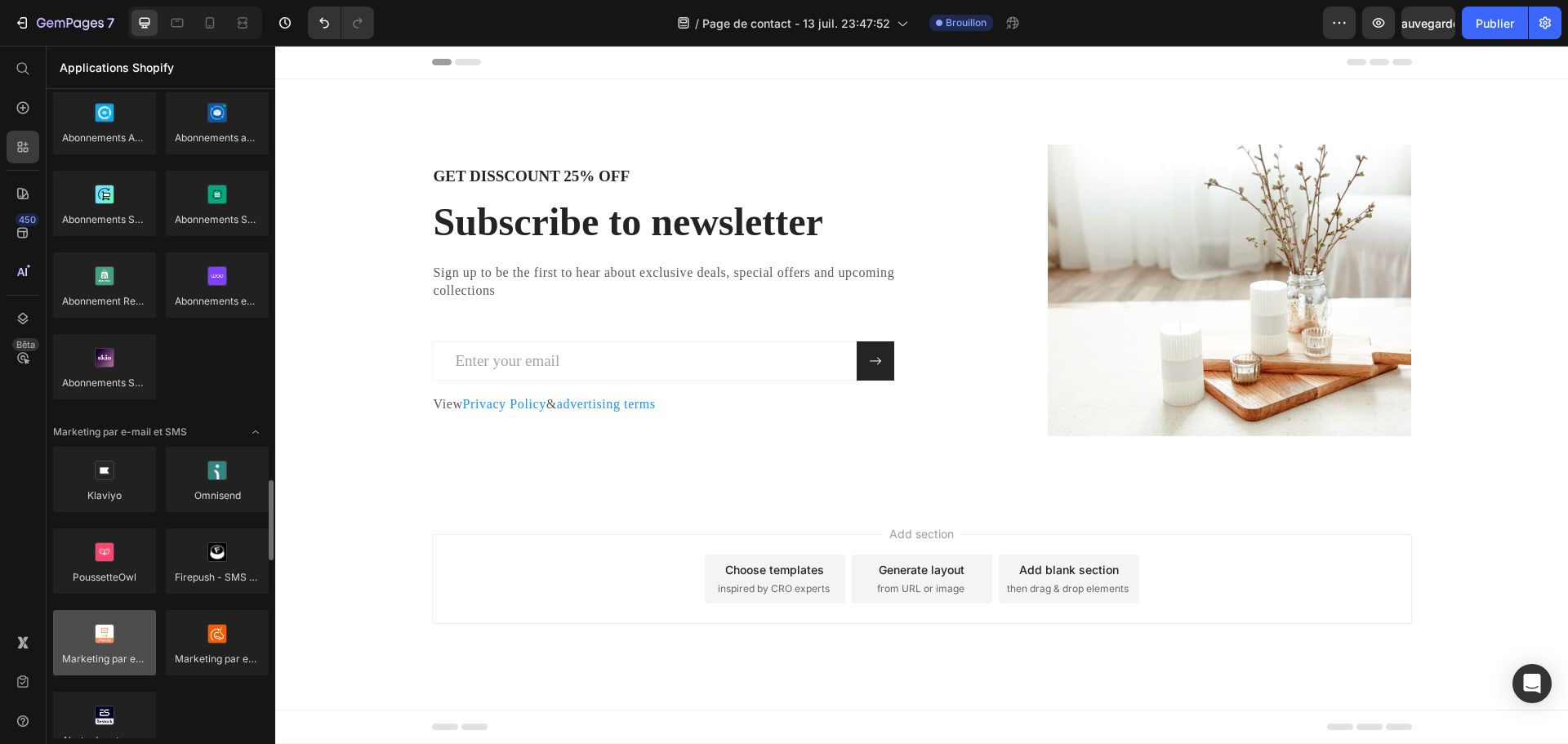 scroll, scrollTop: 2532, scrollLeft: 0, axis: vertical 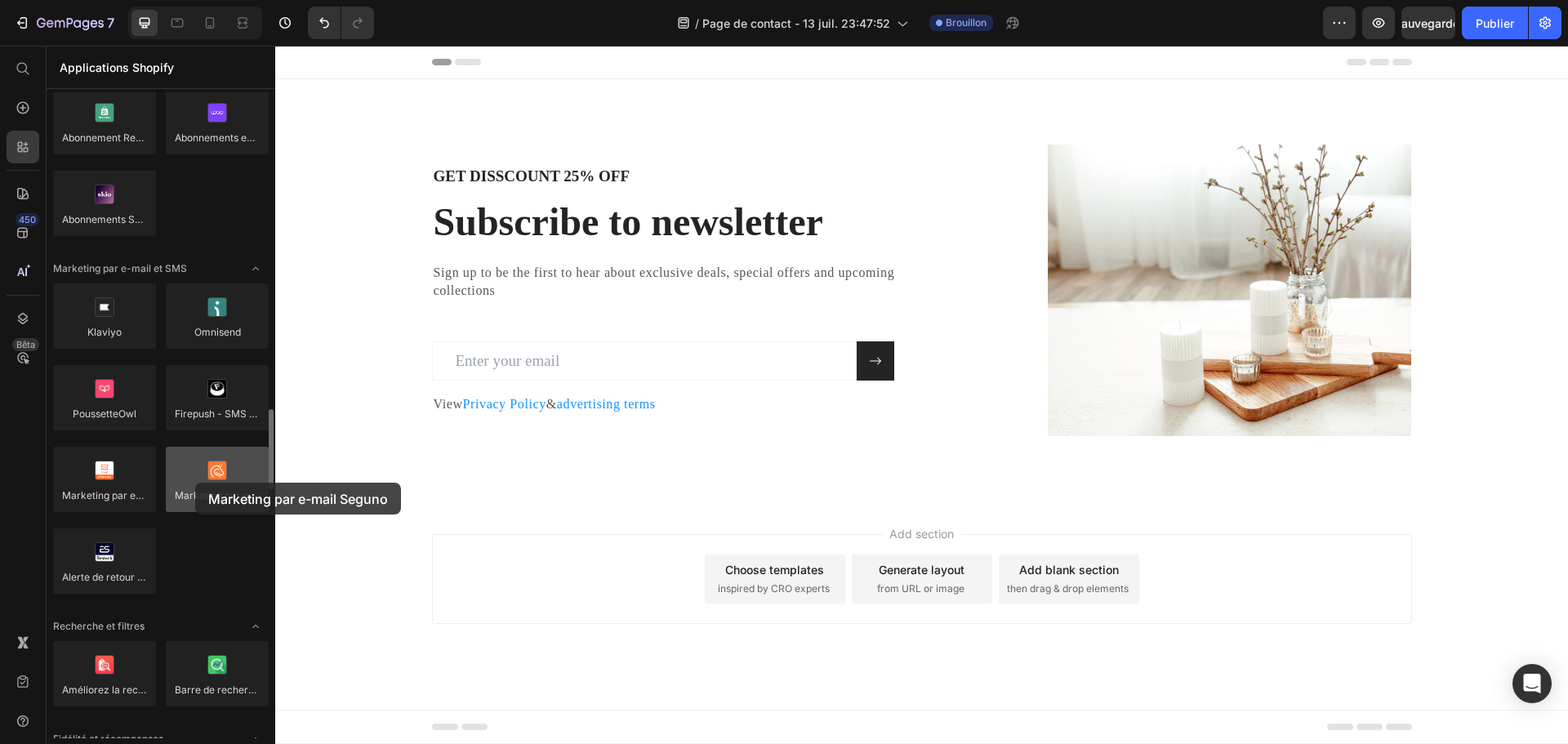 click at bounding box center [217, 479] 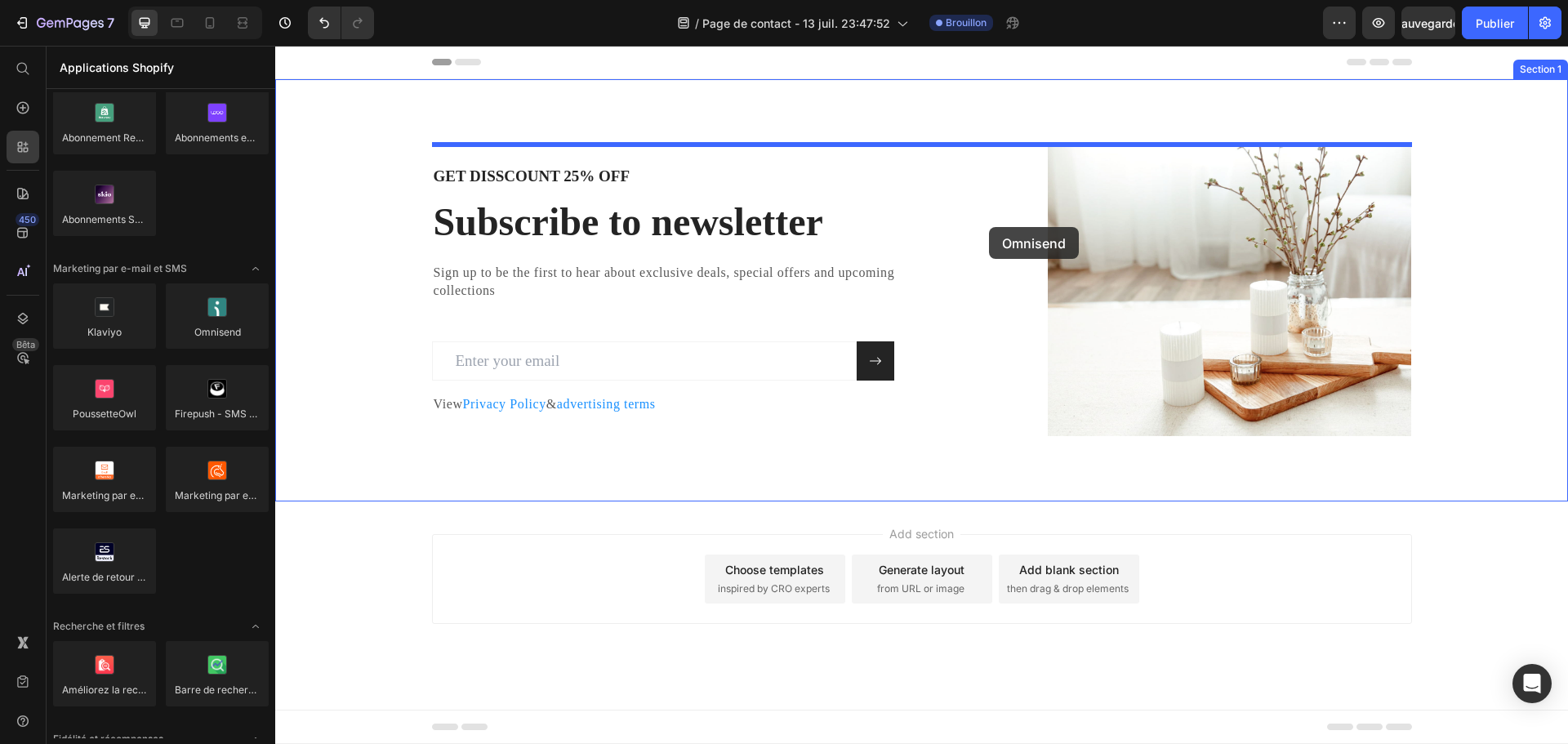 drag, startPoint x: 459, startPoint y: 361, endPoint x: 989, endPoint y: 227, distance: 546.67724 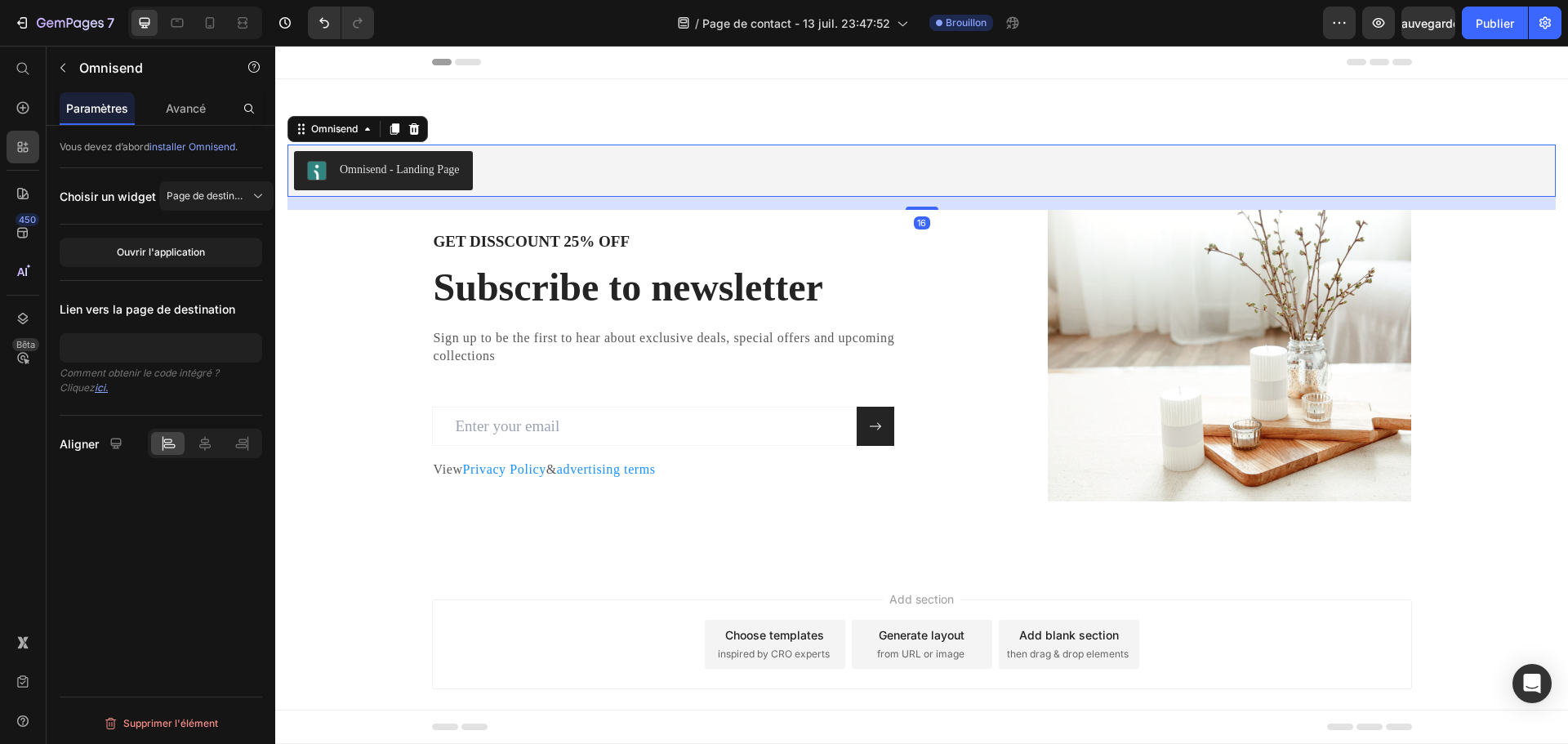 click on "Omnisend - Landing Page" at bounding box center [399, 169] 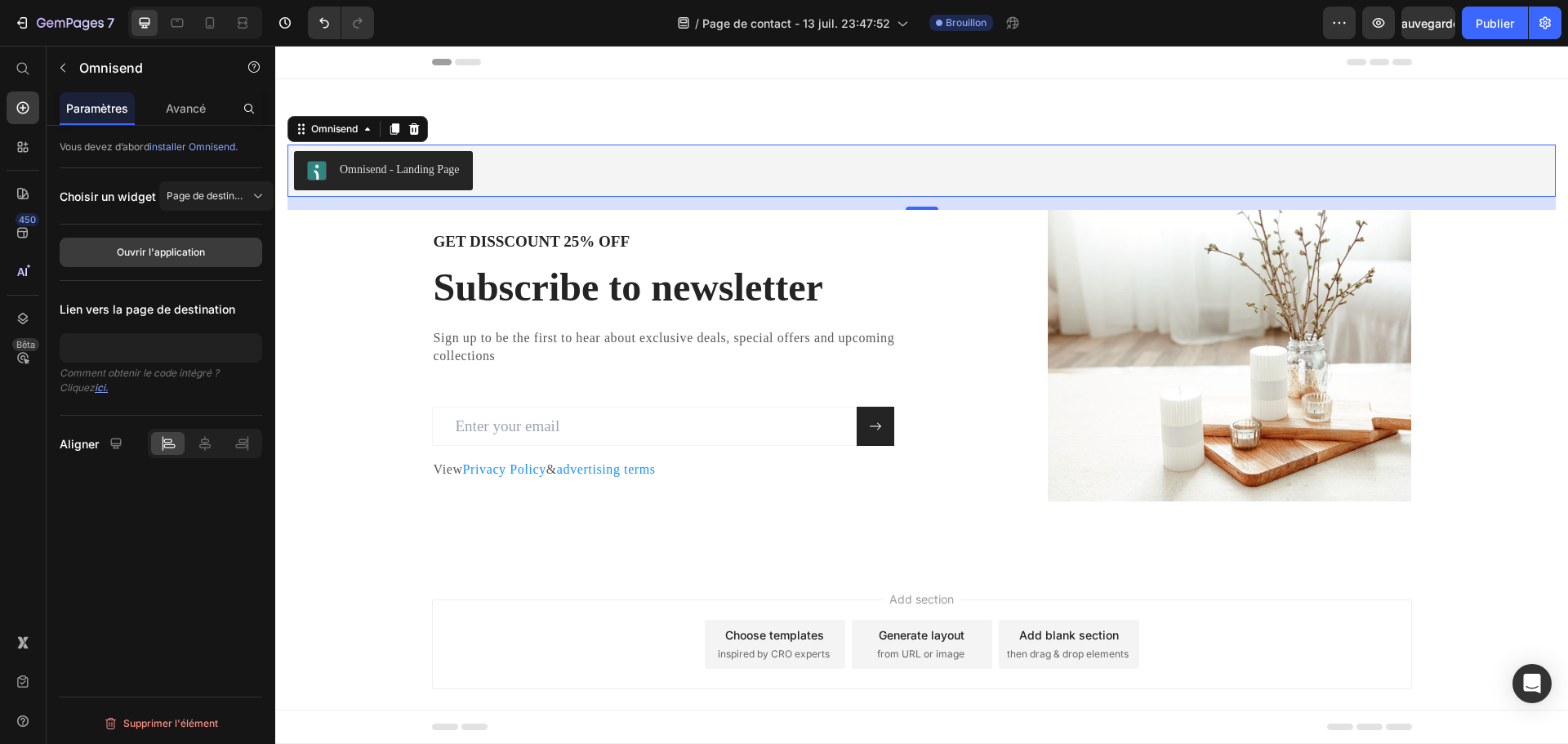 click on "Ouvrir l'application" at bounding box center (161, 252) 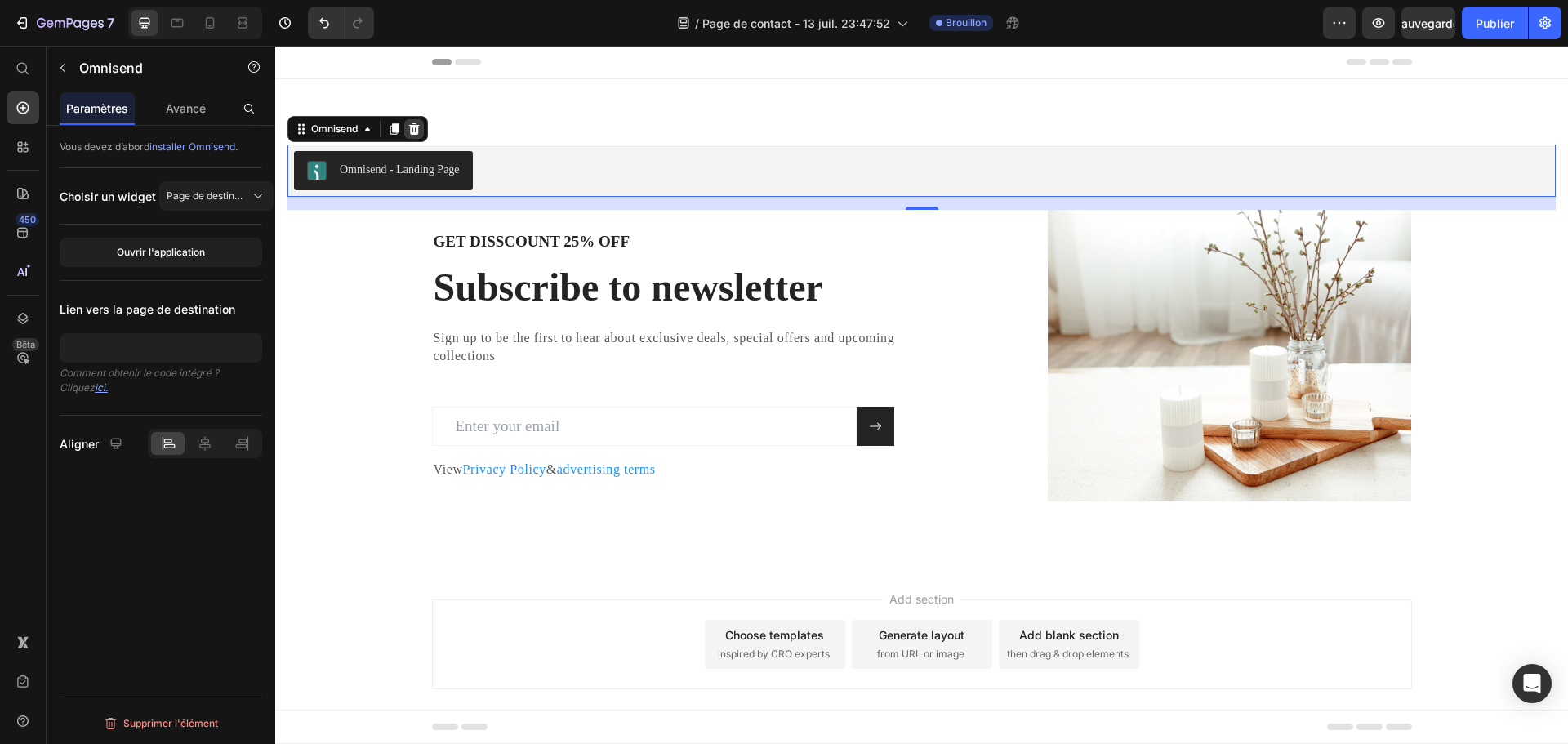 click 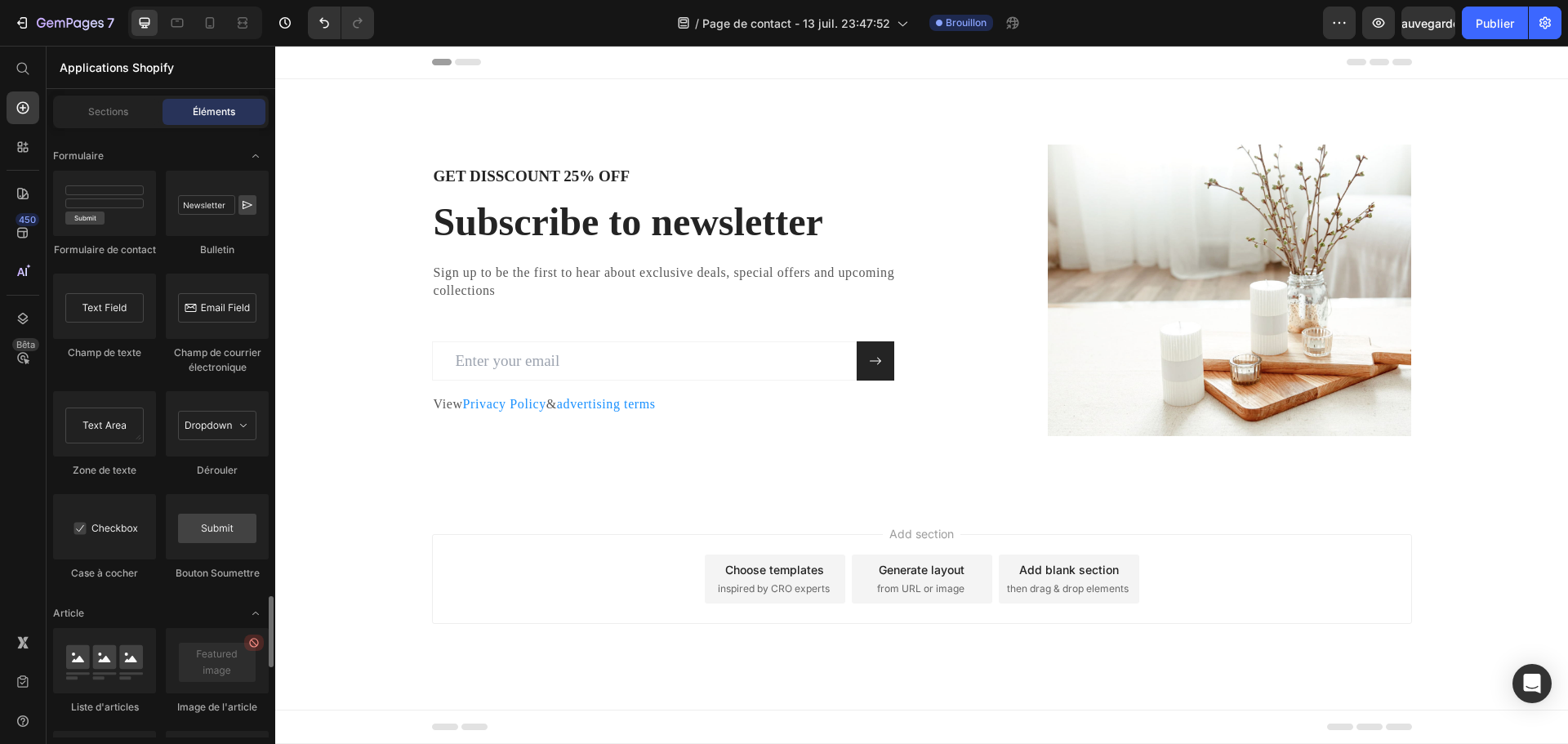 scroll, scrollTop: 4083, scrollLeft: 0, axis: vertical 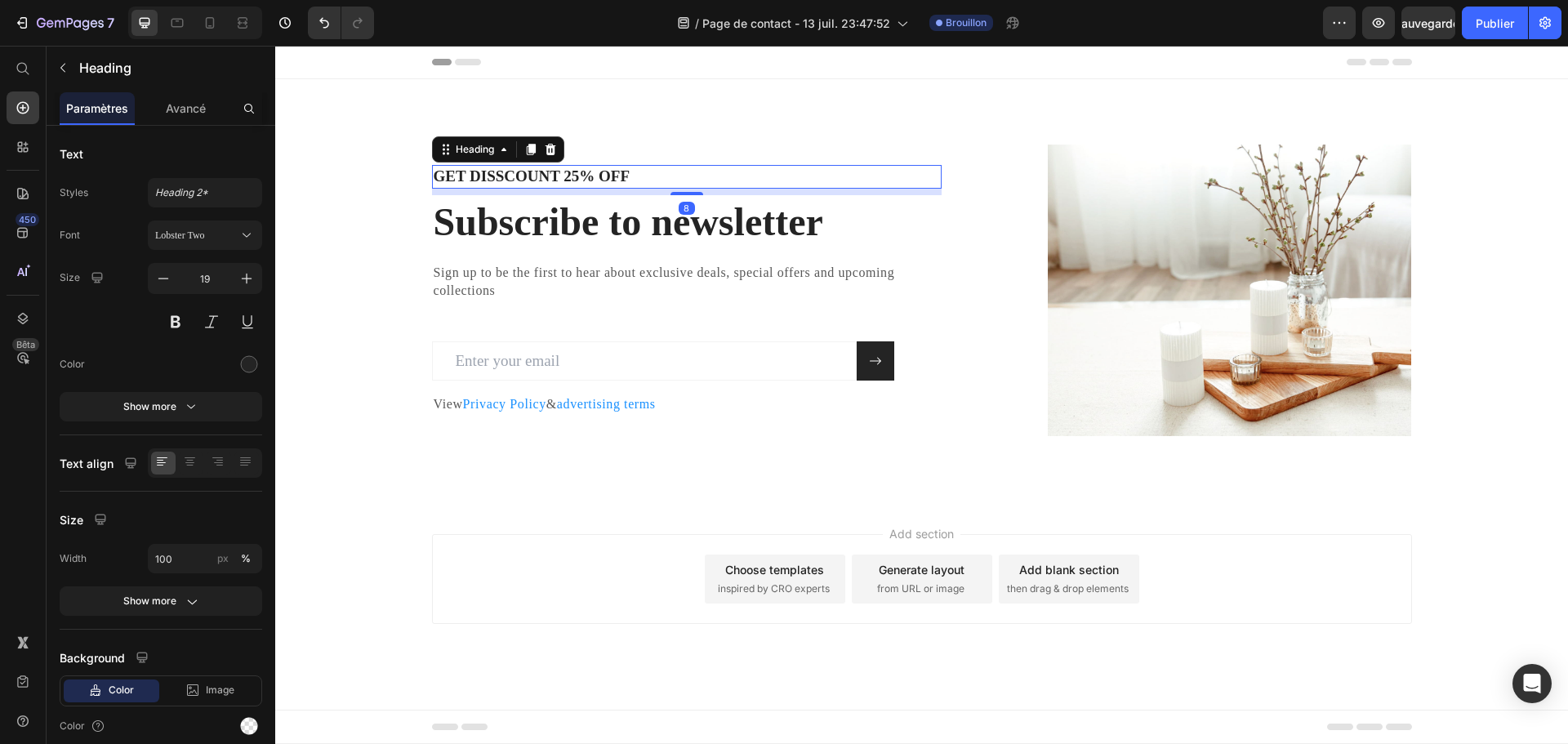 click on "GET DISSCOUNT 25% OFF" at bounding box center (687, 176) 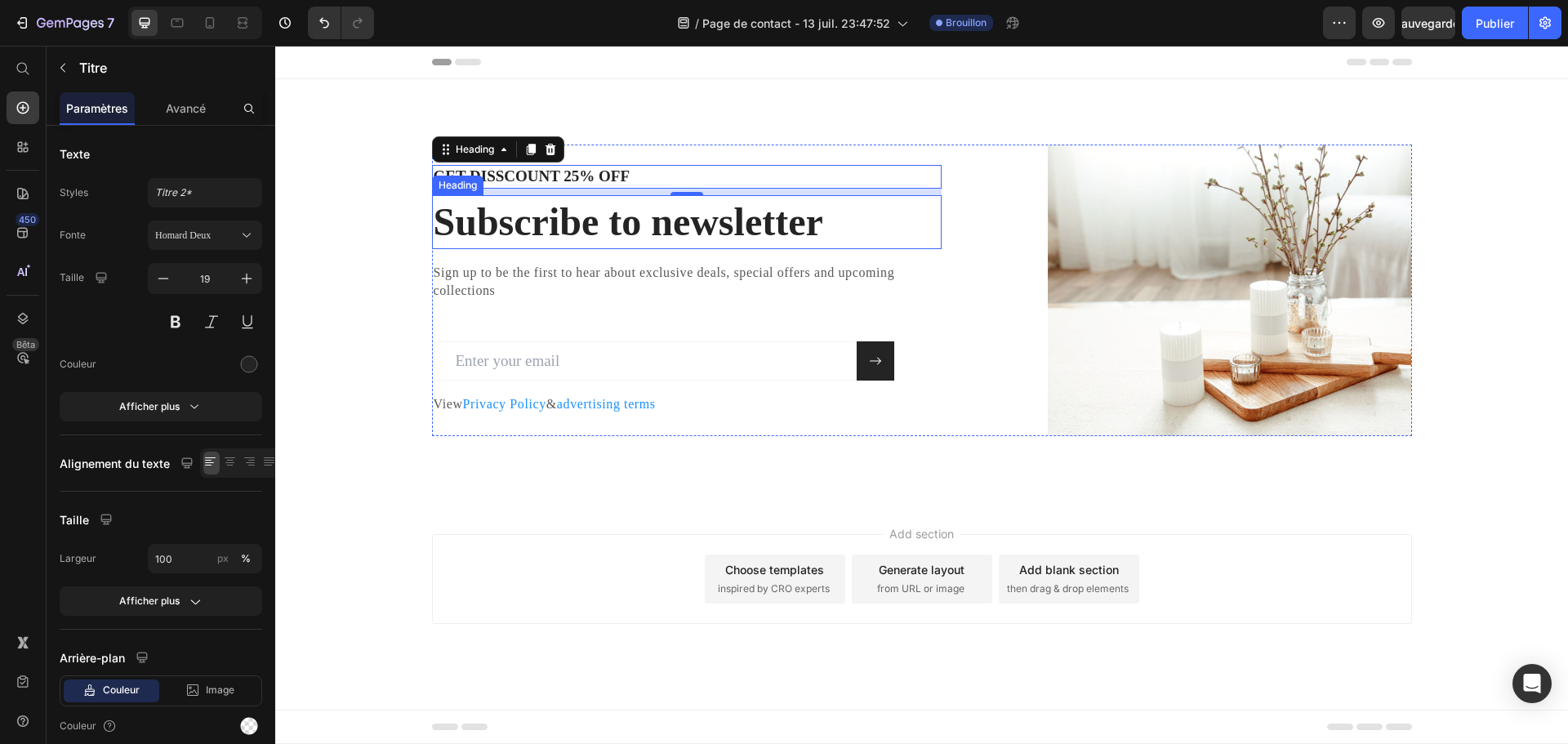 click on "Subscribe to newsletter" at bounding box center [687, 222] 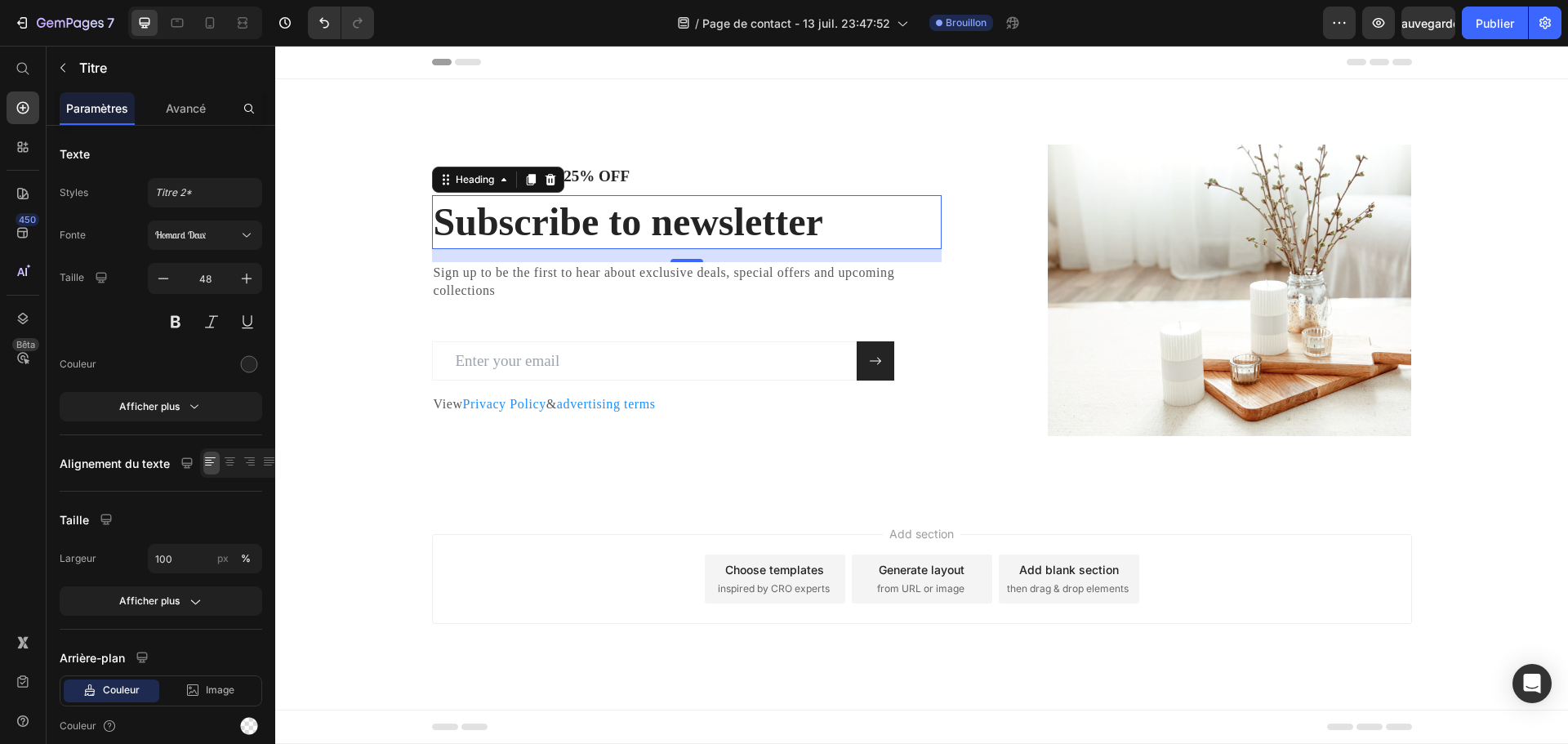 click on "Subscribe to newsletter" at bounding box center (687, 222) 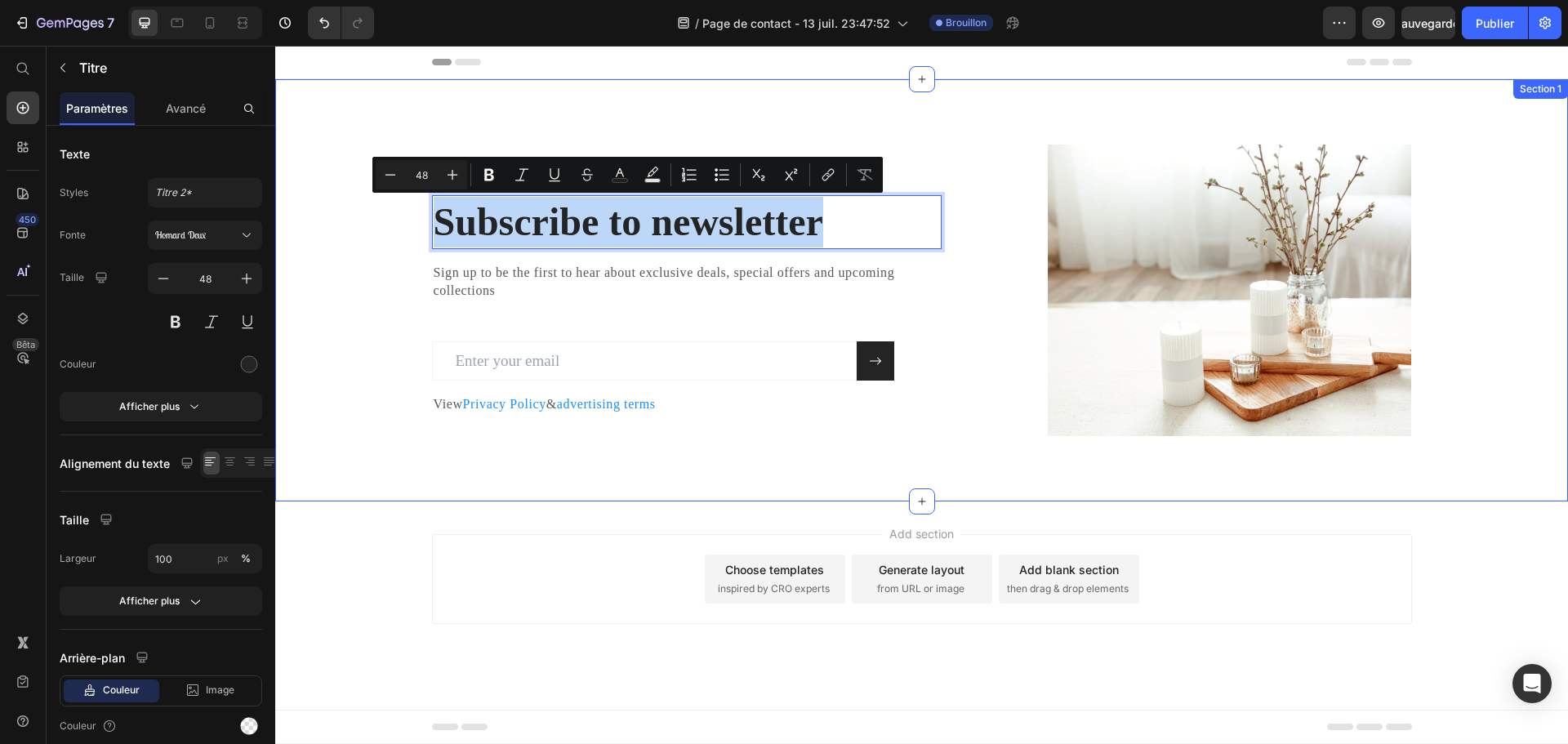 drag, startPoint x: 836, startPoint y: 219, endPoint x: 408, endPoint y: 232, distance: 428.1974 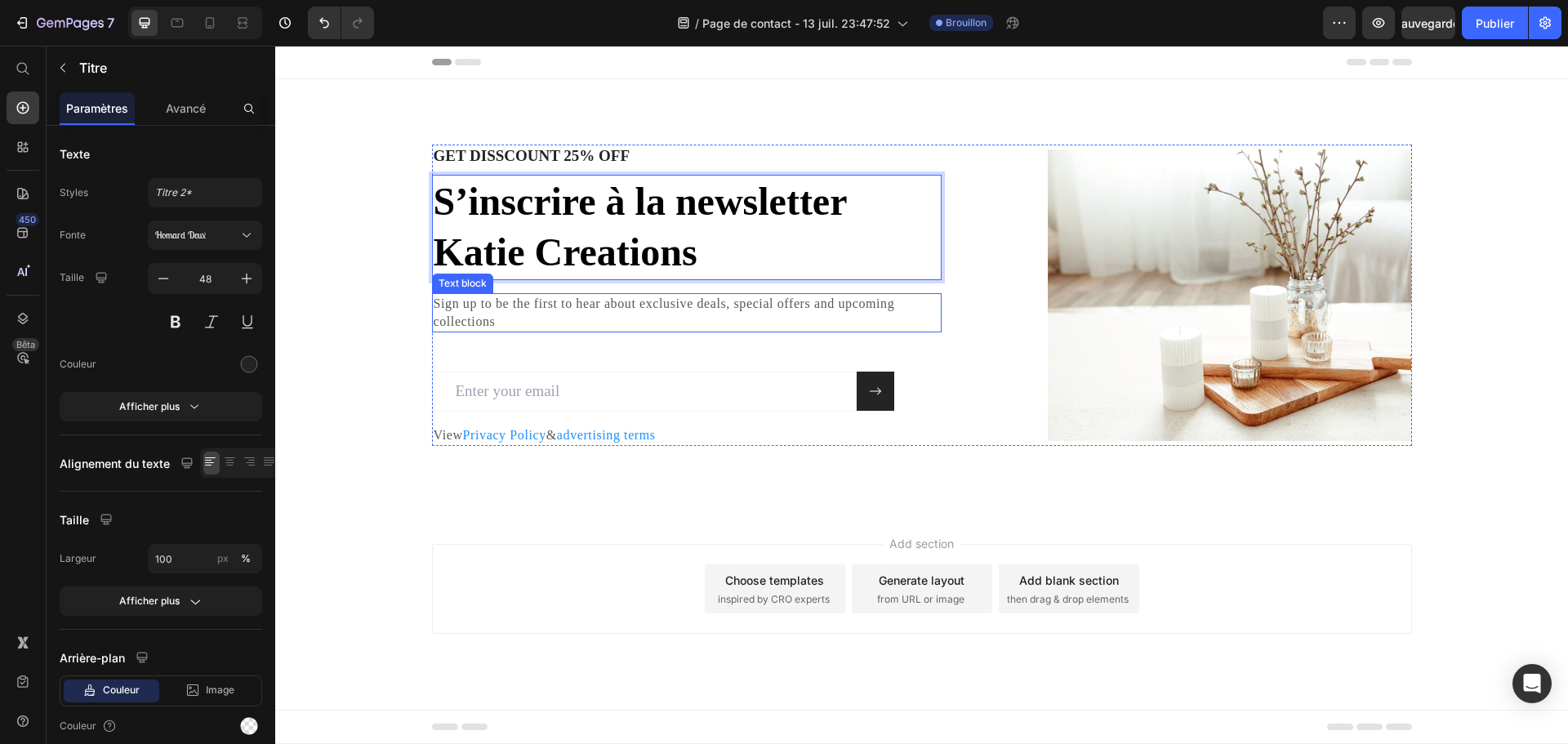 click on "Sign up to be the first to hear about exclusive deals, special offers and upcoming collections" at bounding box center [676, 313] 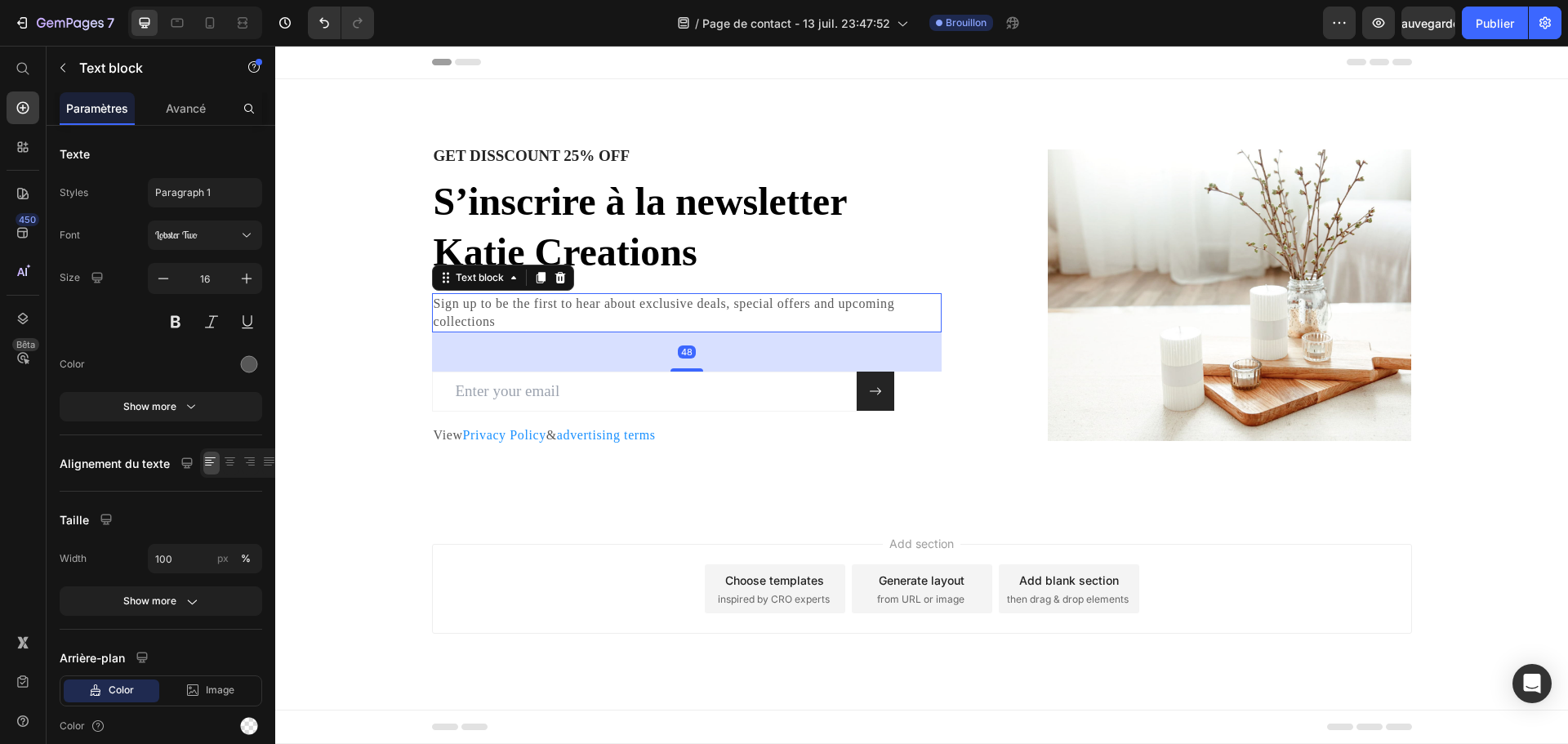click on "Sign up to be the first to hear about exclusive deals, special offers and upcoming collections" at bounding box center (676, 313) 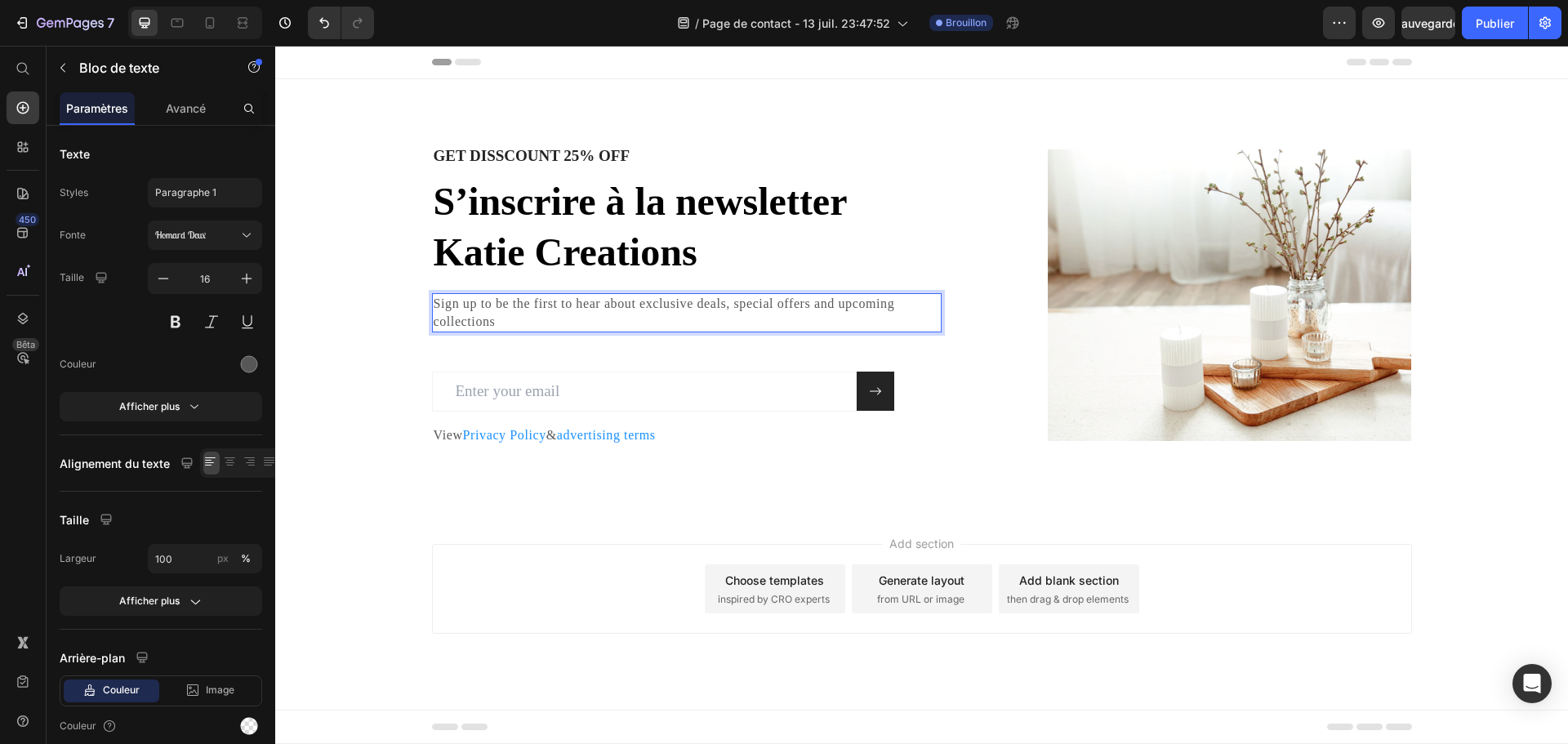 click on "Sign up to be the first to hear about exclusive deals, special offers and upcoming collections" at bounding box center [676, 313] 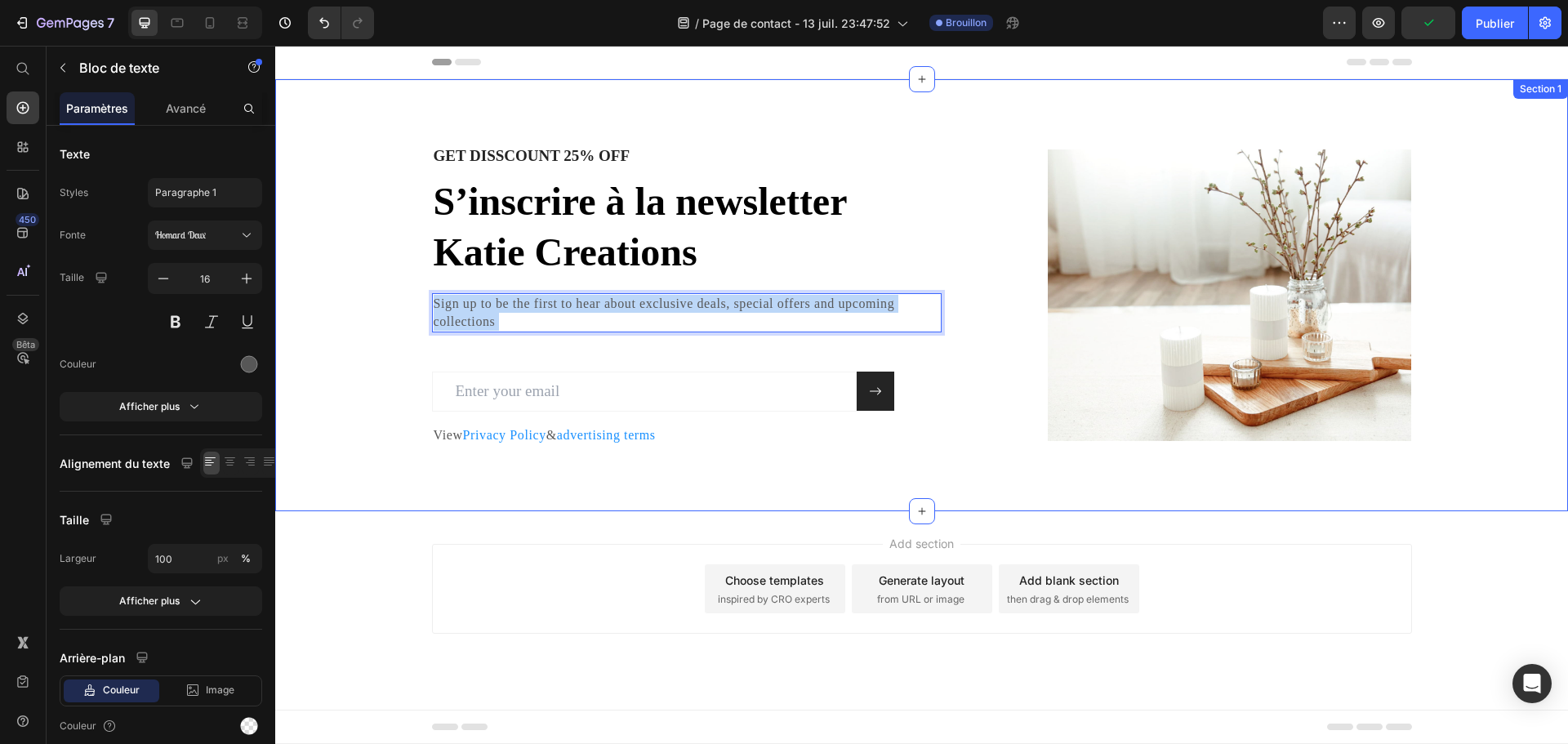 drag, startPoint x: 506, startPoint y: 324, endPoint x: 415, endPoint y: 298, distance: 94.64143 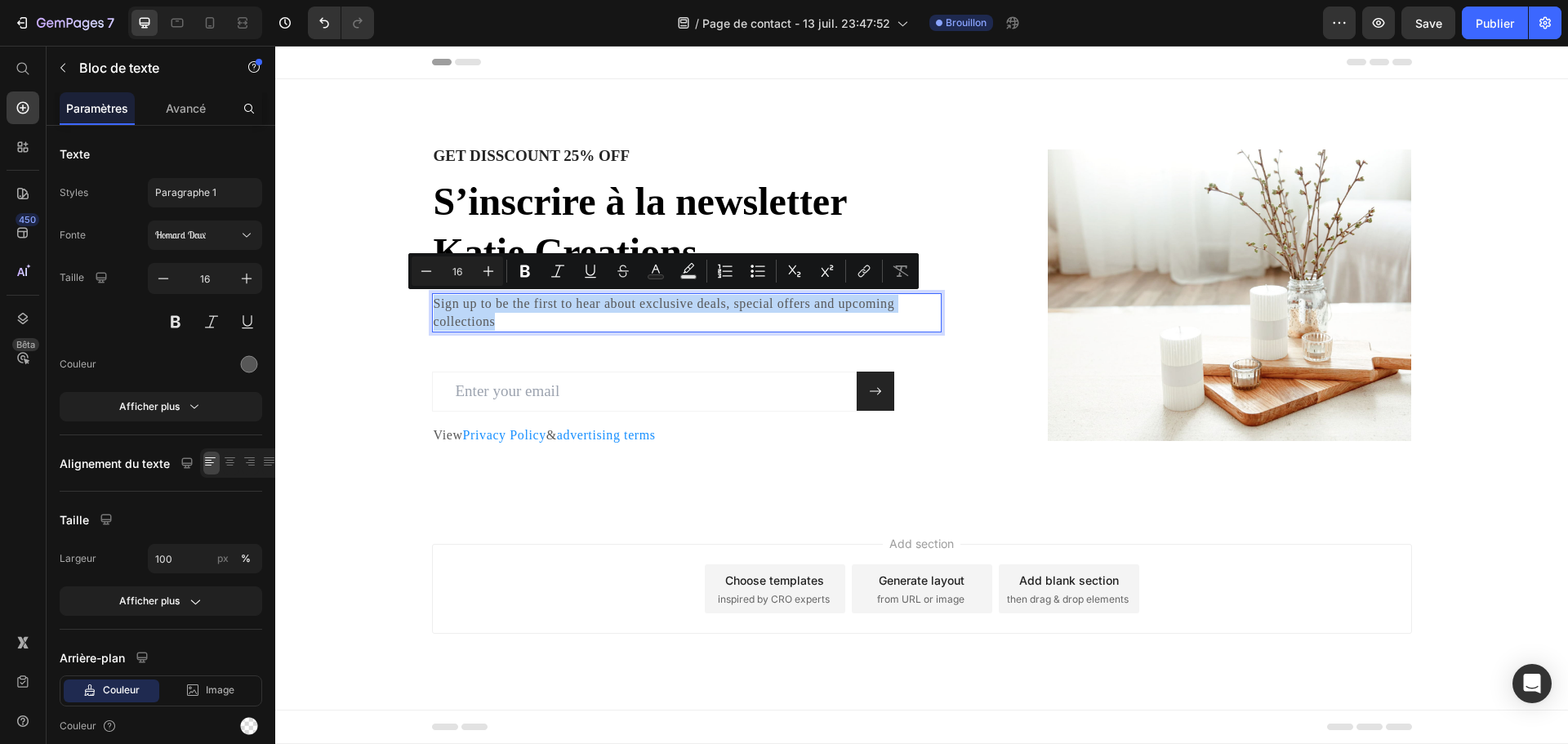 drag, startPoint x: 487, startPoint y: 317, endPoint x: 433, endPoint y: 307, distance: 54.91812 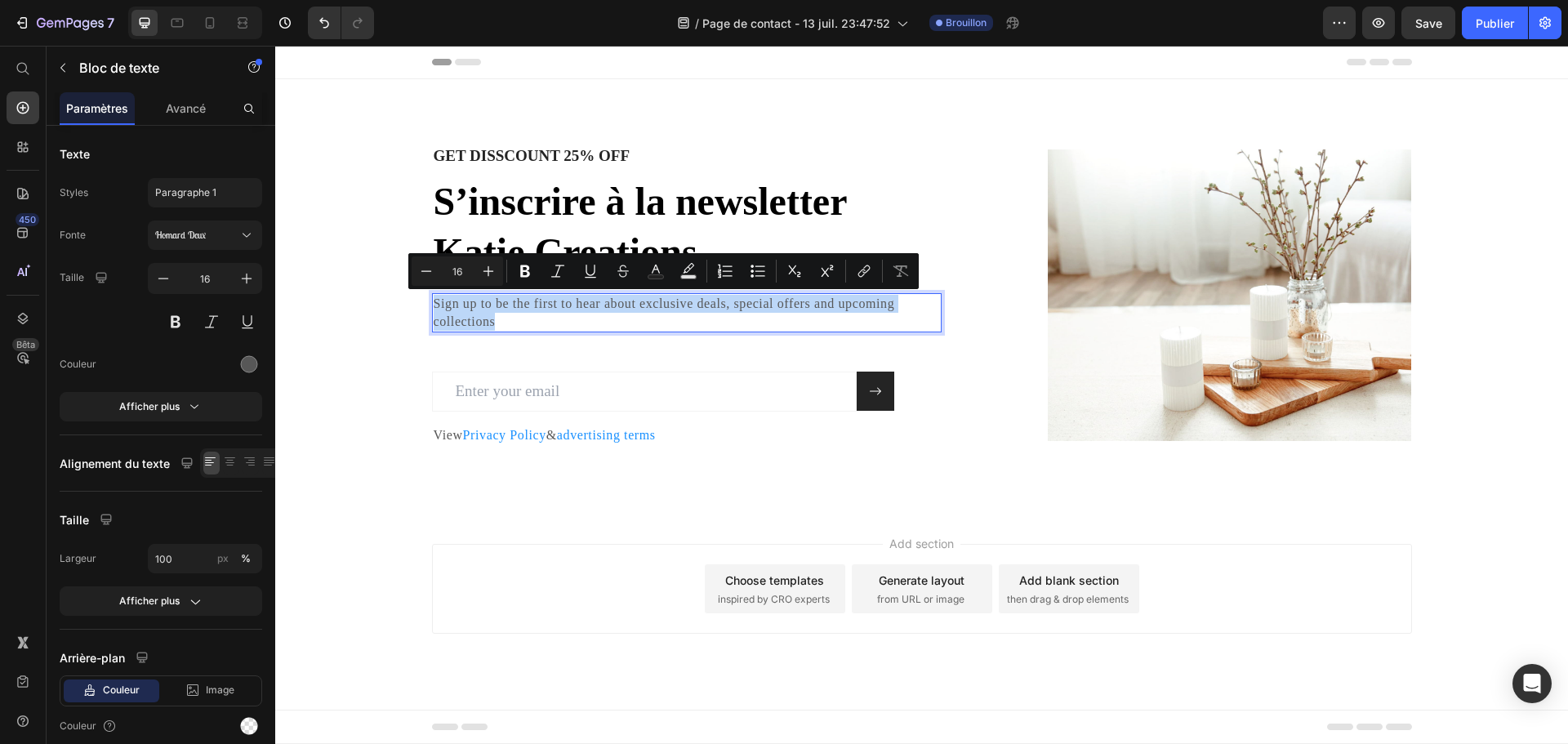 click on "Sign up to be the first to hear about exclusive deals, special offers and upcoming collections" at bounding box center [676, 313] 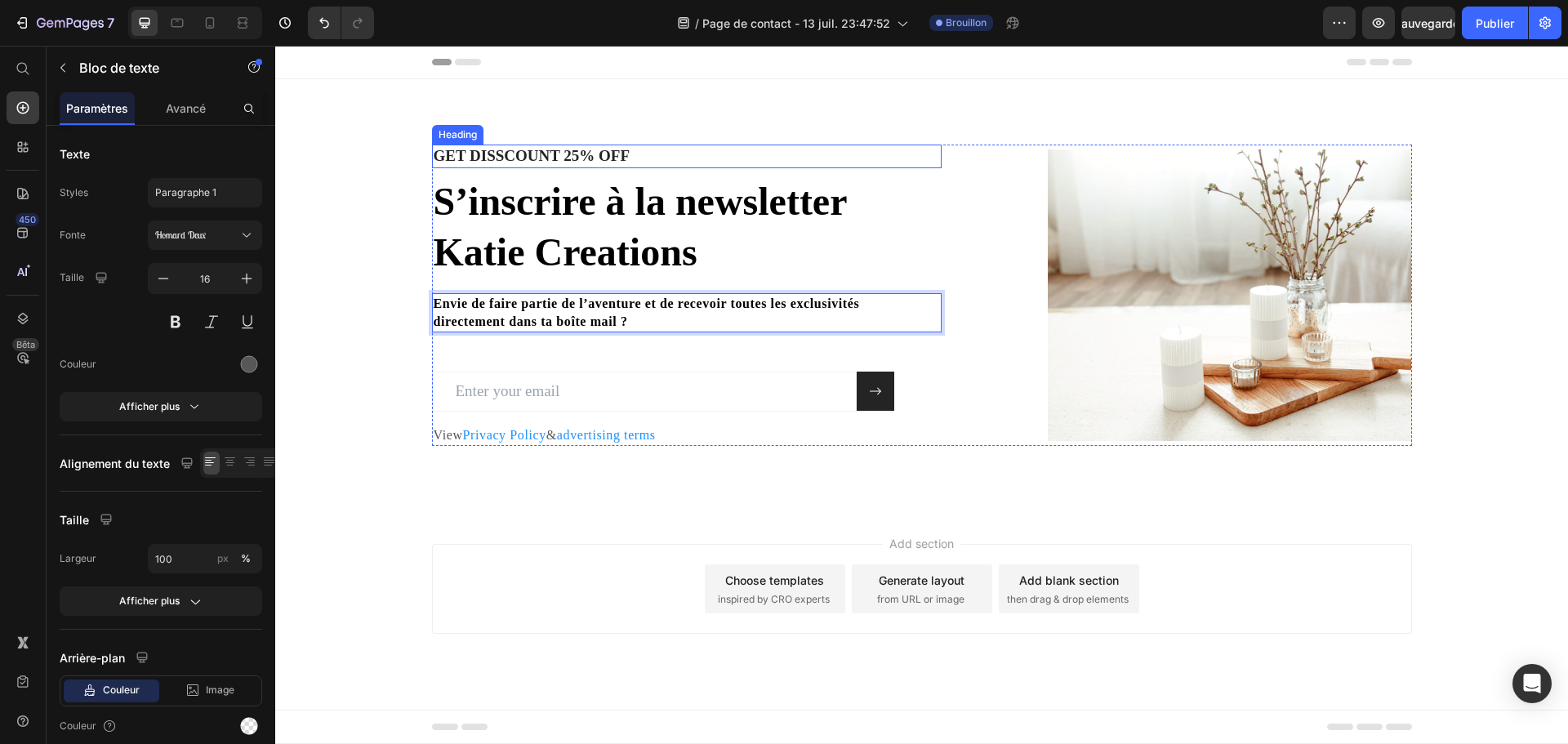 click on "GET DISSCOUNT 25% OFF" at bounding box center [687, 156] 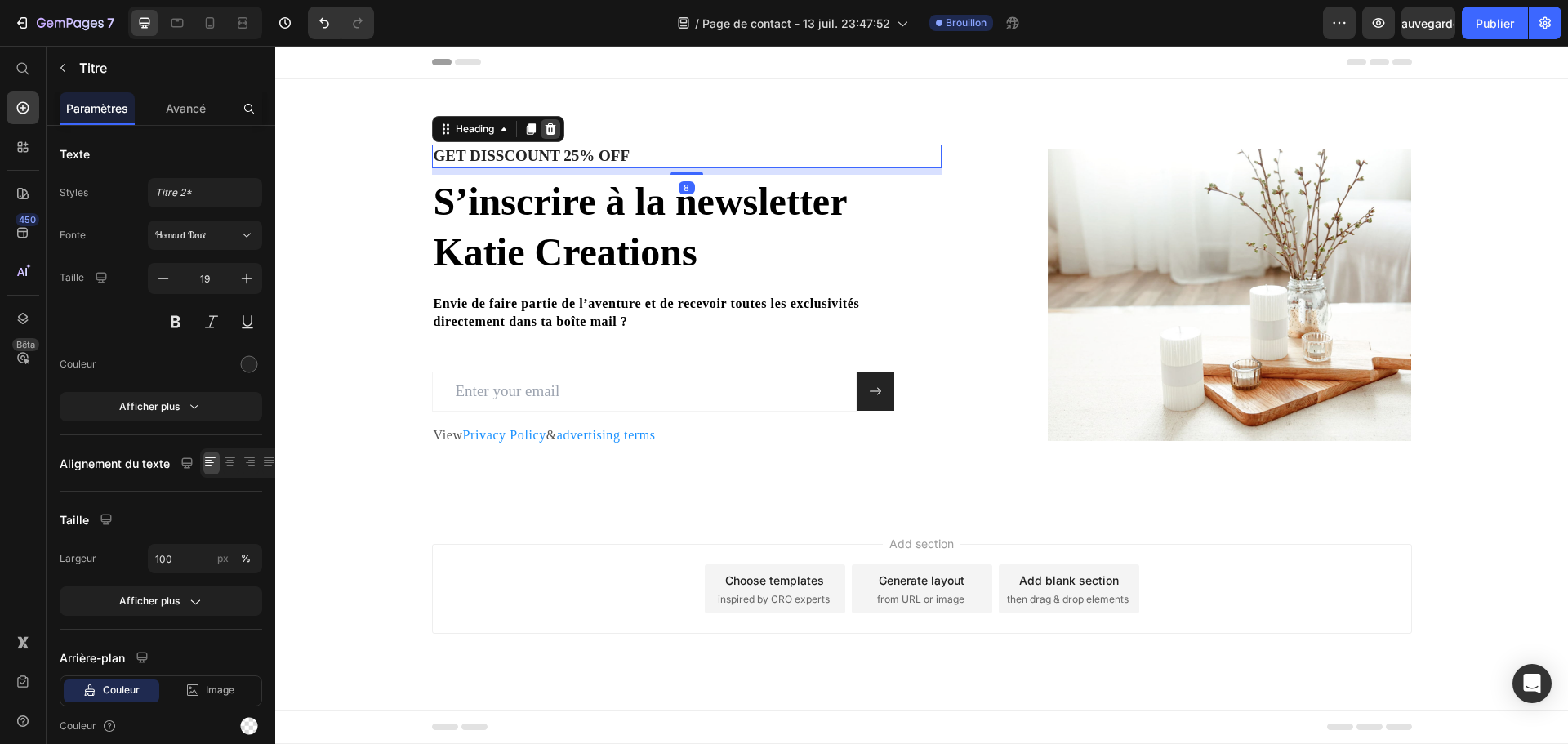 click 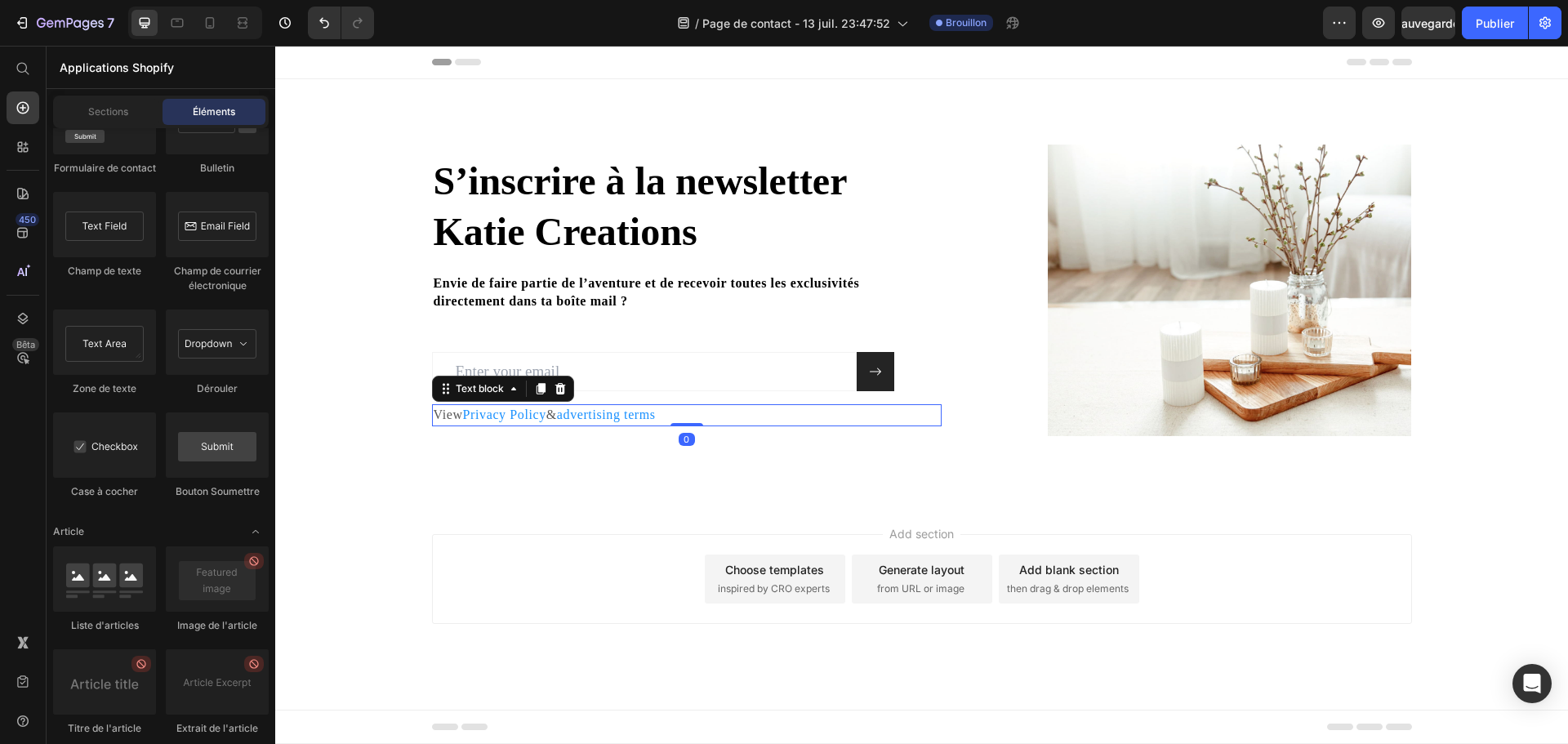 click on "View  Privacy Policy  &  advertising terms" at bounding box center (687, 415) 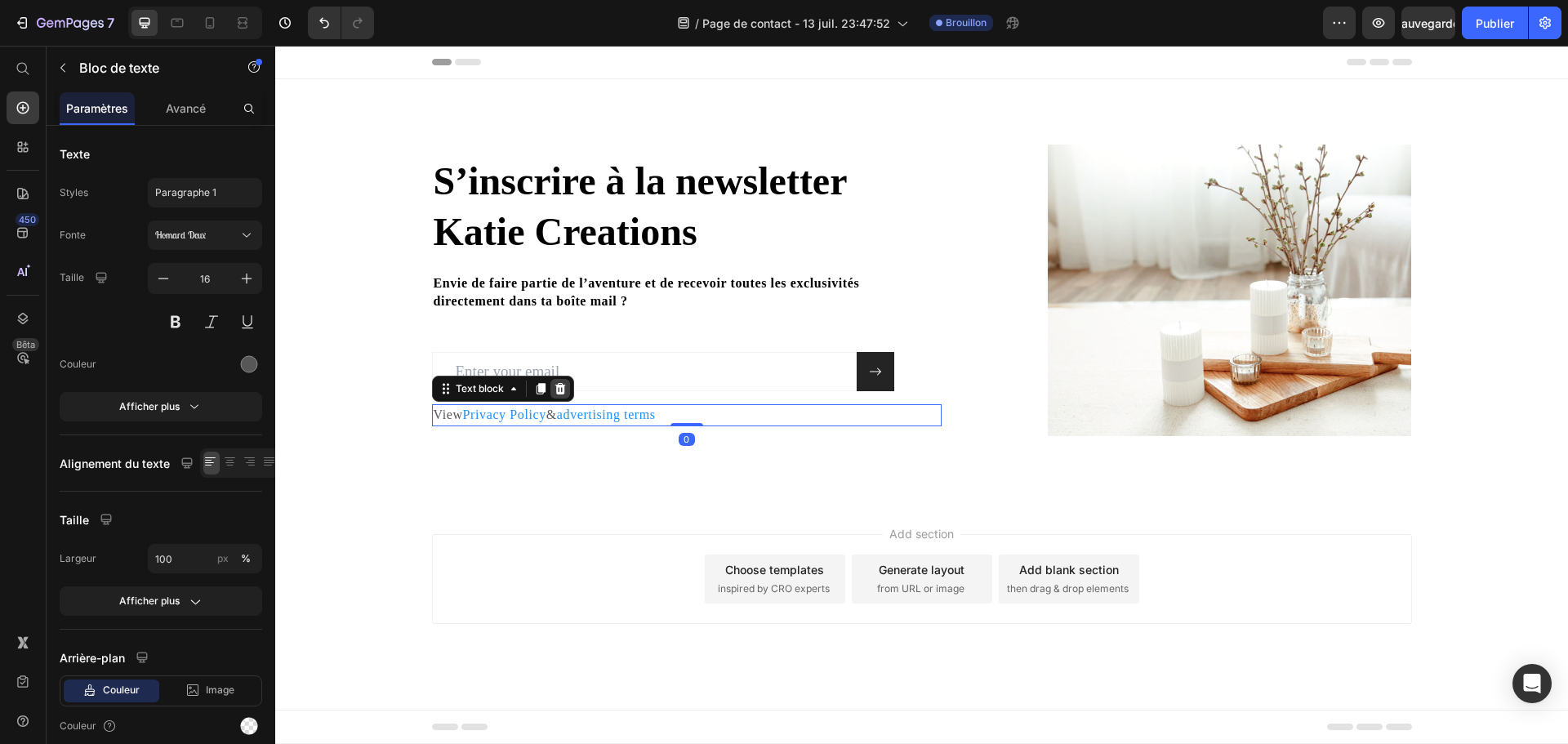 click at bounding box center [560, 389] 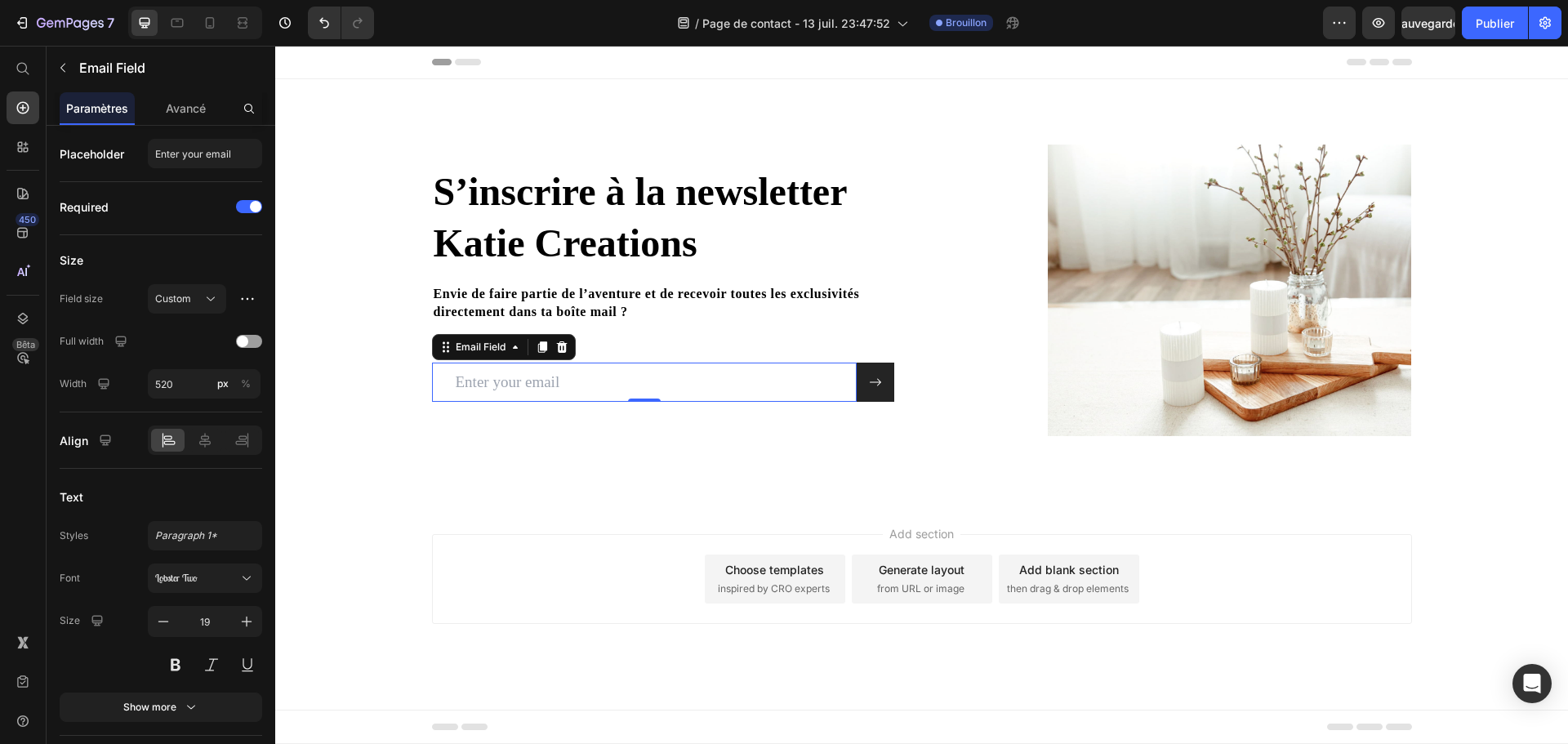 click at bounding box center (644, 382) 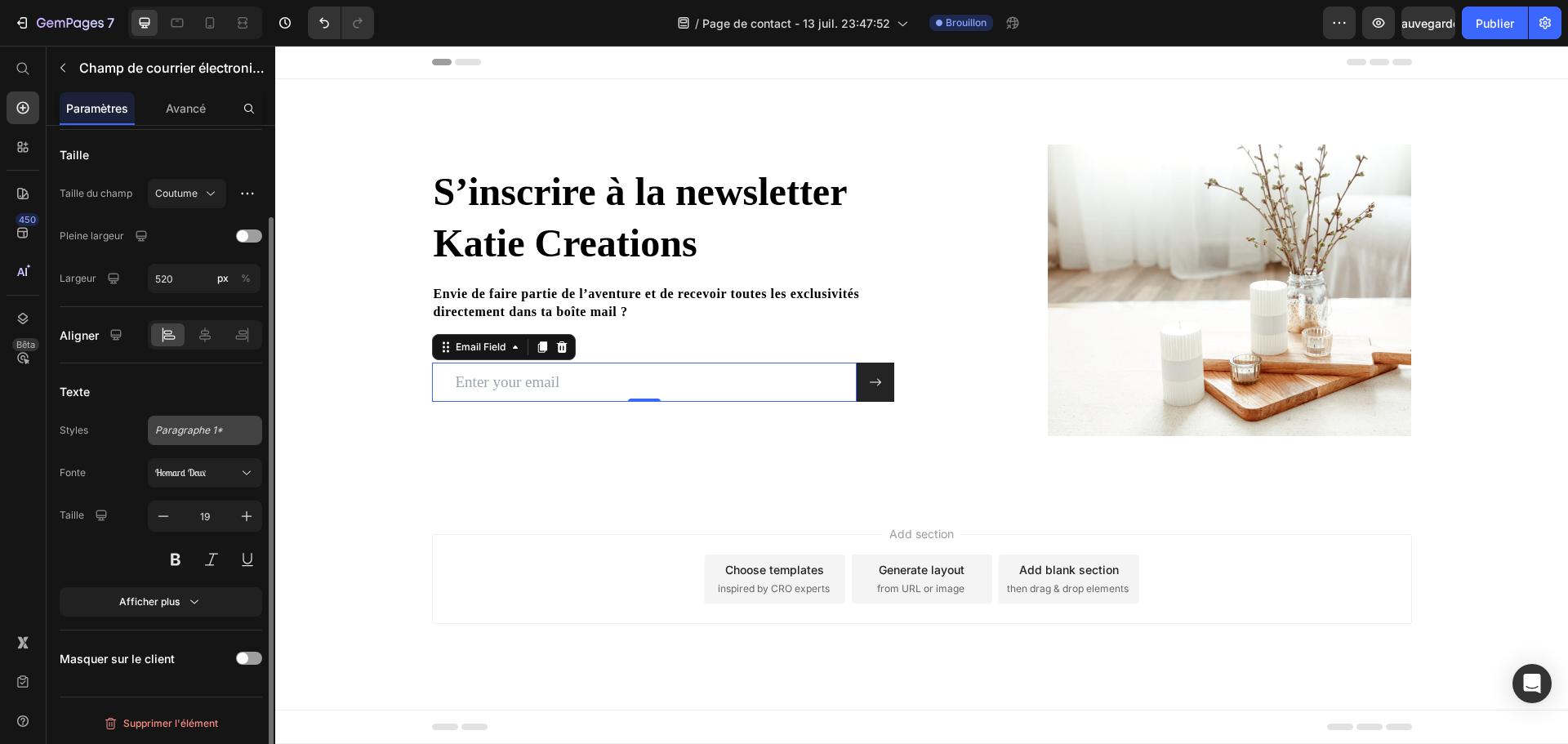 scroll, scrollTop: 0, scrollLeft: 0, axis: both 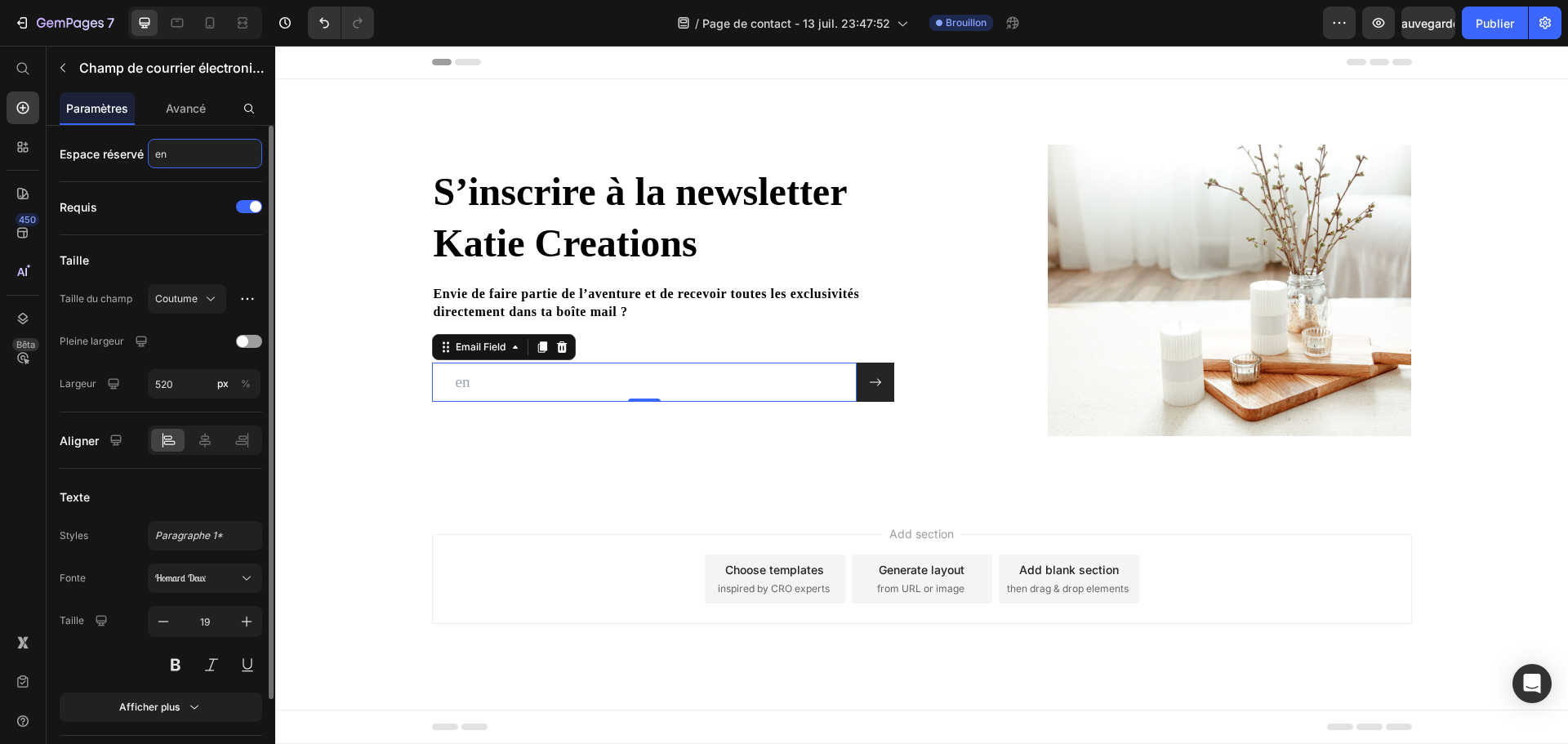 type on "e" 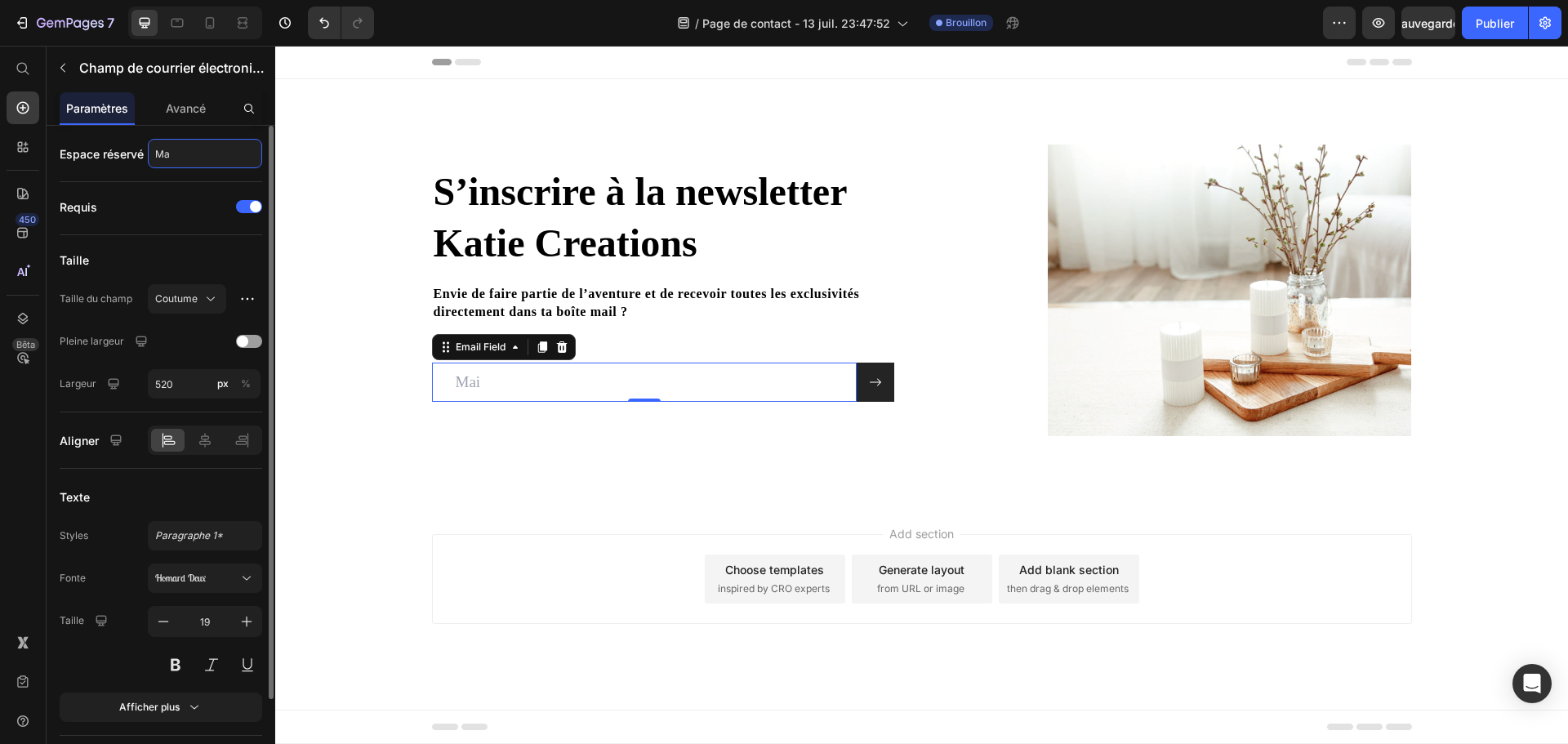 type on "M" 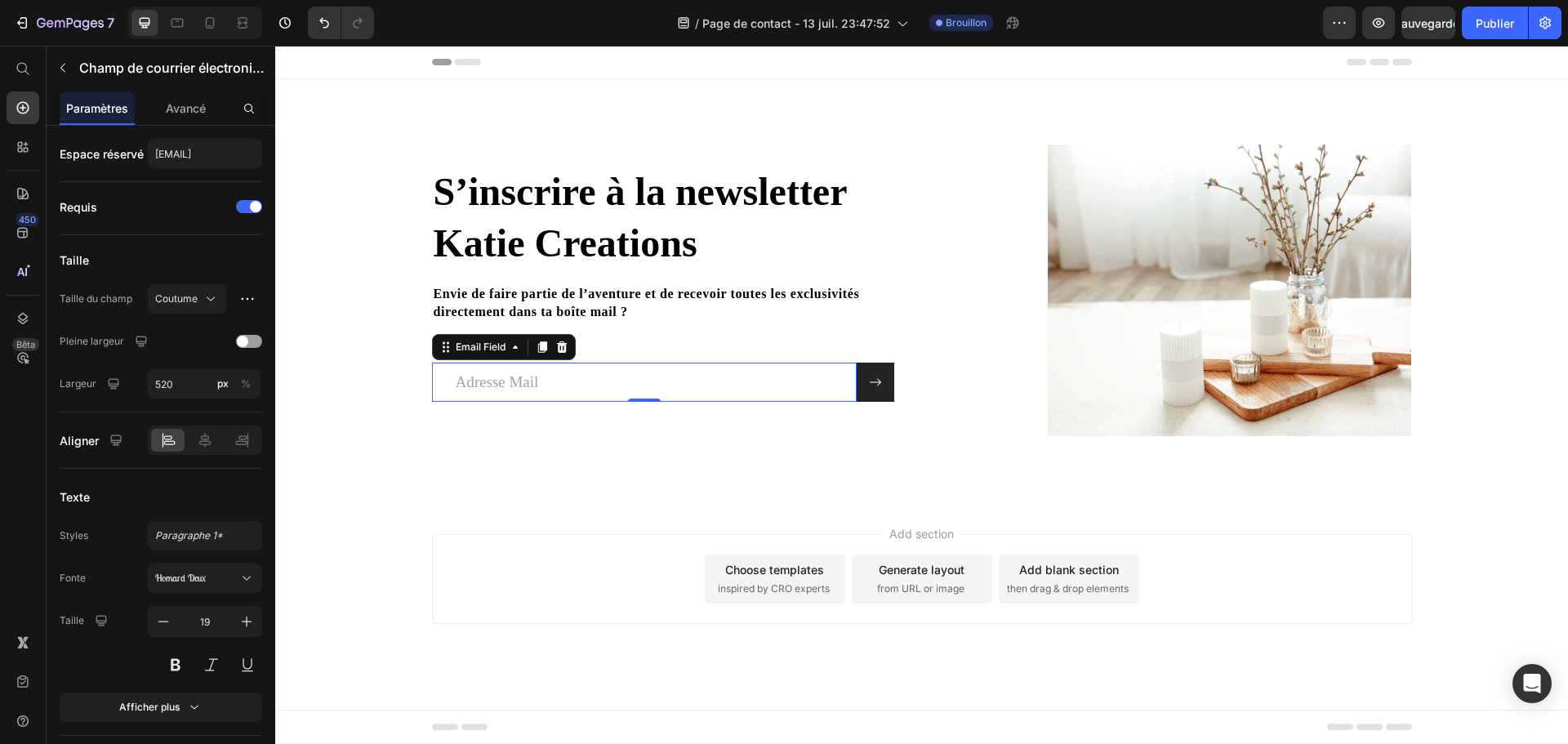 click at bounding box center (644, 382) 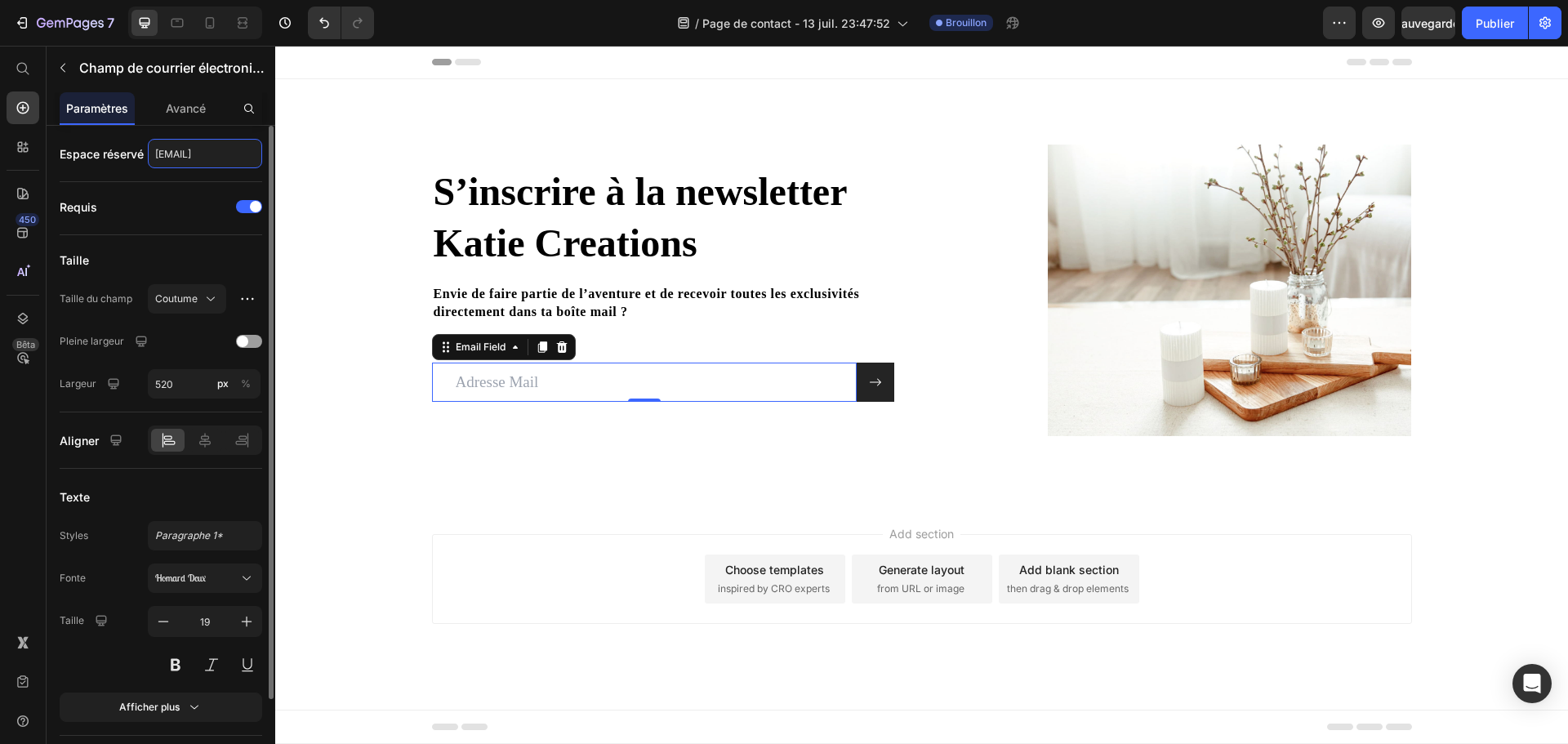click on "Adresse Mail" 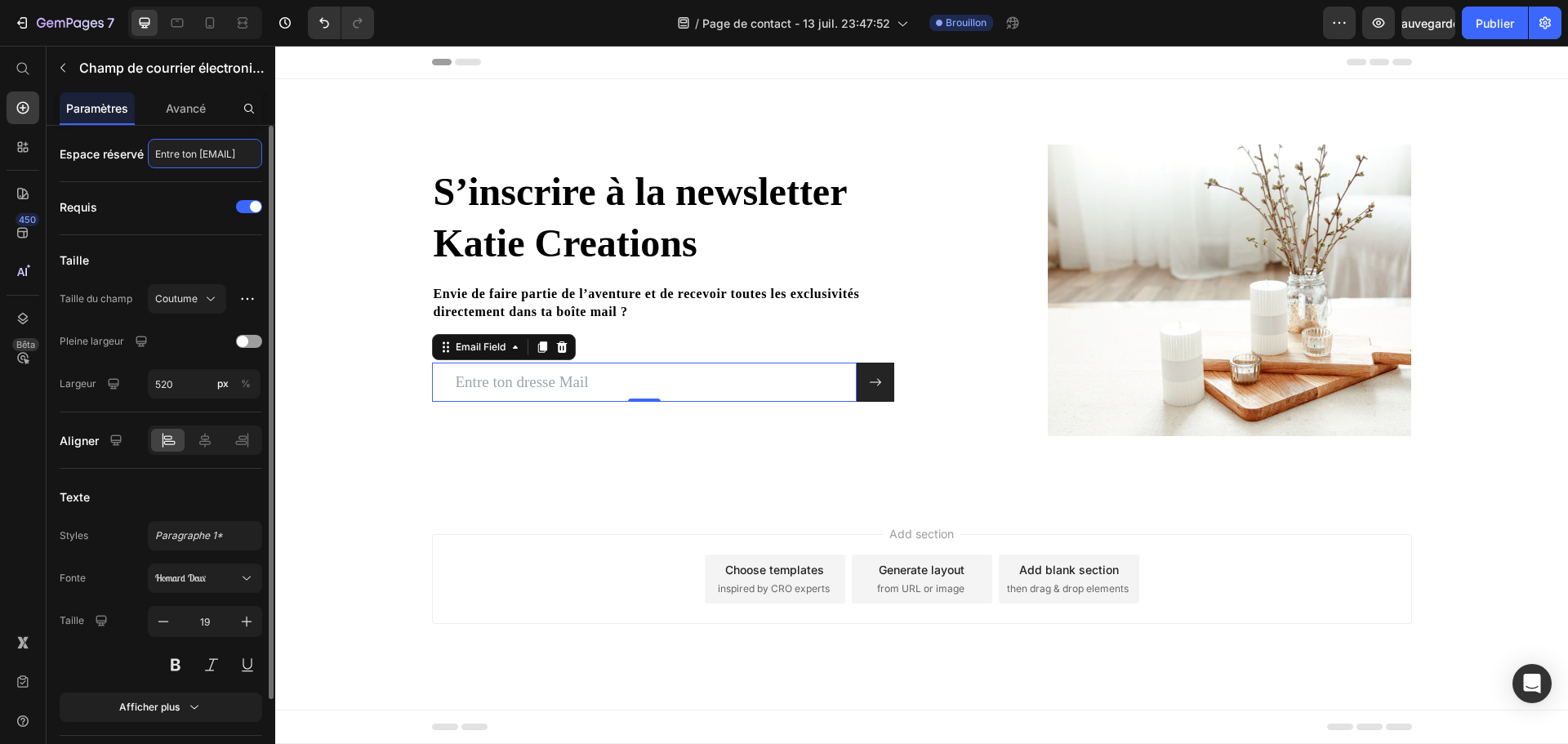 type on "Entre ton adresse Mail" 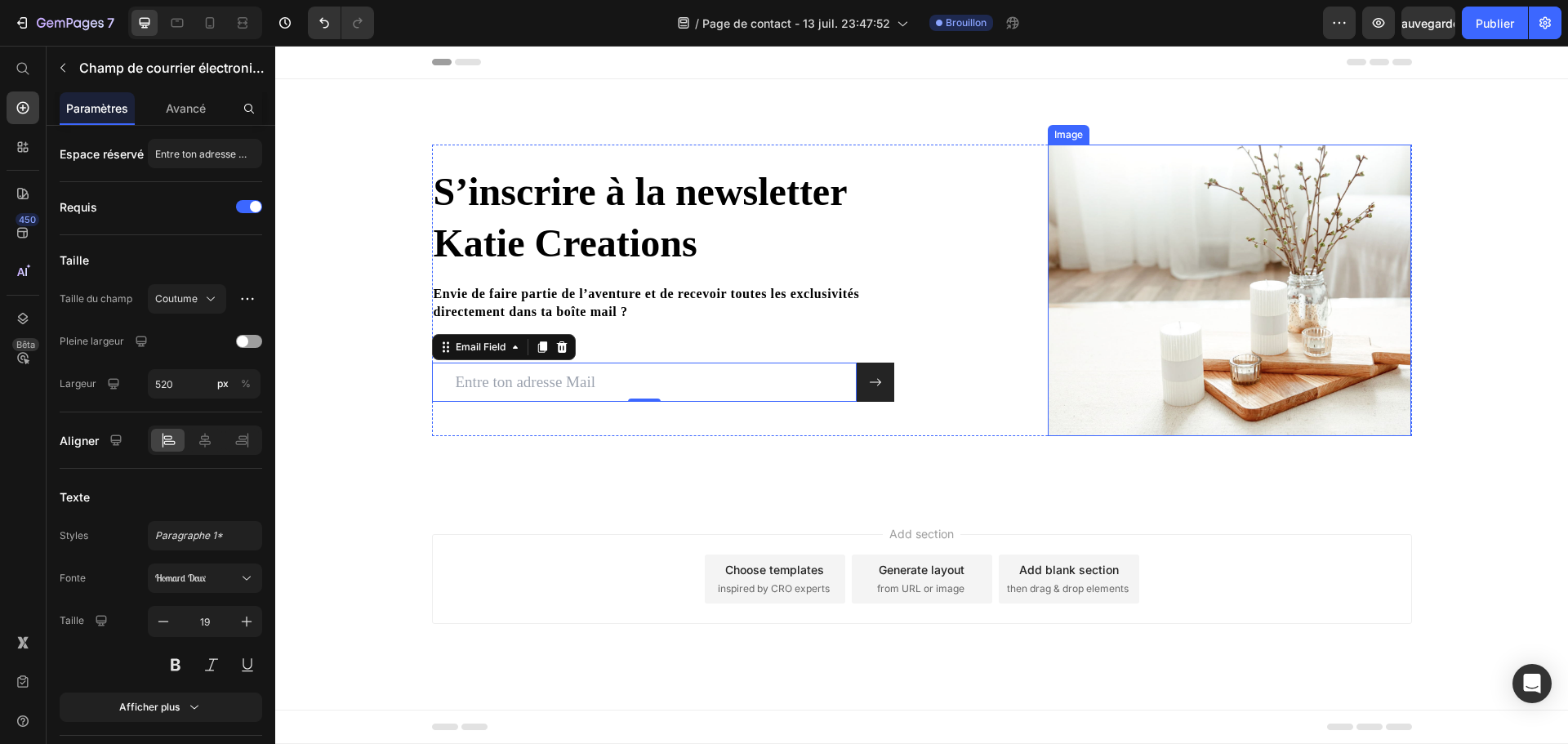 click at bounding box center [1230, 290] 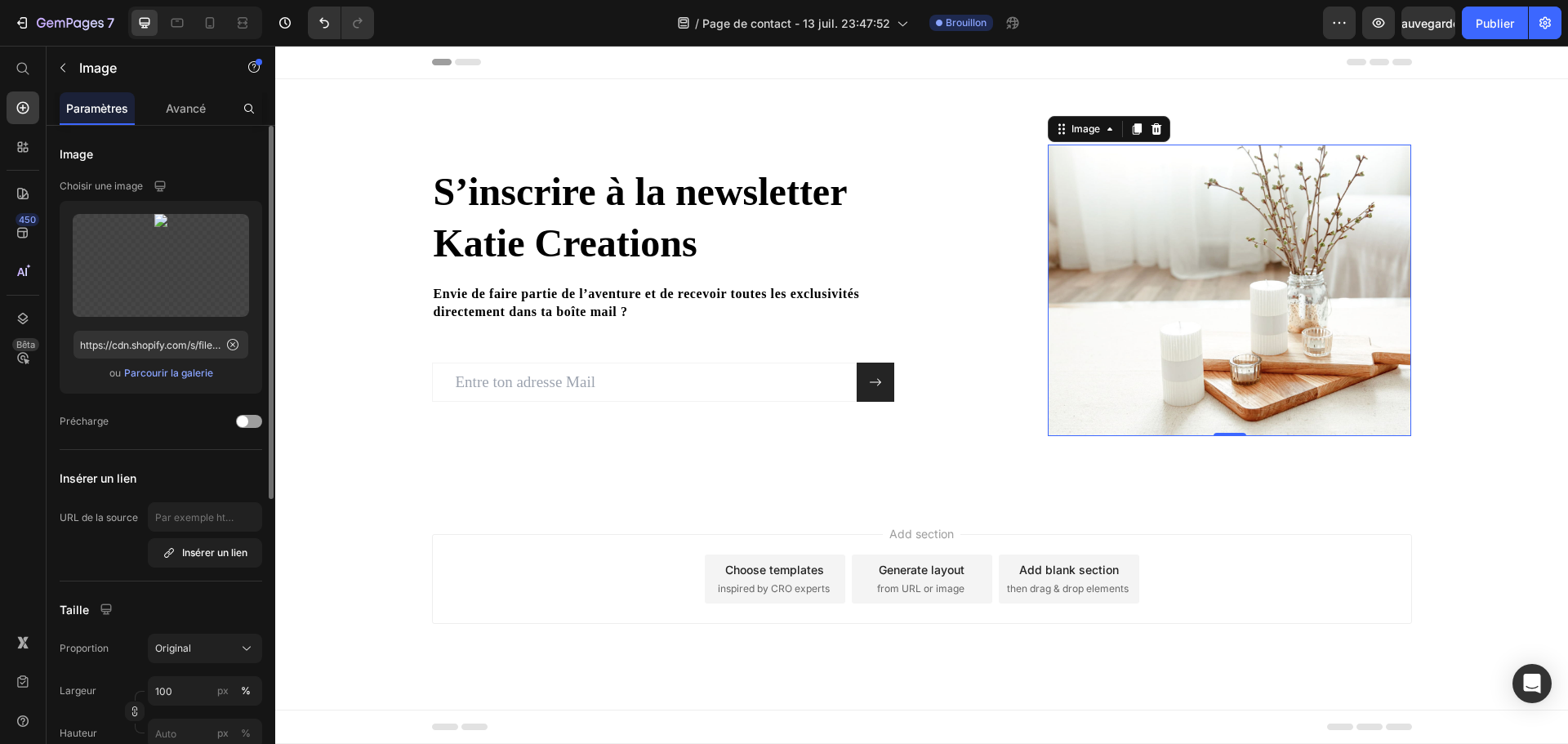 click on "Parcourir la galerie" at bounding box center (168, 372) 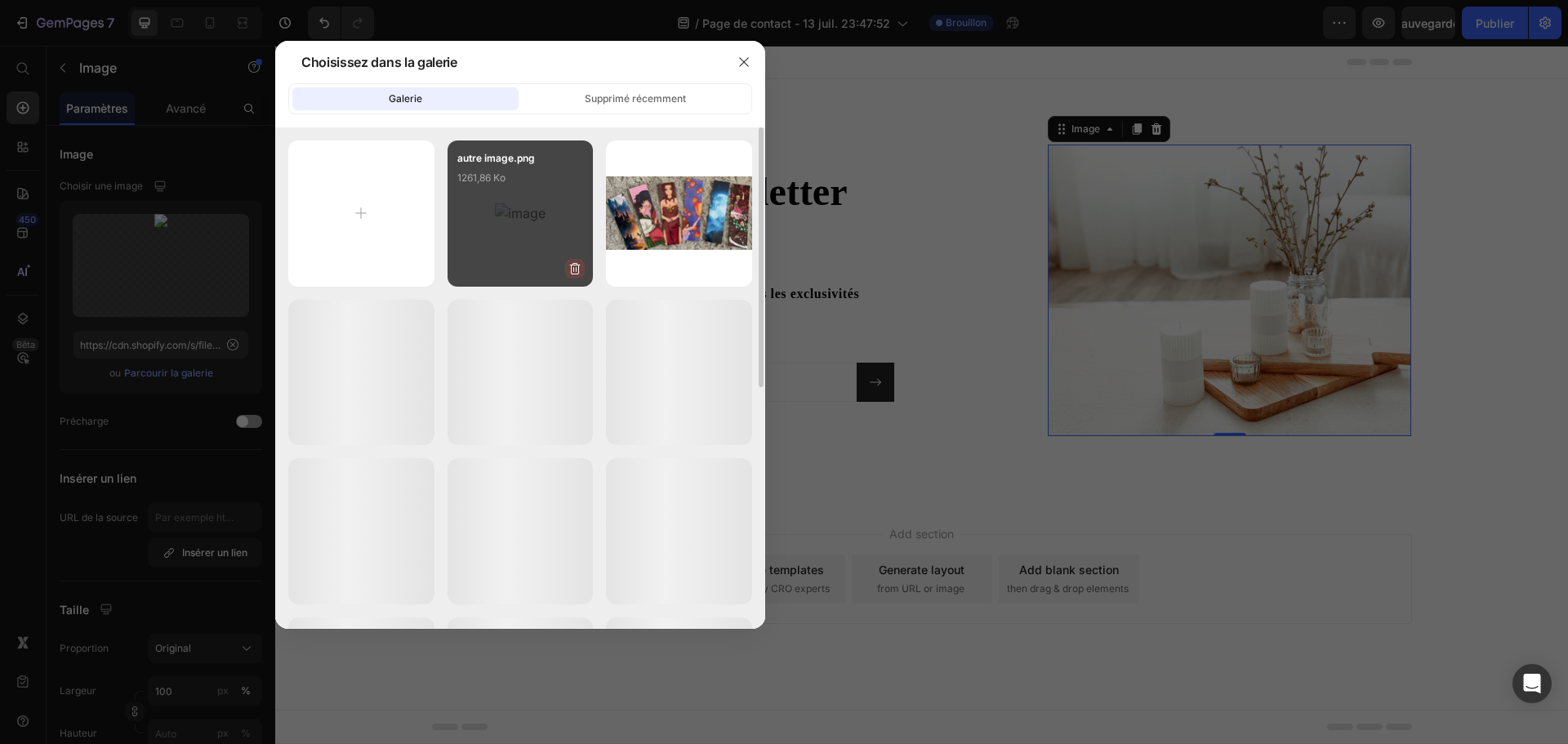 click 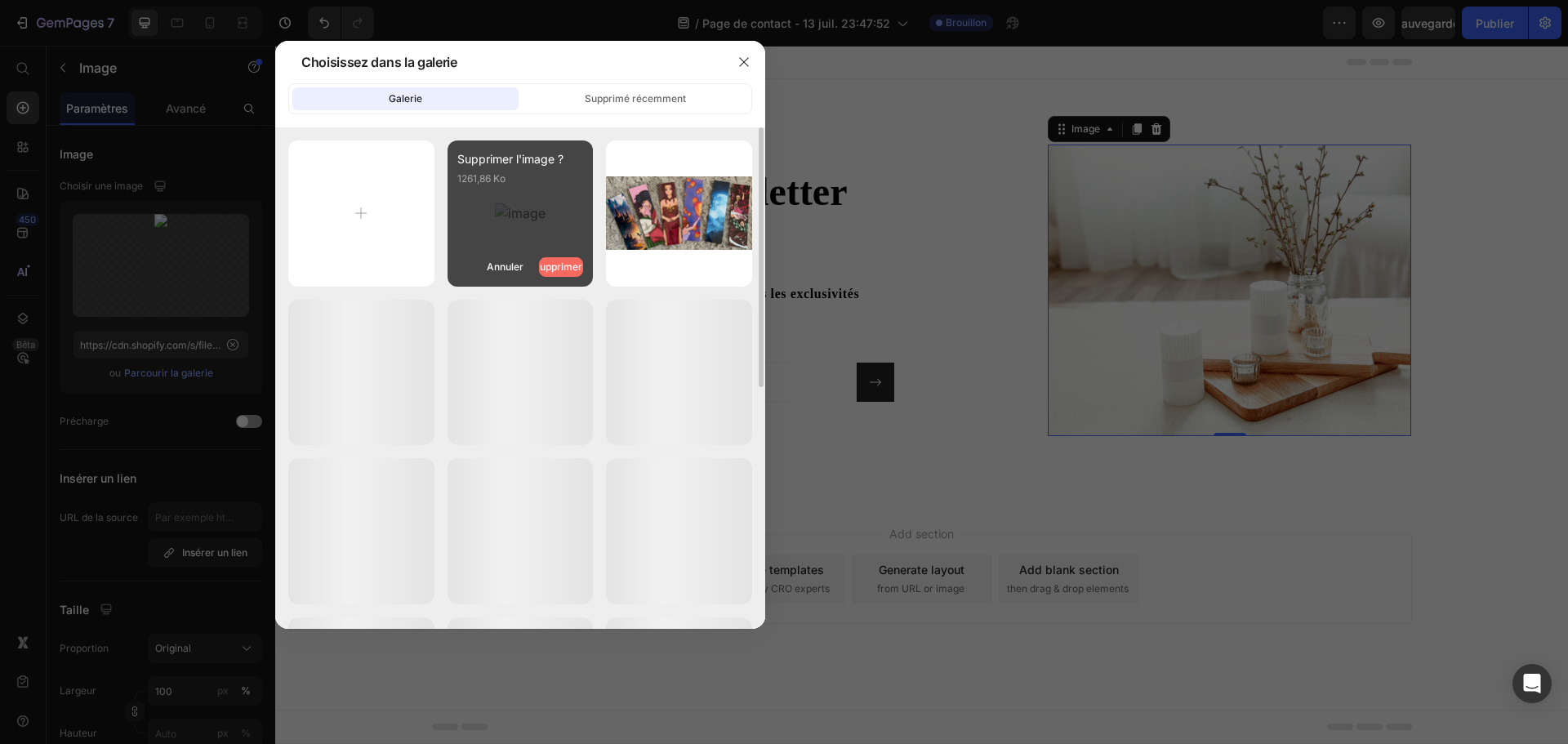 click on "Supprimer" at bounding box center (558, 266) 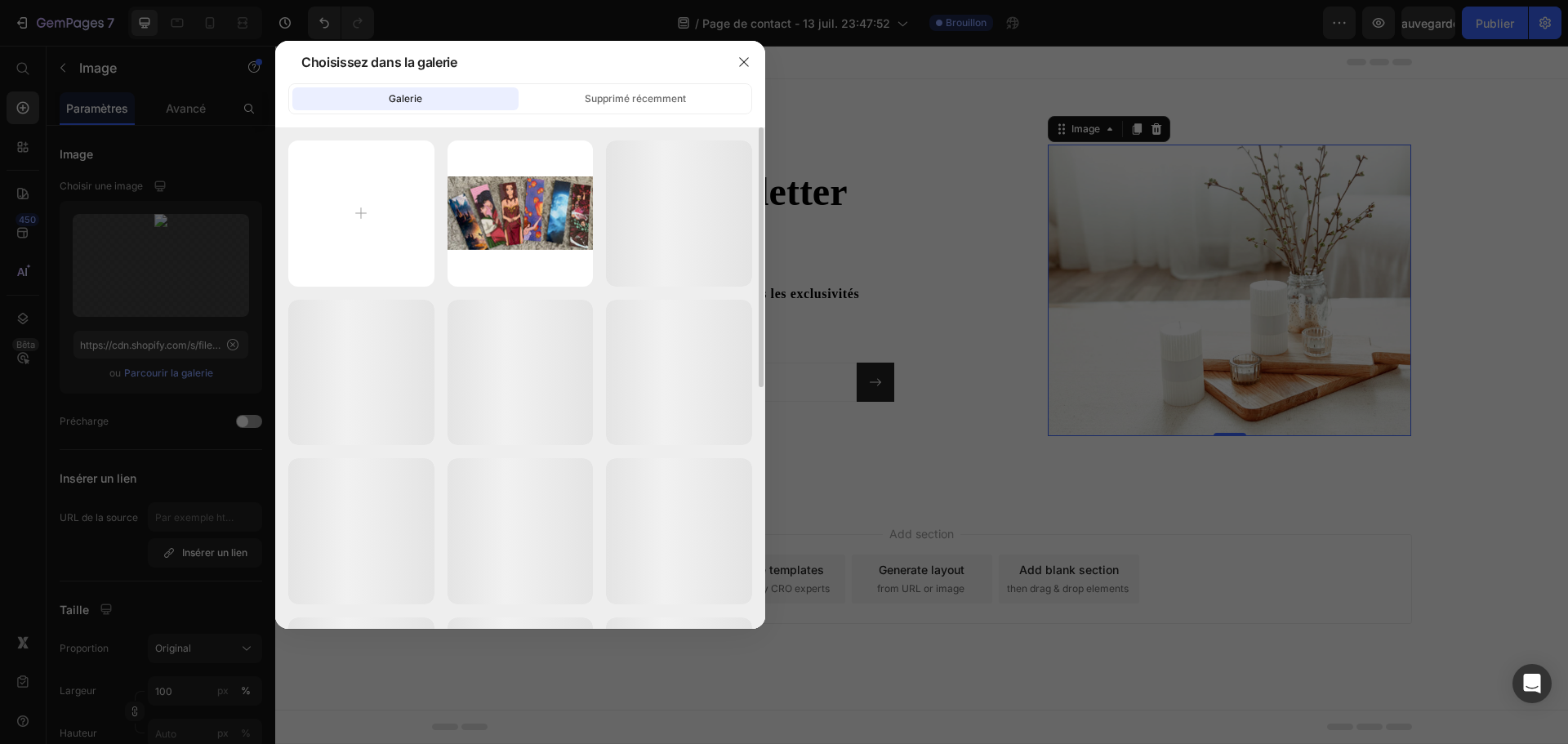 click at bounding box center (784, 372) 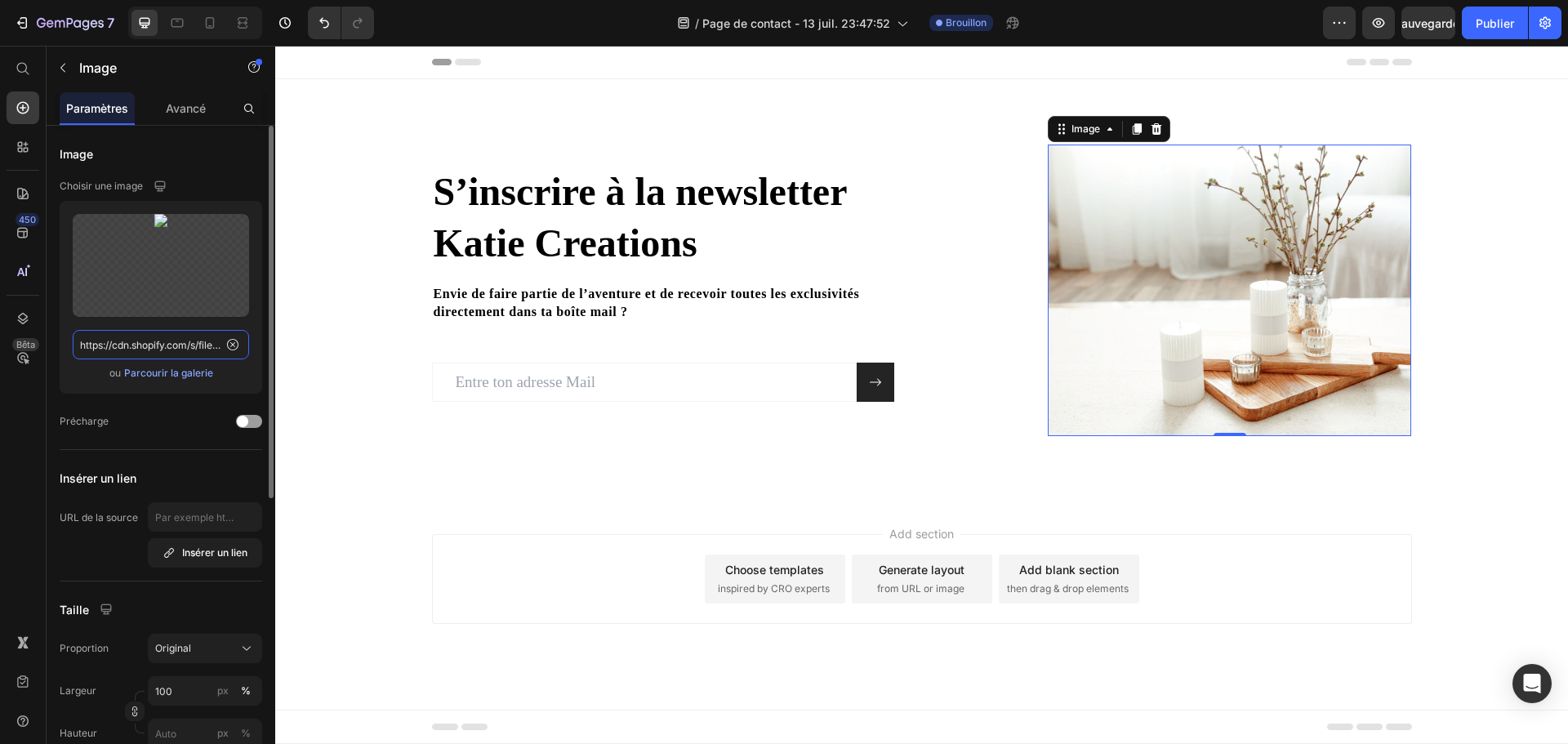 click on "https://cdn.shopify.com/s/files/1/0828/9923/9238/files/gempages_513797152225362928-0d94d5b8-91c9-4233-af5d-c92f6acca890.png" 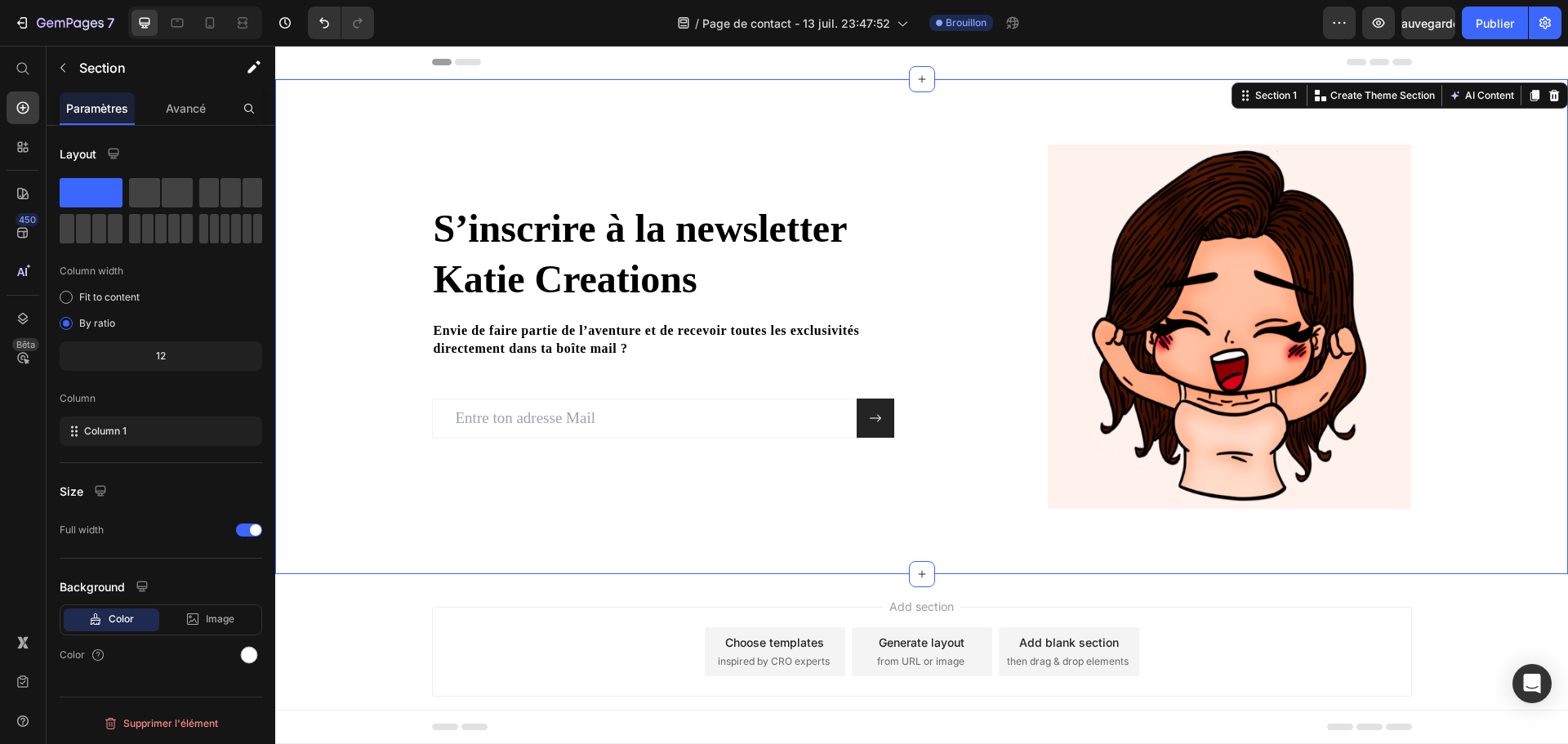 click on "⁠⁠⁠⁠⁠⁠⁠ S’inscrire à la newsletter Katie Creations Heading Envie de faire partie de l’aventure et de recevoir toutes les exclusivités directement dans ta boîte mail ? Text block Email Field
Submit Button Row Newsletter Image Row Section 1   You can create reusable sections Create Theme Section AI Content Write with GemAI What would you like to describe here? Tone and Voice Persuasive Product Marque-page "Seraph of the End - Mikaela" - Alliance et Destin Sanguinaire Show more Generate" at bounding box center (921, 327) 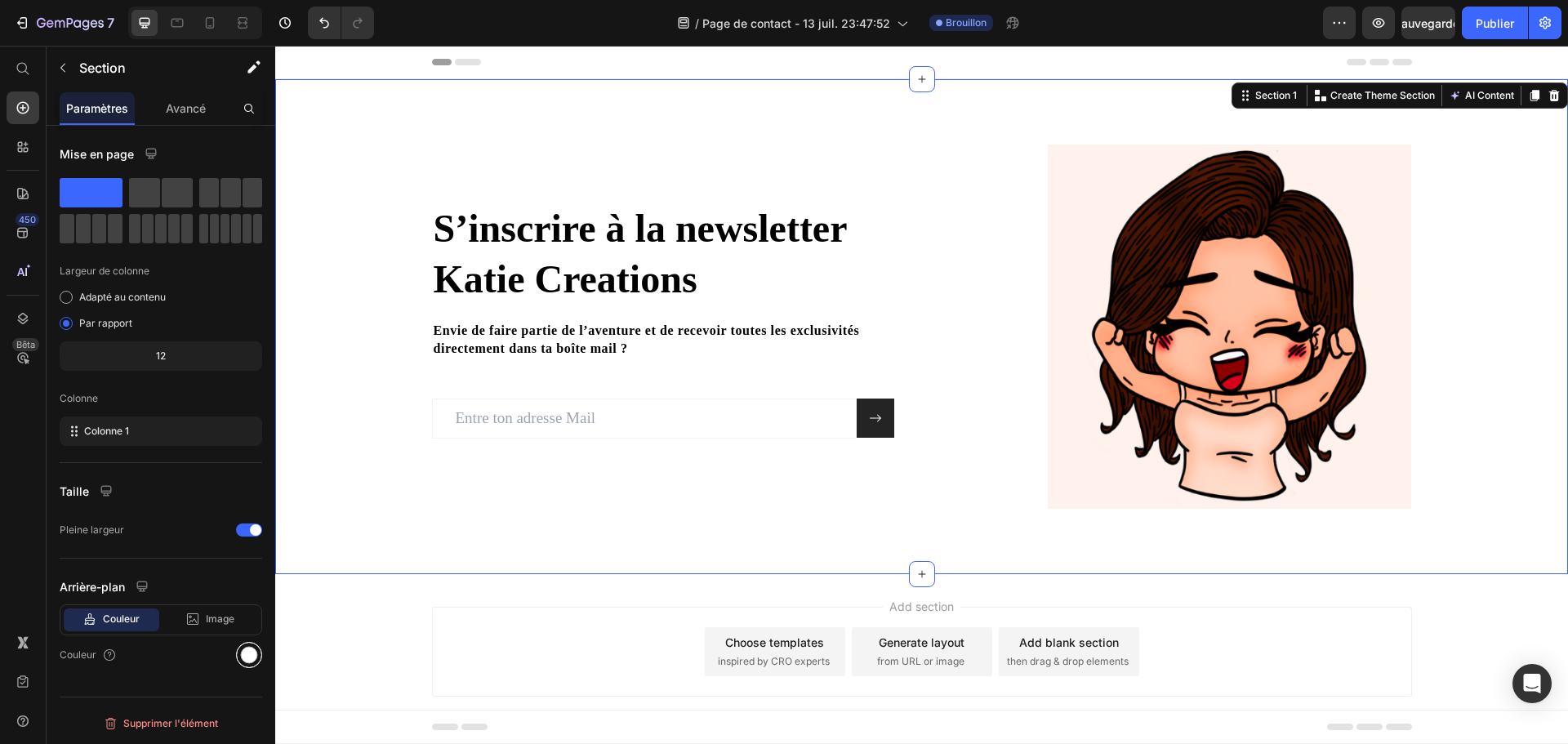 click at bounding box center [249, 655] 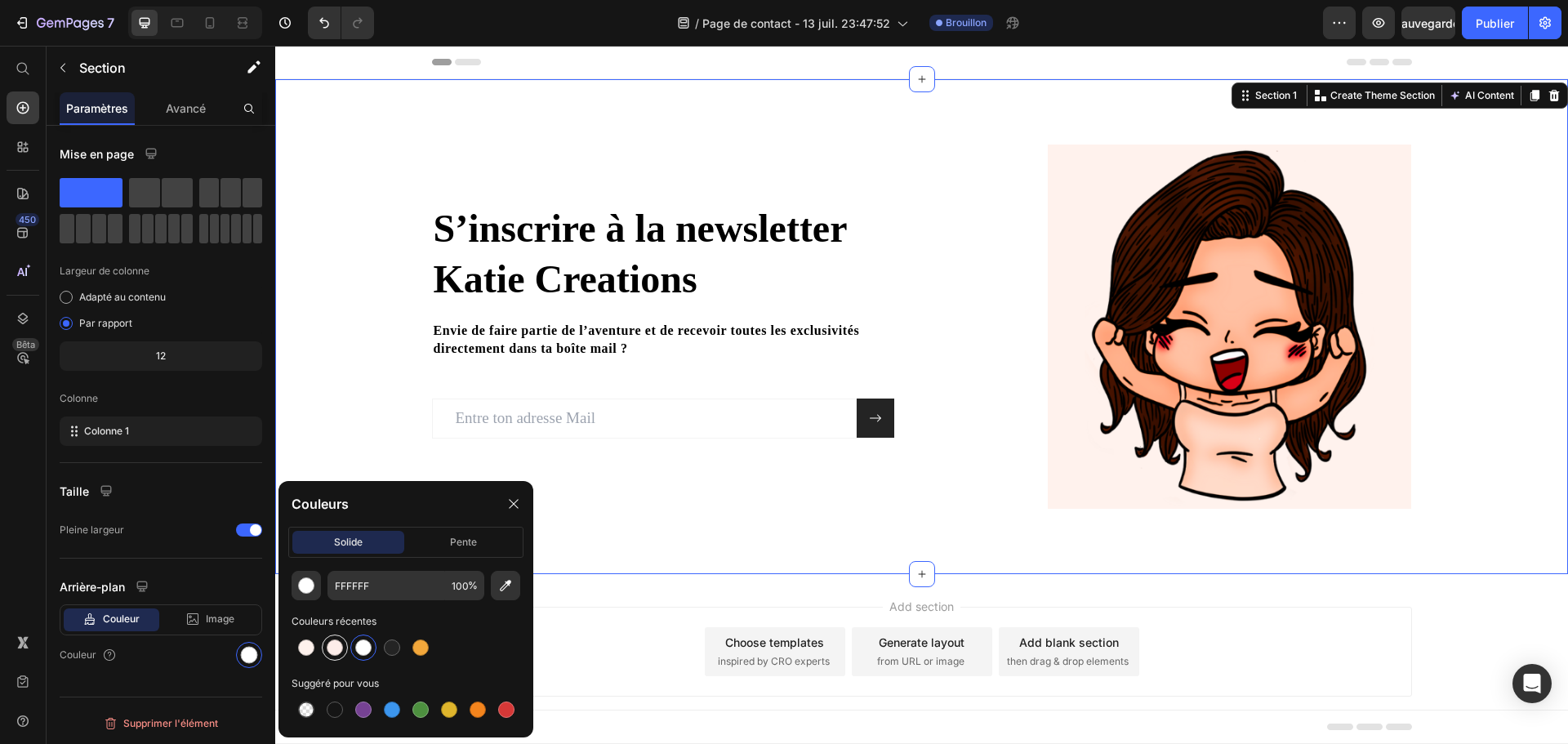 click at bounding box center (335, 648) 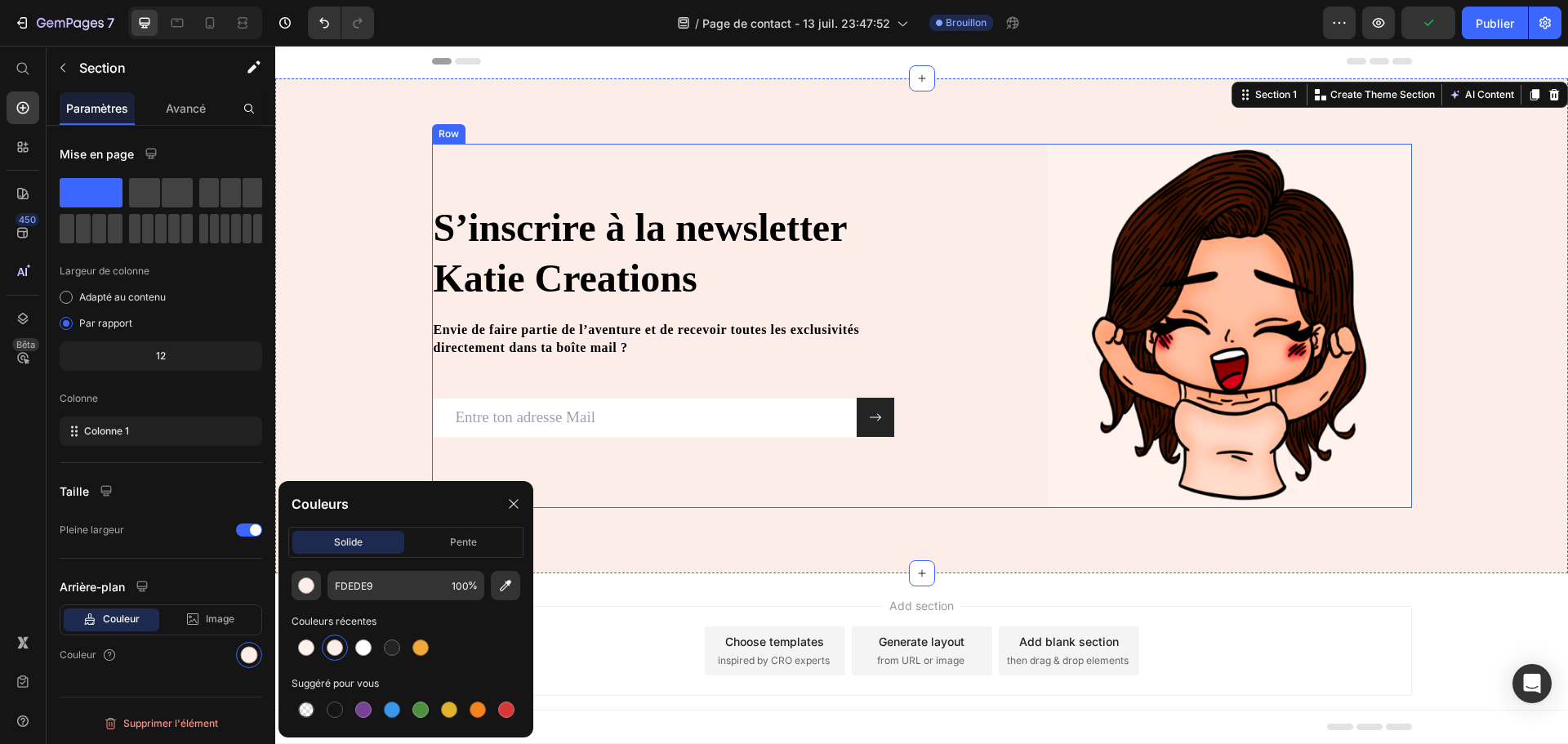 scroll, scrollTop: 0, scrollLeft: 0, axis: both 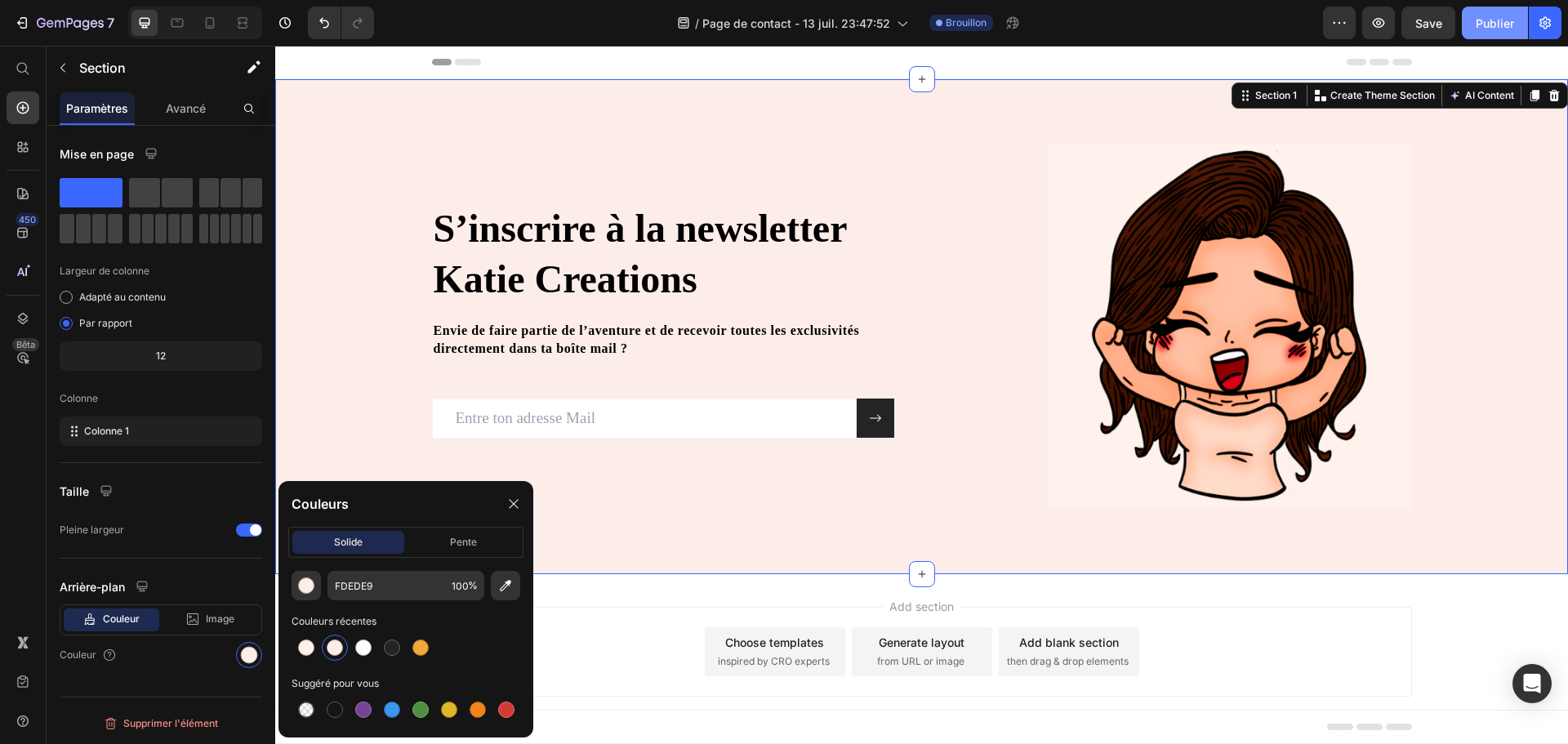 click on "Publier" 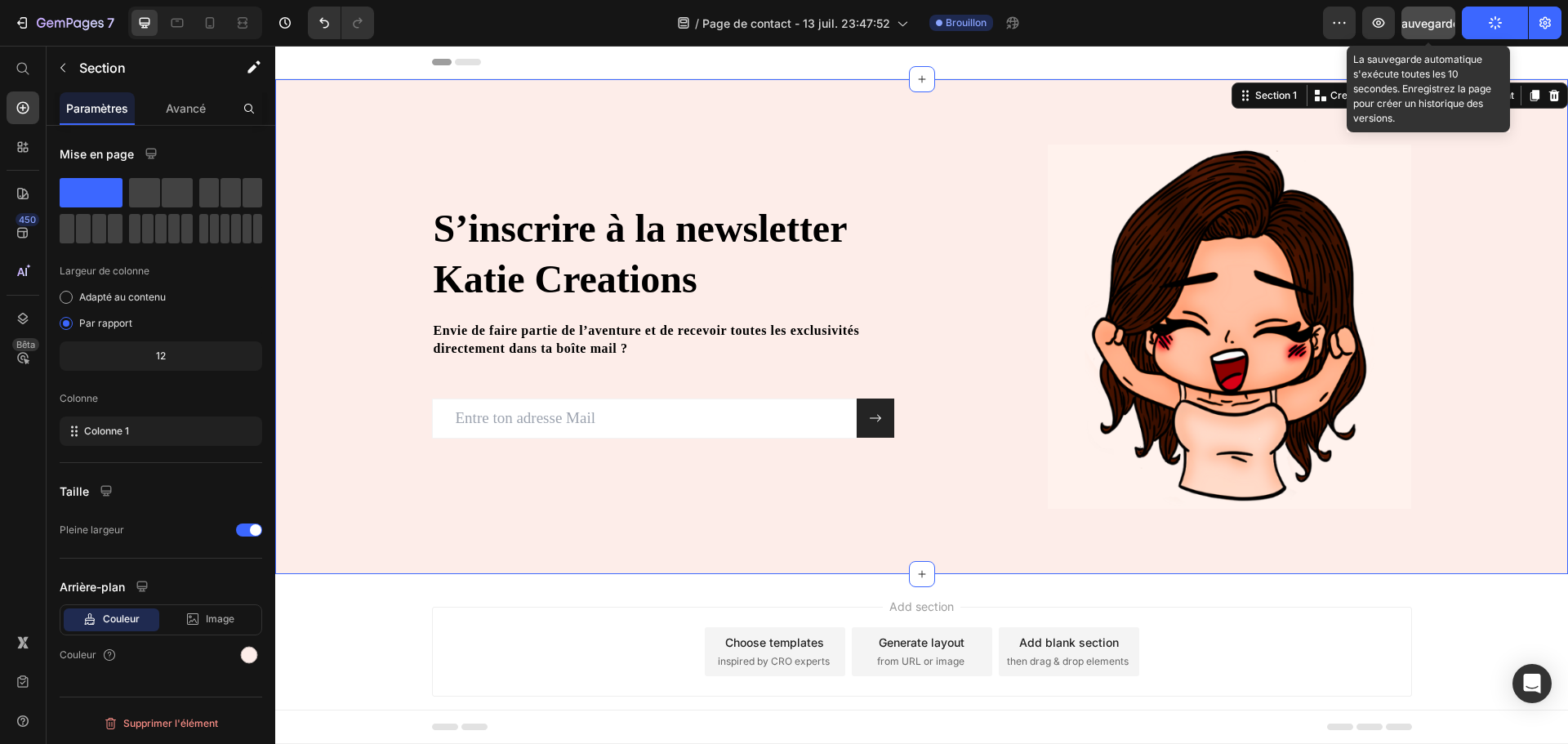 click on "Sauvegarder" at bounding box center (1428, 23) 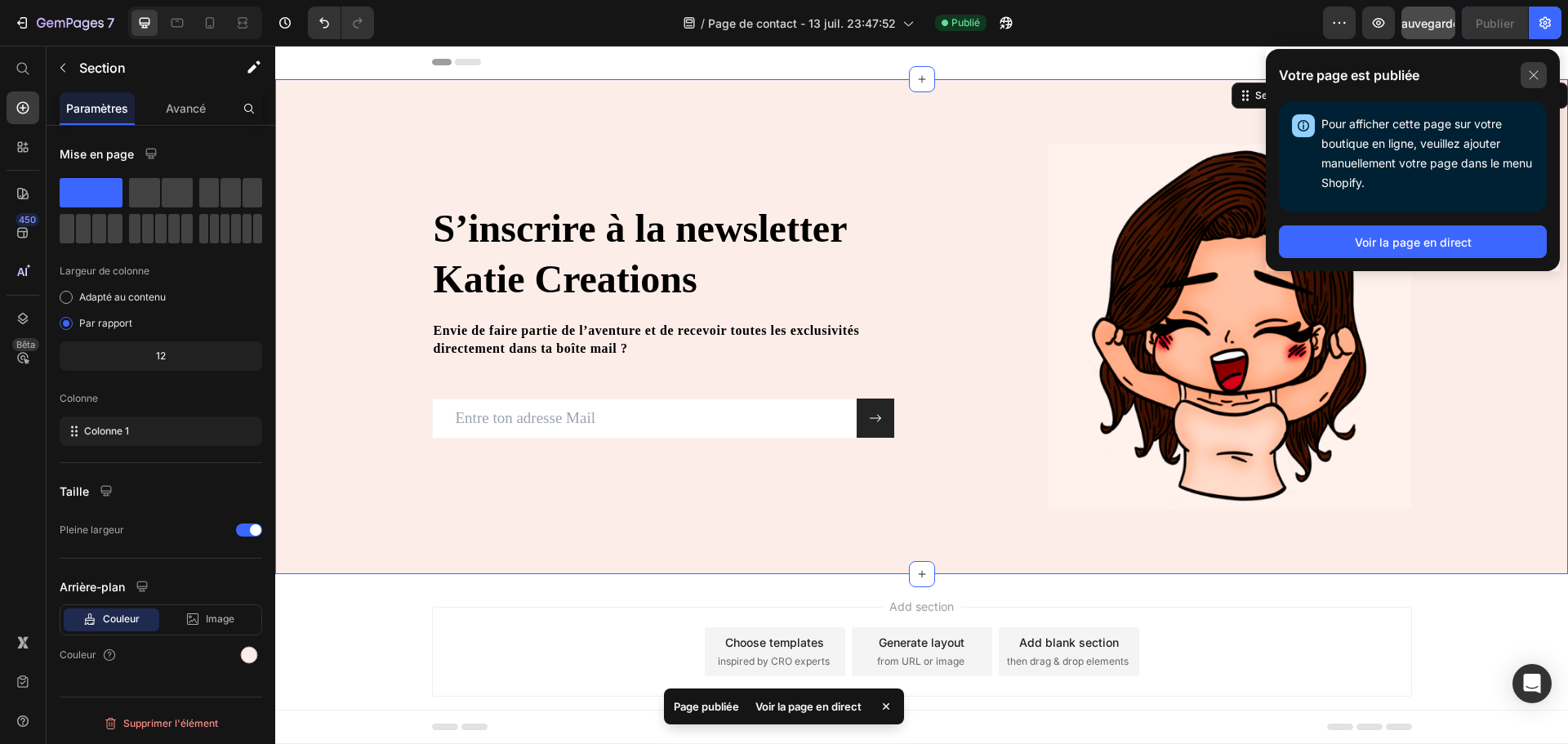 click 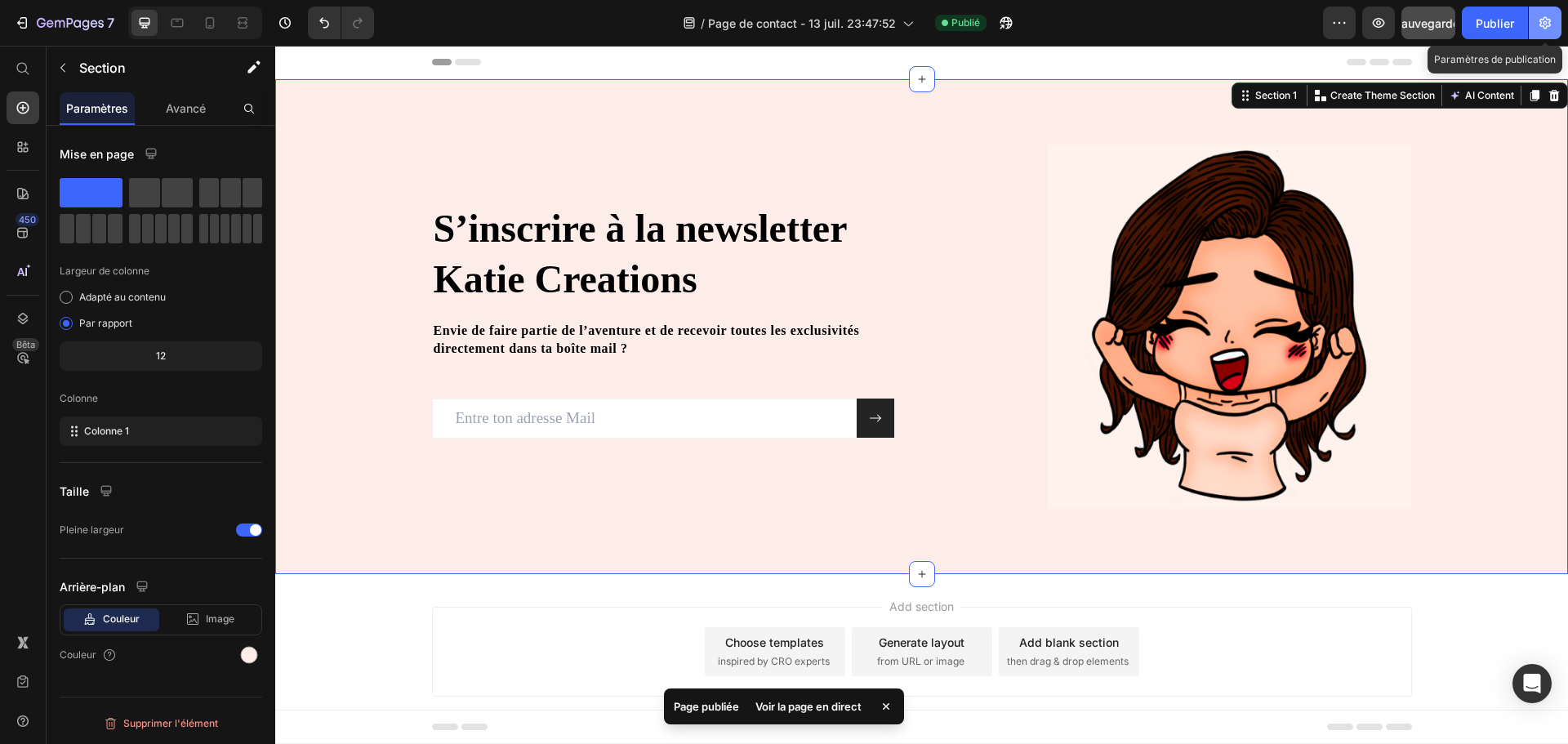 click 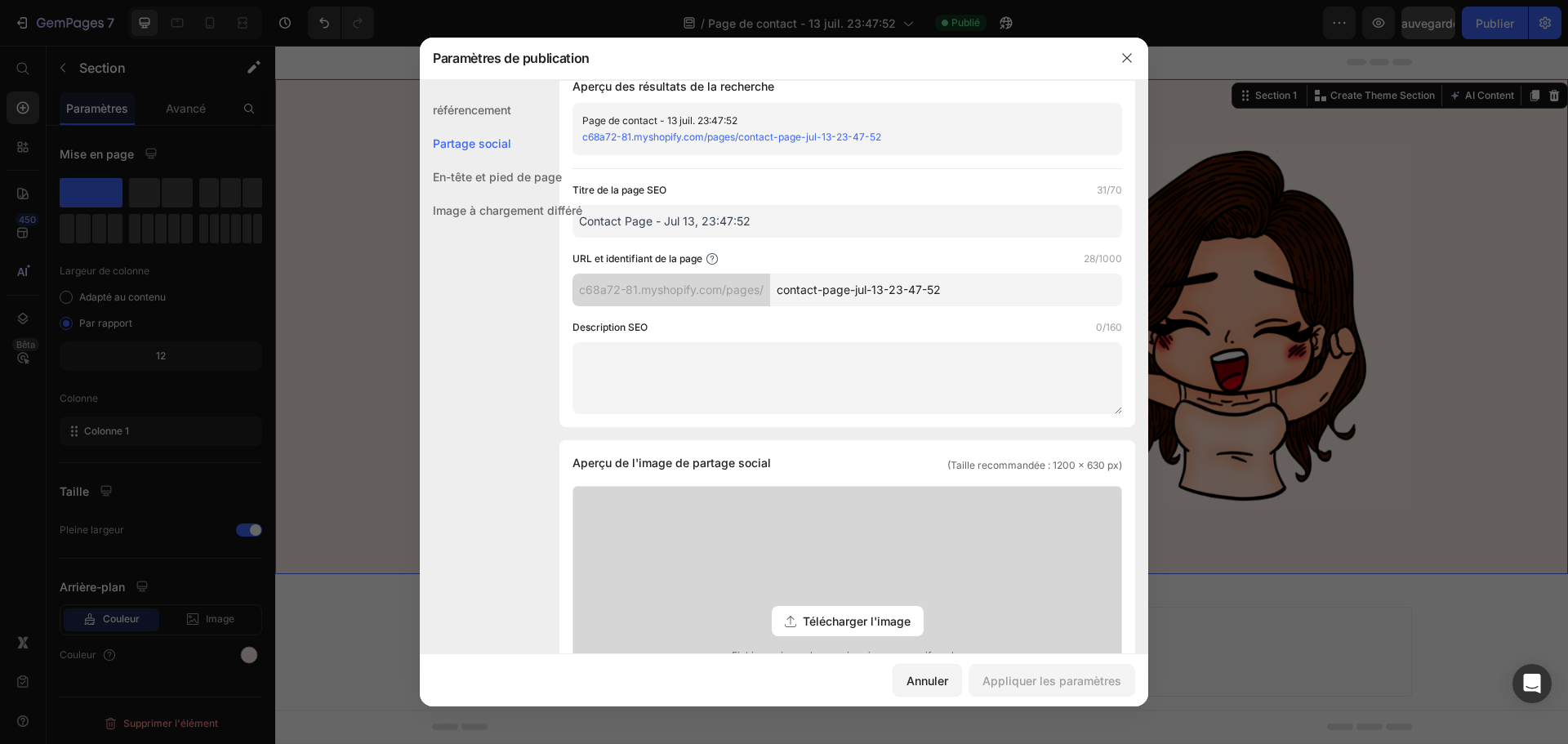 scroll, scrollTop: 0, scrollLeft: 0, axis: both 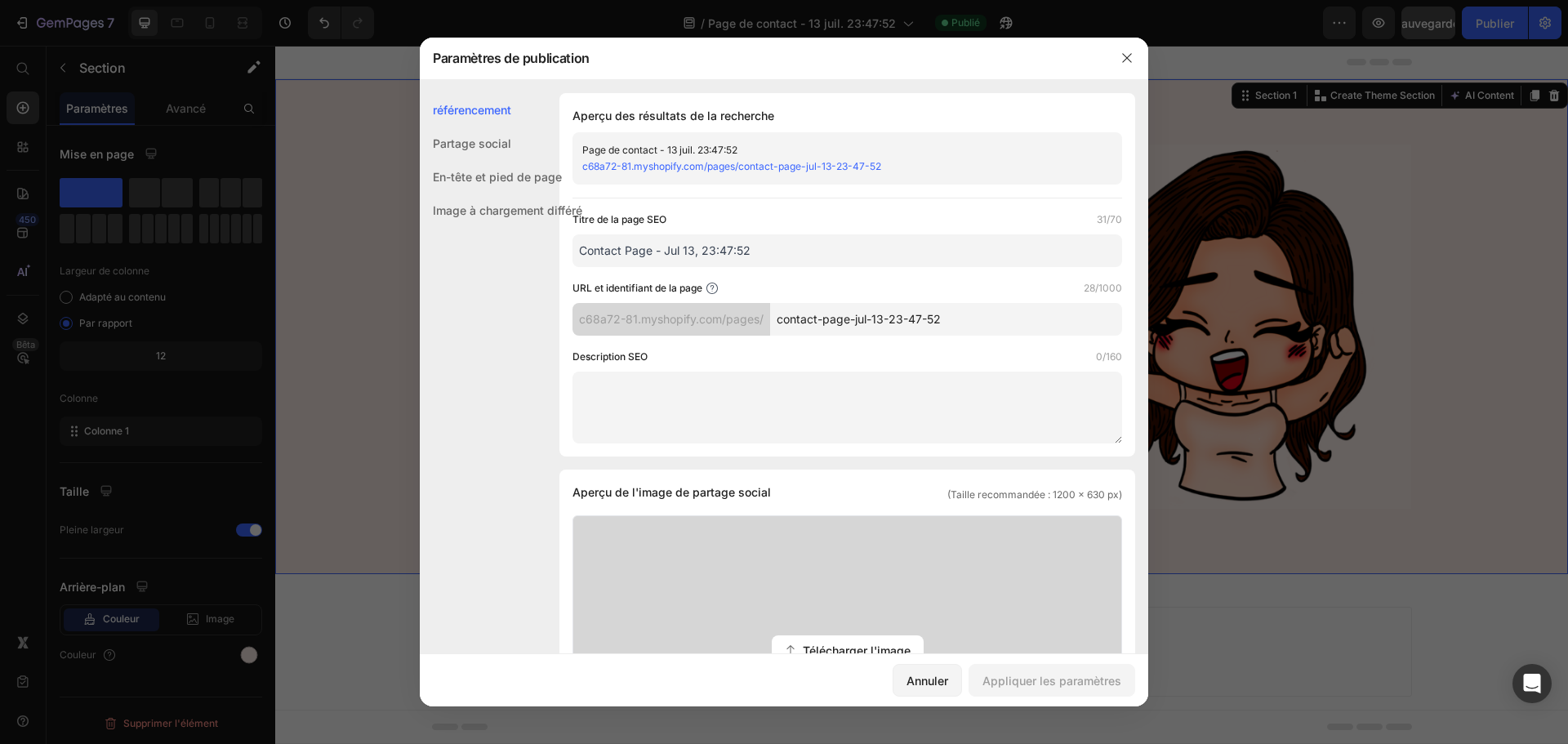 drag, startPoint x: 653, startPoint y: 251, endPoint x: 479, endPoint y: 252, distance: 174.00287 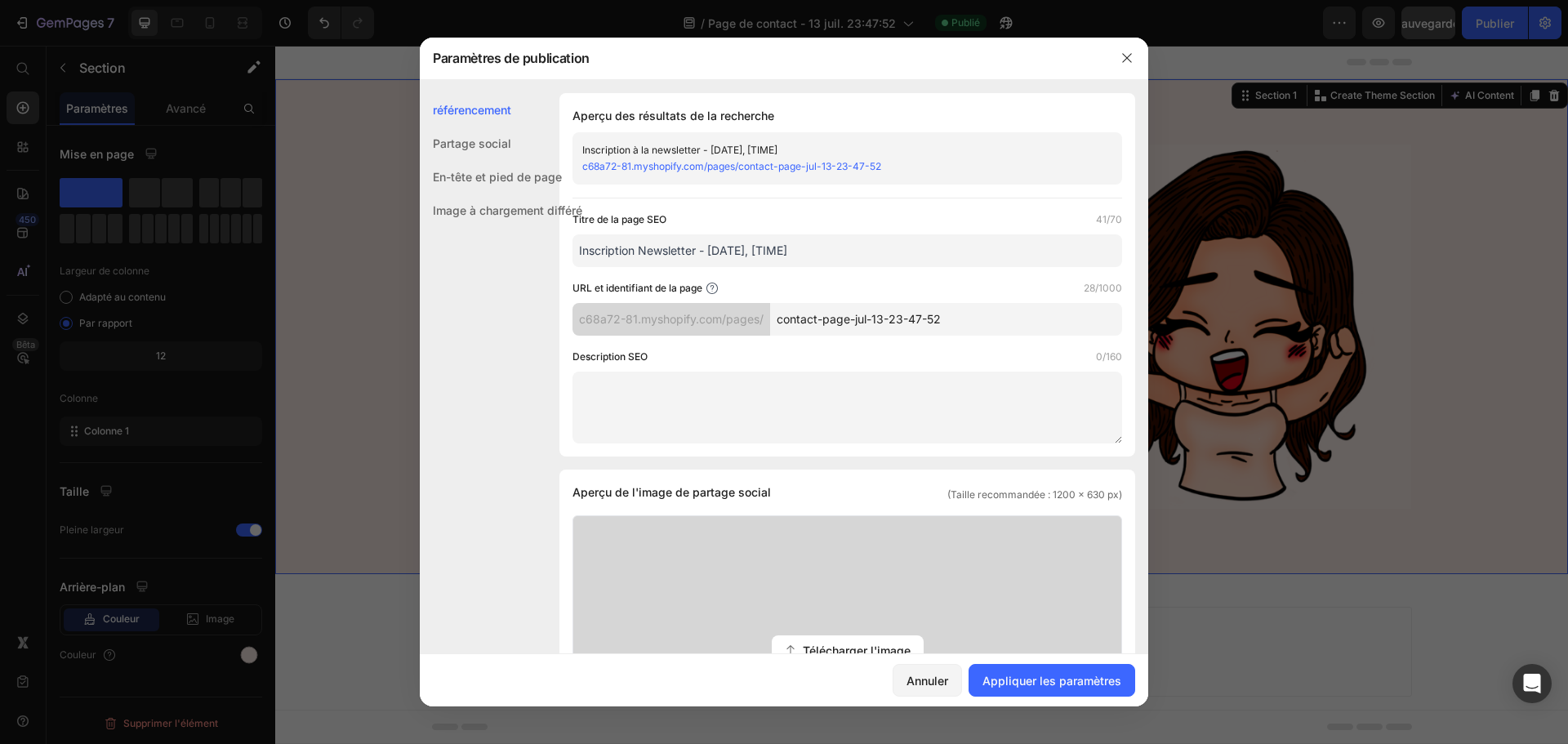 type on "Inscription Newsletter - Jul 13, 23:47:52" 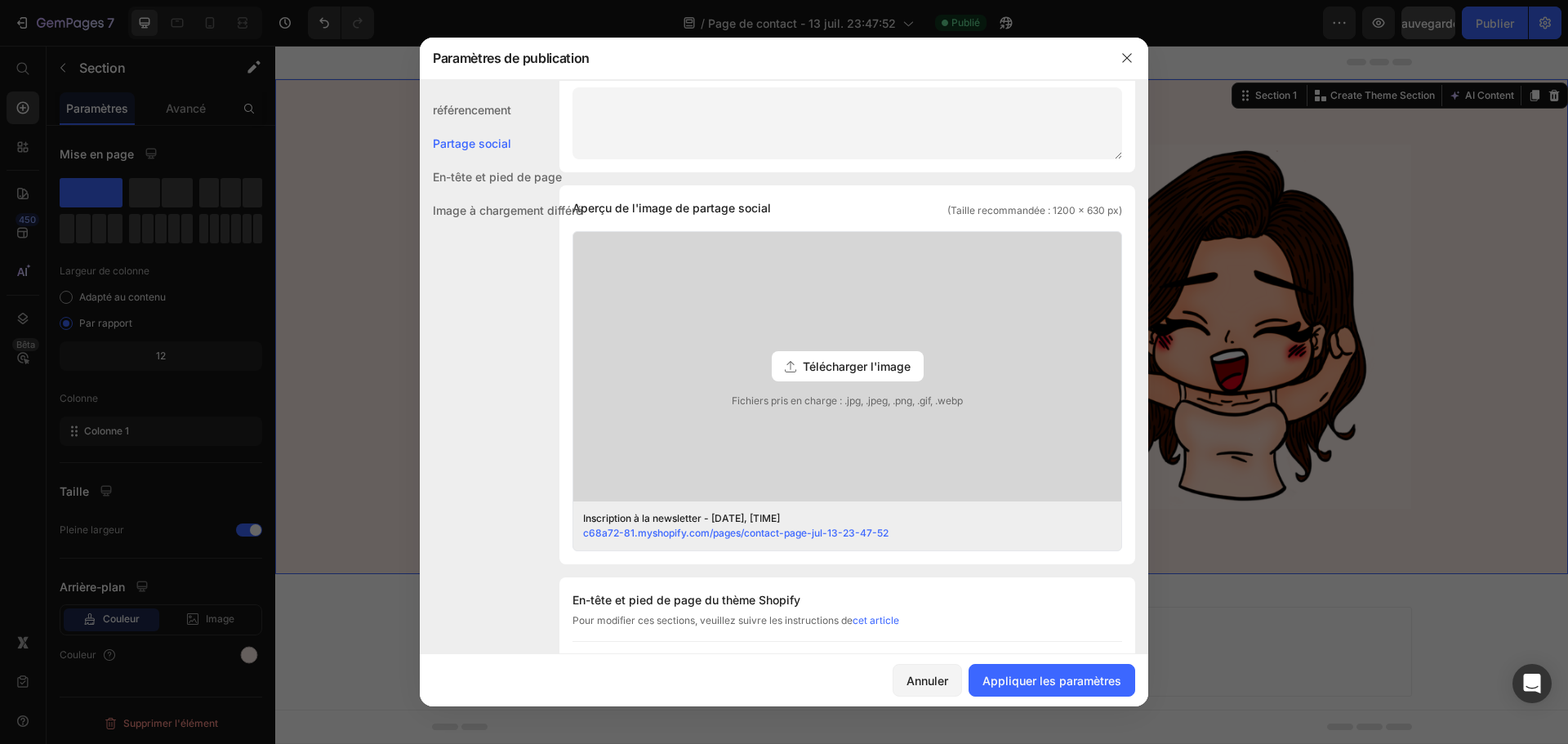 scroll, scrollTop: 373, scrollLeft: 0, axis: vertical 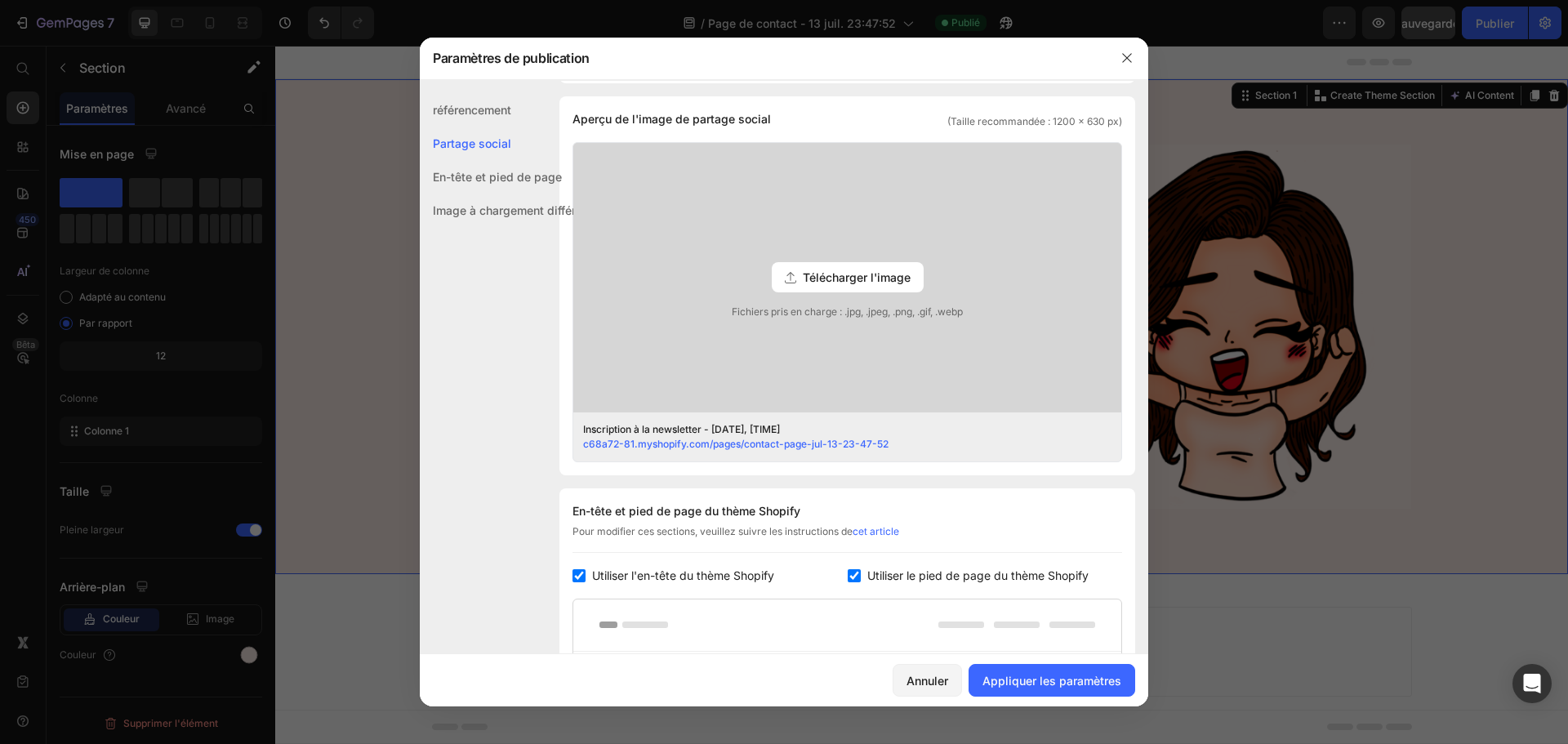 click on "En-tête et pied de page" at bounding box center [497, 176] 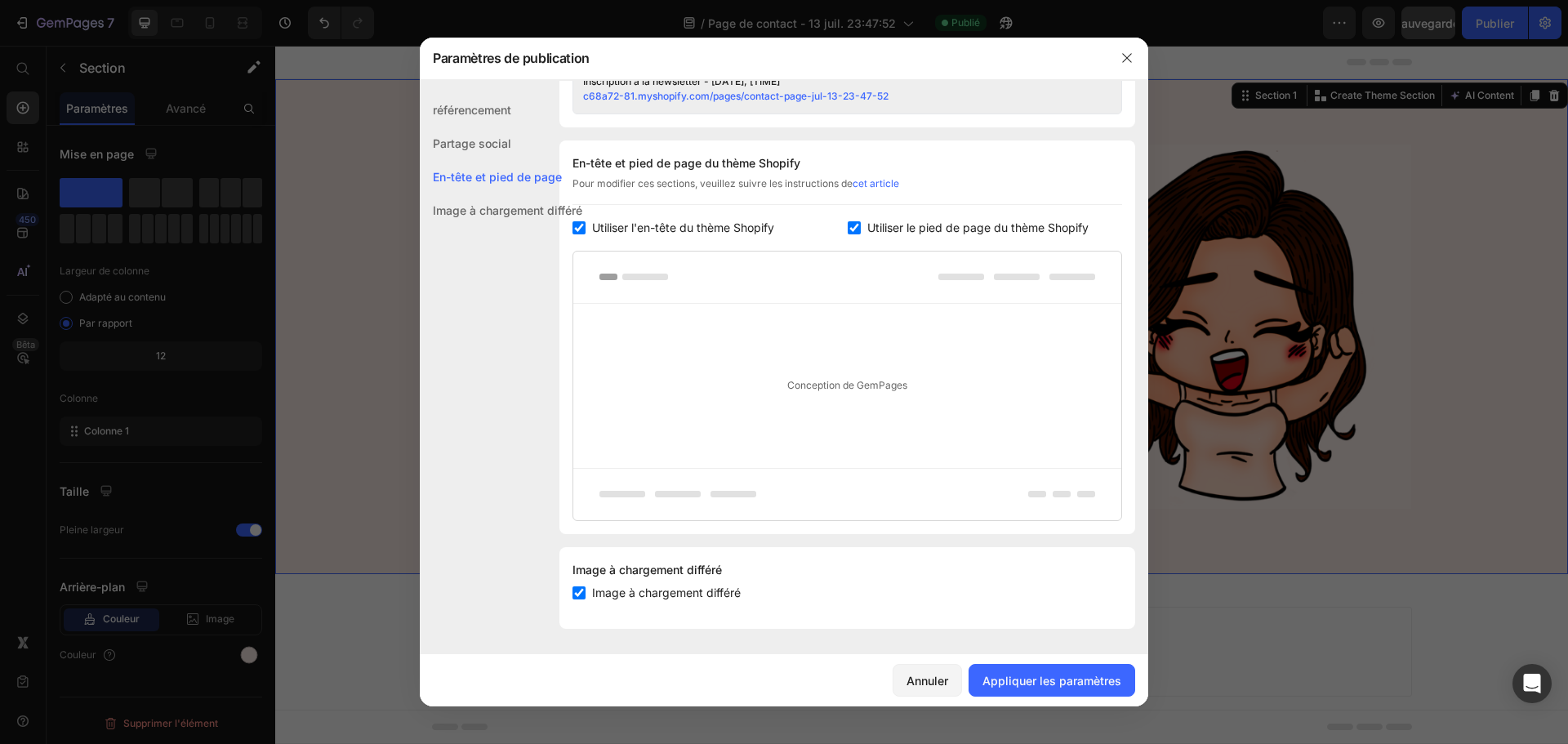 click on "référencement" 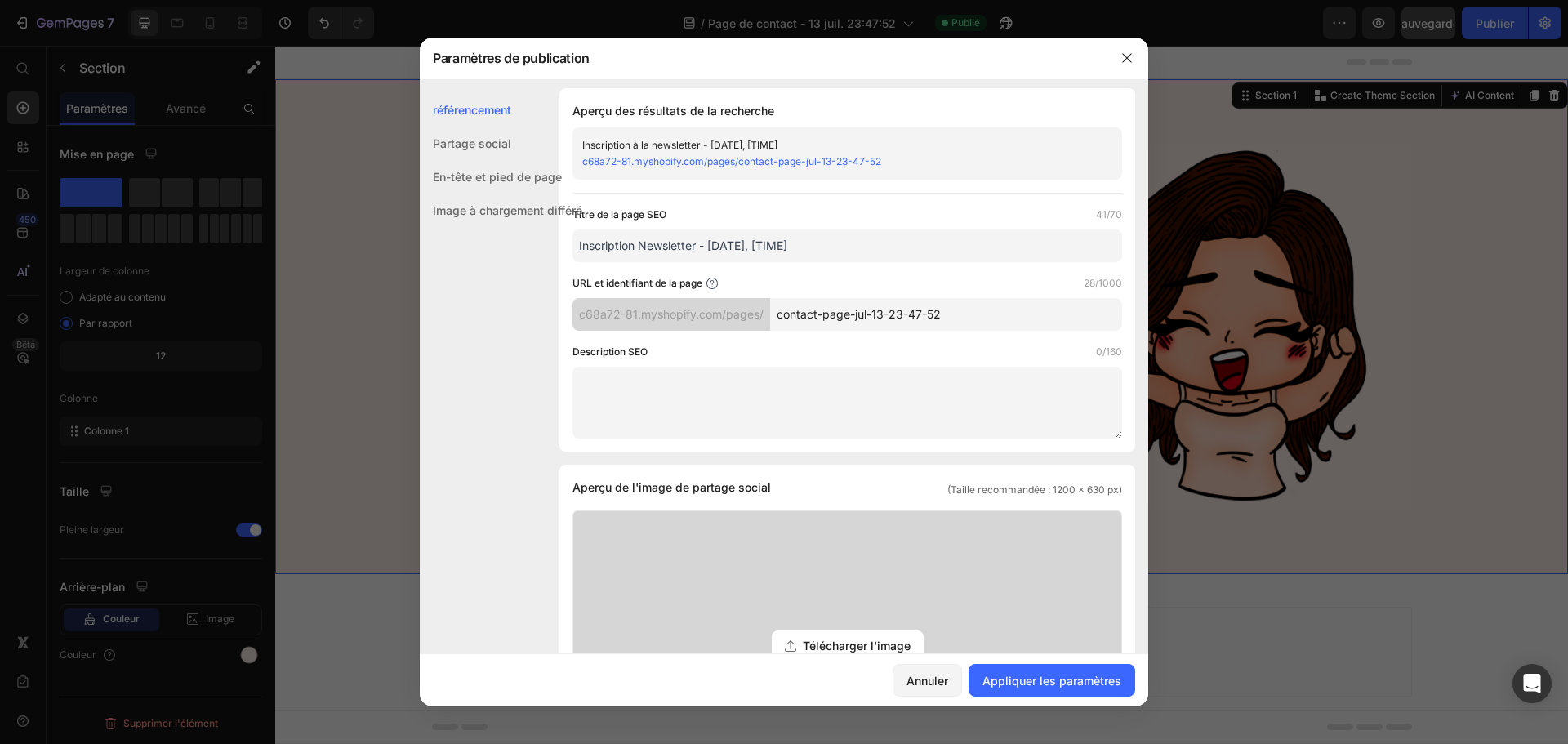 scroll, scrollTop: 0, scrollLeft: 0, axis: both 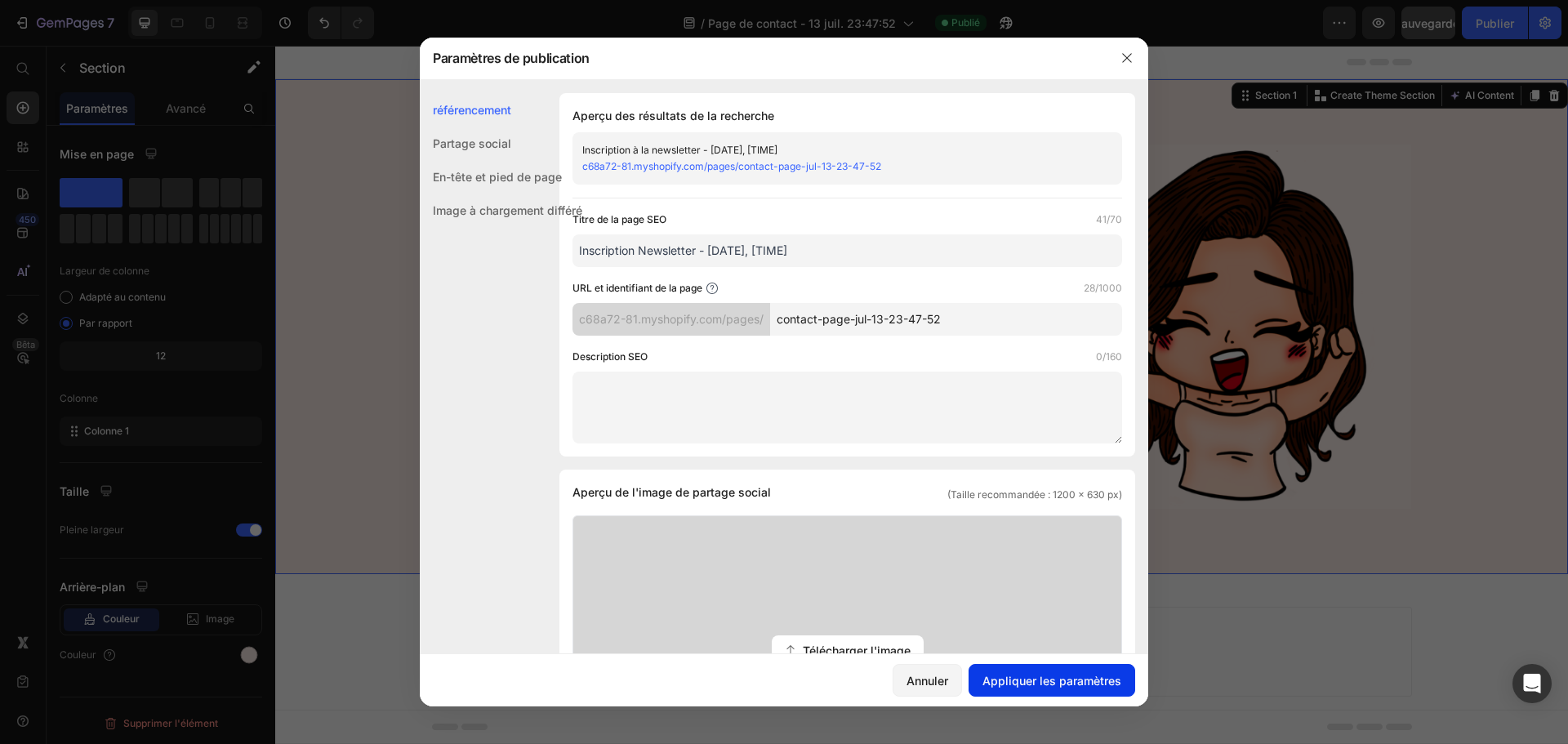 click on "Appliquer les paramètres" at bounding box center [1052, 680] 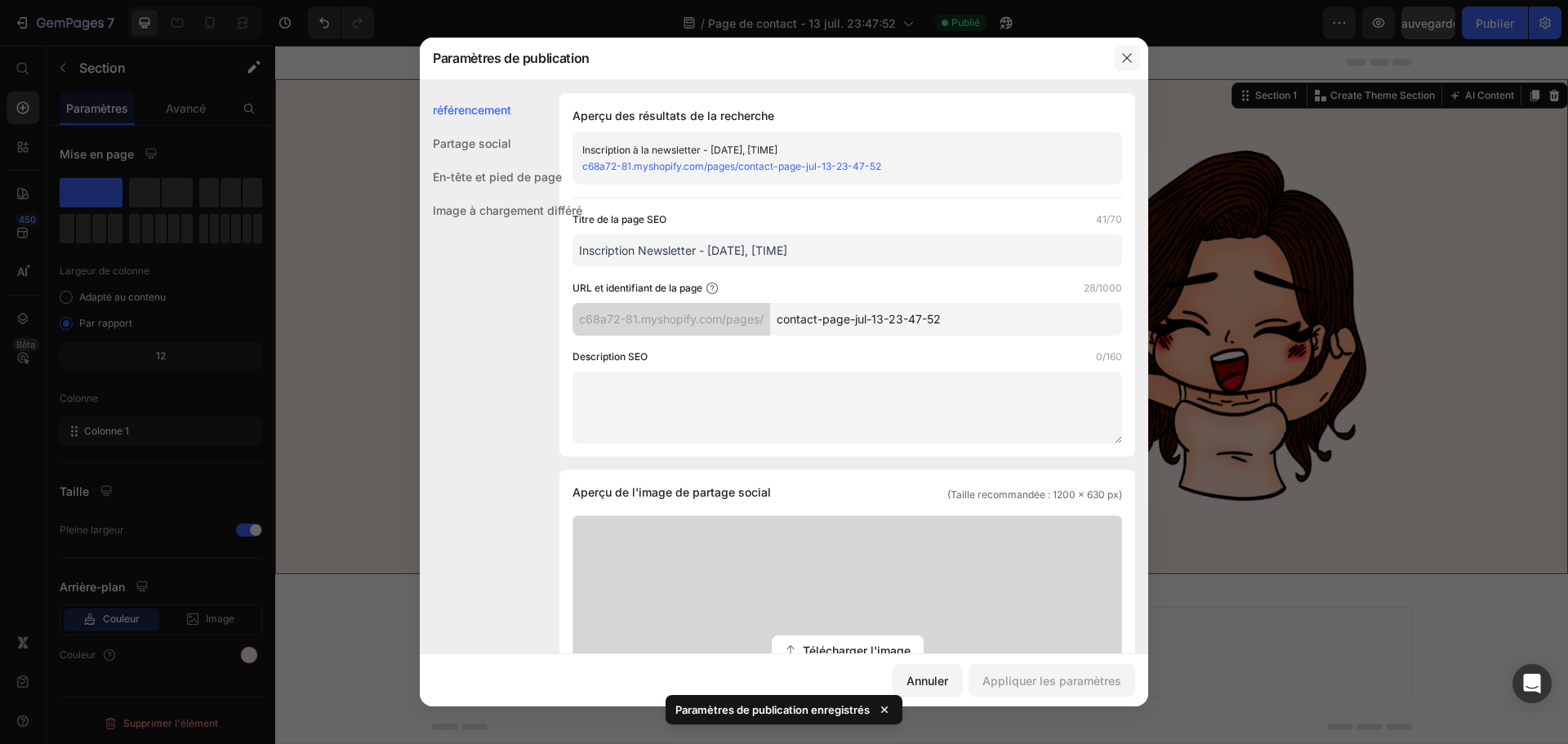 click 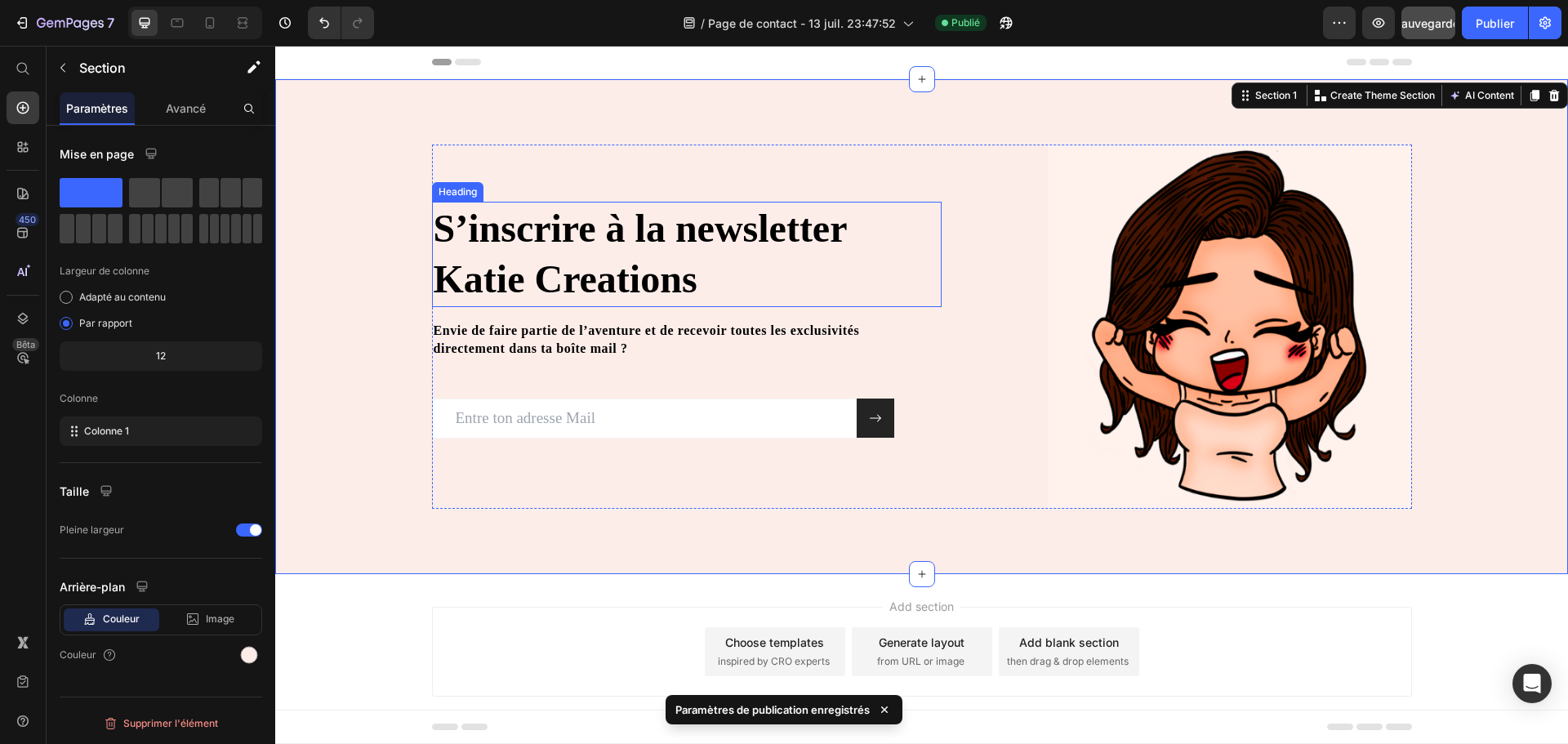 click on "Katie Creations" at bounding box center (565, 278) 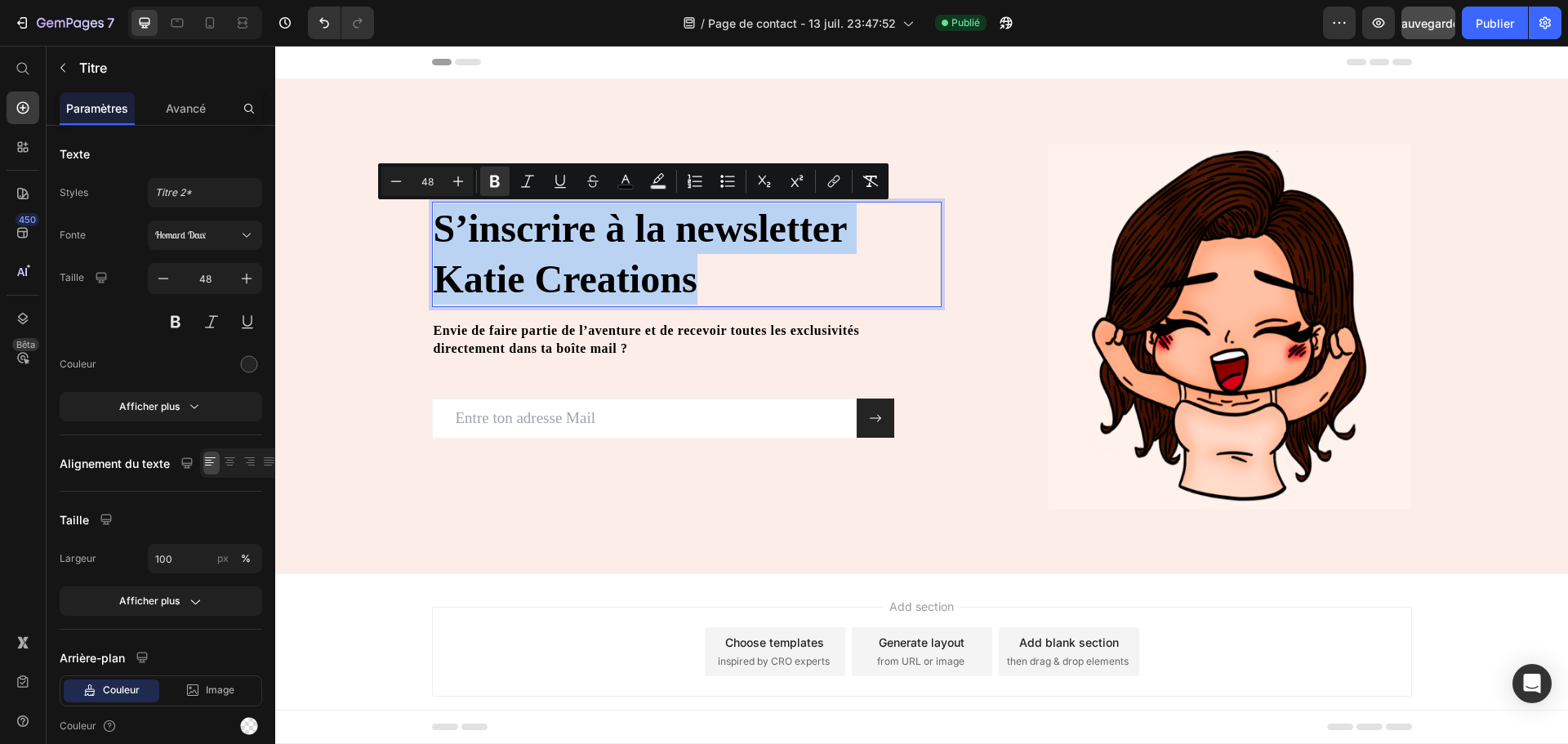 drag, startPoint x: 690, startPoint y: 287, endPoint x: 432, endPoint y: 229, distance: 264.43903 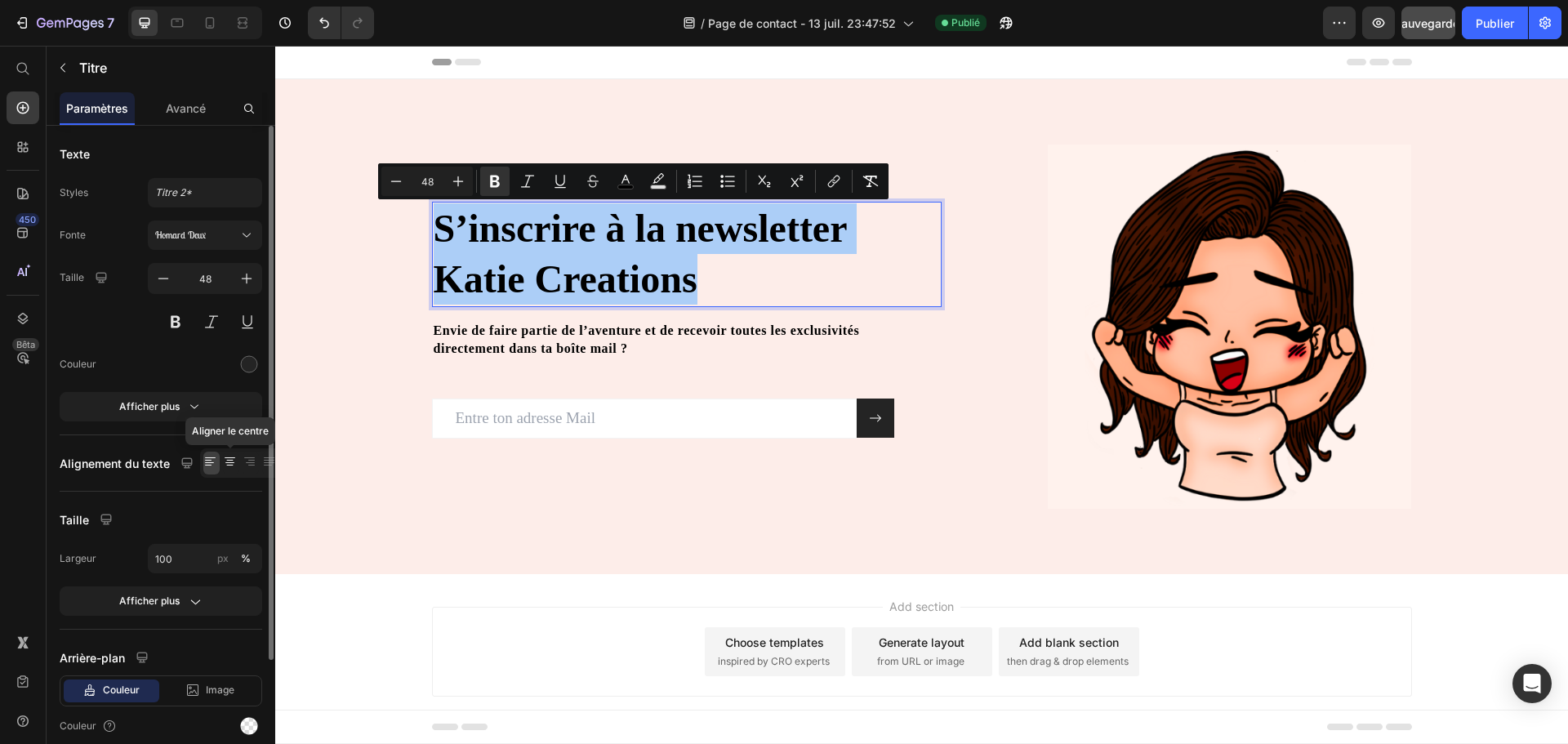 click 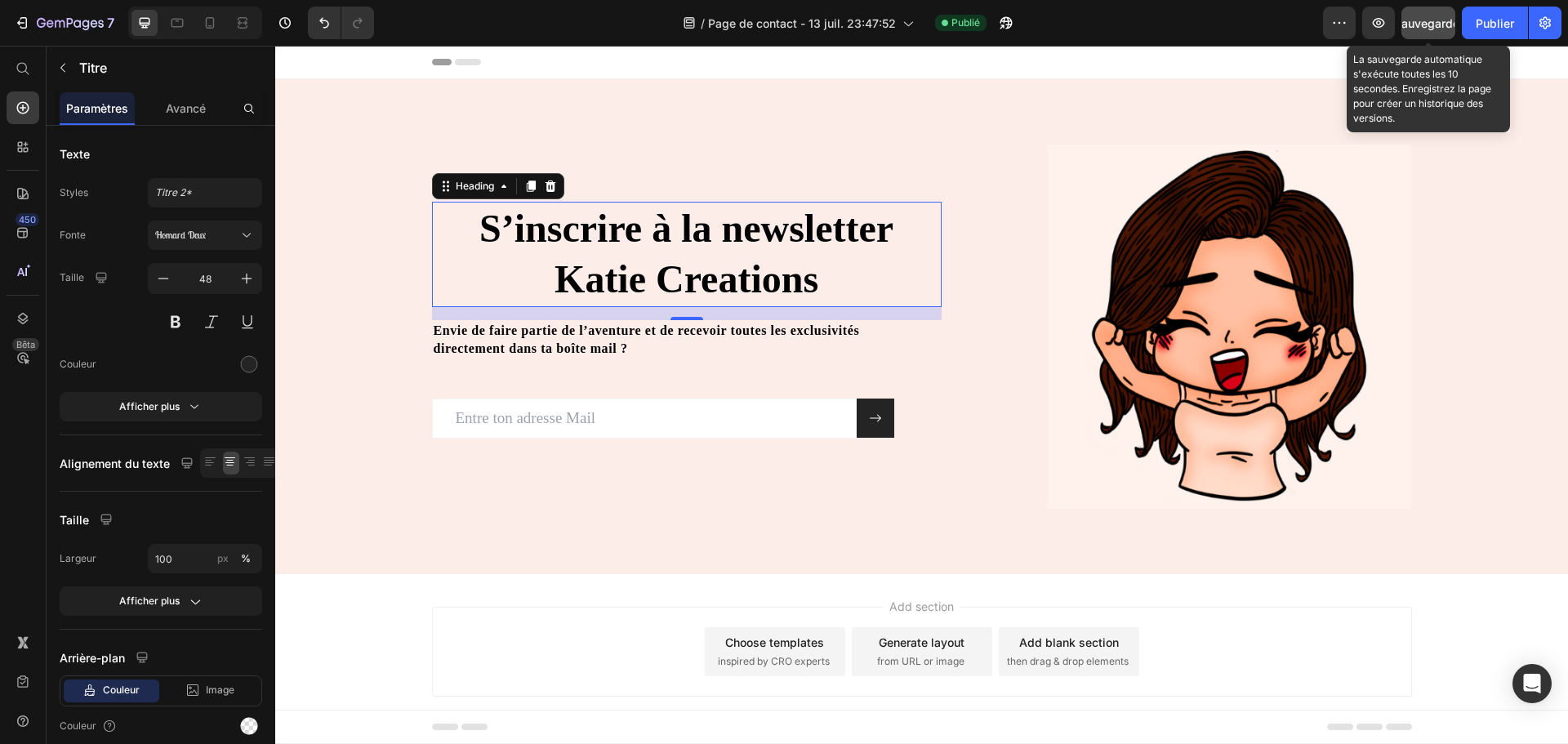 click on "Sauvegarder" at bounding box center (1428, 23) 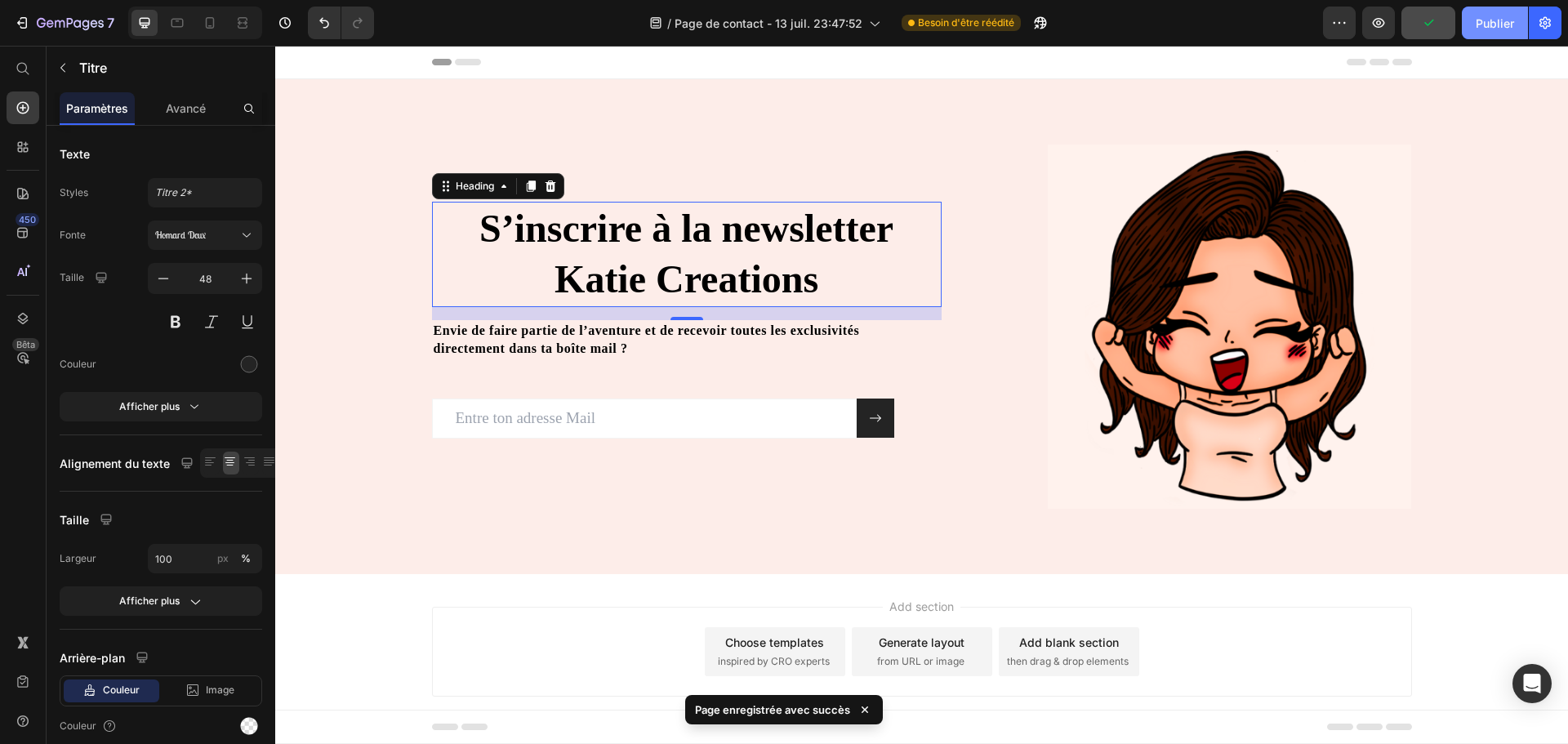 click on "Publier" 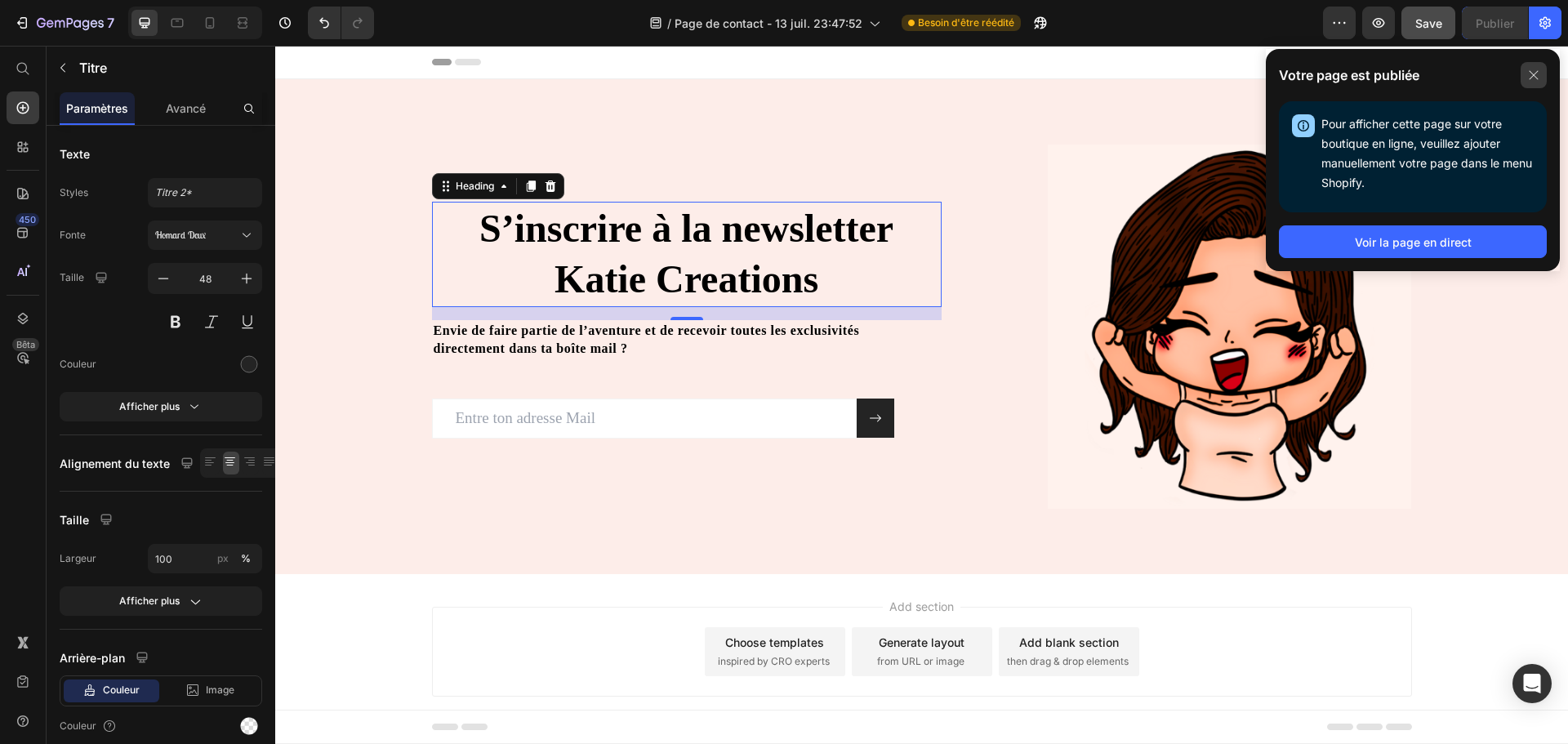 click 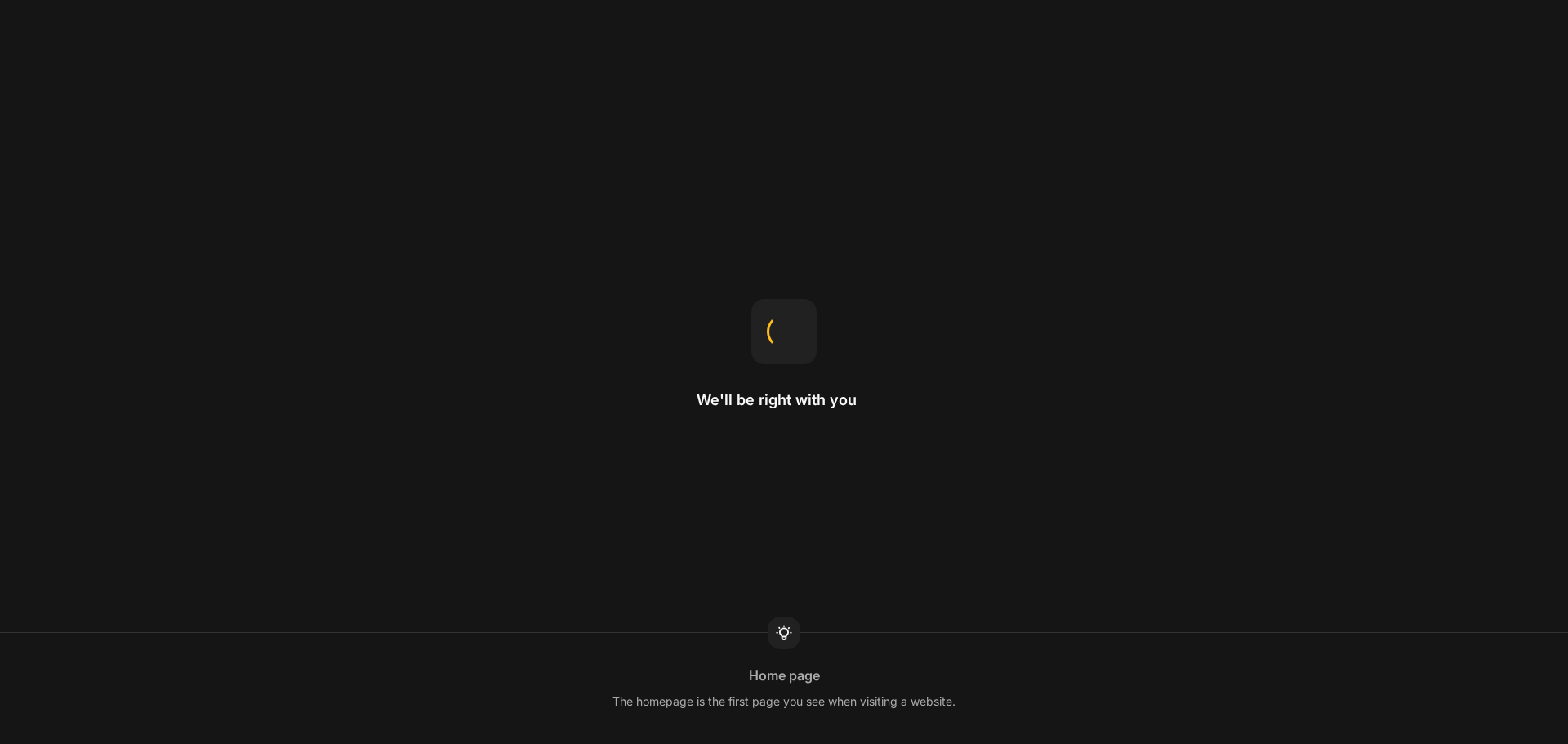 scroll, scrollTop: 0, scrollLeft: 0, axis: both 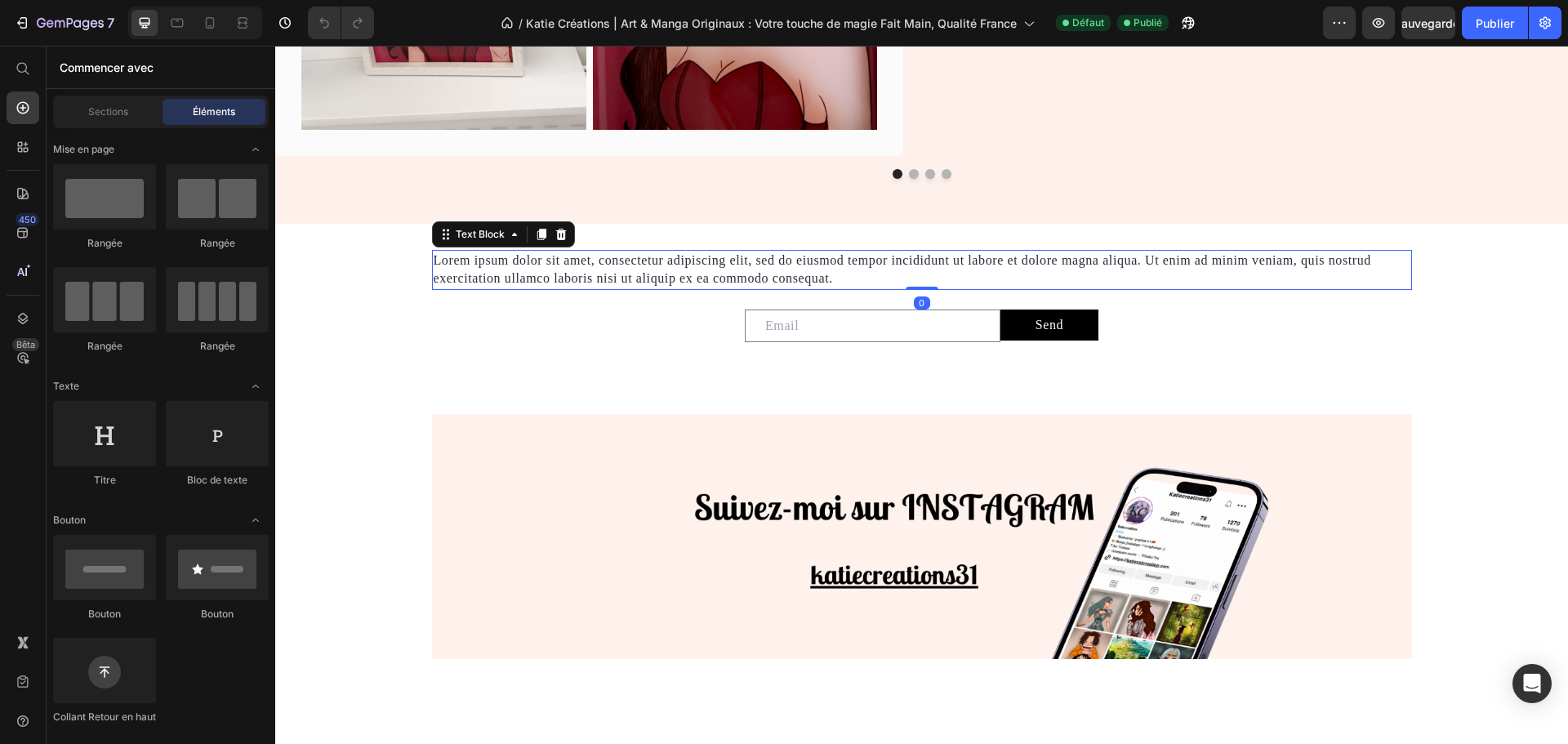 click on "Lorem ipsum dolor sit amet, consectetur adipiscing elit, sed do eiusmod tempor incididunt ut labore et dolore magna aliqua. Ut enim ad minim veniam, quis nostrud exercitation ullamco laboris nisi ut aliquip ex ea commodo consequat." at bounding box center [922, 270] 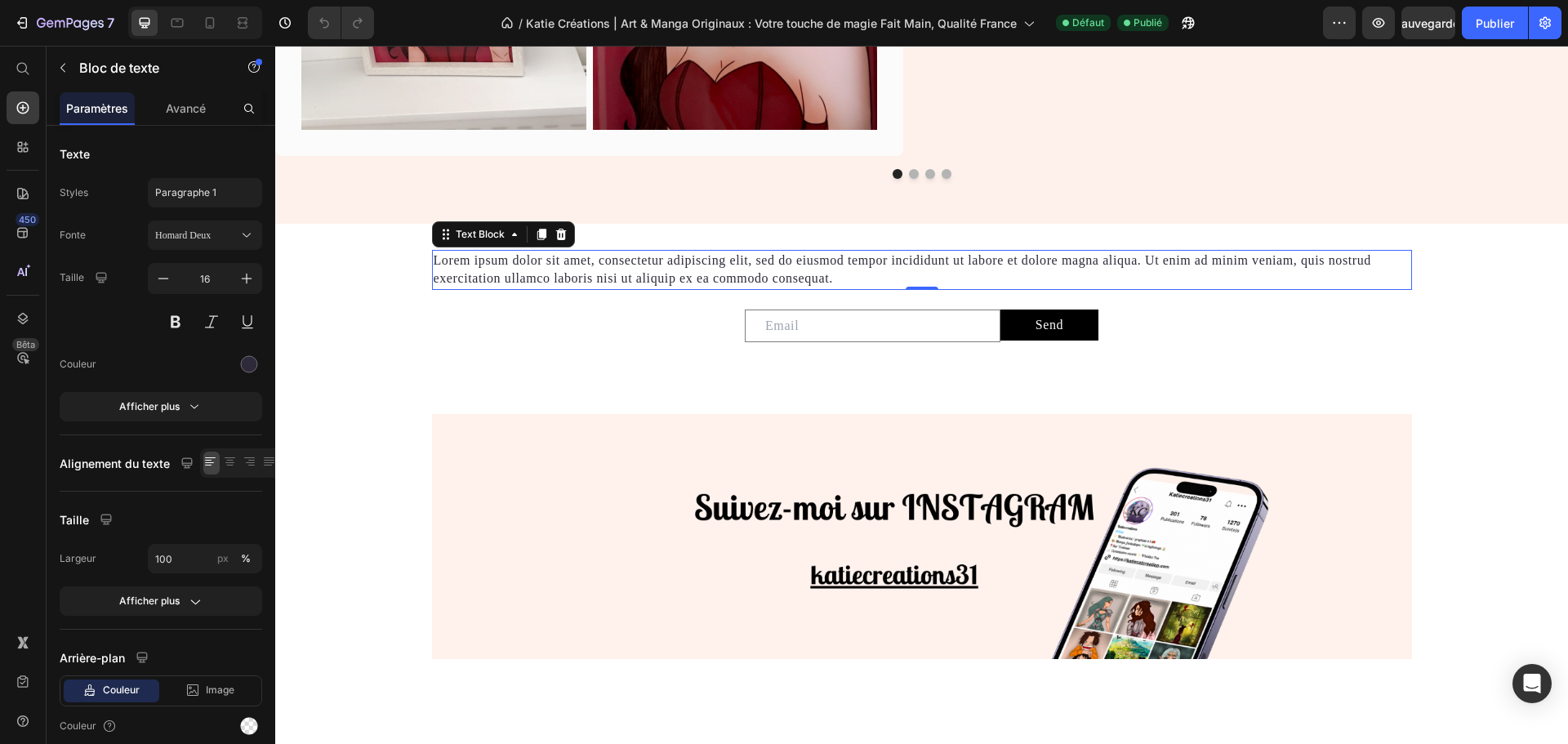 click on "Lorem ipsum dolor sit amet, consectetur adipiscing elit, sed do eiusmod tempor incididunt ut labore et dolore magna aliqua. Ut enim ad minim veniam, quis nostrud exercitation ullamco laboris nisi ut aliquip ex ea commodo consequat." at bounding box center (922, 270) 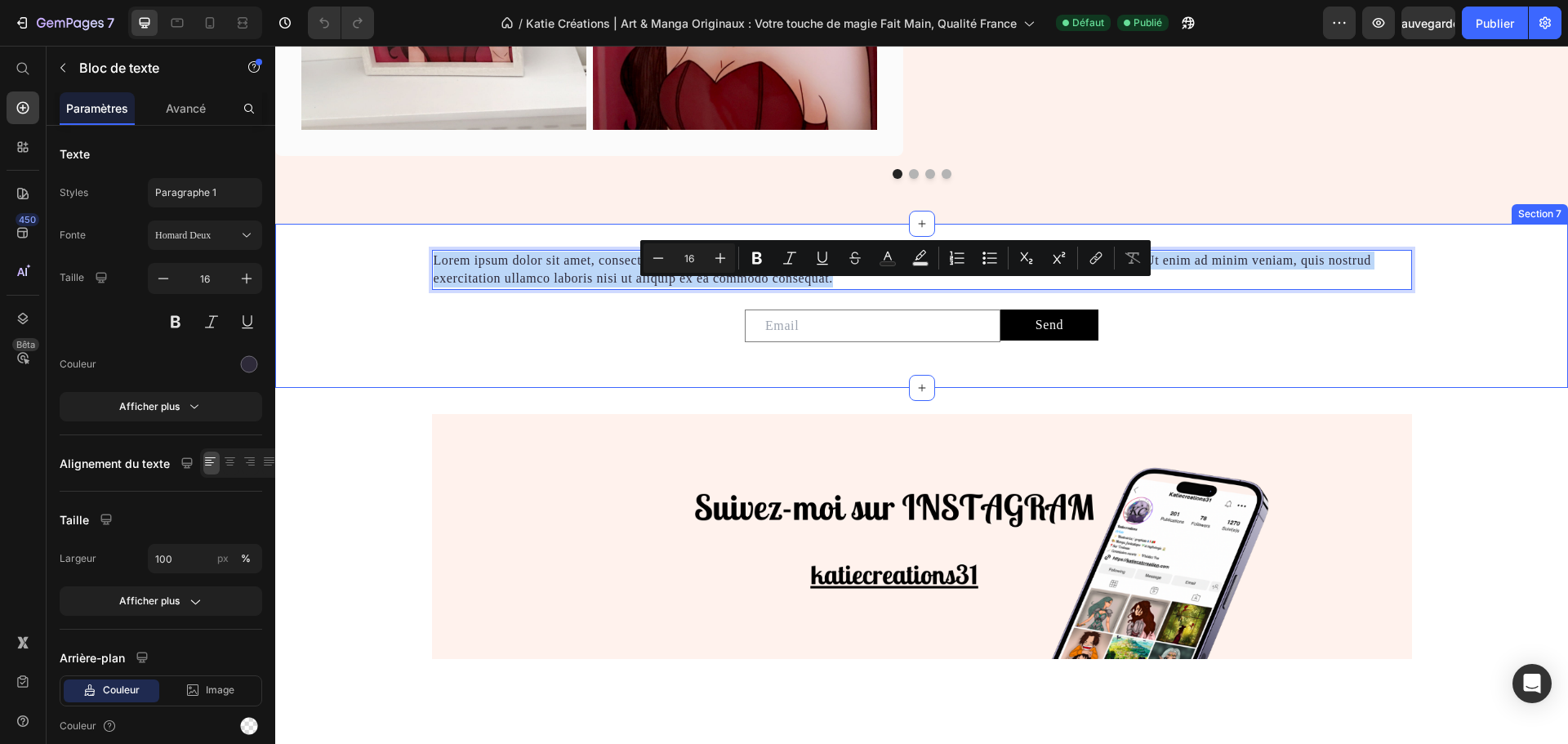 drag, startPoint x: 843, startPoint y: 307, endPoint x: 411, endPoint y: 290, distance: 432.3344 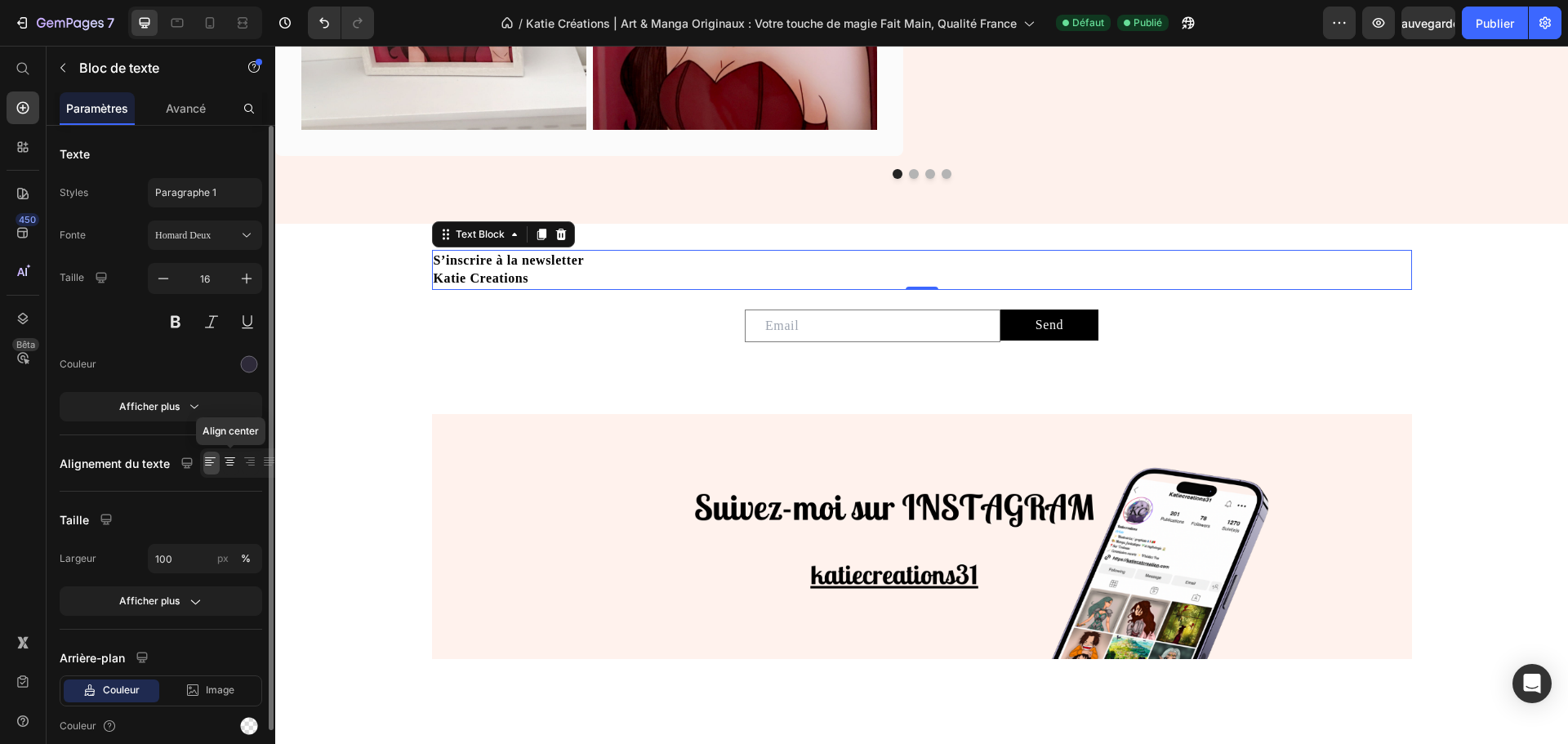 click 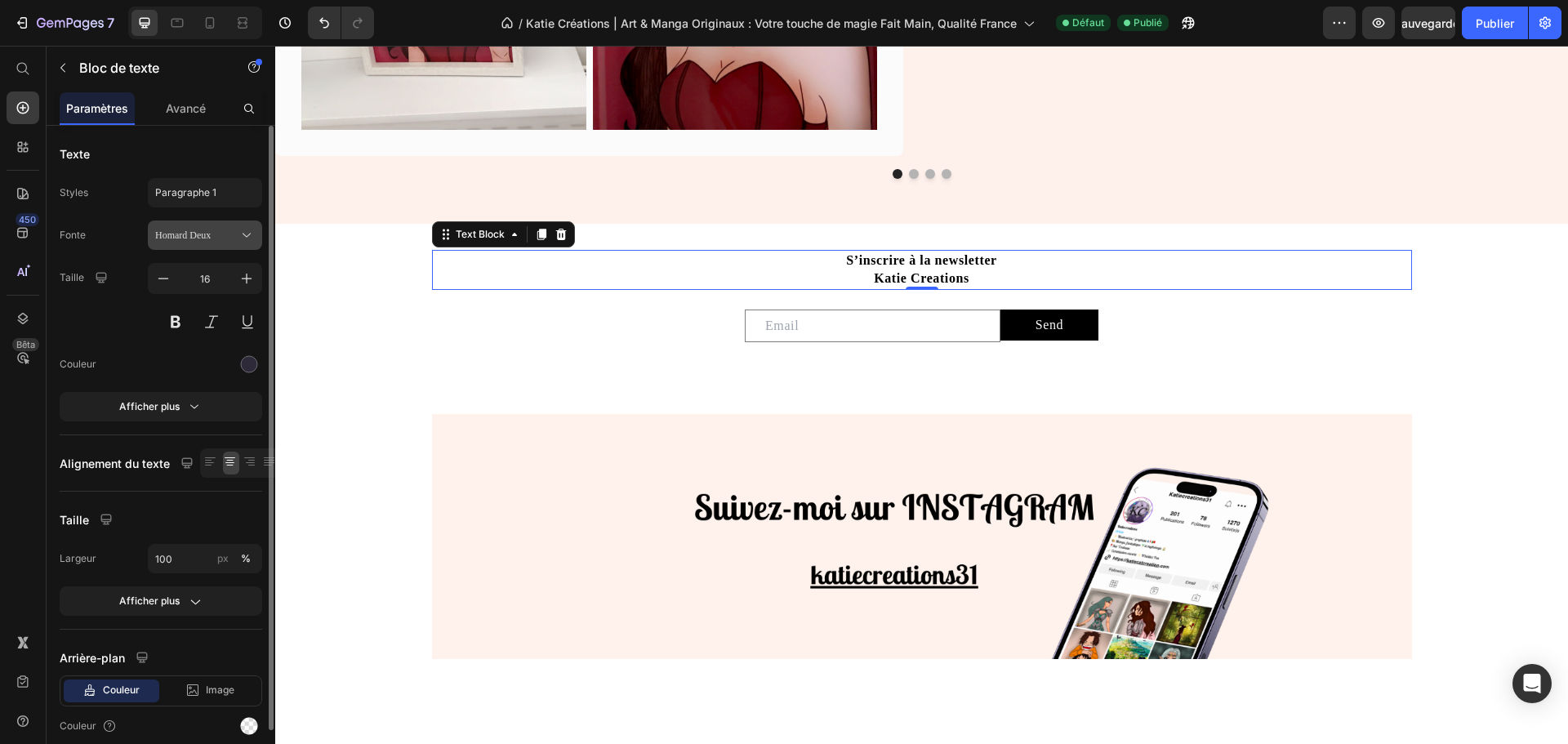 click 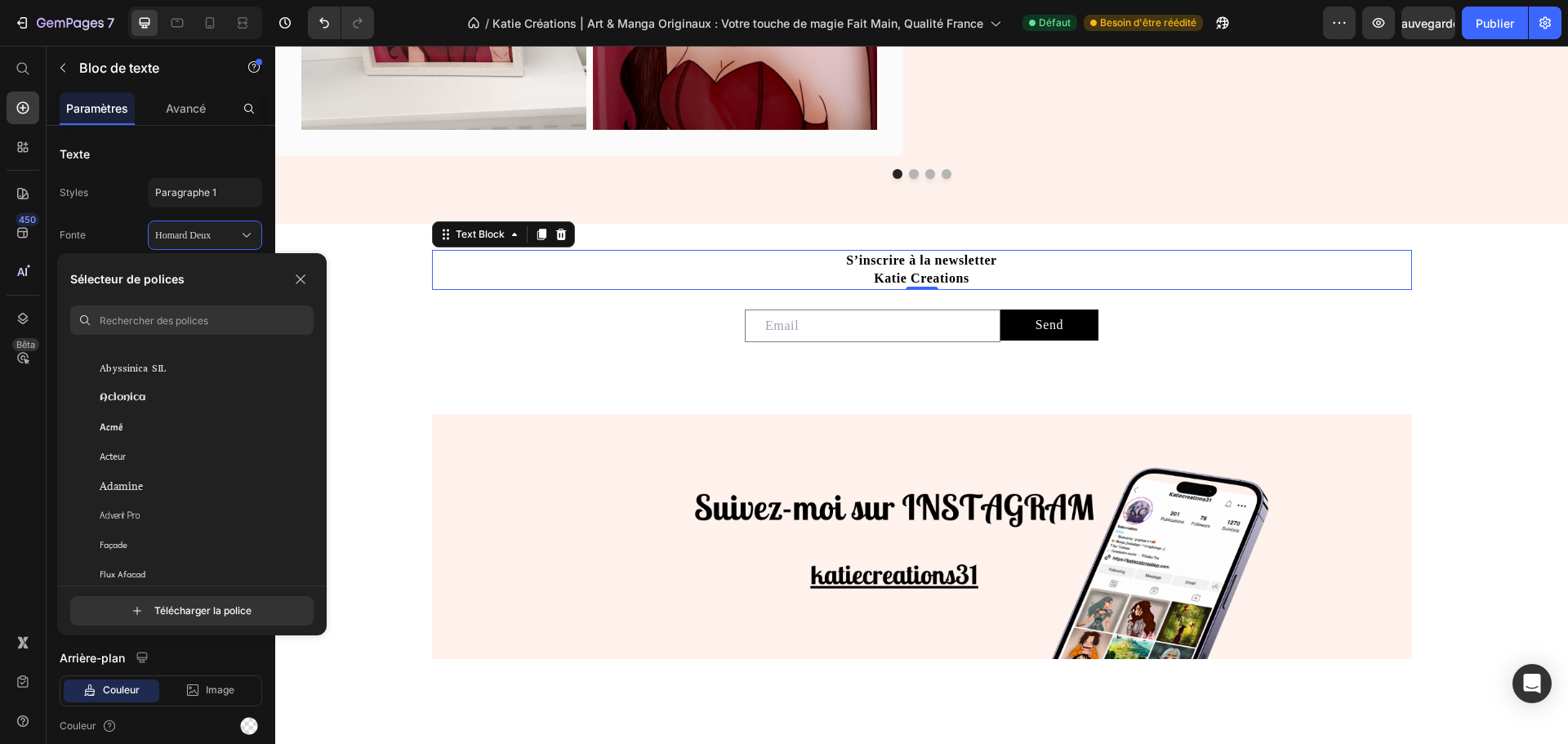 scroll, scrollTop: 327, scrollLeft: 0, axis: vertical 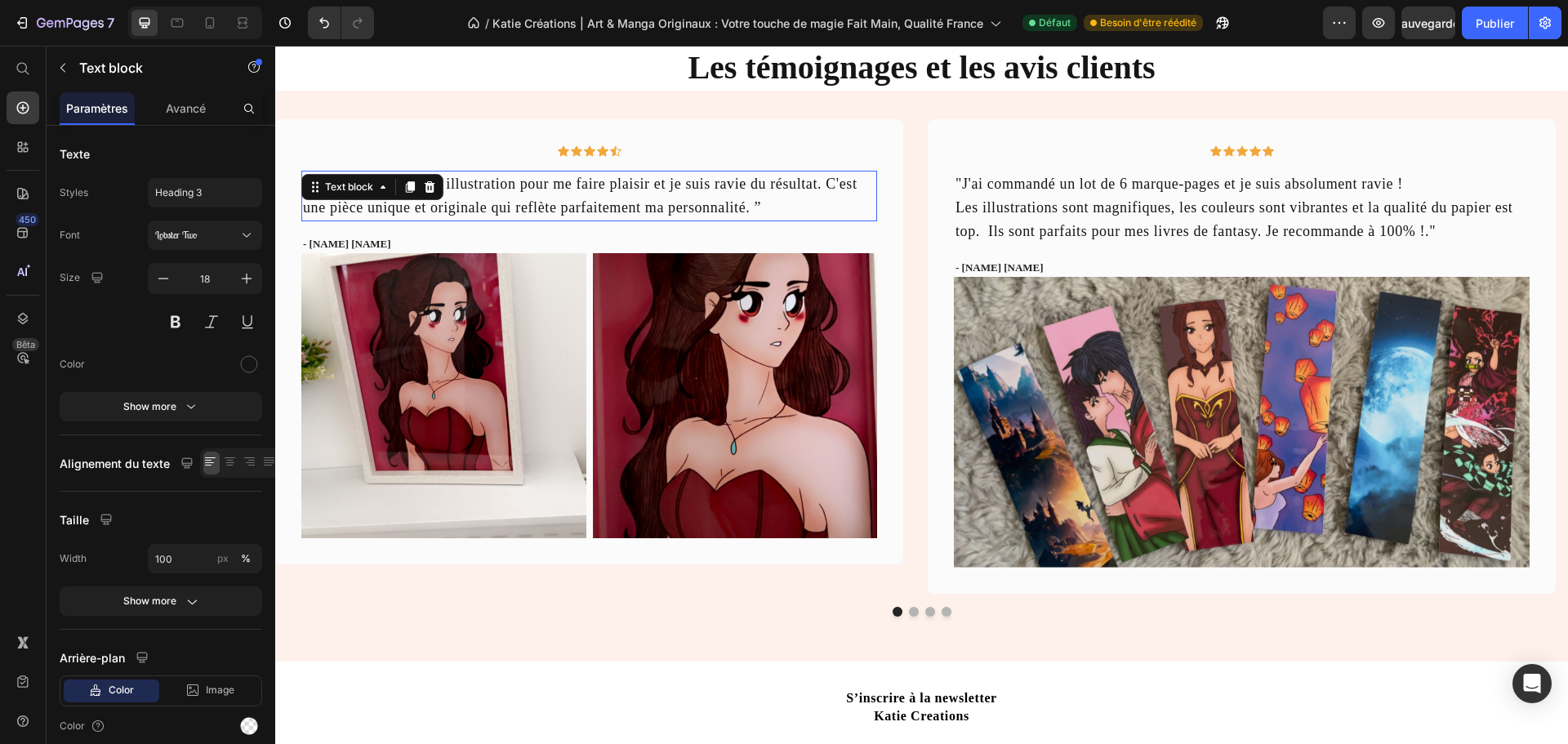 click on "“ J'ai commandé cette illustration pour me faire plaisir et je suis ravie du résultat. C'est une pièce unique et originale qui reflète parfaitement ma personnalité. ”" at bounding box center (589, 196) 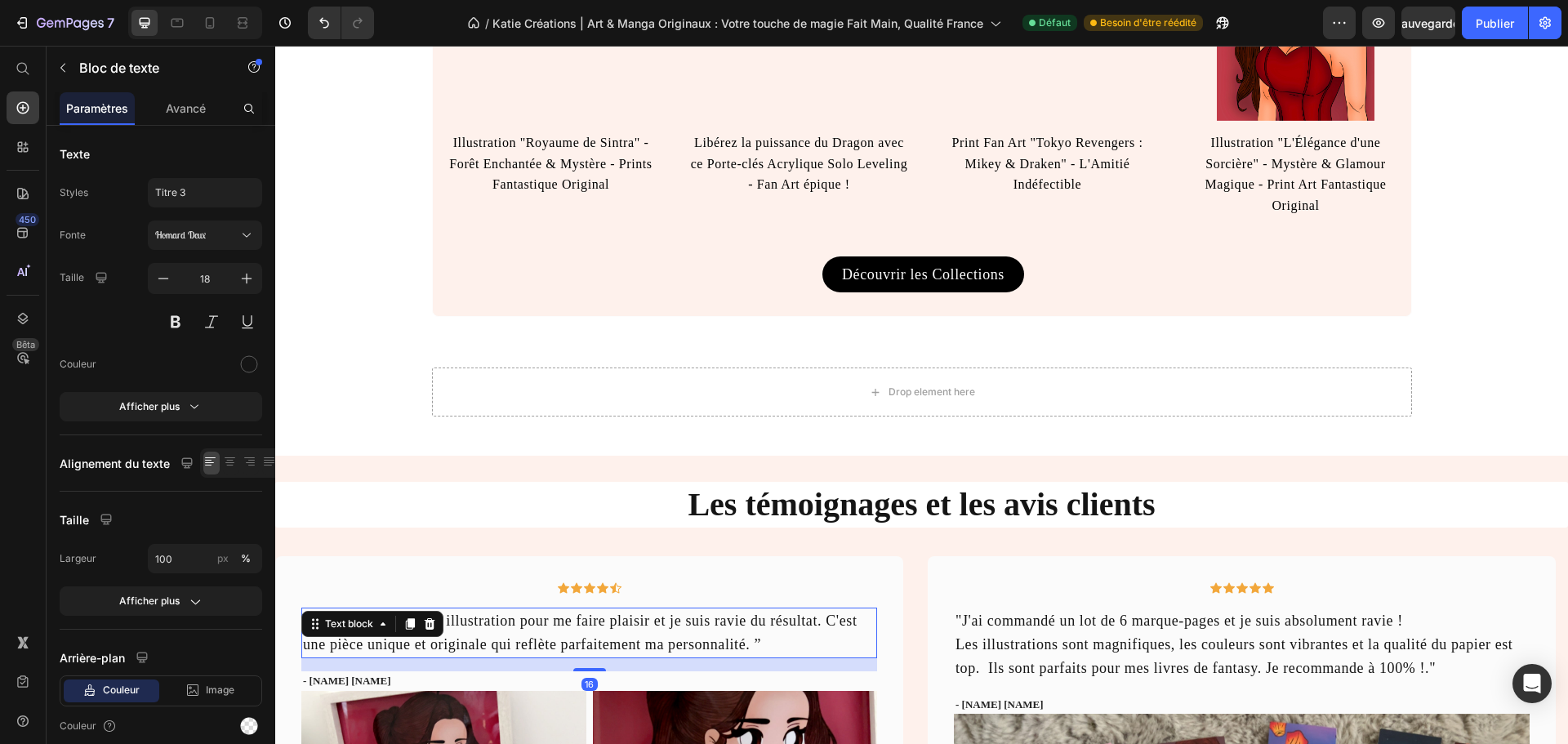 scroll, scrollTop: 1326, scrollLeft: 0, axis: vertical 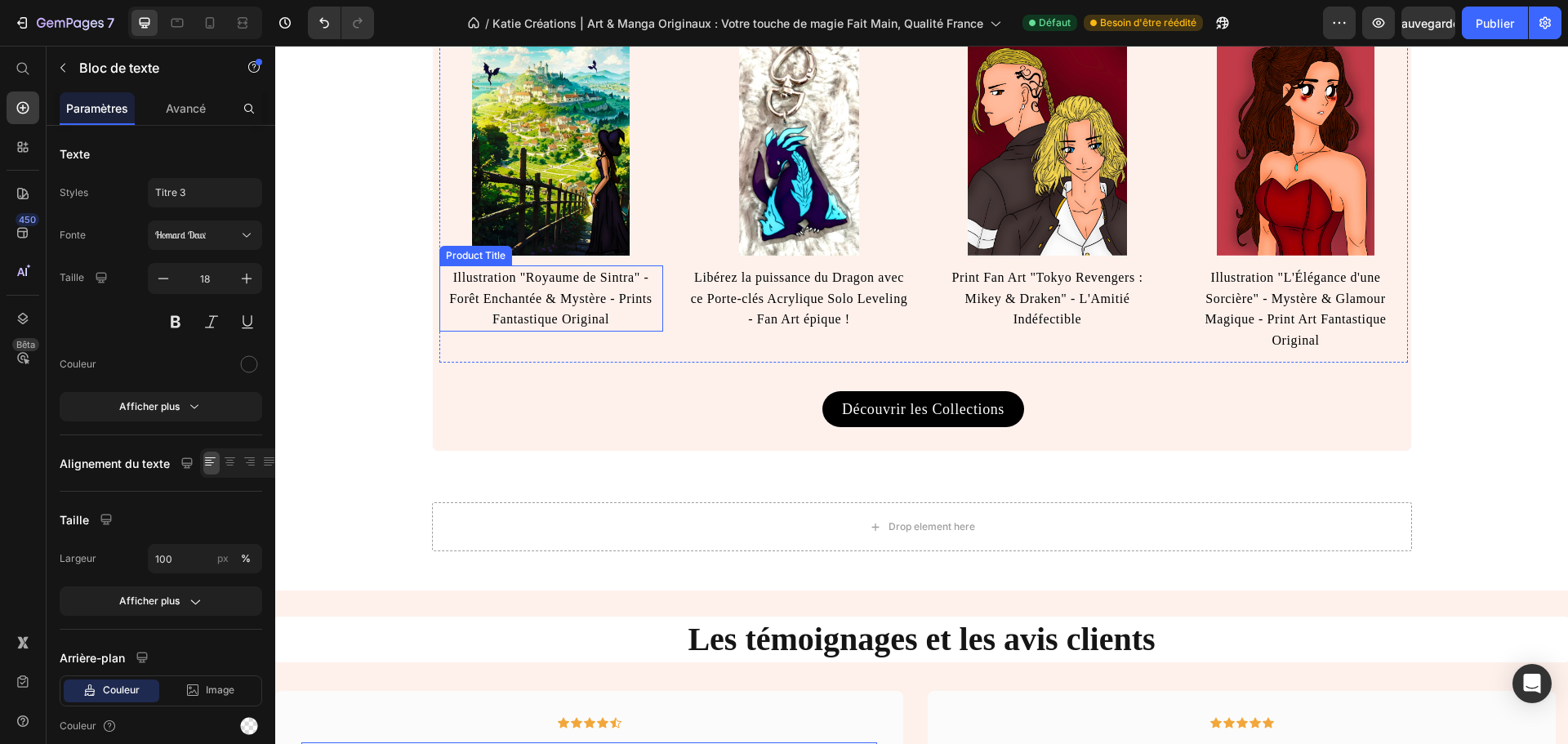 click on "Illustration "Royaume de Sintra" - Forêt Enchantée & Mystère - Prints Fantastique Original" at bounding box center (551, 298) 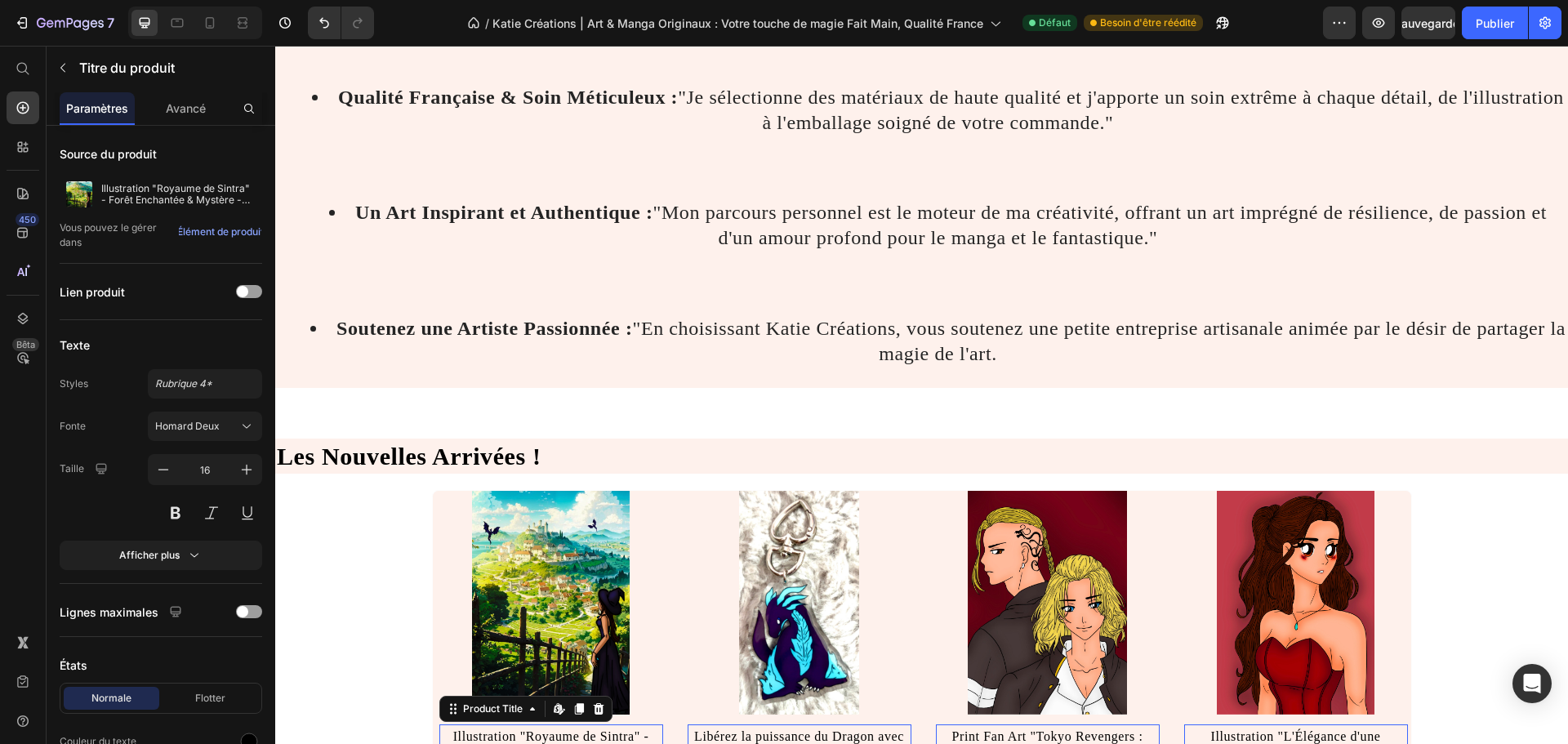 scroll, scrollTop: 836, scrollLeft: 0, axis: vertical 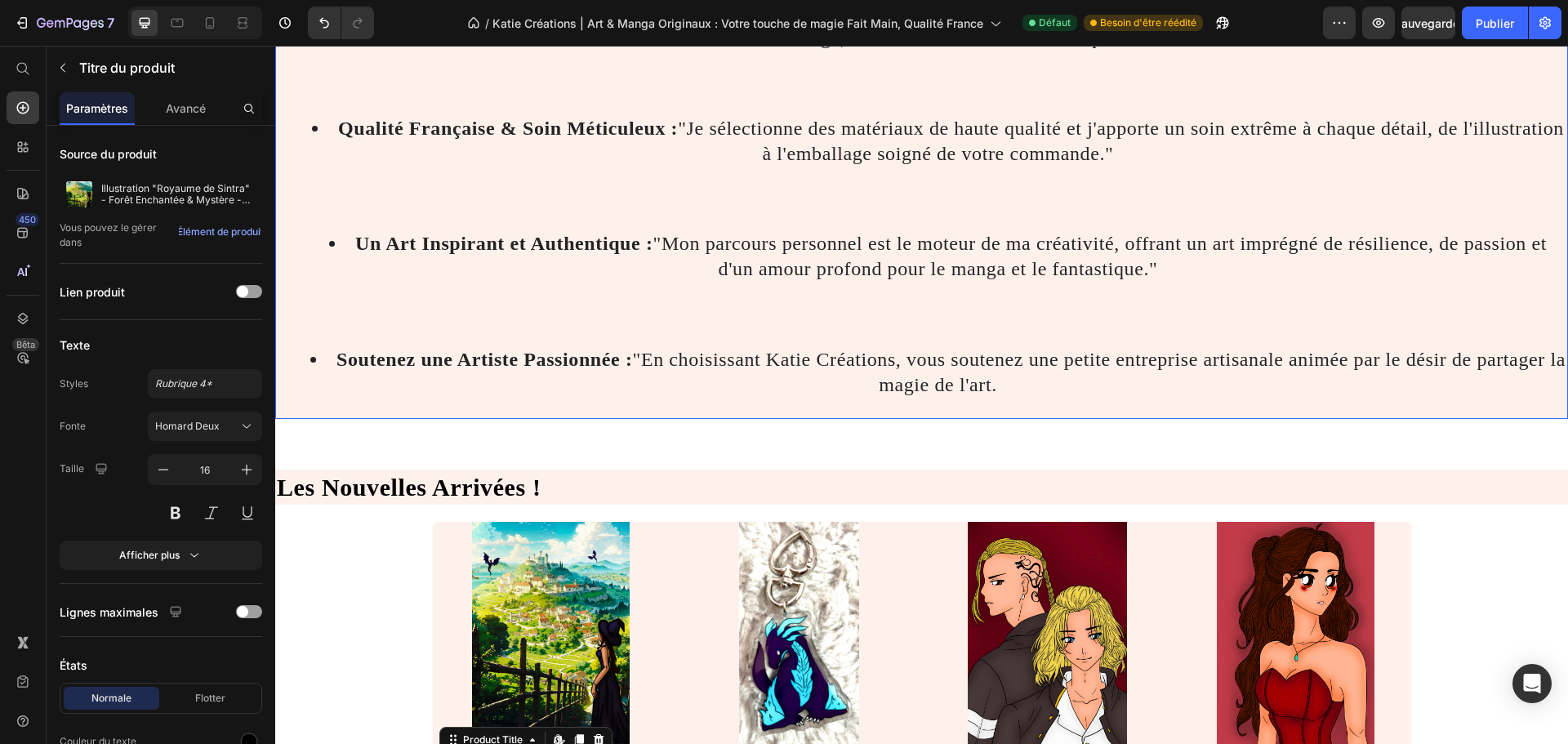click on "Soutenez une Artiste Passionnée :" at bounding box center (484, 359) 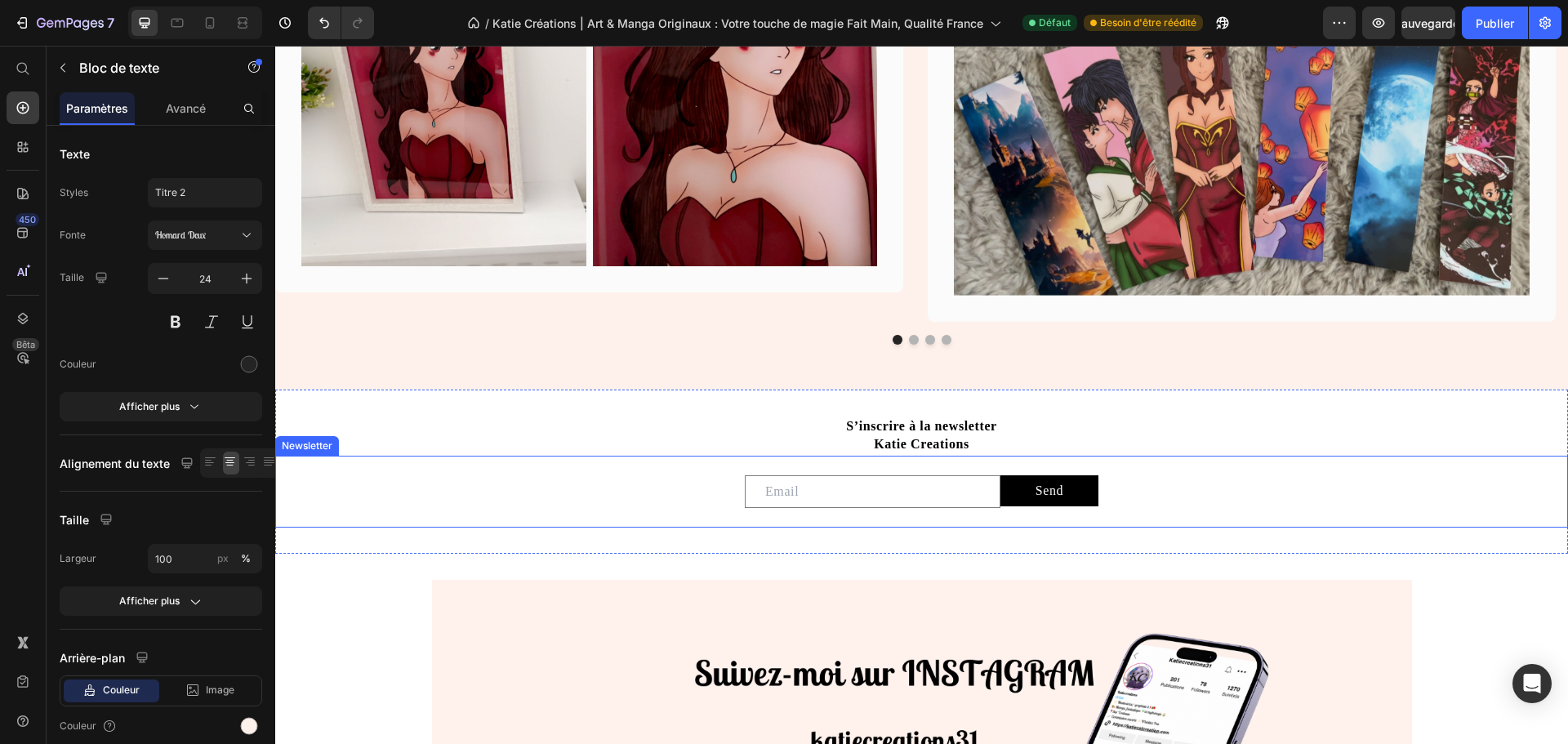 scroll, scrollTop: 2225, scrollLeft: 0, axis: vertical 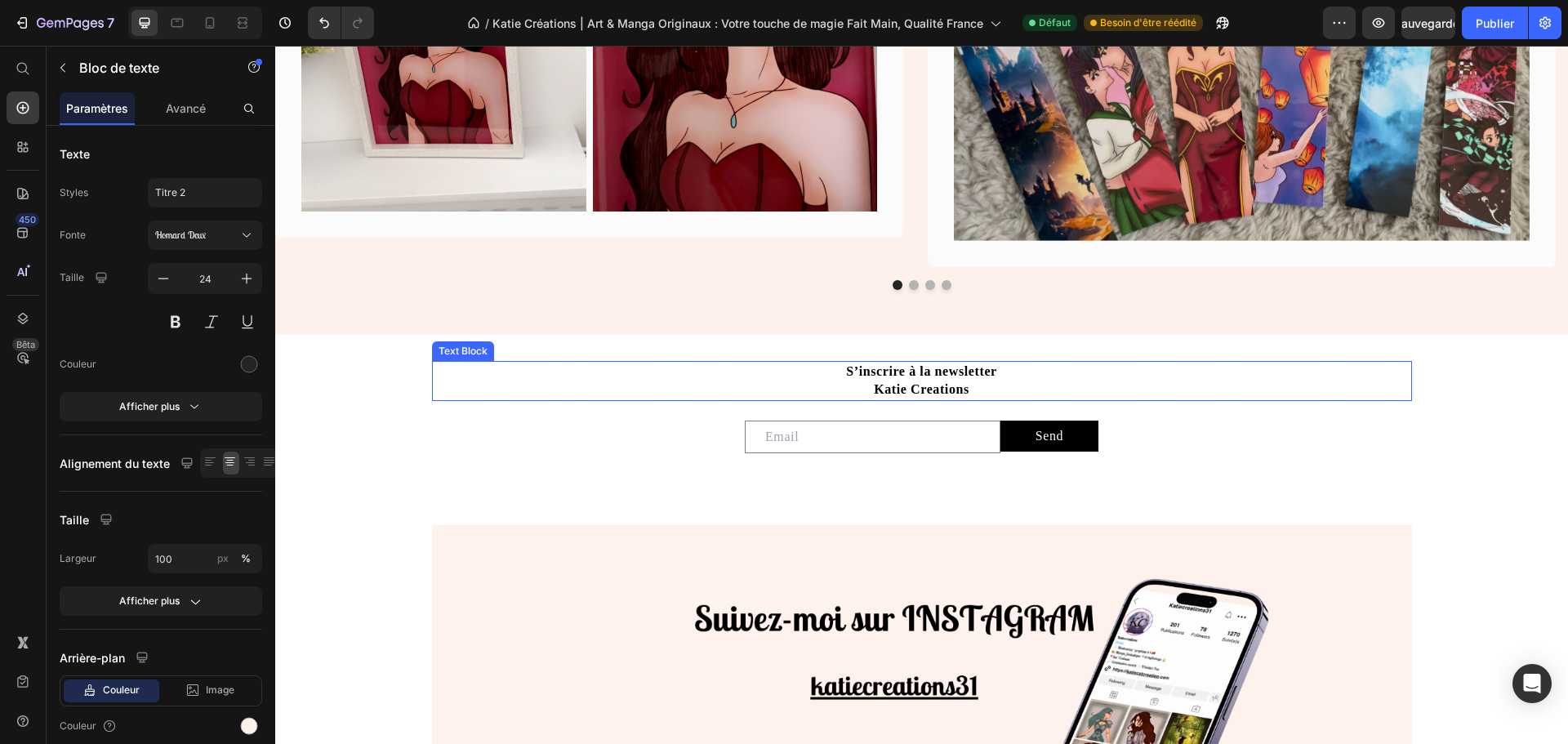click on "Katie Creations" at bounding box center (921, 389) 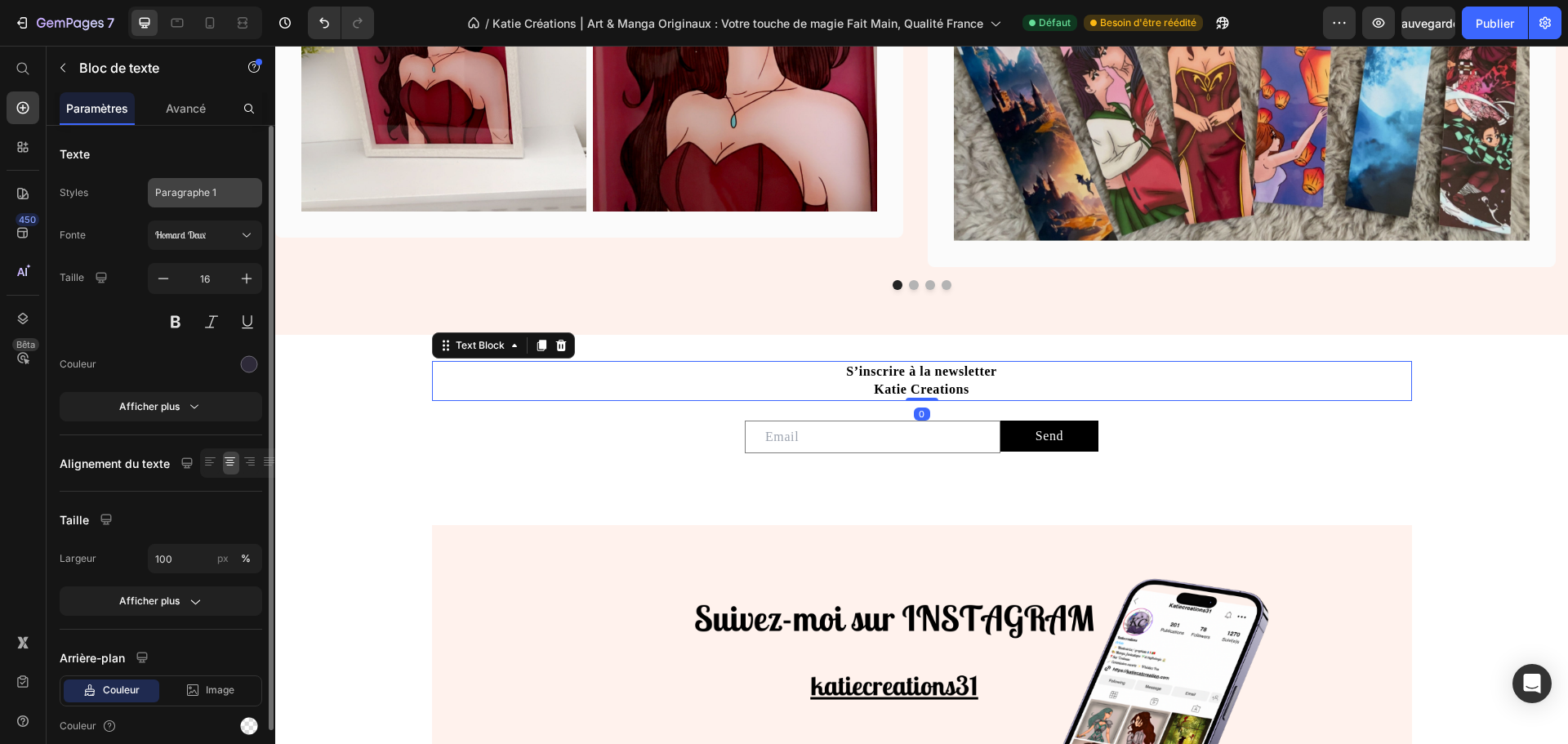 click on "Paragraphe 1" at bounding box center (205, 193) 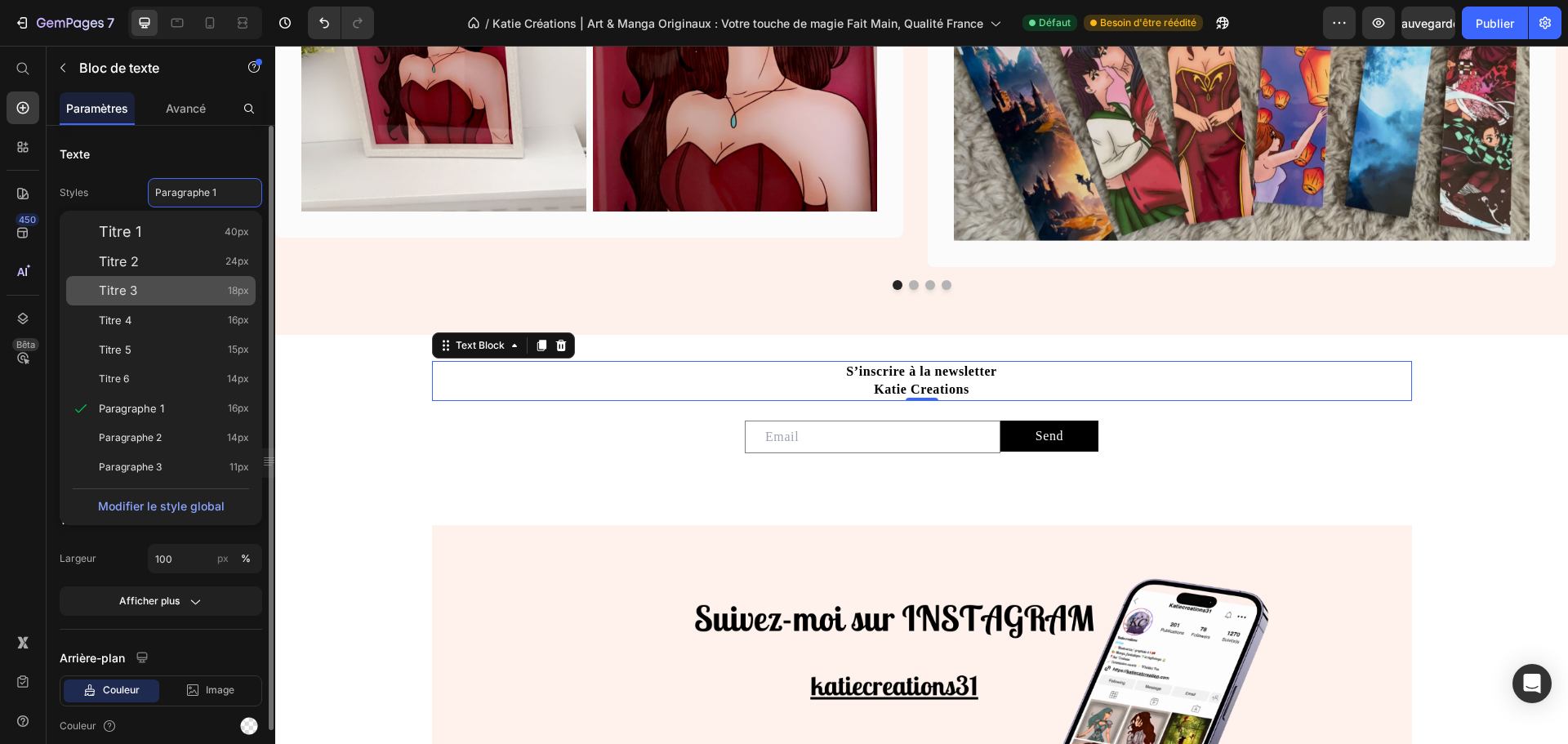 click on "Titre 3 18px" at bounding box center (174, 291) 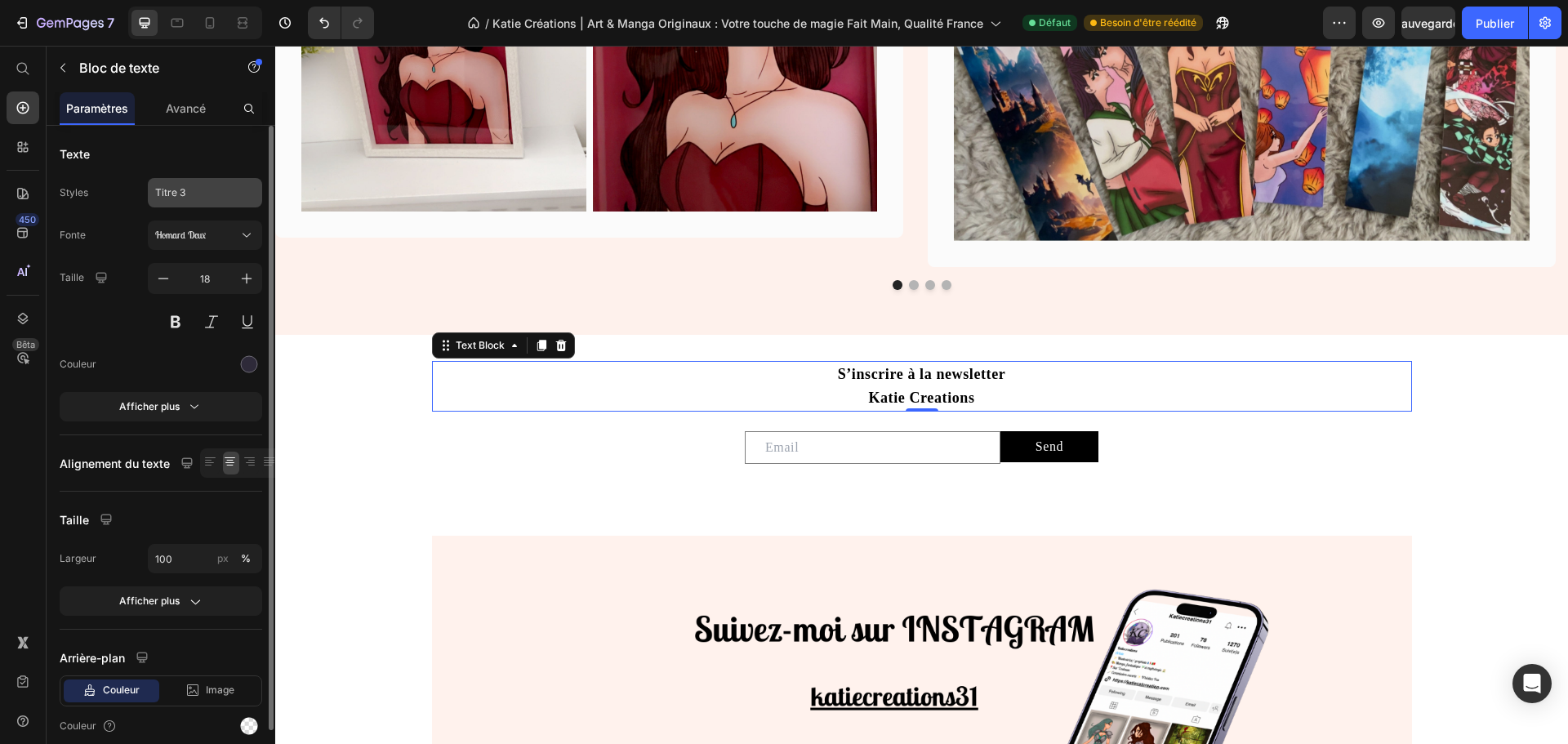 click on "Titre 3" at bounding box center [195, 193] 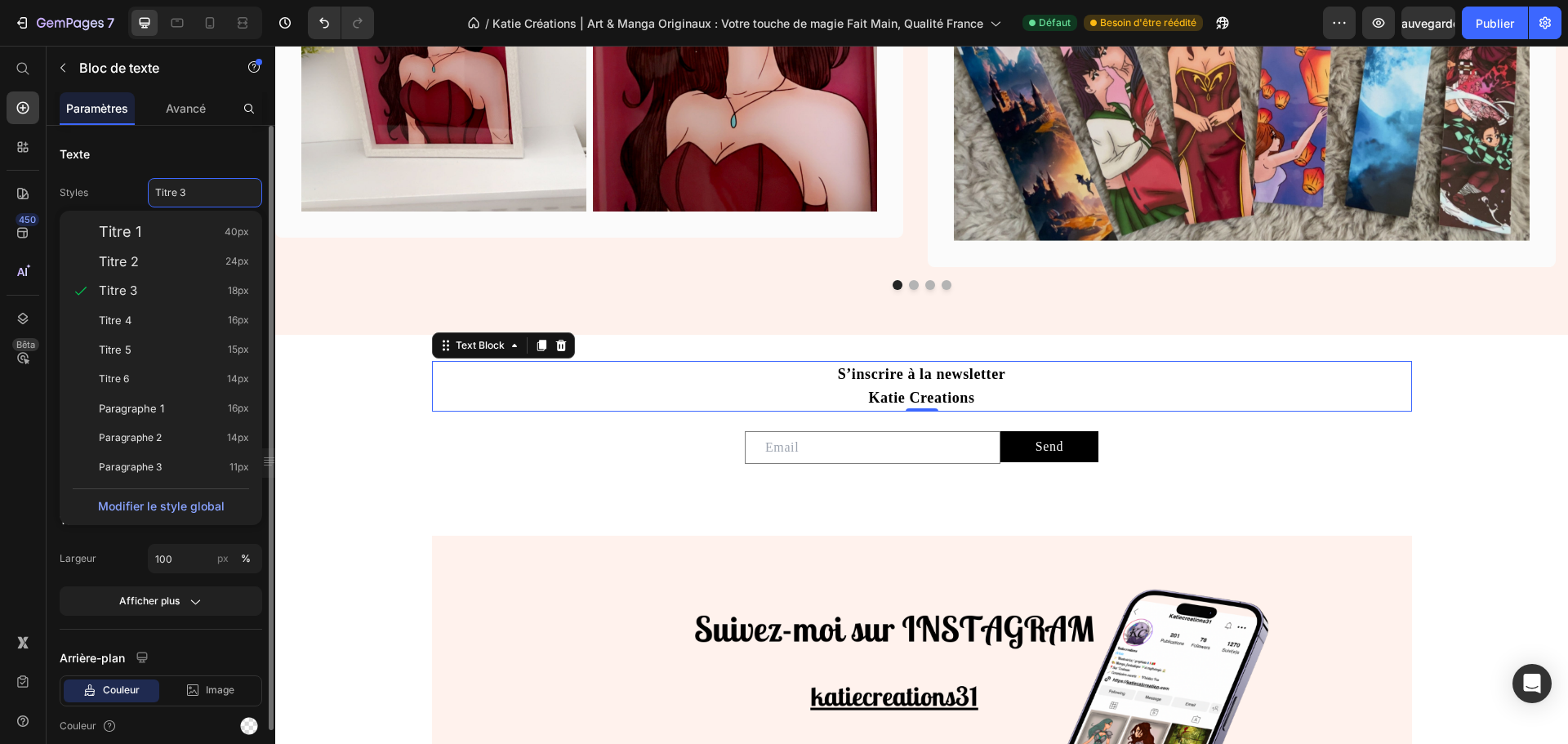 click on "Titre 2 24px" at bounding box center [174, 261] 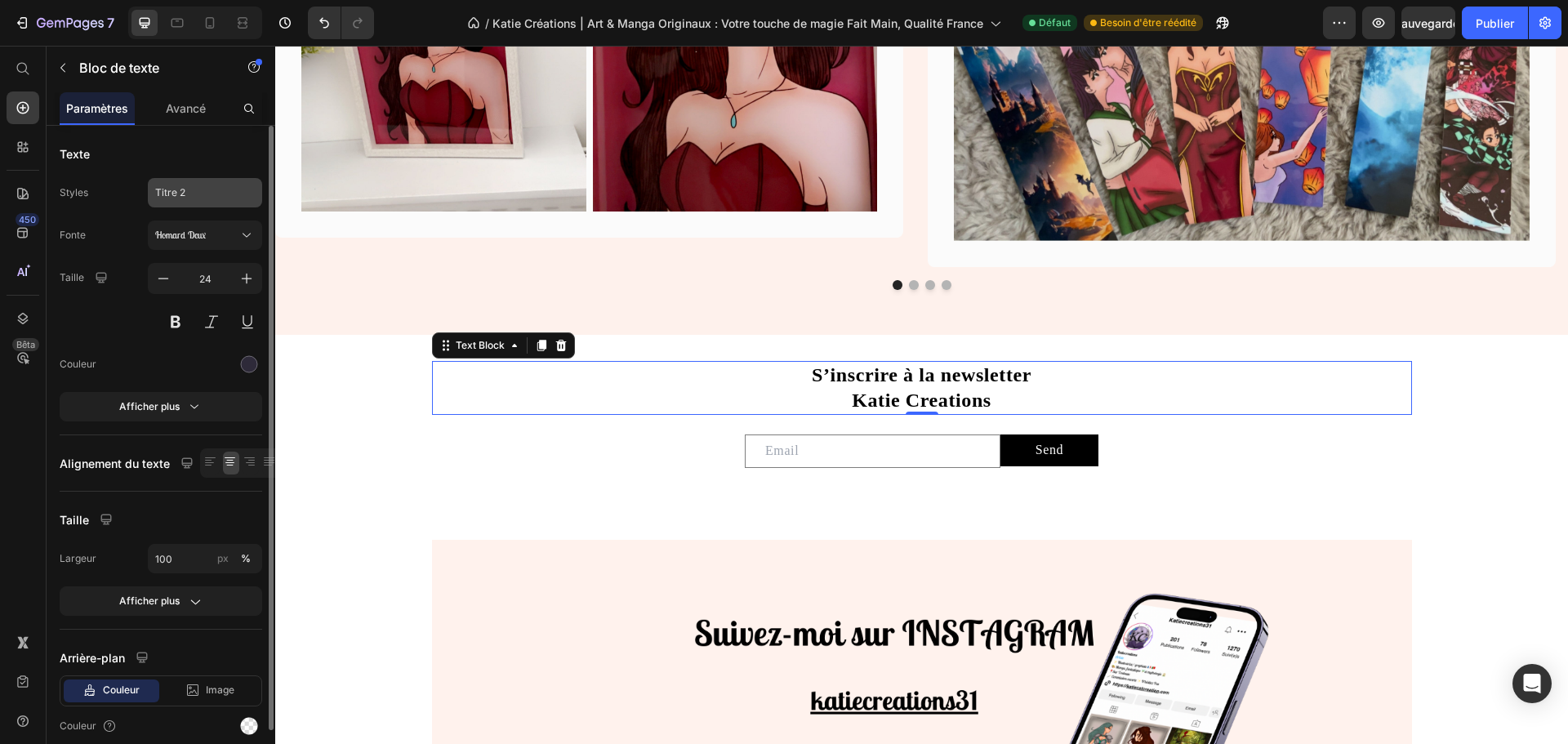click on "Titre 2" at bounding box center (195, 193) 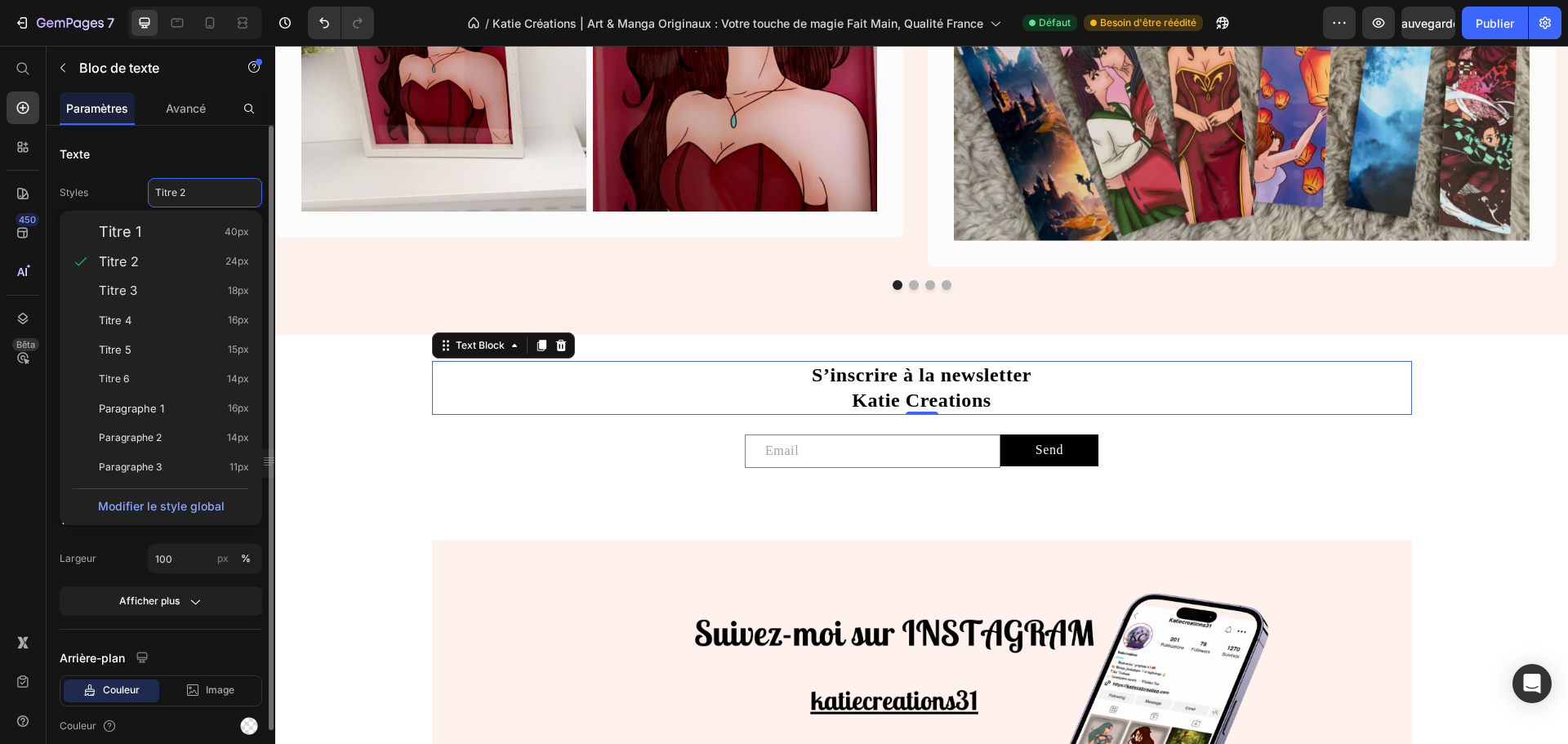 click on "Titre 1 40px" at bounding box center (174, 232) 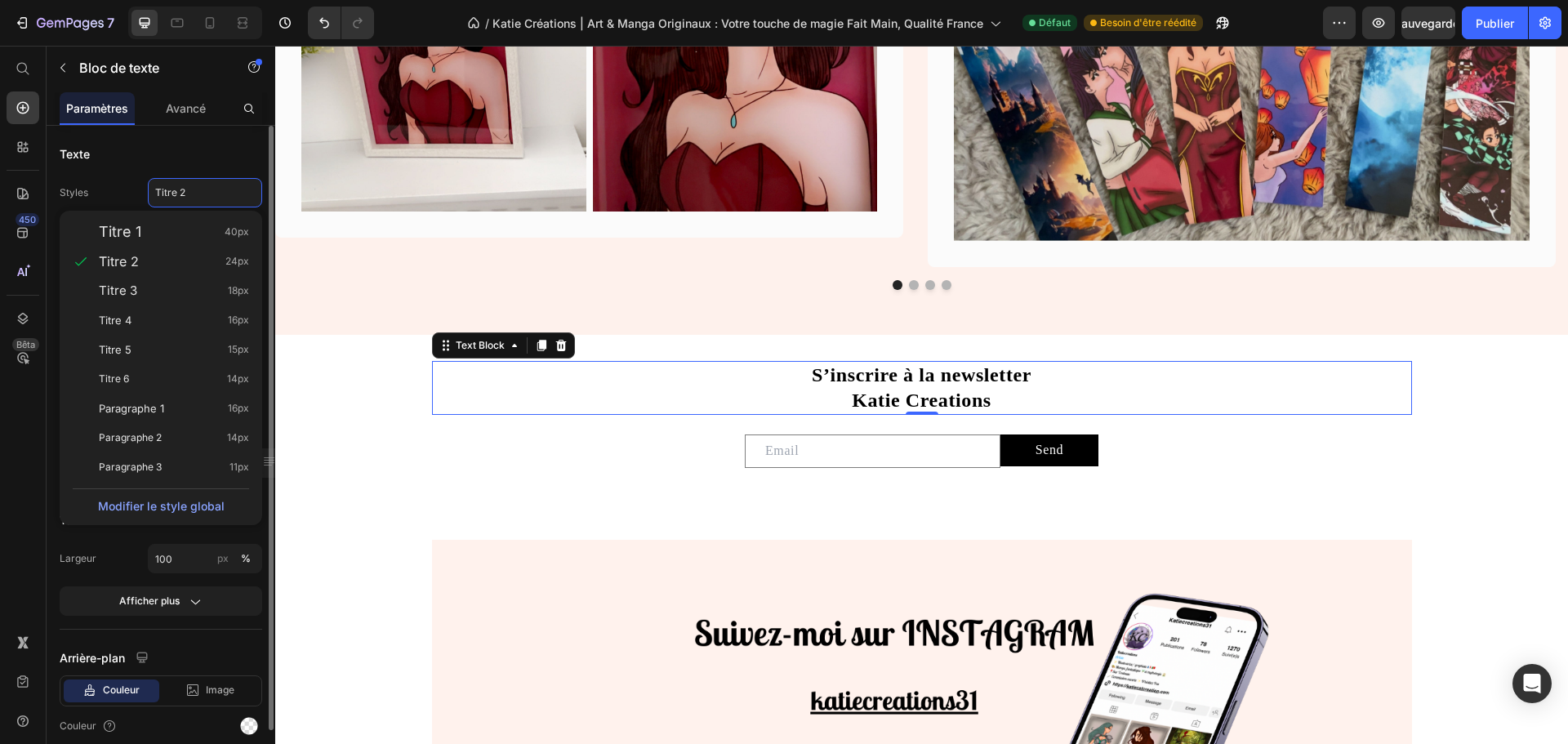 type on "40" 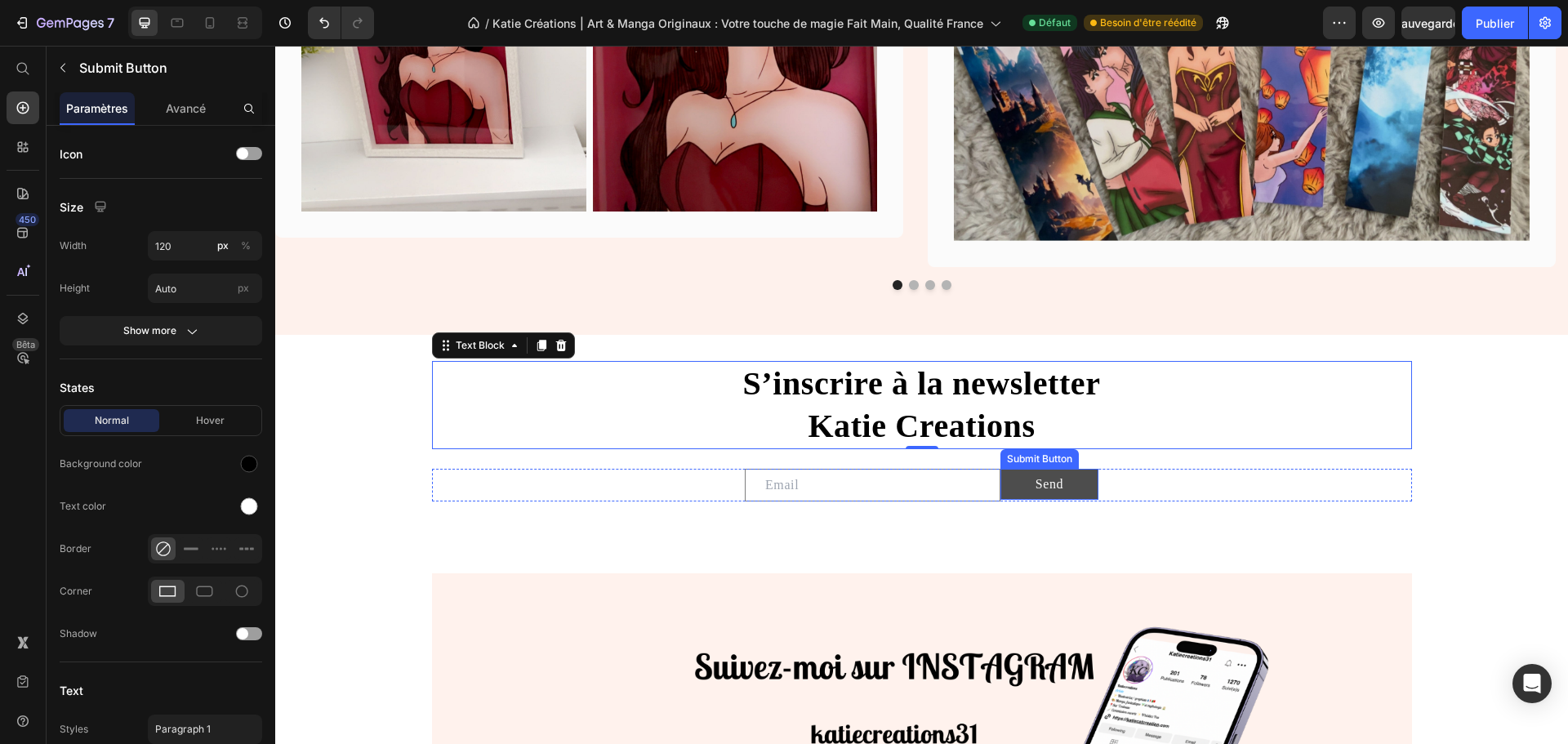 click on "Send" at bounding box center [1049, 484] 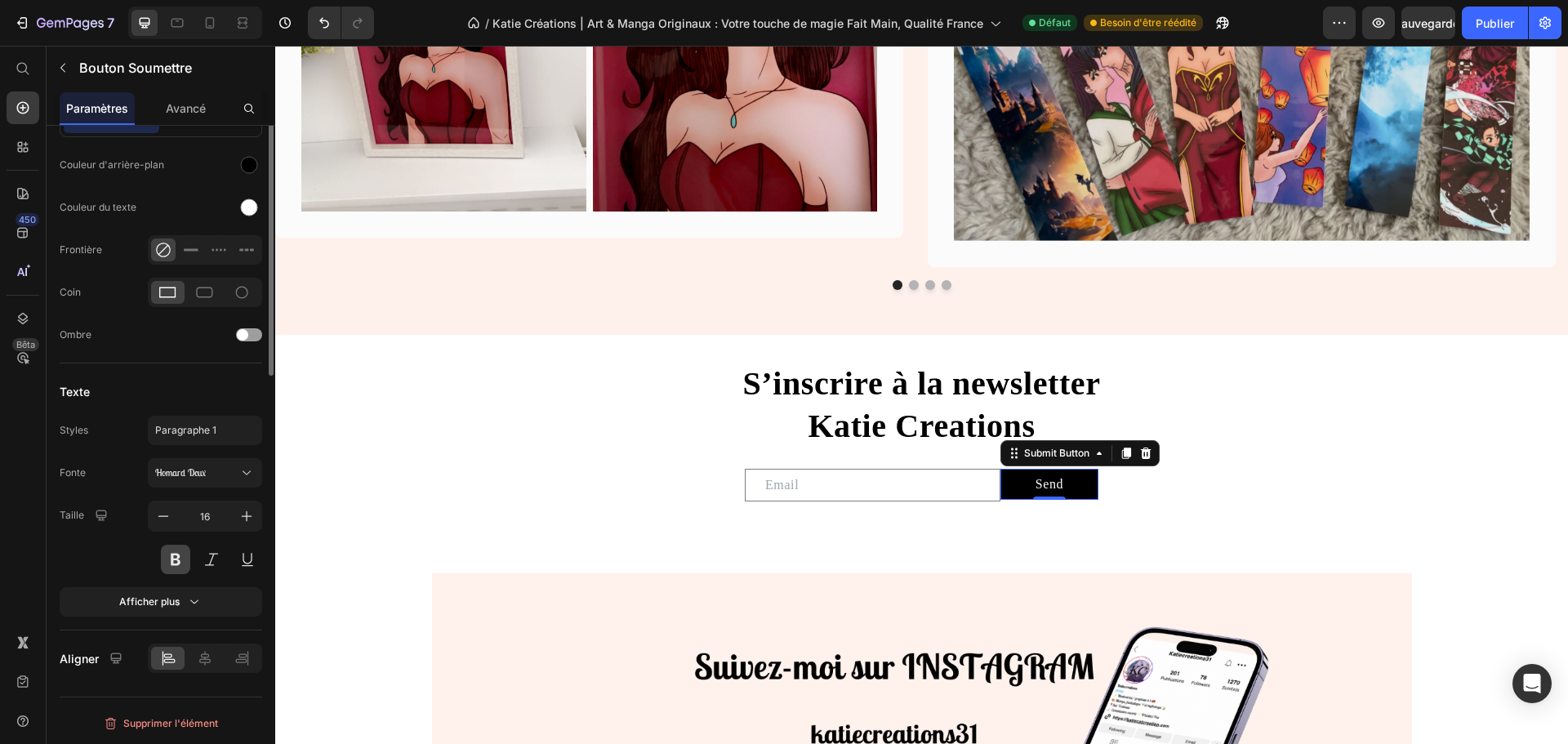 scroll, scrollTop: 0, scrollLeft: 0, axis: both 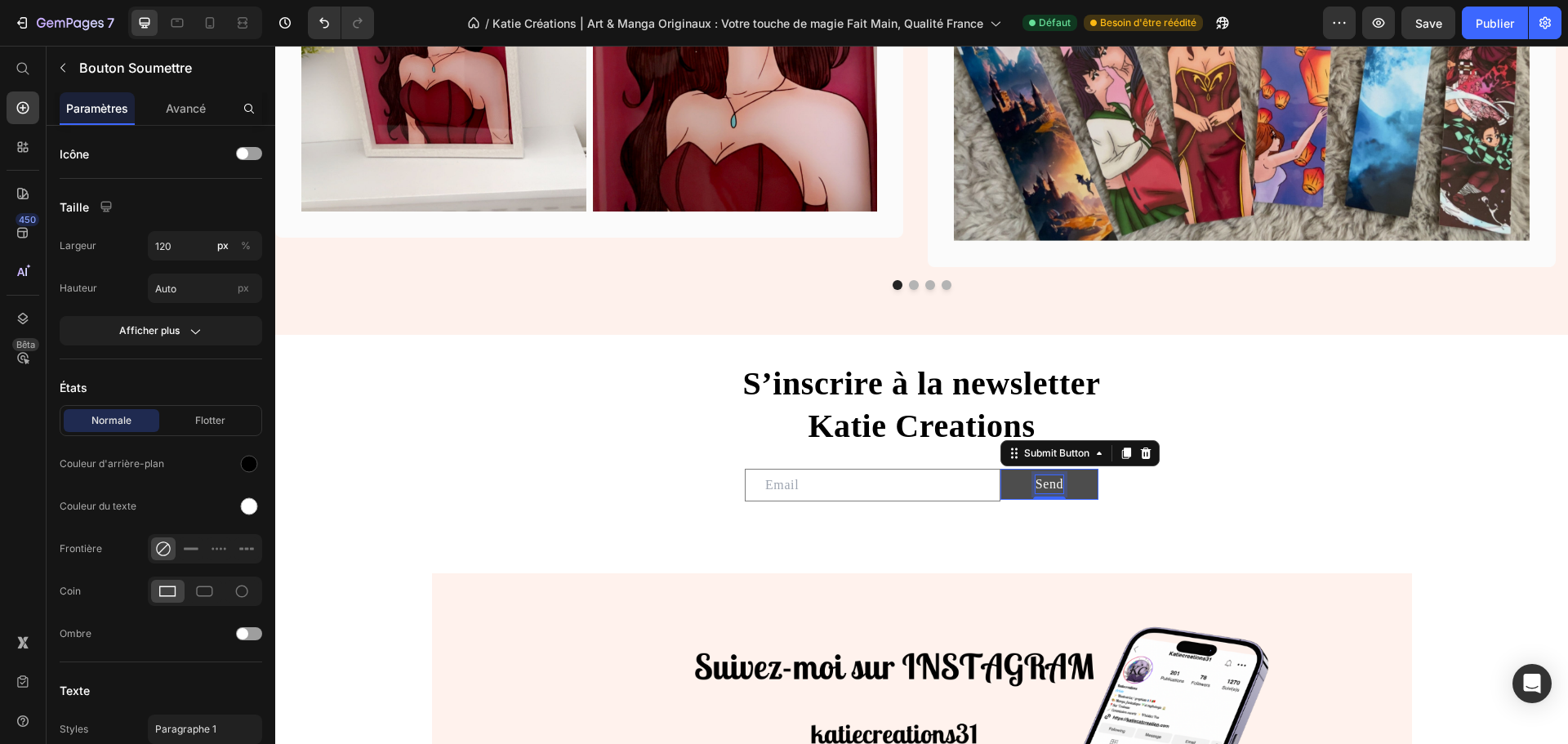 click on "Send" at bounding box center [1049, 484] 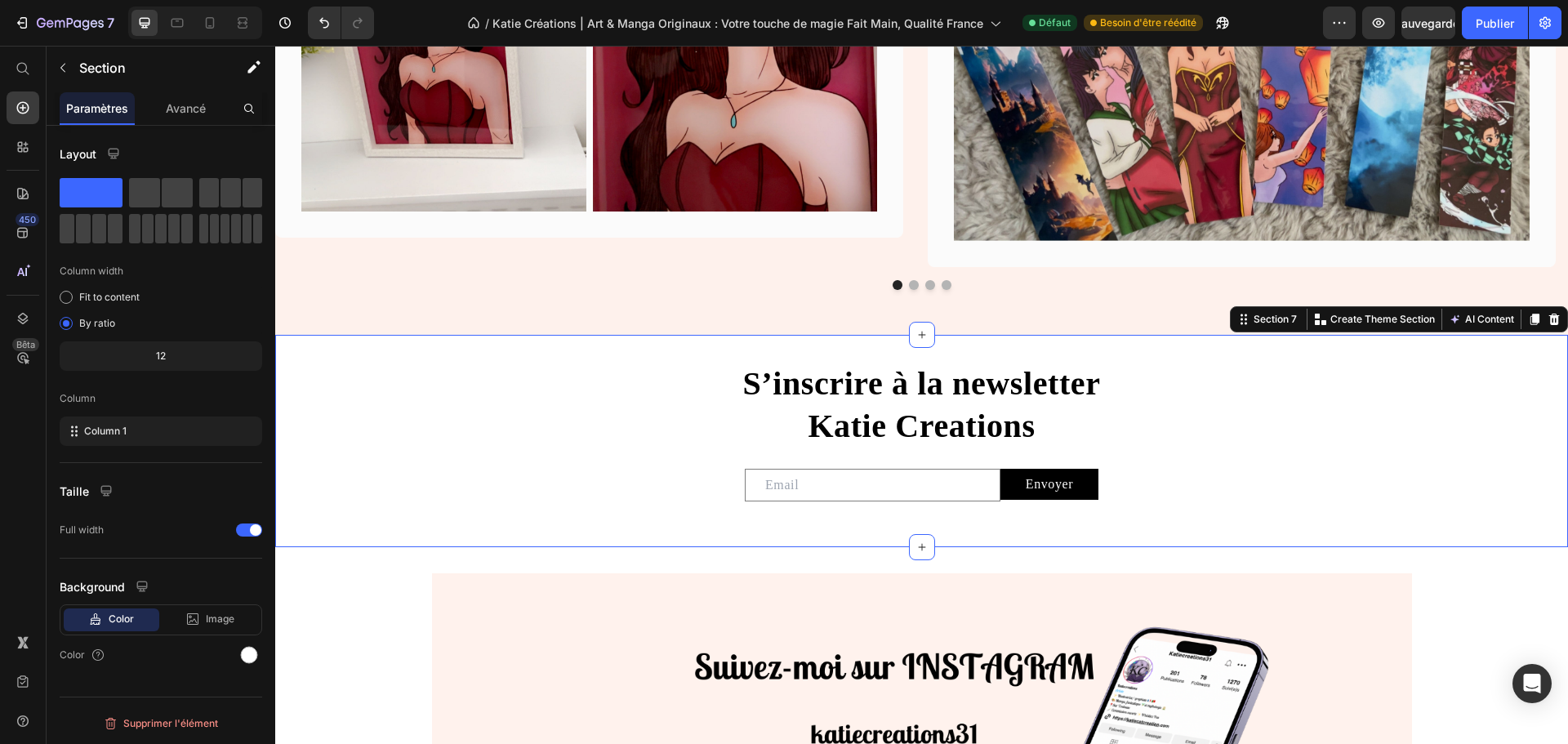 click on "S’inscrire à la newsletter Katie Creations Text Block Row Email Field Envoyer Submit Button Row Newsletter" at bounding box center [921, 441] 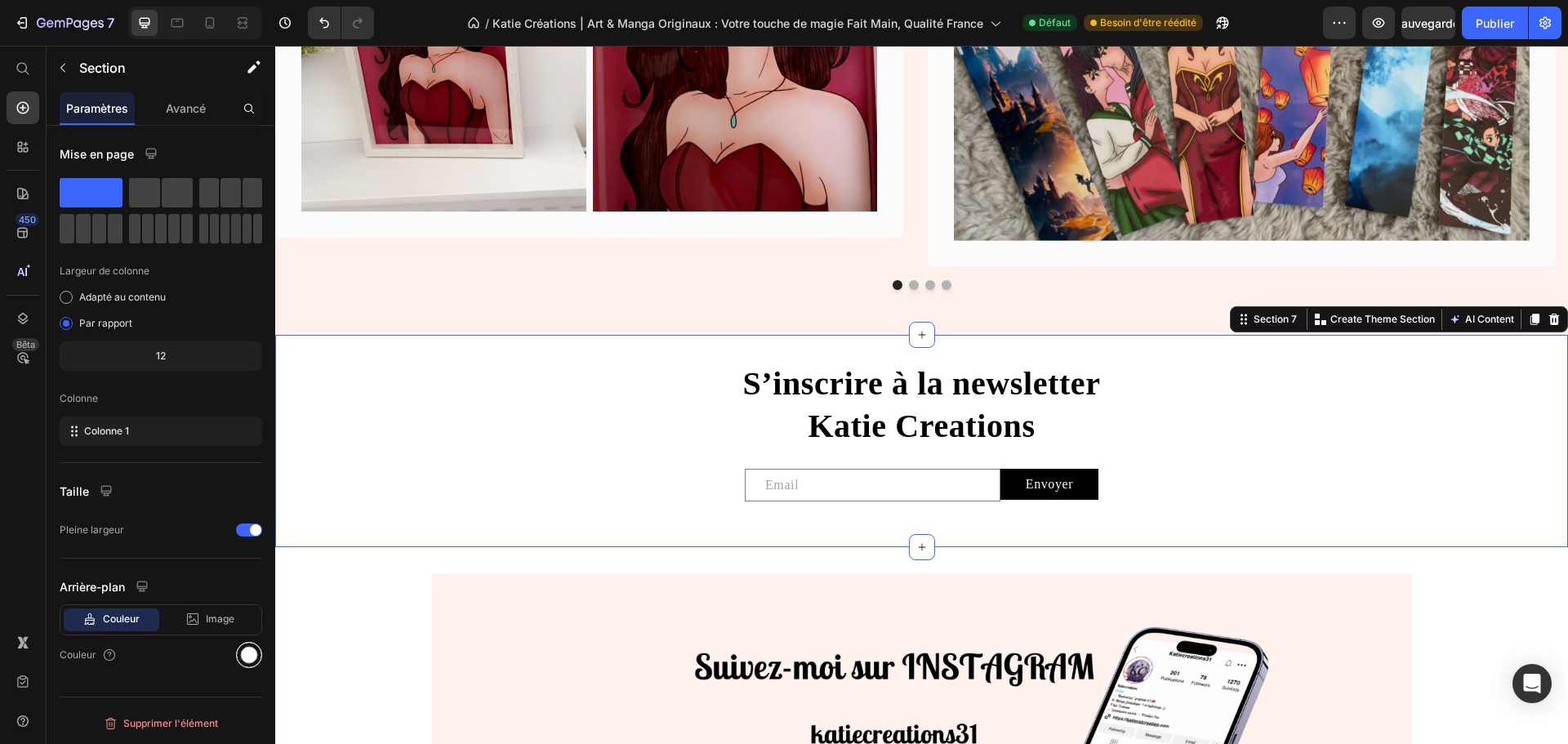 click at bounding box center [249, 655] 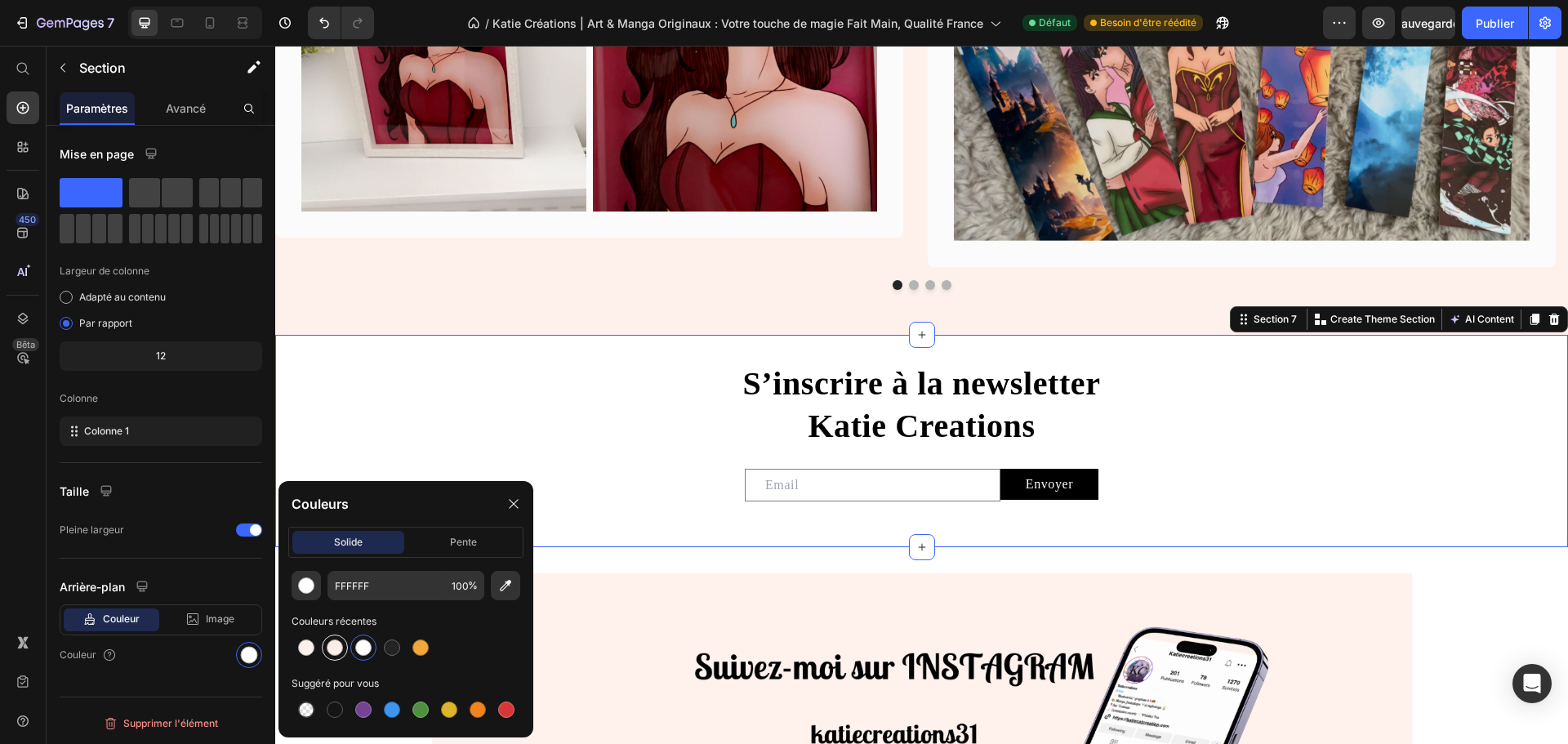 click at bounding box center [335, 648] 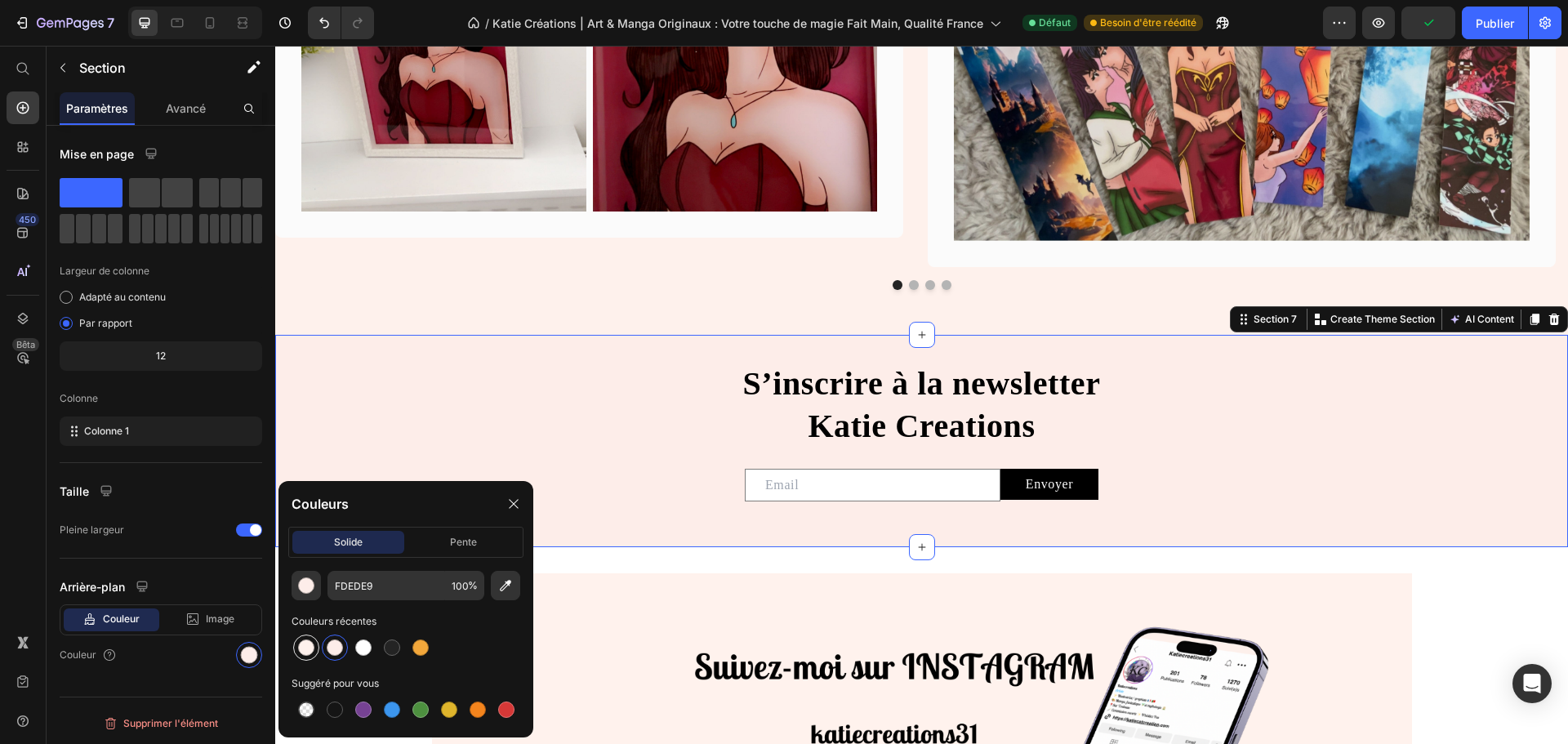 click at bounding box center (306, 648) 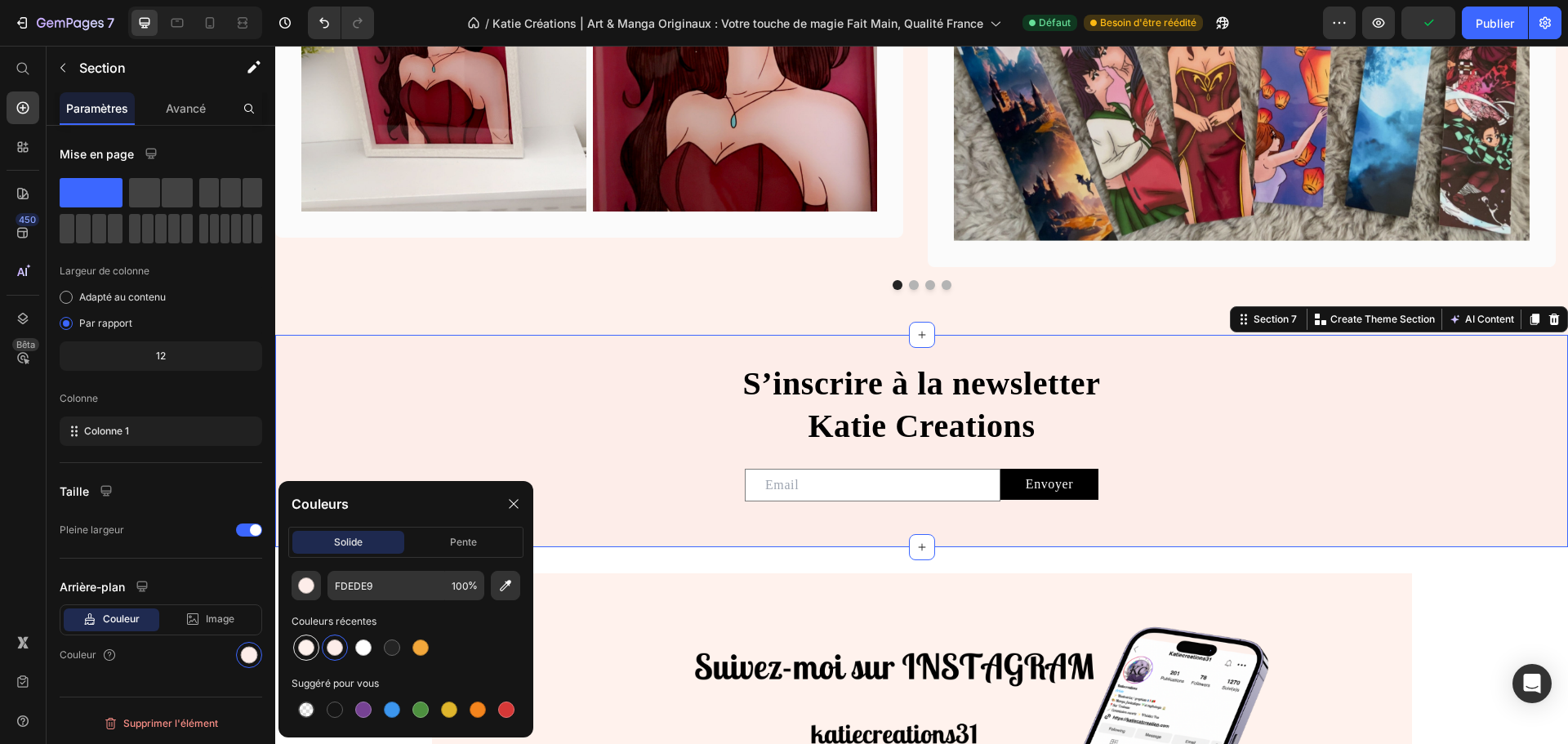 type on "FEF1EC" 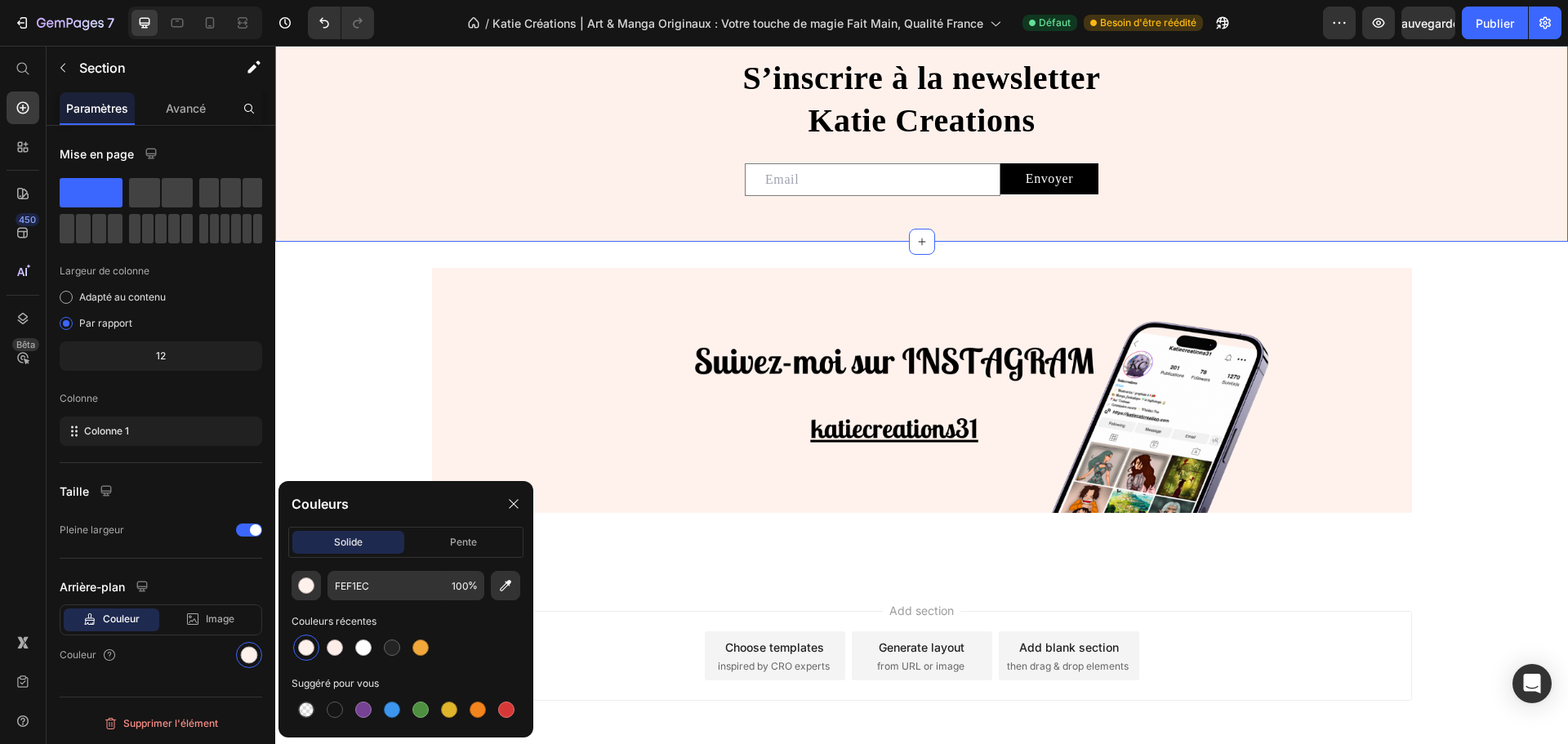 scroll, scrollTop: 2600, scrollLeft: 0, axis: vertical 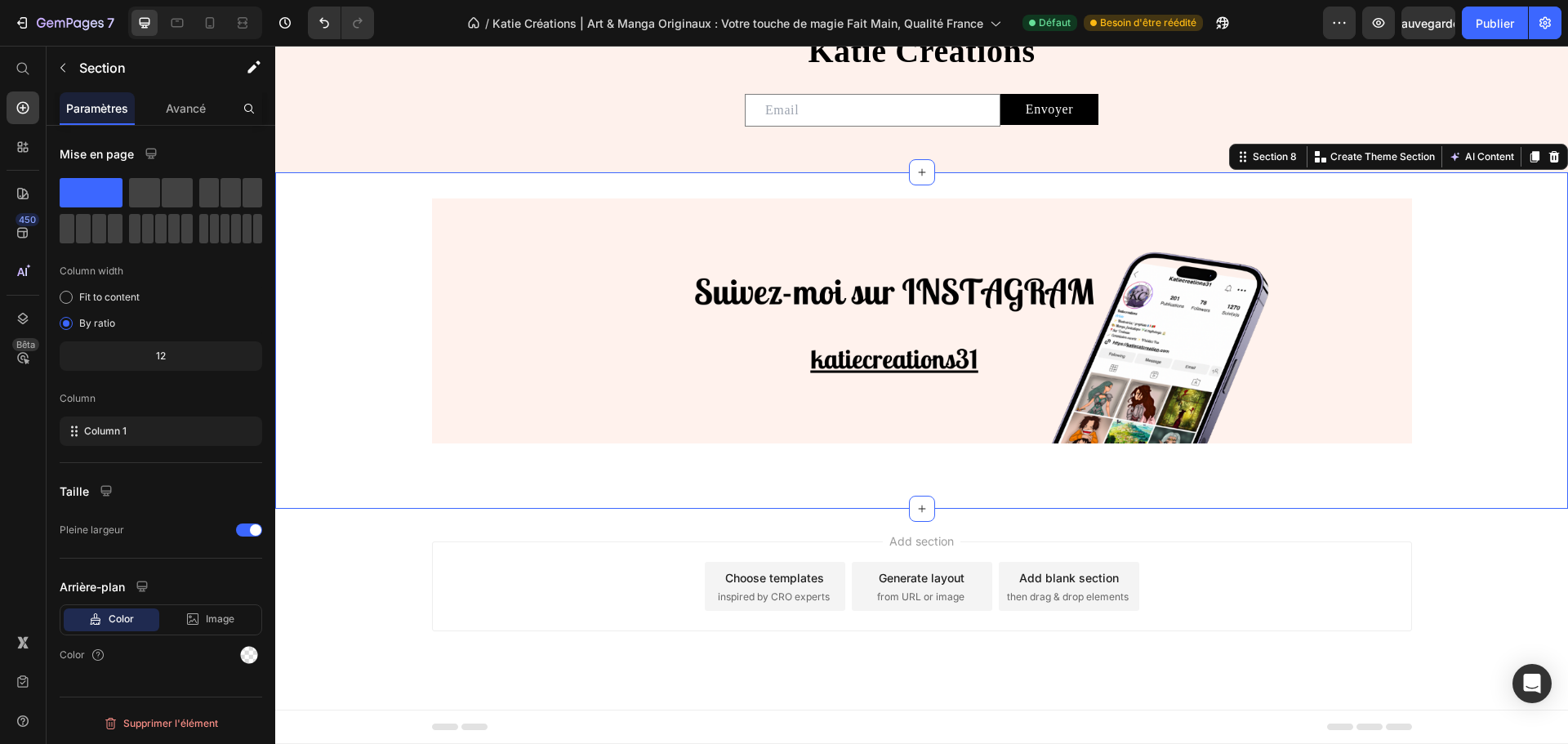 click on "Image Row" at bounding box center (921, 341) 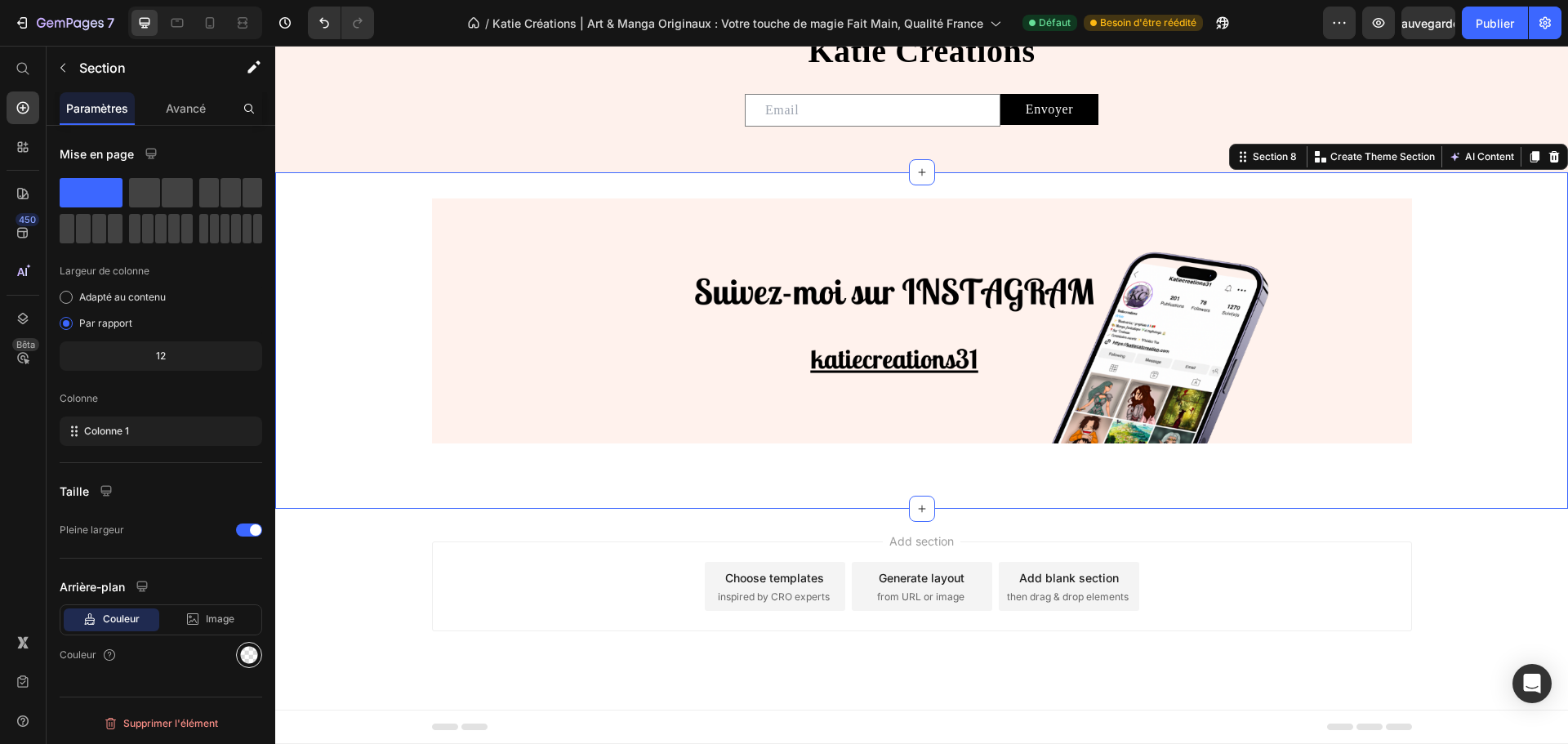 click at bounding box center [249, 655] 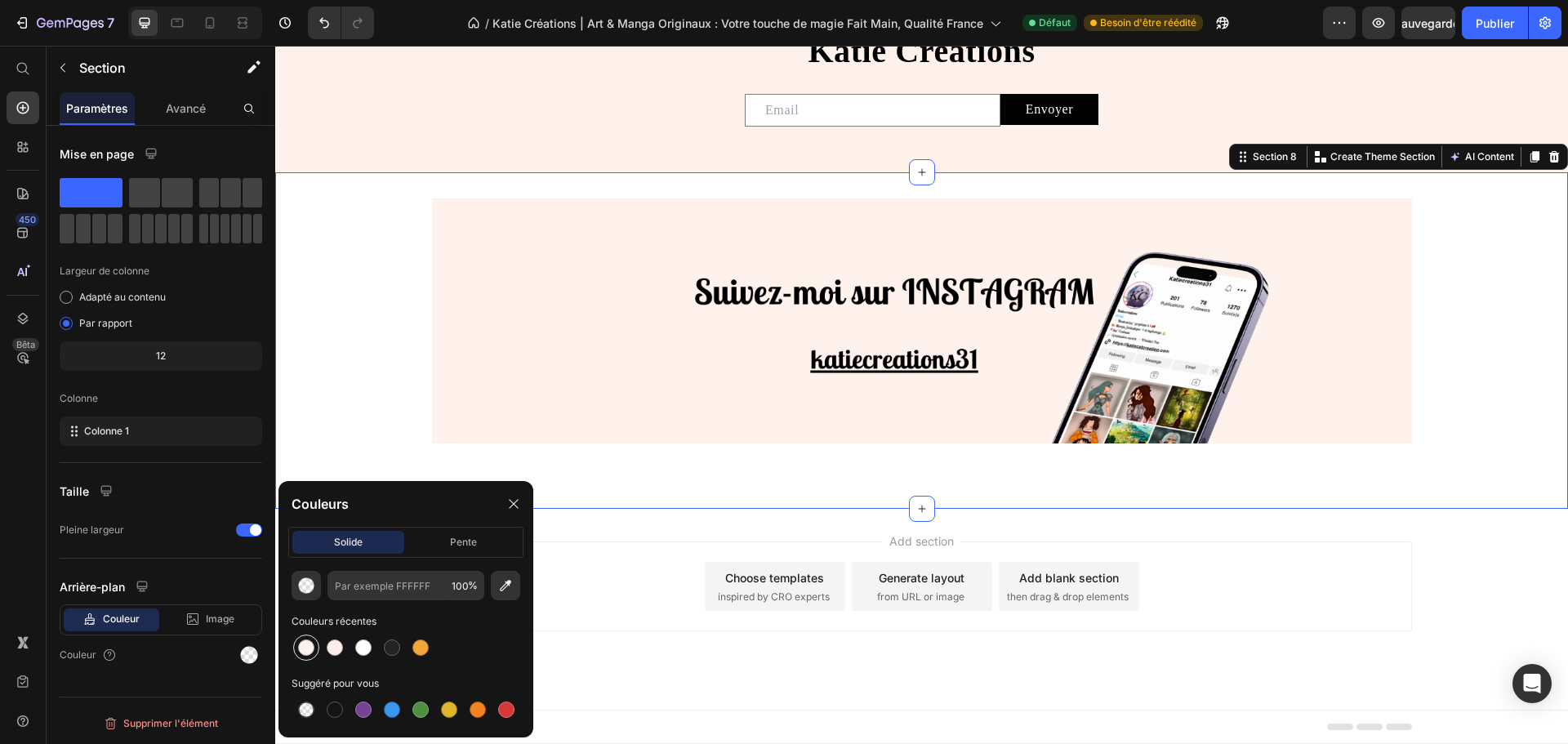 click at bounding box center (306, 648) 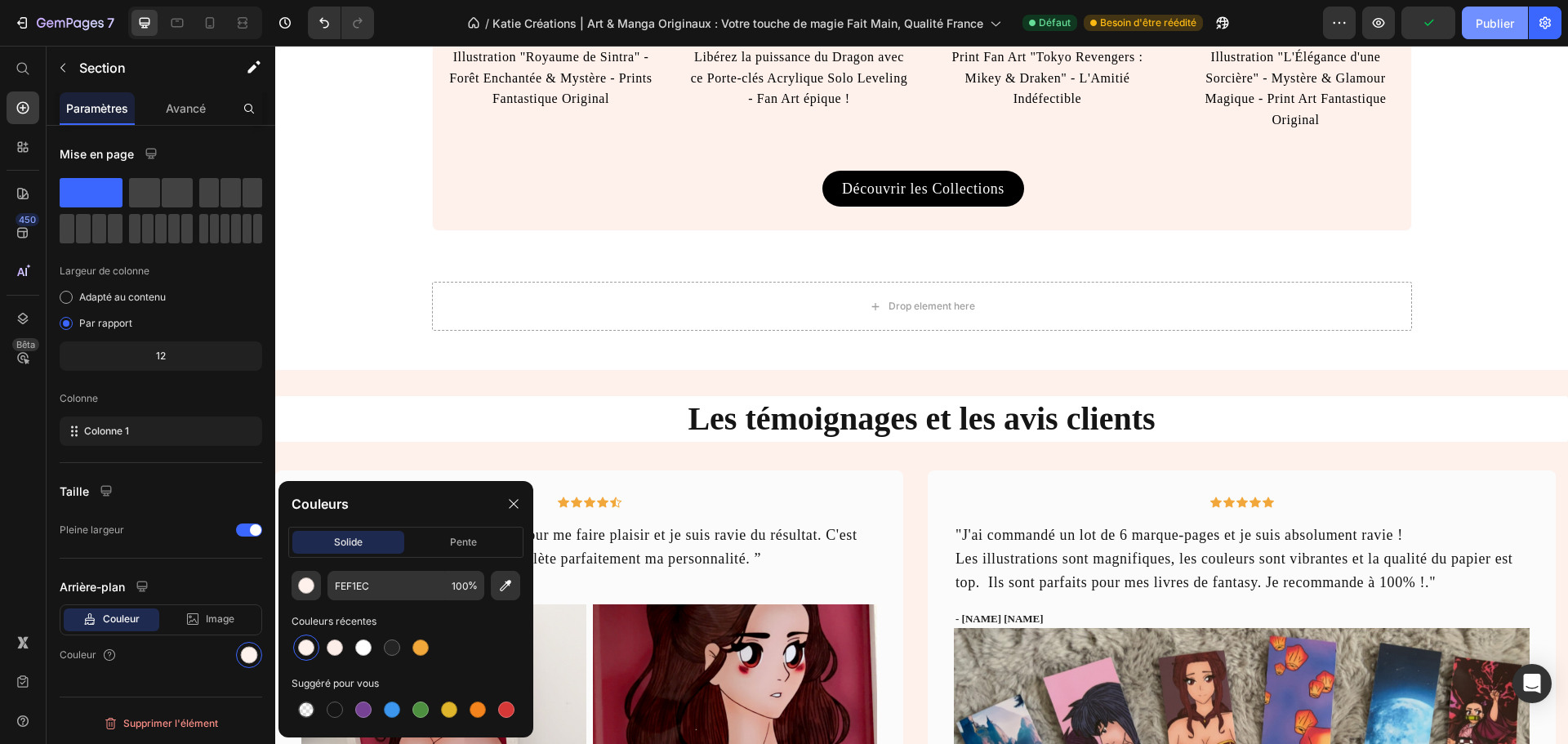 scroll, scrollTop: 1864, scrollLeft: 0, axis: vertical 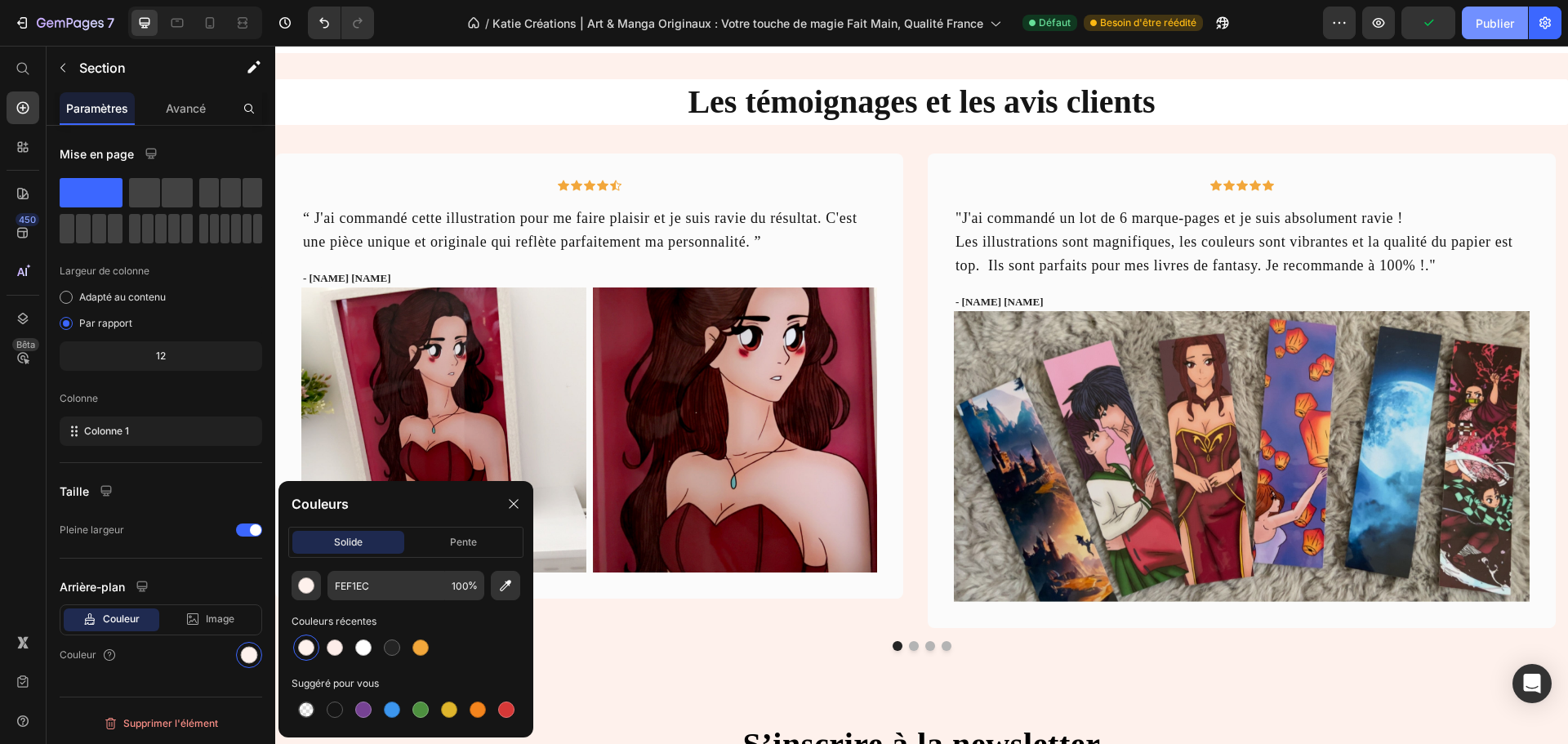 click on "Publier" at bounding box center (1494, 23) 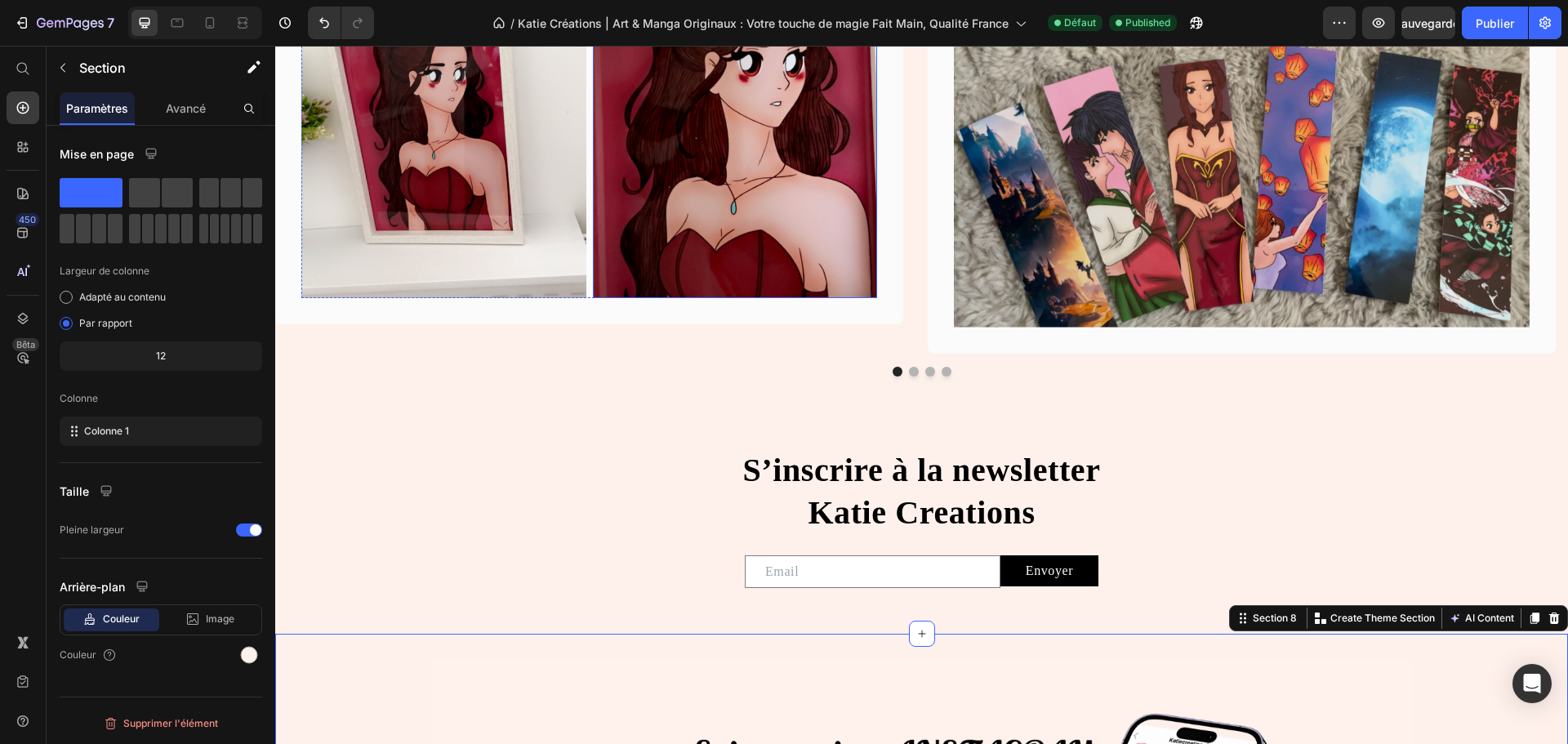 scroll, scrollTop: 2190, scrollLeft: 0, axis: vertical 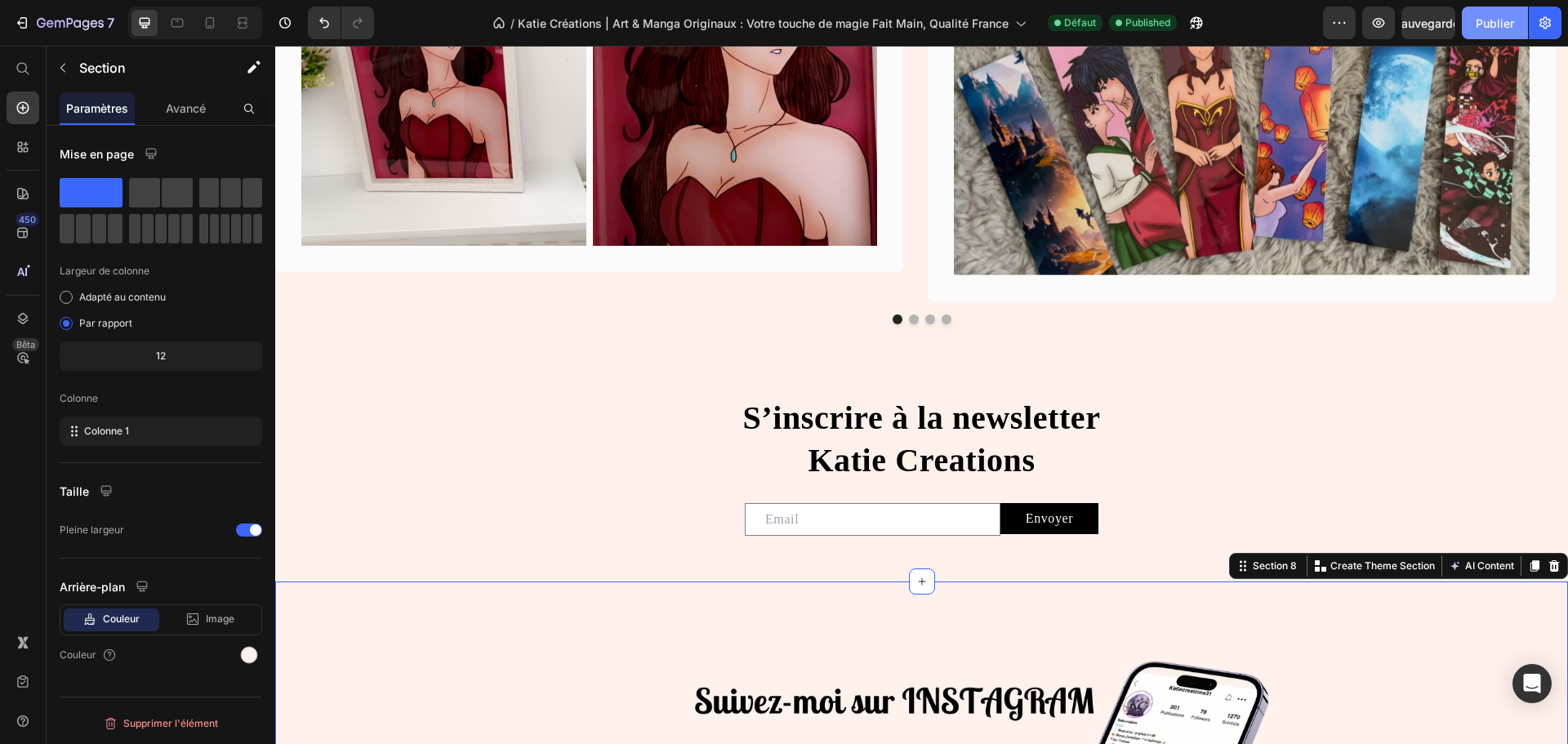click on "Publier" at bounding box center (1494, 23) 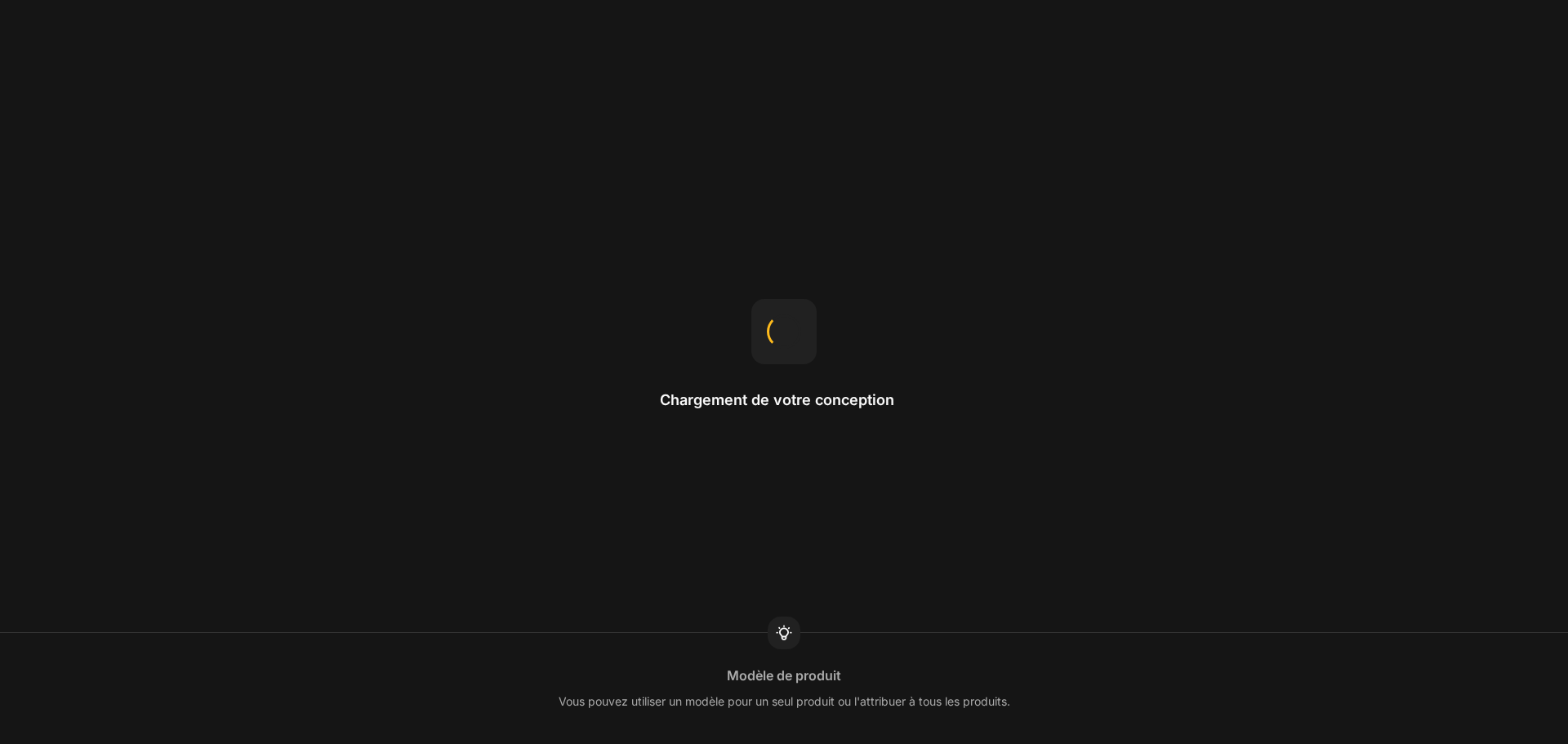 scroll, scrollTop: 0, scrollLeft: 0, axis: both 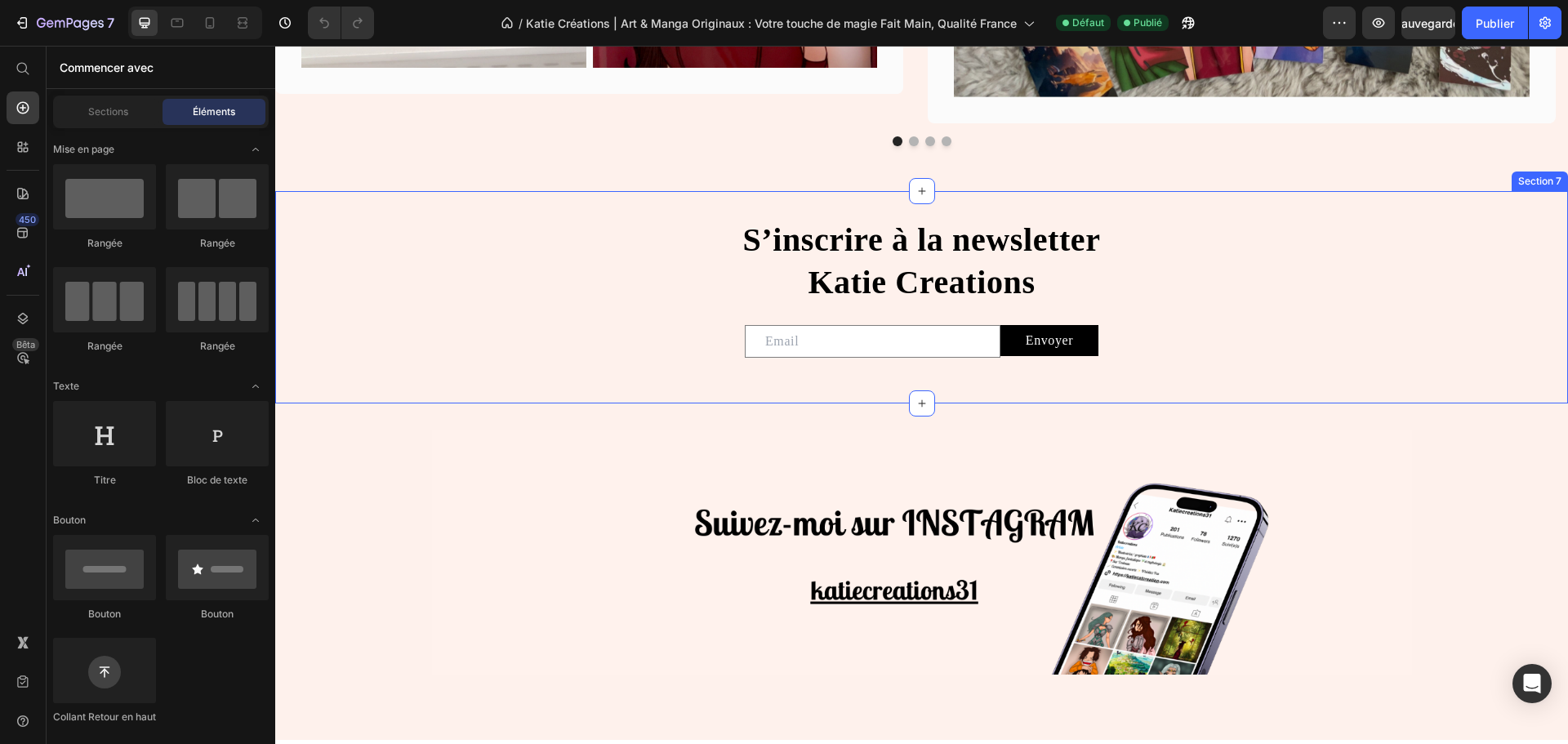 click on "S’inscrire à la newsletter Katie Creations Text Block Row Email Field Envoyer Submit Button Row Newsletter" at bounding box center [921, 297] 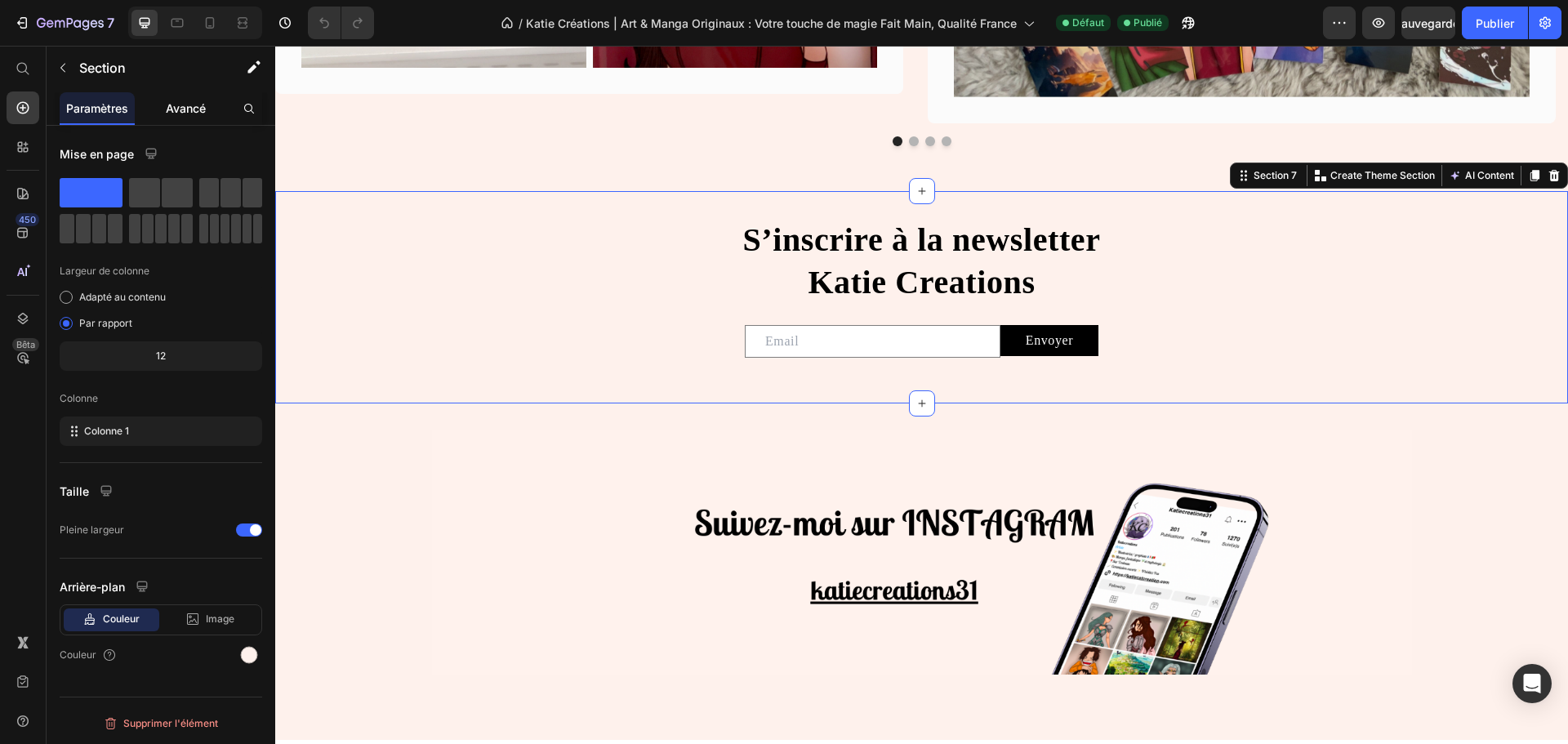 drag, startPoint x: 194, startPoint y: 96, endPoint x: 195, endPoint y: 110, distance: 14.035669 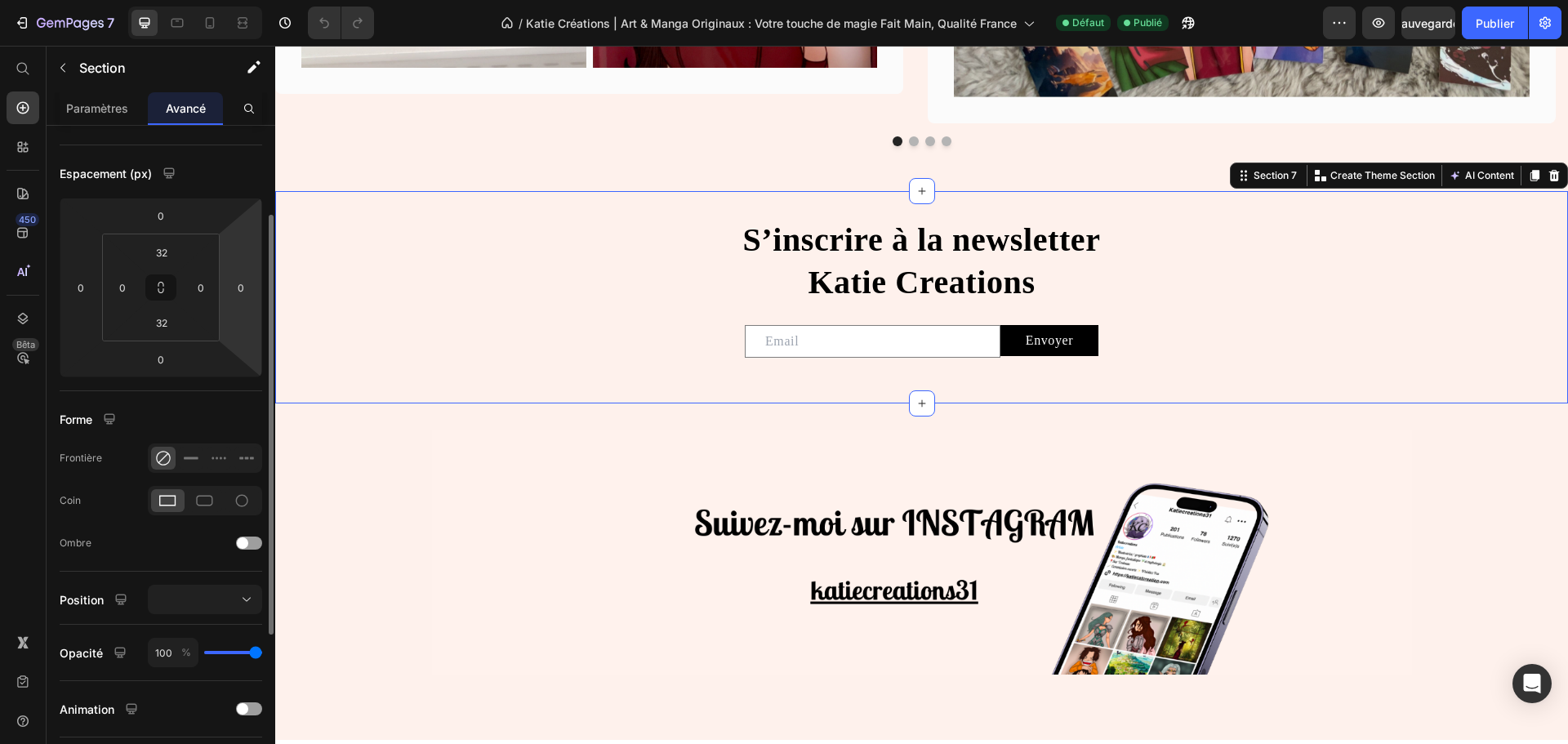 scroll, scrollTop: 0, scrollLeft: 0, axis: both 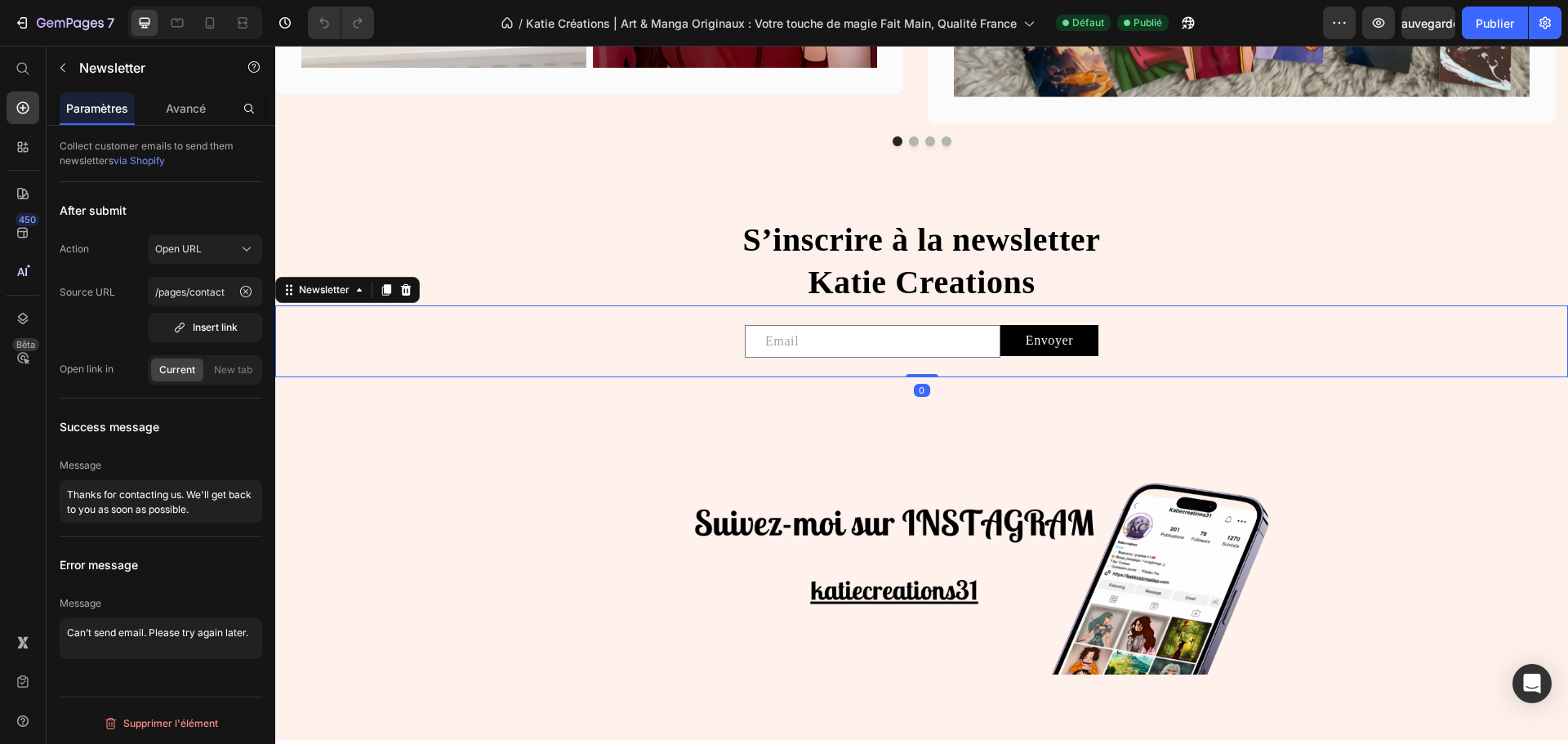 click on "Email Field Envoyer Submit Button Row Newsletter   0" at bounding box center [921, 341] 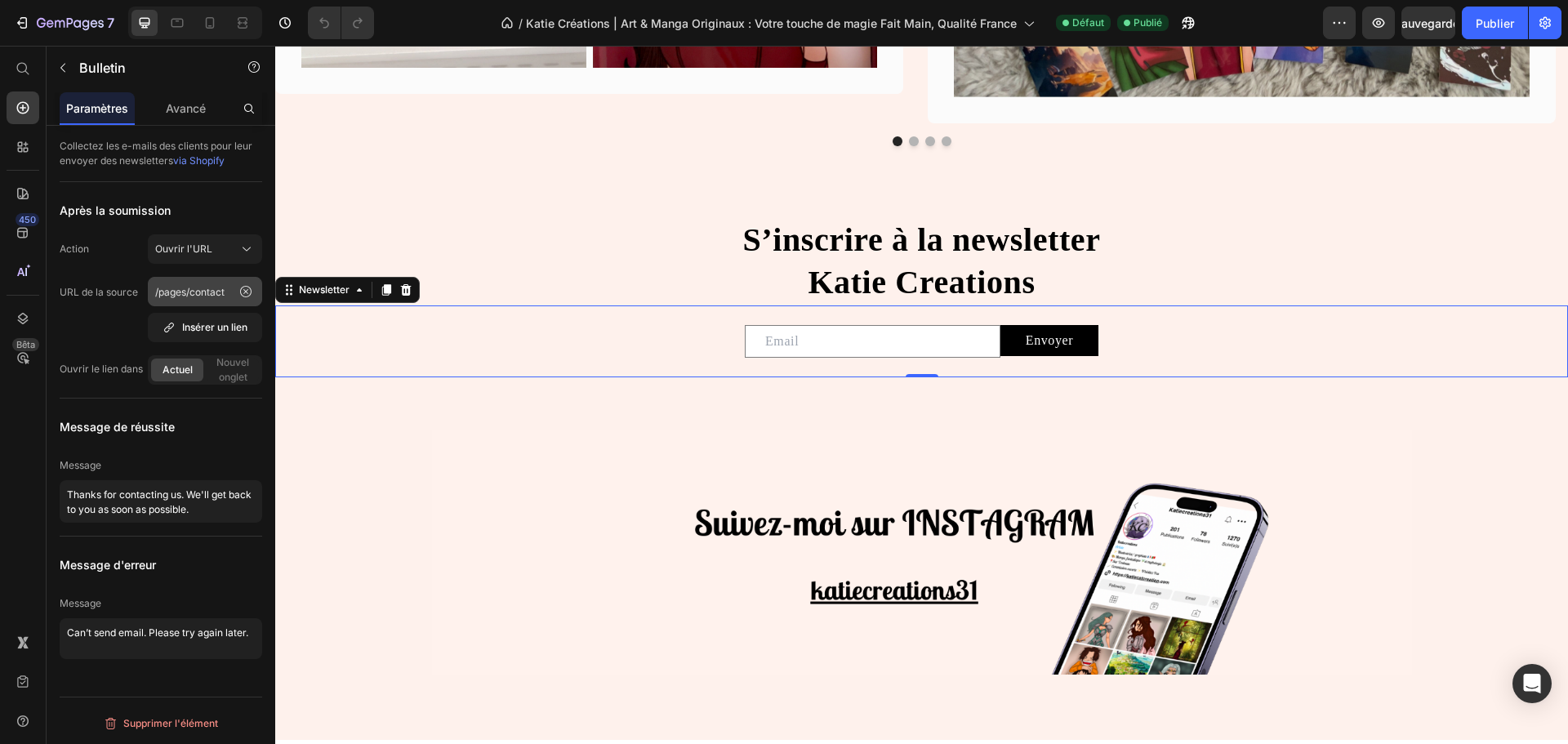 click 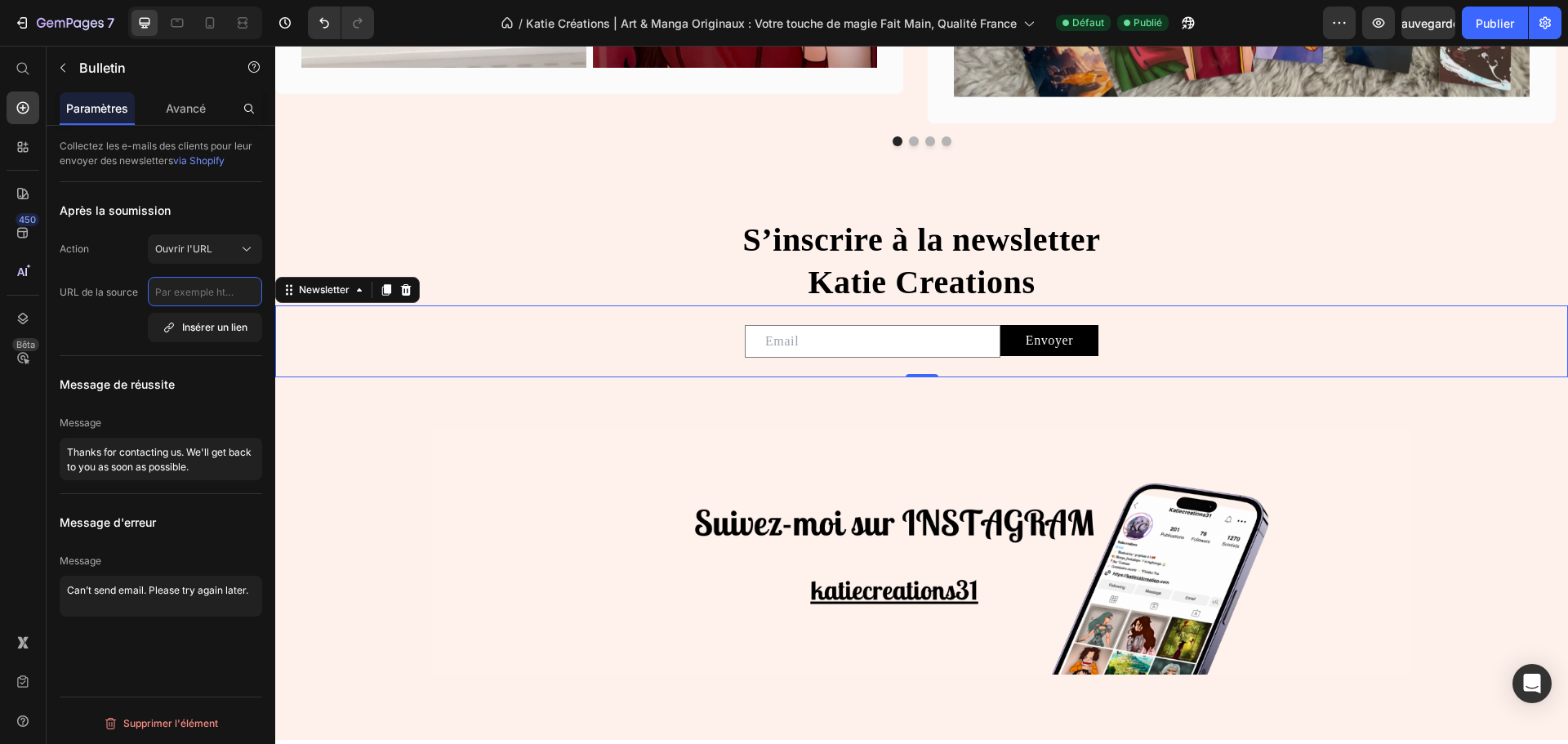 click 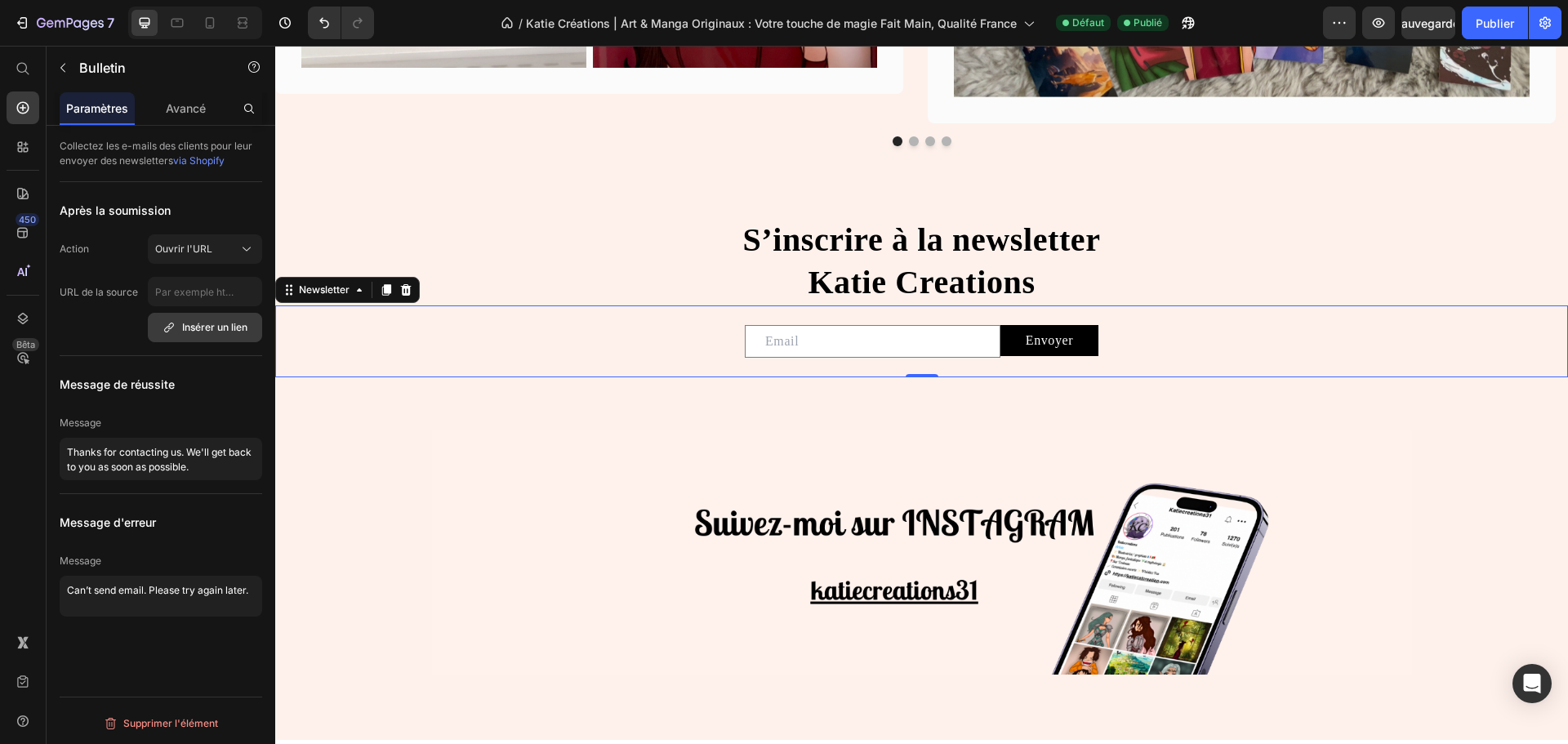 click on "Insérer un lien" at bounding box center (215, 327) 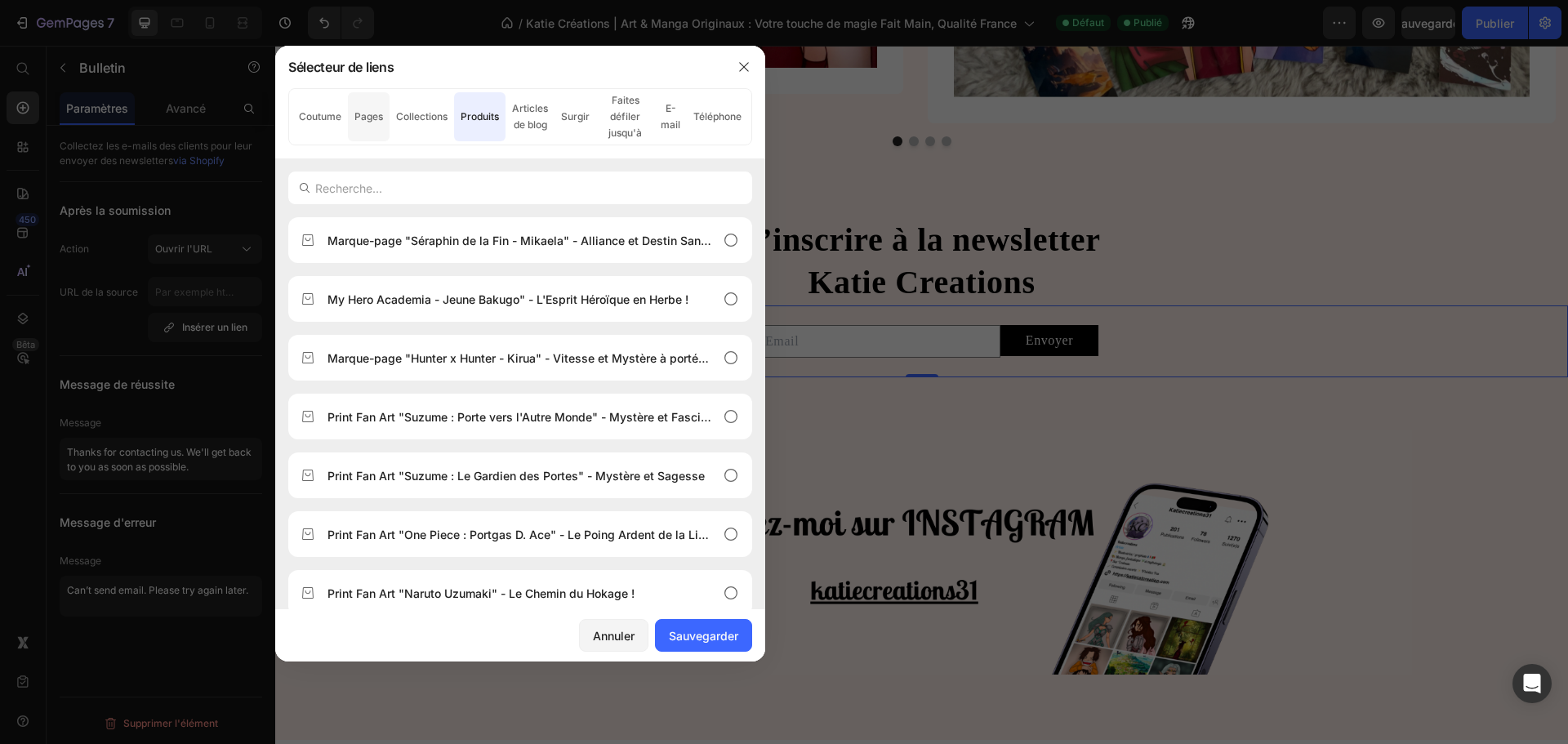 click on "Pages" at bounding box center [368, 116] 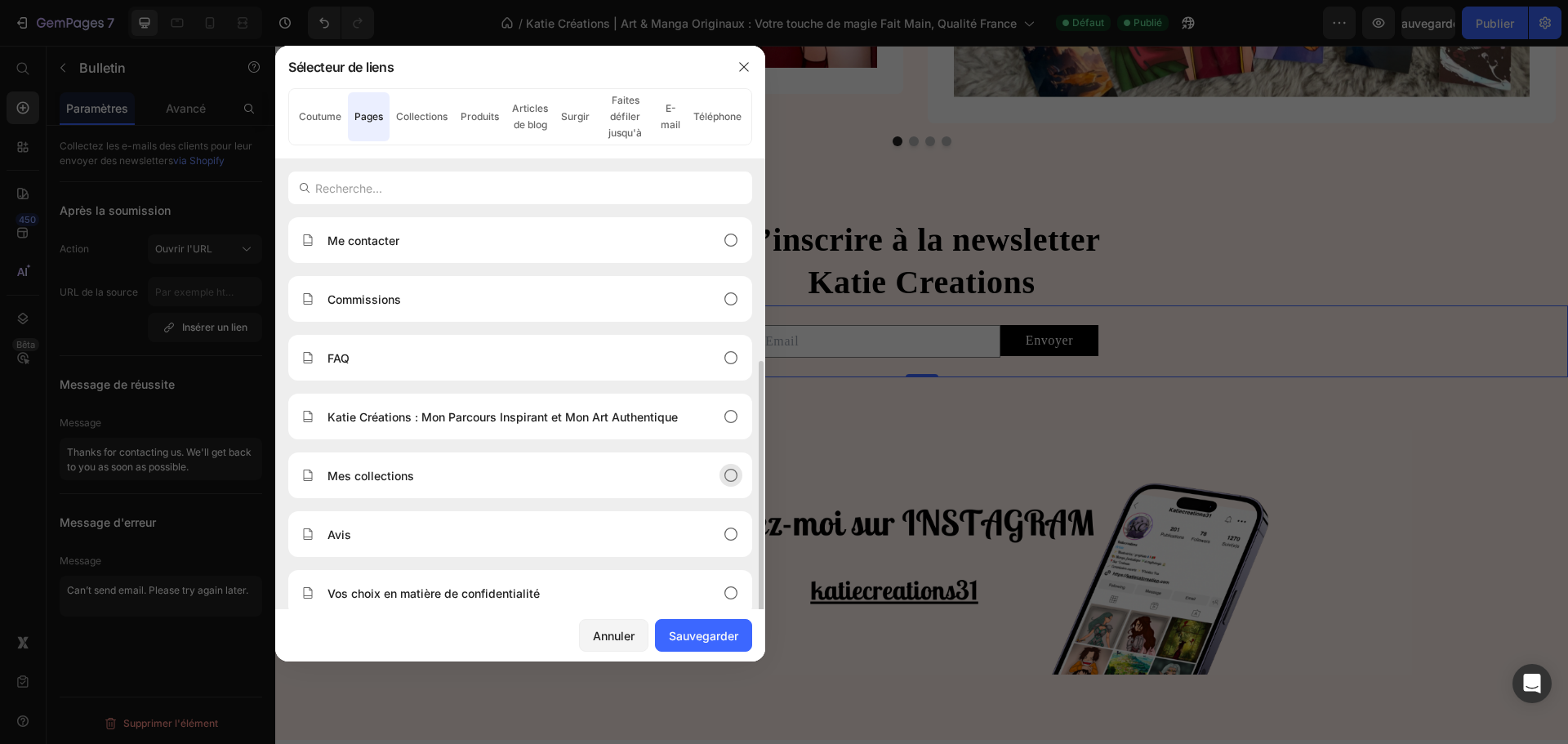 scroll, scrollTop: 78, scrollLeft: 0, axis: vertical 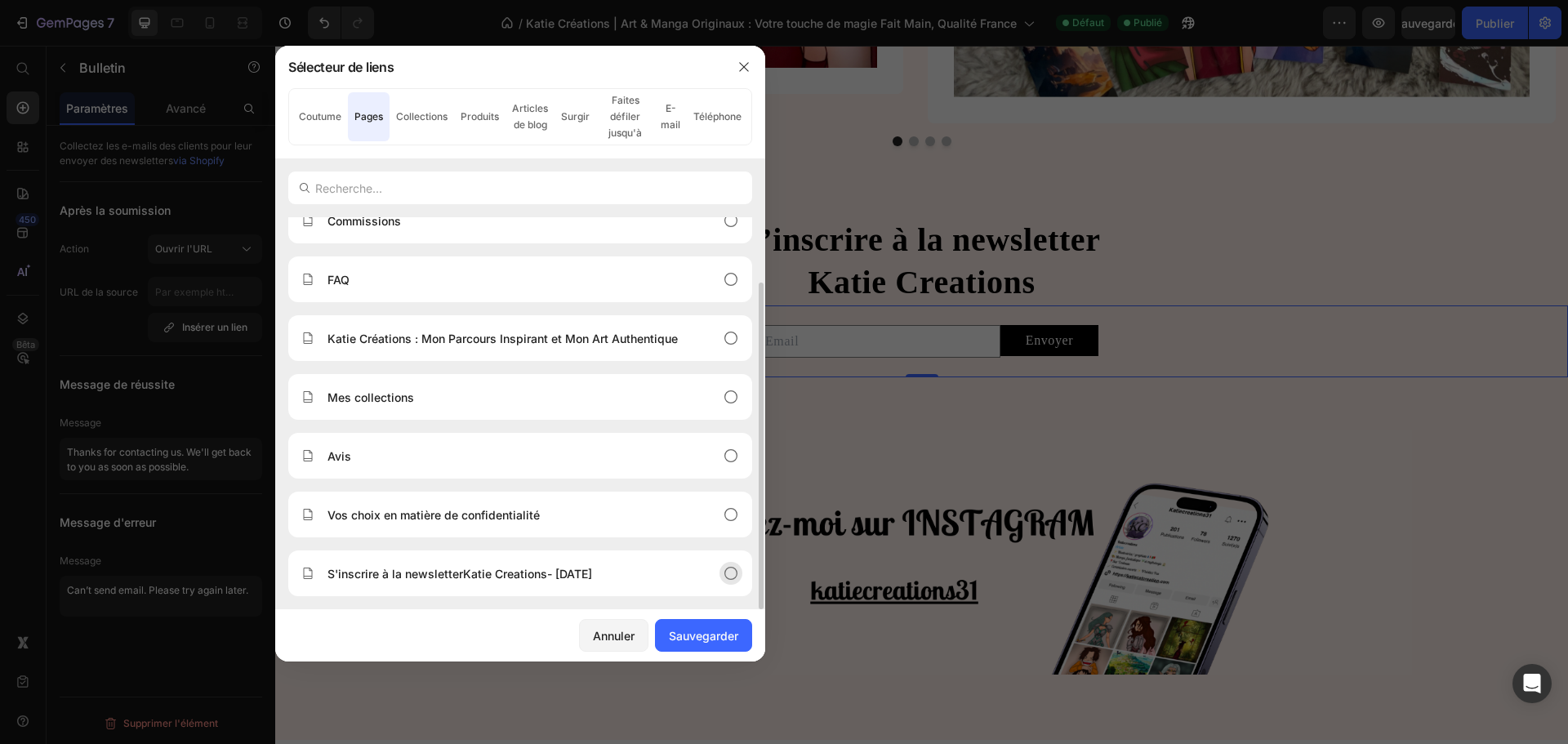 click on "S'inscrire à la newsletterKatie Creations- [DATE]" 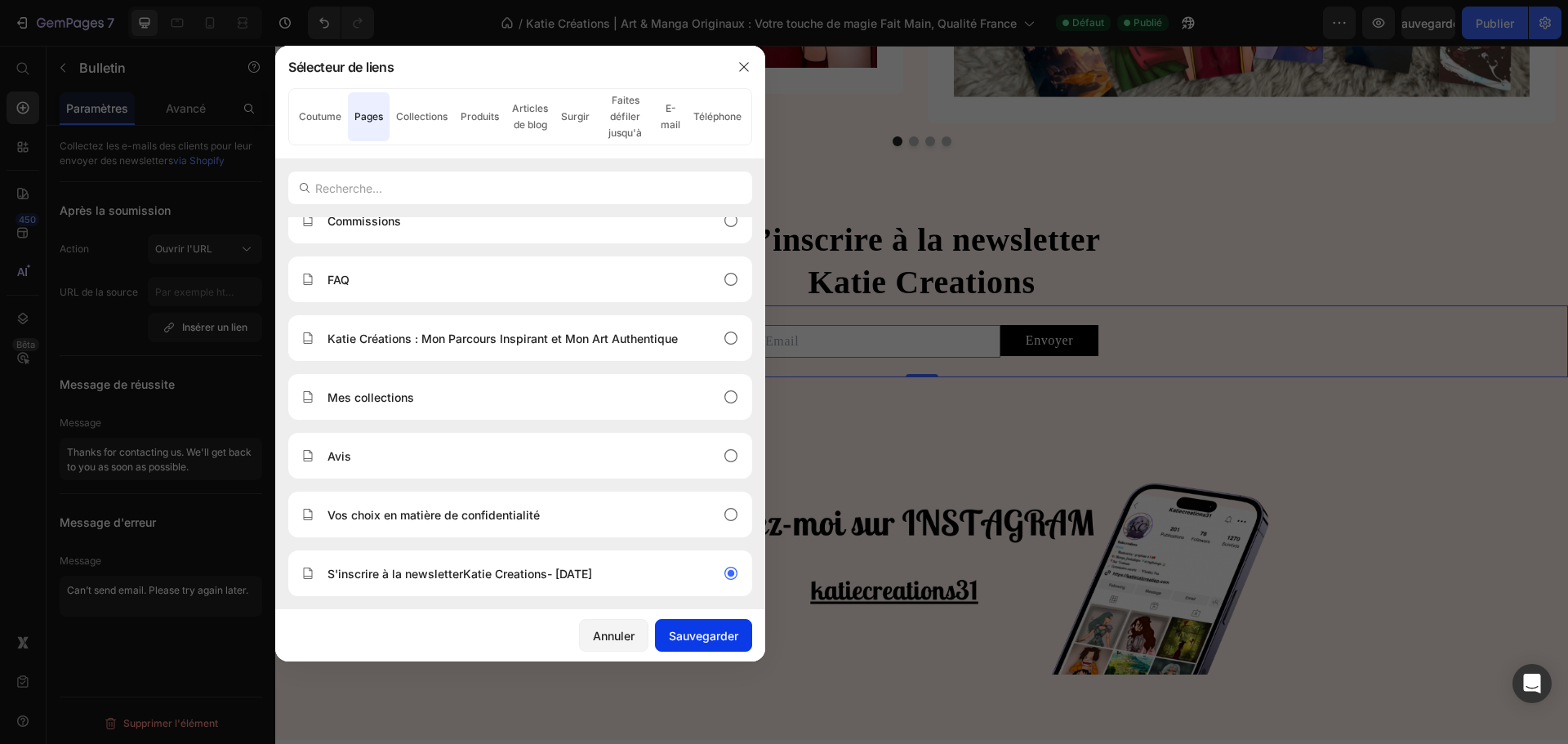 drag, startPoint x: 693, startPoint y: 634, endPoint x: 400, endPoint y: 557, distance: 302.9488 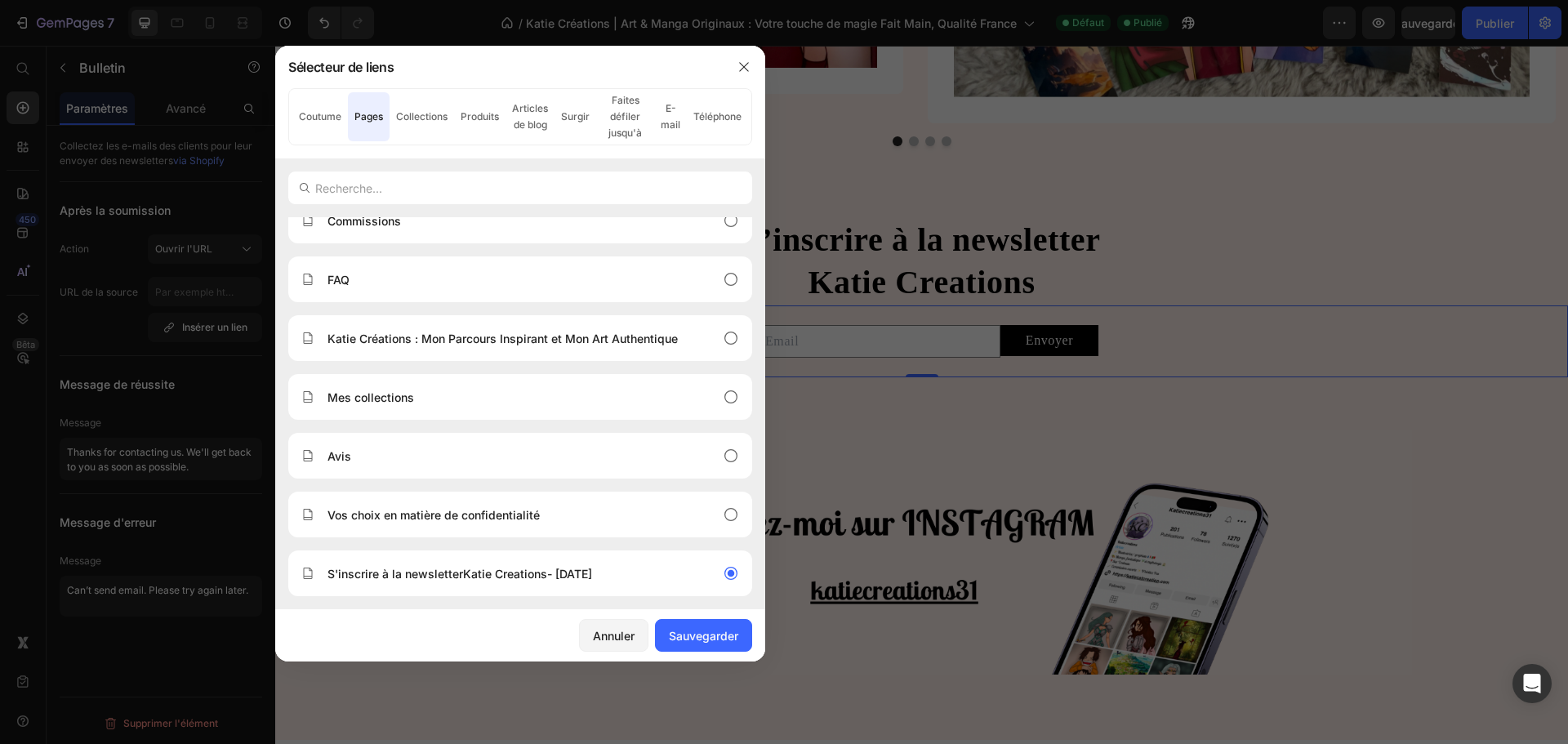 type on "/pages/contact-page-[DATE]" 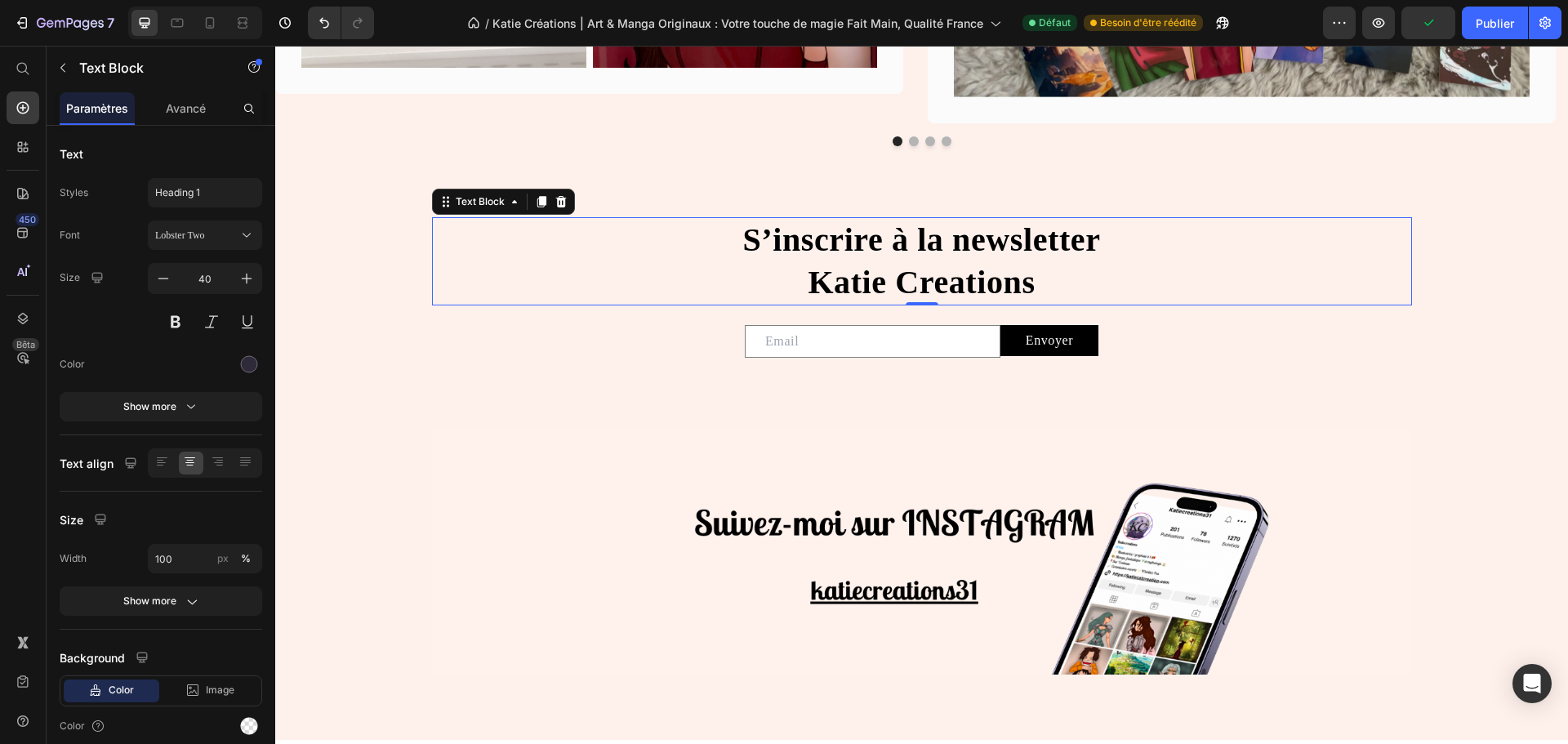 click on "S’inscrire à la newsletter Katie Creations" at bounding box center [922, 261] 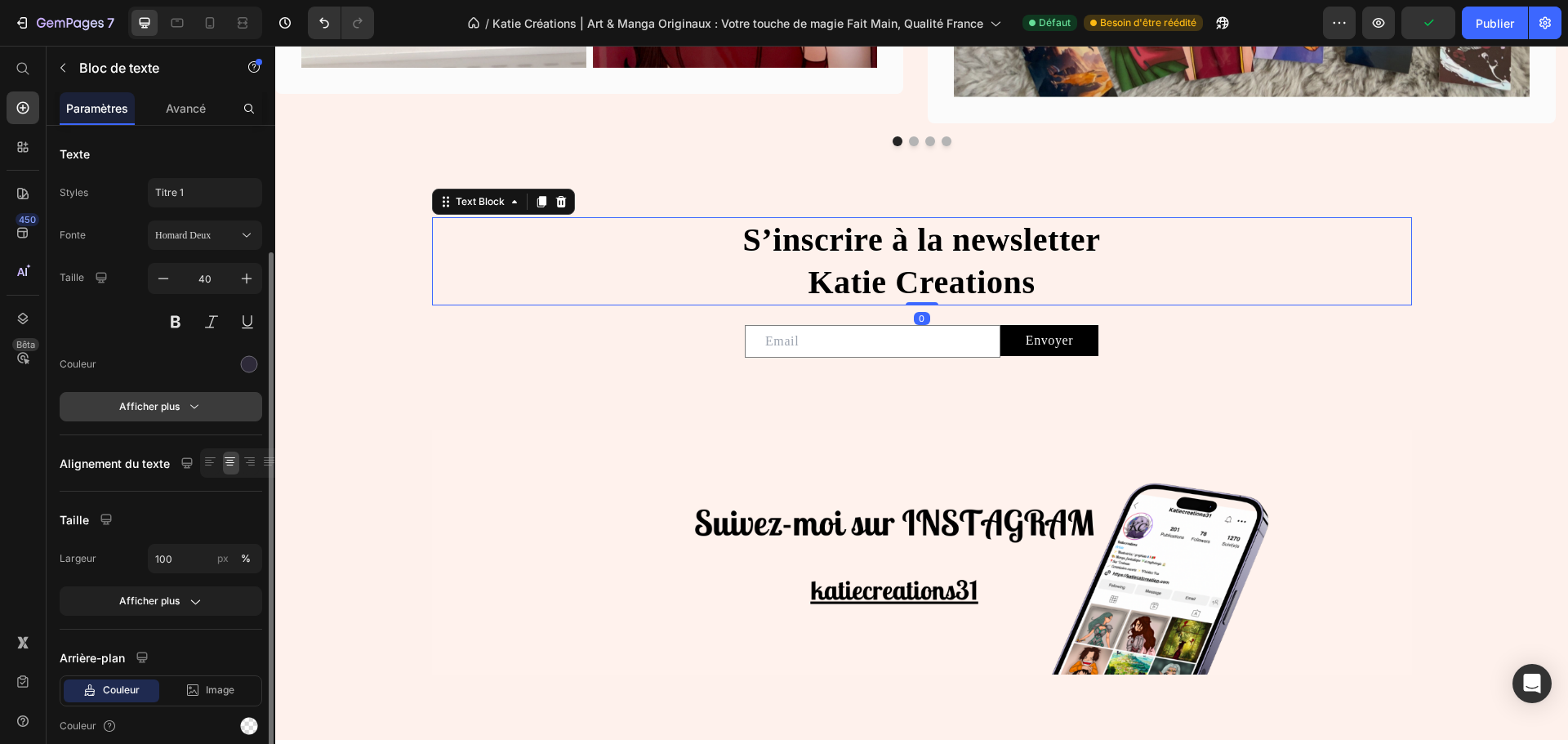 scroll, scrollTop: 66, scrollLeft: 0, axis: vertical 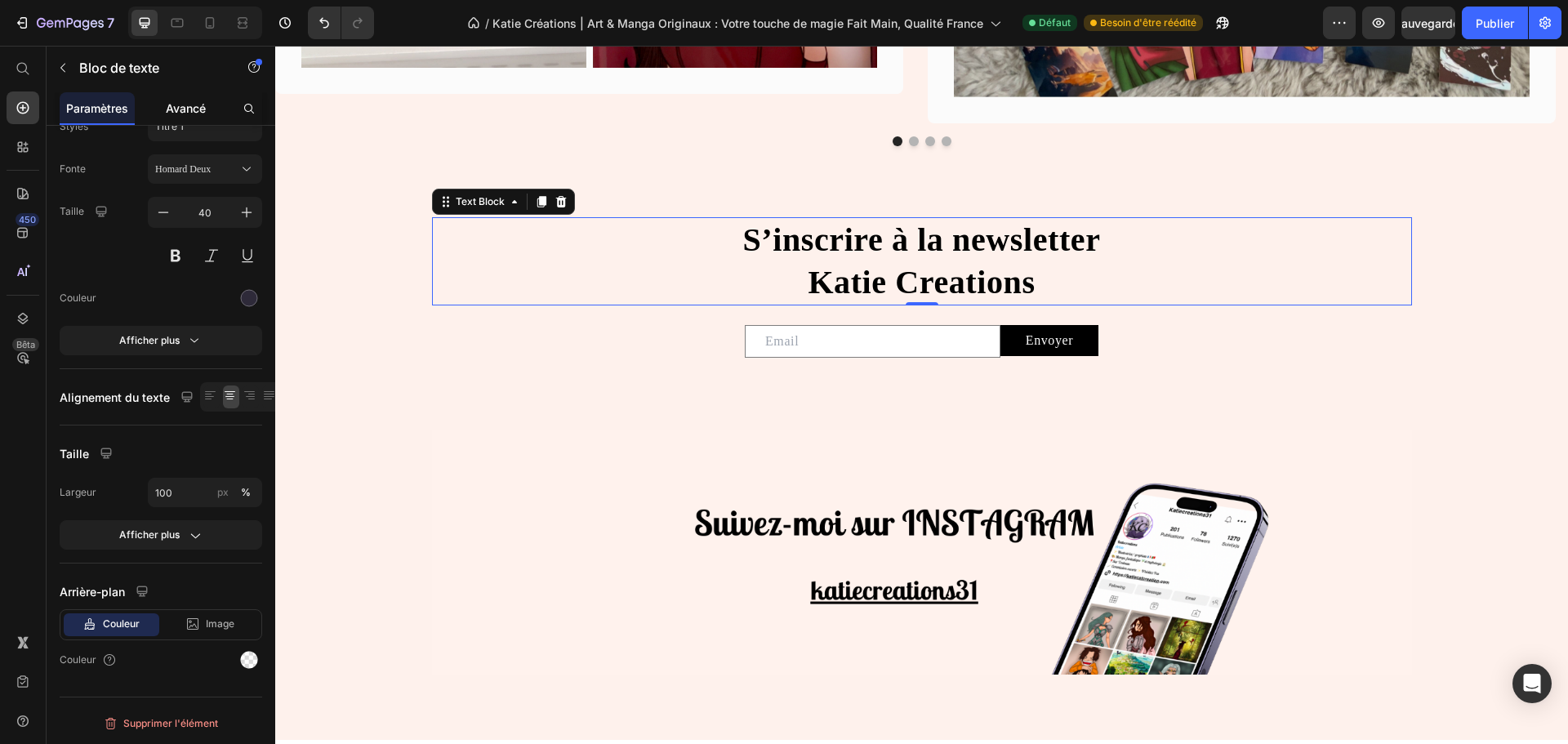 click on "Avancé" at bounding box center (185, 108) 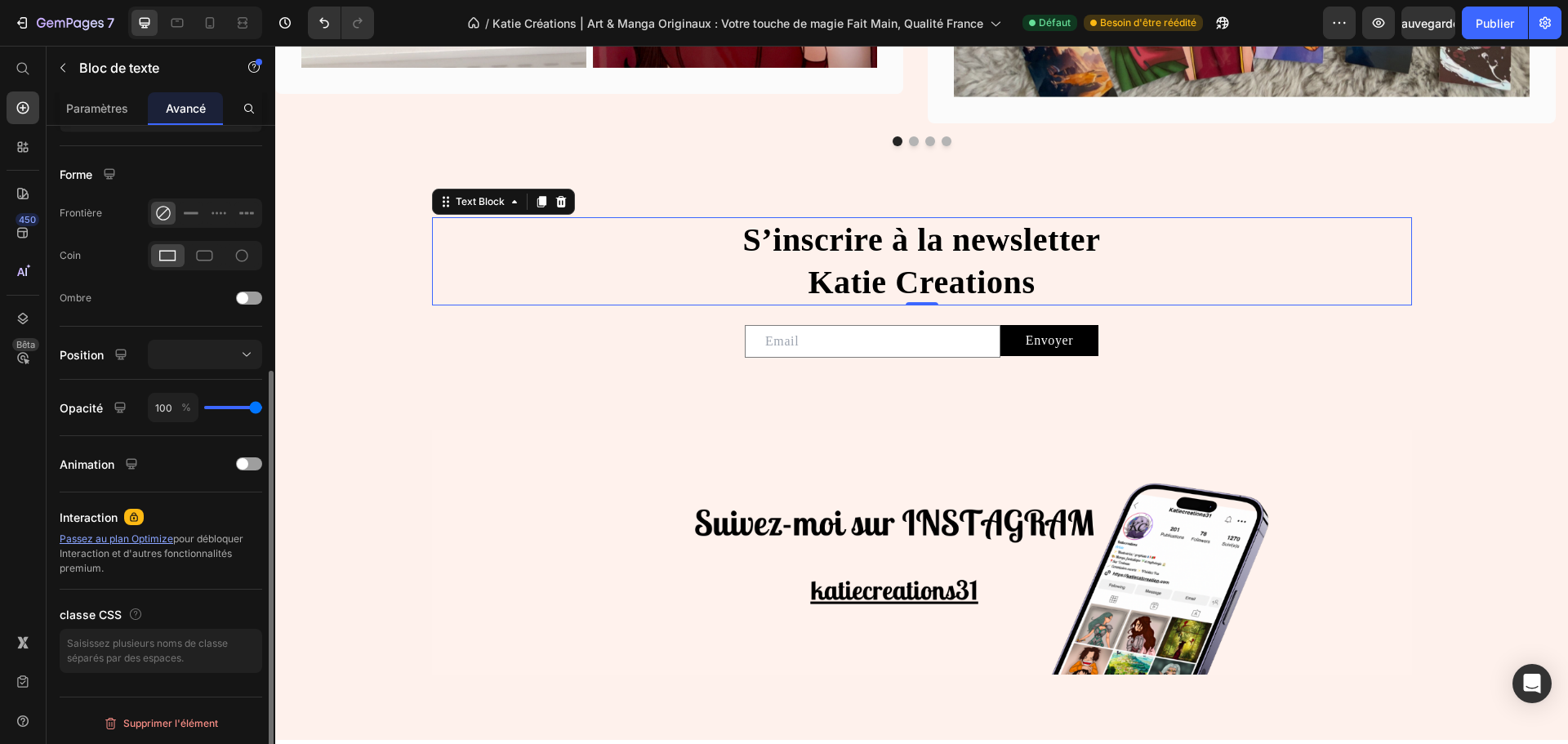 scroll, scrollTop: 0, scrollLeft: 0, axis: both 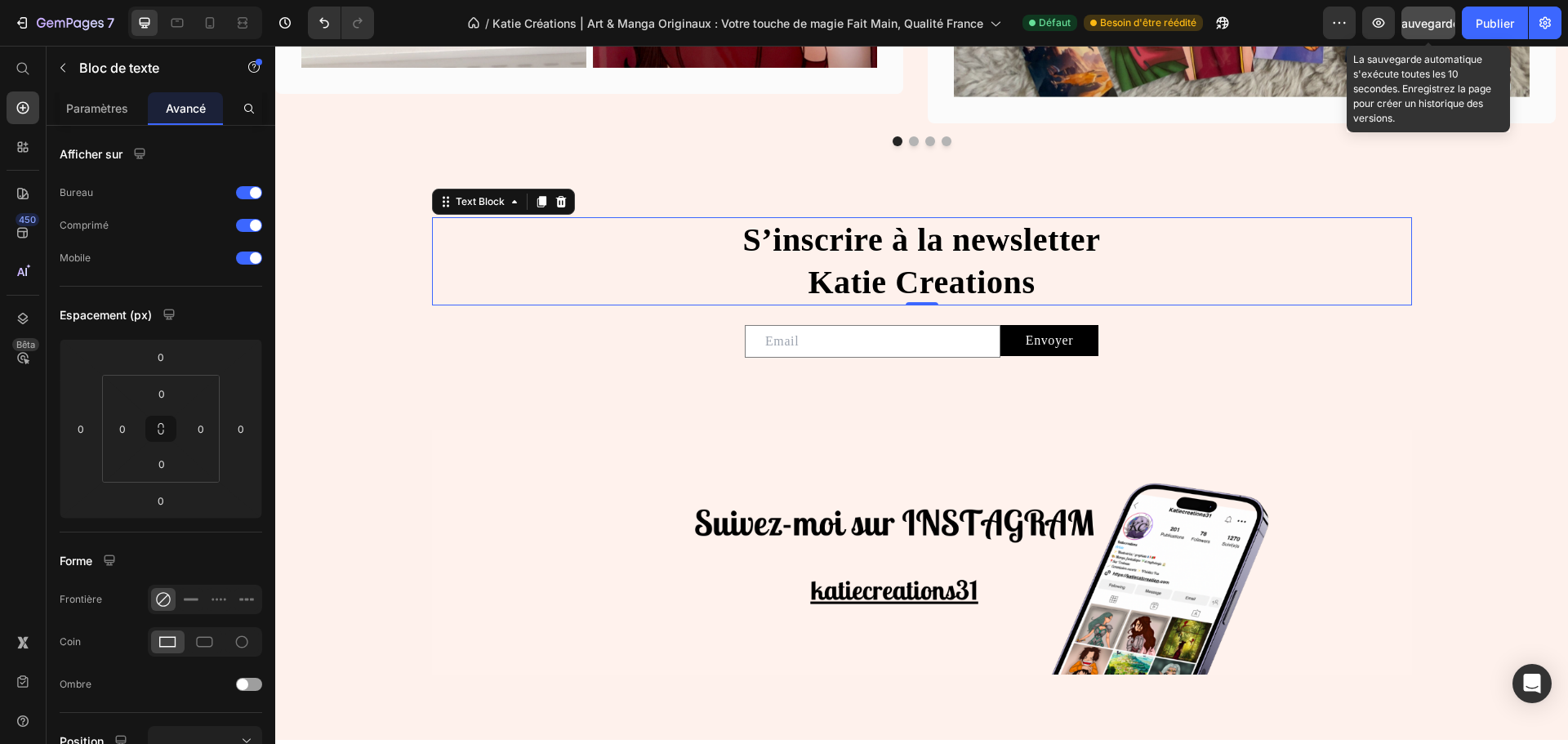click on "Sauvegarder" at bounding box center (1428, 23) 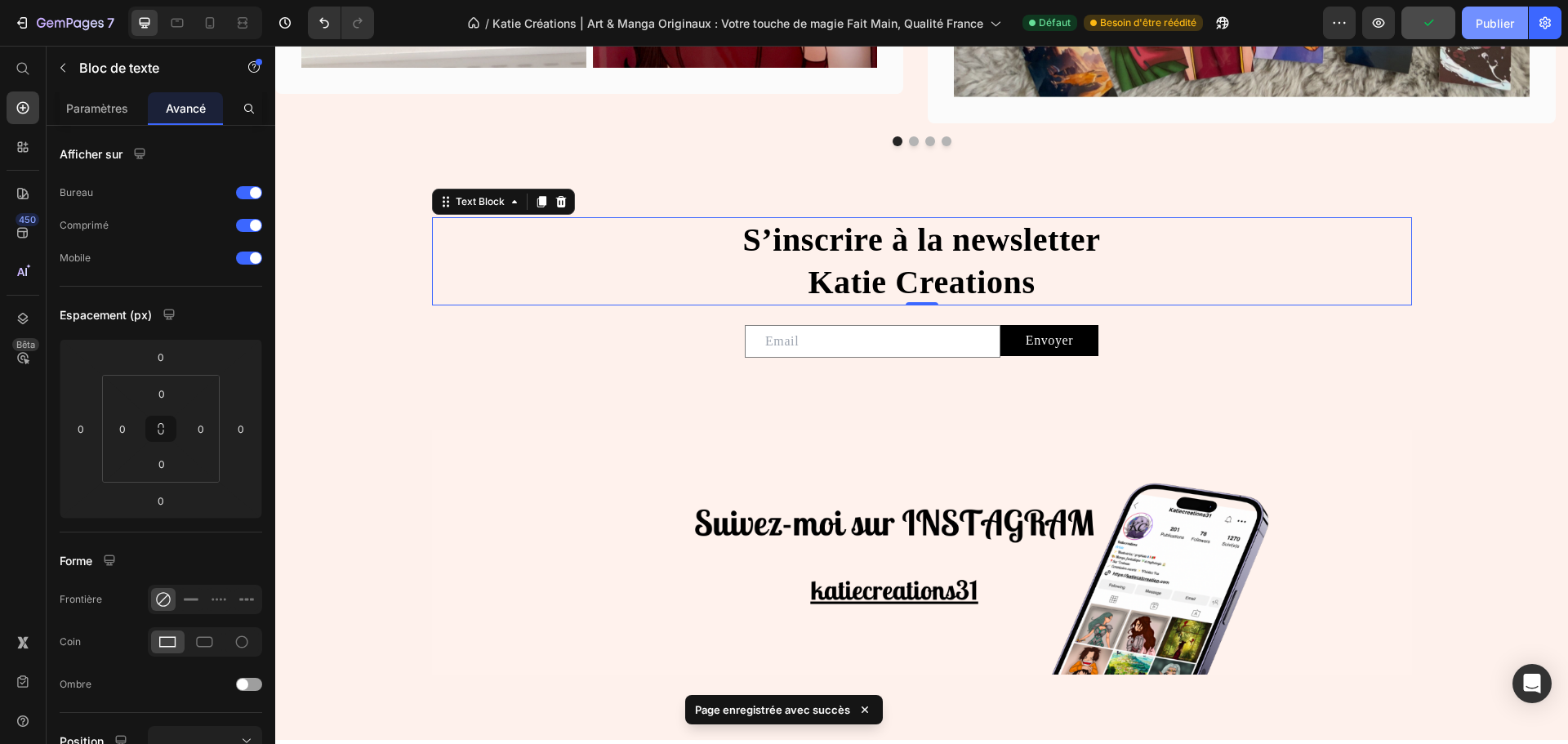 click on "Publier" 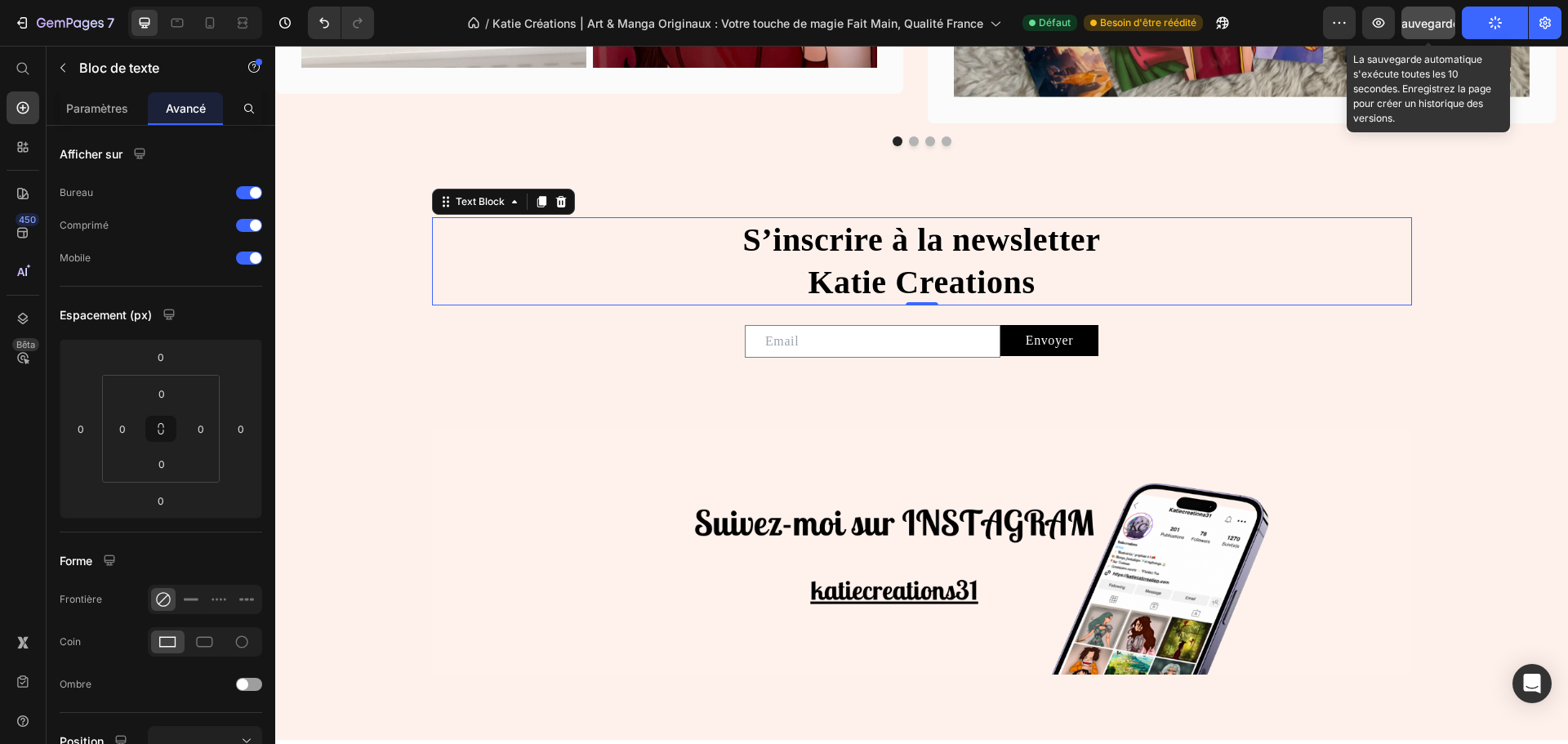 click on "Sauvegarder" at bounding box center [1428, 23] 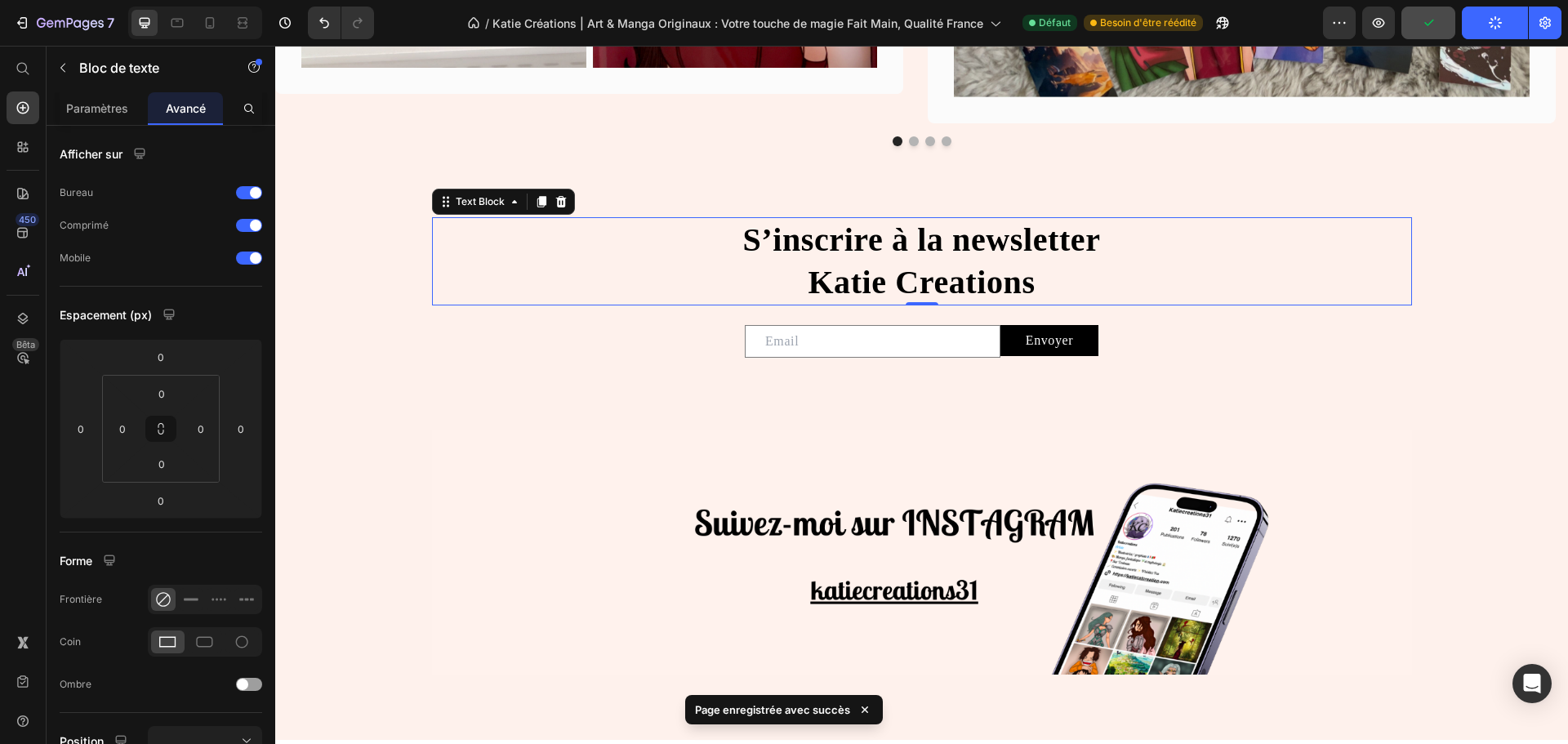 click 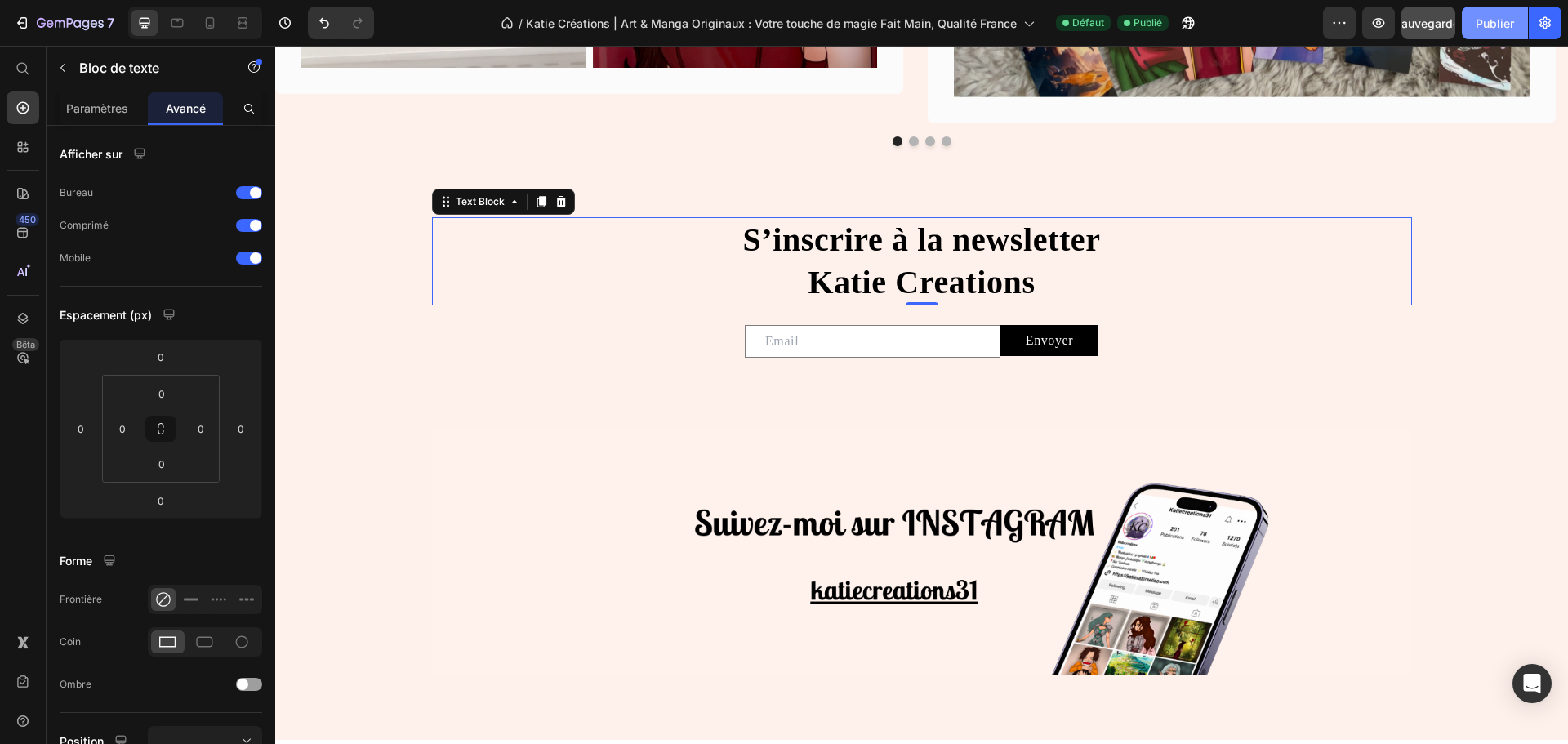 click on "Publier" at bounding box center (1494, 23) 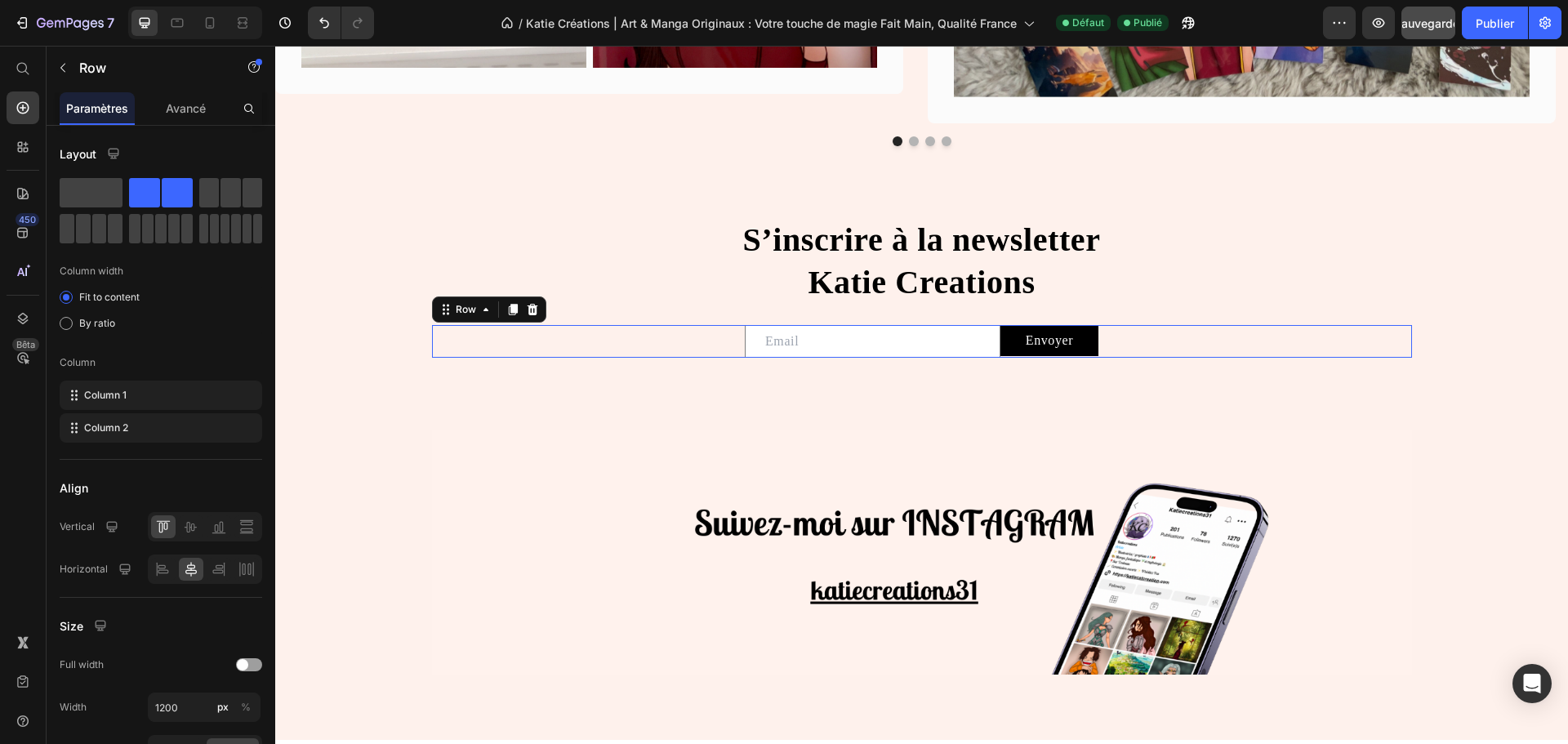 click on "Email Field Envoyer Submit Button Row   0" at bounding box center [922, 341] 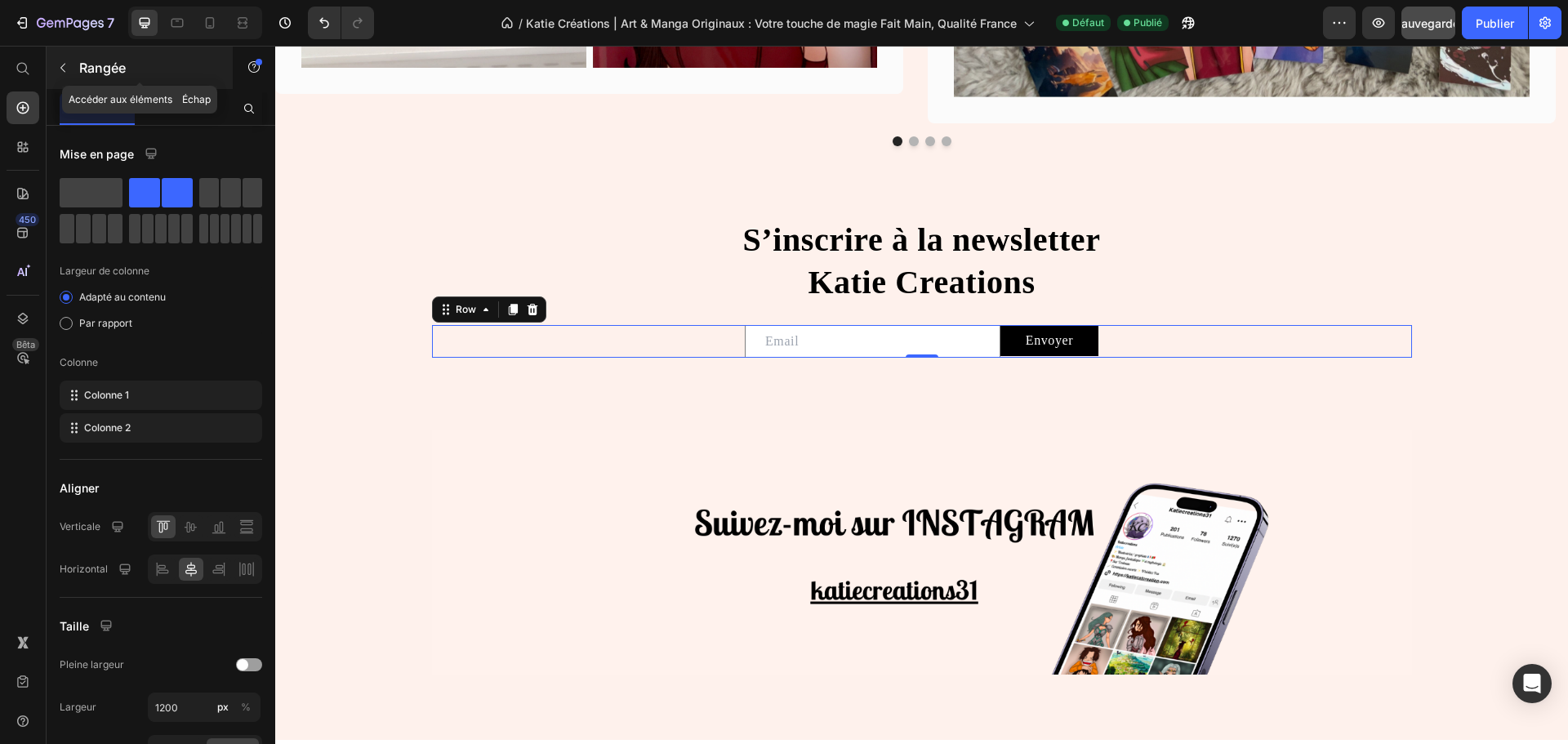 click 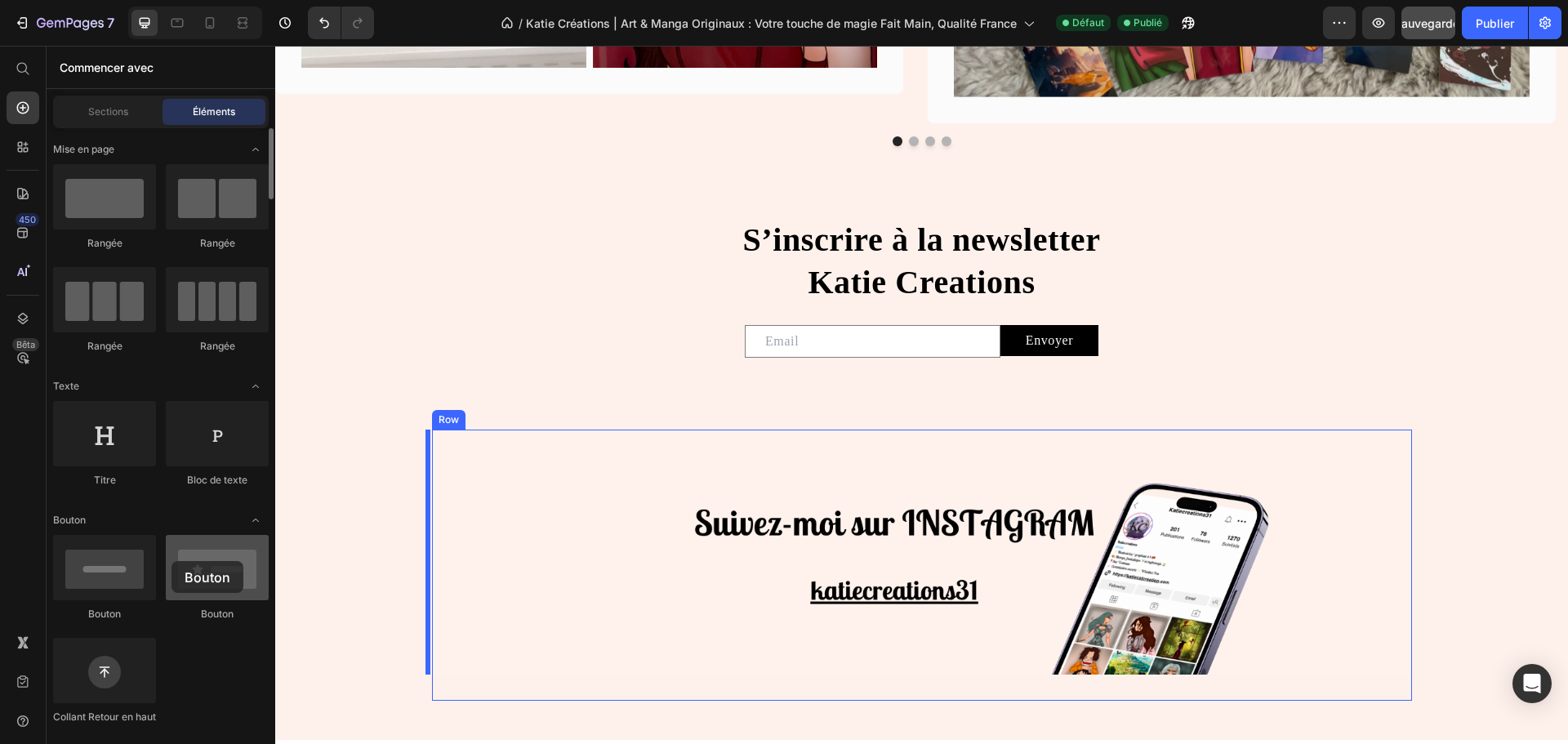drag, startPoint x: 213, startPoint y: 577, endPoint x: 172, endPoint y: 561, distance: 44.01136 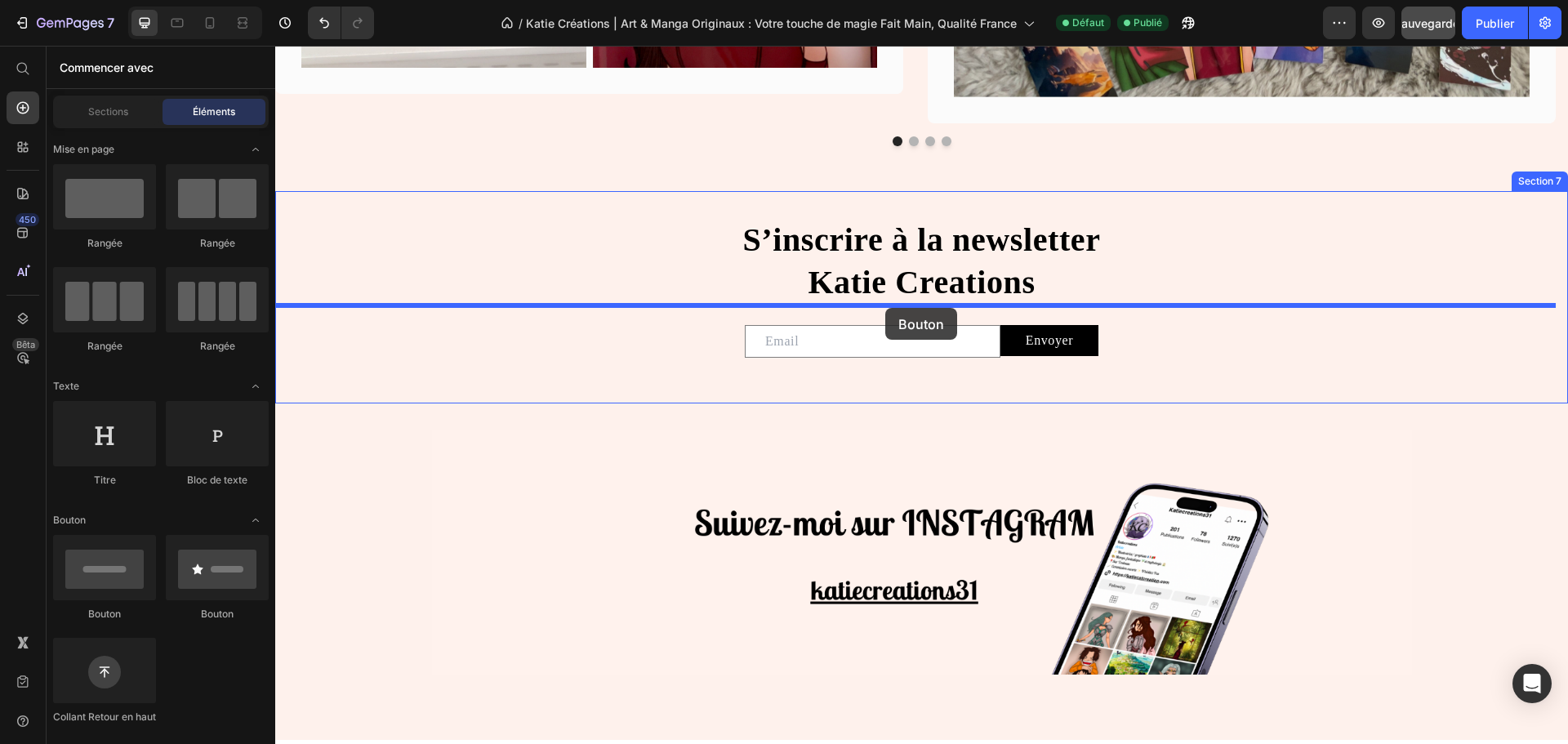 drag, startPoint x: 358, startPoint y: 617, endPoint x: 885, endPoint y: 308, distance: 610.9092 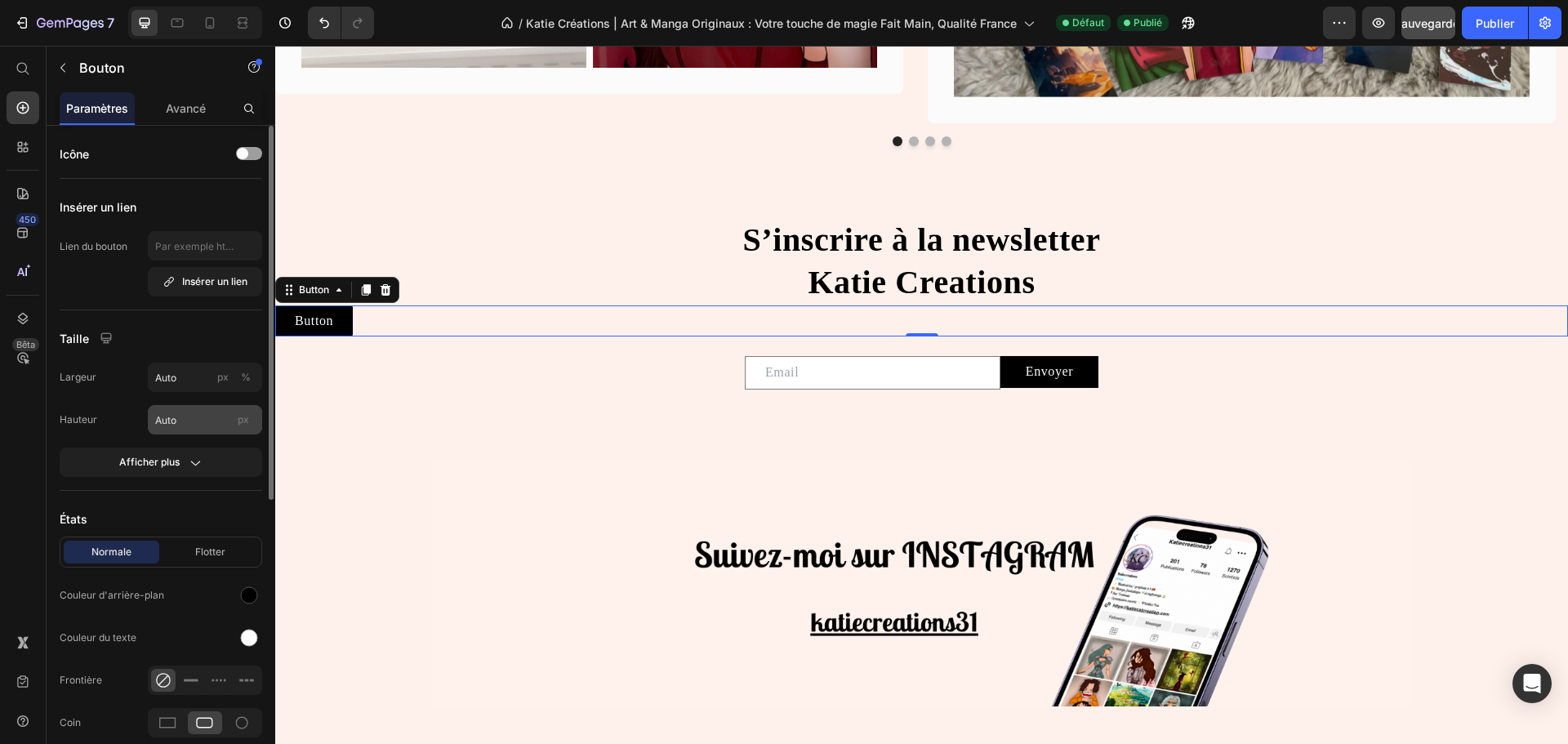 scroll, scrollTop: 82, scrollLeft: 0, axis: vertical 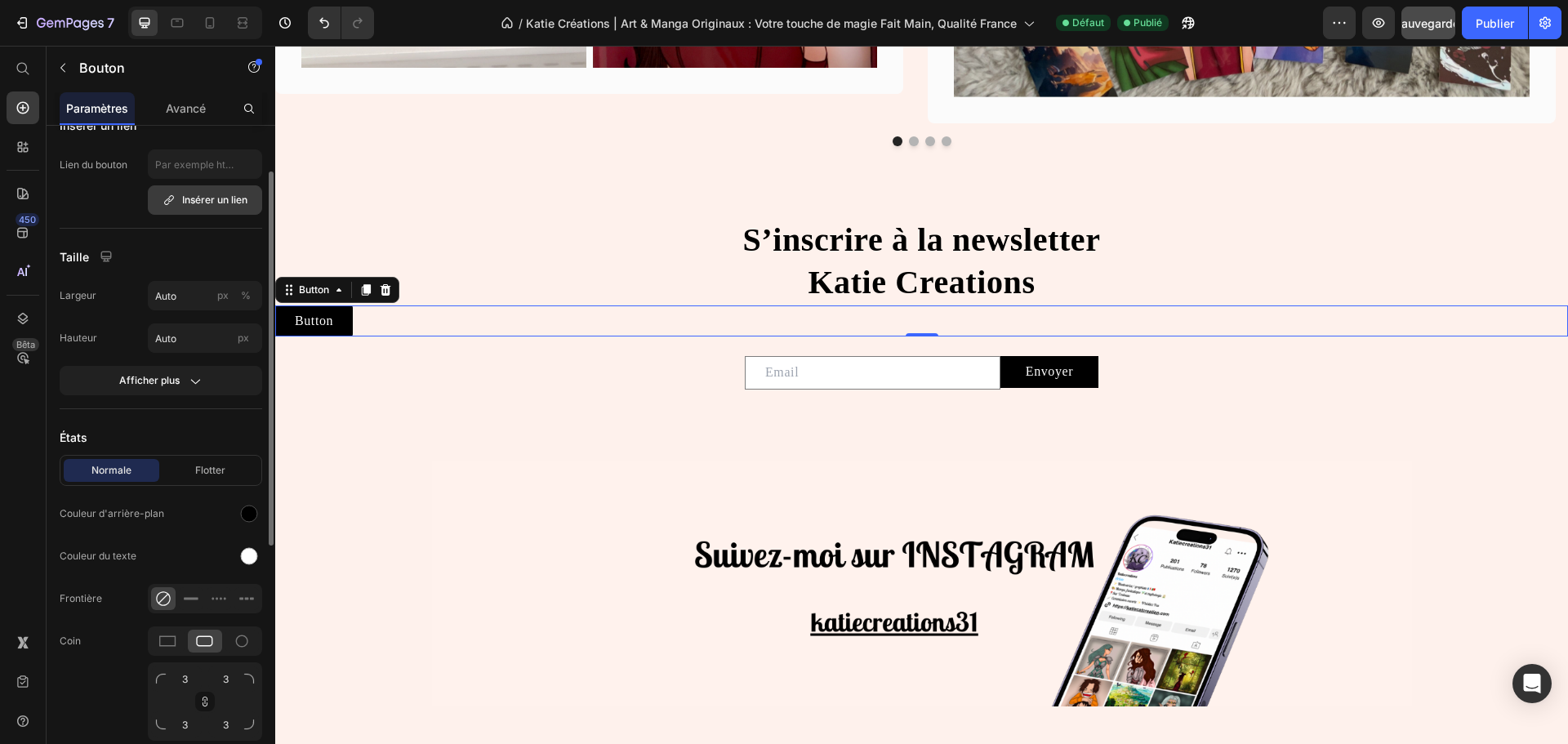 click on "Insérer un lien" at bounding box center (215, 199) 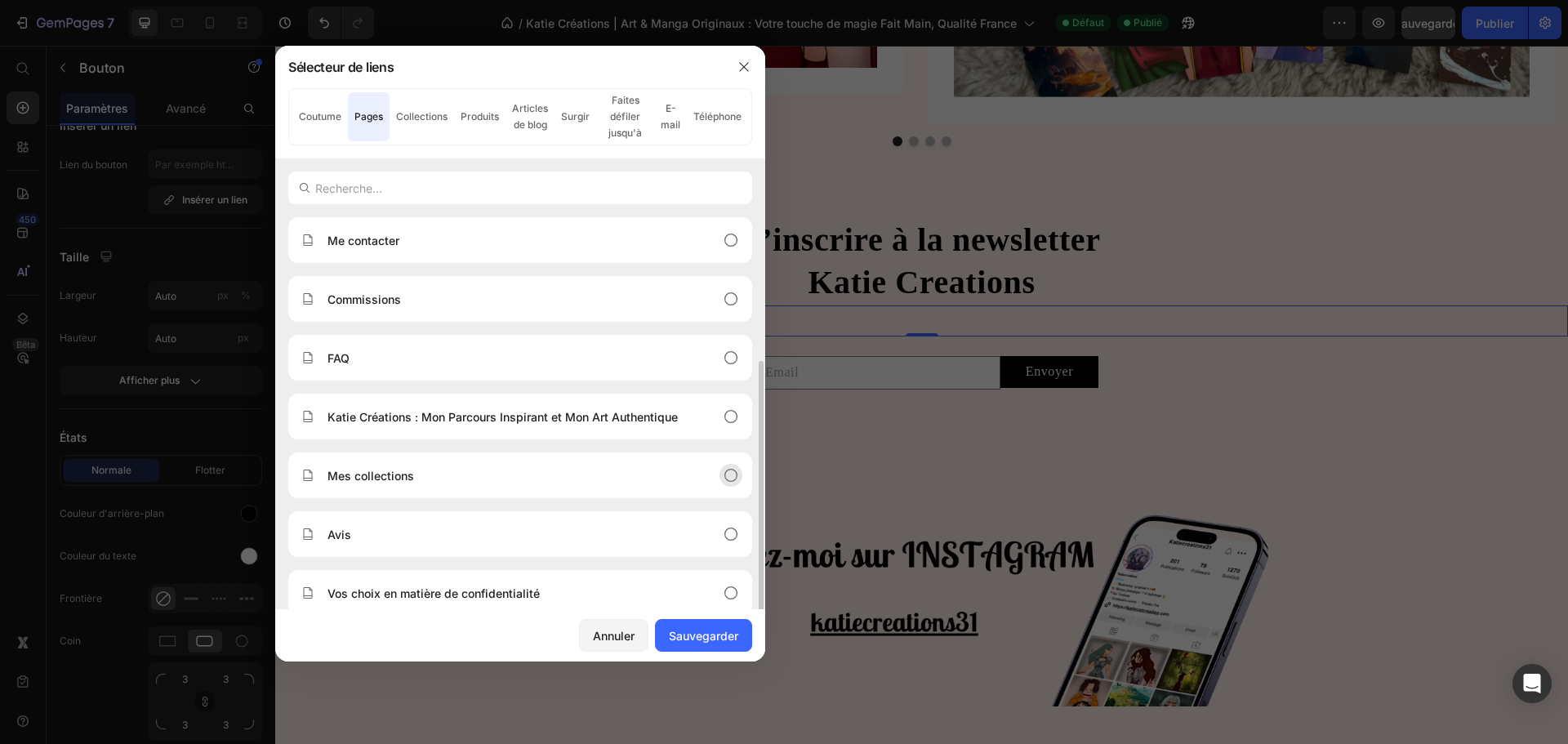 scroll, scrollTop: 78, scrollLeft: 0, axis: vertical 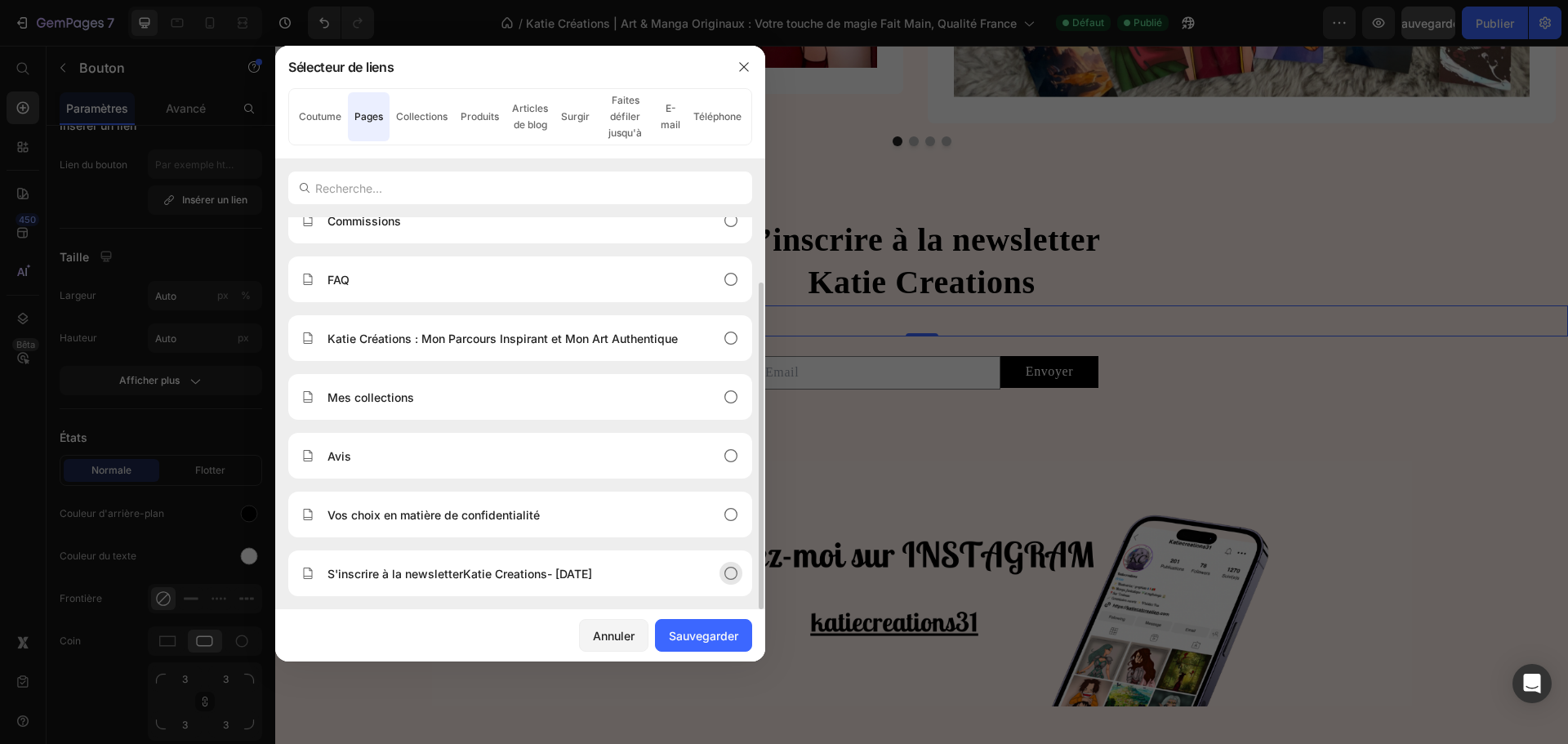click on "S'inscrire à la newsletterKatie Creations- 13 juillet, 23:47:52" 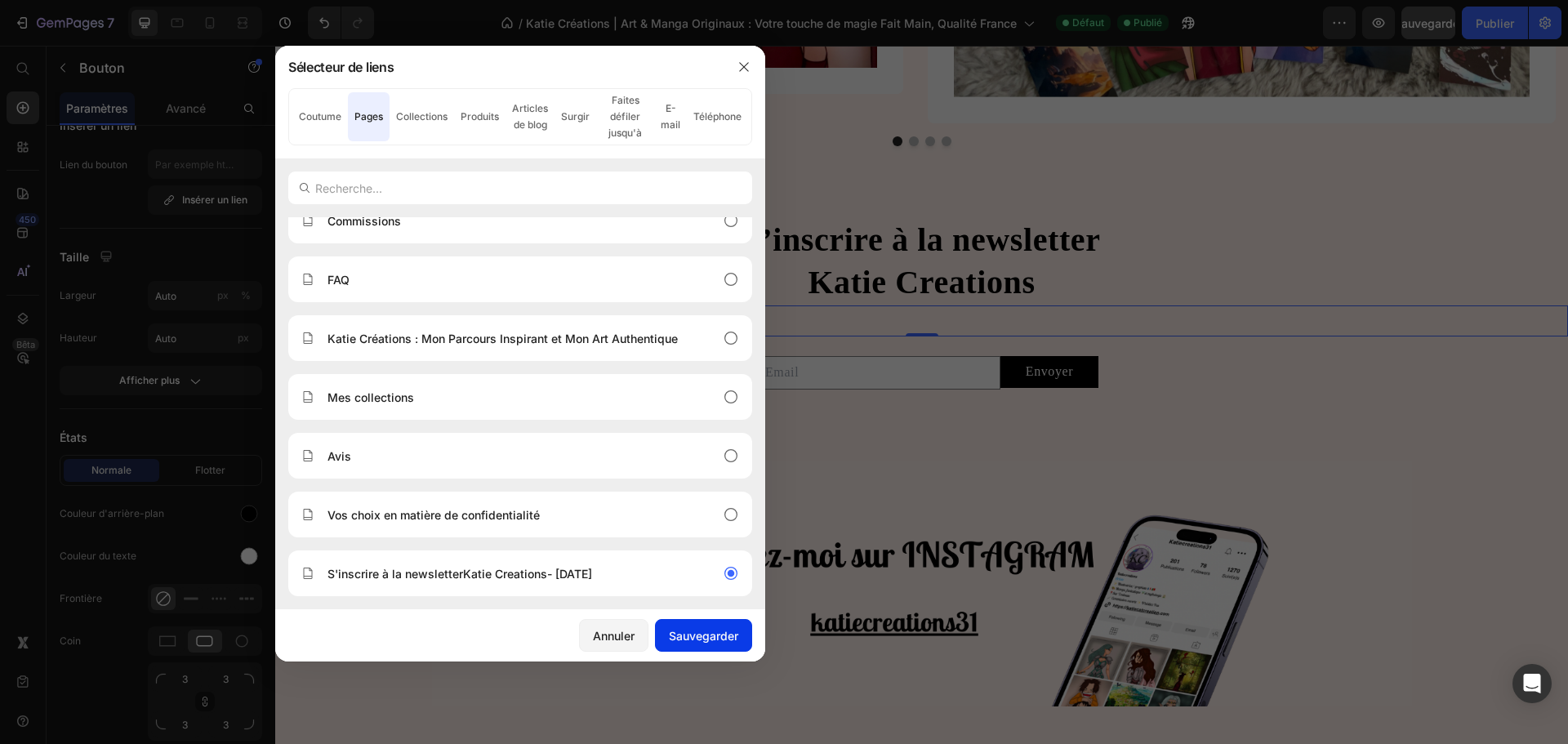 click on "Sauvegarder" at bounding box center [703, 635] 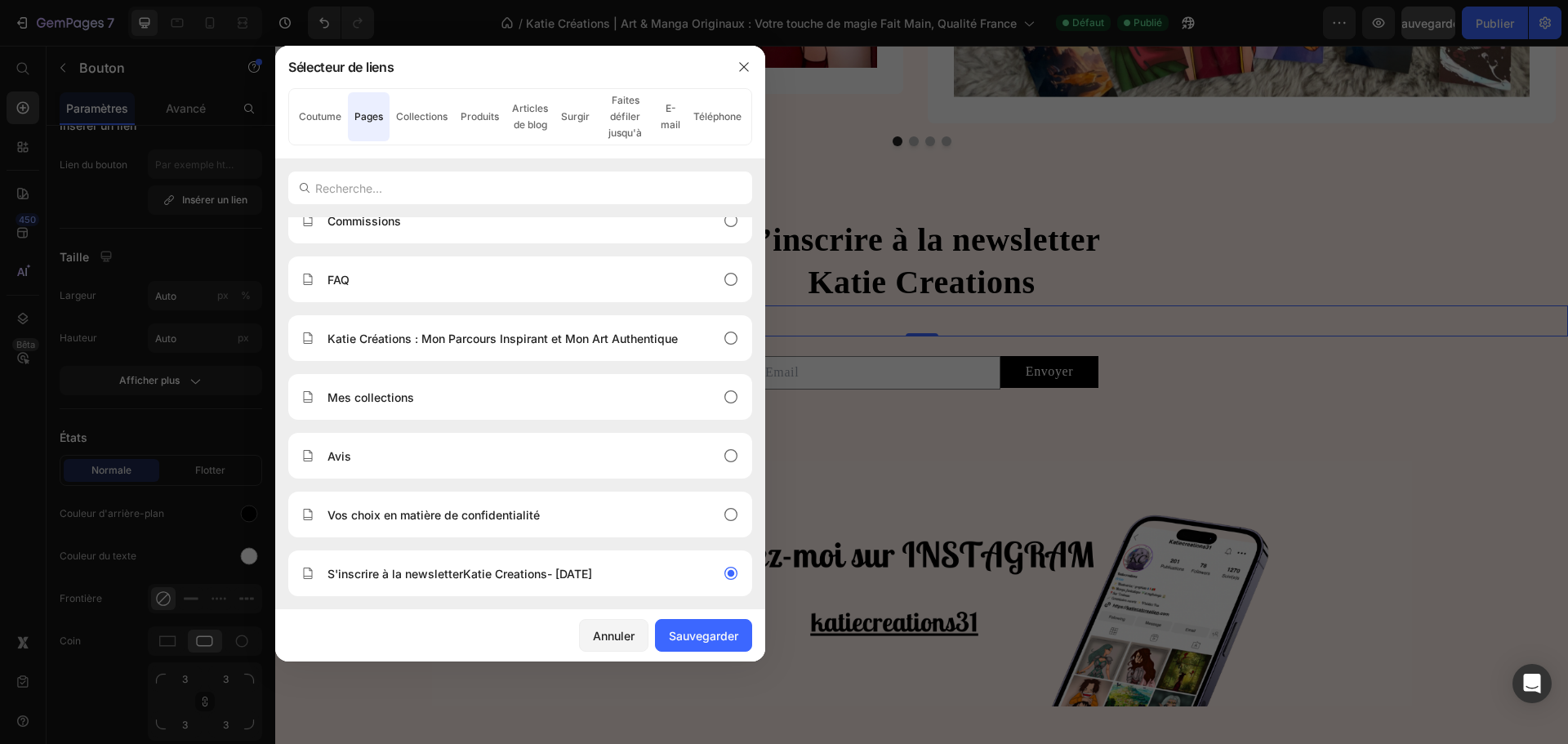 type on "/pages/contact-page-jul-13-23-47-52" 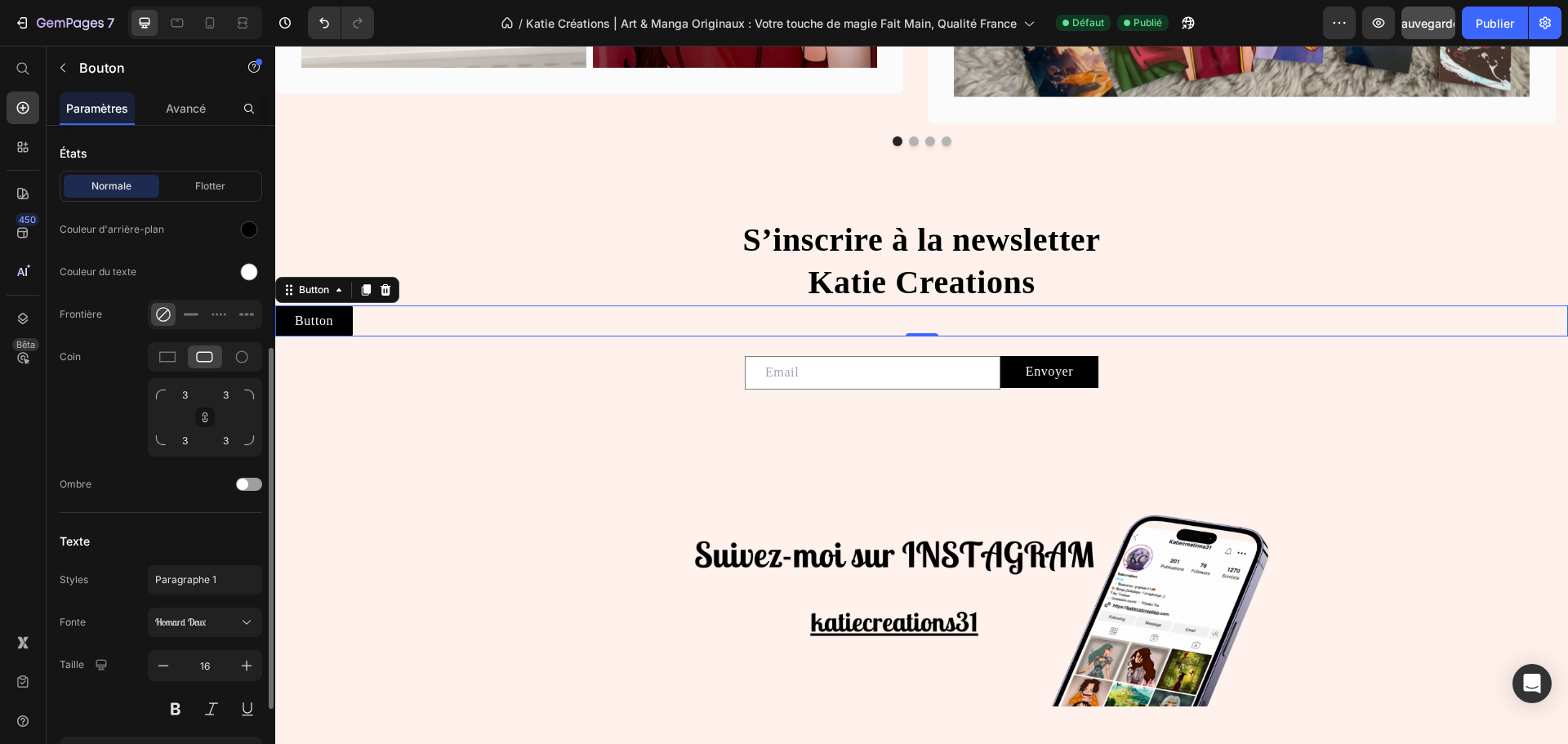 scroll, scrollTop: 558, scrollLeft: 0, axis: vertical 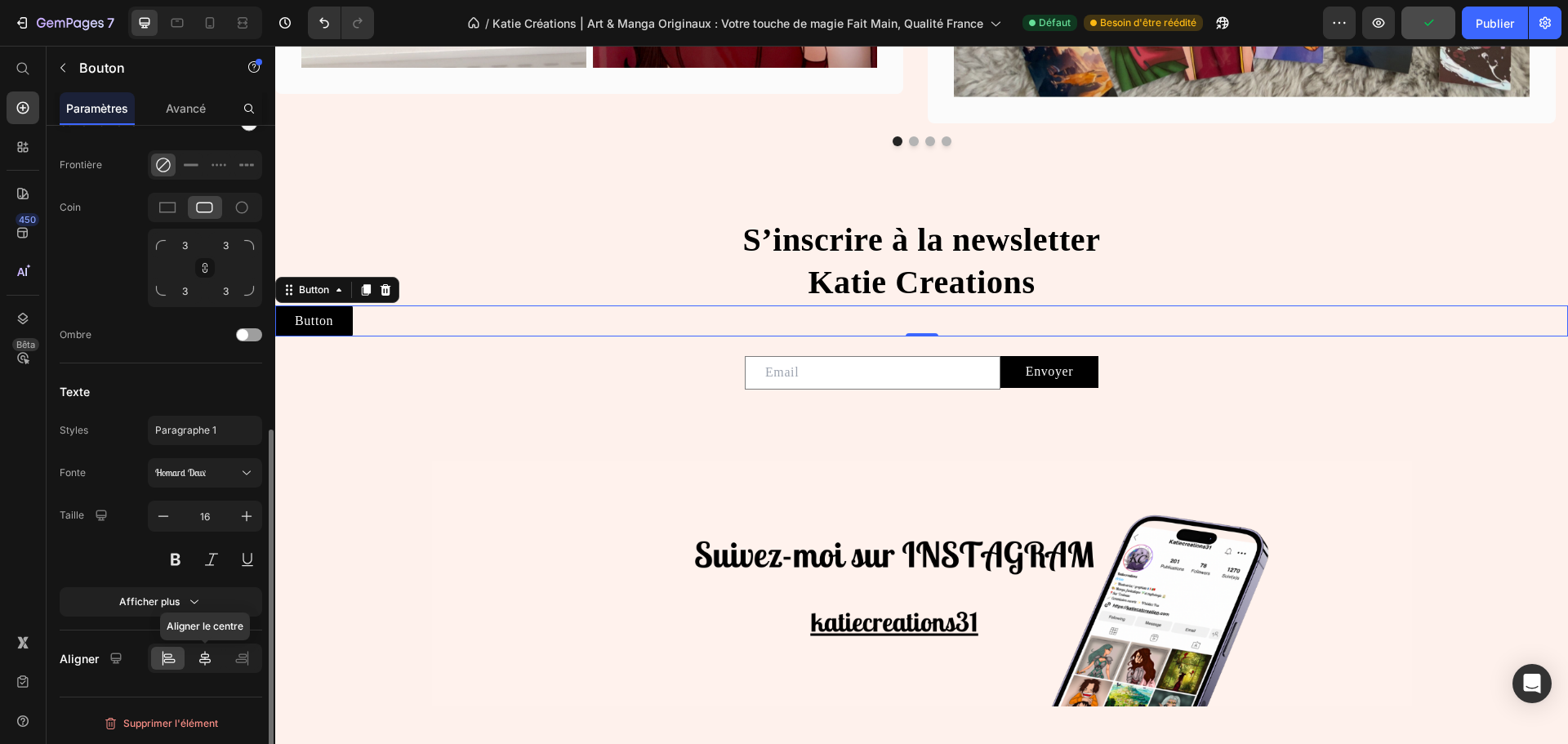 click 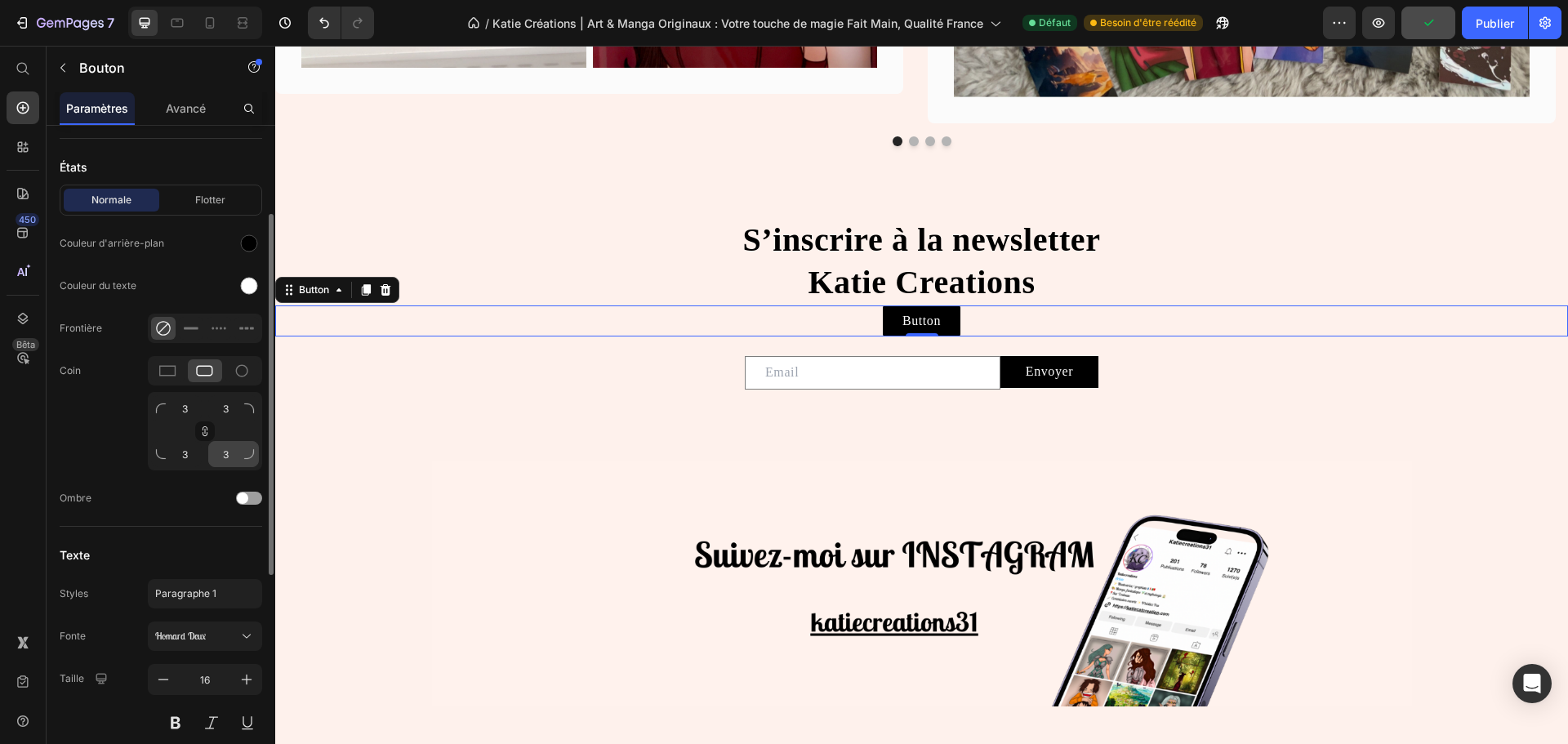scroll, scrollTop: 313, scrollLeft: 0, axis: vertical 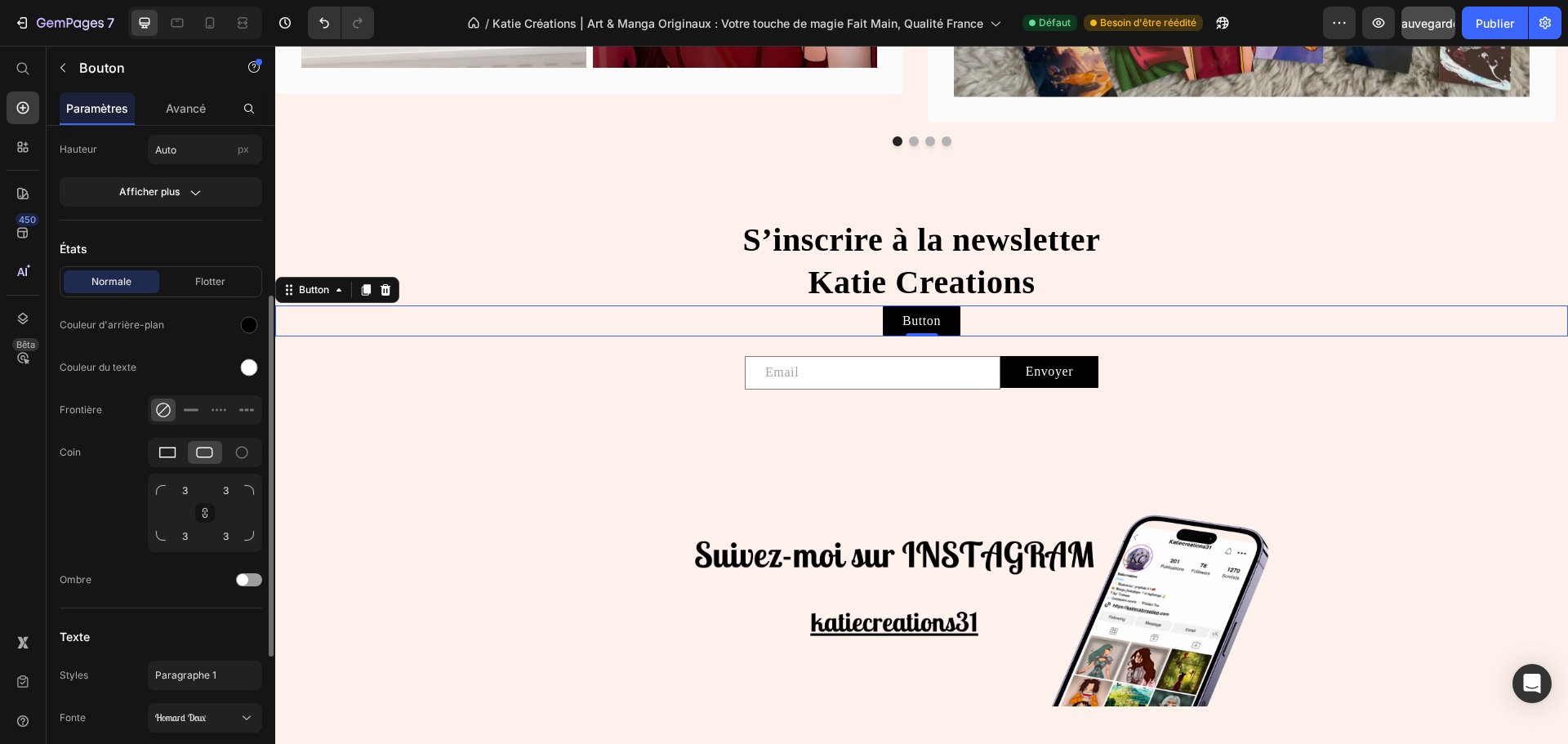 click 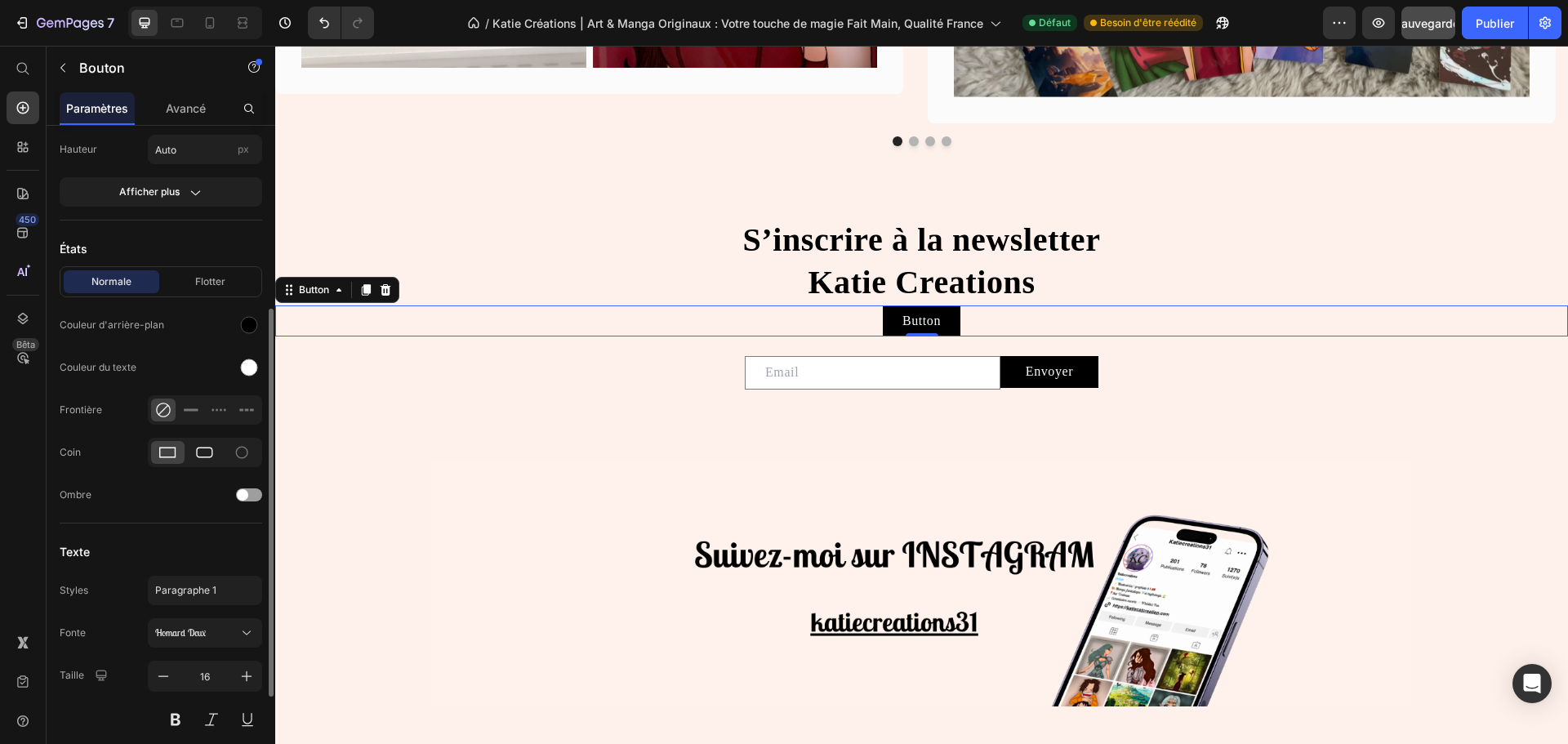 click 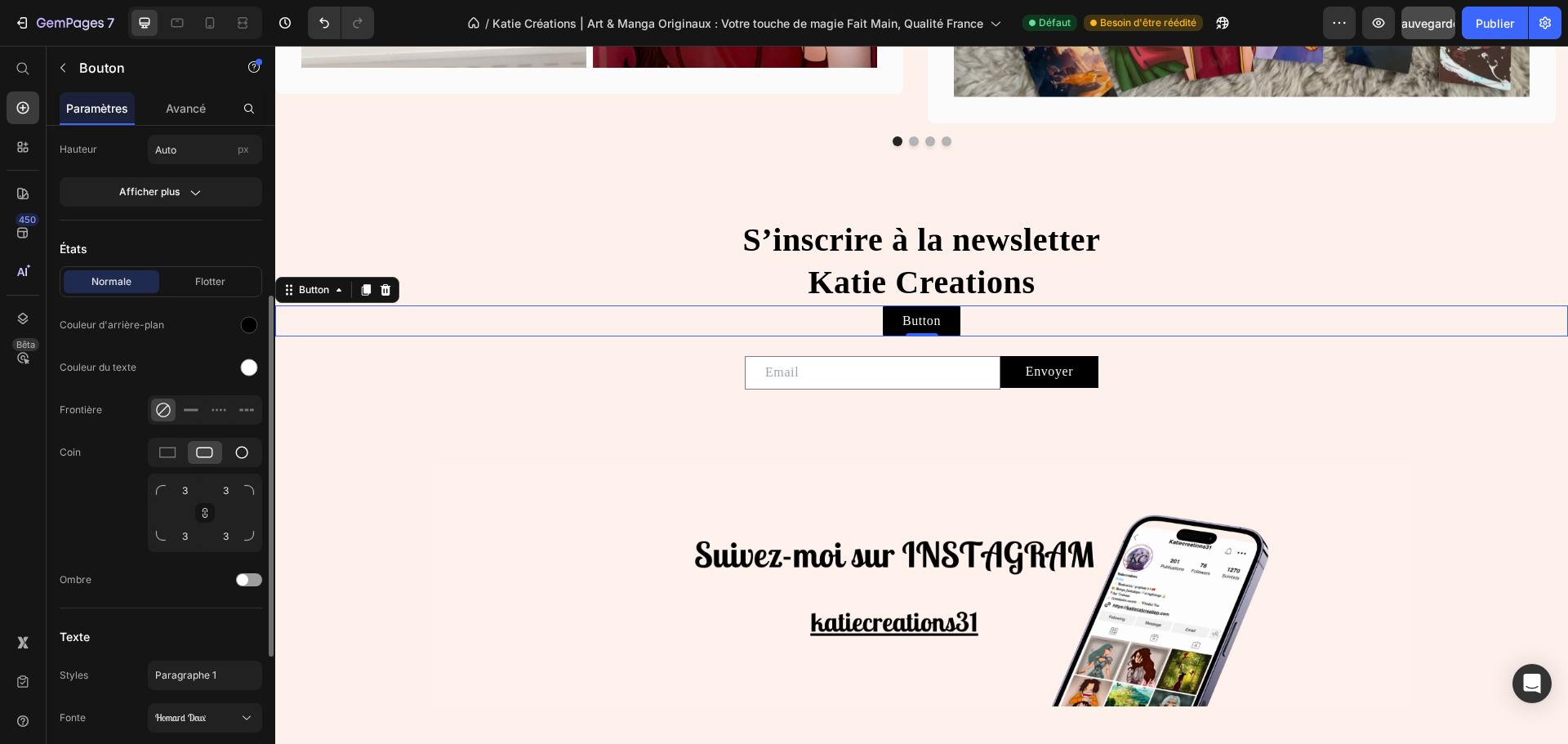 click 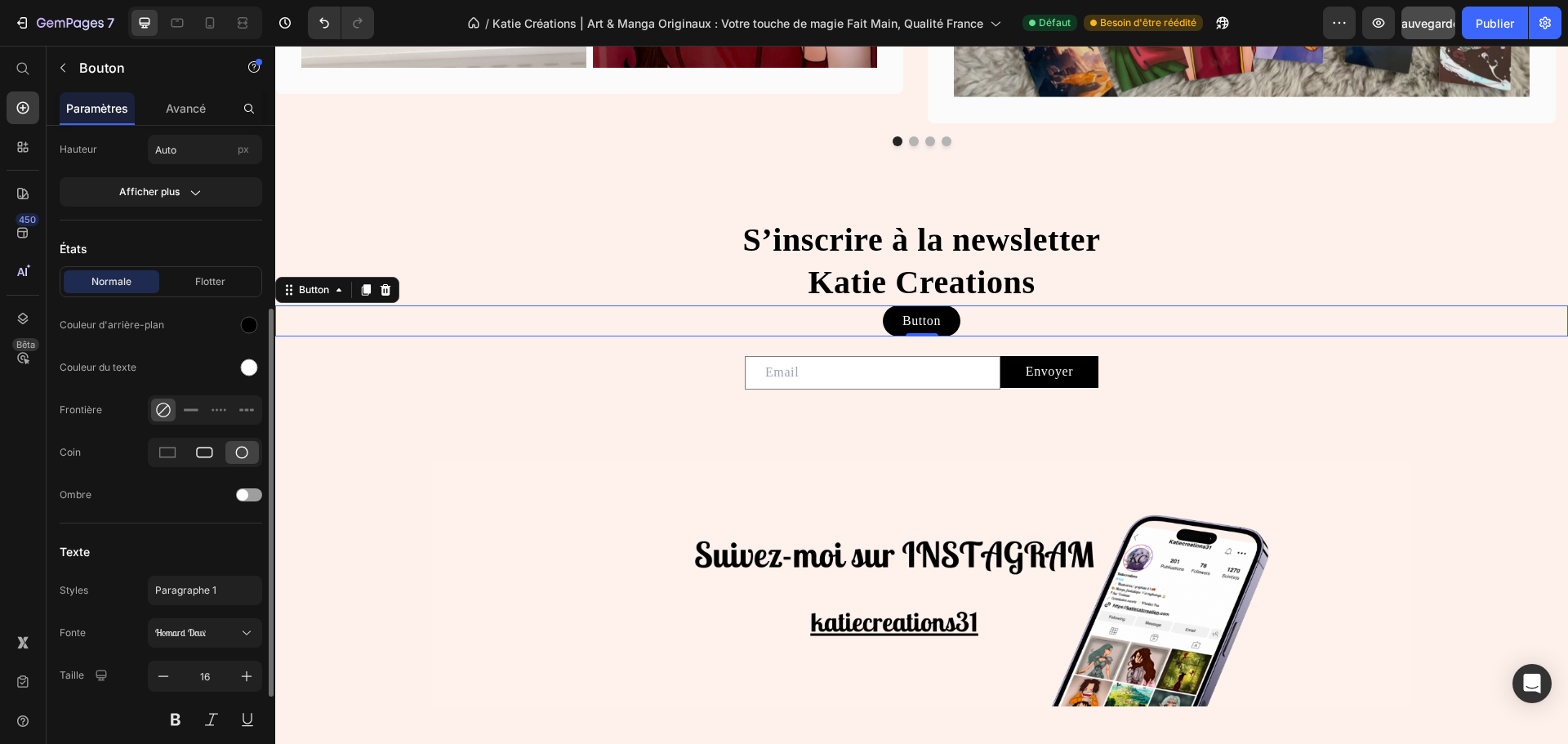 click 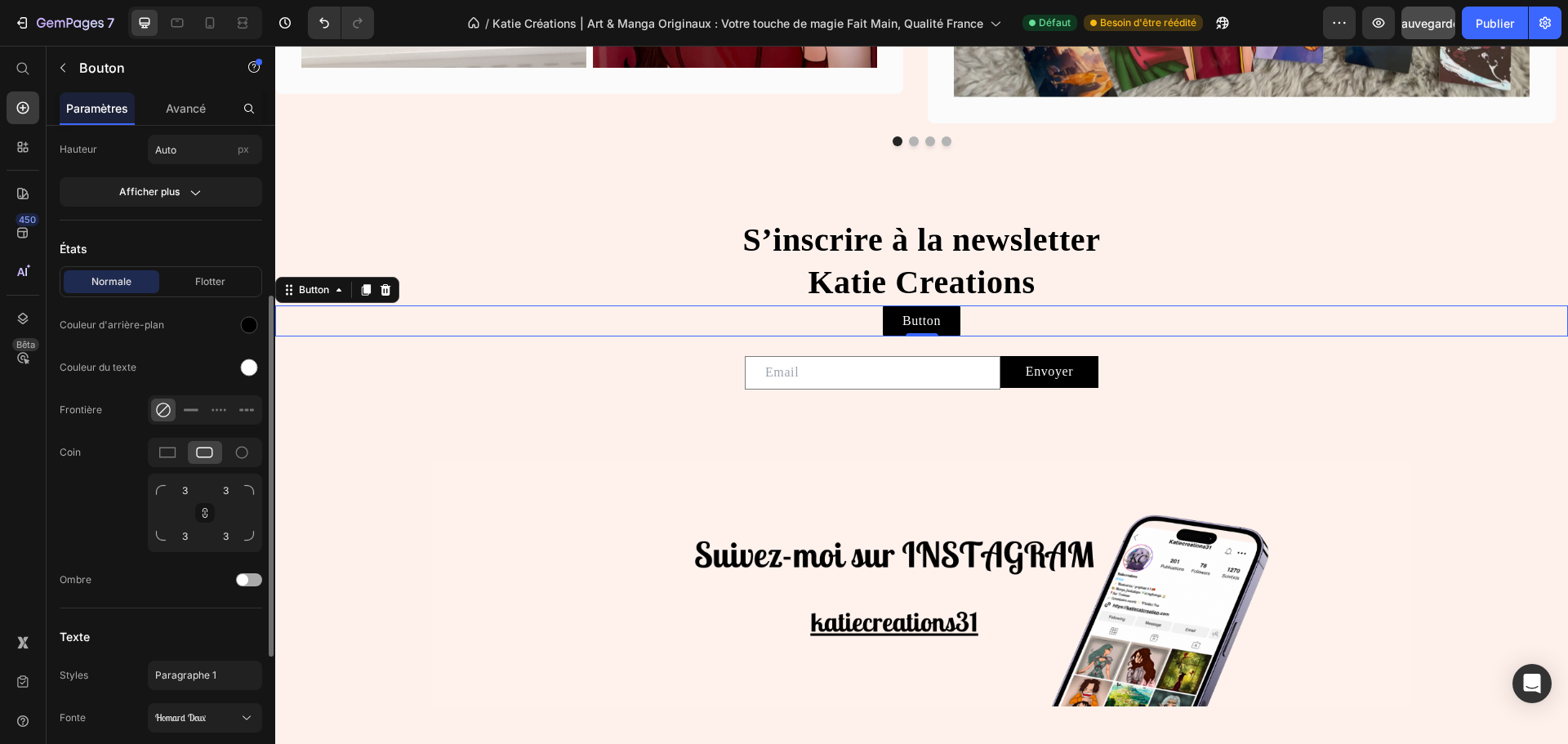 click at bounding box center [249, 580] 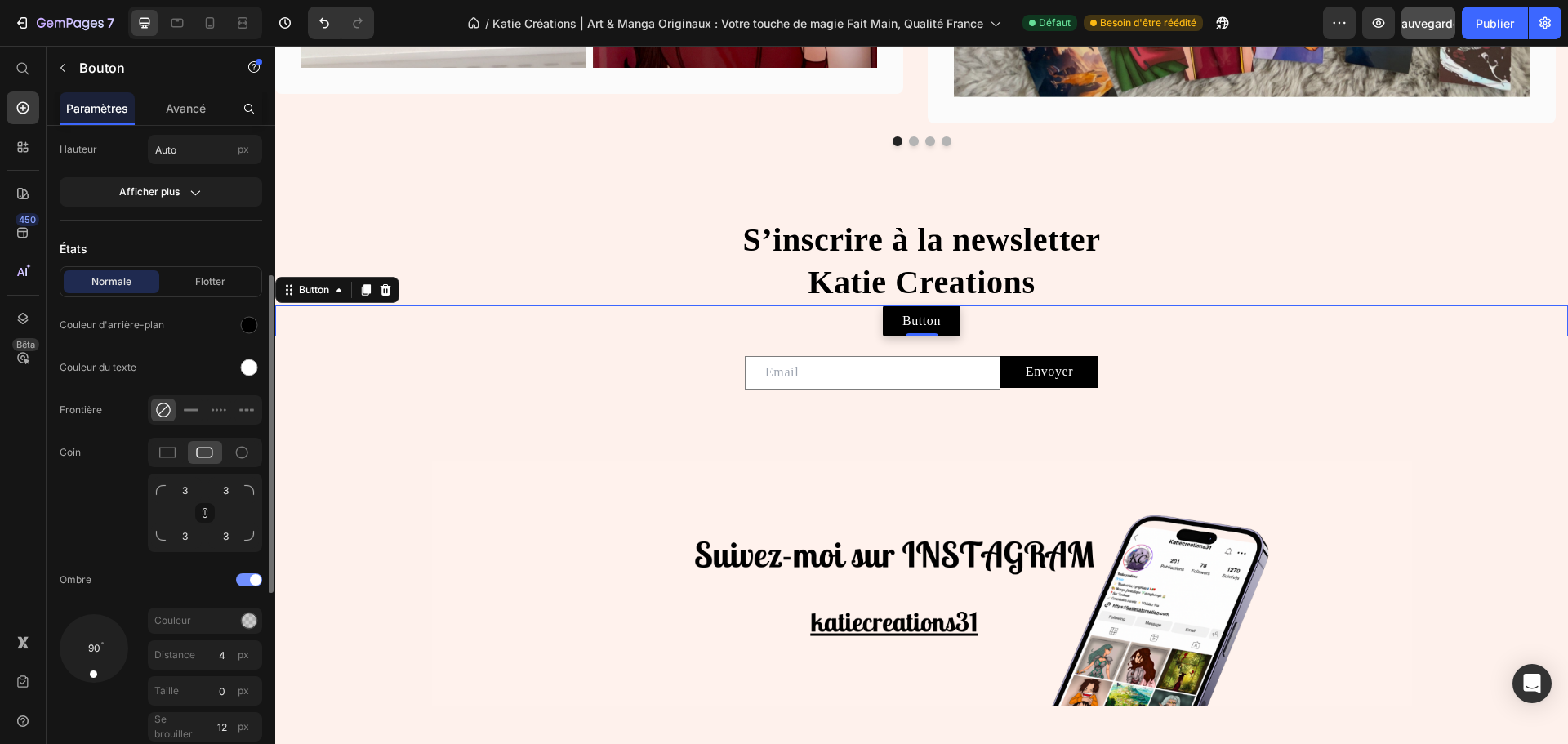 click at bounding box center (256, 580) 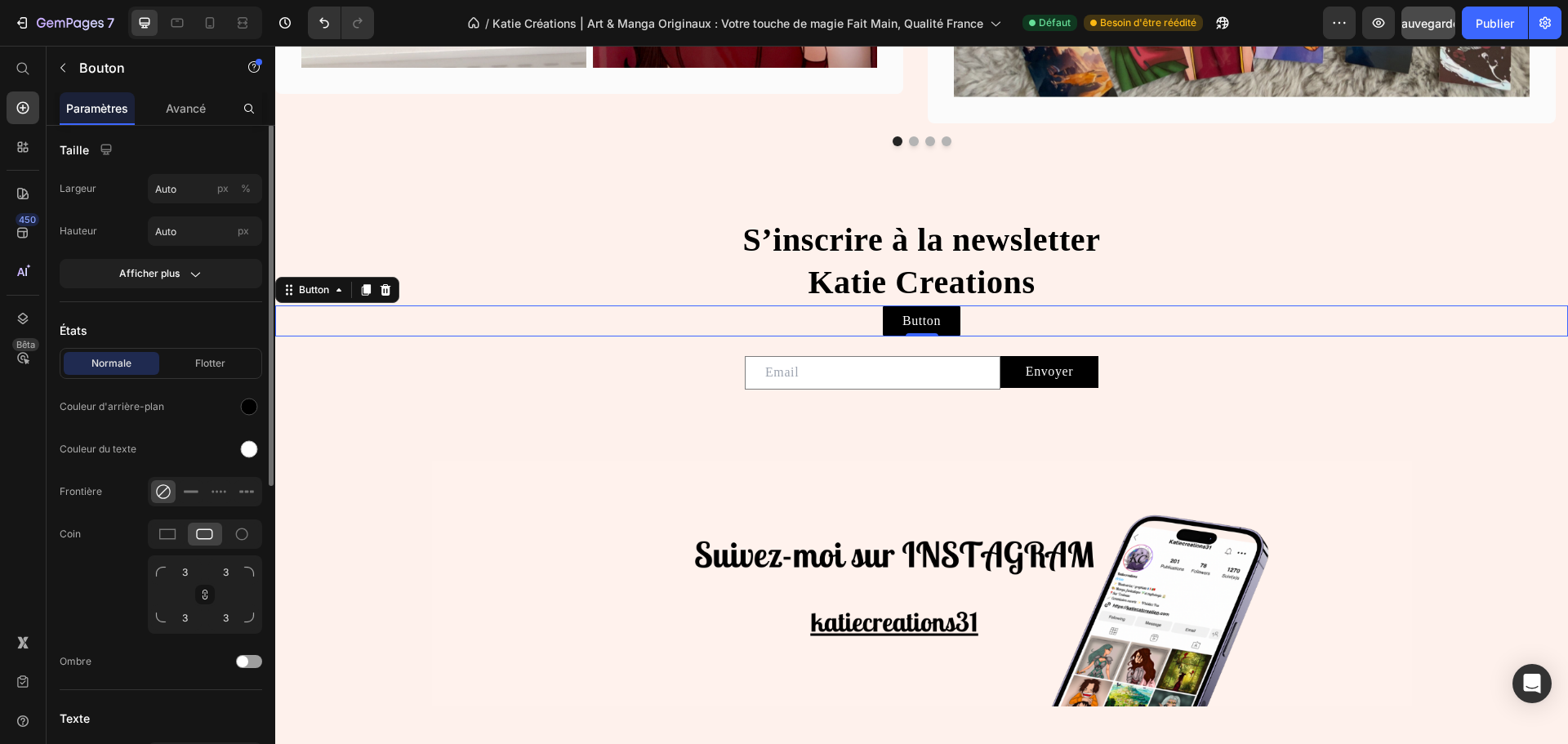 scroll, scrollTop: 149, scrollLeft: 0, axis: vertical 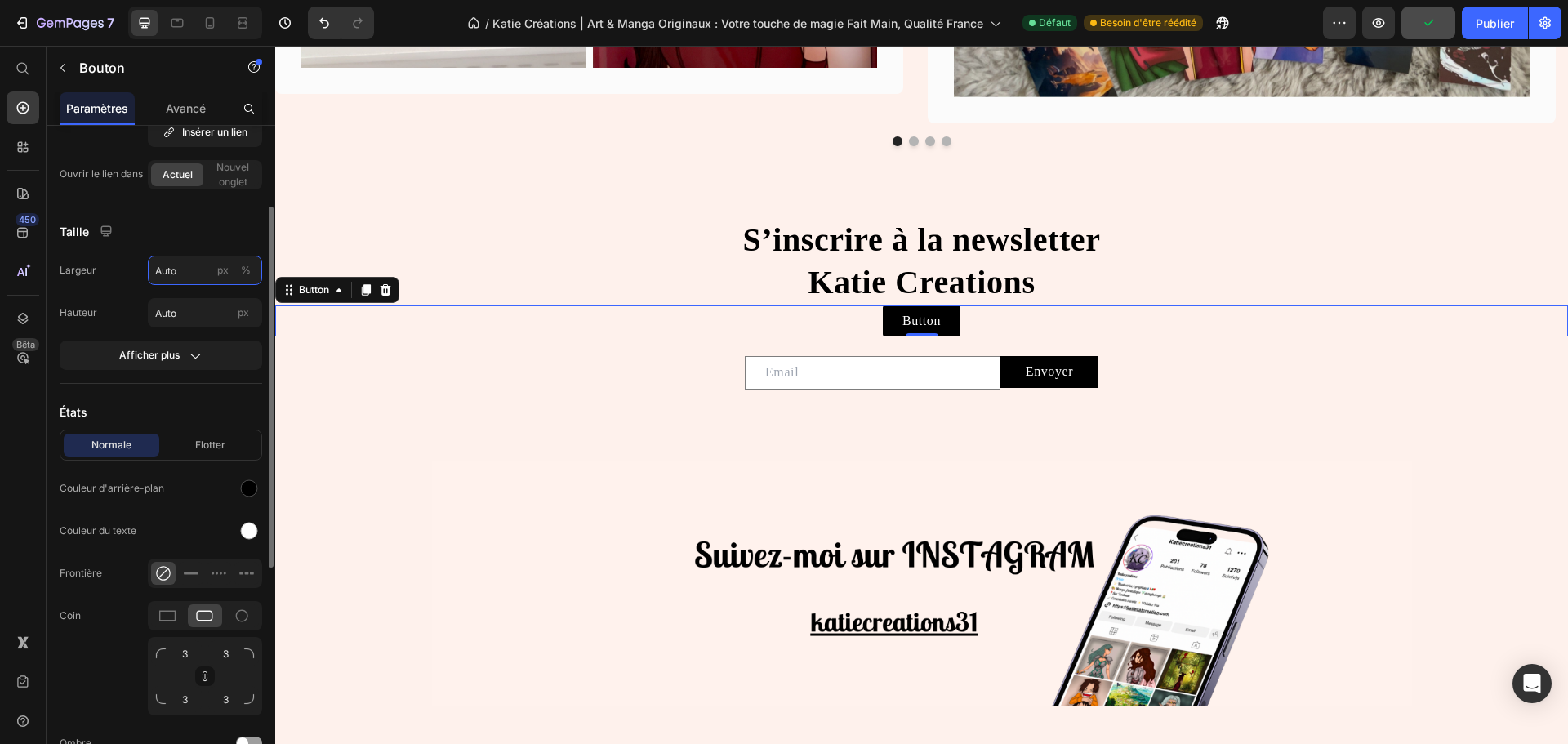 click on "Auto" at bounding box center [205, 270] 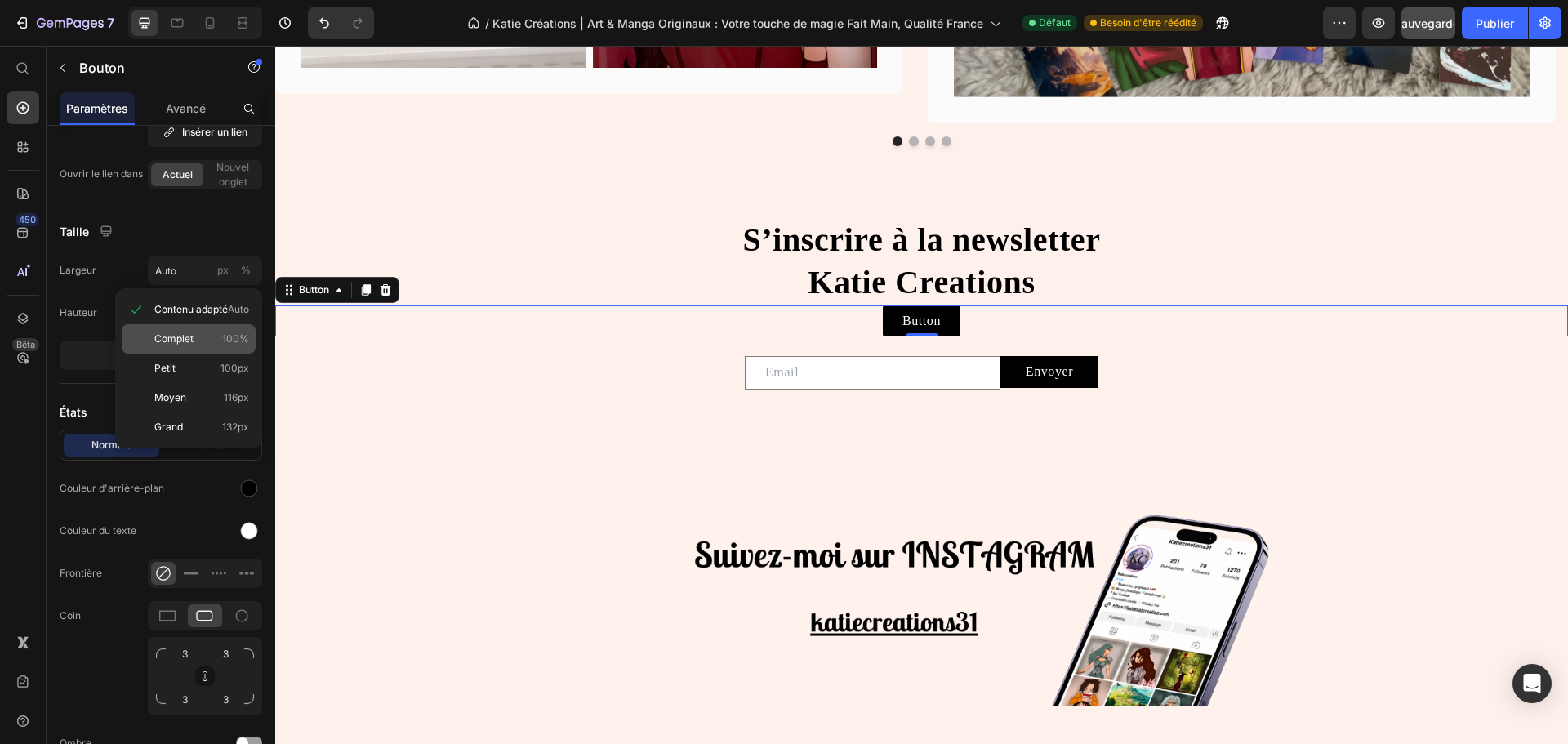 click on "Complet" at bounding box center [174, 338] 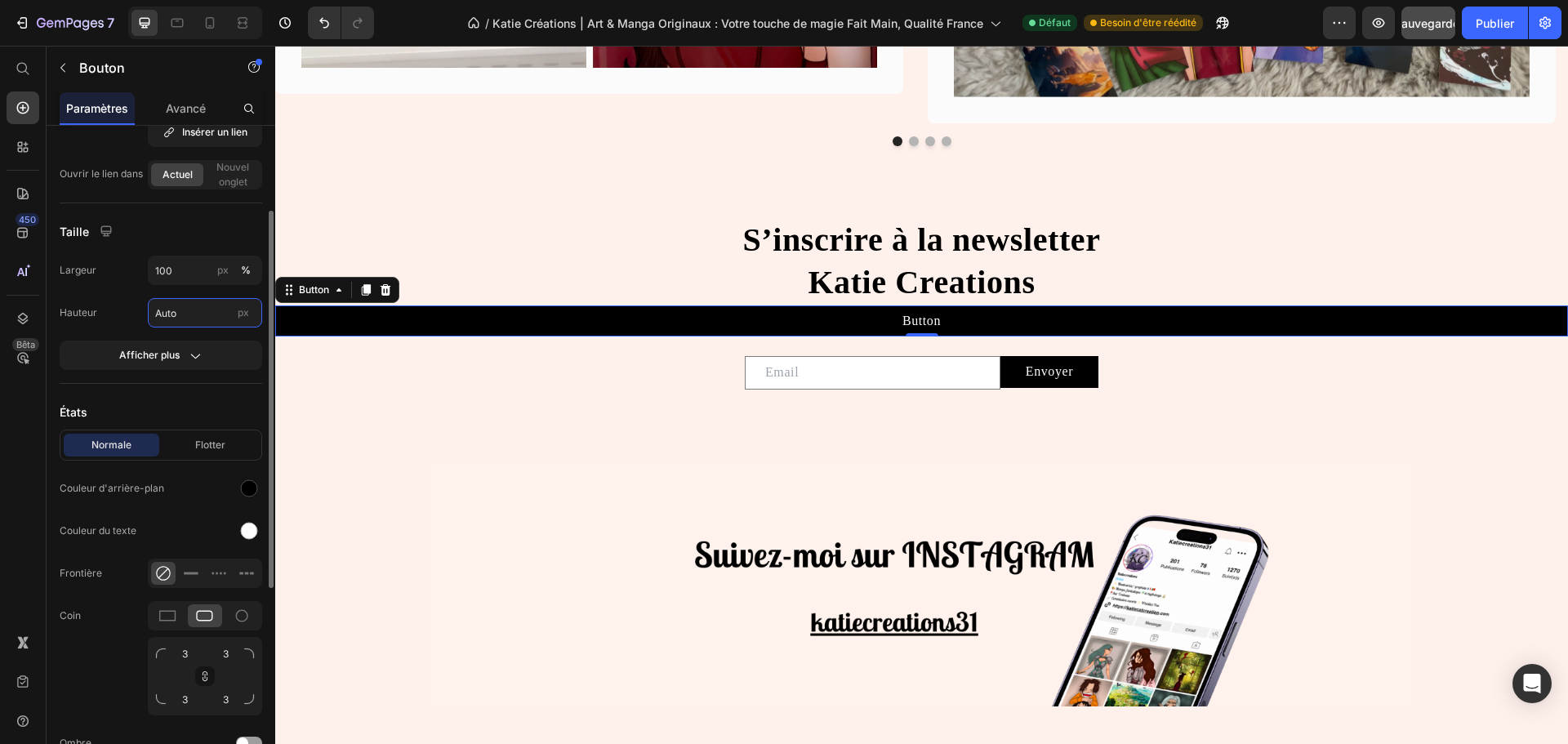 click on "Auto" at bounding box center (205, 313) 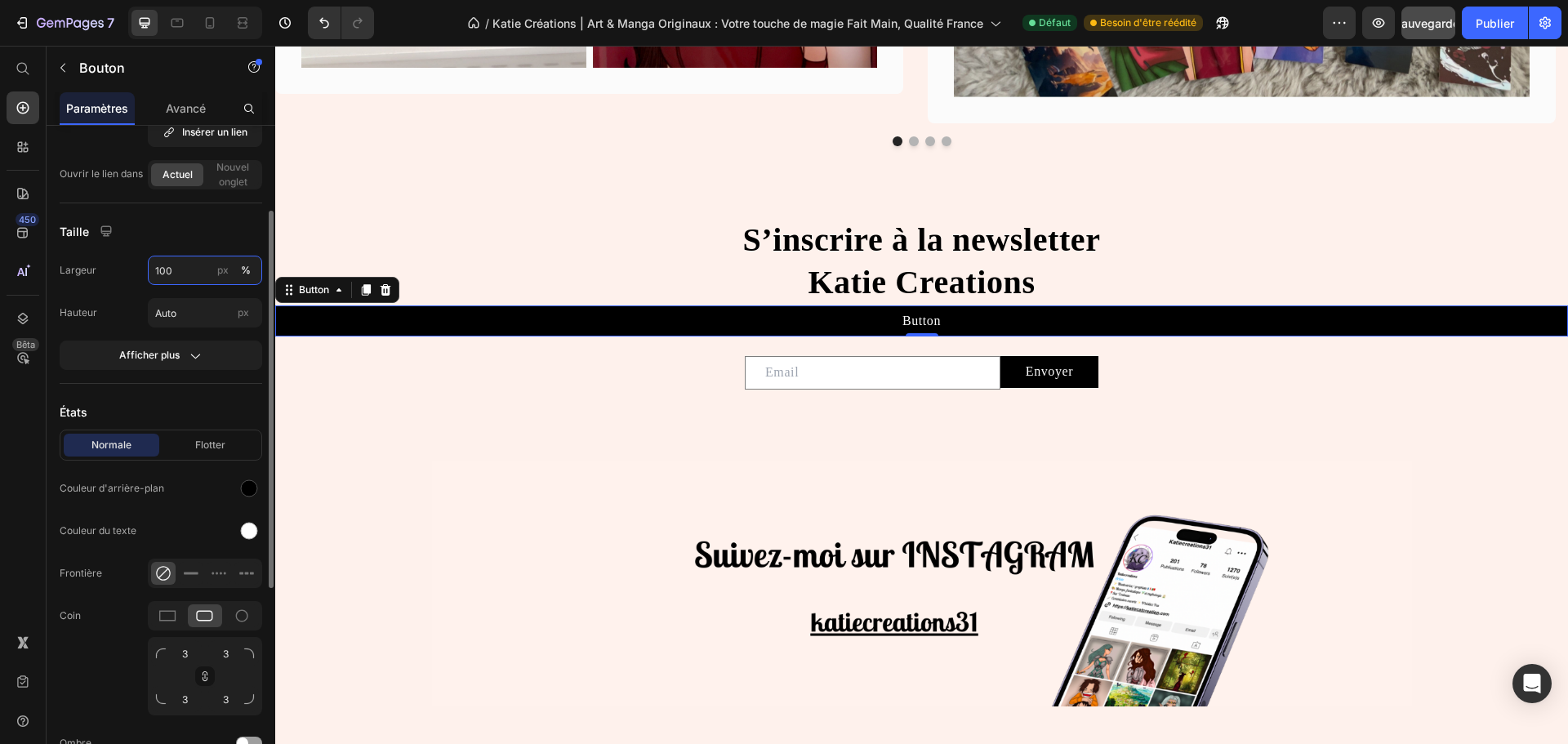 click on "100" at bounding box center [205, 270] 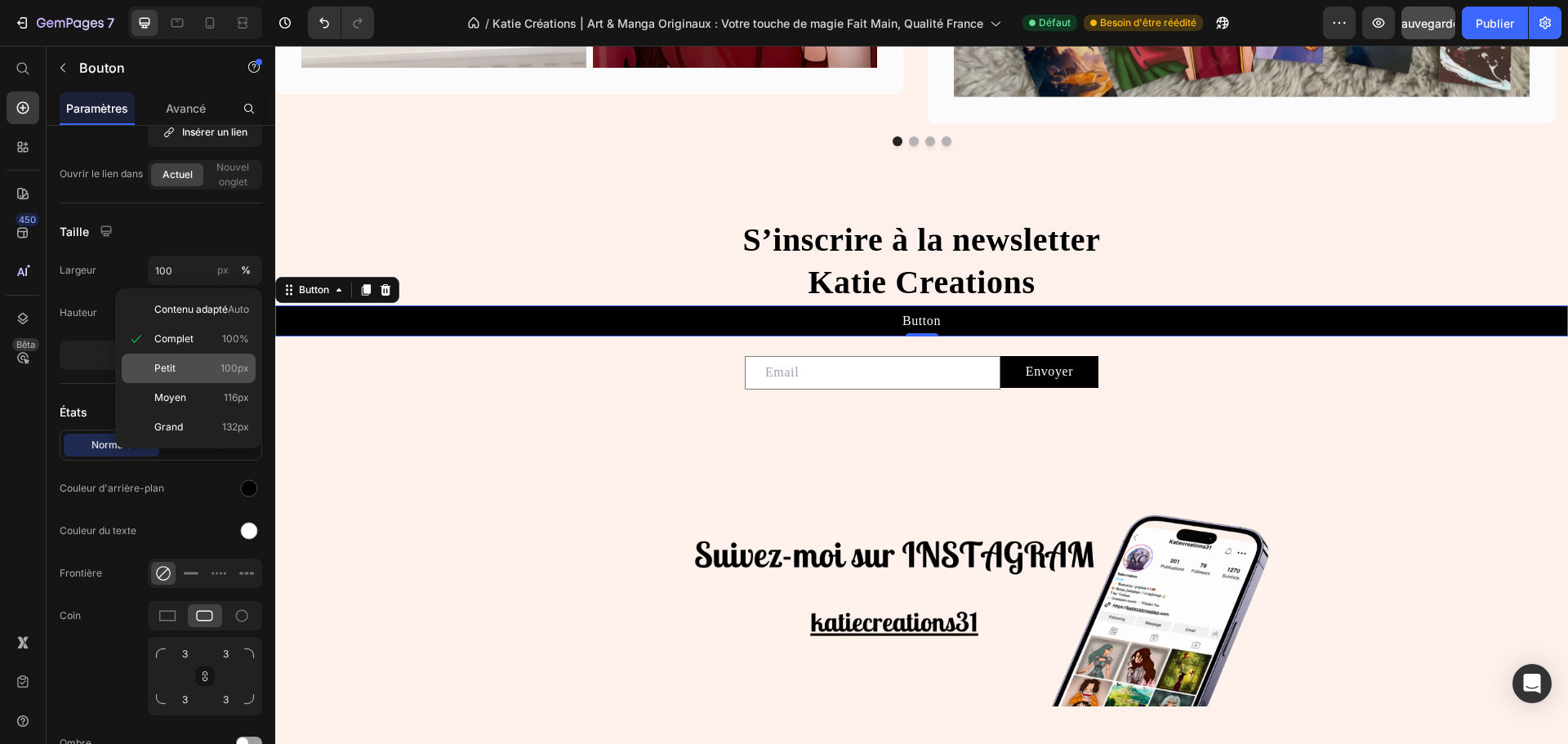 click on "Petit 100px" at bounding box center [202, 368] 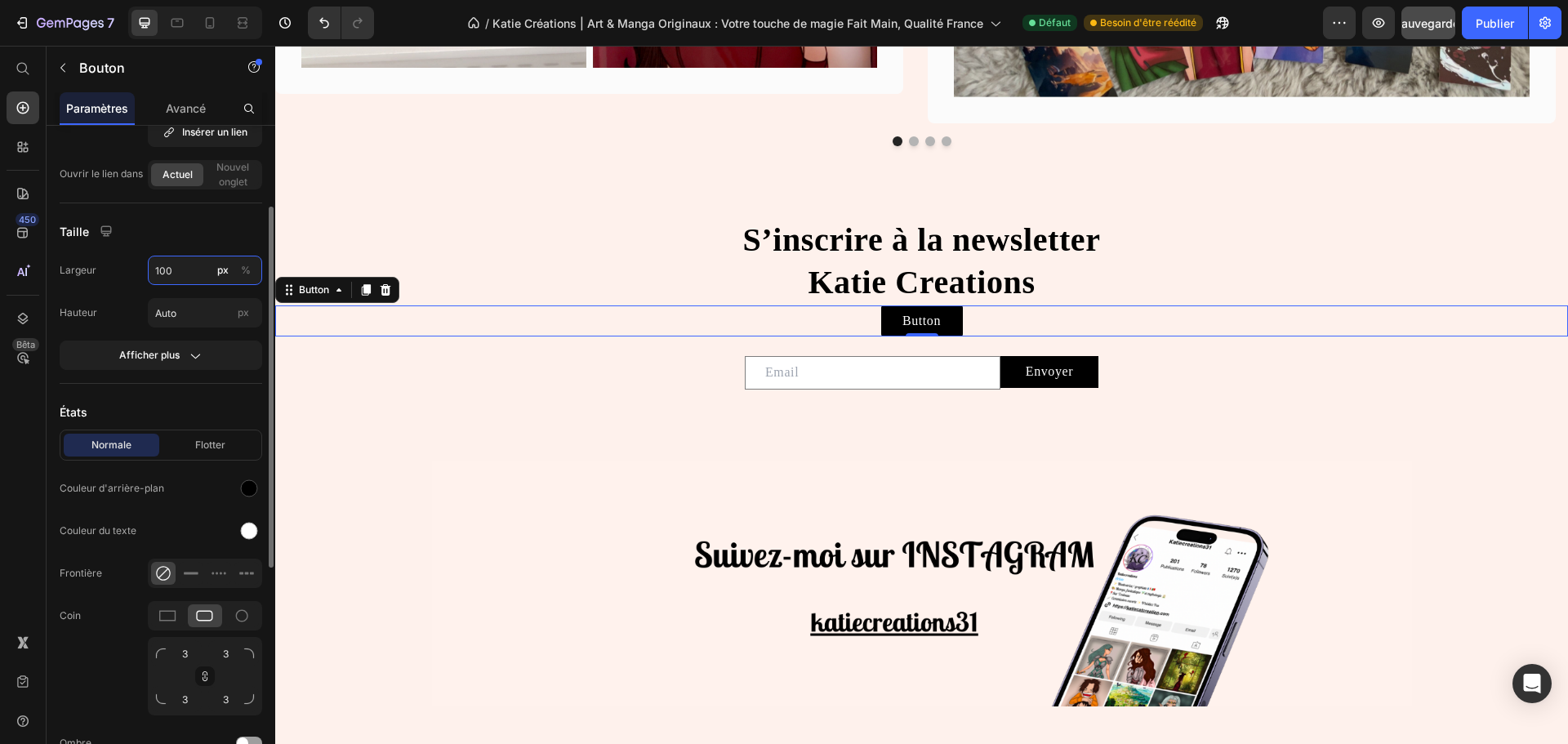 click on "100" at bounding box center [205, 270] 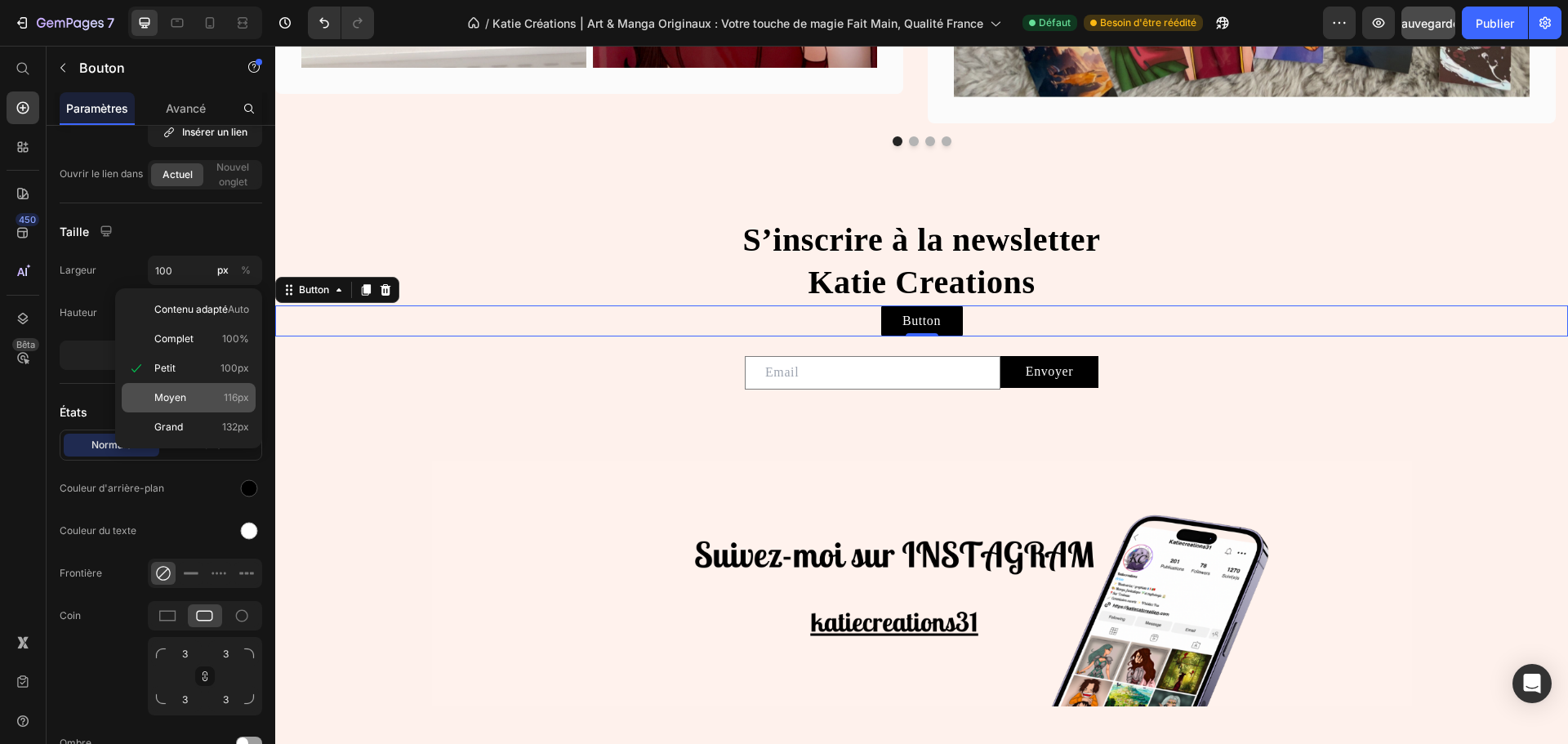 click on "Moyen 116px" at bounding box center [202, 398] 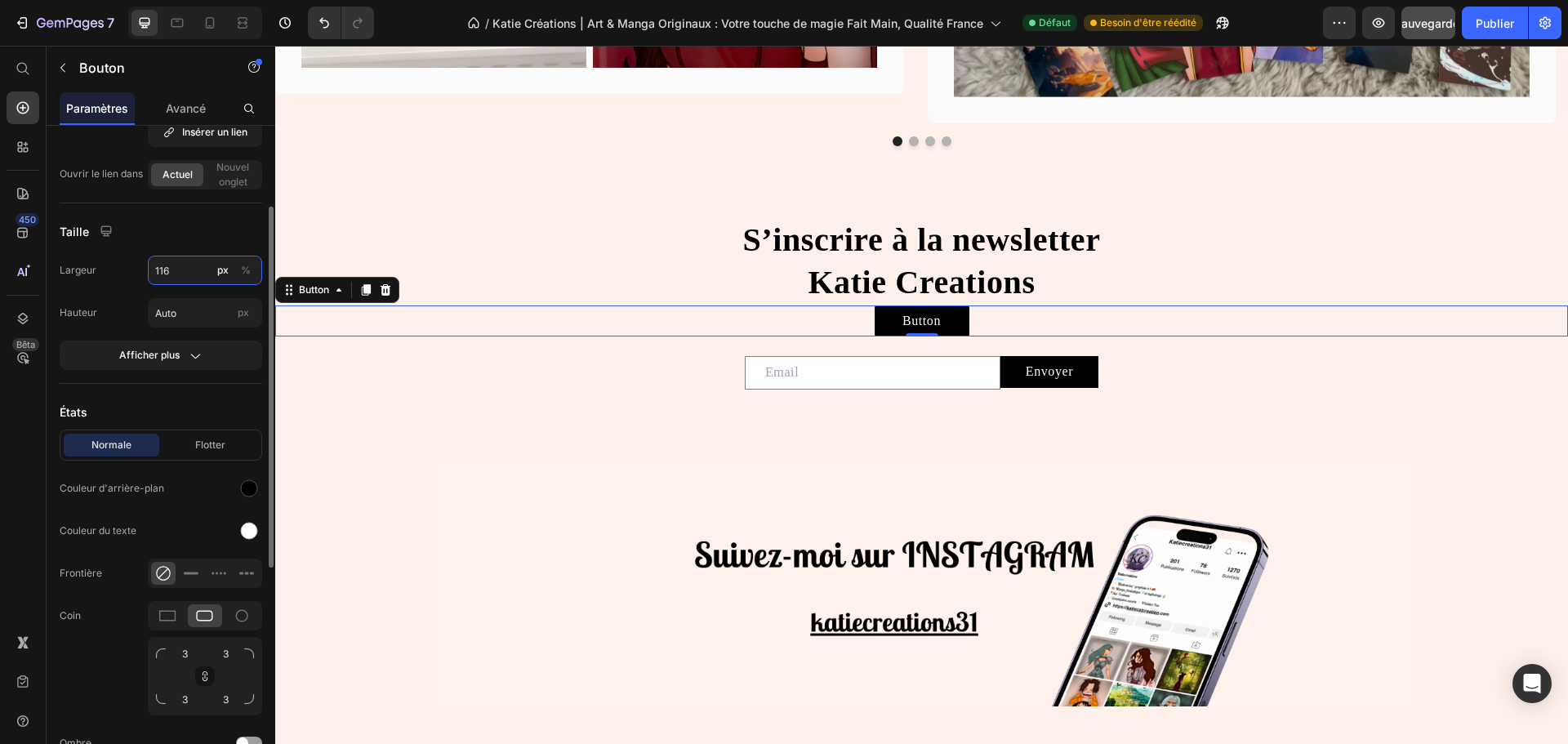 click on "116" at bounding box center (205, 270) 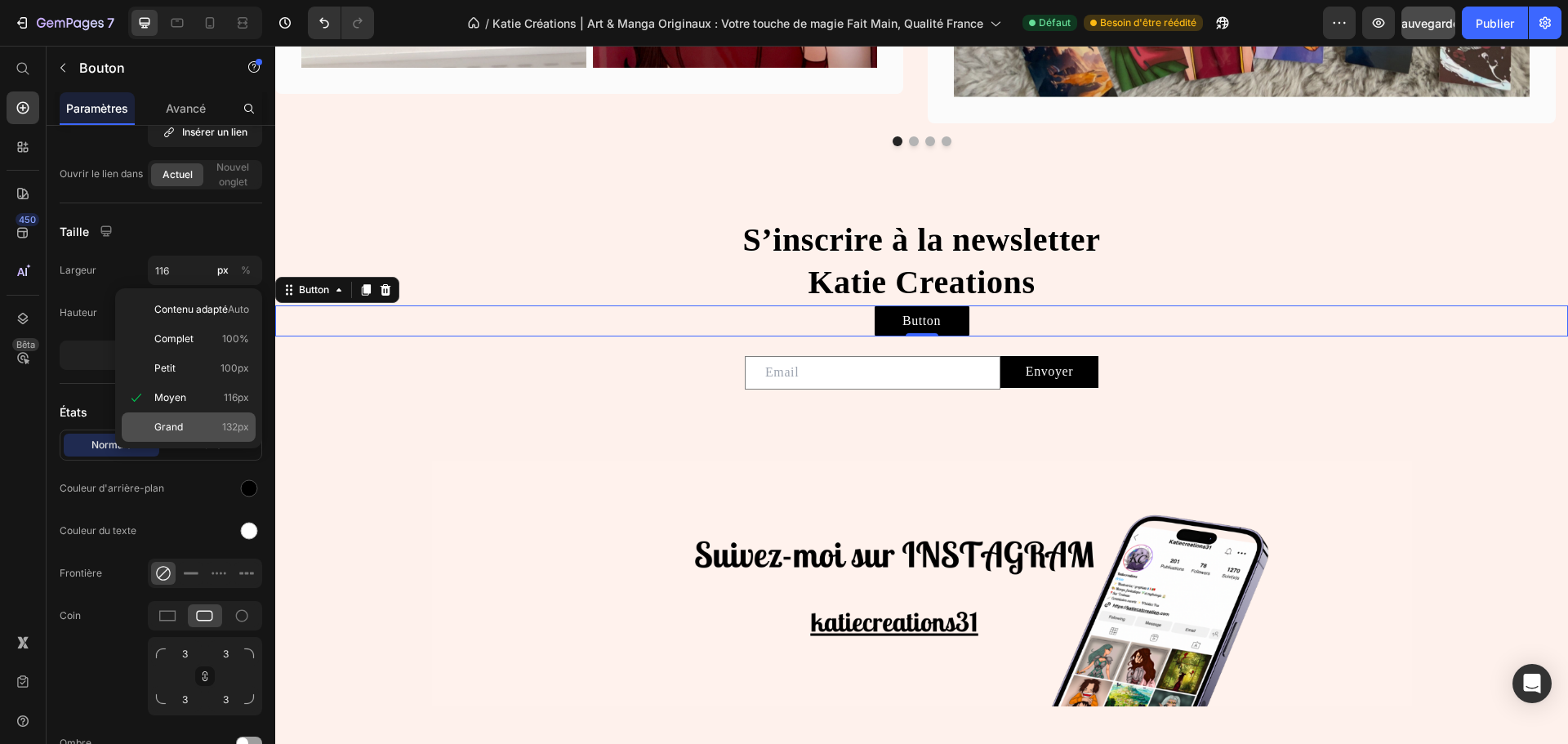 click on "Grand" at bounding box center [168, 426] 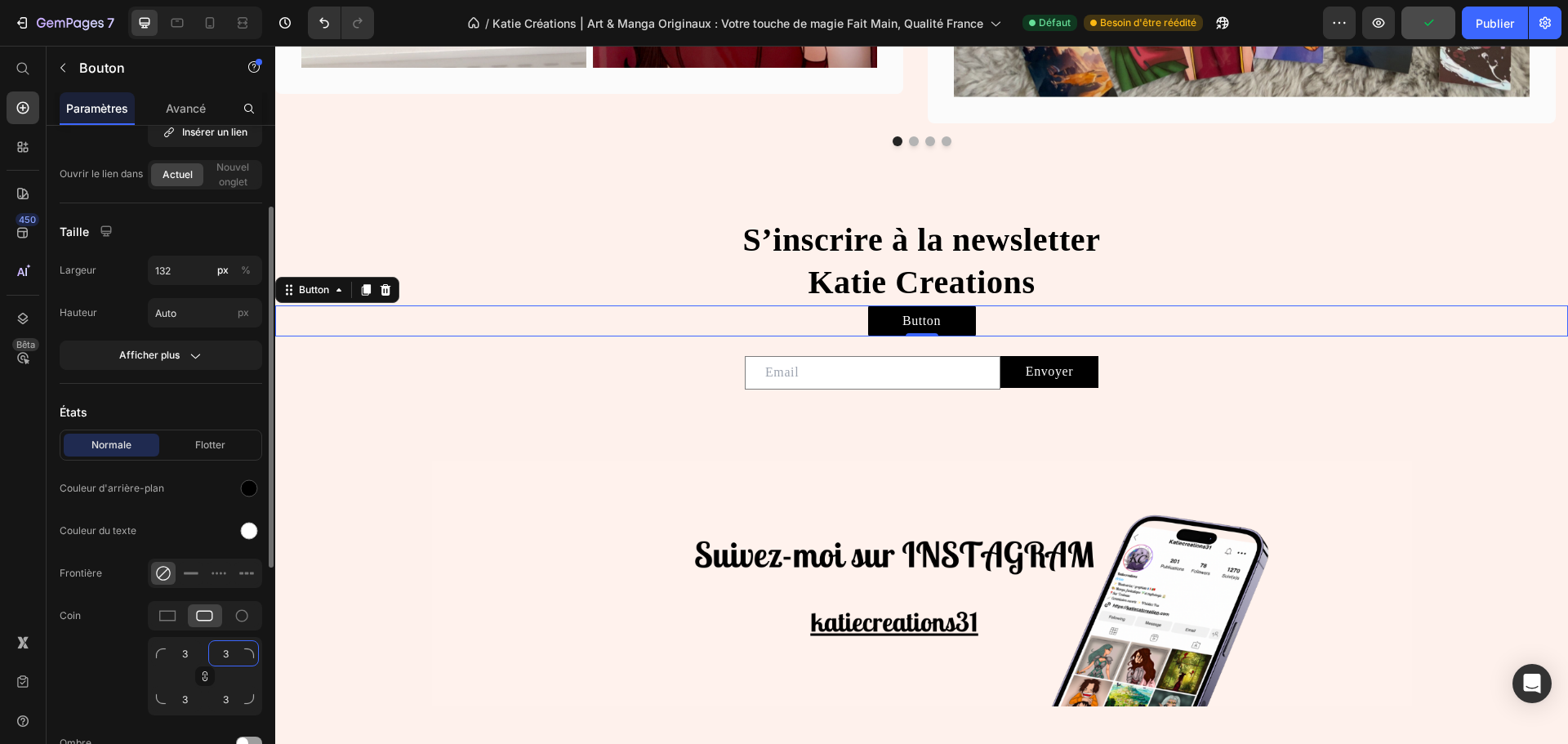 click on "3" 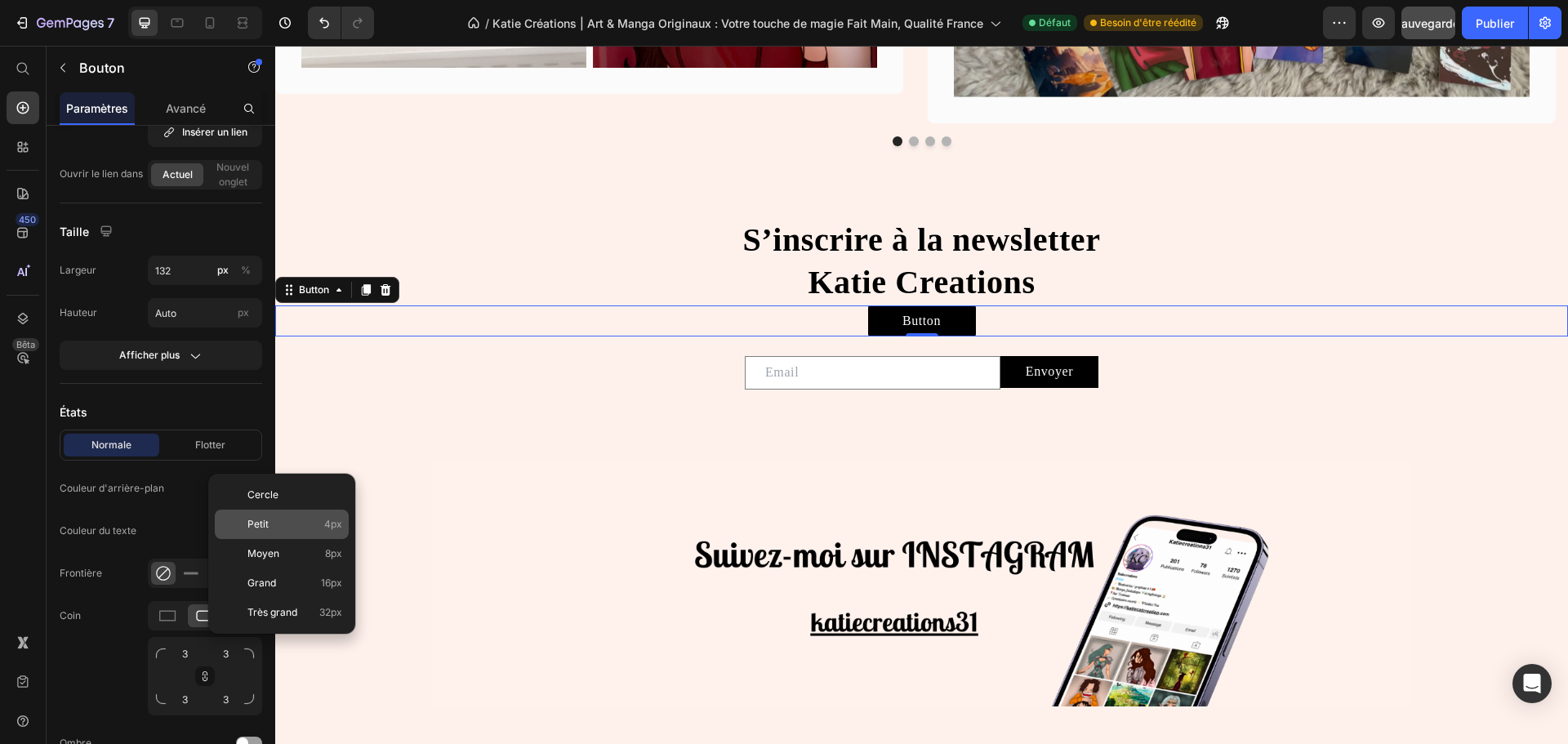 click on "Petit 4px" 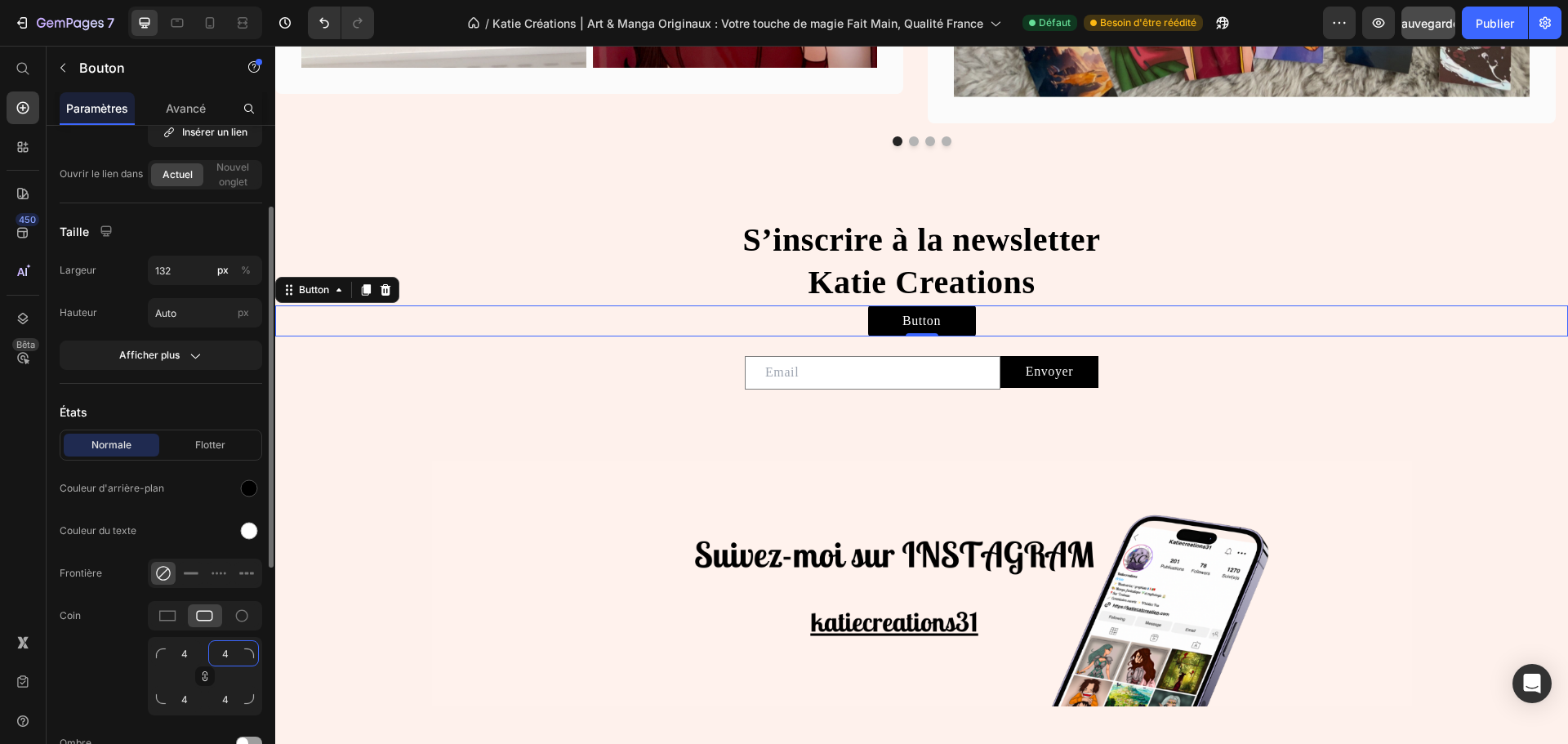 click on "4" 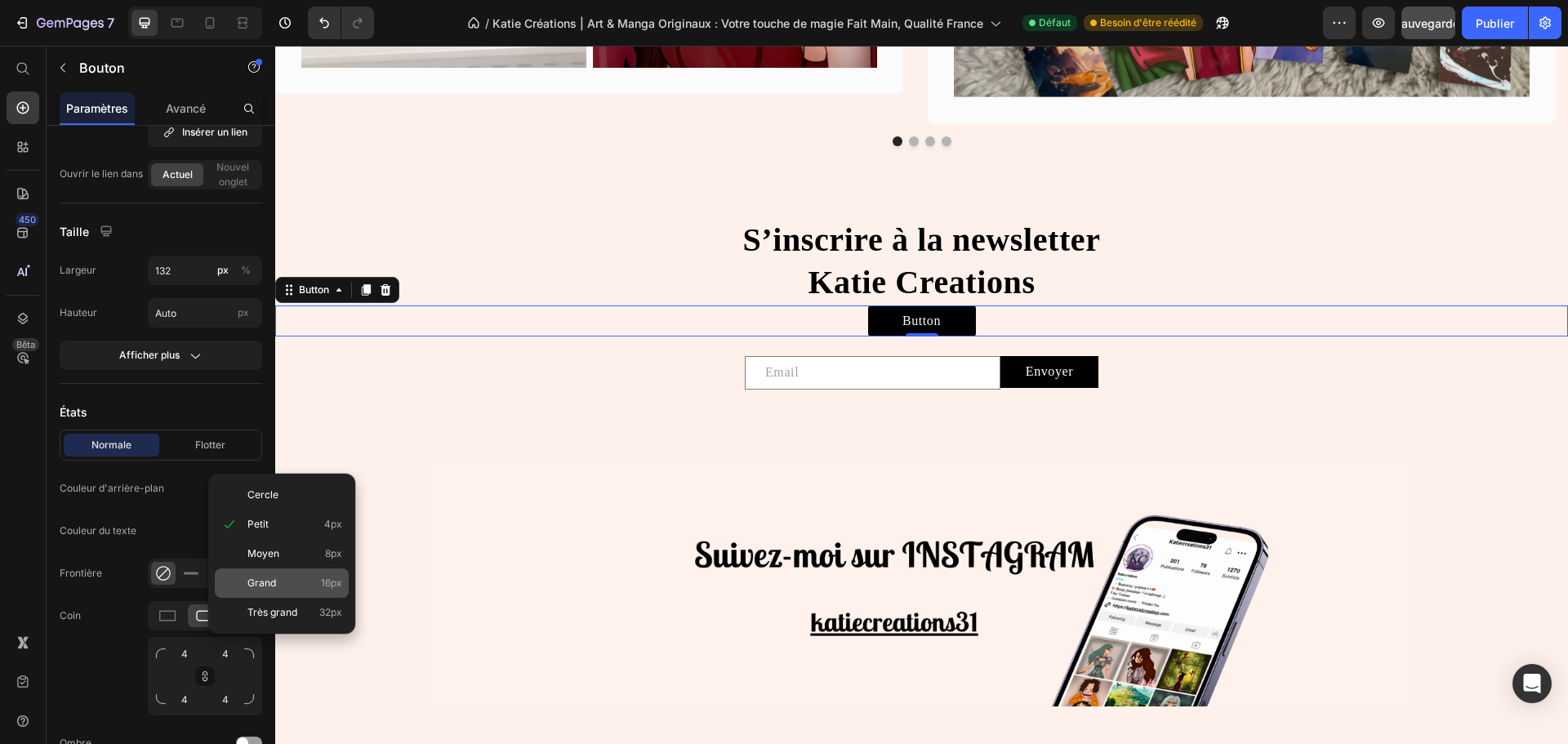 click on "Grand" at bounding box center (261, 582) 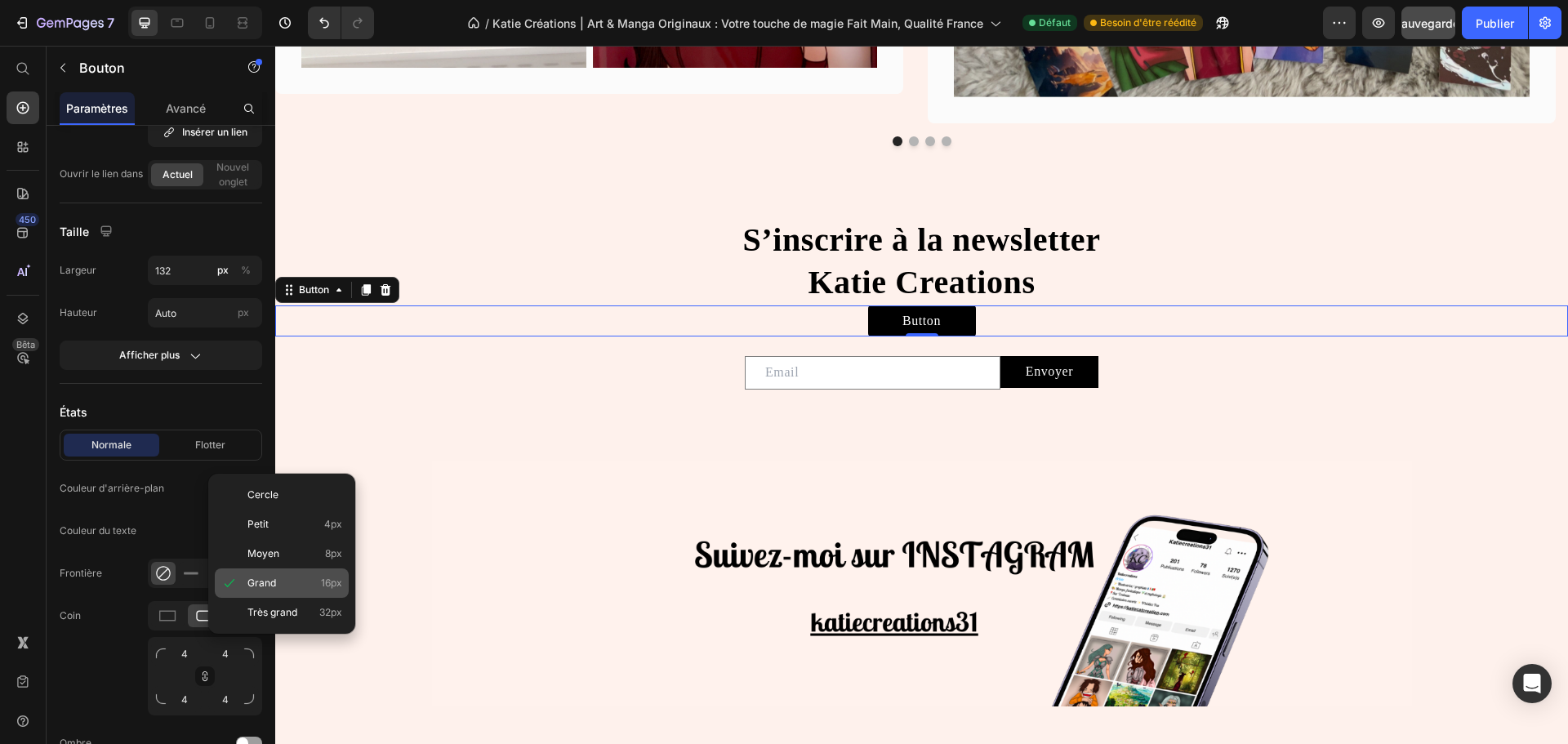 type on "16" 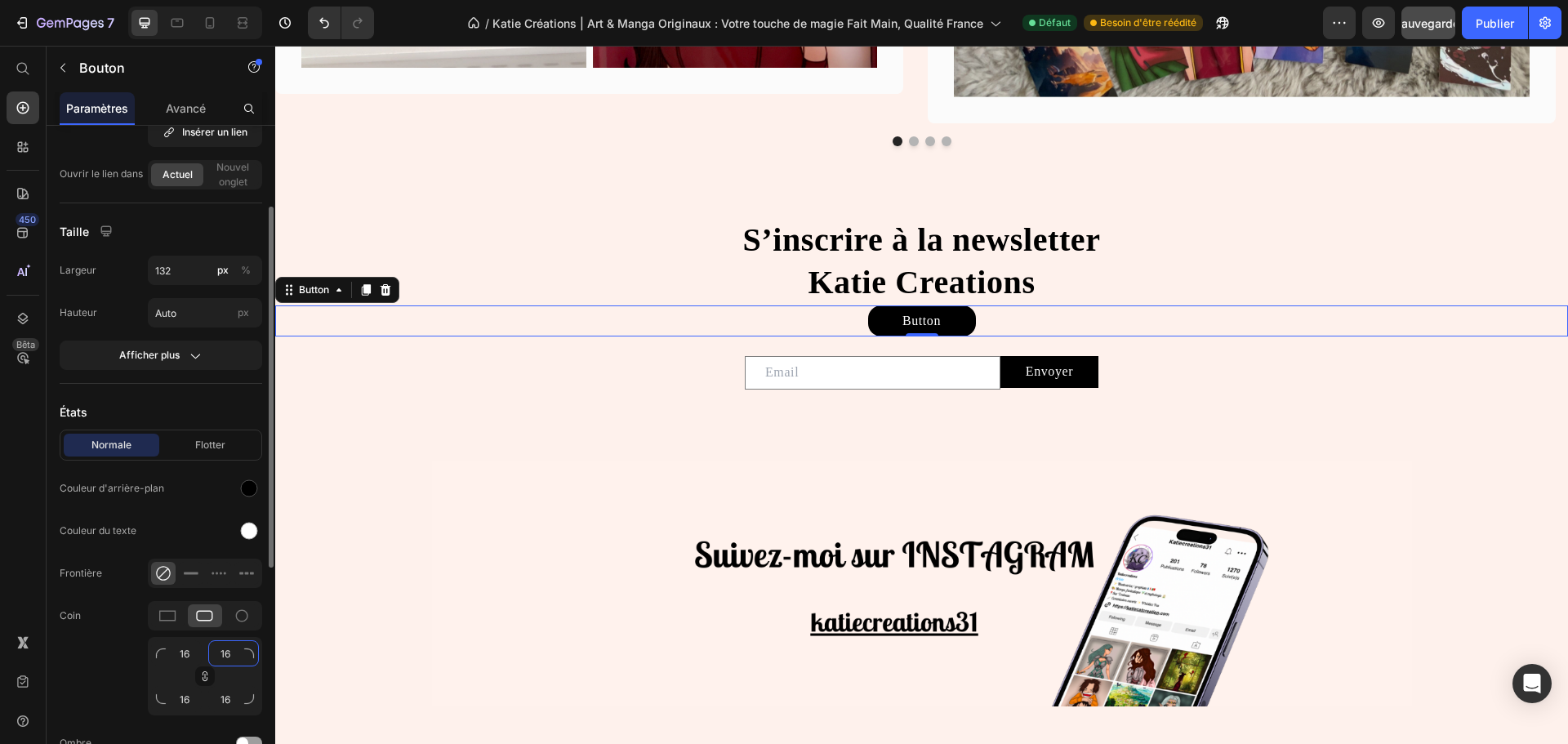 click on "16" 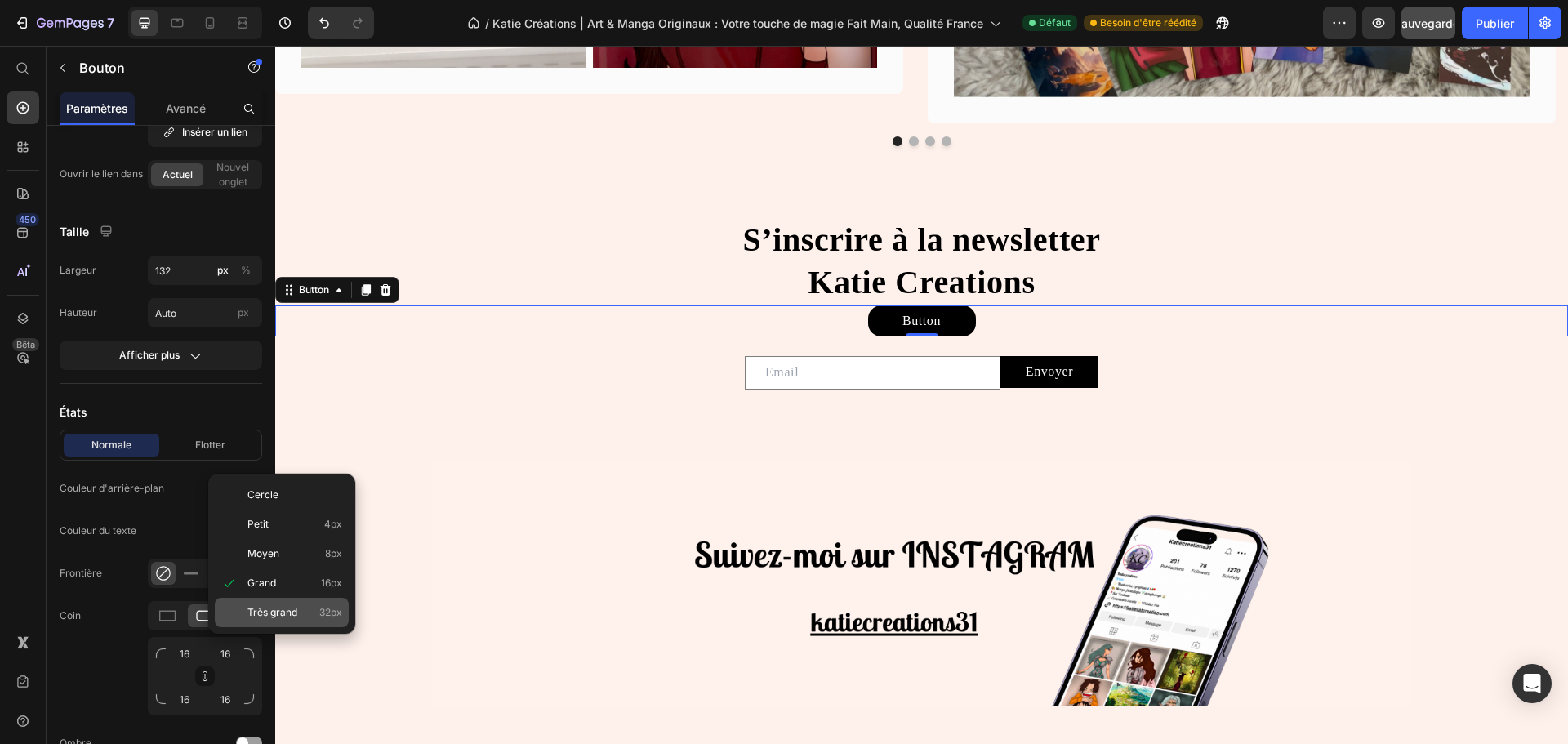 click on "Très grand" at bounding box center (272, 612) 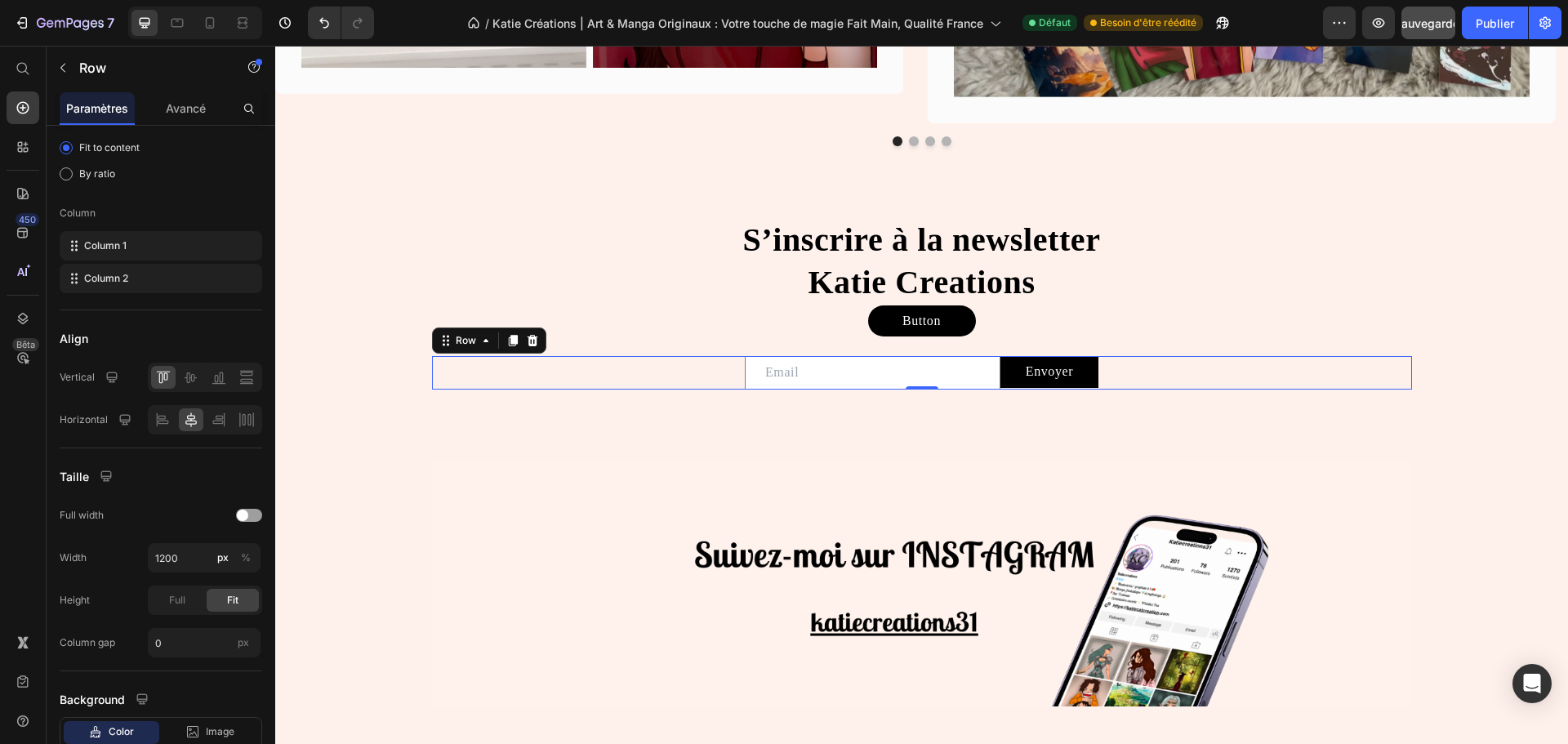 click on "Email Field Envoyer Submit Button Row   0" at bounding box center [922, 372] 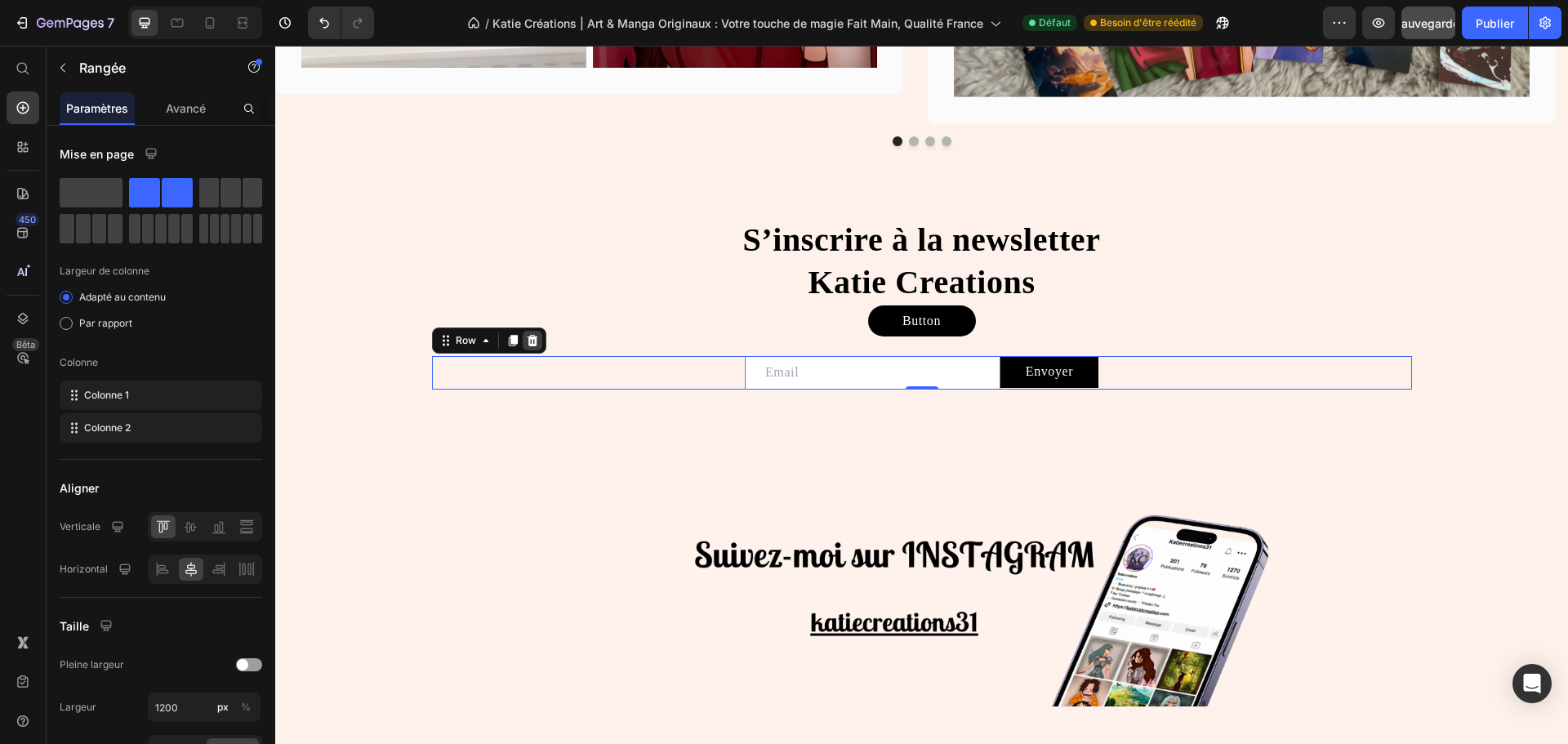 click at bounding box center [532, 341] 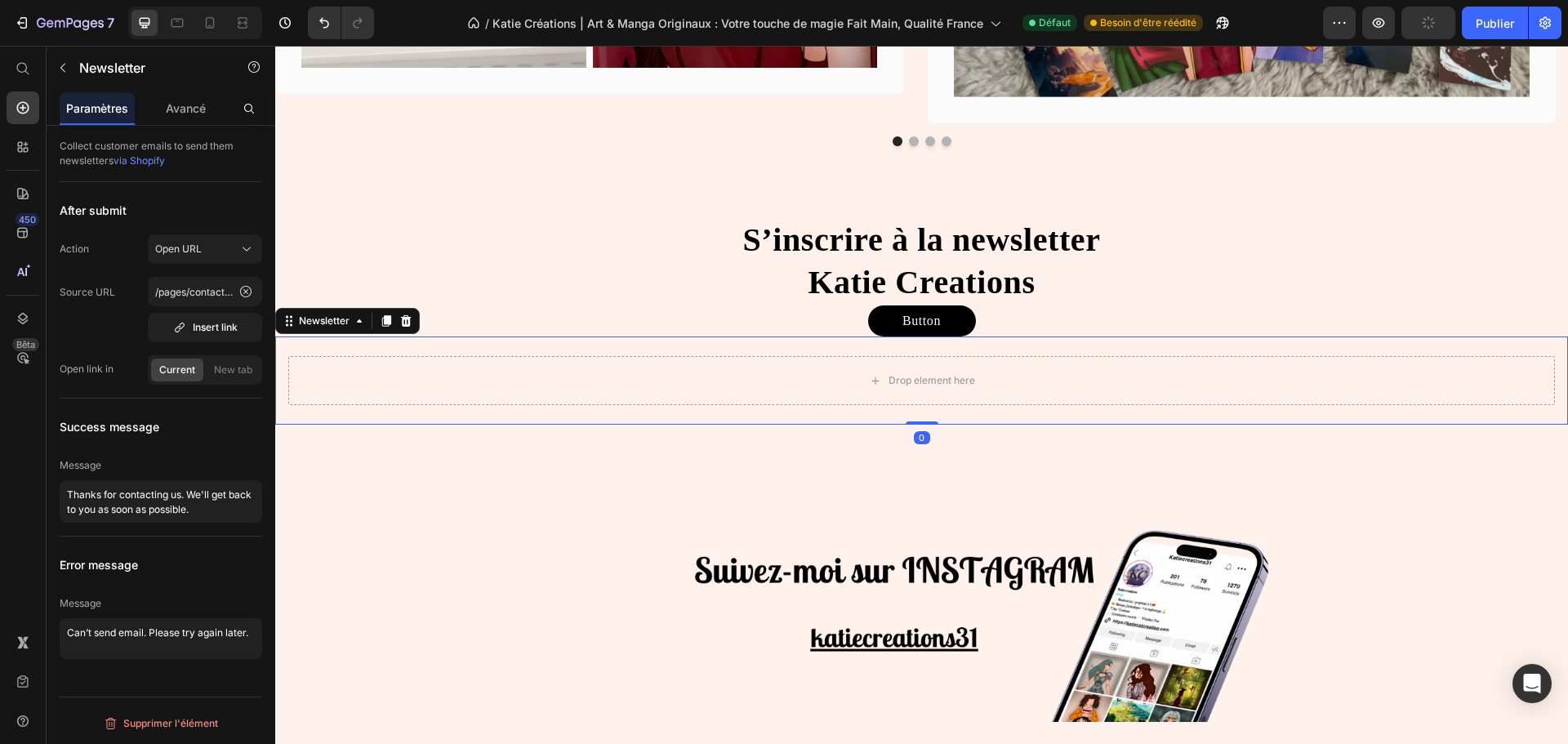 click on "Drop element here Newsletter   0" at bounding box center [921, 381] 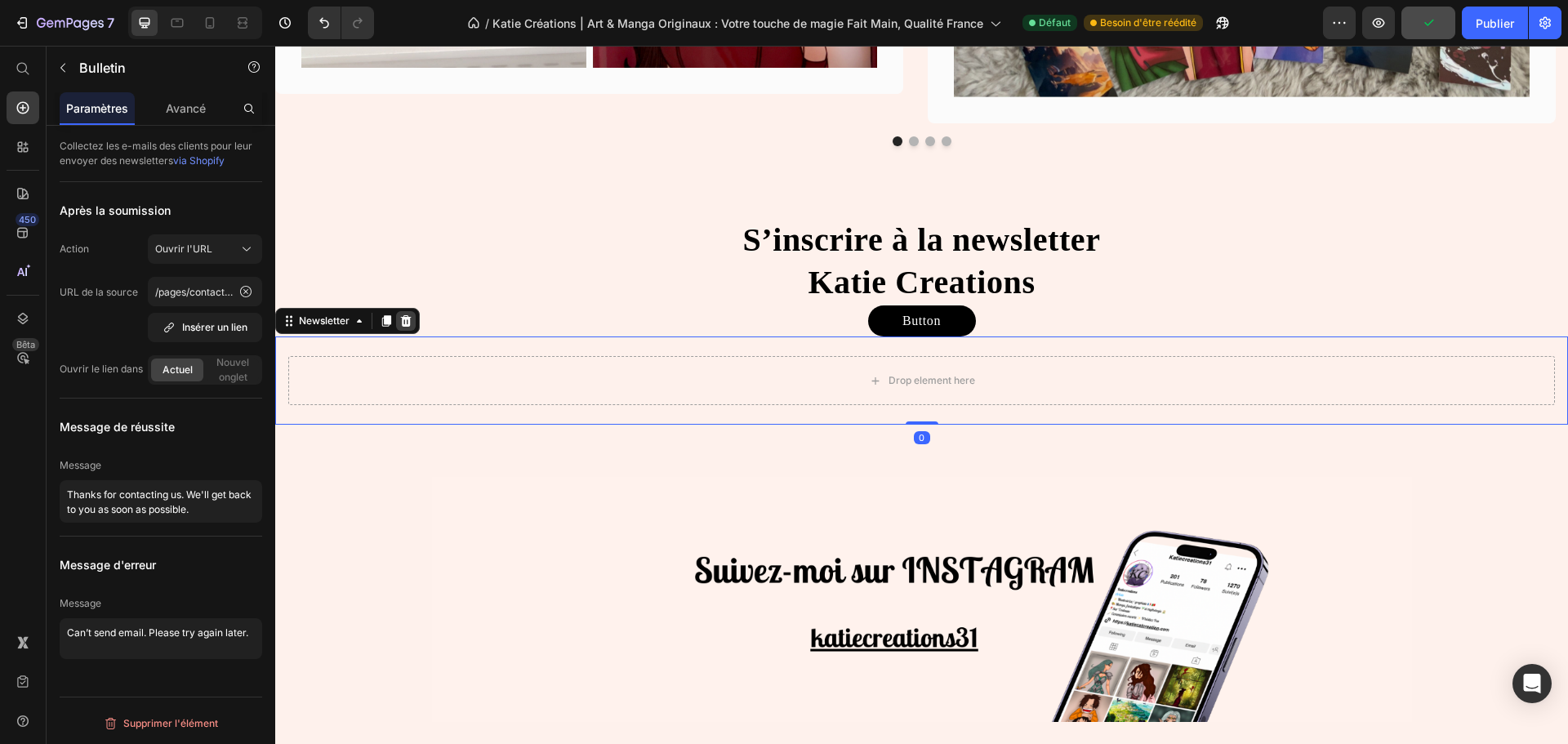 click 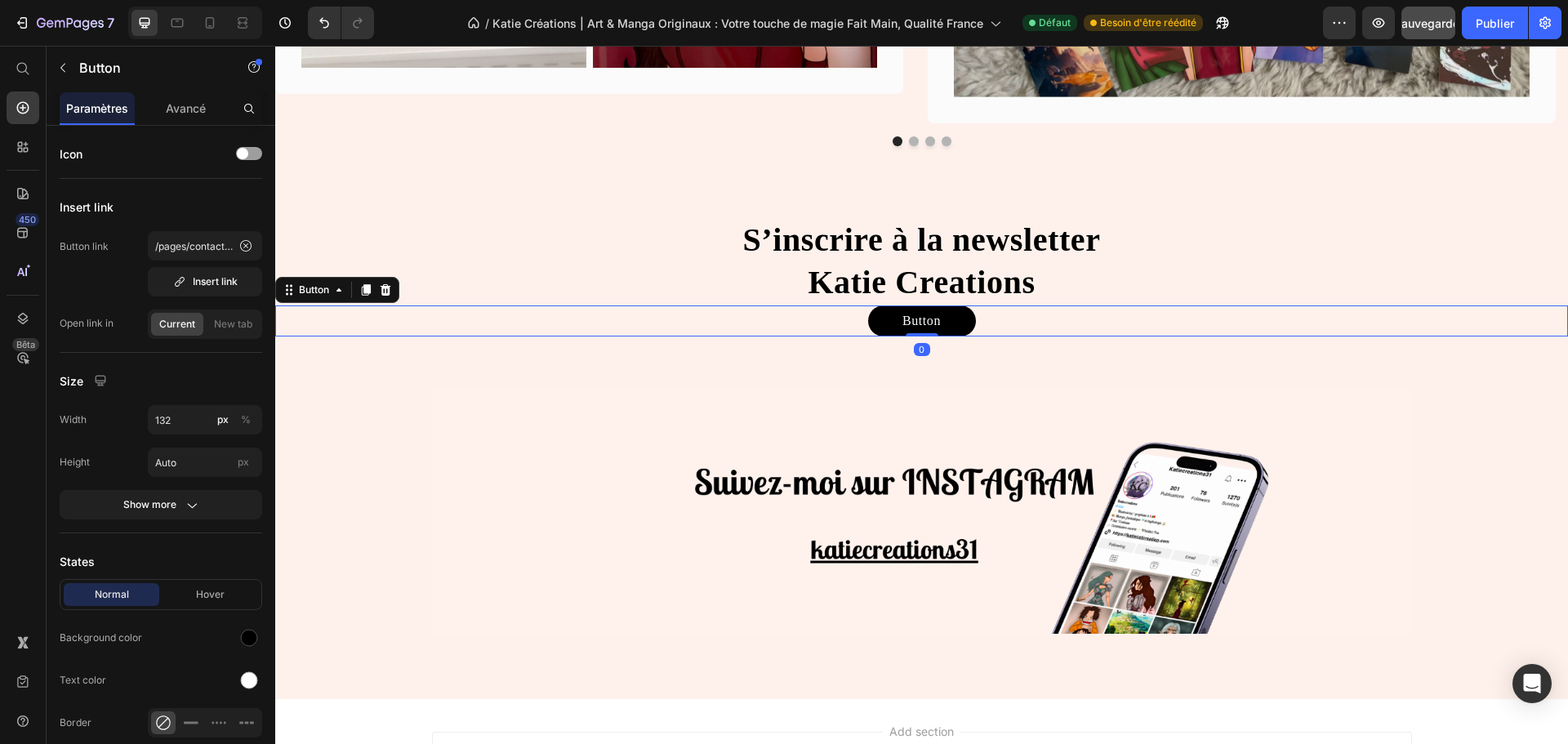 click on "Button Button   0" at bounding box center [921, 321] 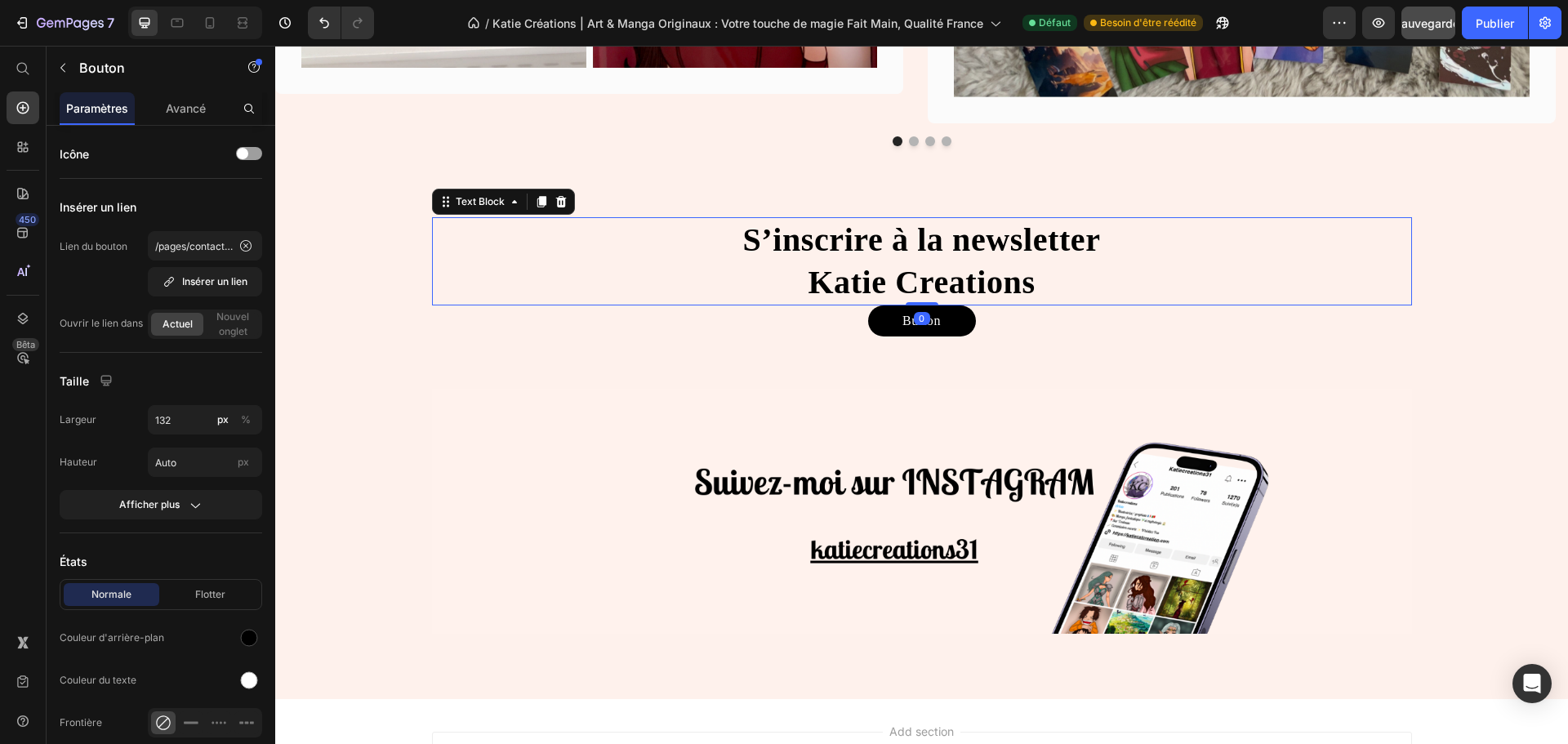 click on "Katie Creations" at bounding box center [921, 282] 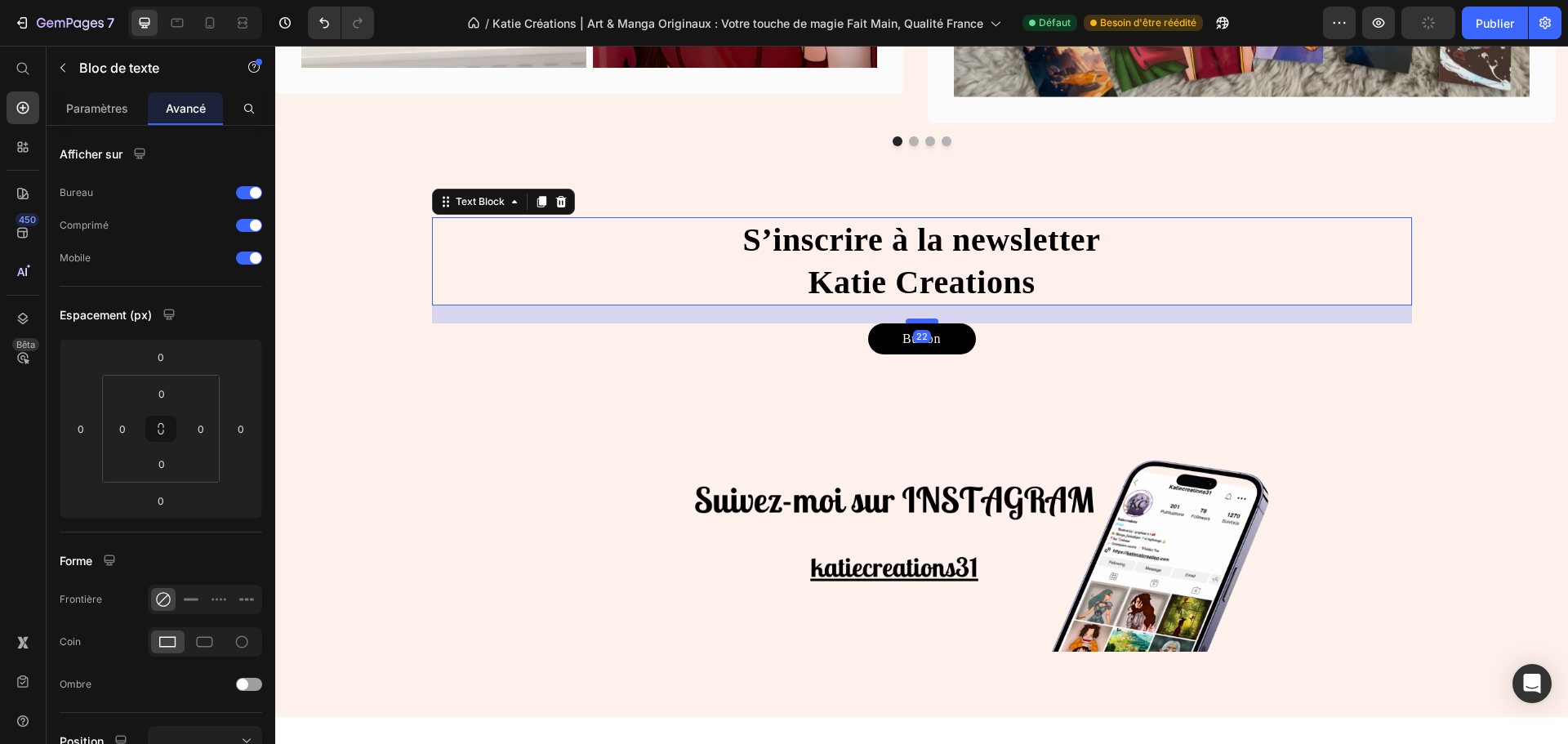 drag, startPoint x: 917, startPoint y: 303, endPoint x: 915, endPoint y: 321, distance: 18.11077 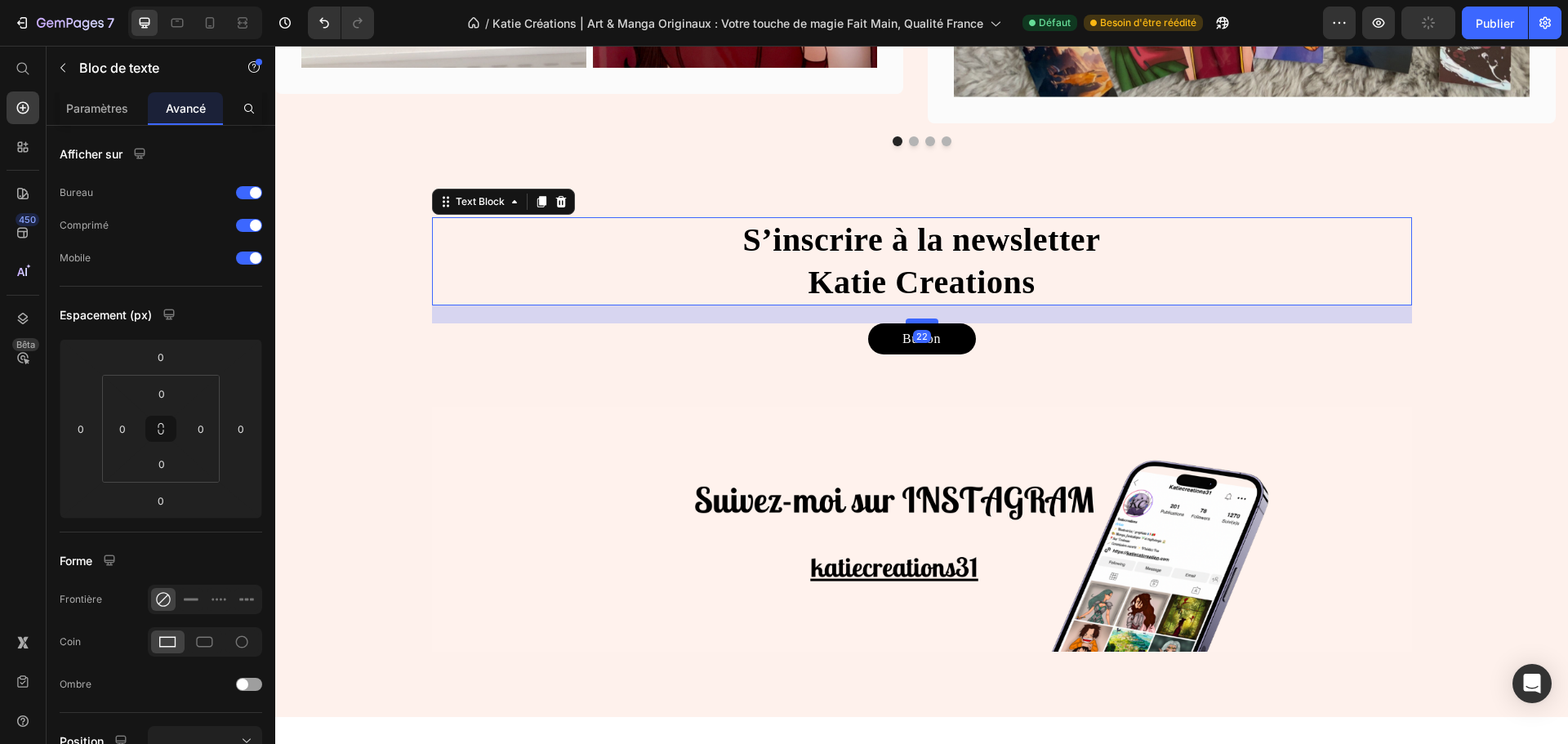 click at bounding box center (922, 321) 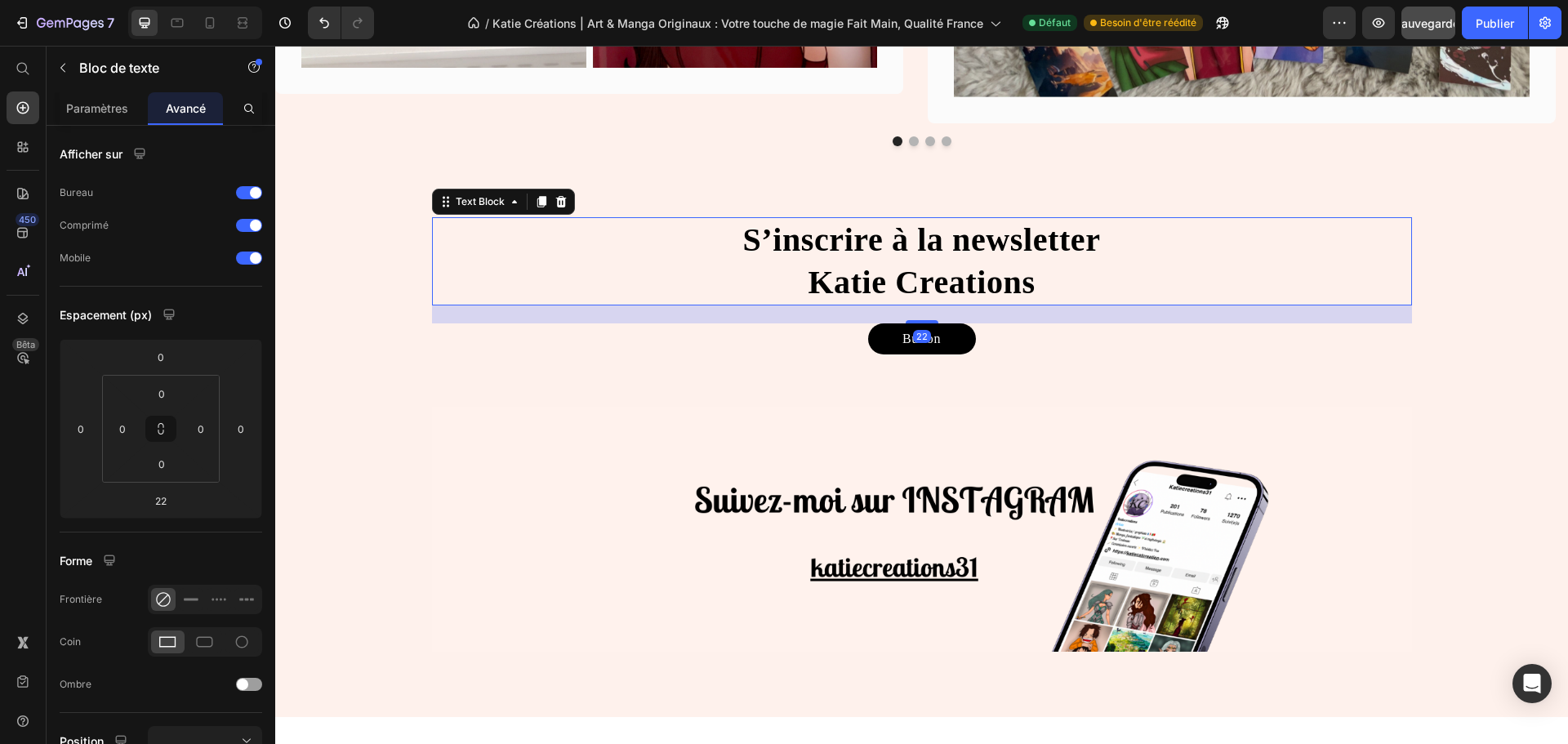 drag, startPoint x: 700, startPoint y: 323, endPoint x: 679, endPoint y: 323, distance: 21 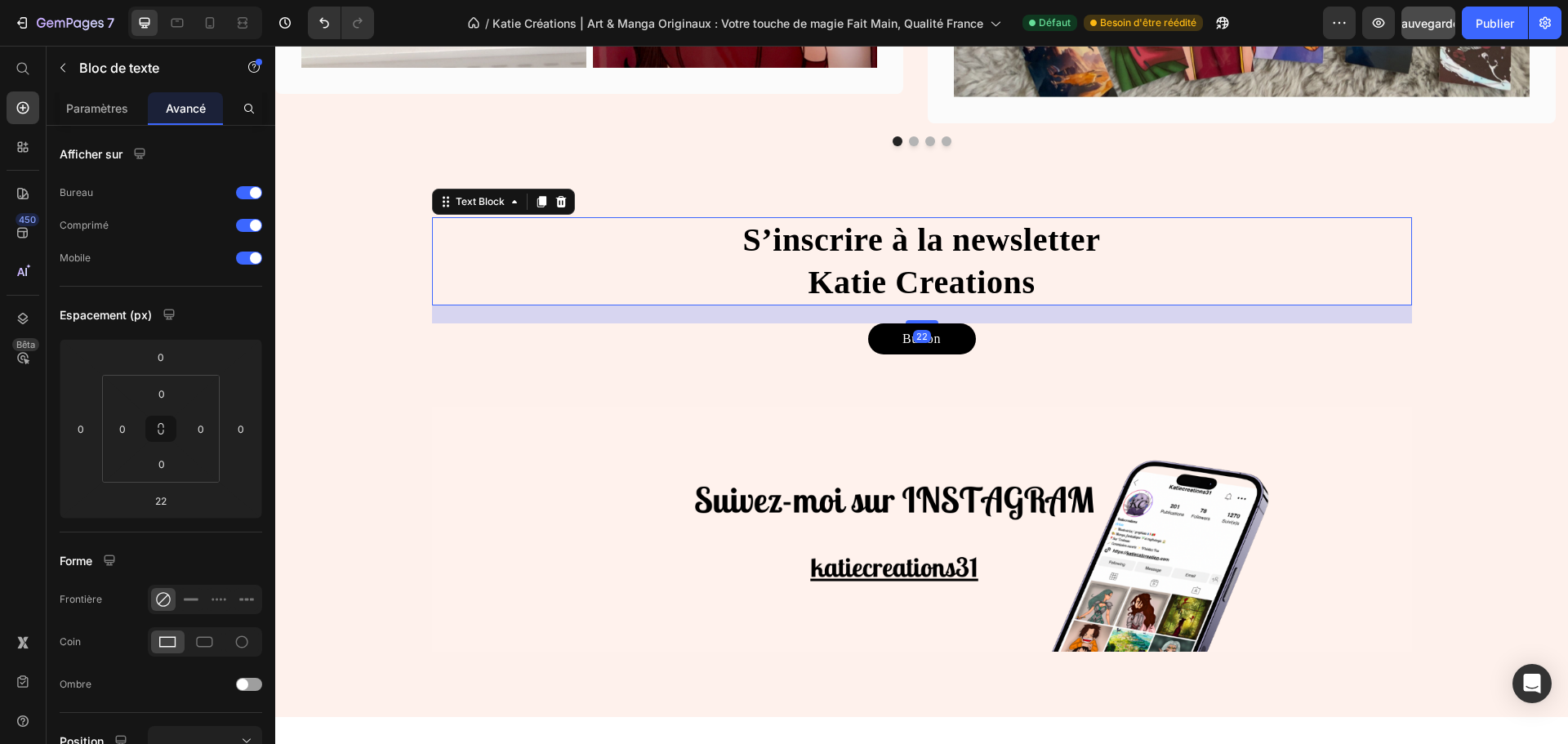 click on "22" at bounding box center (922, 314) 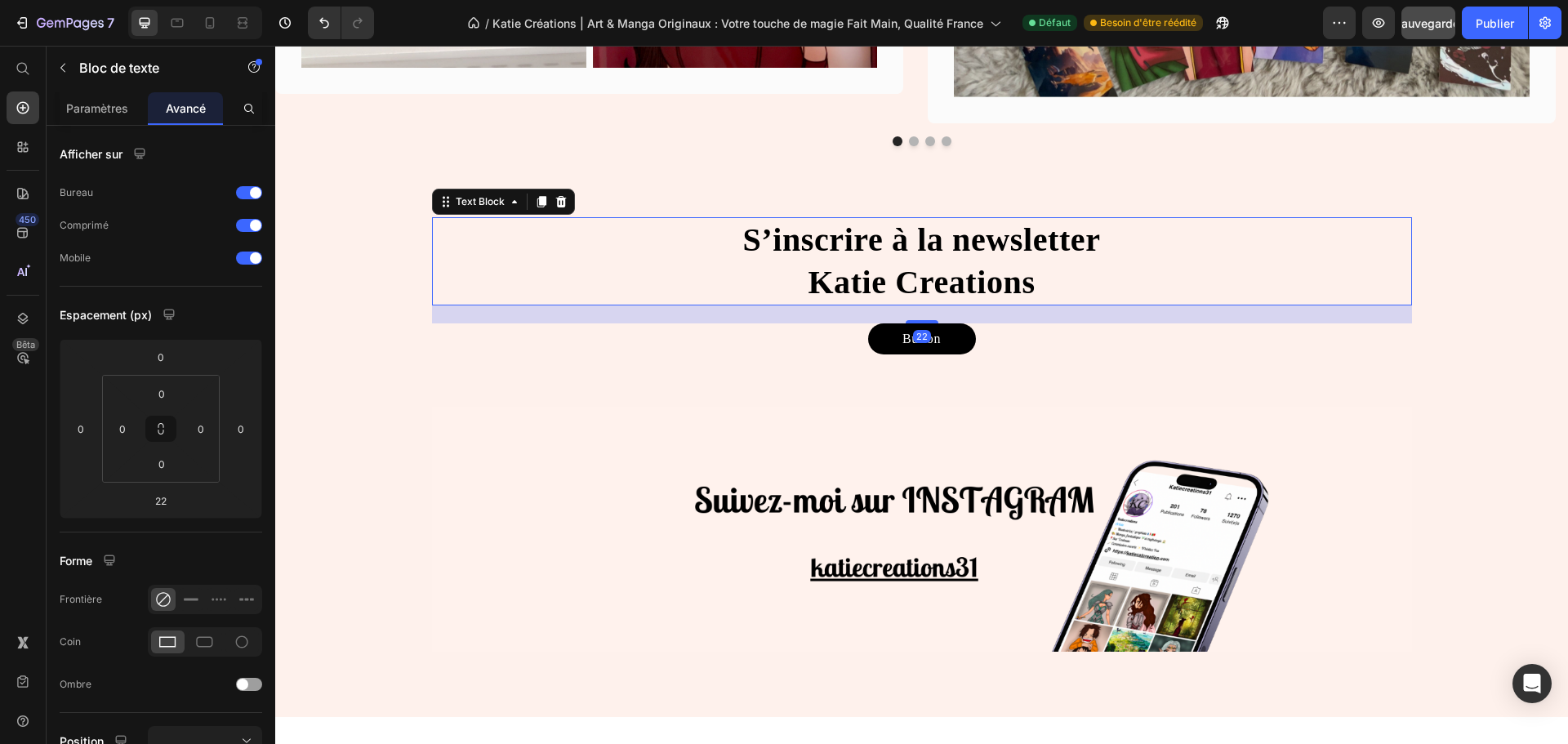 click on "S’inscrire à la newsletter Katie Creations" at bounding box center (922, 261) 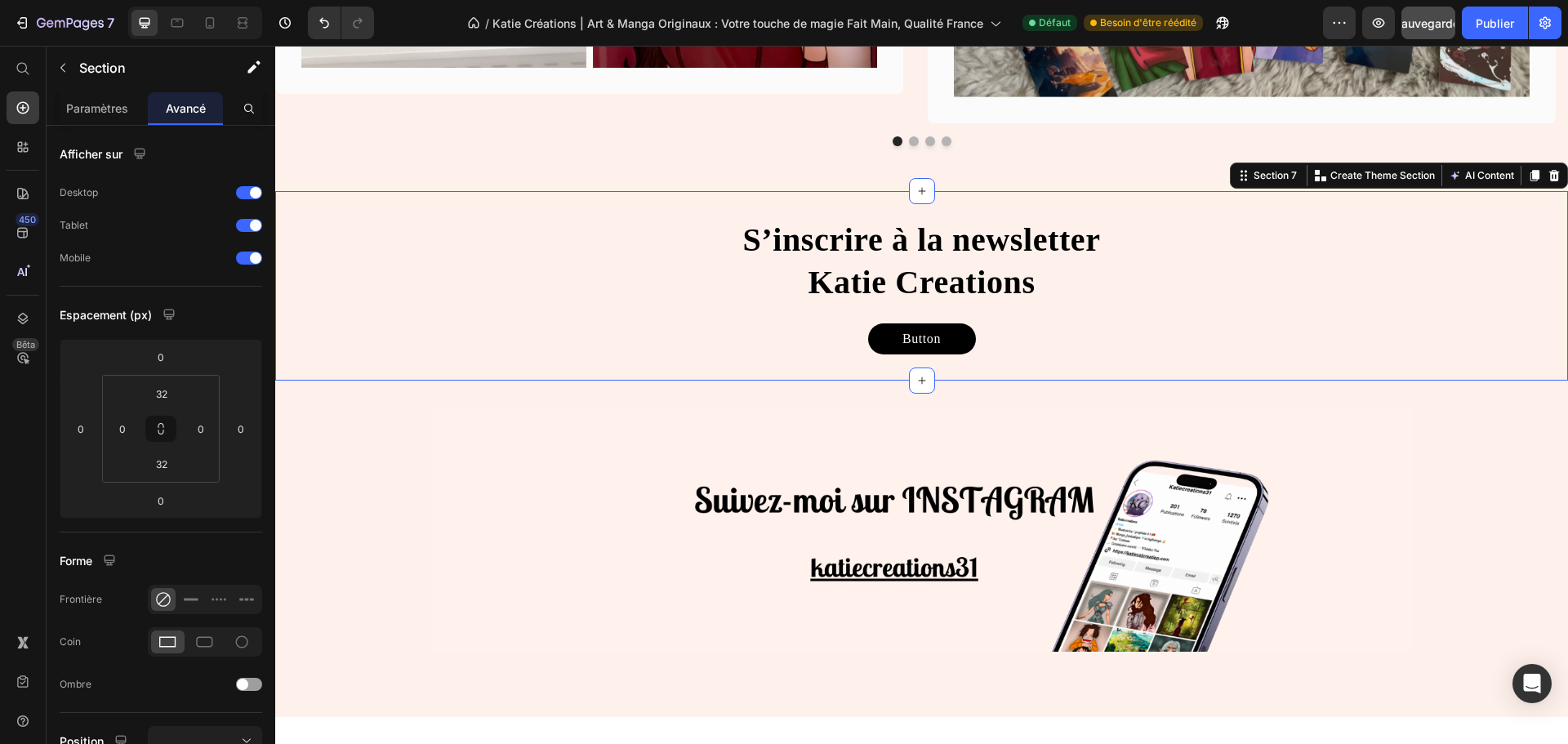 click on "S’inscrire à la newsletter Katie Creations Text Block Row Button Button" at bounding box center [921, 286] 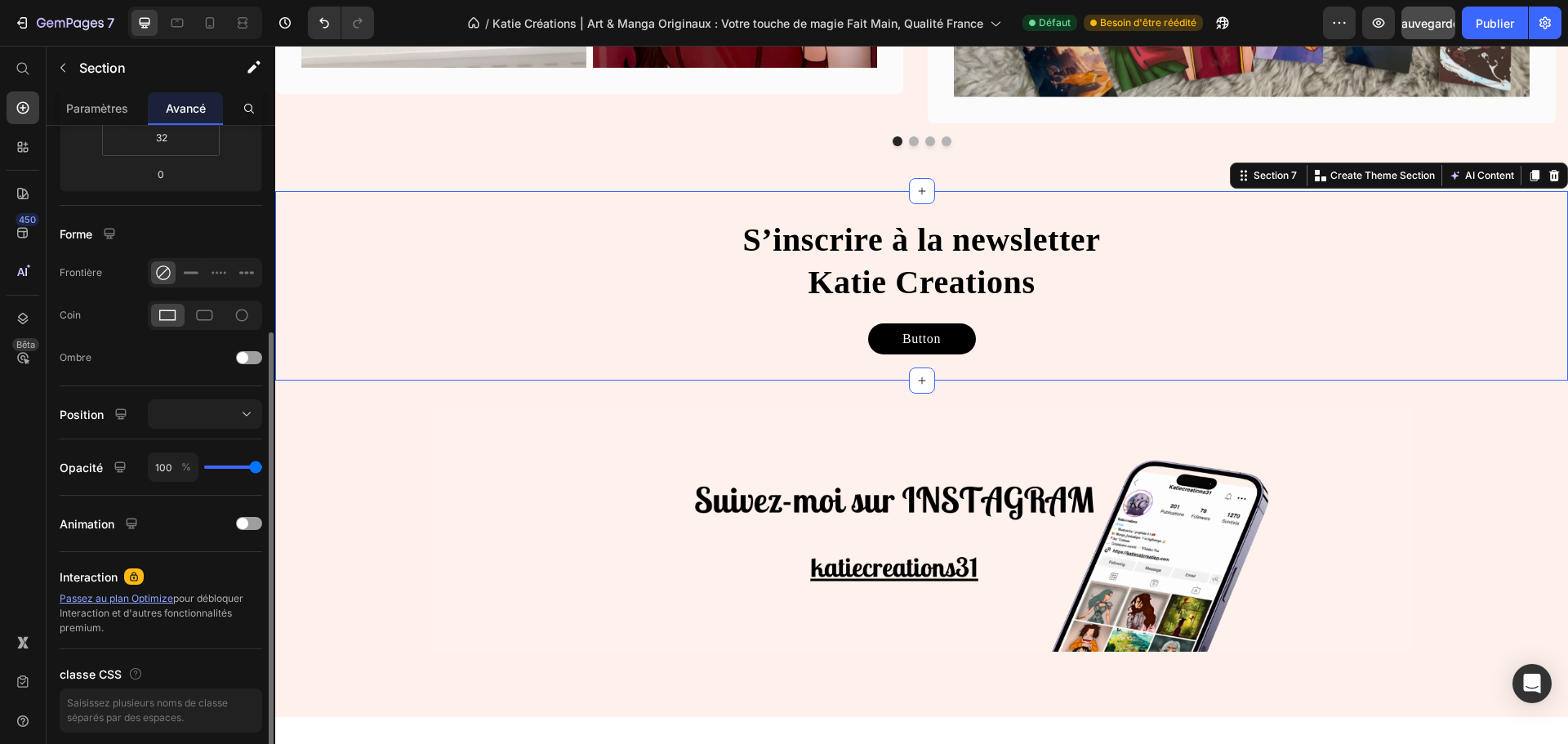 scroll, scrollTop: 386, scrollLeft: 0, axis: vertical 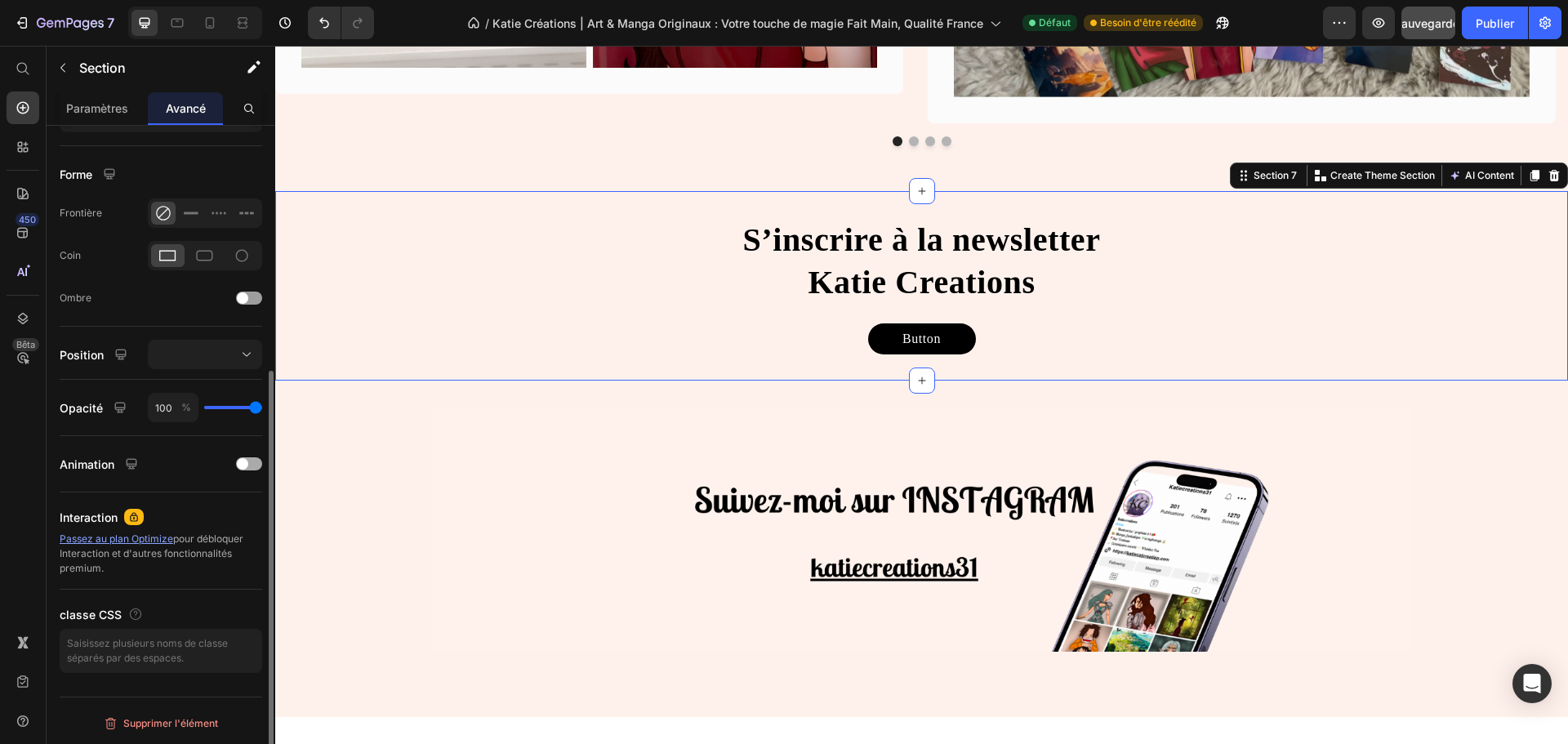 click at bounding box center (249, 464) 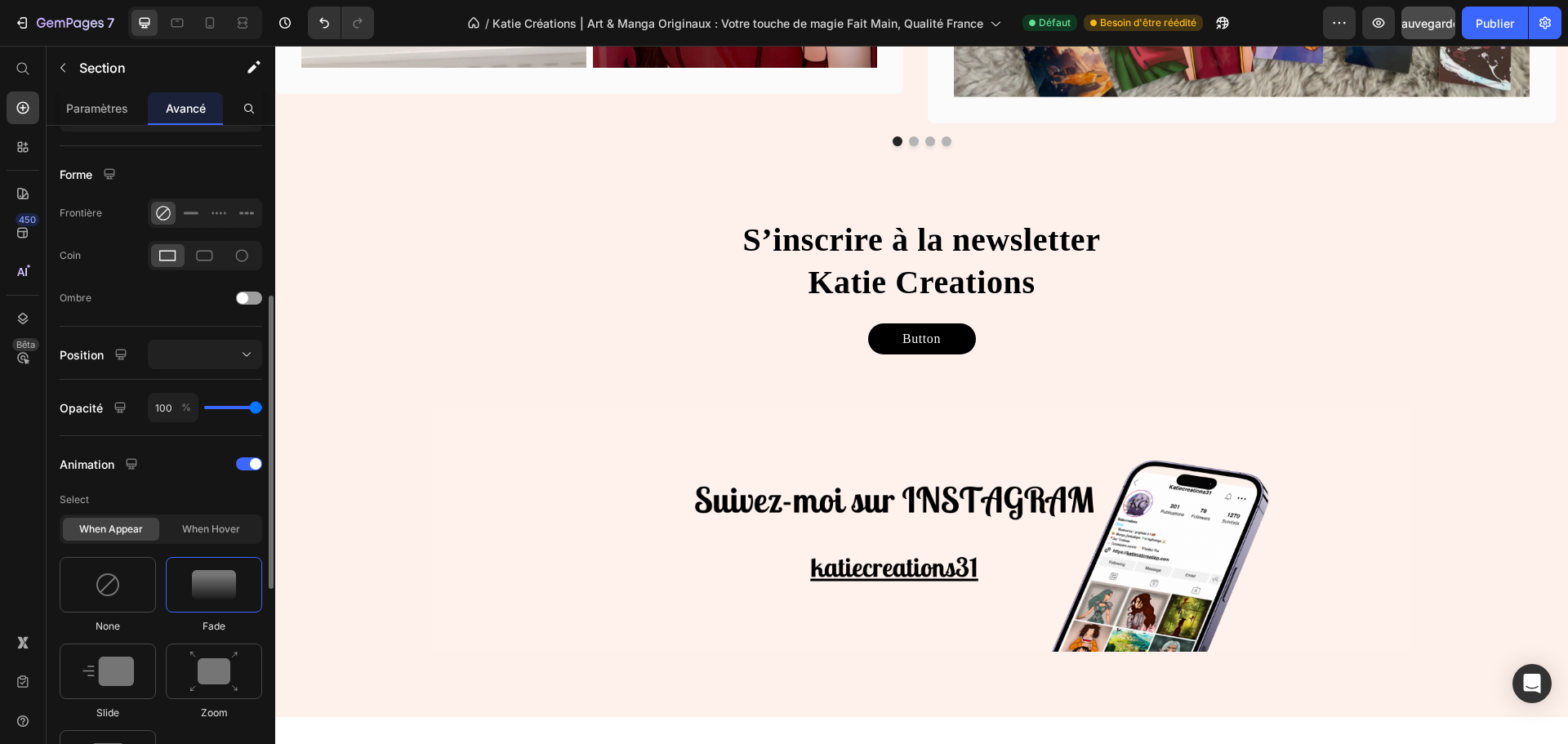 scroll, scrollTop: 713, scrollLeft: 0, axis: vertical 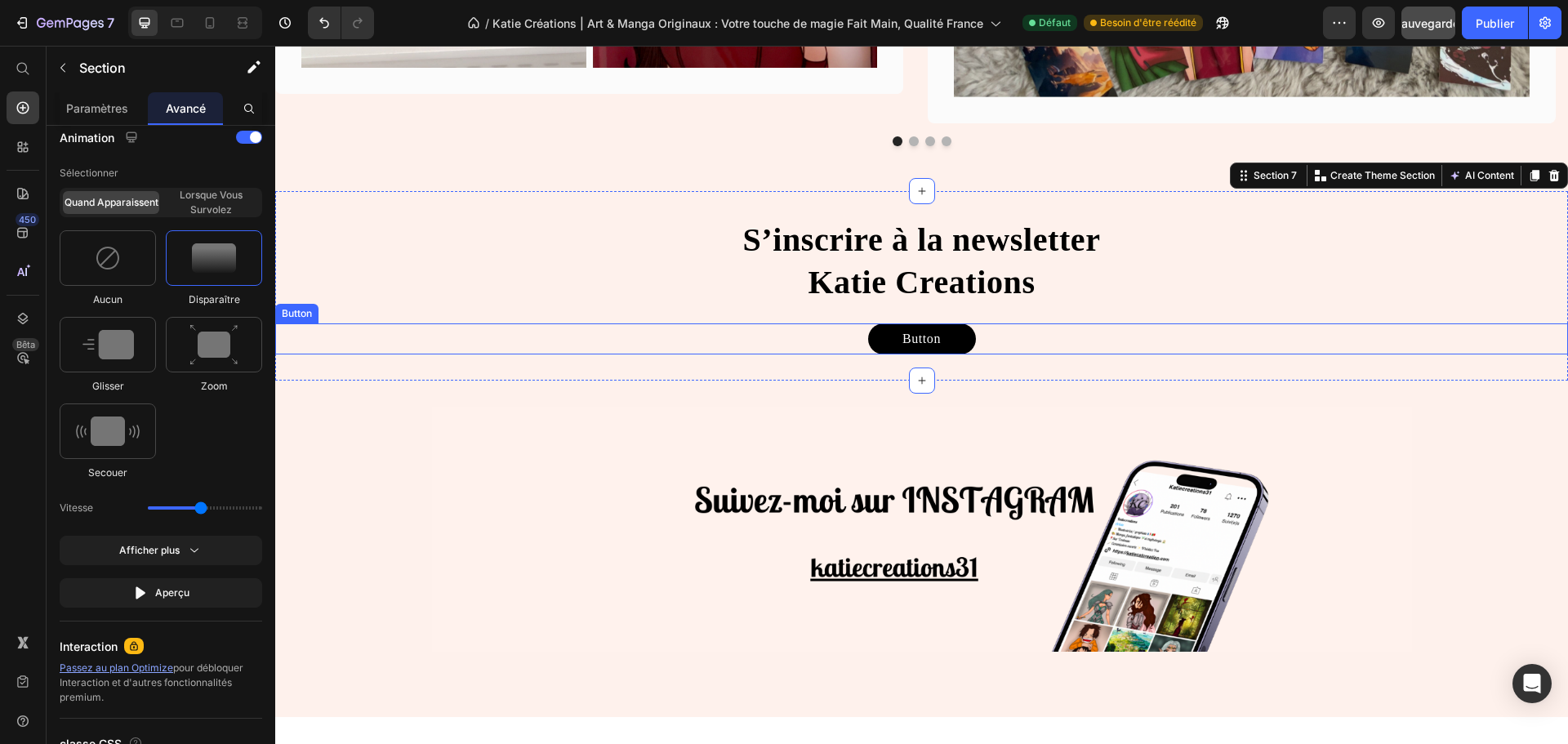 click on "Button Button" at bounding box center [921, 339] 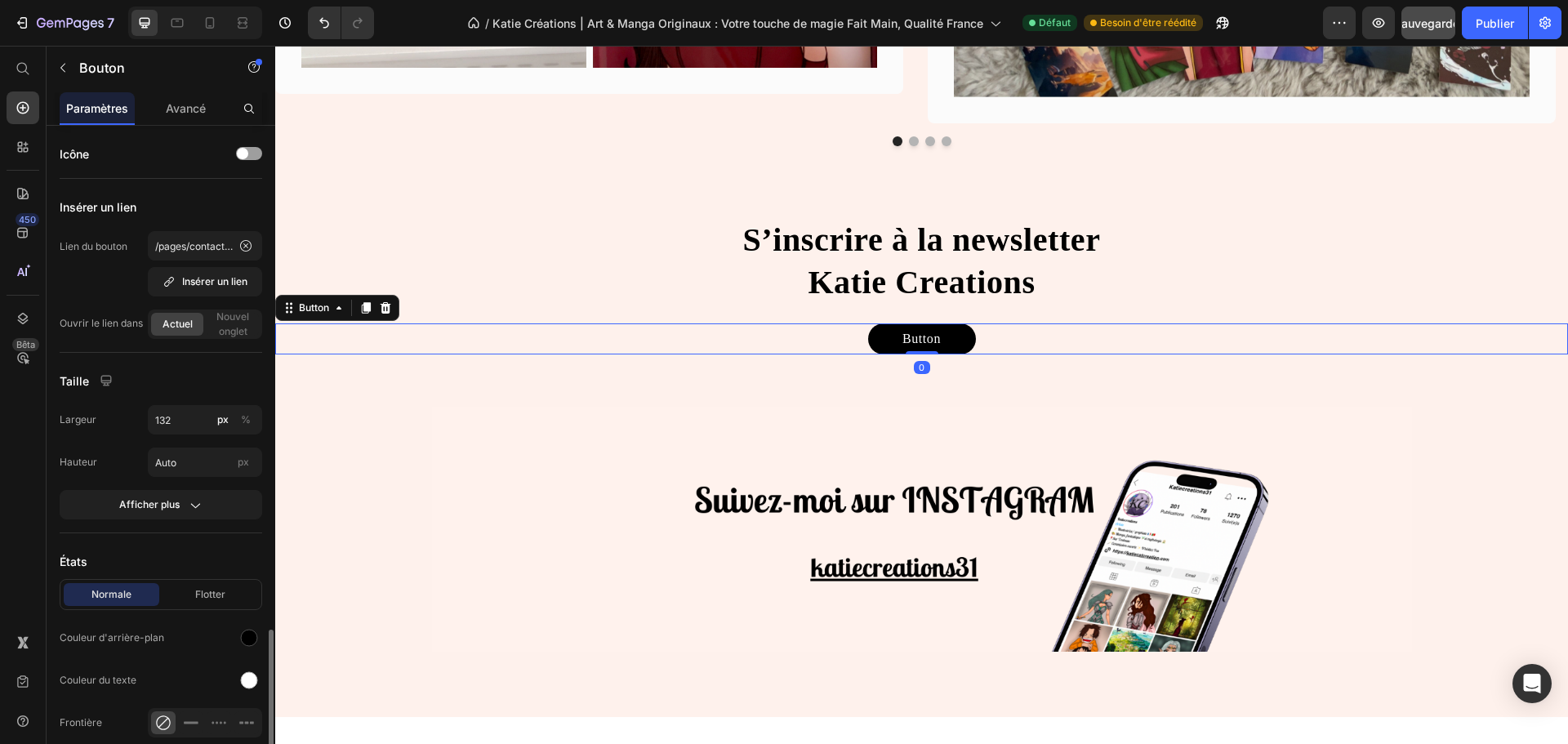 scroll, scrollTop: 327, scrollLeft: 0, axis: vertical 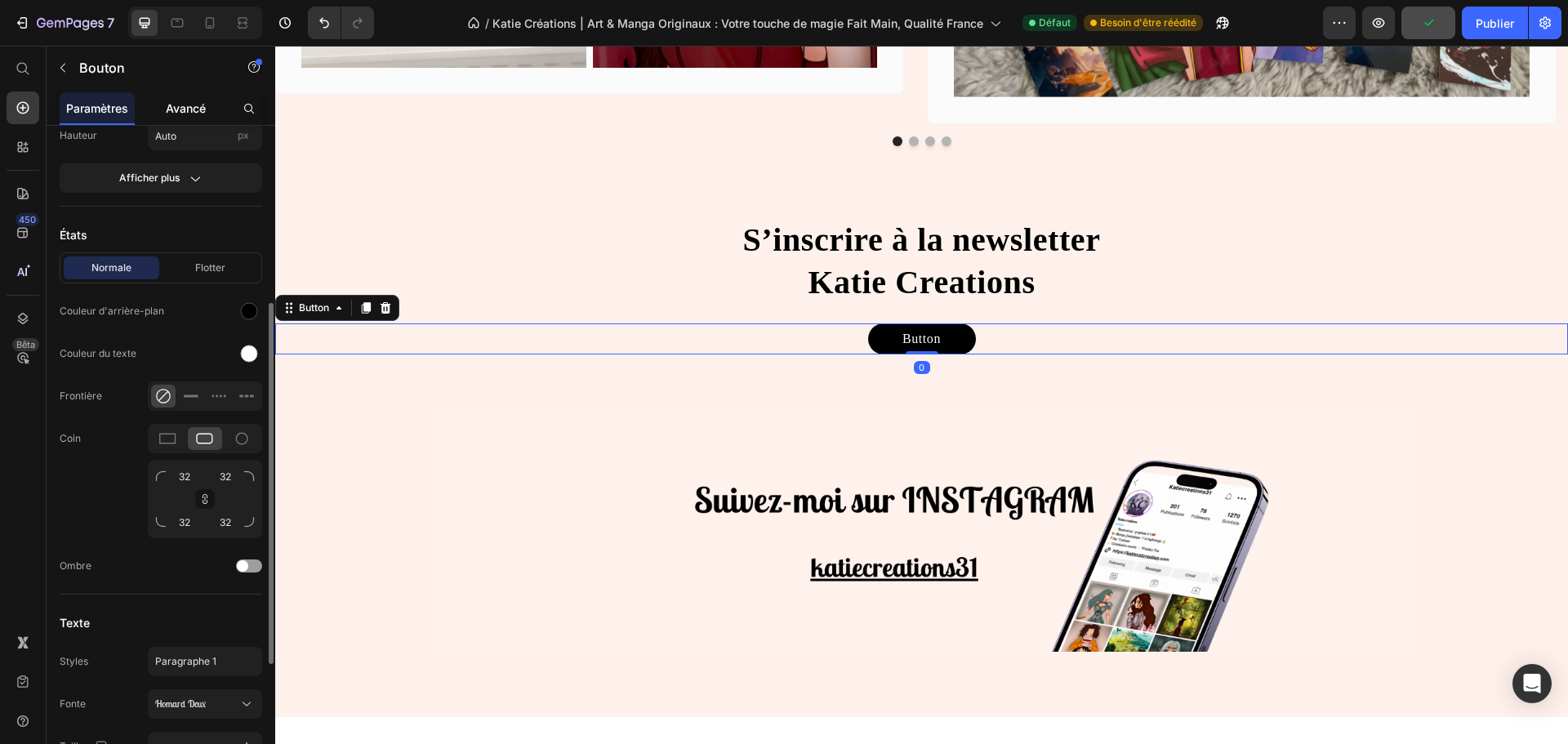 click on "Avancé" 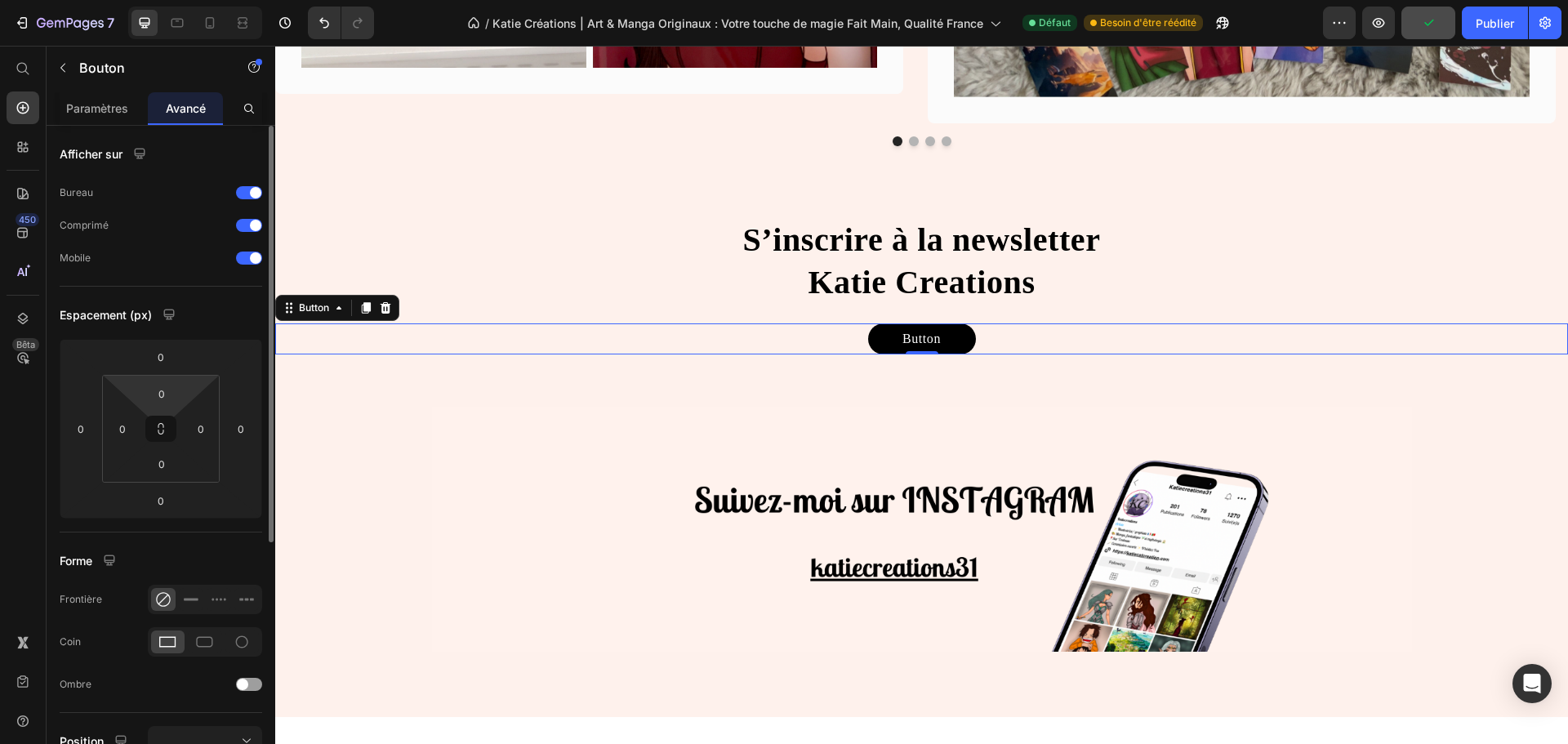 scroll, scrollTop: 386, scrollLeft: 0, axis: vertical 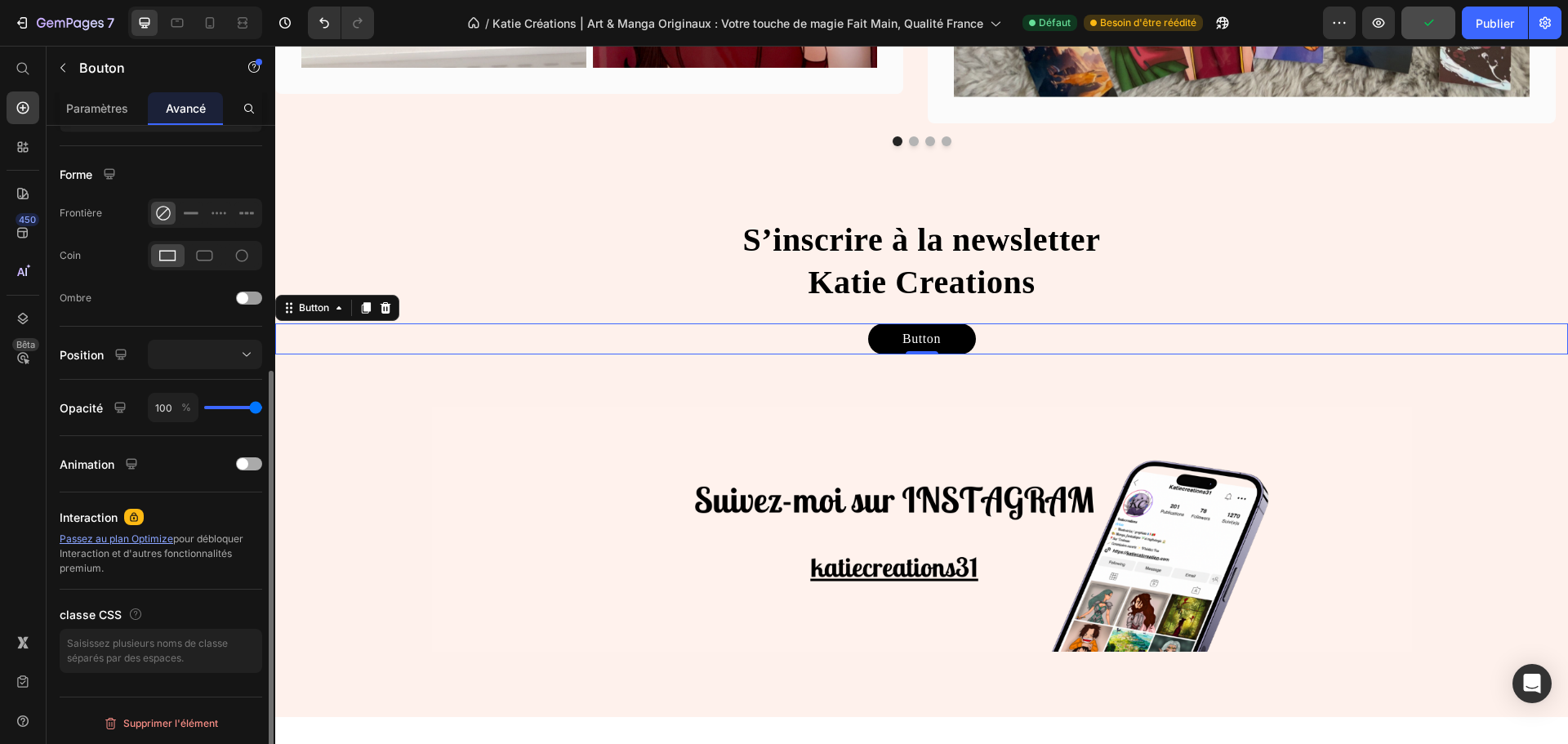 click at bounding box center (249, 464) 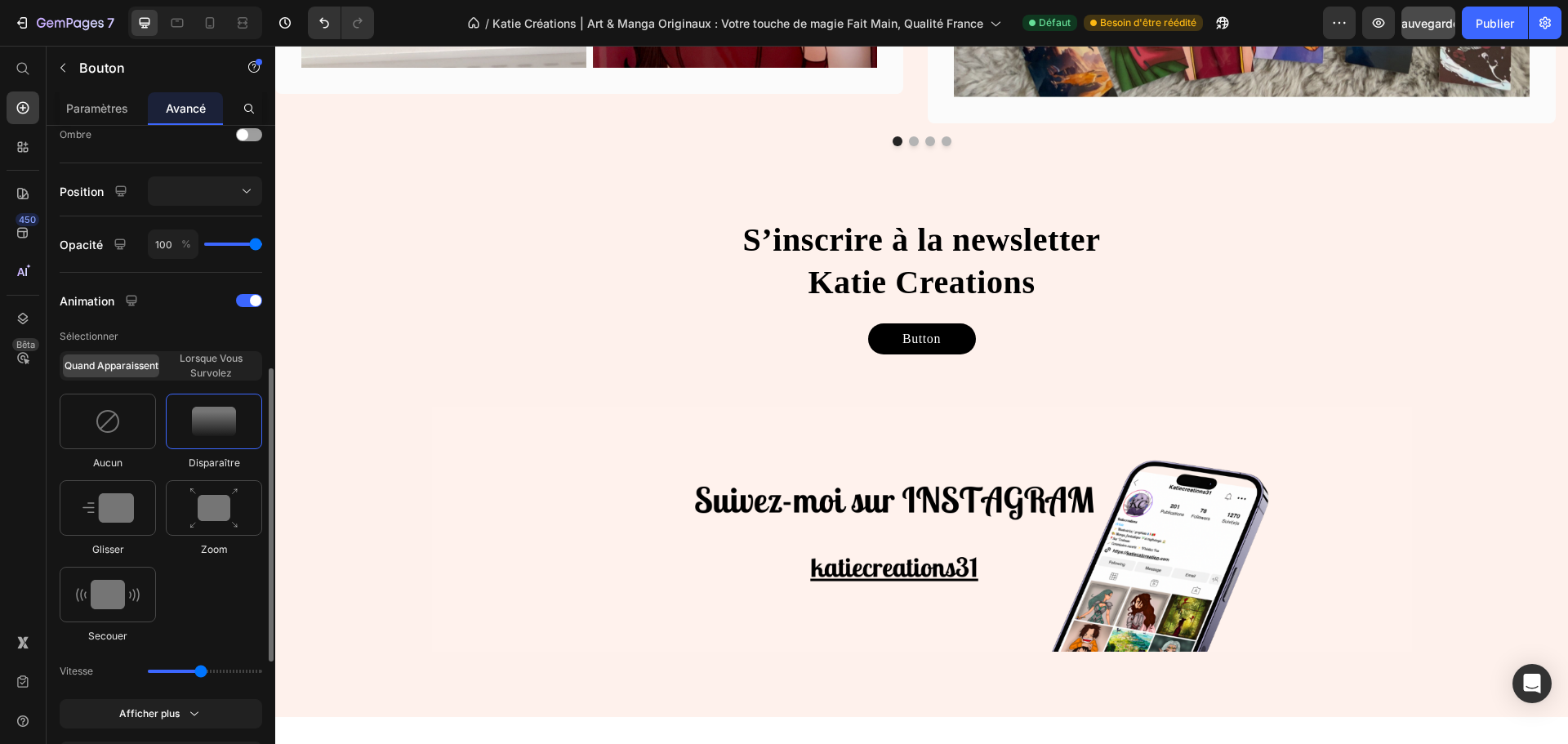 scroll, scrollTop: 631, scrollLeft: 0, axis: vertical 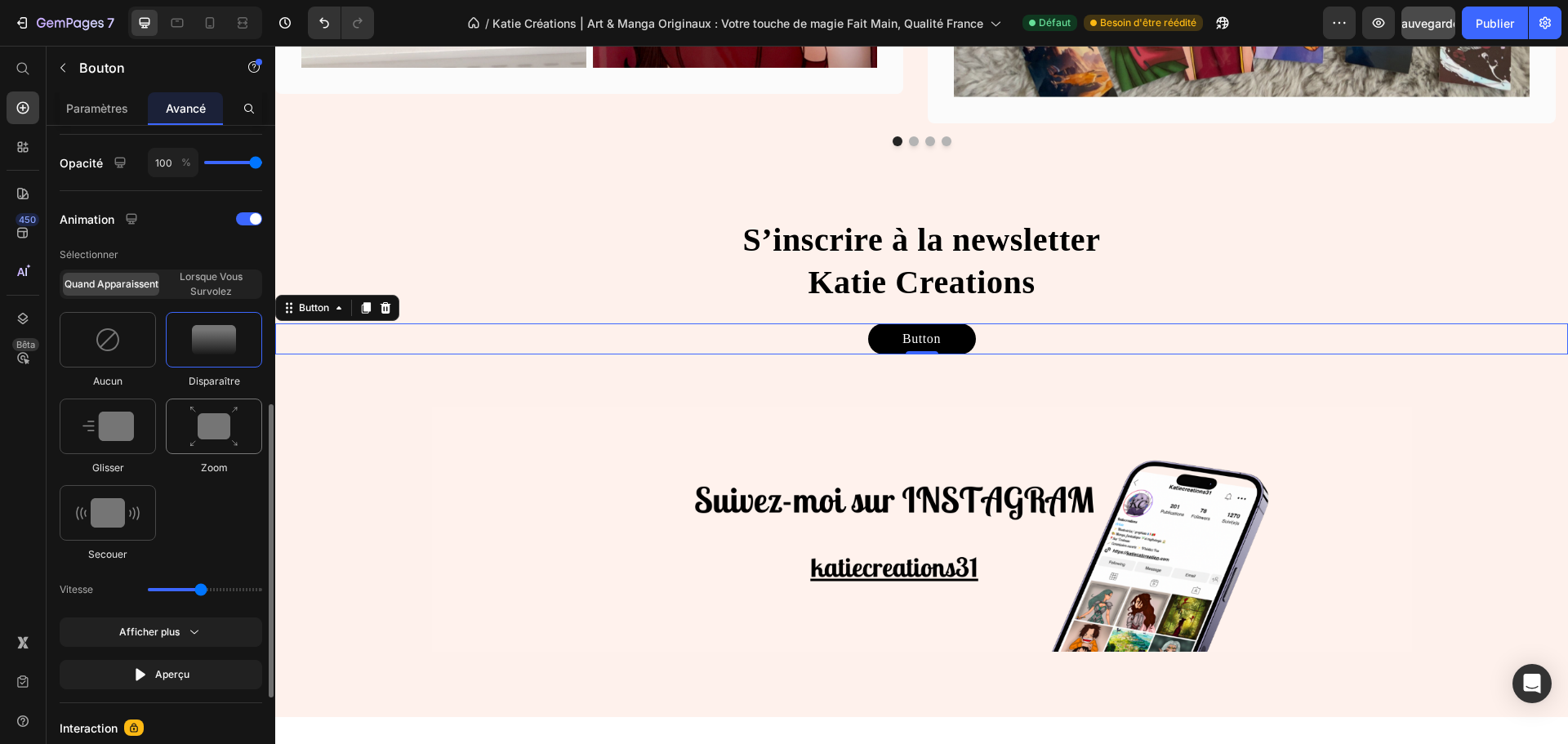 click at bounding box center [214, 426] 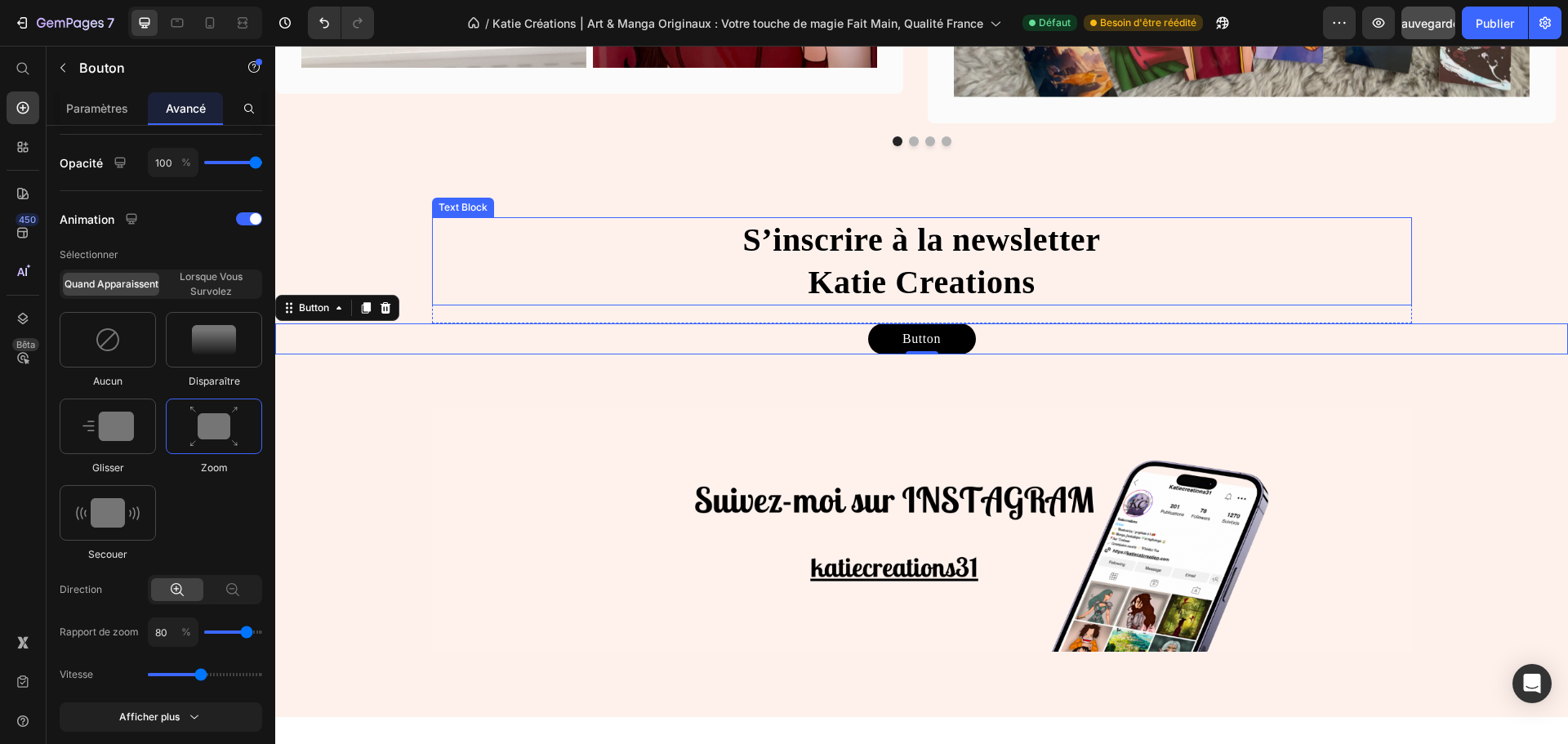 click on "S’inscrire à la newsletter Katie Creations" at bounding box center [922, 261] 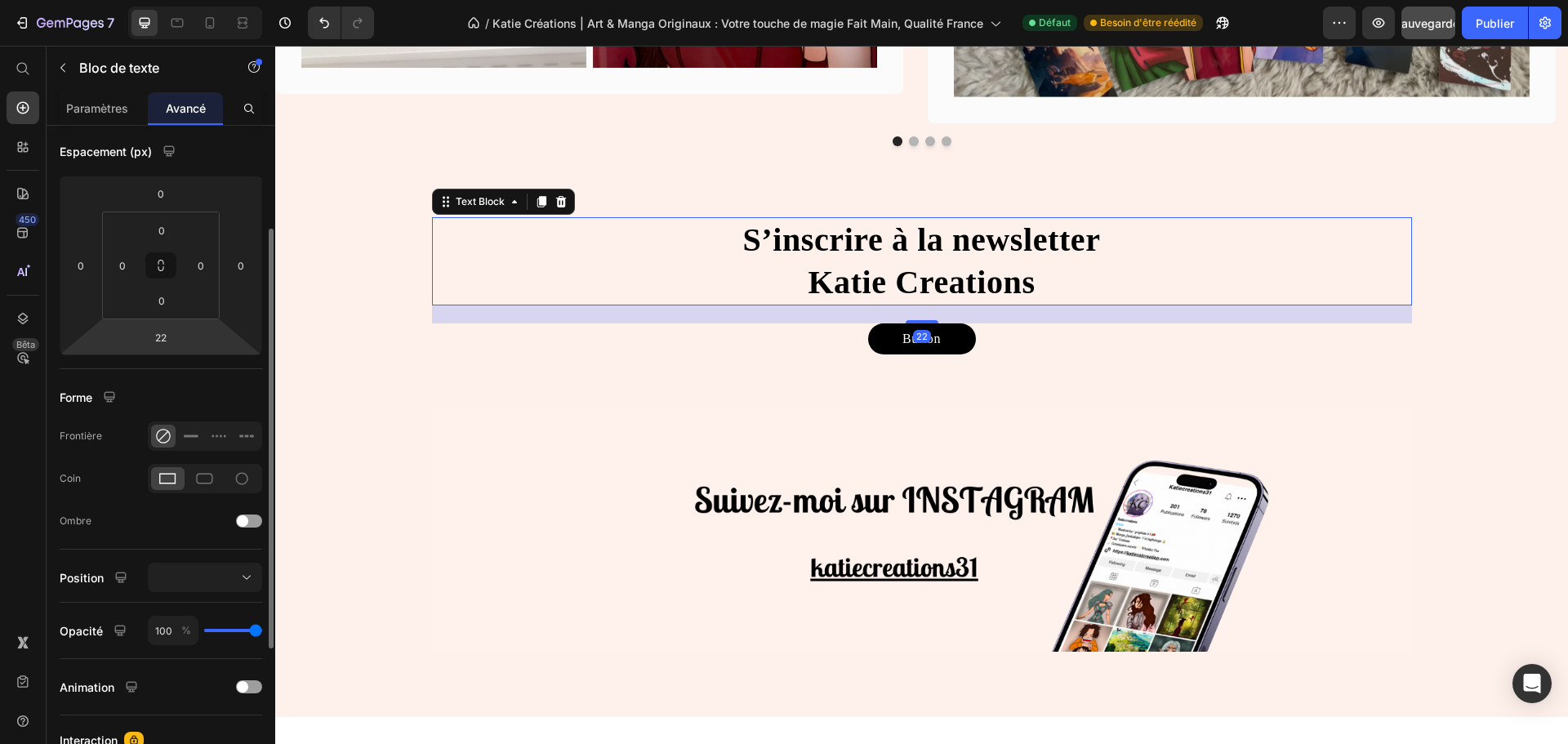 scroll, scrollTop: 386, scrollLeft: 0, axis: vertical 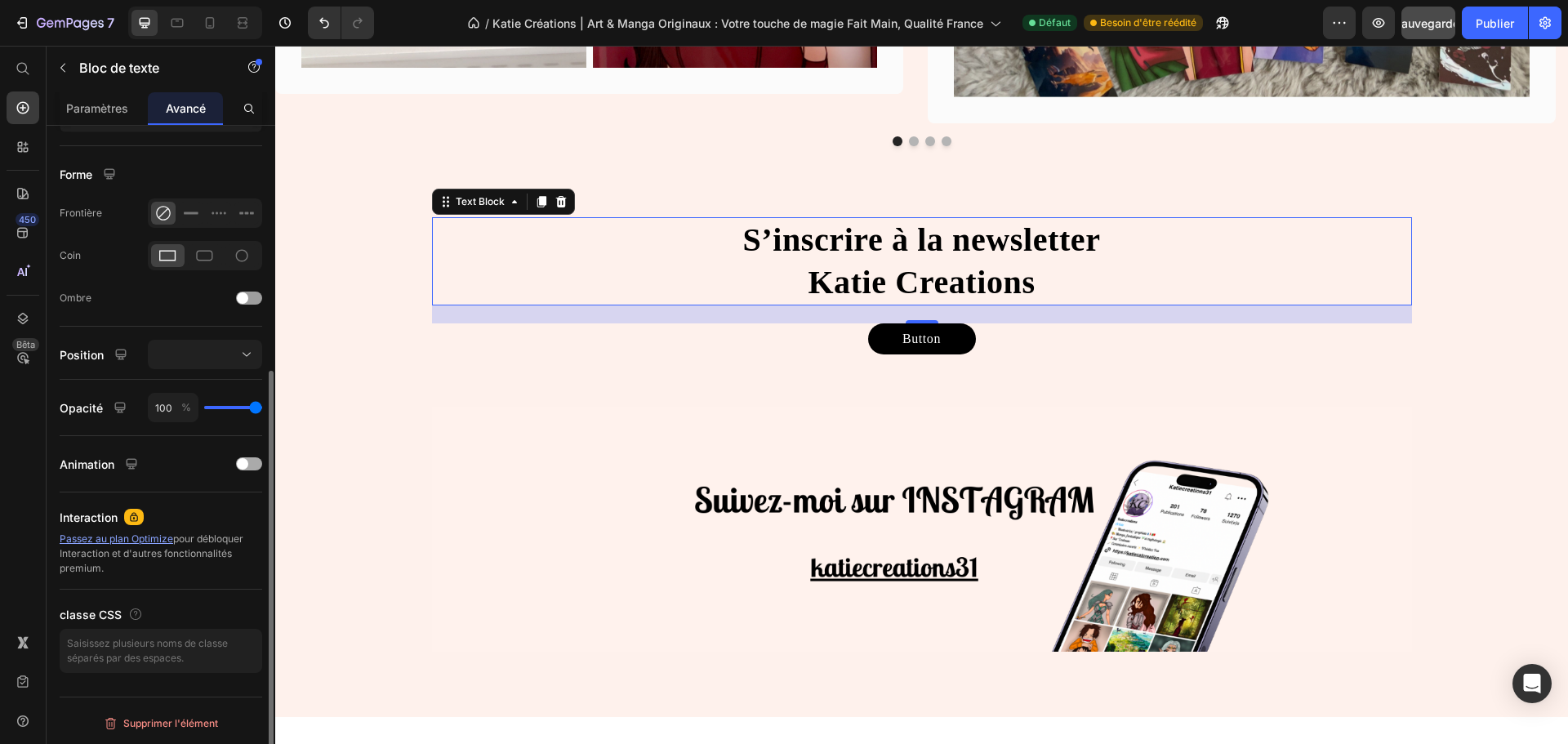click at bounding box center [249, 464] 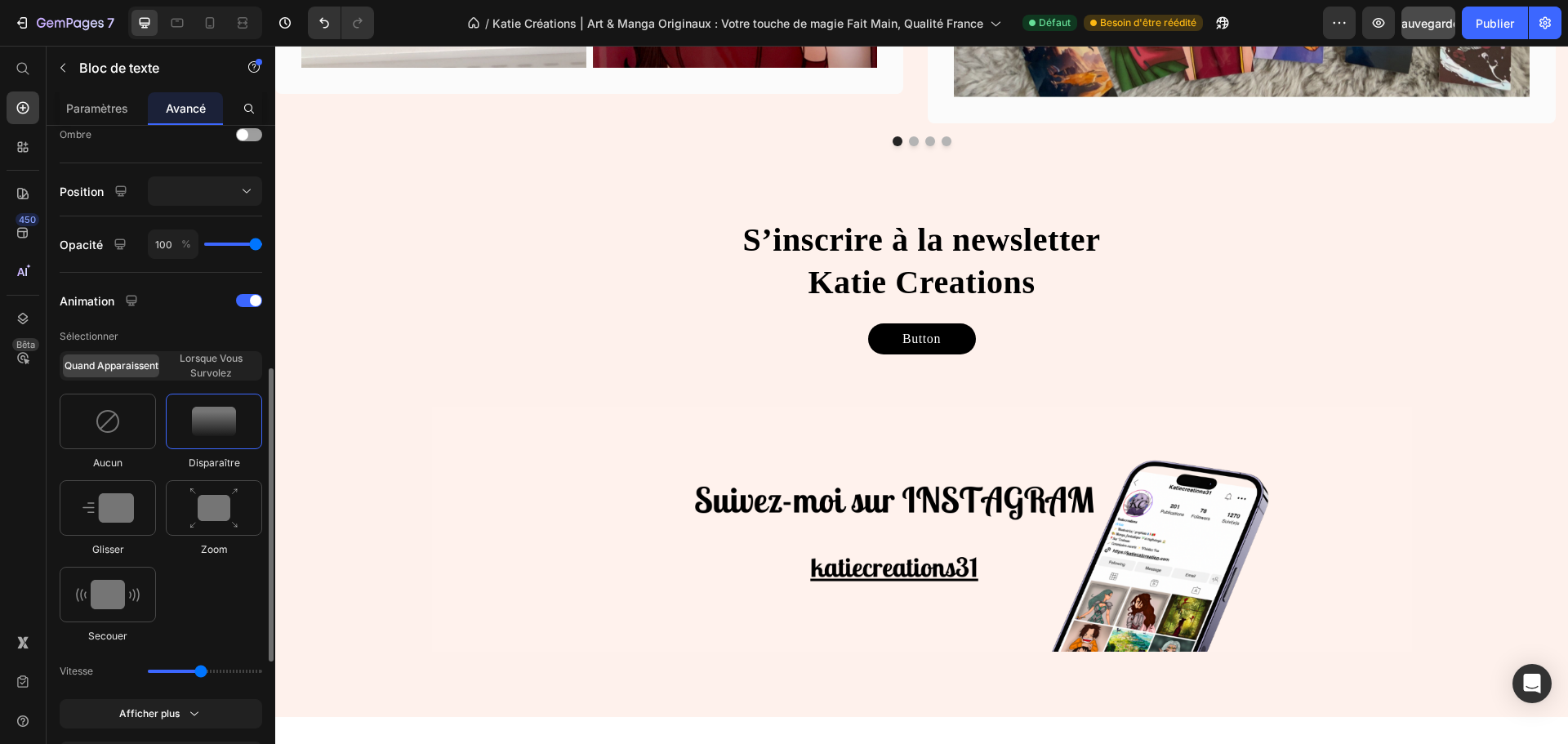 scroll, scrollTop: 631, scrollLeft: 0, axis: vertical 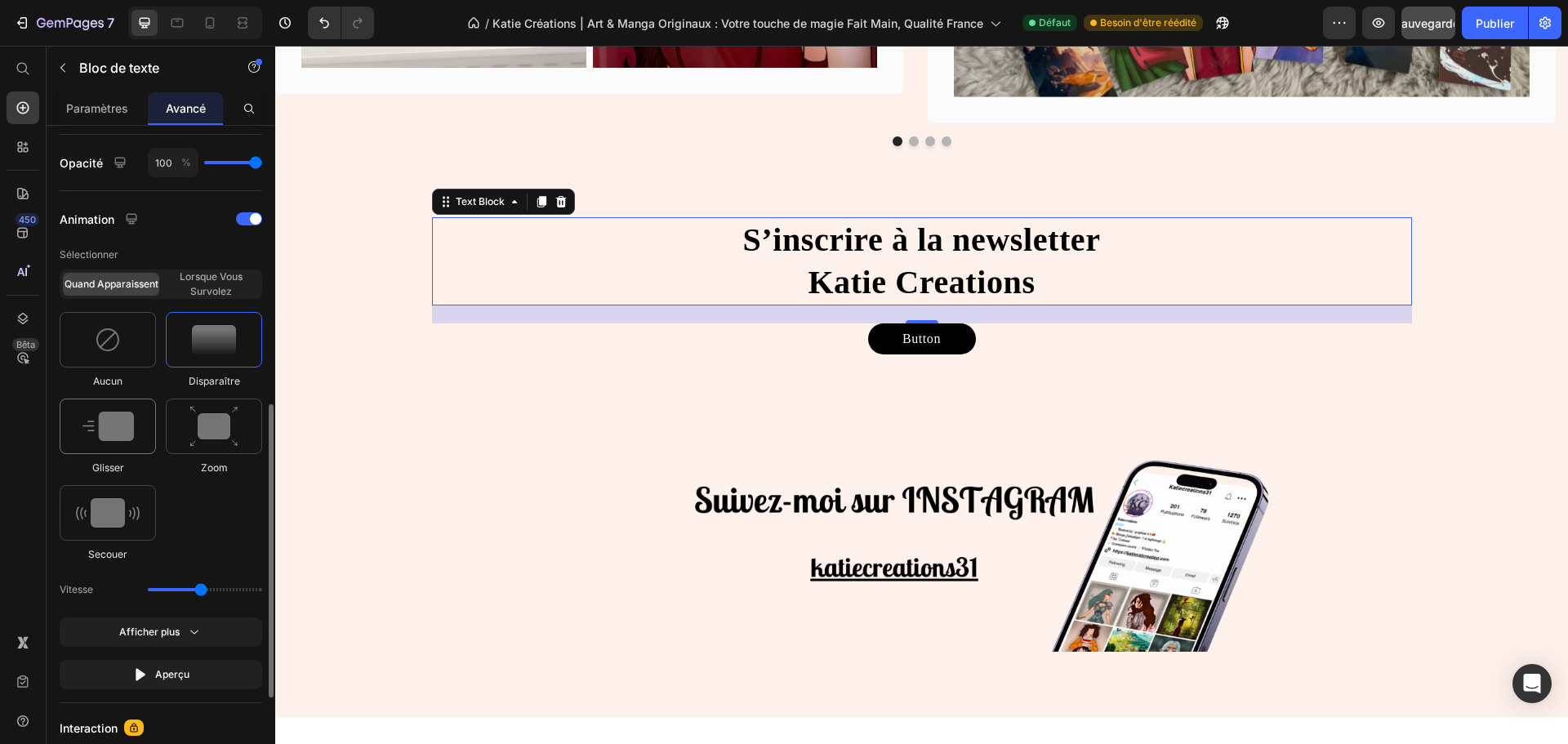 click at bounding box center (108, 426) 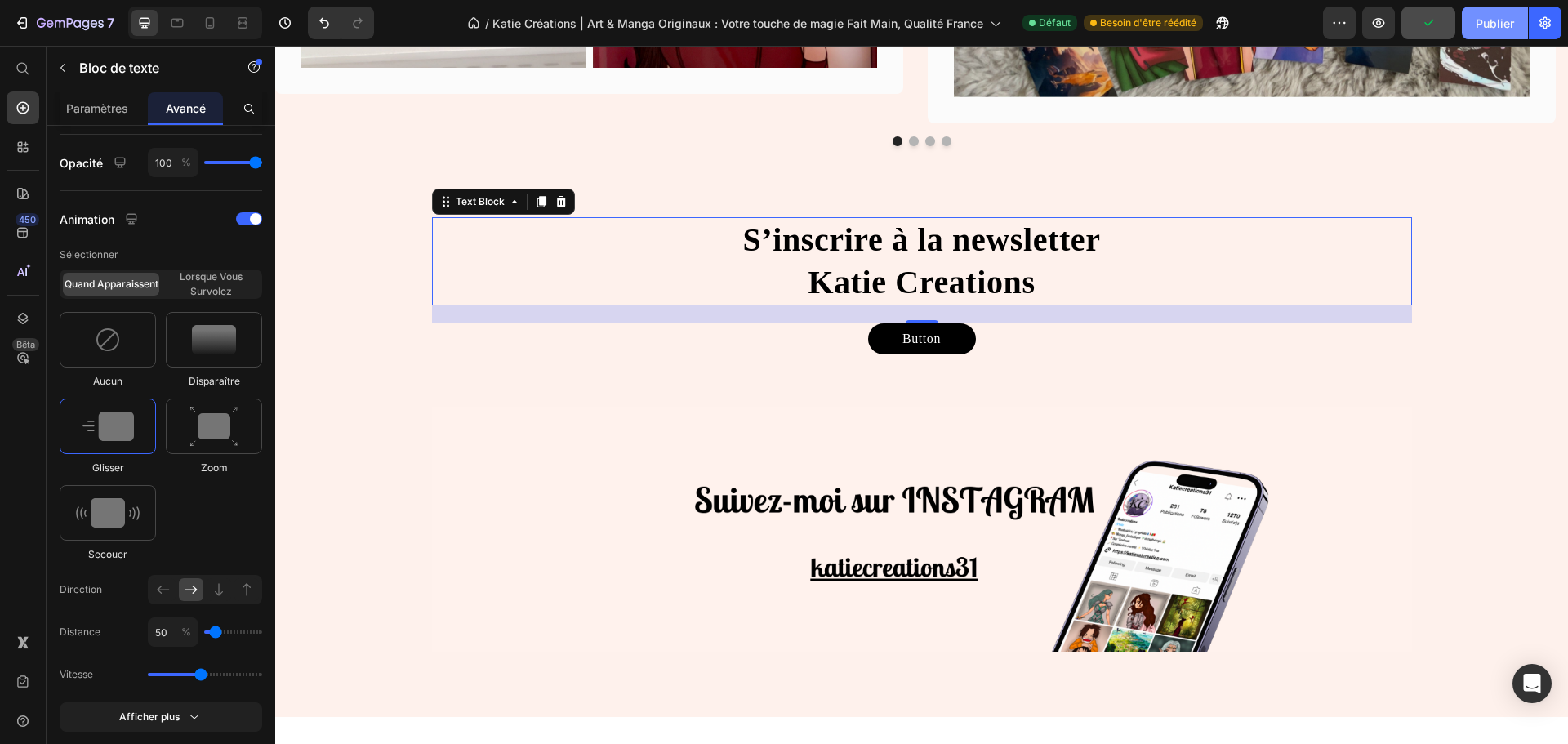 click on "Publier" at bounding box center [1494, 23] 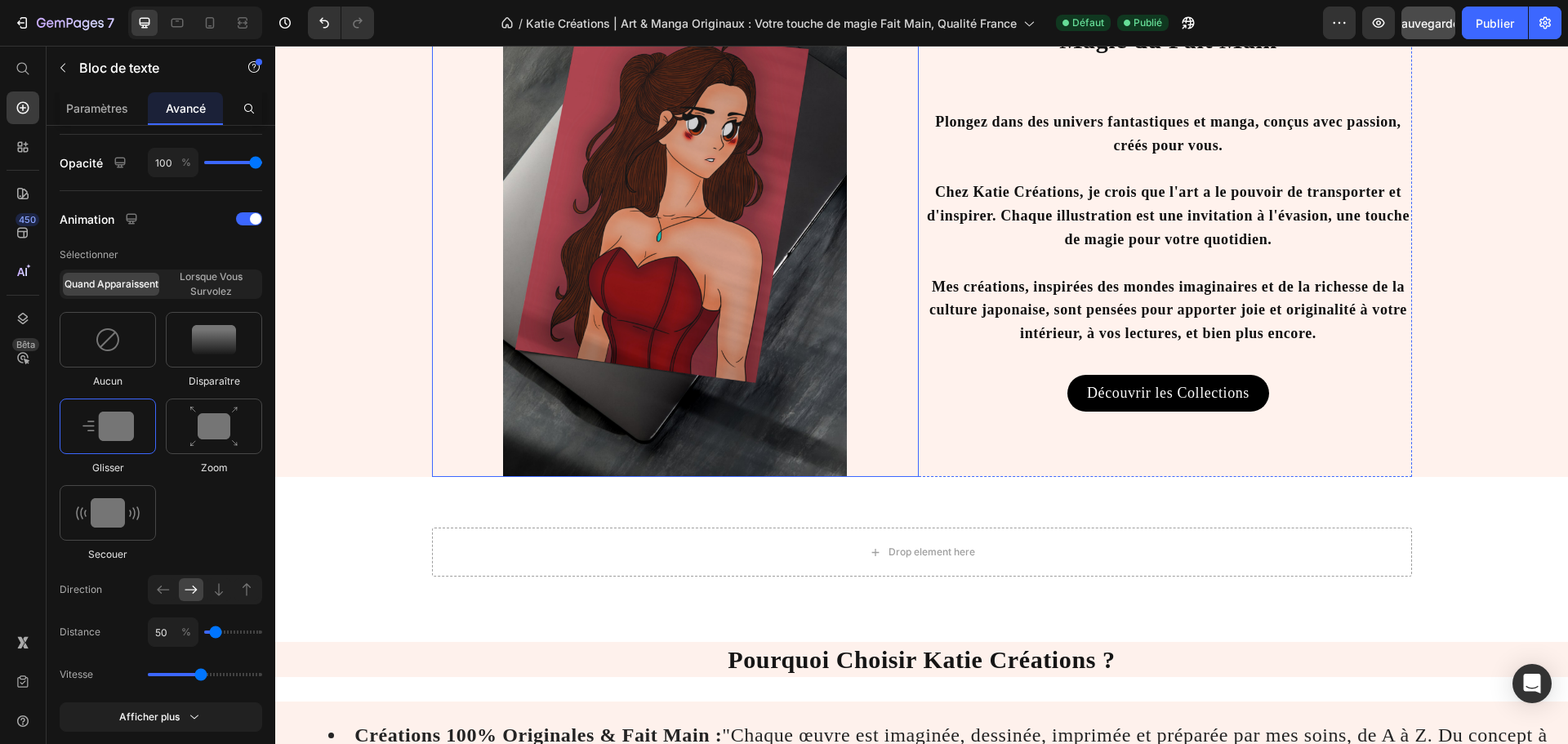 scroll, scrollTop: 0, scrollLeft: 0, axis: both 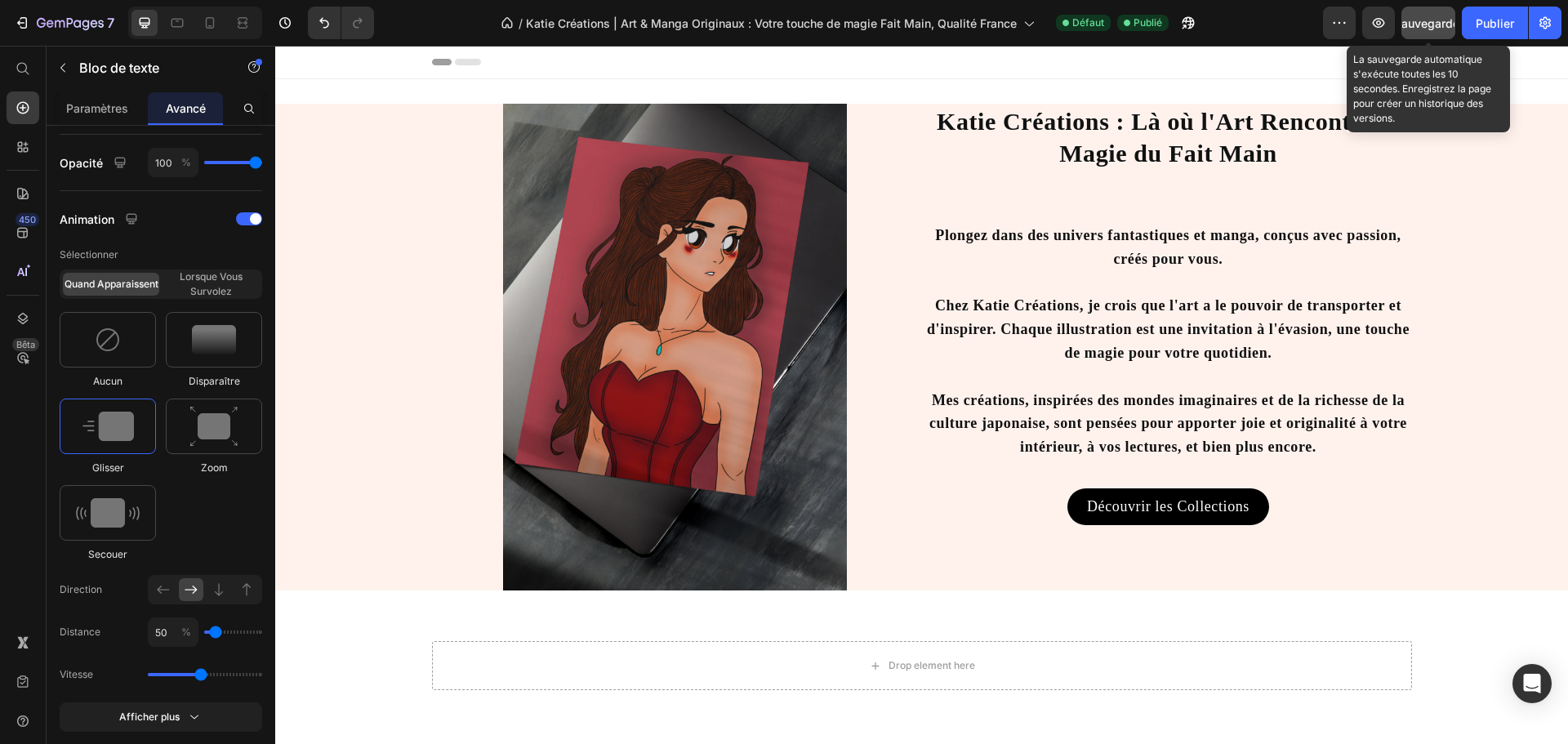 click on "Sauvegarder" at bounding box center (1428, 23) 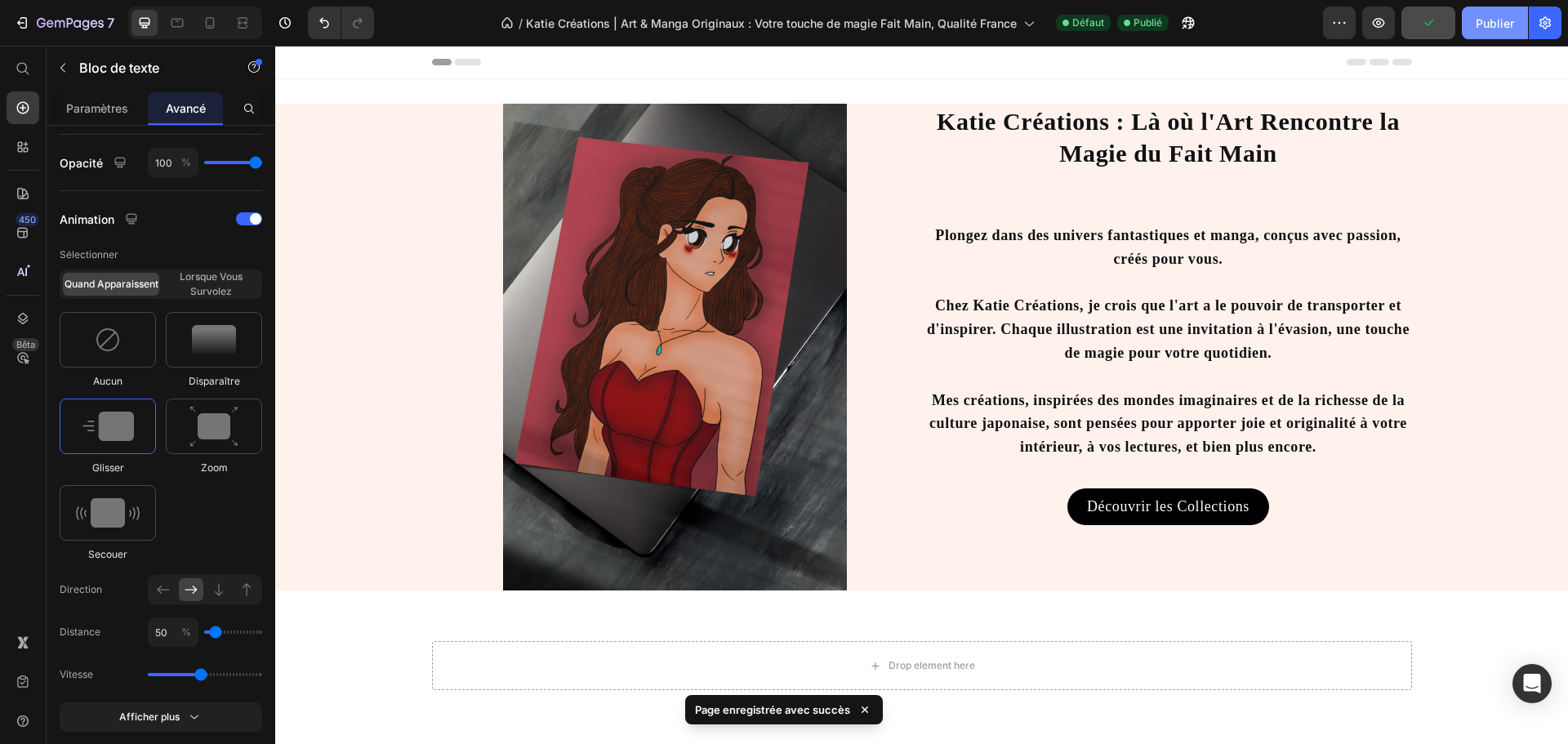 drag, startPoint x: 1492, startPoint y: 34, endPoint x: 1482, endPoint y: 33, distance: 10.049876 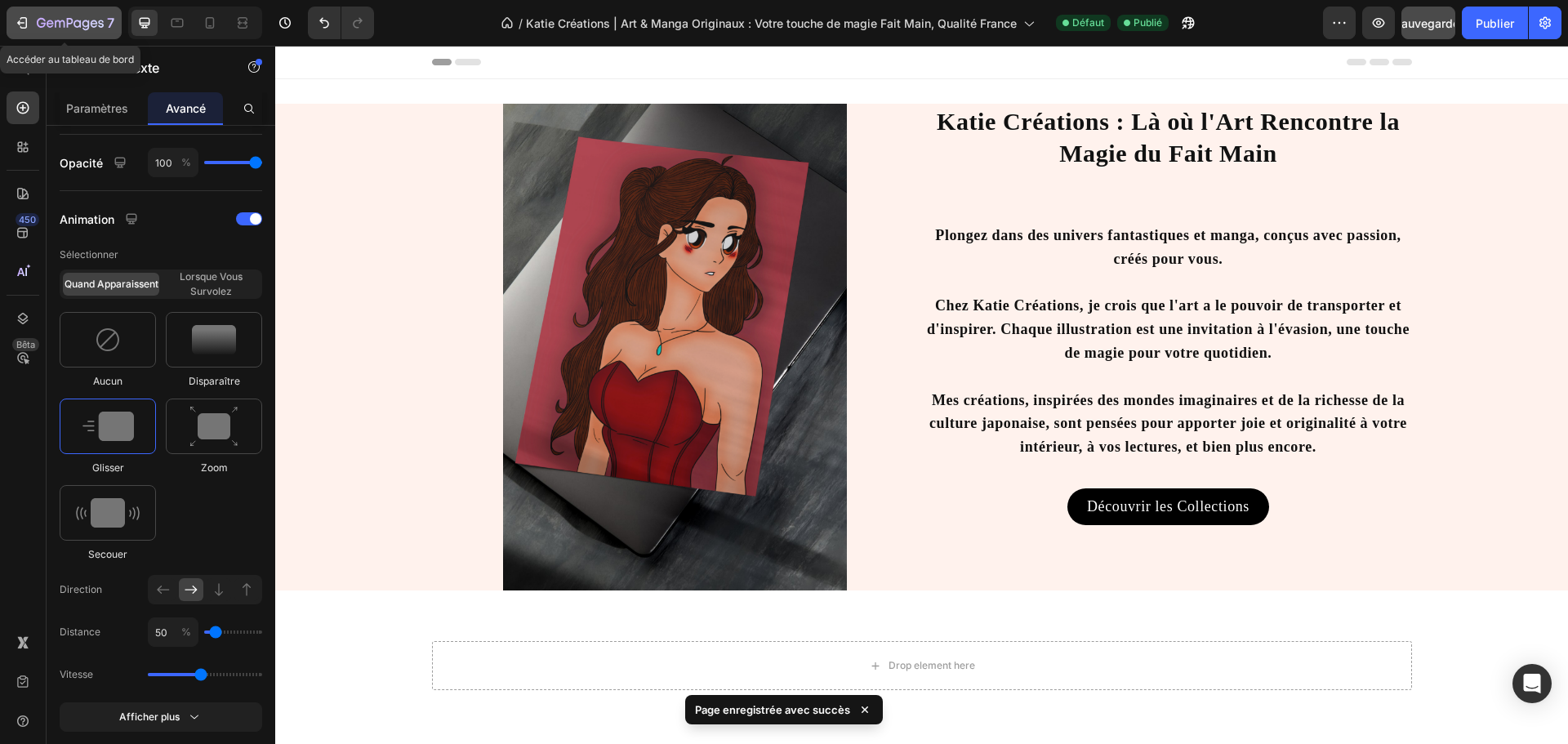 click 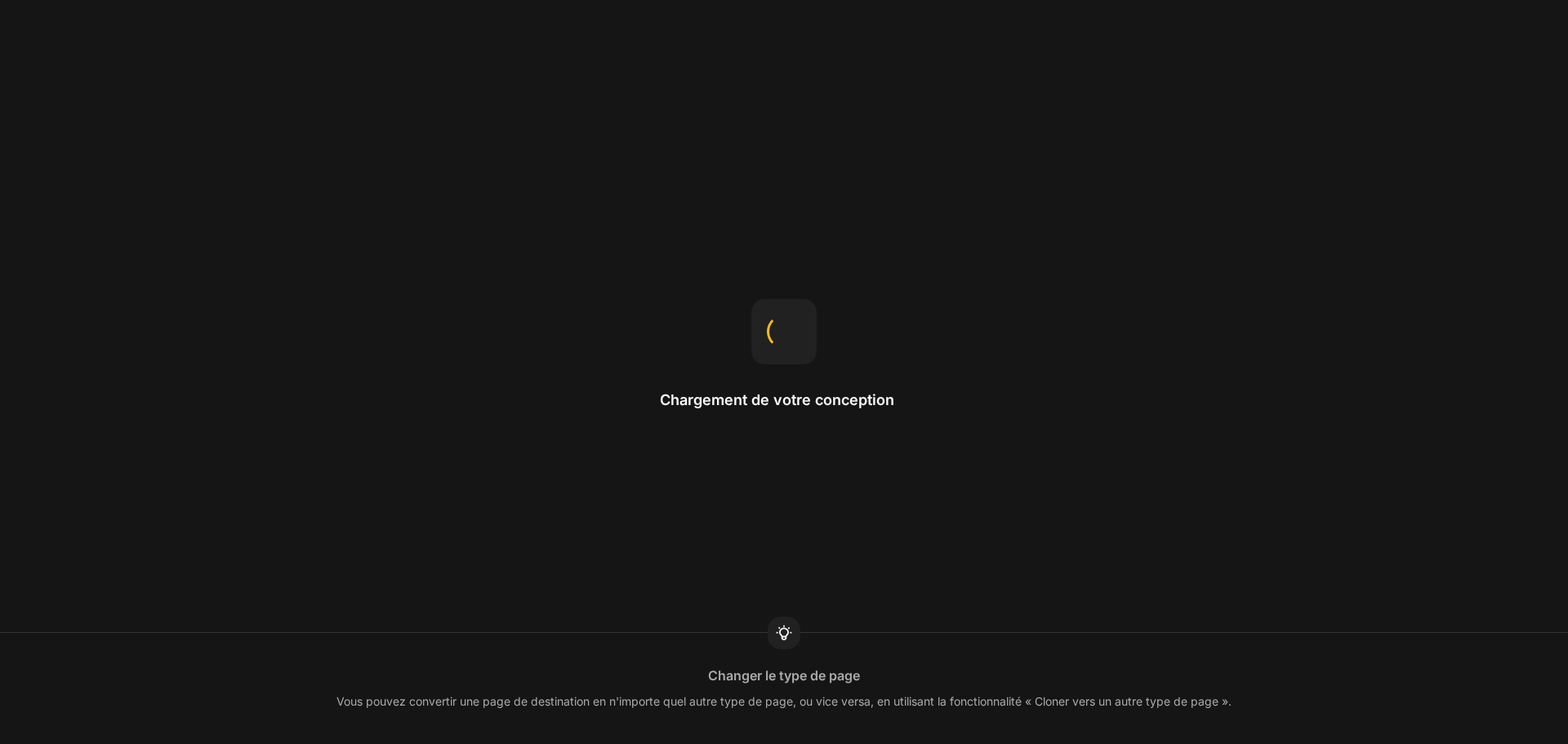 scroll, scrollTop: 0, scrollLeft: 0, axis: both 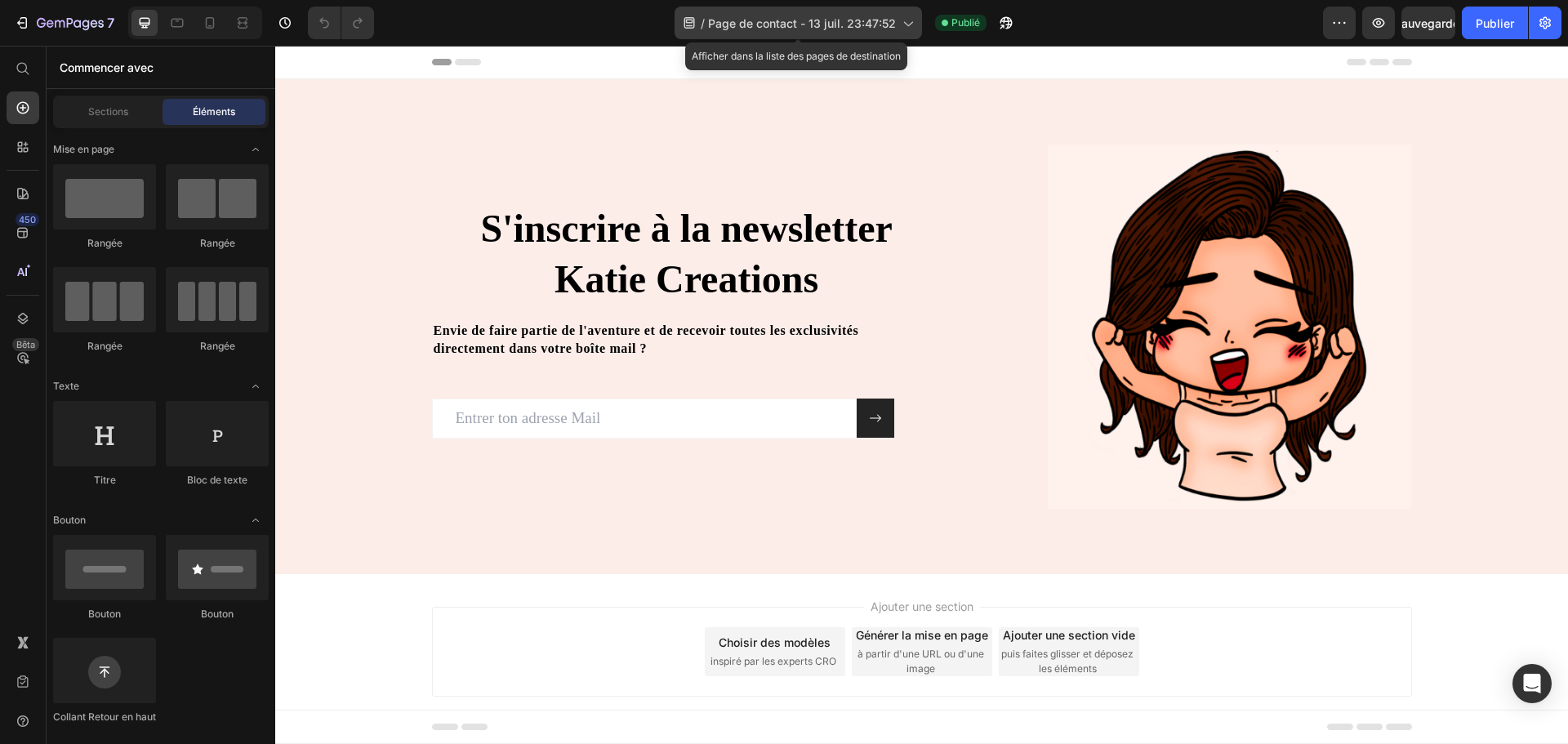 click on "Page de contact - 13 juil. 23:47:52" at bounding box center (802, 23) 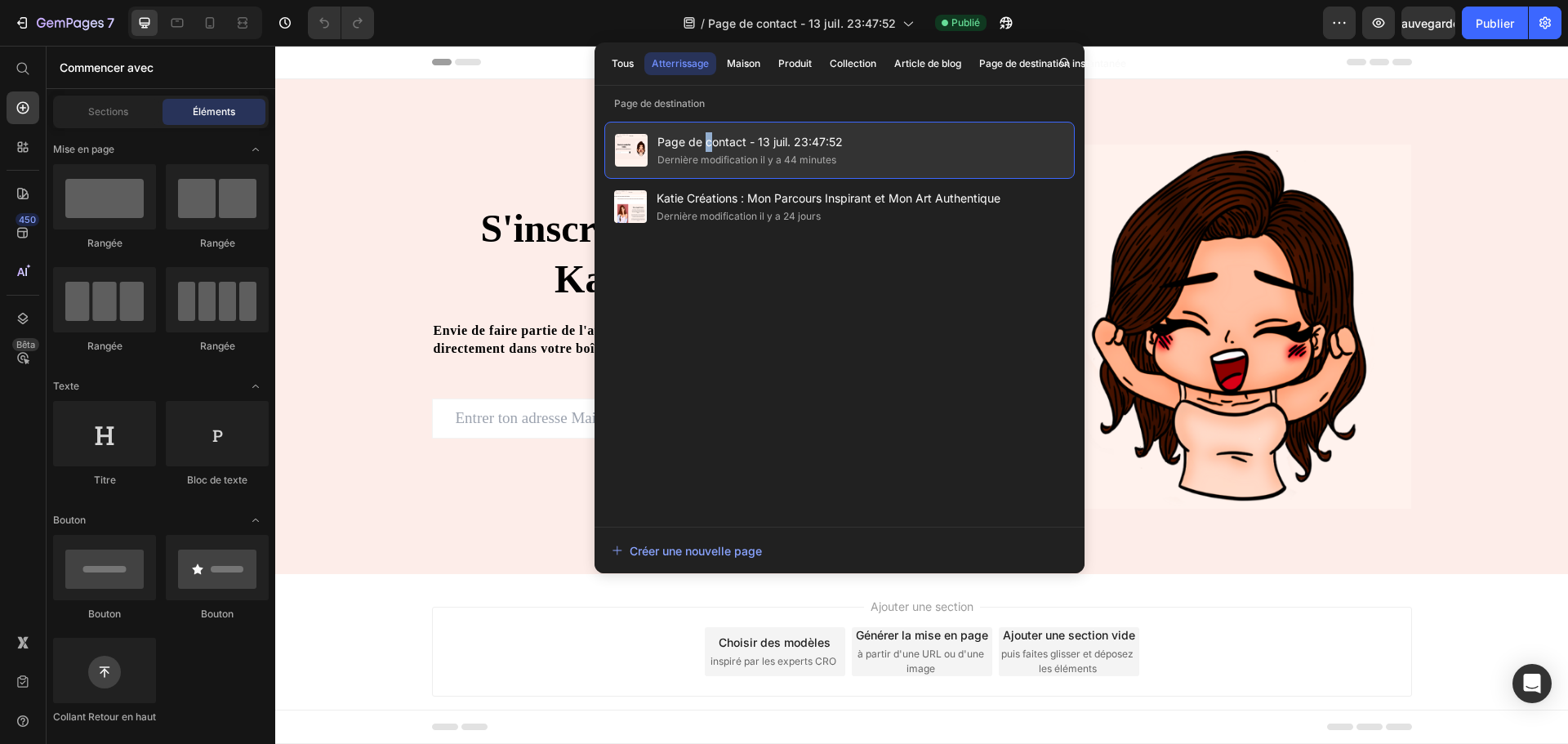 click on "Page de contact - 13 juil. 23:47:52" at bounding box center (750, 141) 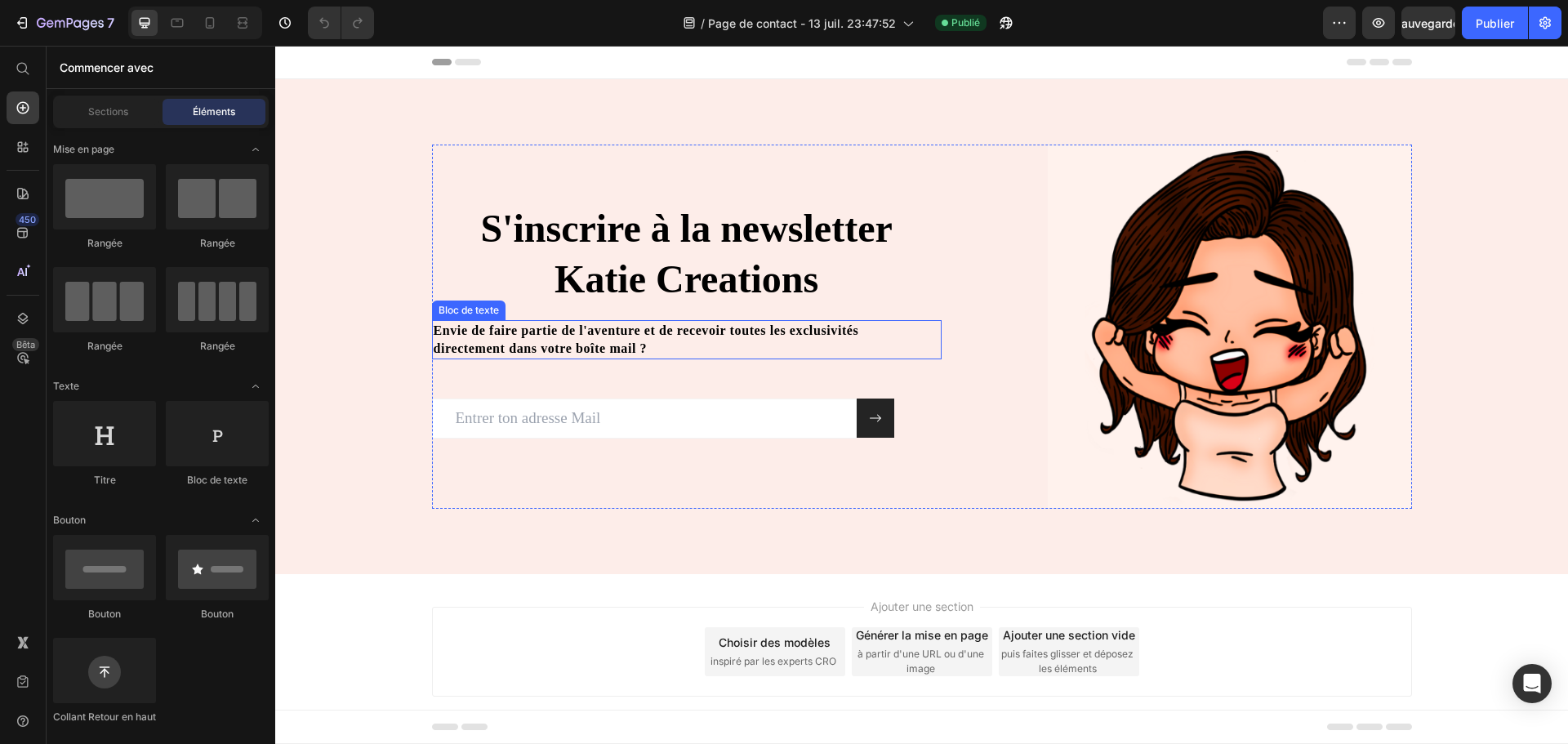 click on "Envie de faire partie de l'aventure et de recevoir toutes les exclusivités directement dans votre boîte mail ?" at bounding box center (676, 340) 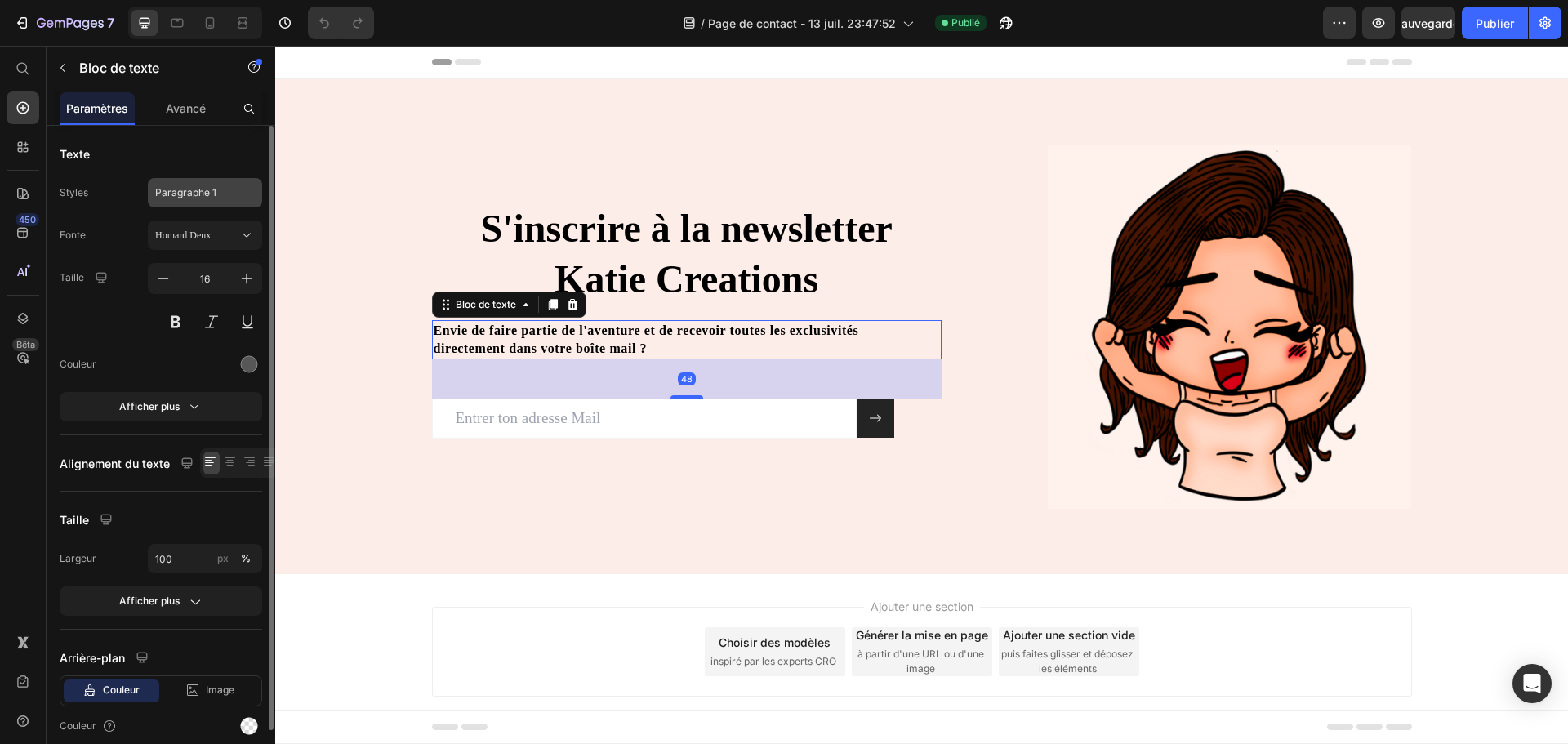 click on "Paragraphe 1" at bounding box center [195, 193] 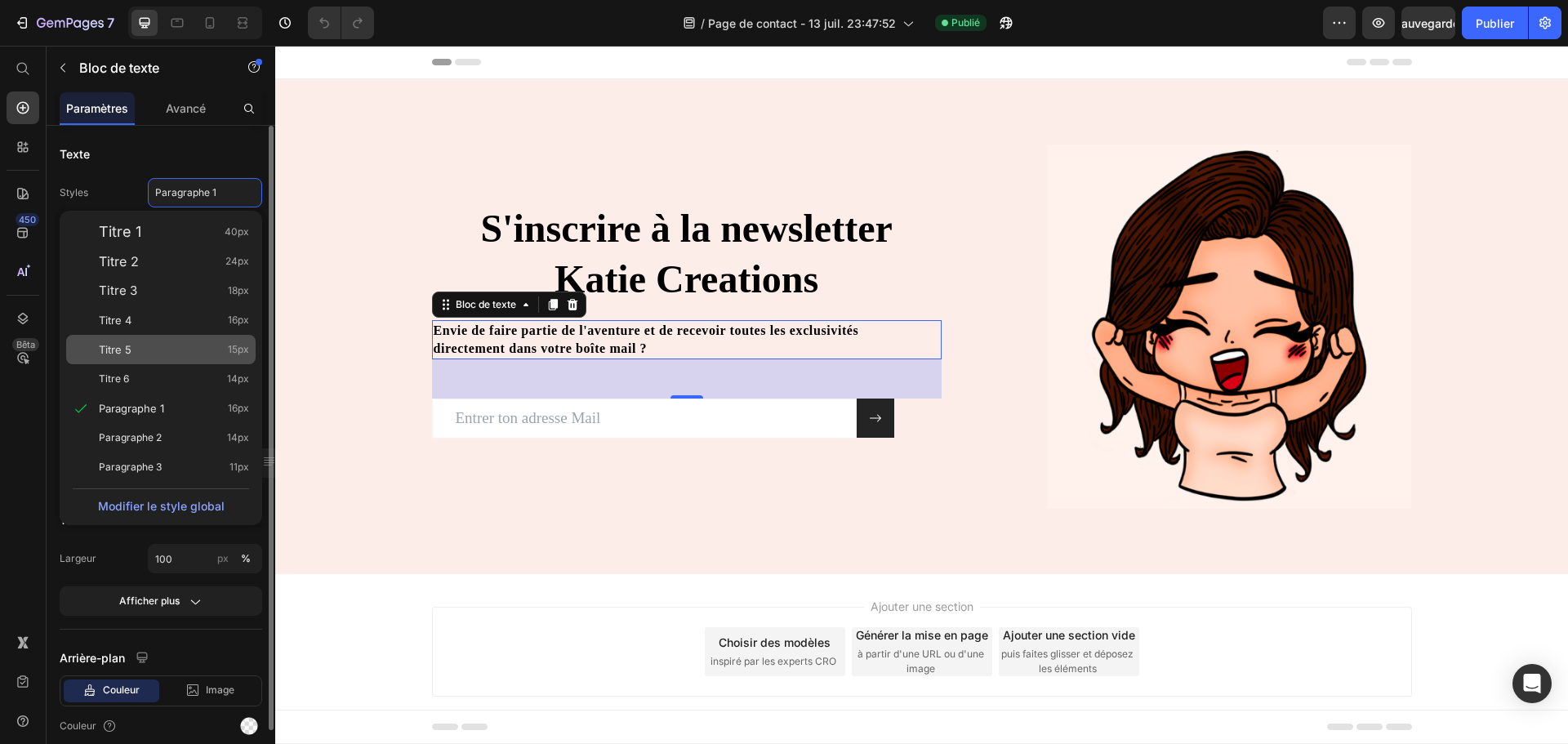 click on "Titre 5 15px" 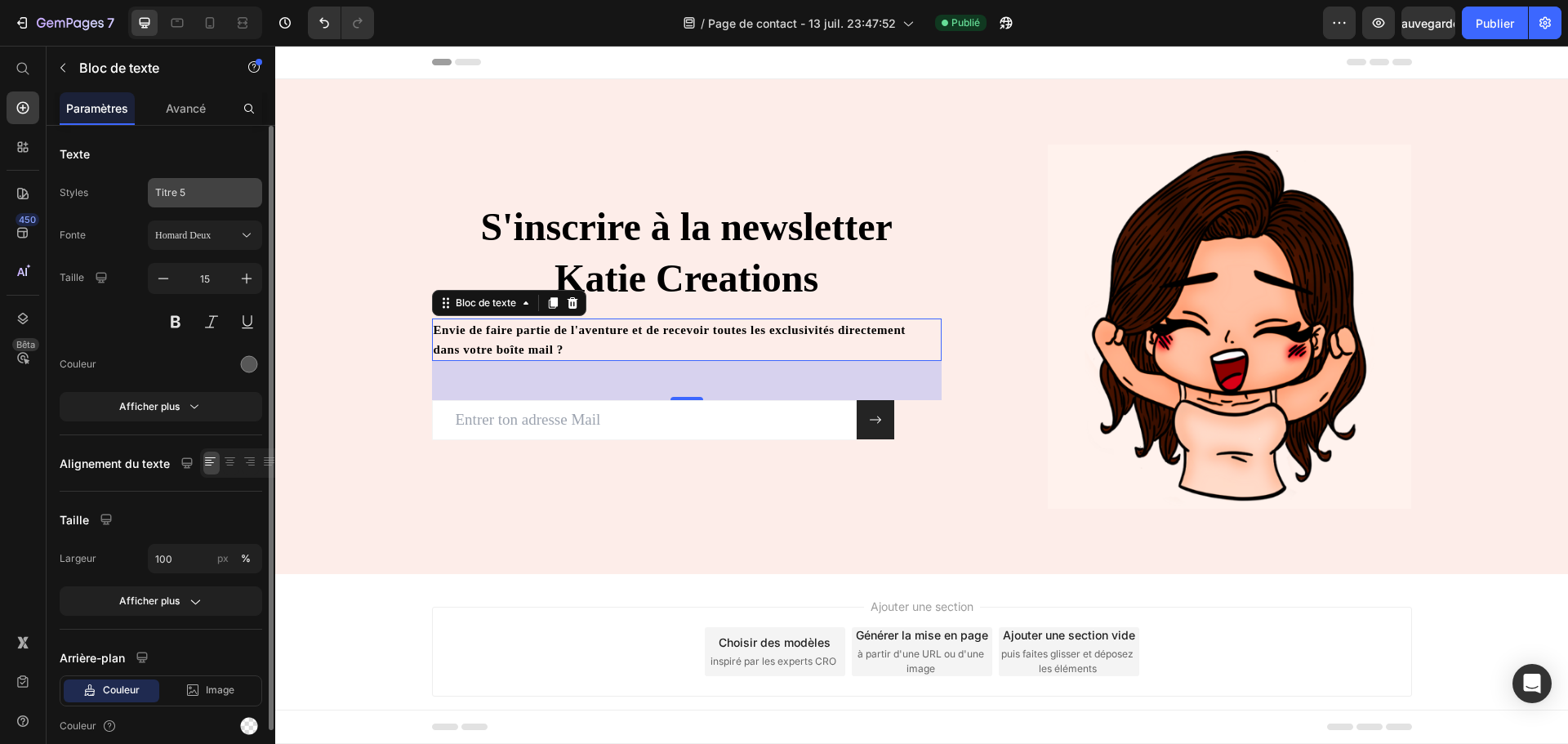 click on "Titre 5" at bounding box center [205, 193] 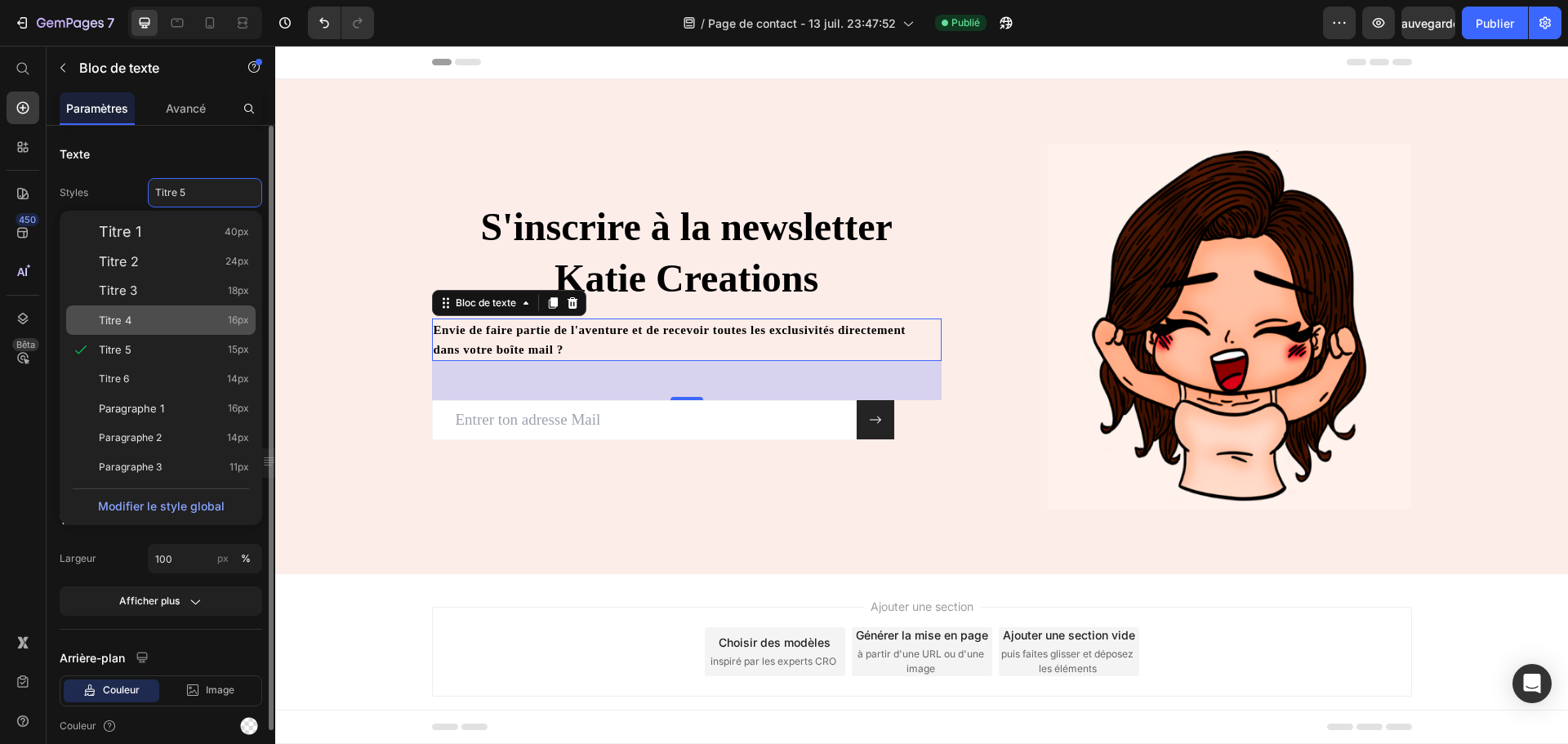 click on "Titre 4 16px" at bounding box center (174, 320) 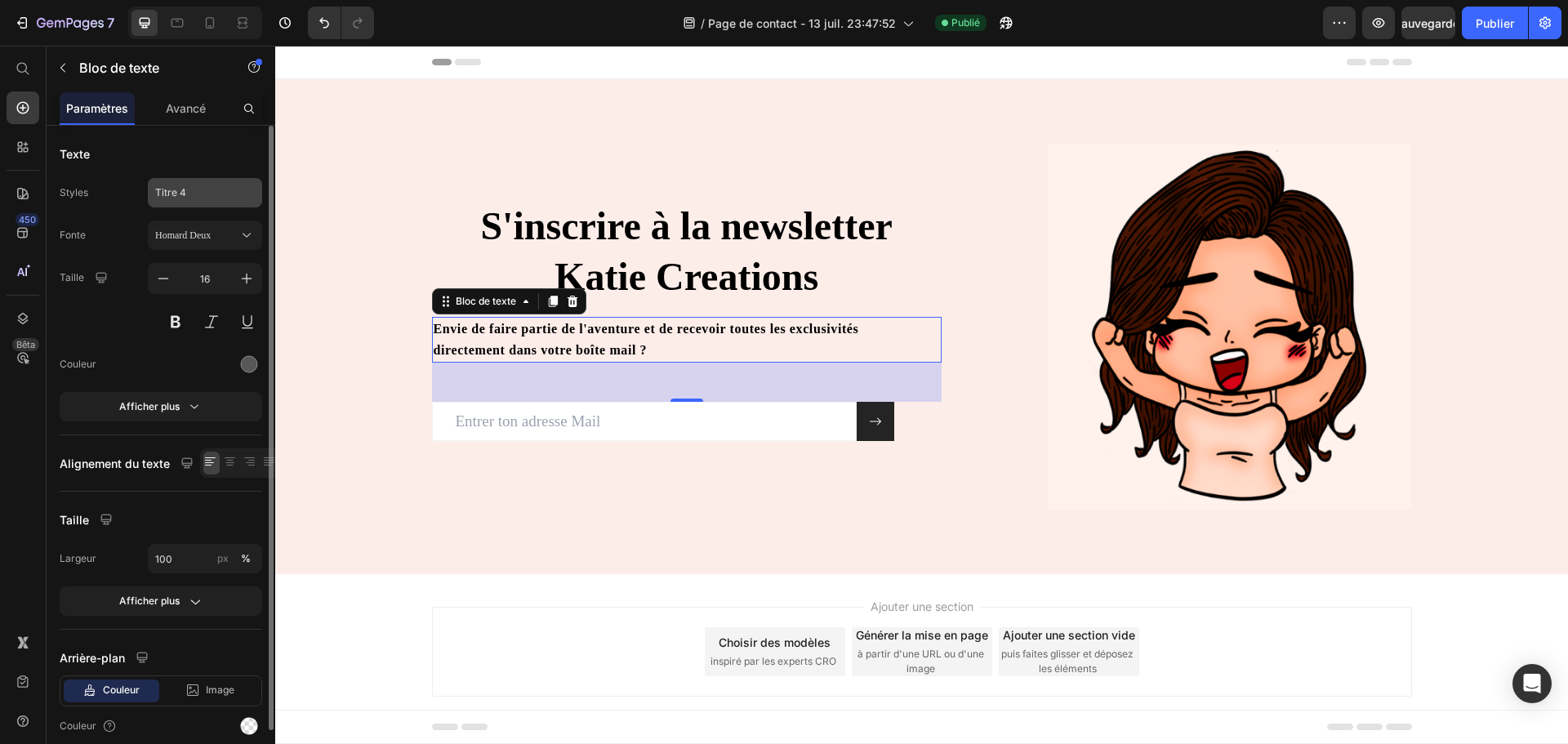 click on "Titre 4" at bounding box center [195, 193] 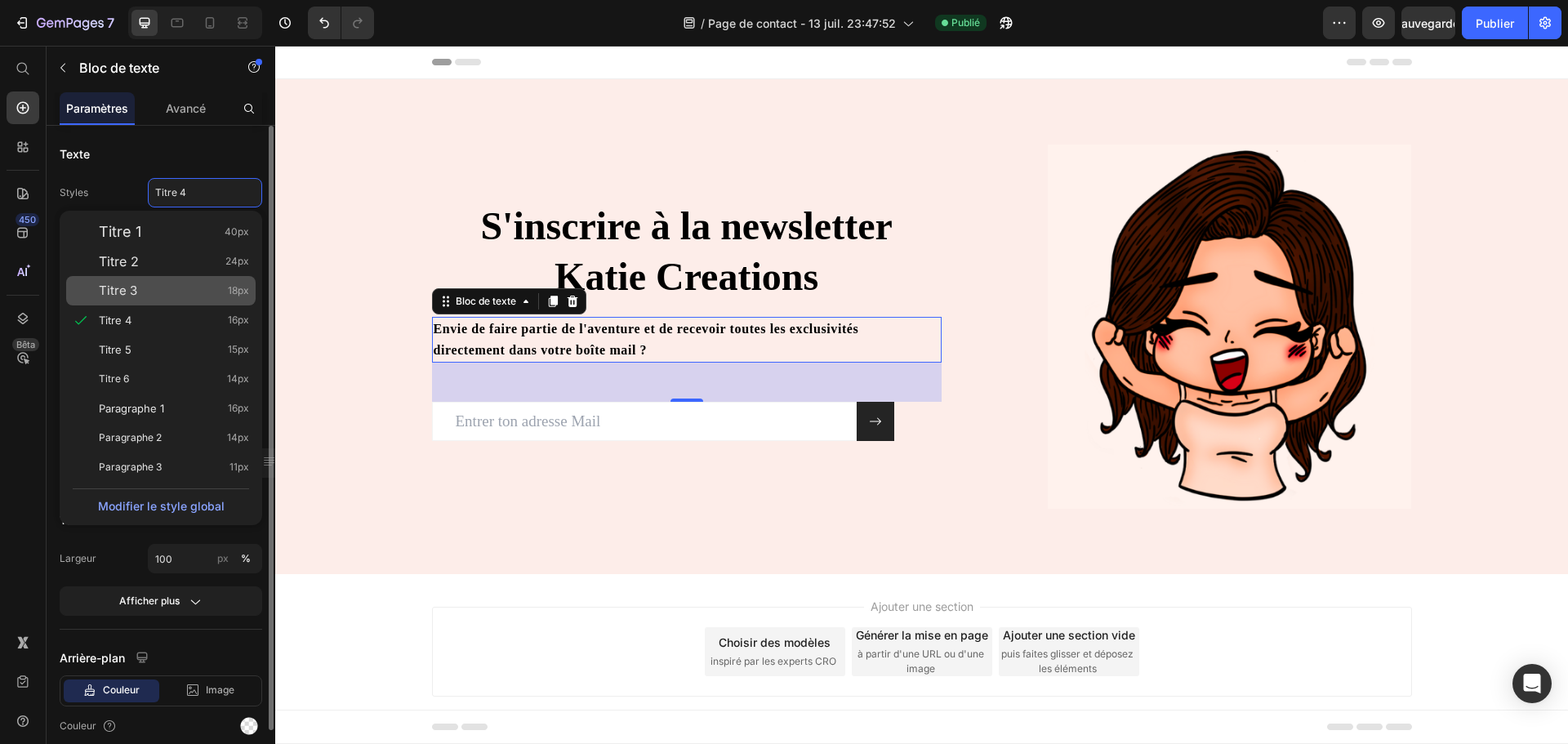 click on "Titre 3 18px" at bounding box center (174, 291) 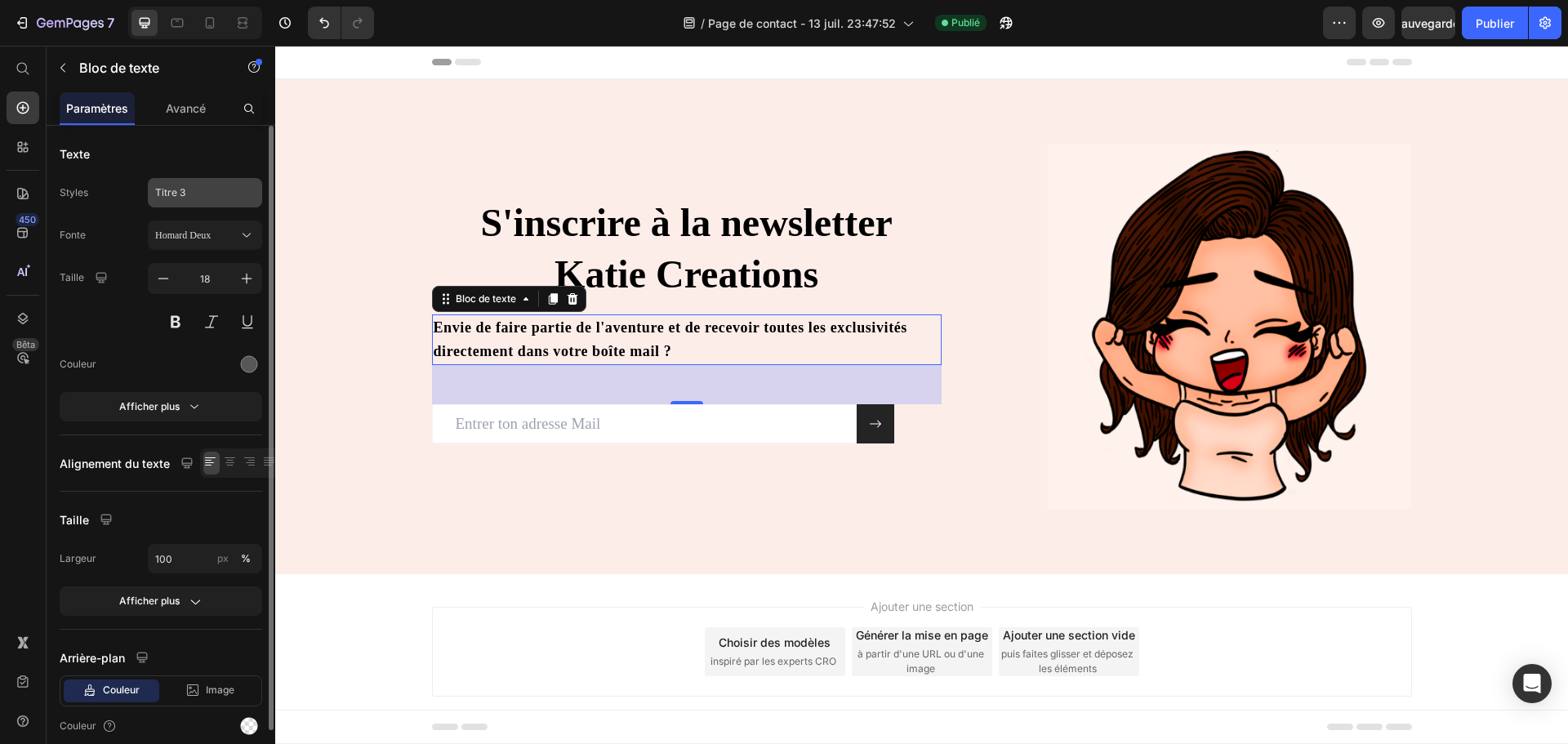click on "Titre 3" at bounding box center [170, 192] 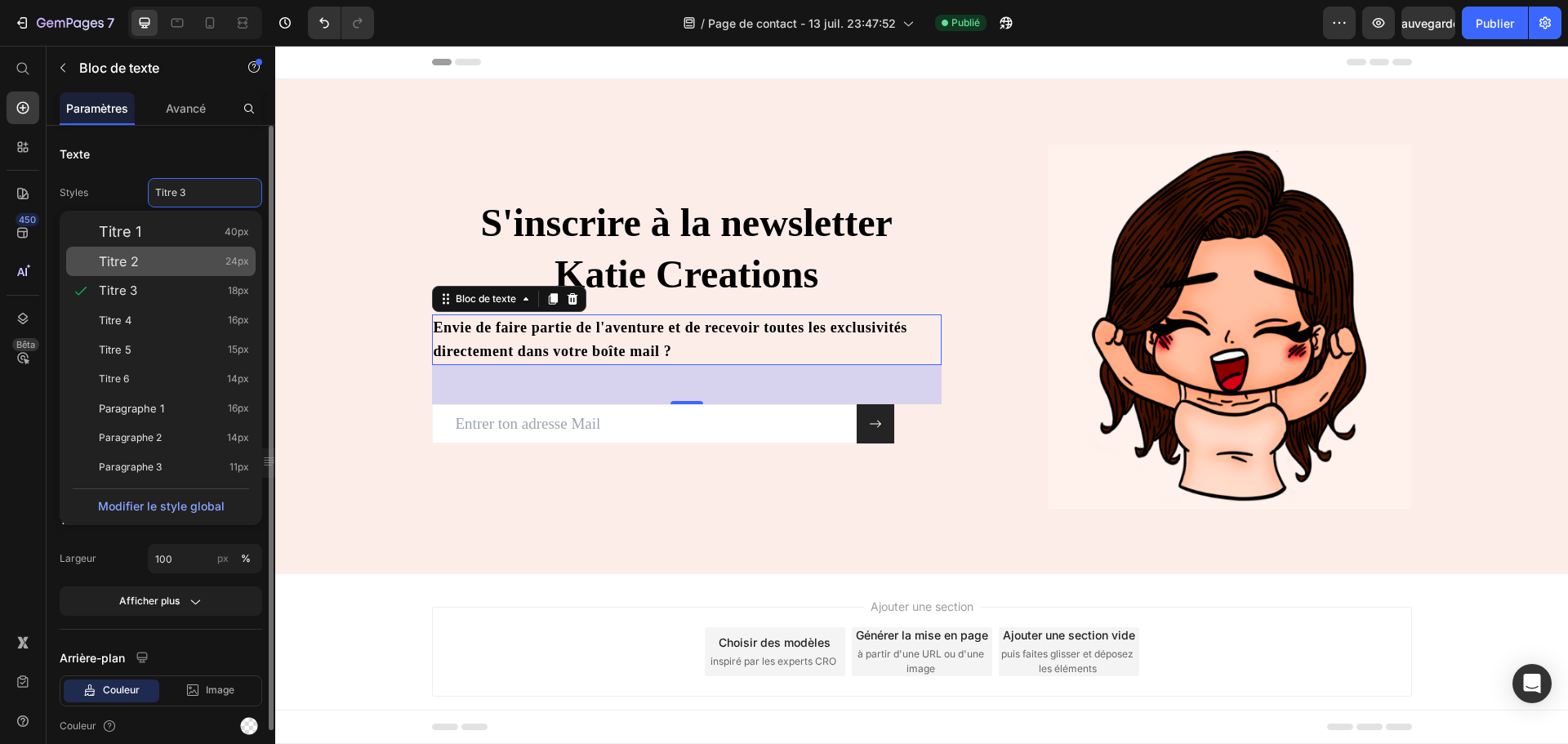 click on "Titre 2 24px" at bounding box center (174, 261) 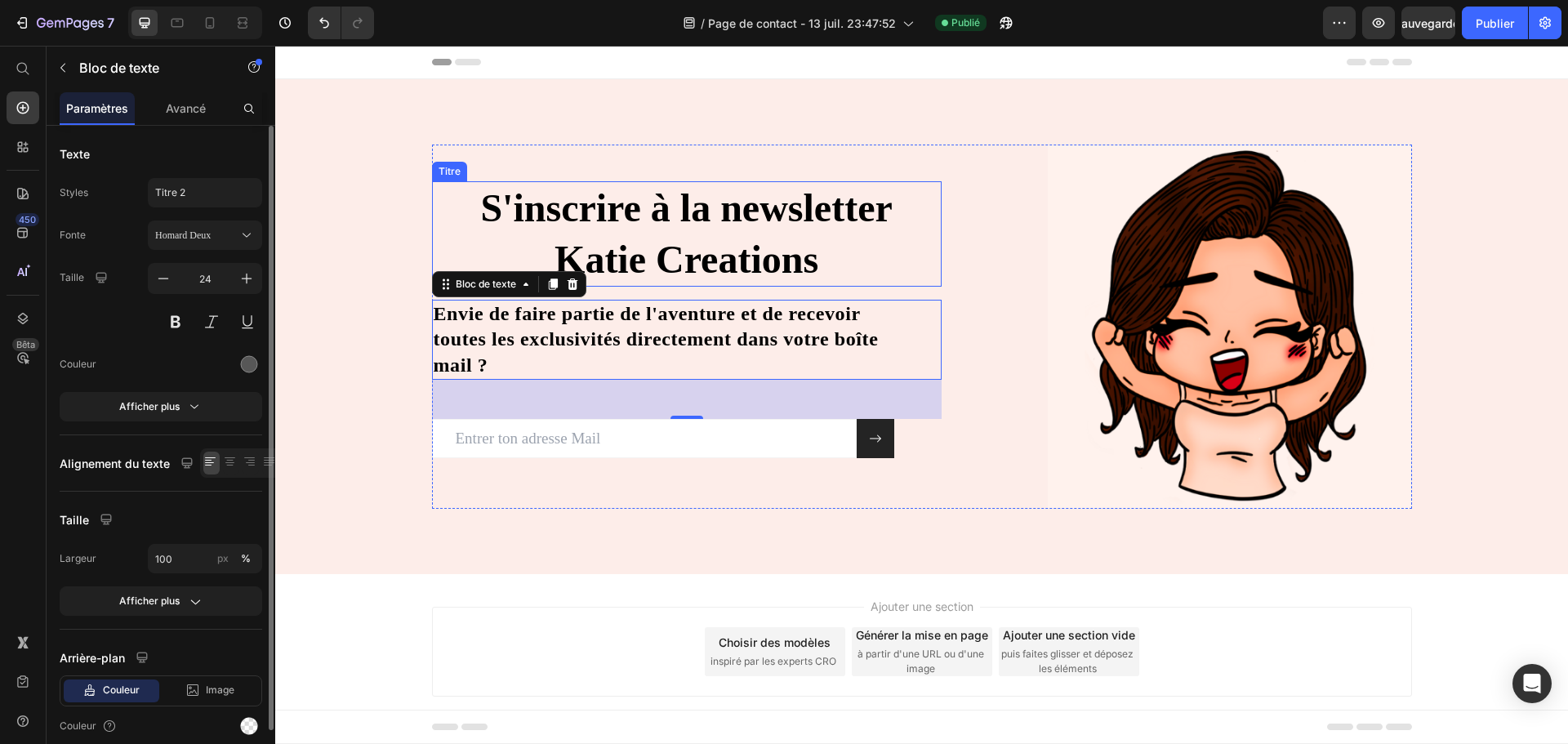 click on "Katie Creations" at bounding box center (686, 259) 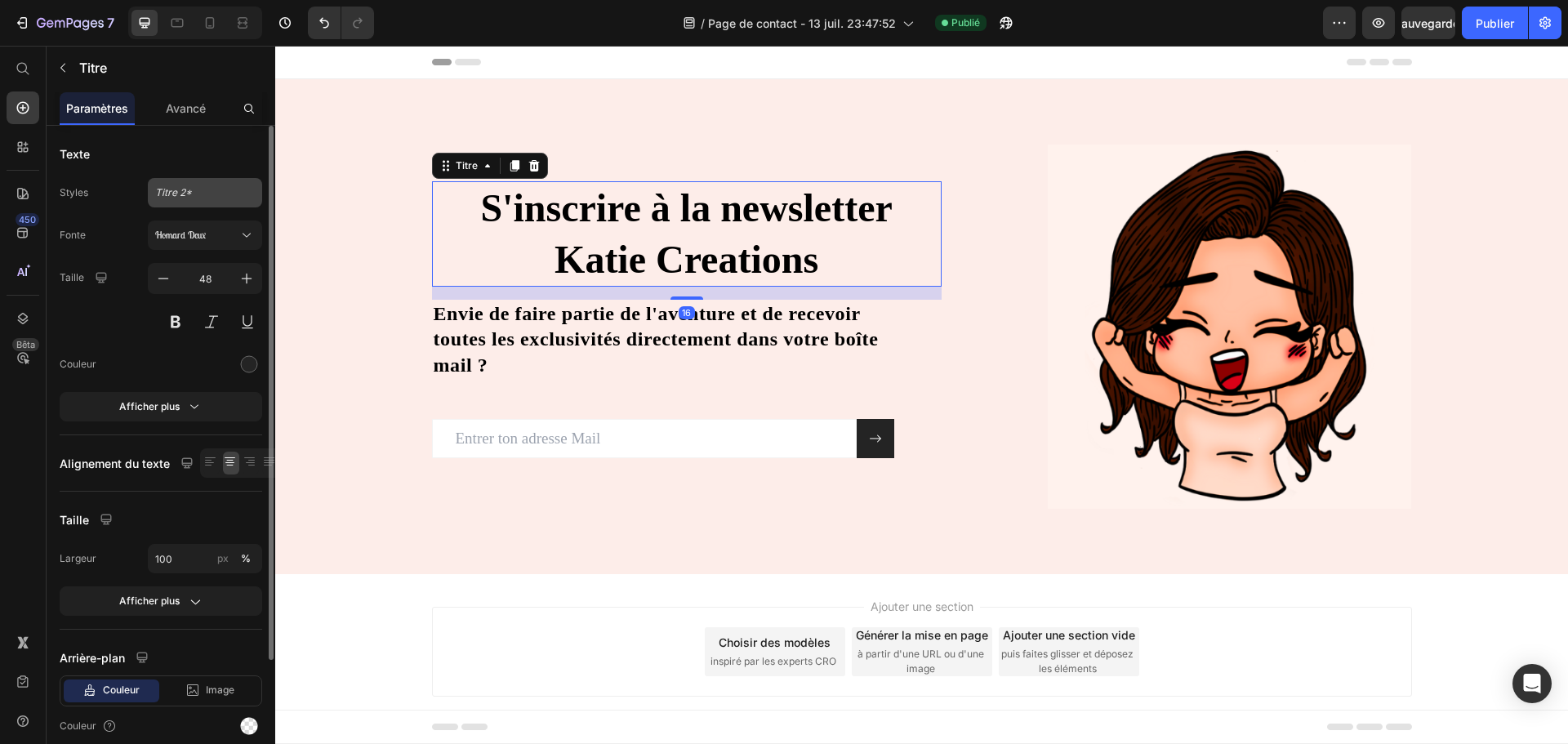 click on "Titre 2*" at bounding box center (195, 193) 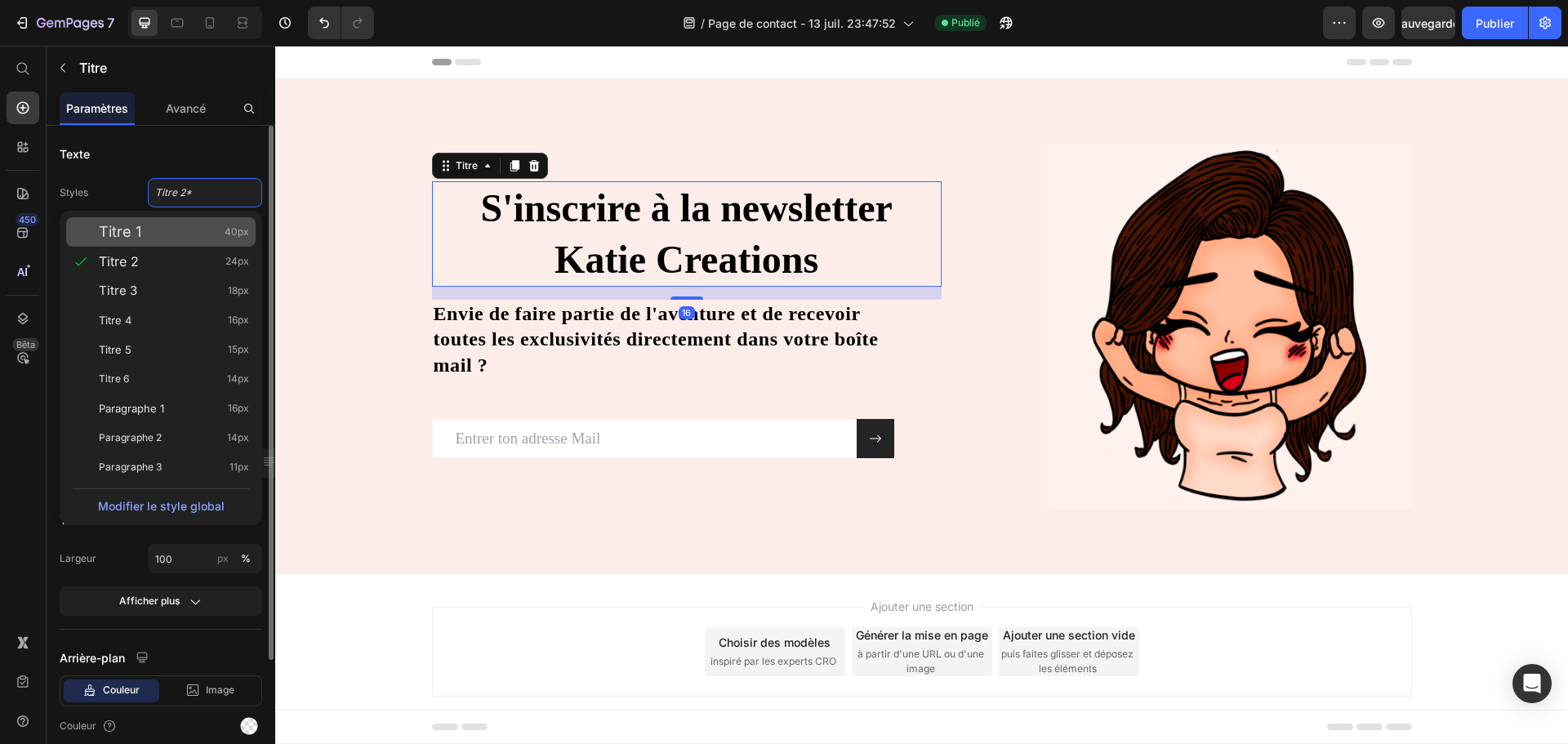 click on "Titre 1 40px" at bounding box center [174, 232] 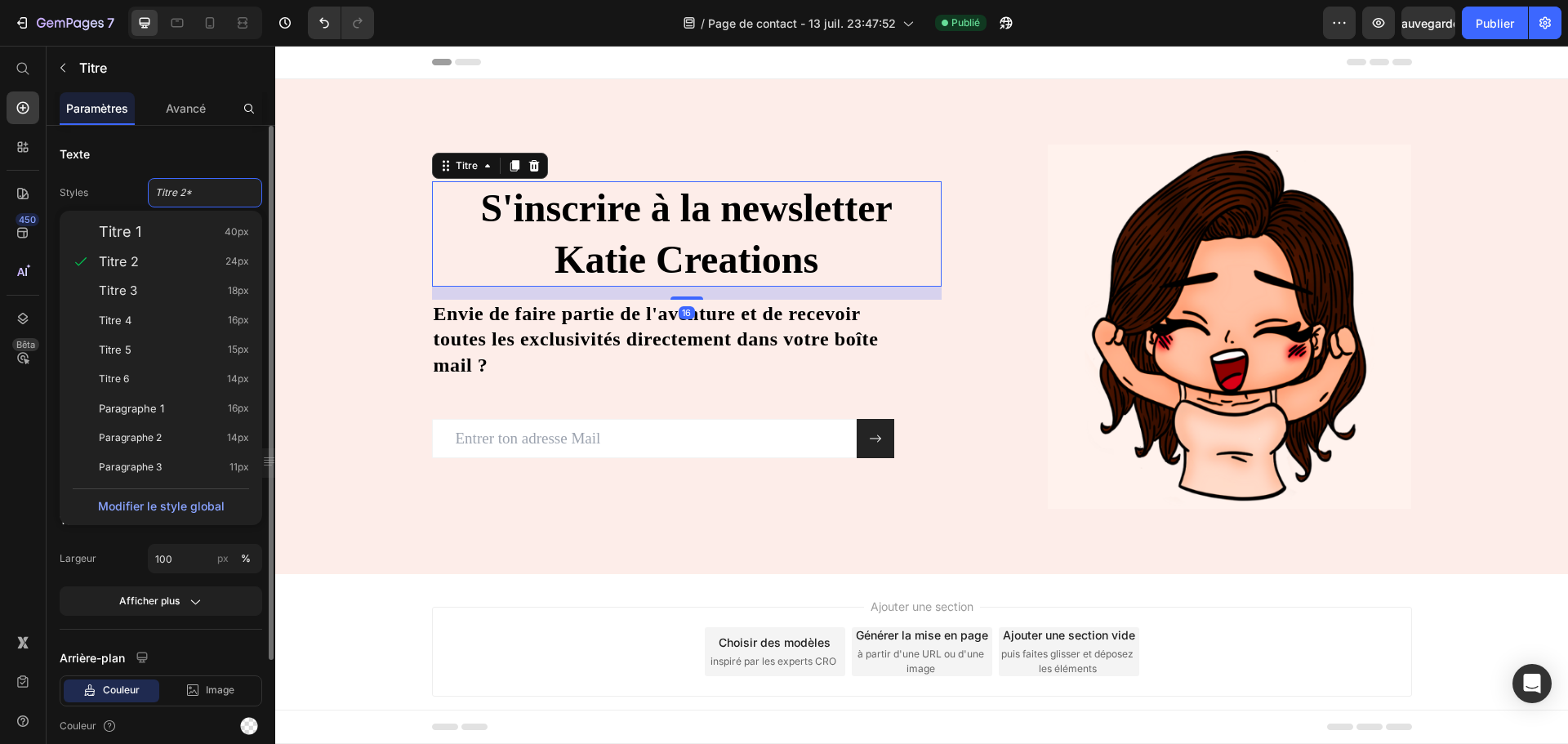 type on "40" 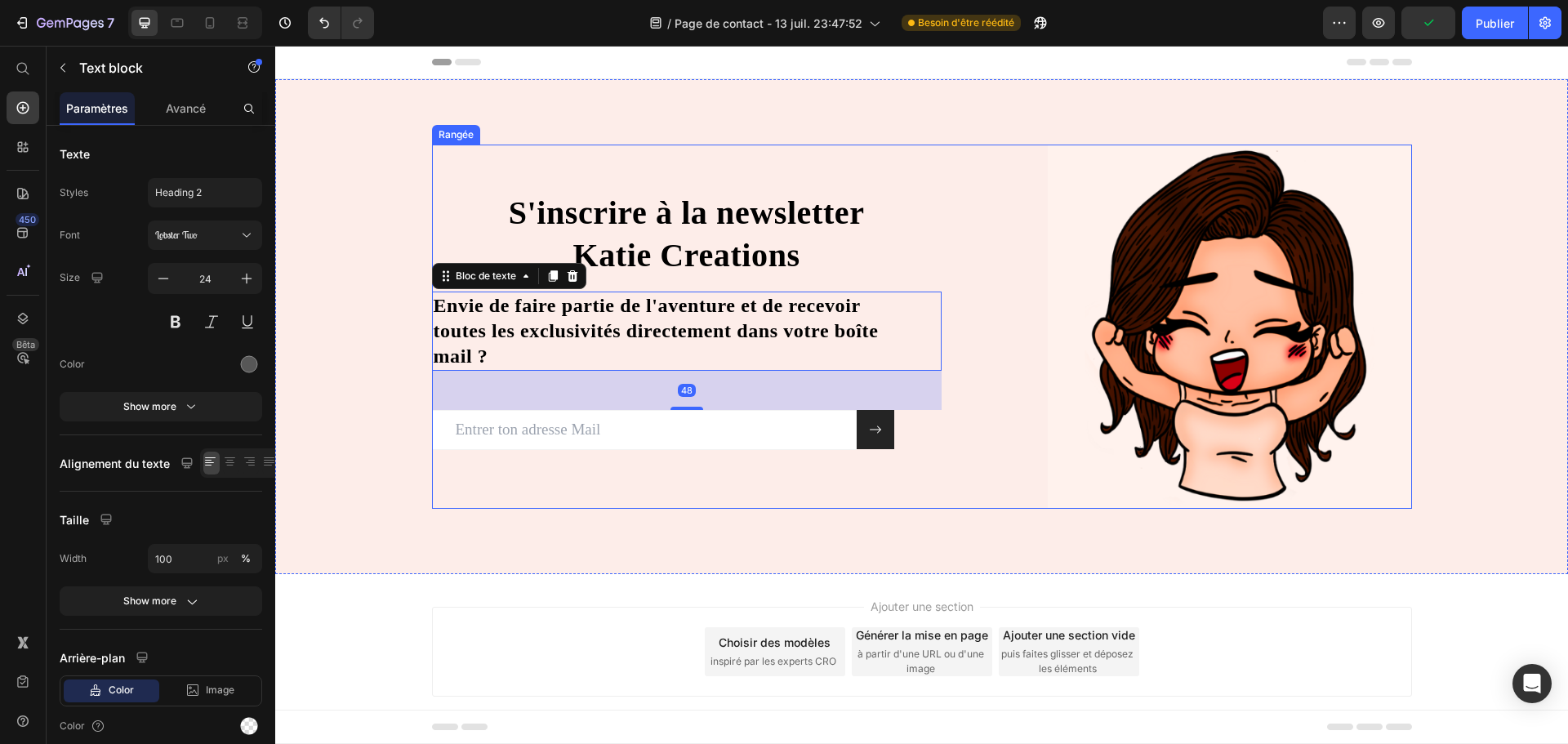 click on "S'inscrire à la newsletter  Katie Creations Titre Envie de faire partie de l'aventure et de recevoir toutes les exclusivités directement dans votre boîte mail ? Bloc de texte   48 Champ de courrier électronique
Bouton Soumettre Rangée Bulletin Image Rangée" at bounding box center (922, 327) 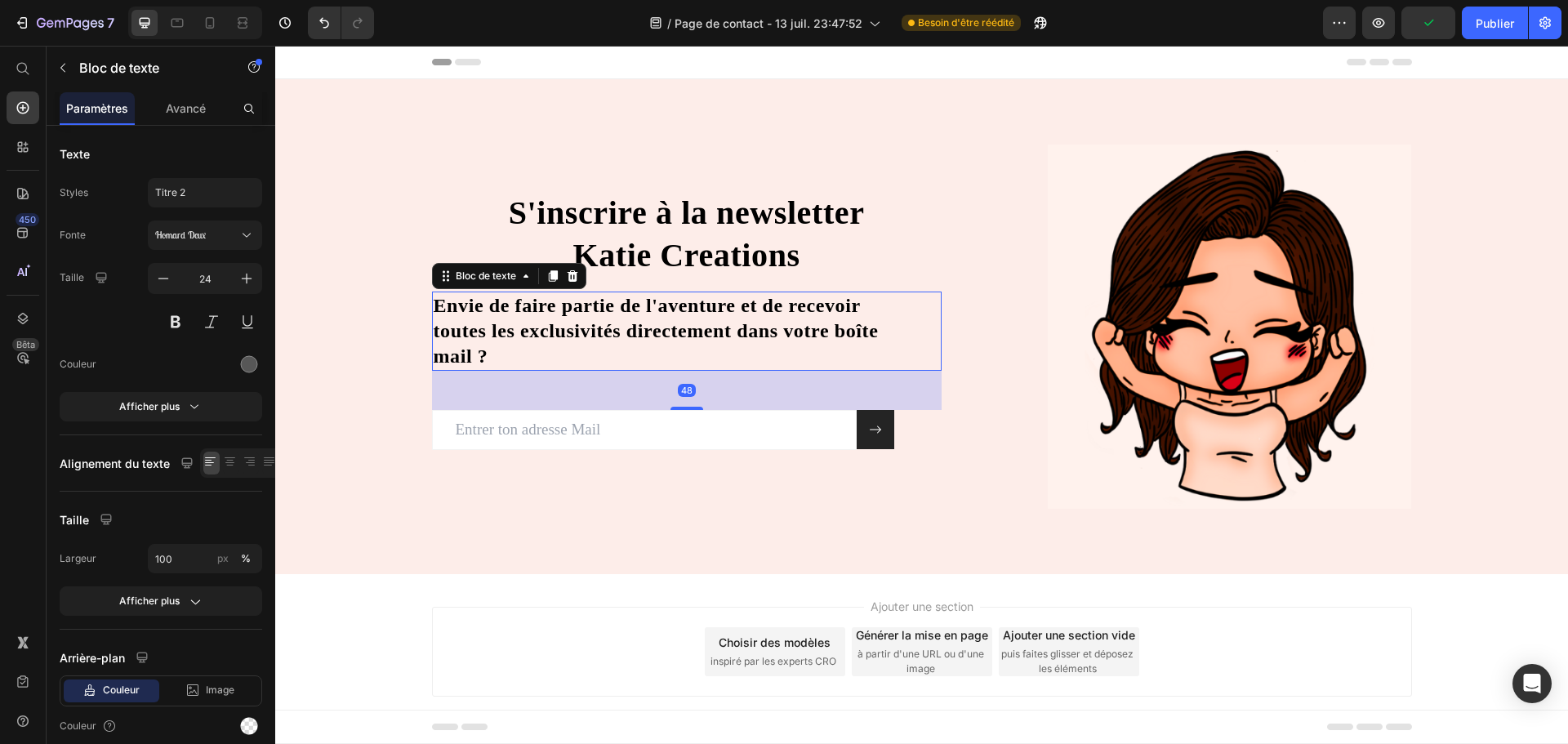 click on "Envie de faire partie de l'aventure et de recevoir toutes les exclusivités directement dans votre boîte mail ?" at bounding box center (676, 332) 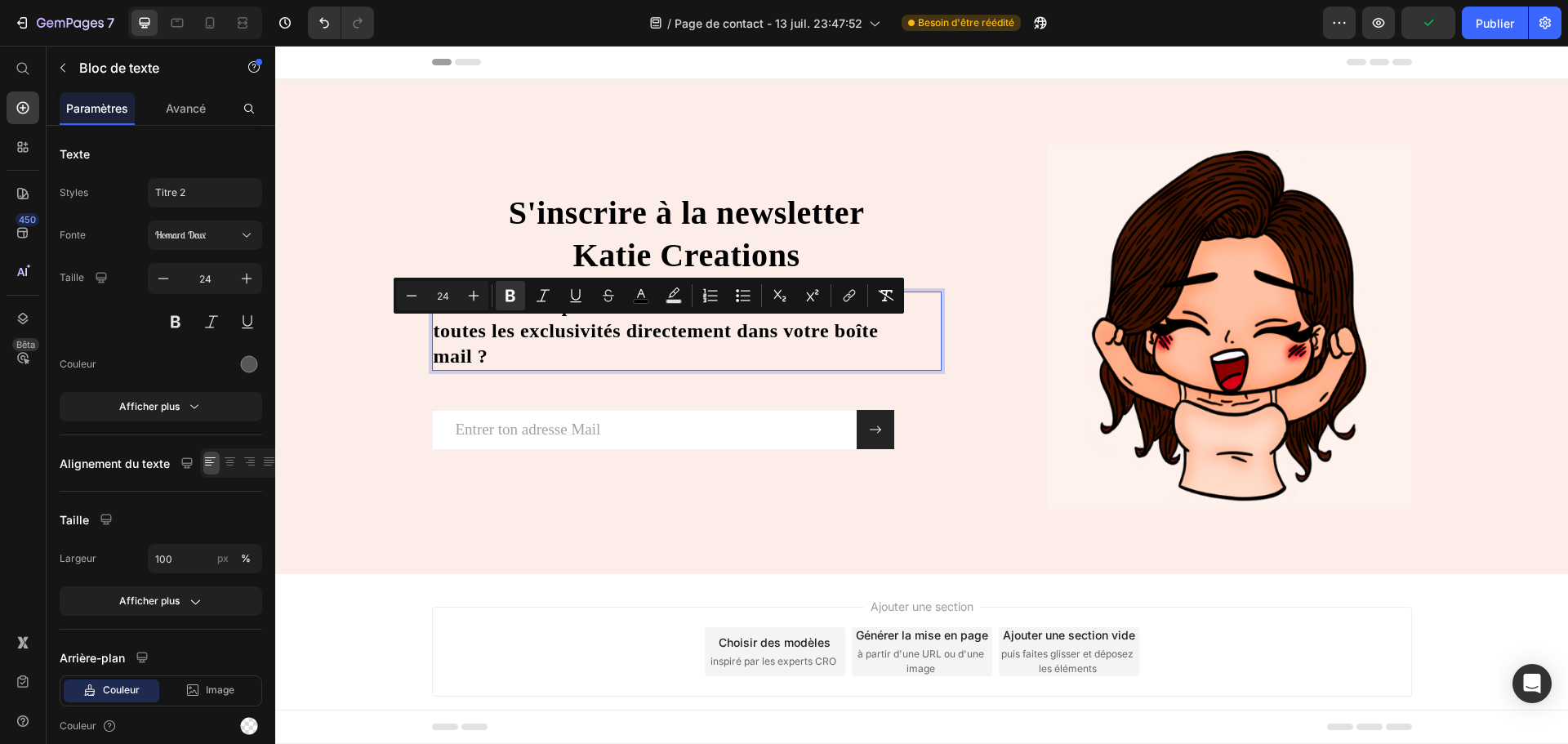 click on "Envie de faire partie de l'aventure et de recevoir toutes les exclusivités directement dans votre boîte mail ?" at bounding box center [676, 332] 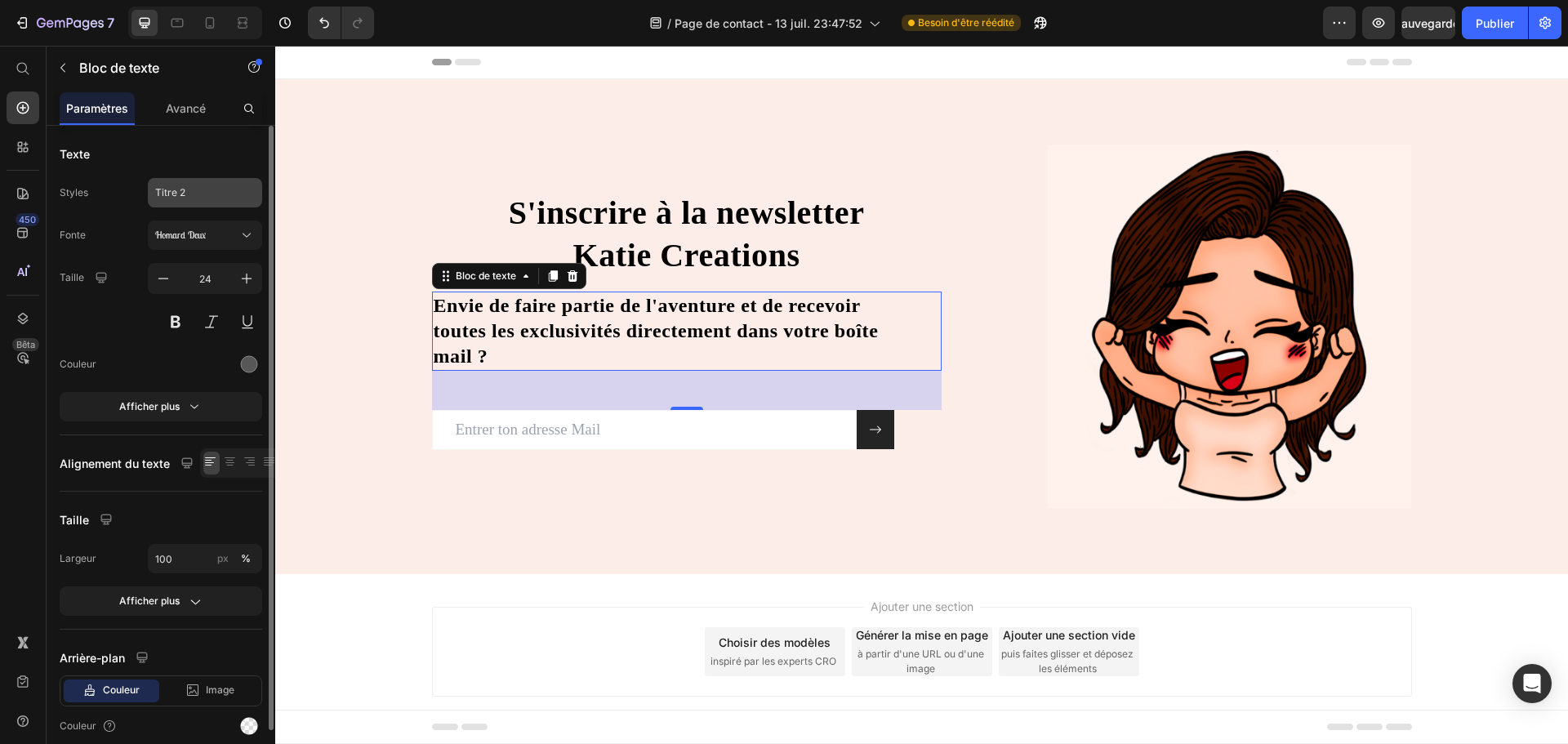 click on "Titre 2" at bounding box center [205, 193] 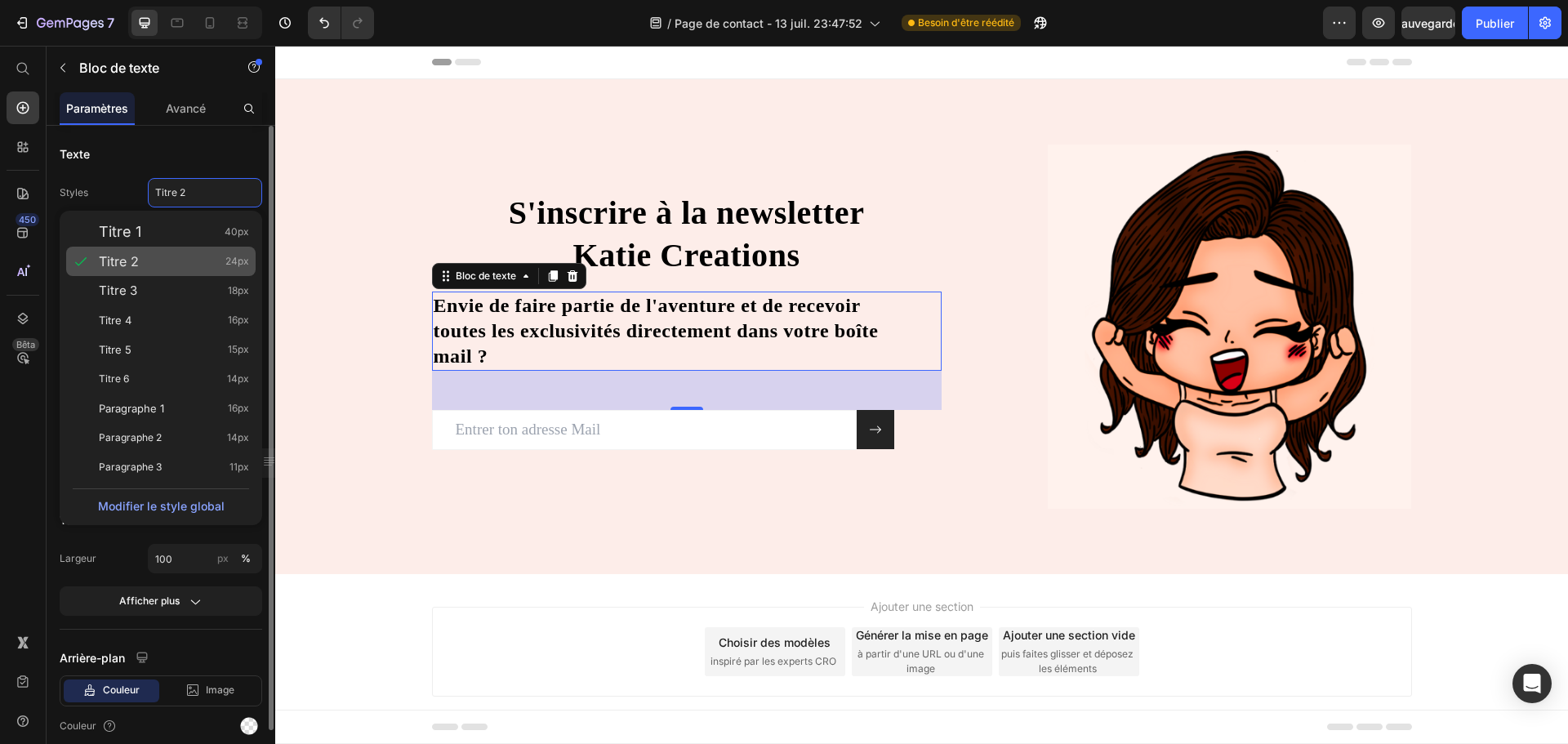 click on "Titre 2 24px" at bounding box center [174, 261] 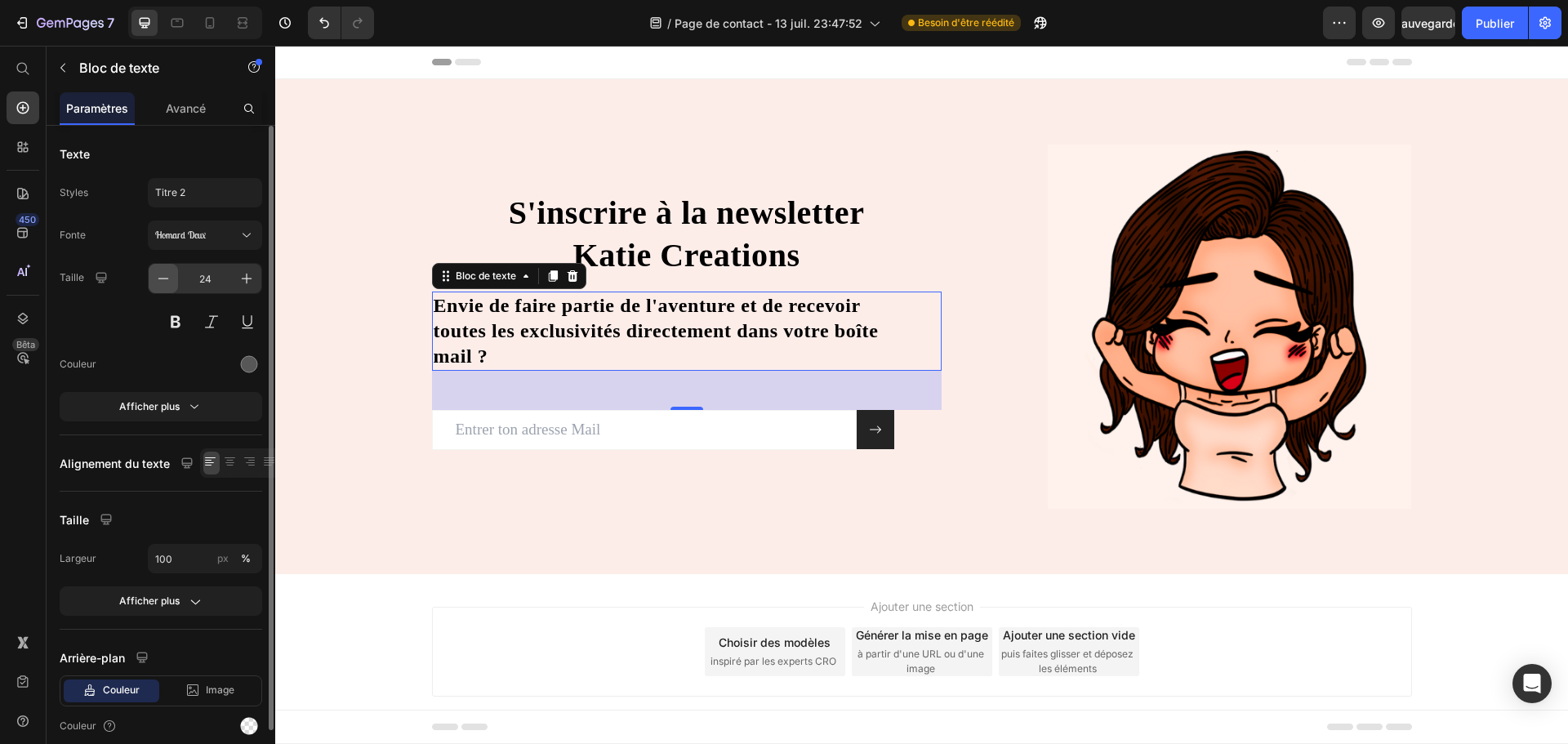 click 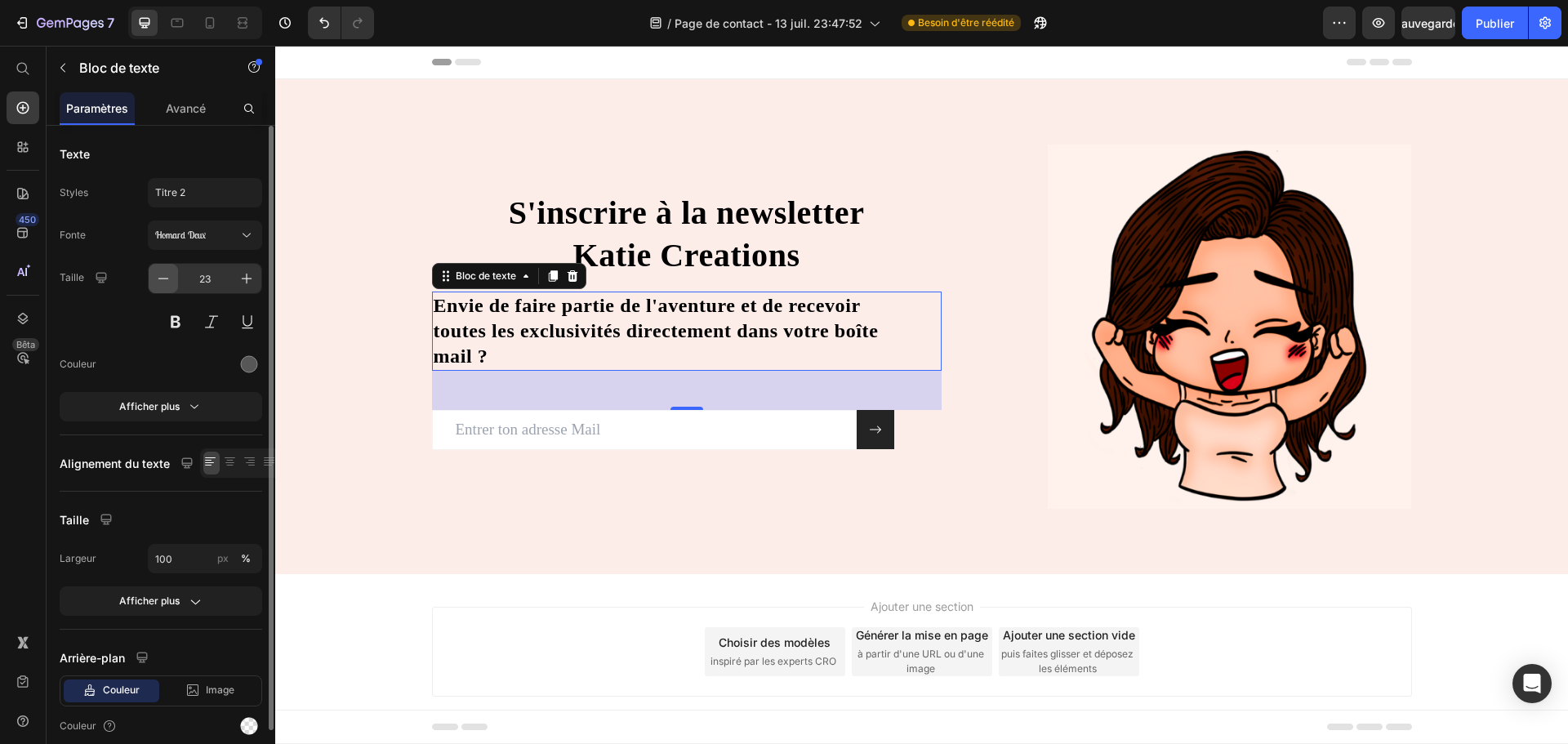 click 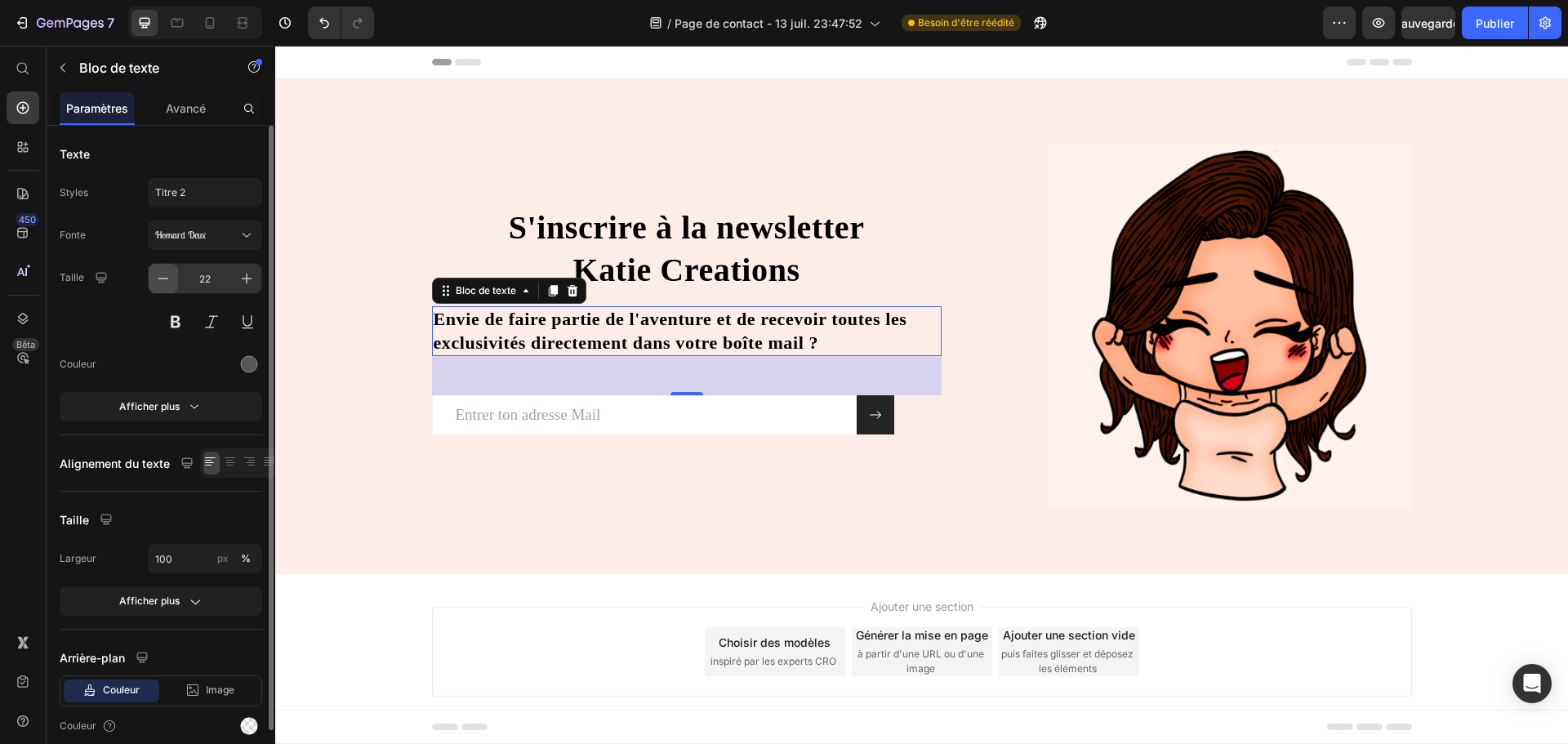 click 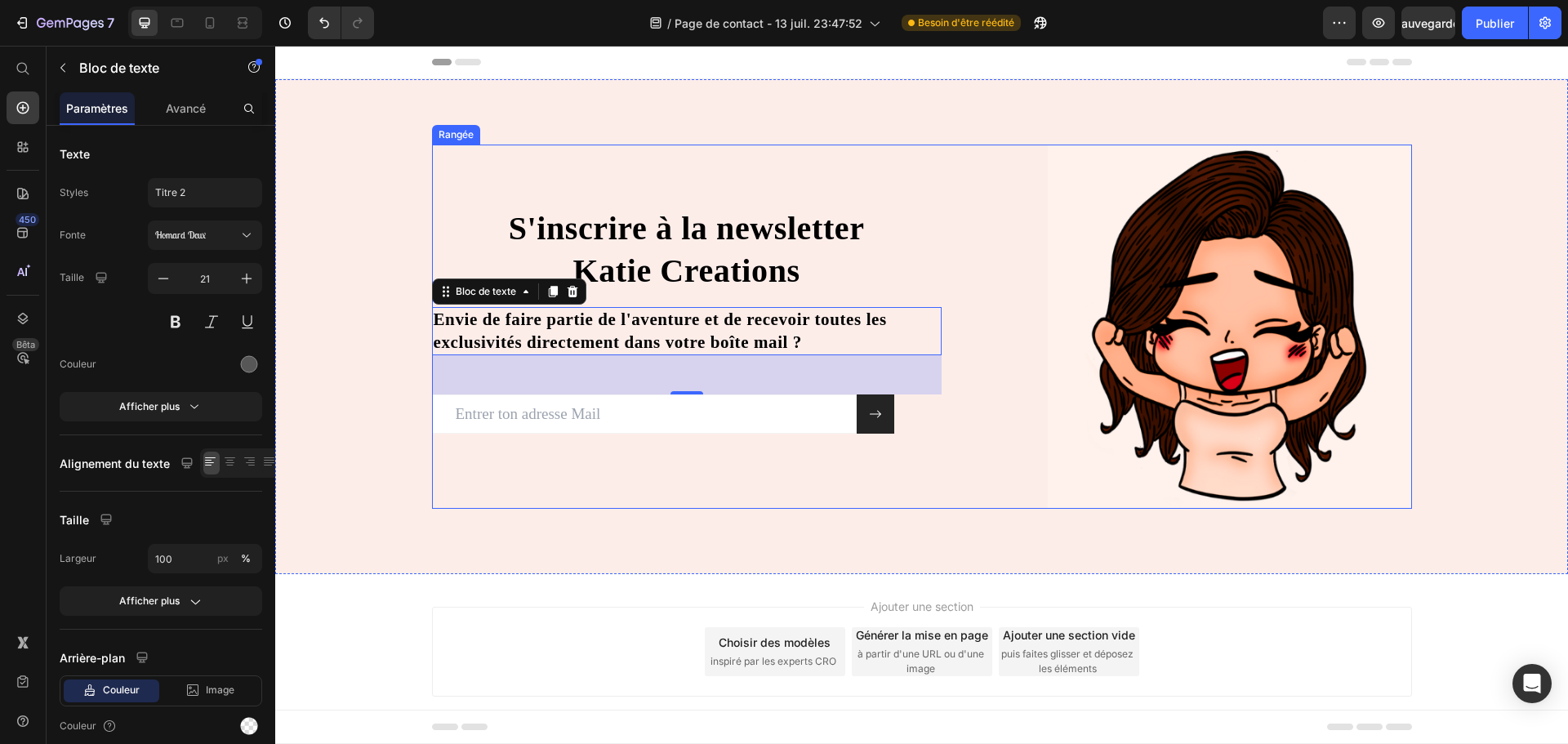 drag, startPoint x: 981, startPoint y: 223, endPoint x: 976, endPoint y: 234, distance: 12.083046 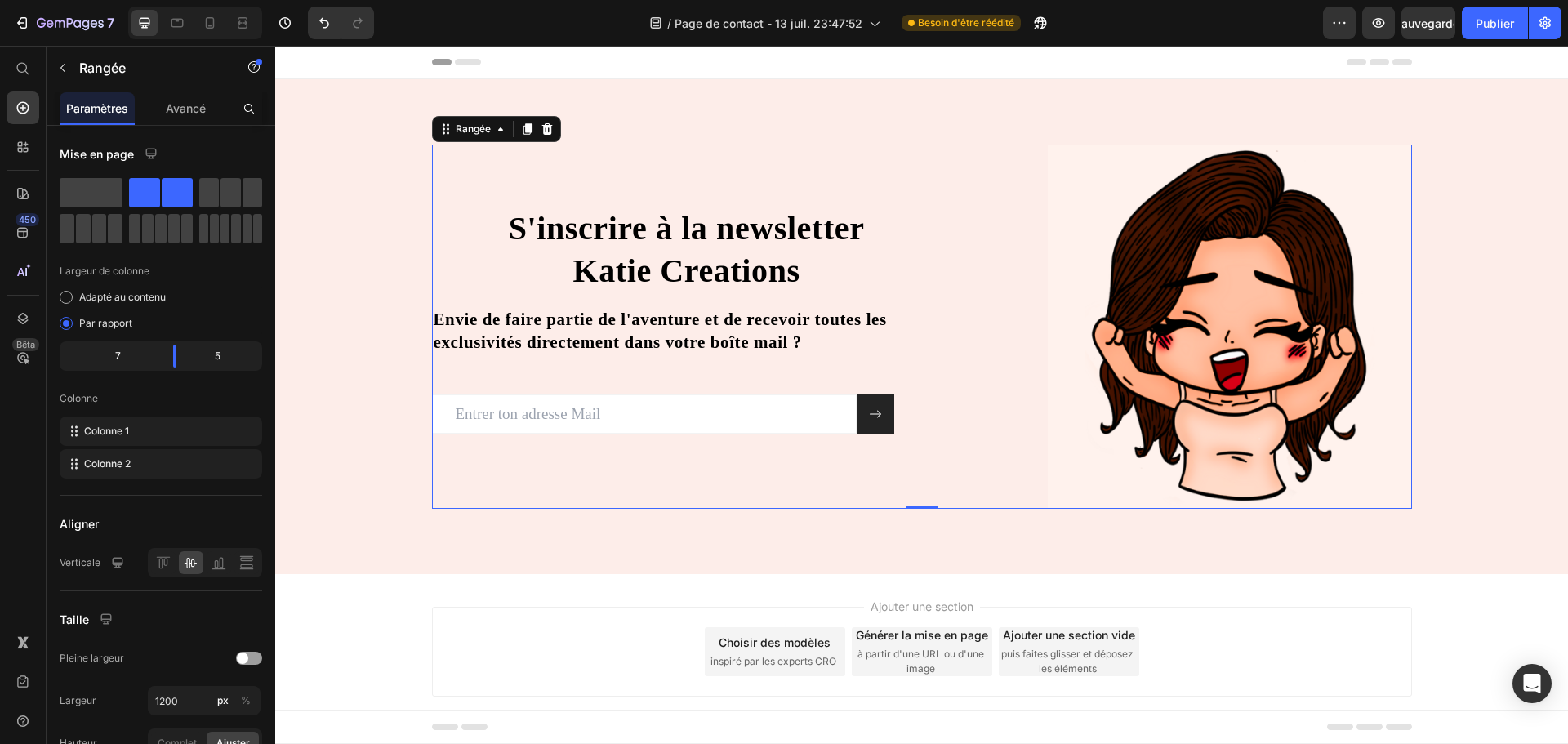 click on "S'inscrire à la newsletter  Katie Creations Titre Envie de faire partie de l'aventure et de recevoir toutes les exclusivités directement dans votre boîte mail ? Bloc de texte Champ de courrier électronique
Bouton Soumettre Rangée Bulletin" at bounding box center (687, 327) 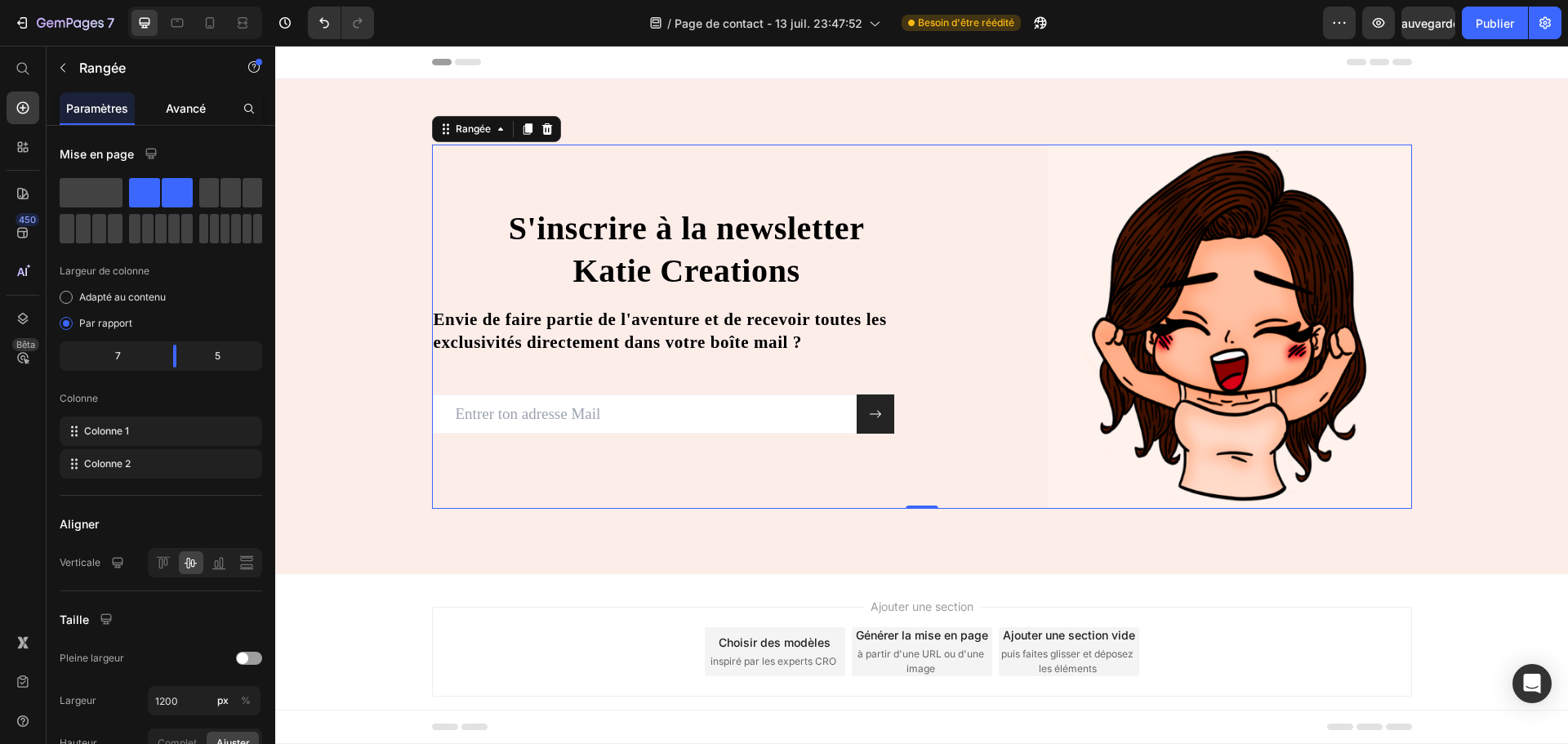 click on "Avancé" at bounding box center (185, 108) 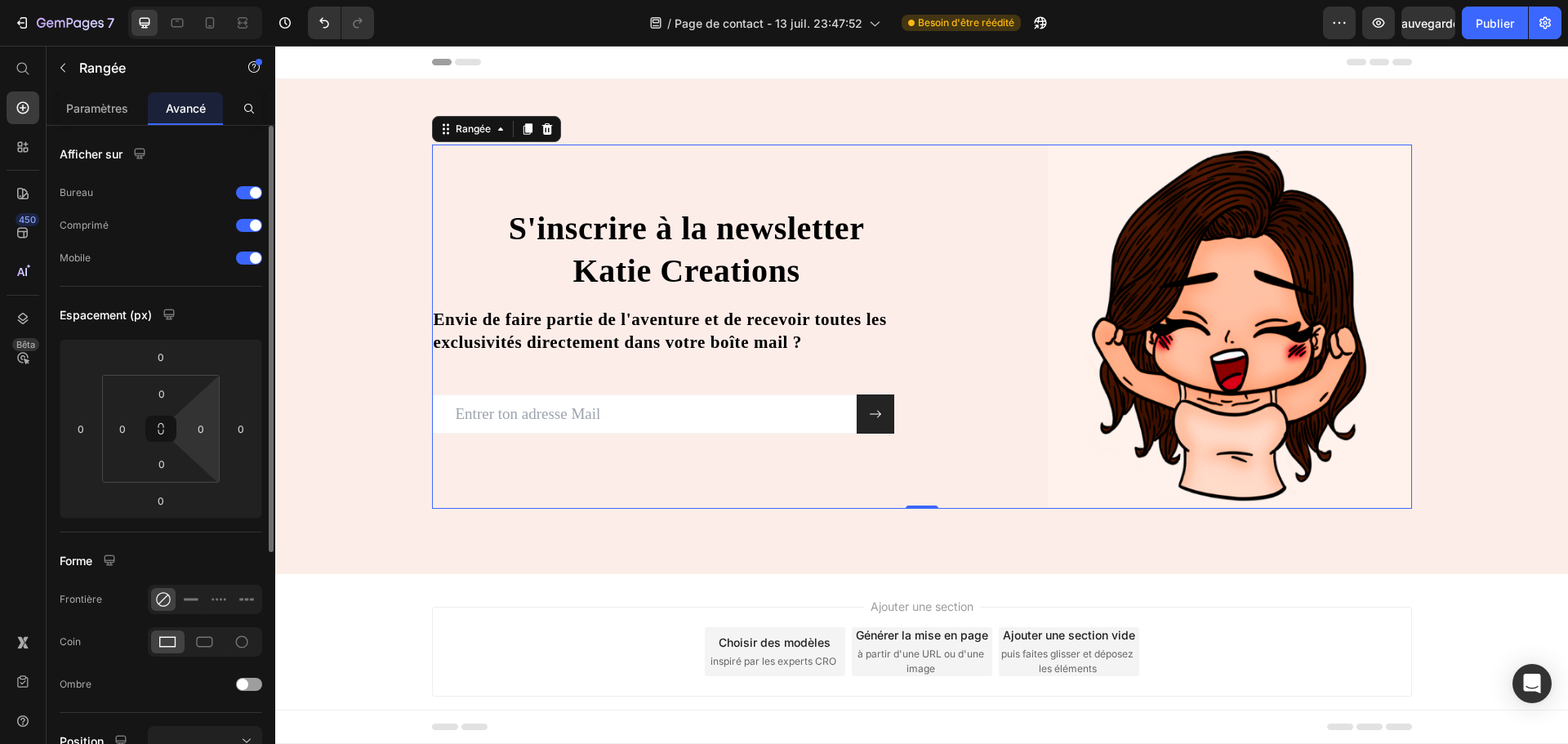 scroll, scrollTop: 386, scrollLeft: 0, axis: vertical 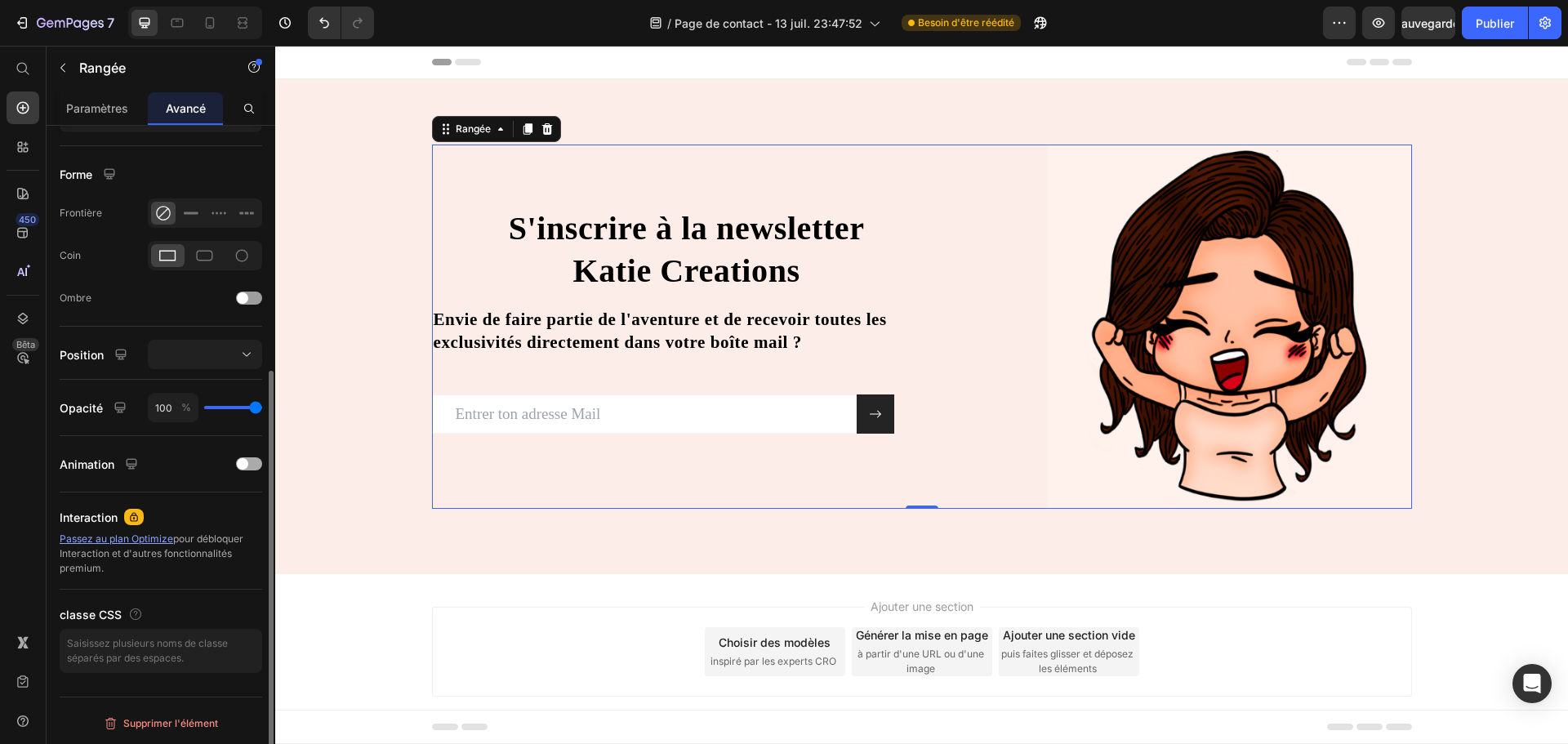 click at bounding box center [249, 464] 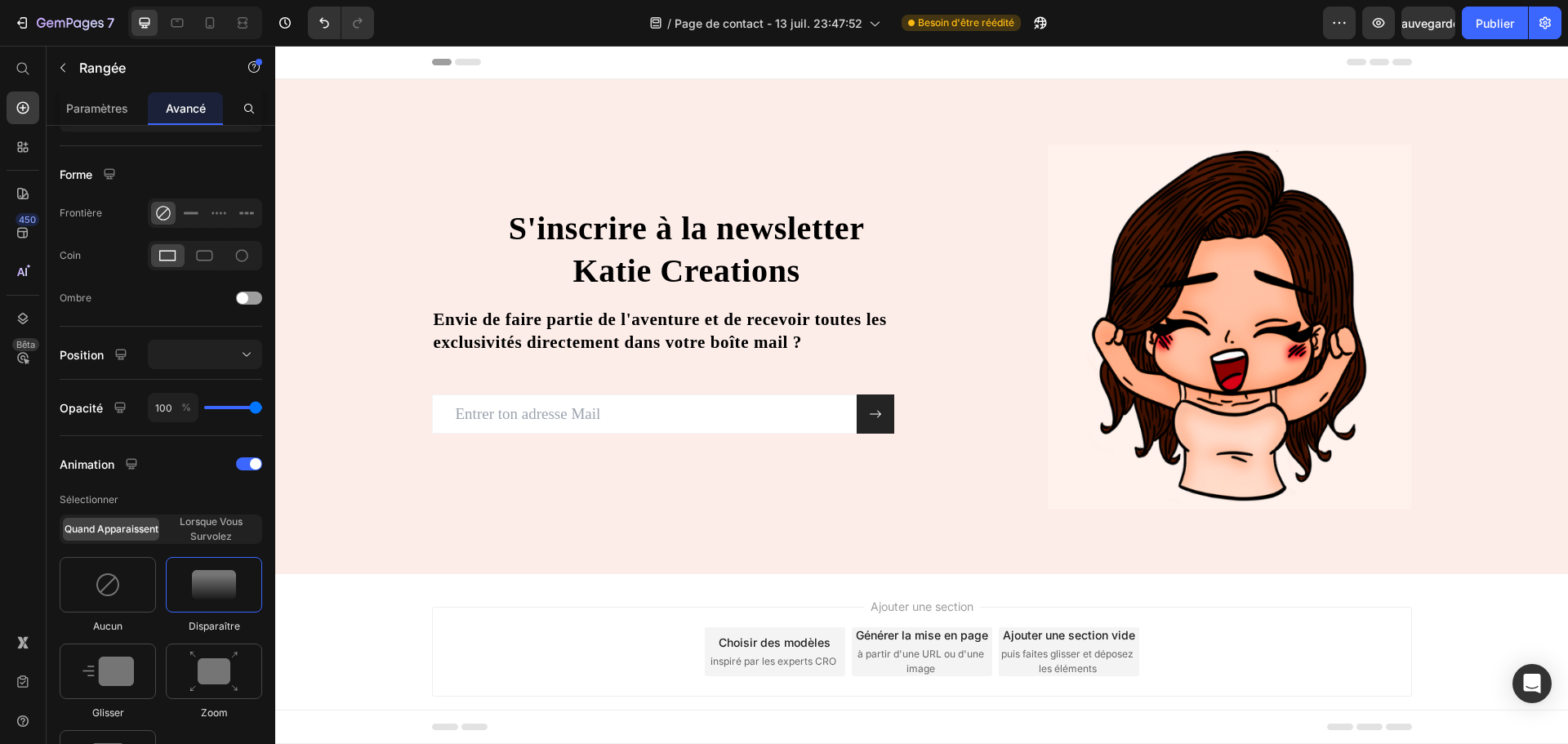 scroll, scrollTop: 713, scrollLeft: 0, axis: vertical 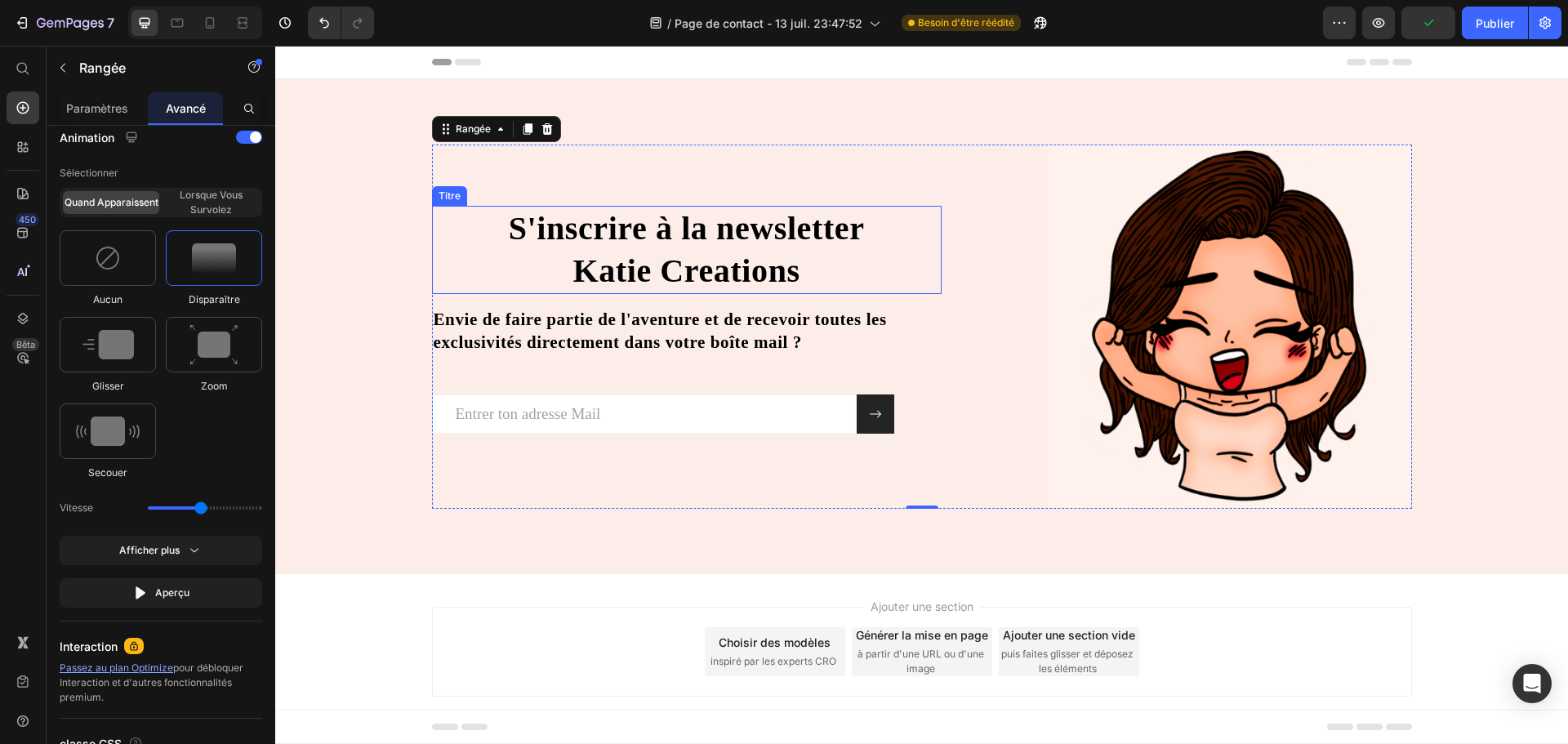click on "S'inscrire à la newsletter" at bounding box center (687, 228) 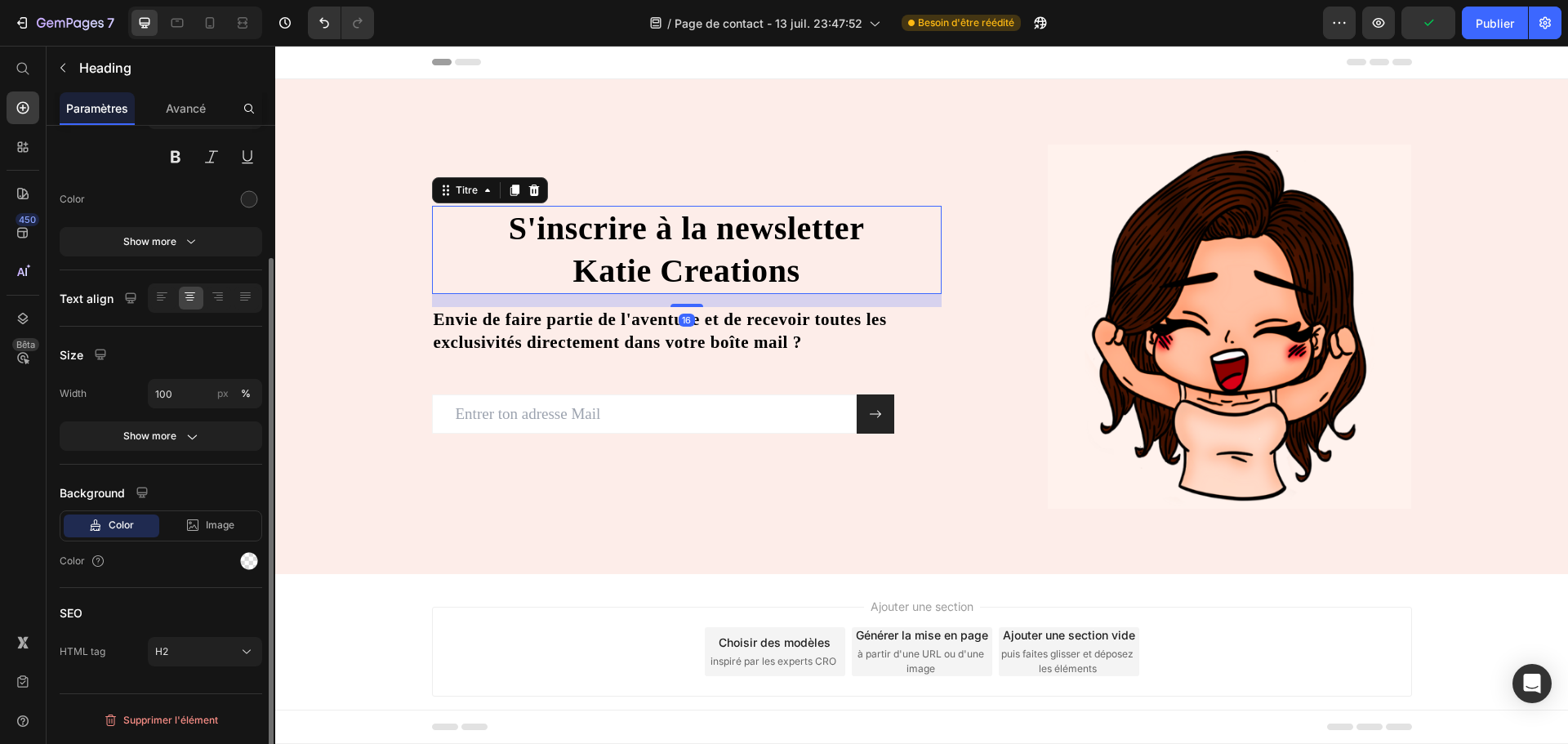 scroll, scrollTop: 0, scrollLeft: 0, axis: both 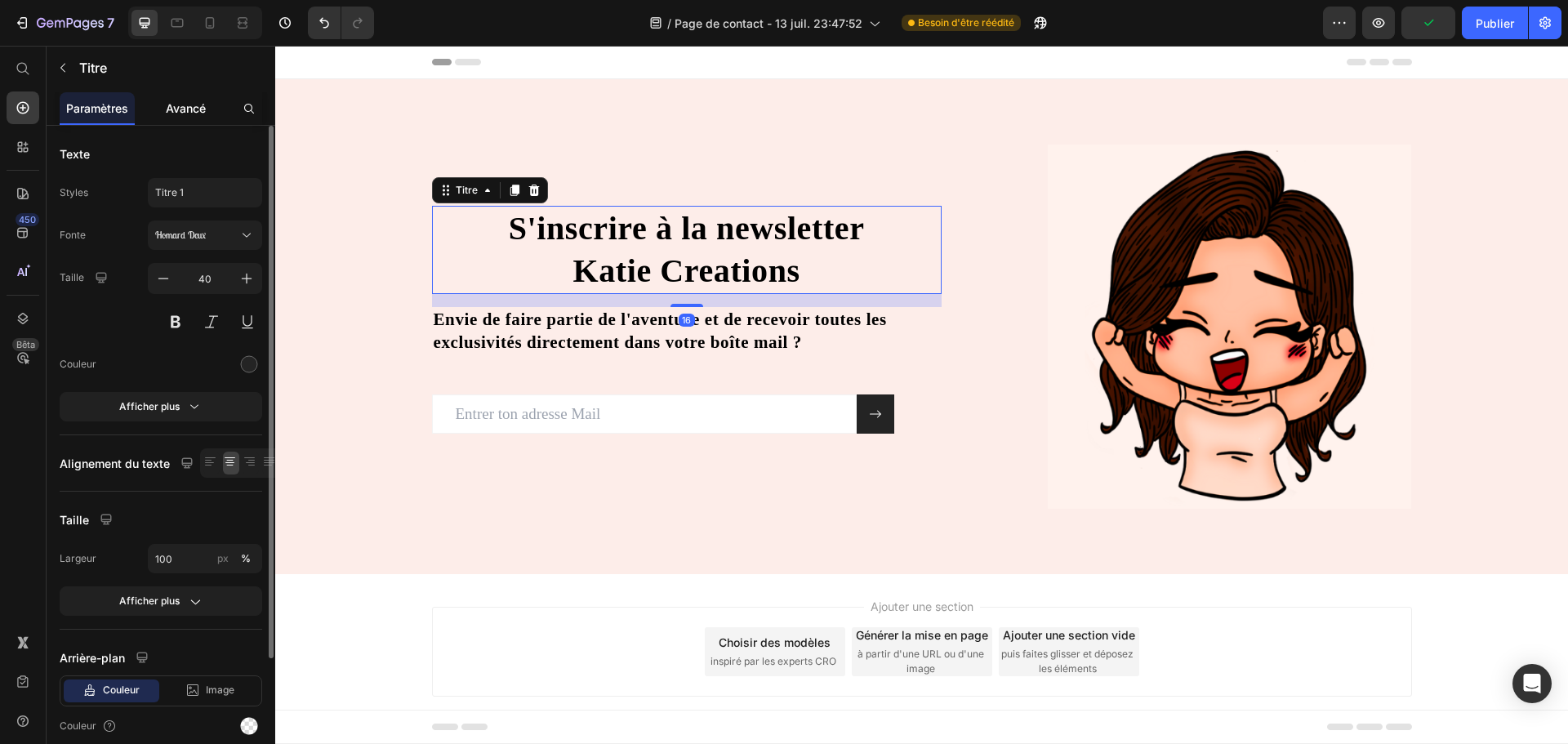 click on "Avancé" 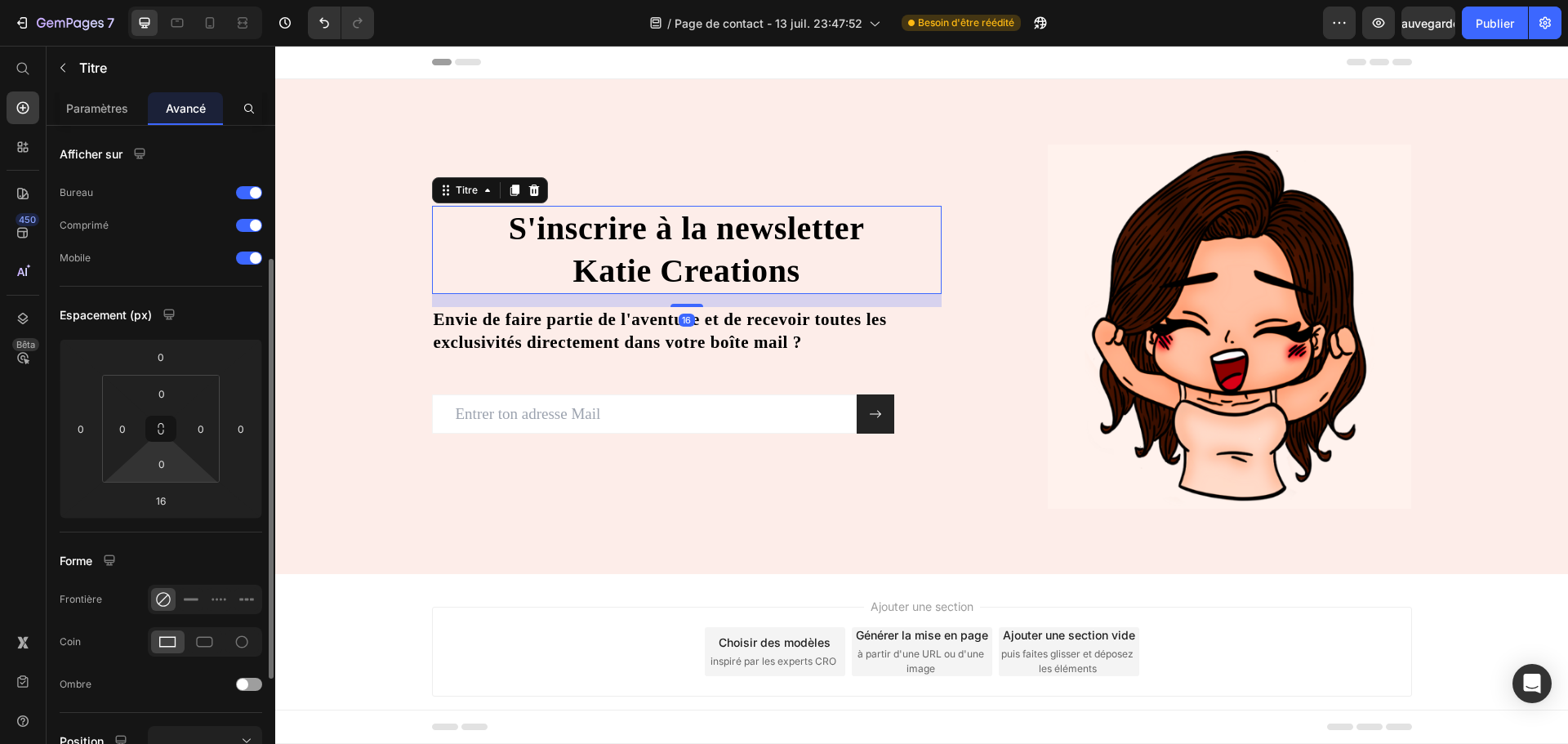 scroll, scrollTop: 386, scrollLeft: 0, axis: vertical 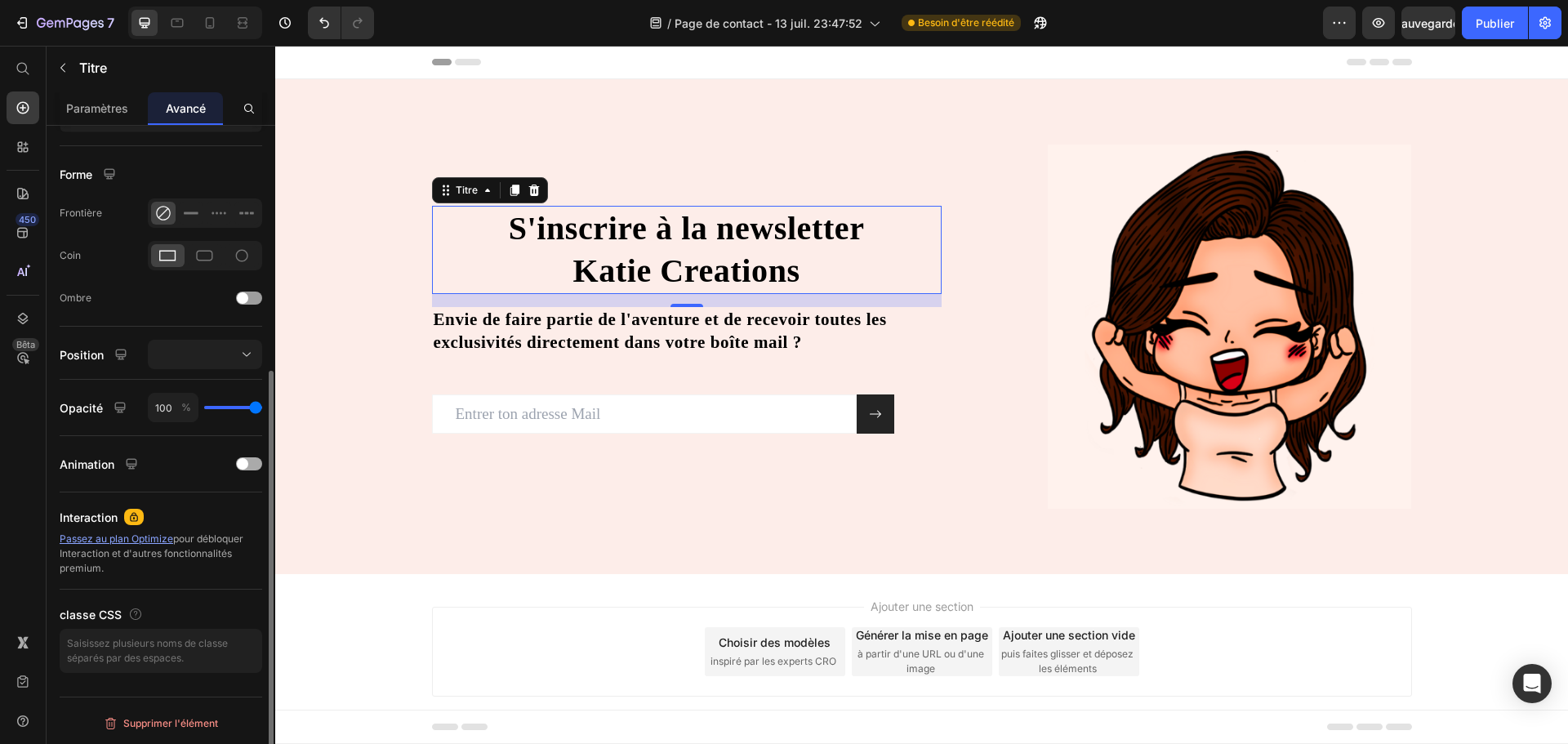 click at bounding box center [249, 464] 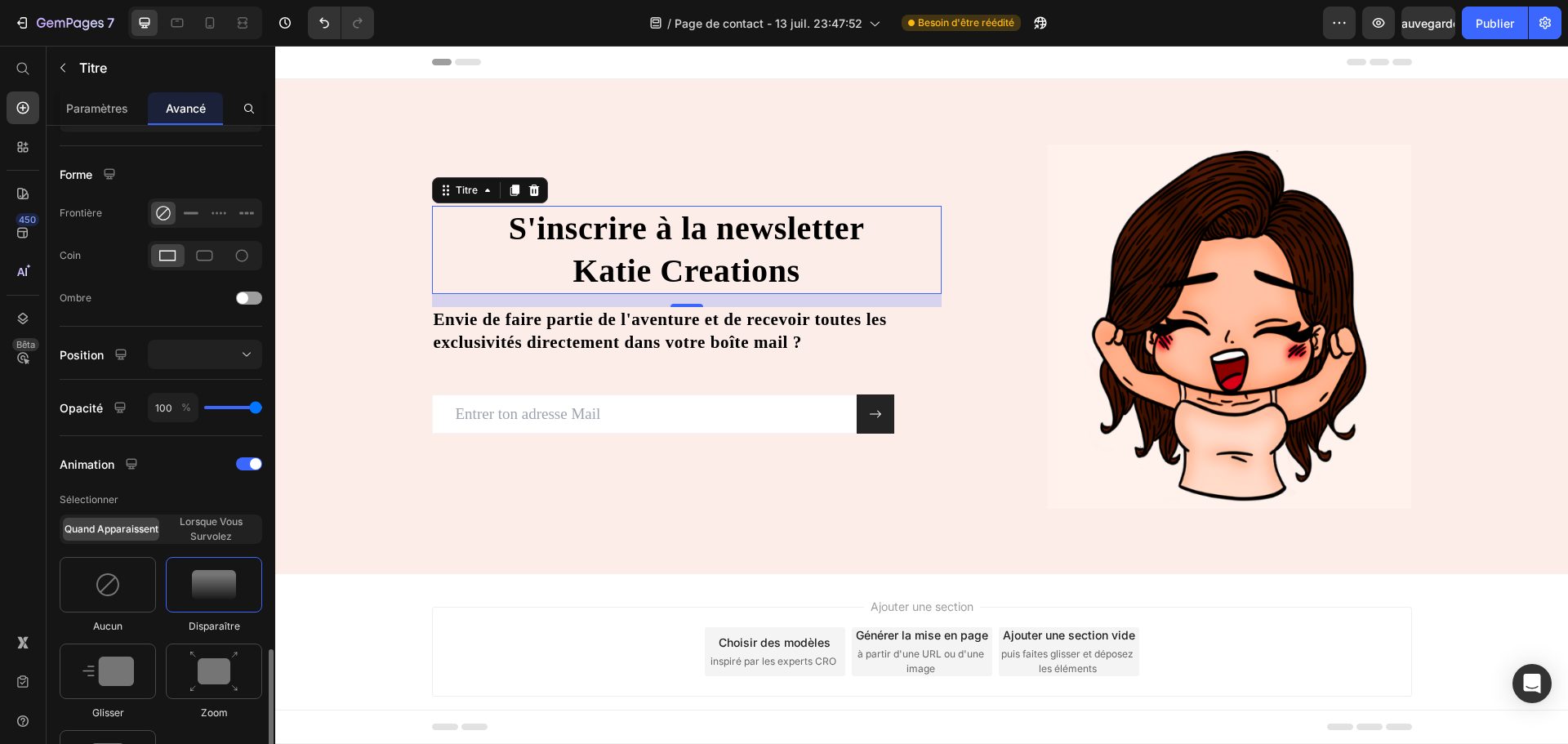 scroll, scrollTop: 631, scrollLeft: 0, axis: vertical 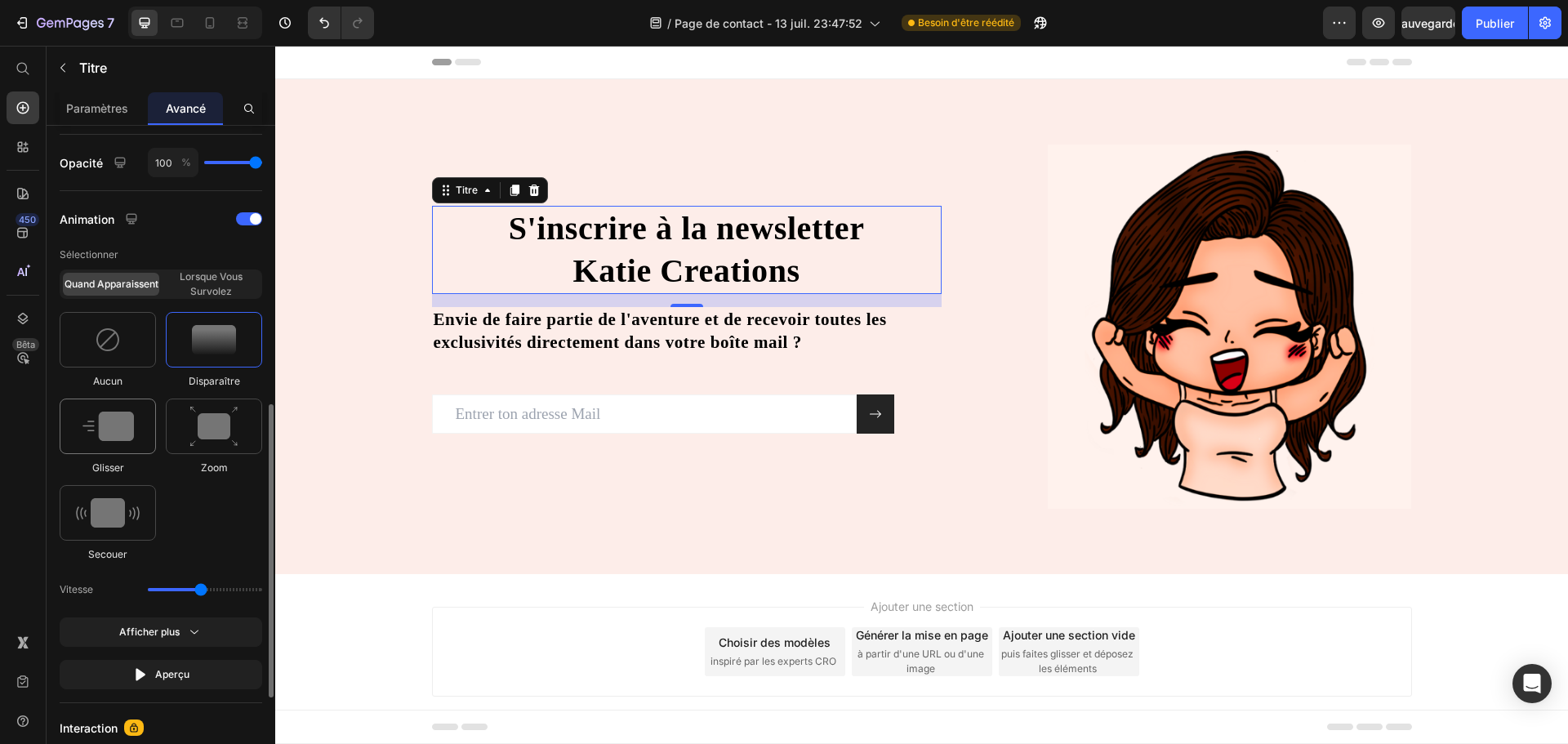 click at bounding box center (108, 426) 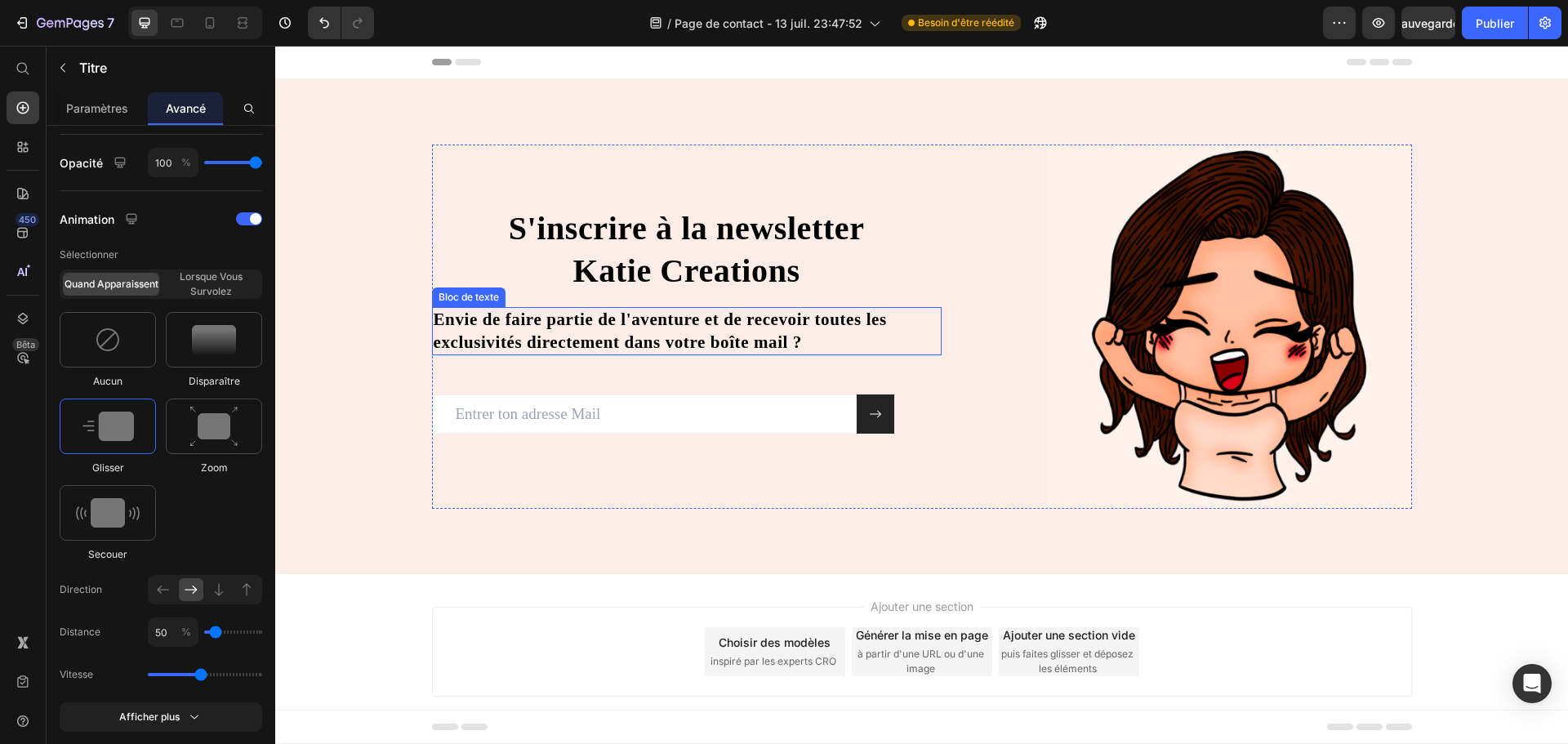 click on "Envie de faire partie de l'aventure et de recevoir toutes les exclusivités directement dans votre boîte mail ?" at bounding box center (660, 330) 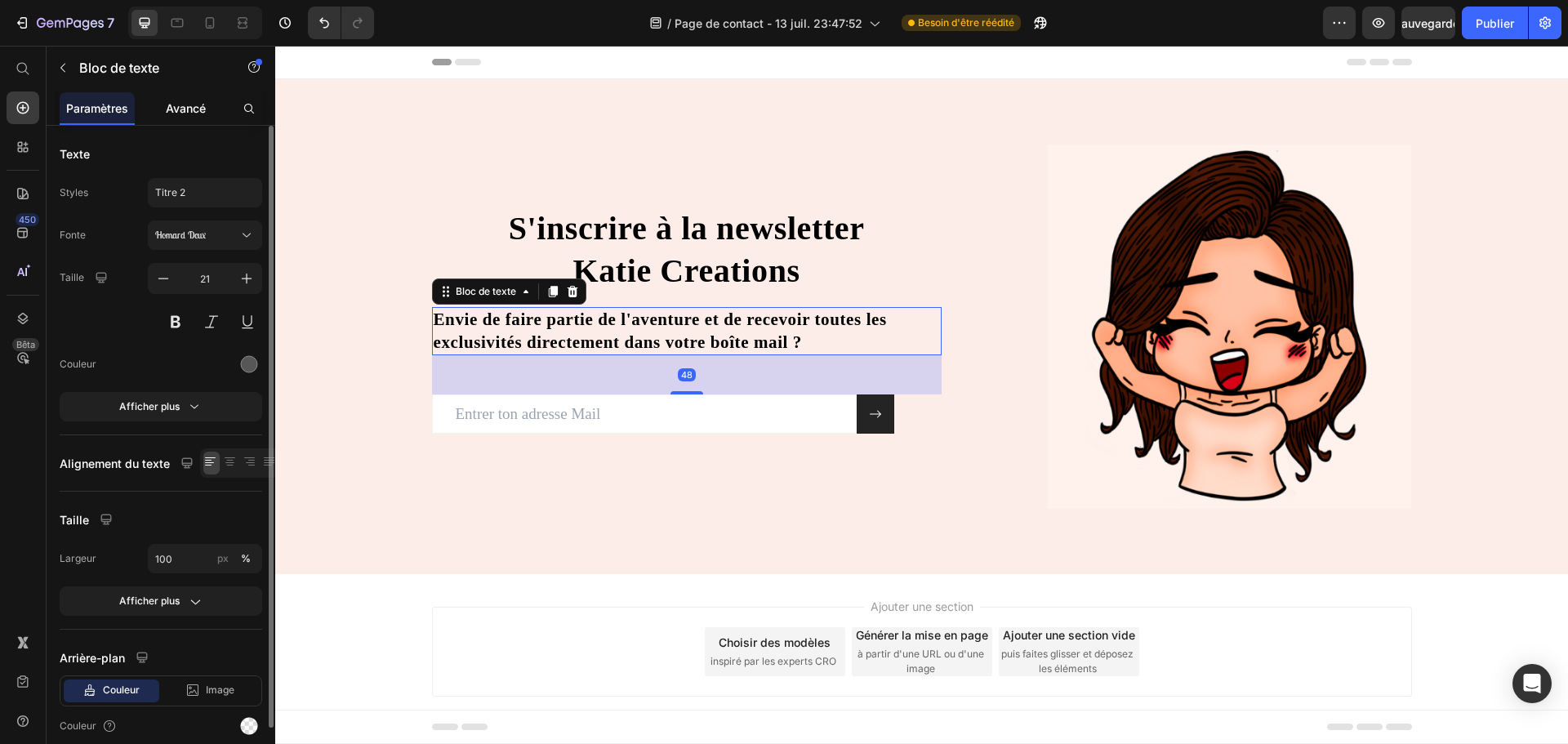 click on "Avancé" 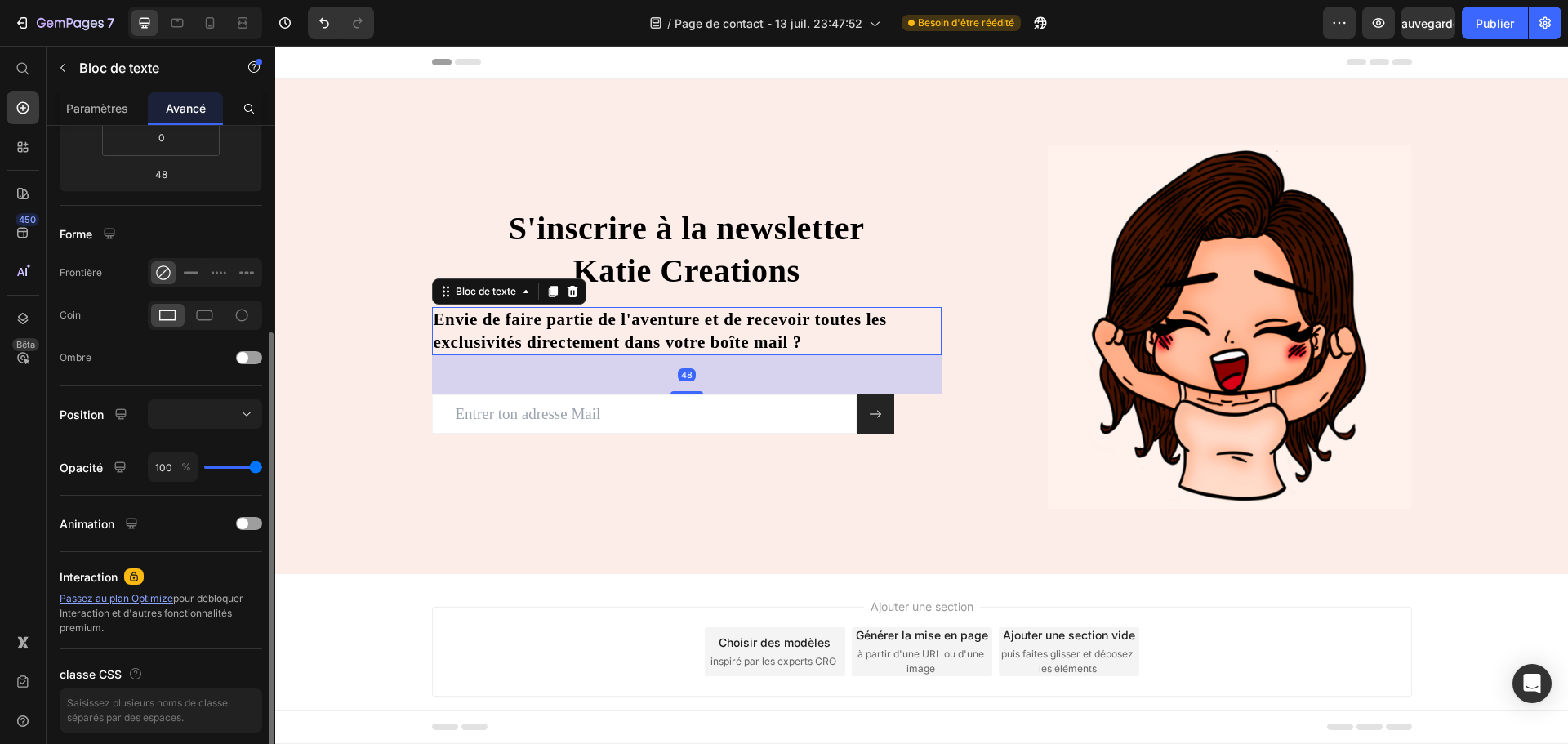 scroll, scrollTop: 386, scrollLeft: 0, axis: vertical 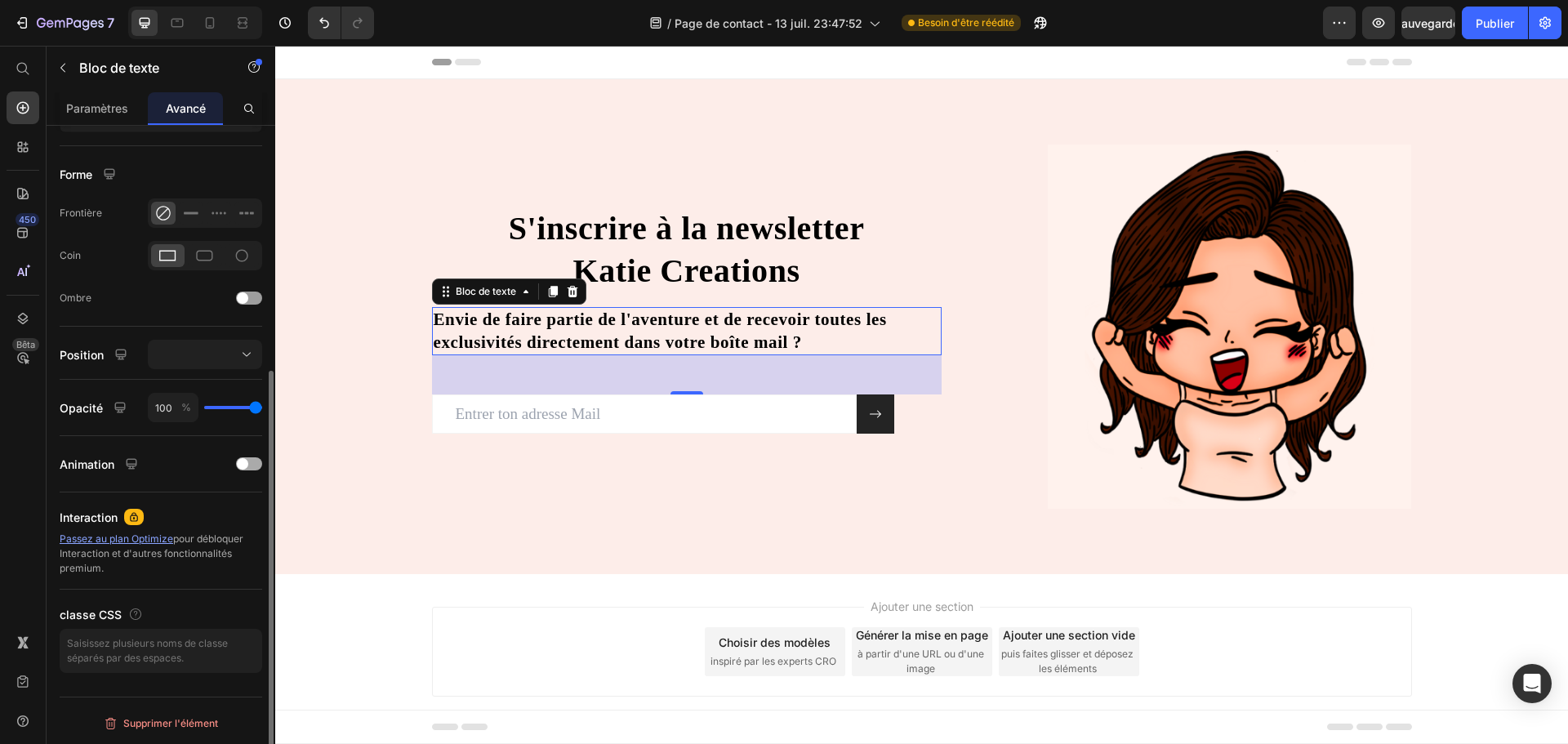 click on "Animation" at bounding box center (161, 464) 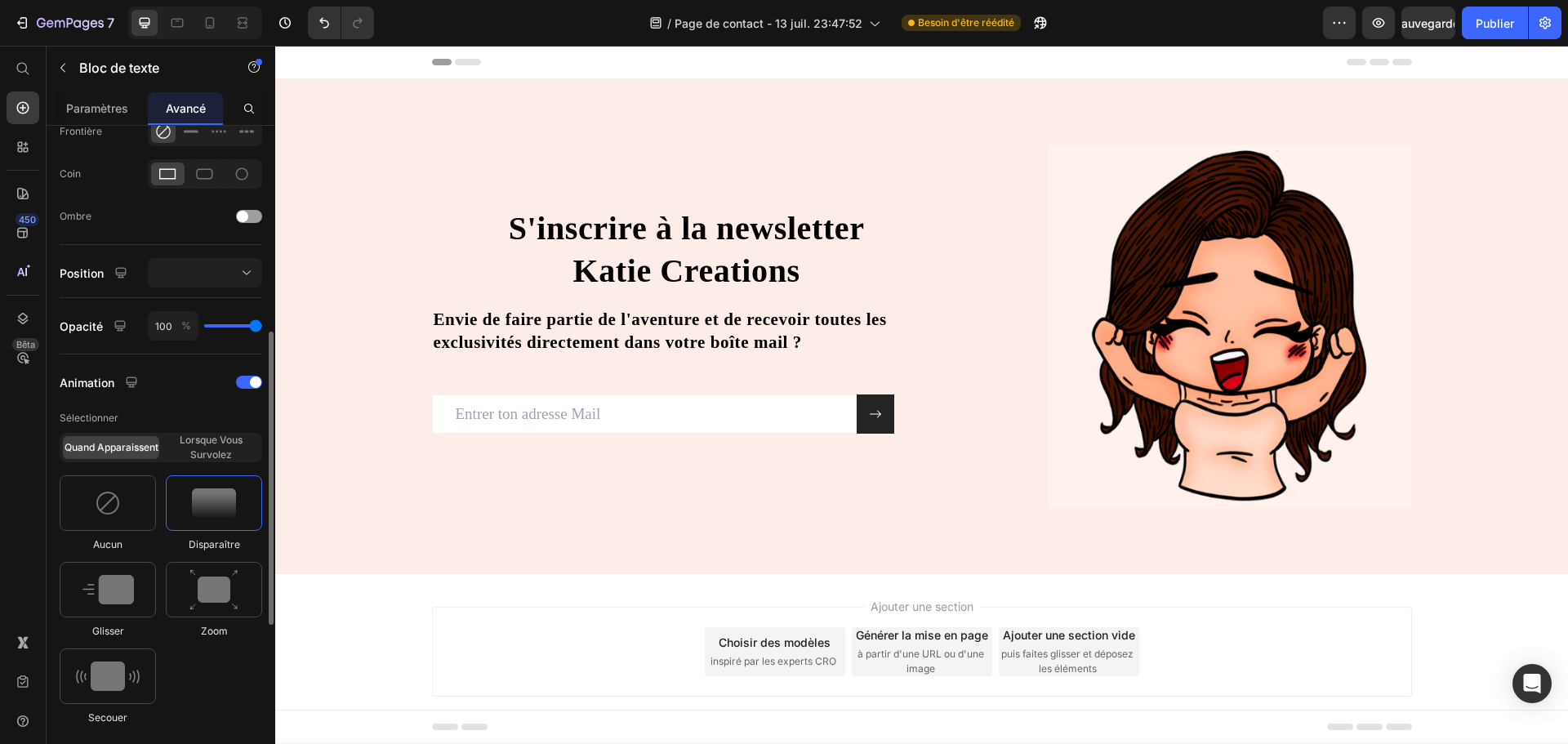 scroll, scrollTop: 631, scrollLeft: 0, axis: vertical 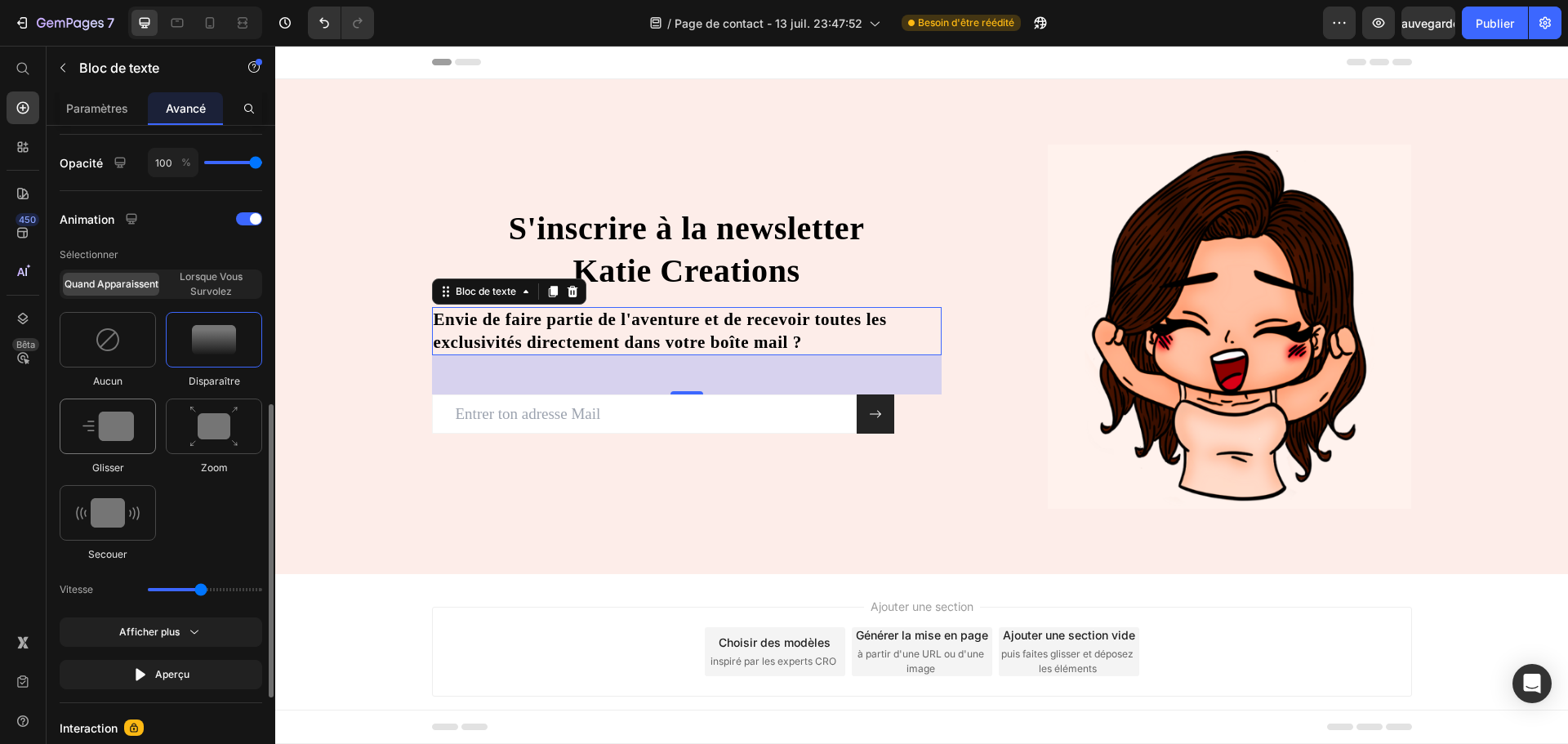 click at bounding box center [108, 426] 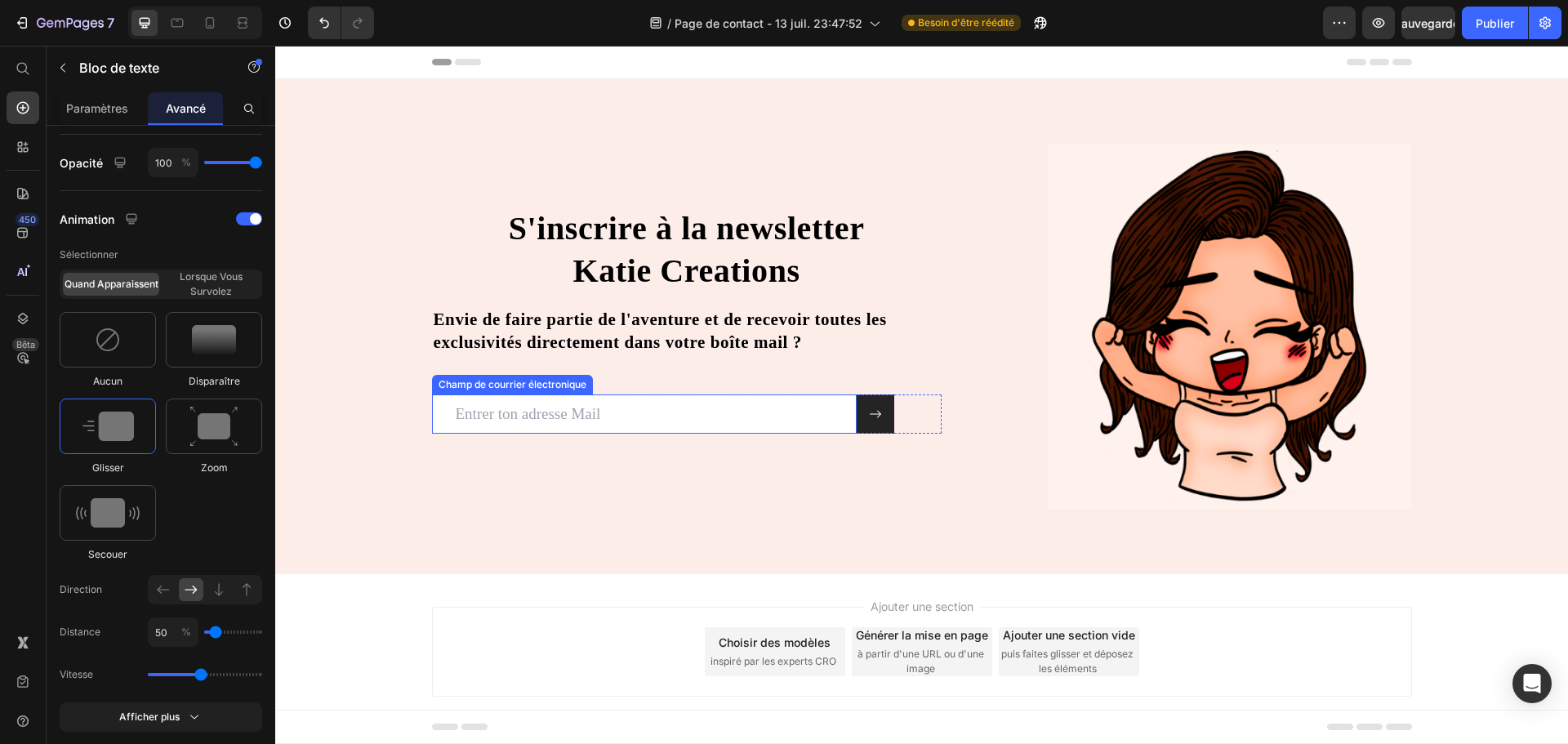 click at bounding box center (644, 414) 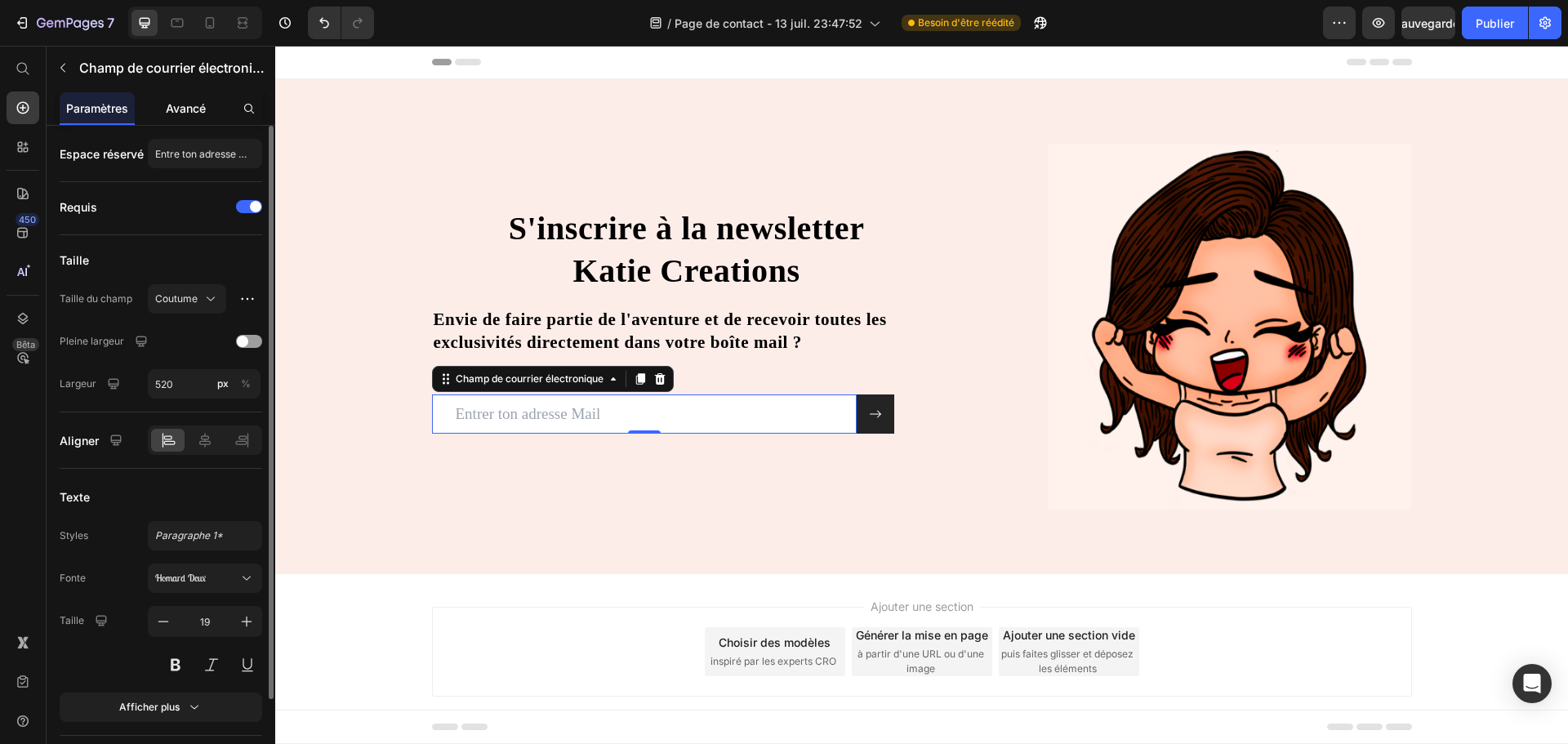 click on "Avancé" 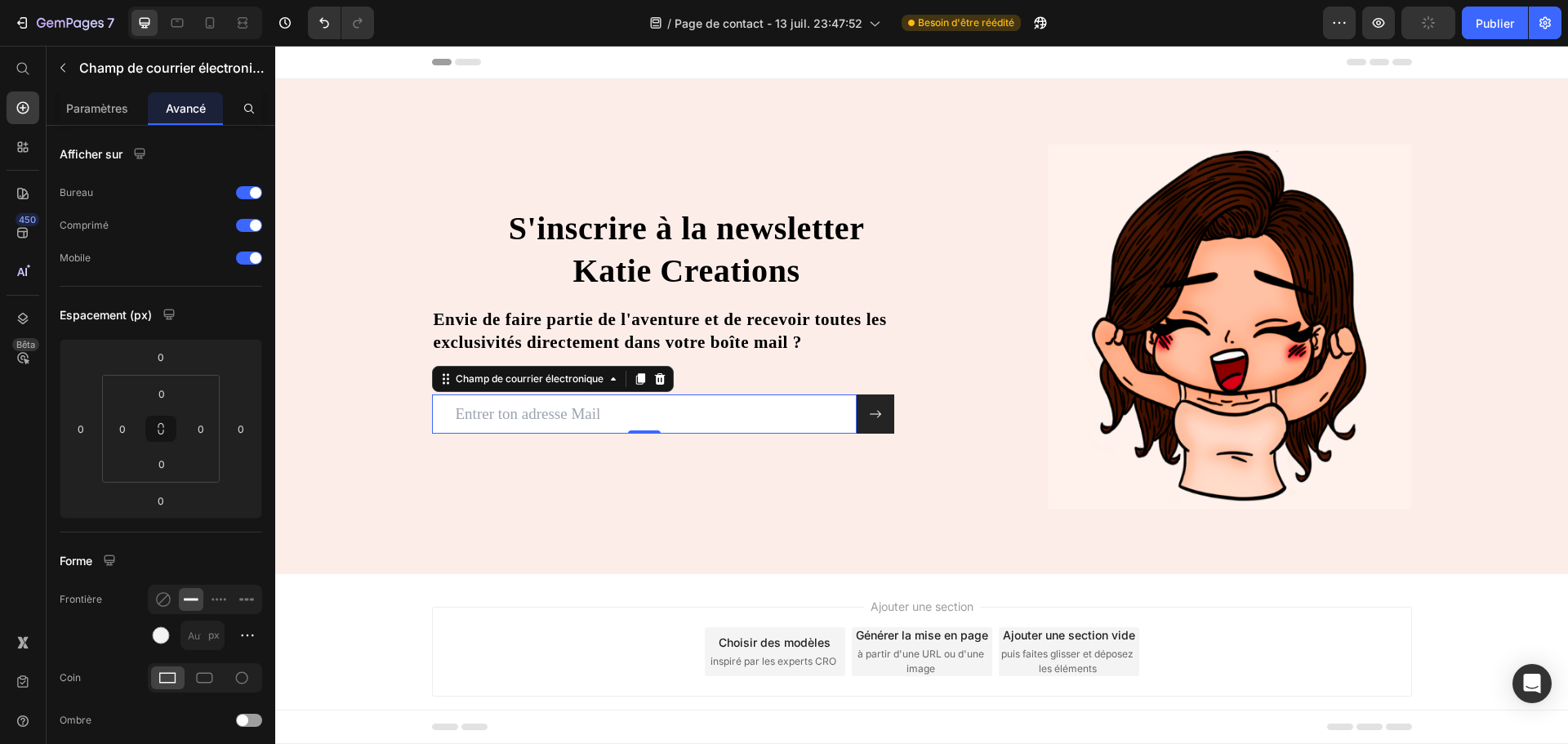 scroll, scrollTop: 408, scrollLeft: 0, axis: vertical 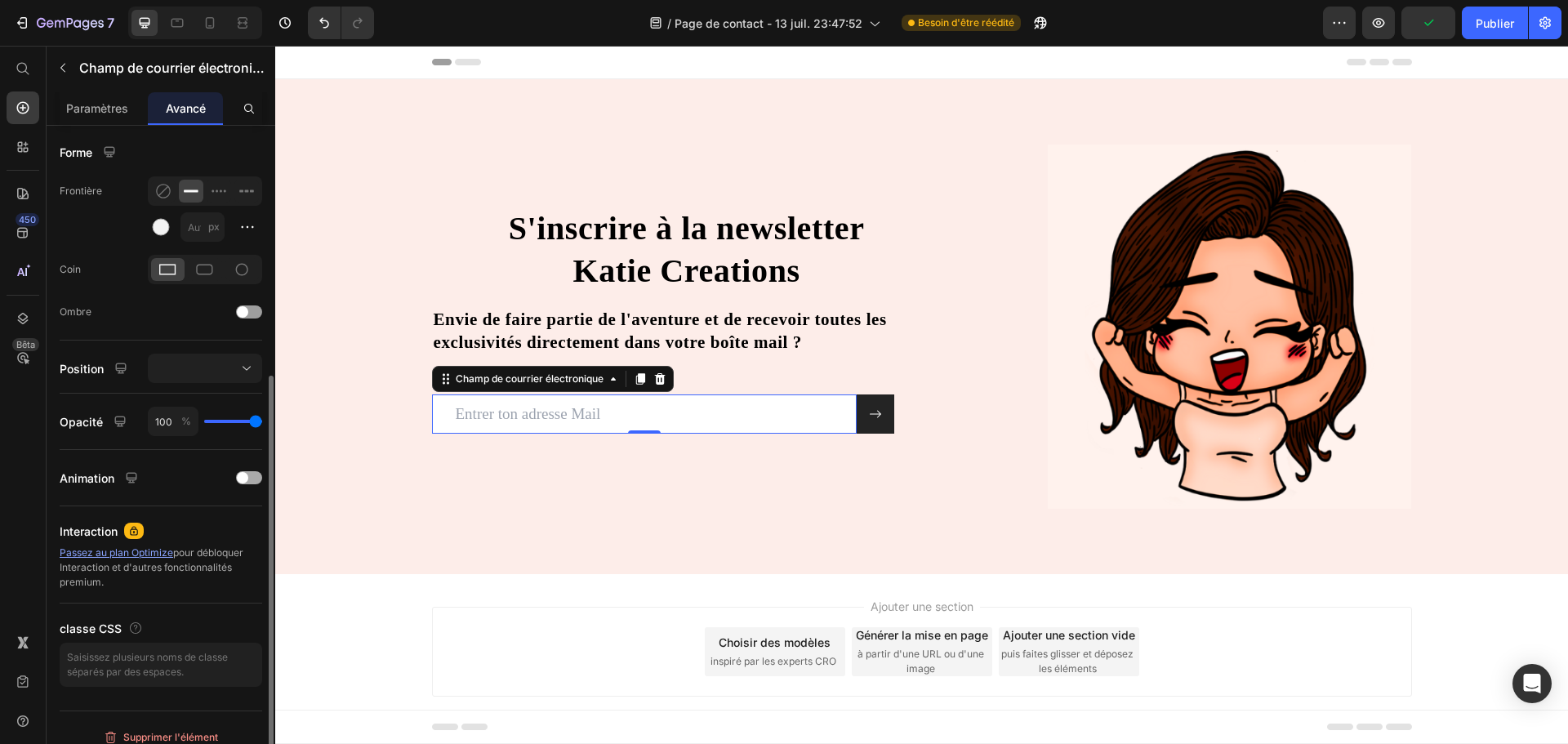 click at bounding box center [249, 478] 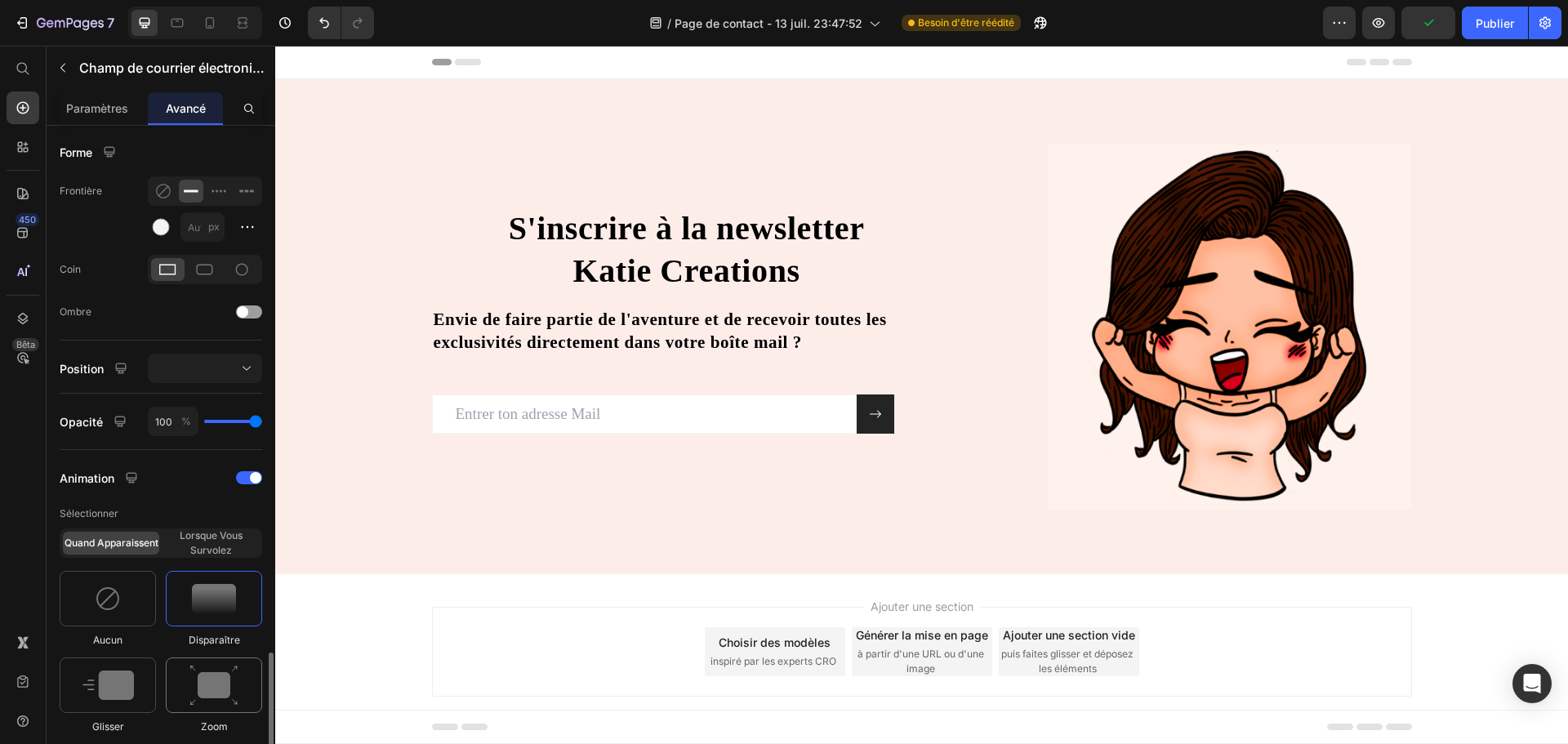 scroll, scrollTop: 653, scrollLeft: 0, axis: vertical 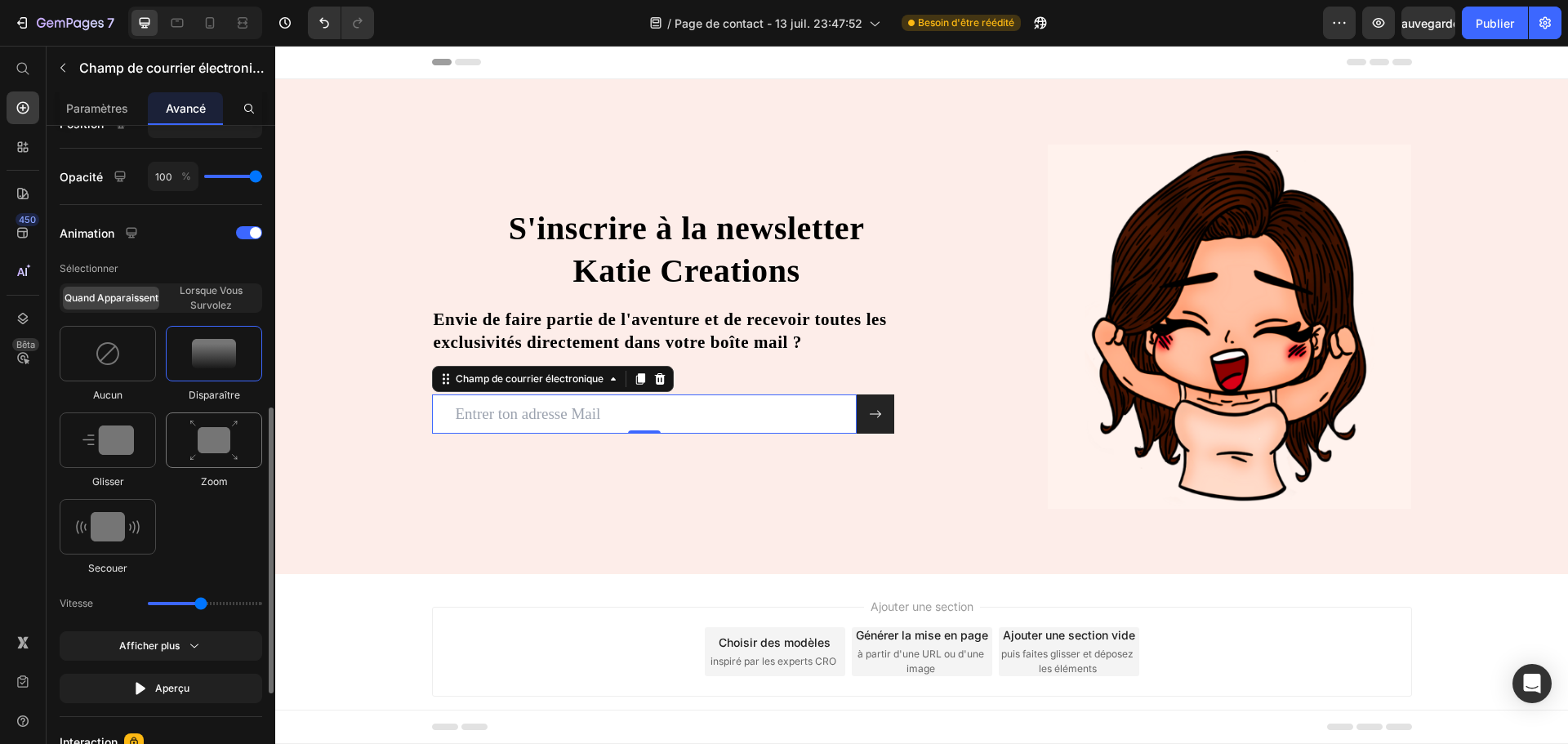click at bounding box center [214, 440] 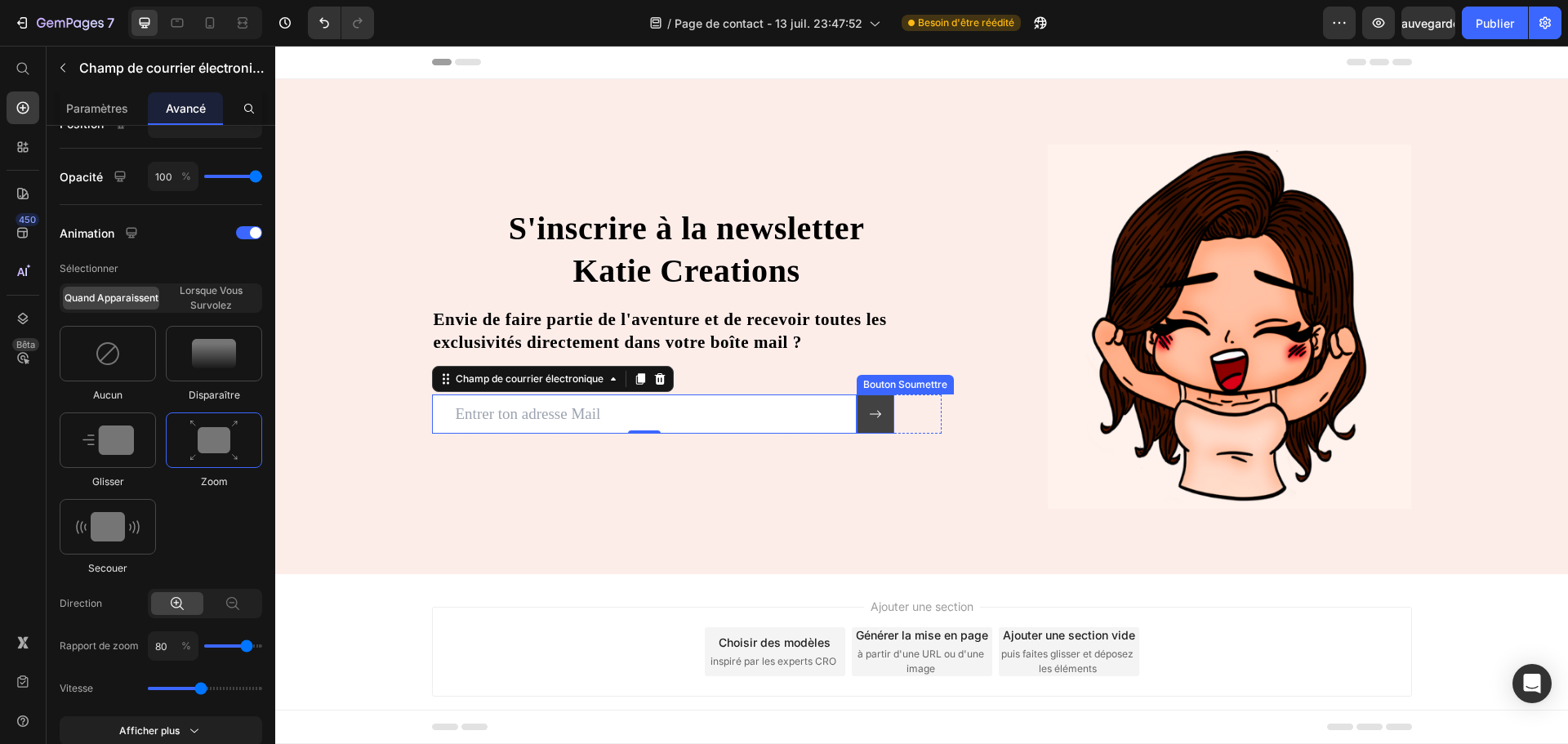 click at bounding box center (875, 414) 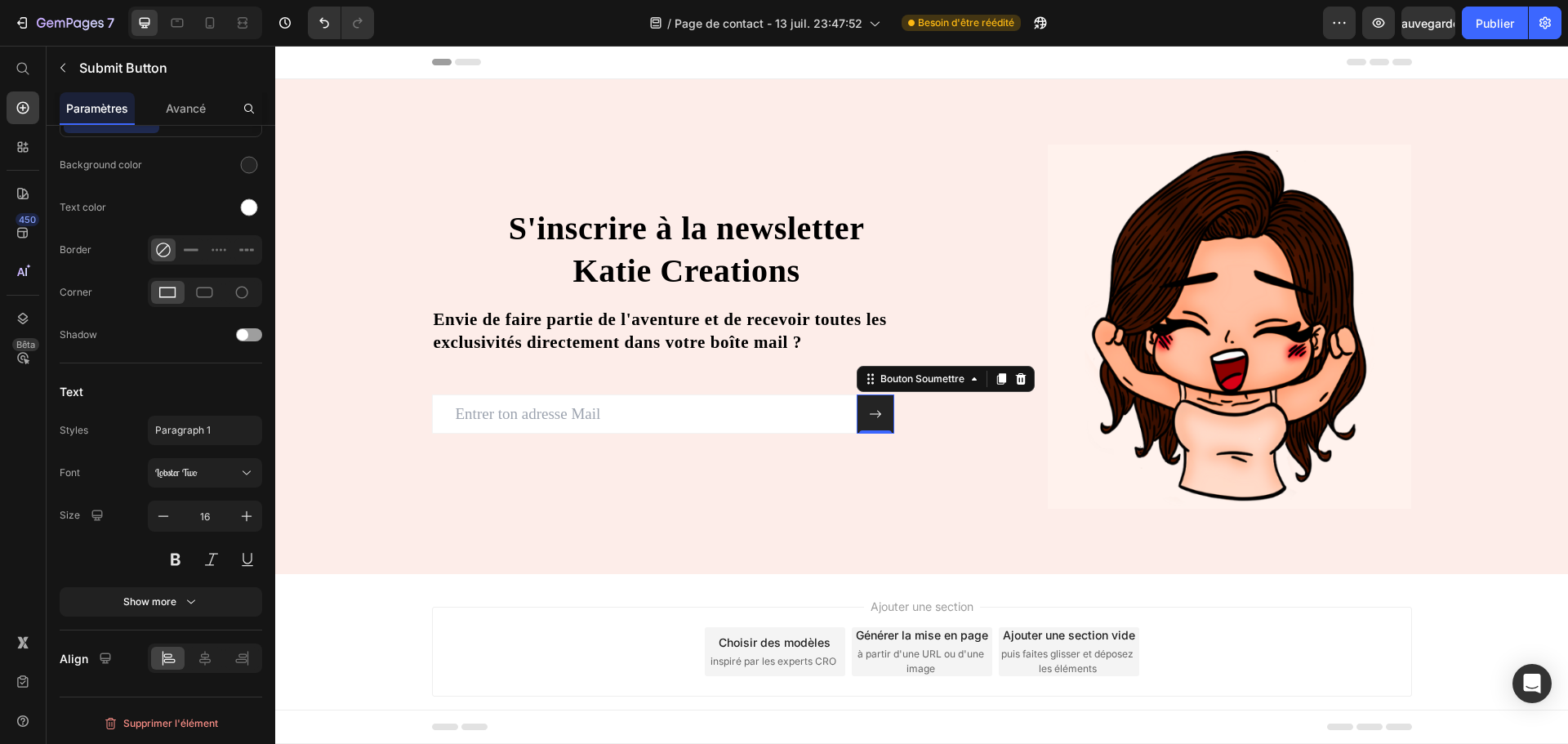 scroll, scrollTop: 0, scrollLeft: 0, axis: both 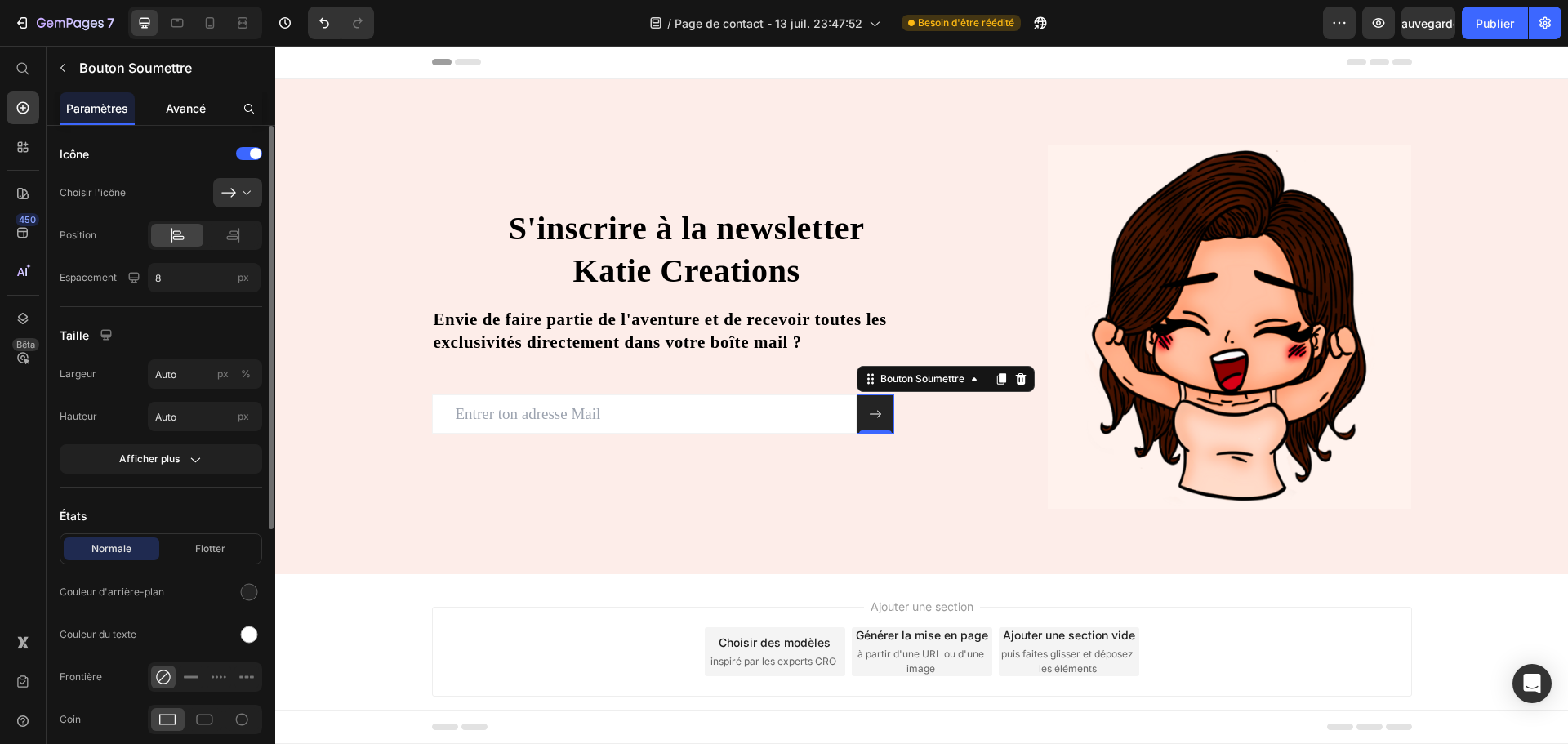 click on "Avancé" at bounding box center [185, 108] 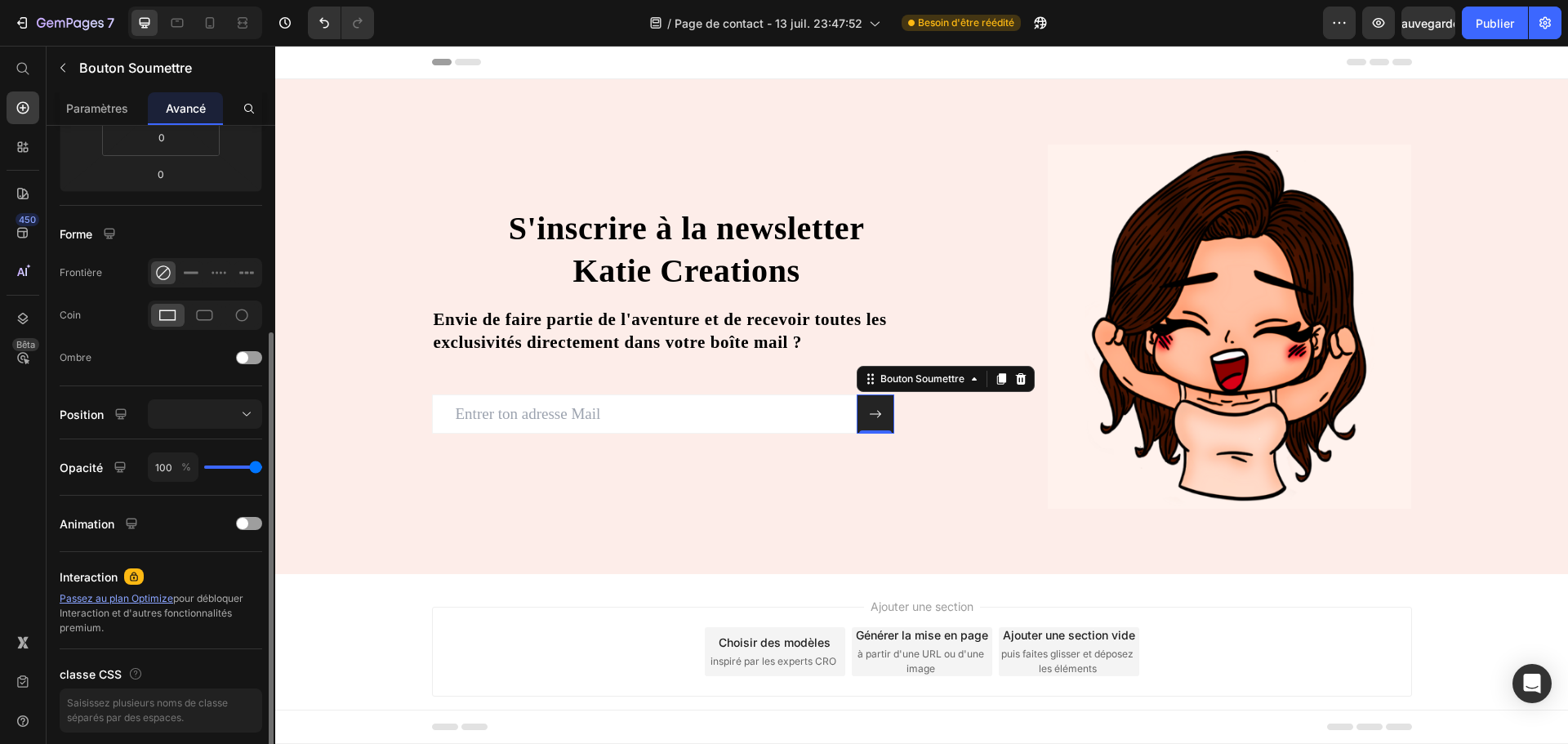 scroll, scrollTop: 386, scrollLeft: 0, axis: vertical 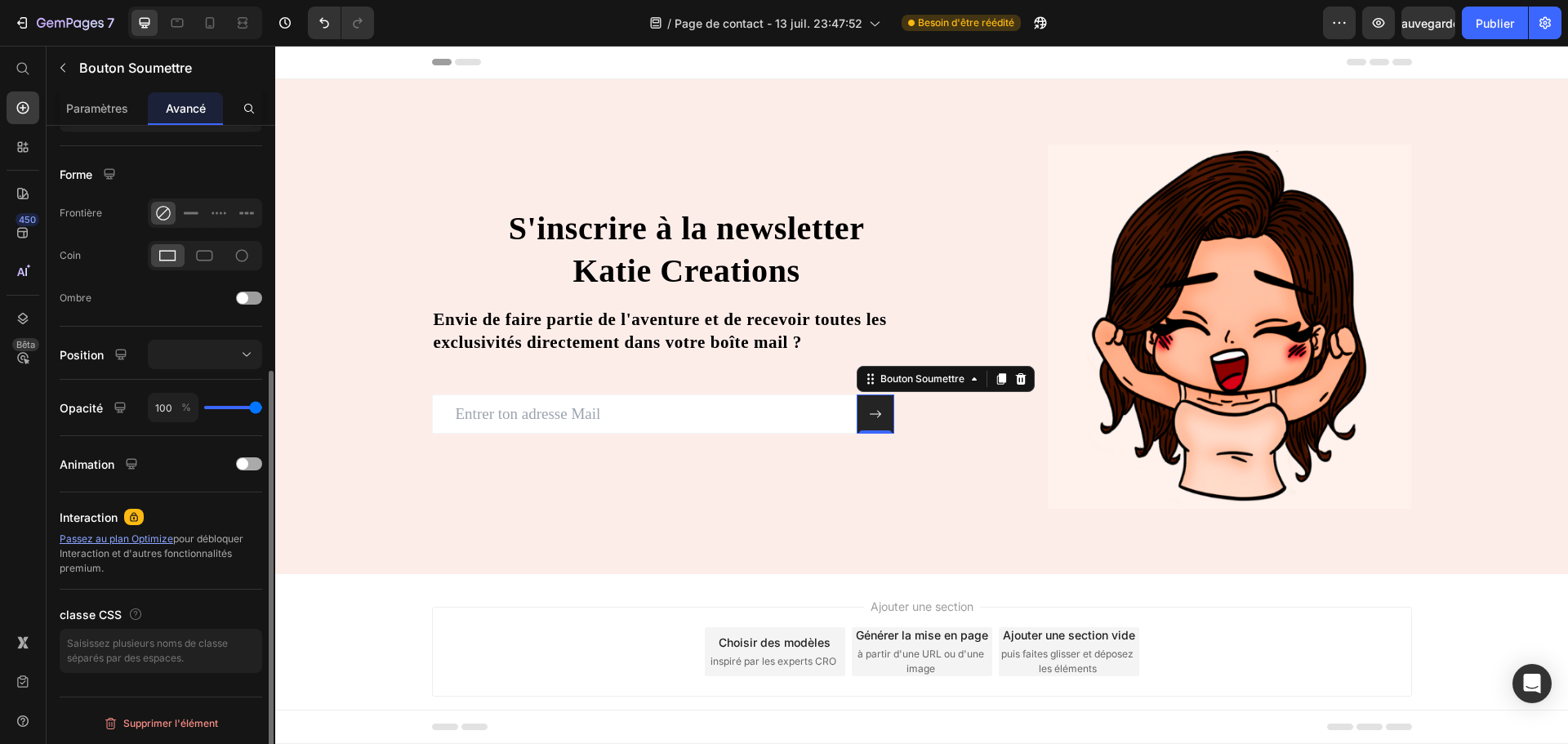 click at bounding box center (249, 464) 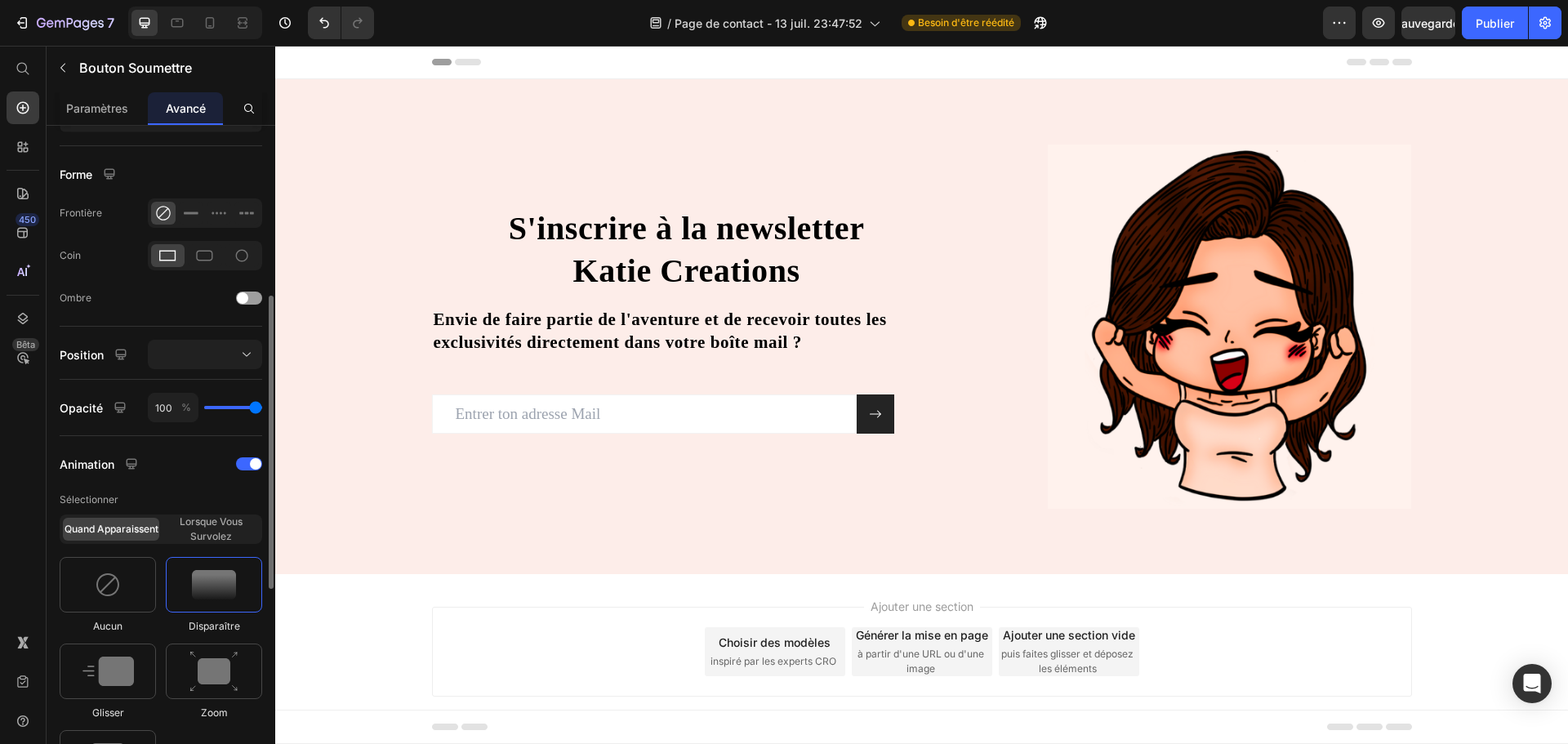 scroll, scrollTop: 713, scrollLeft: 0, axis: vertical 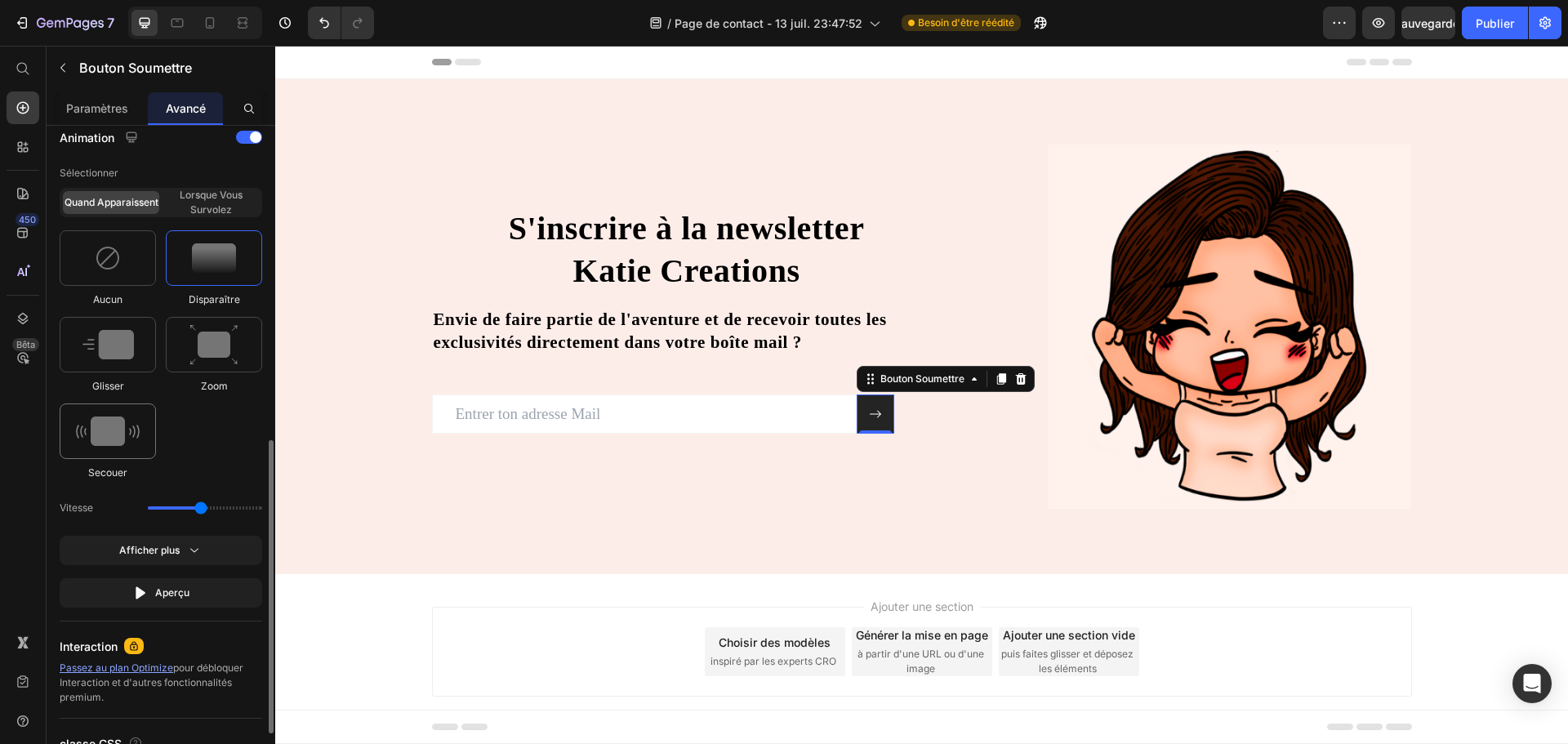 click at bounding box center [108, 431] 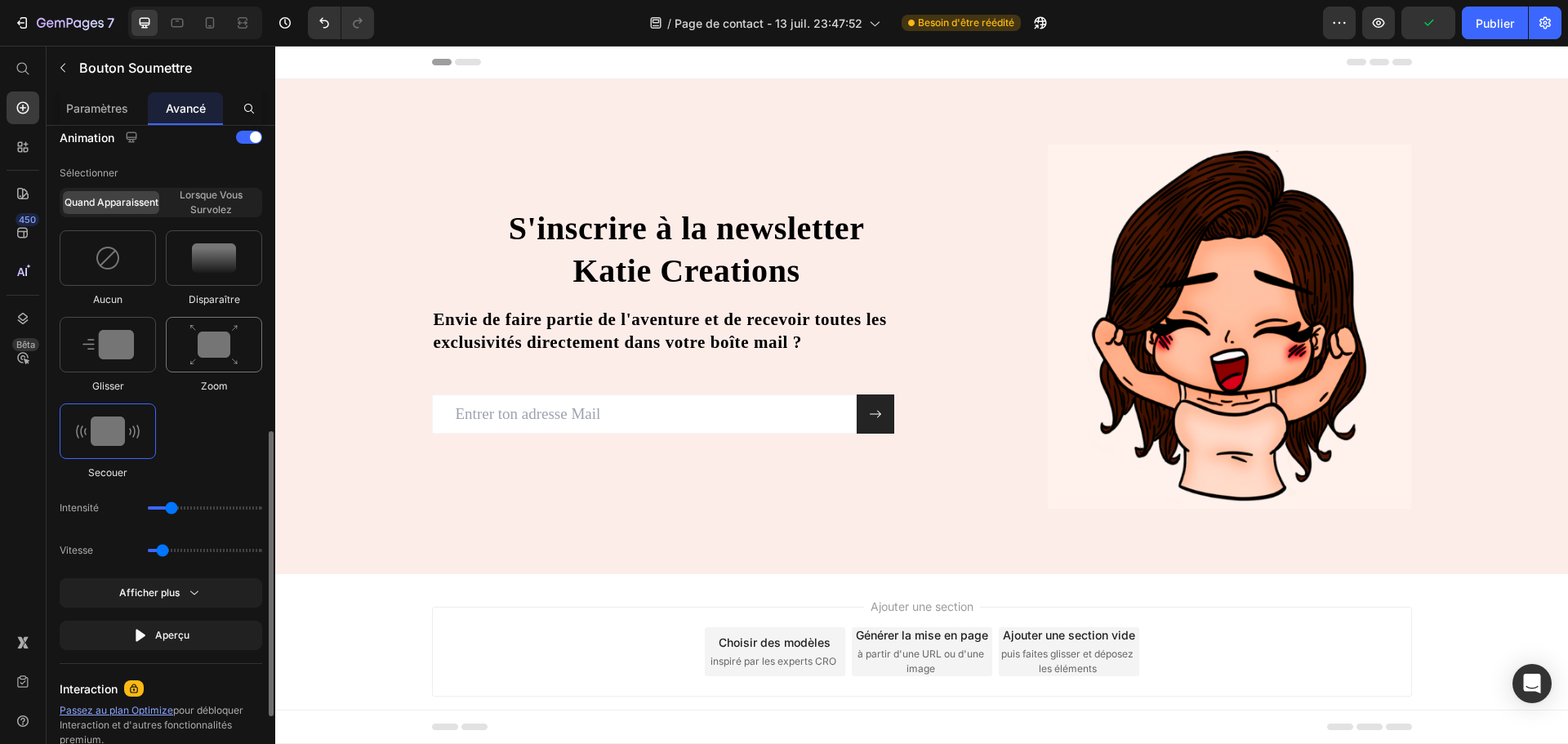 scroll, scrollTop: 386, scrollLeft: 0, axis: vertical 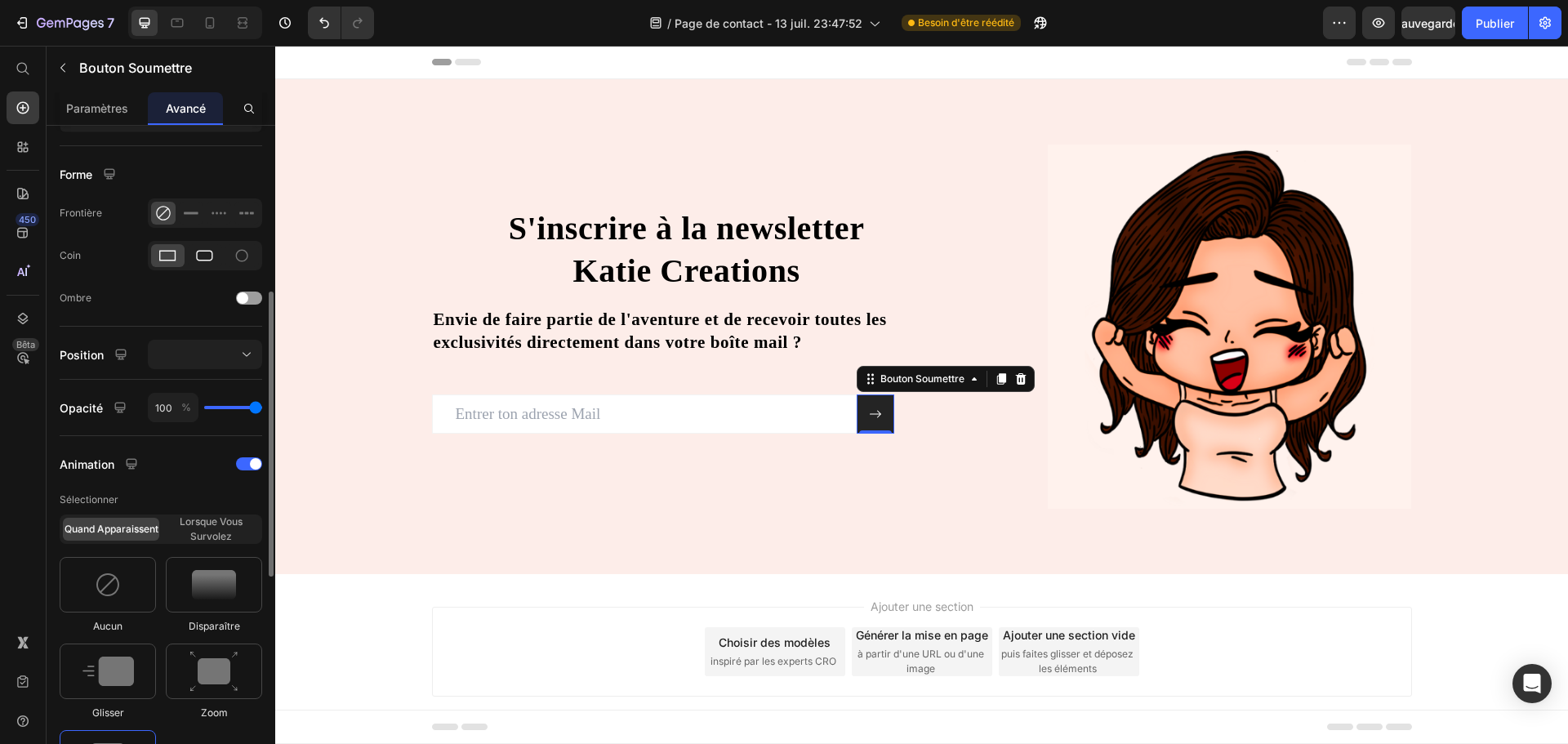 click 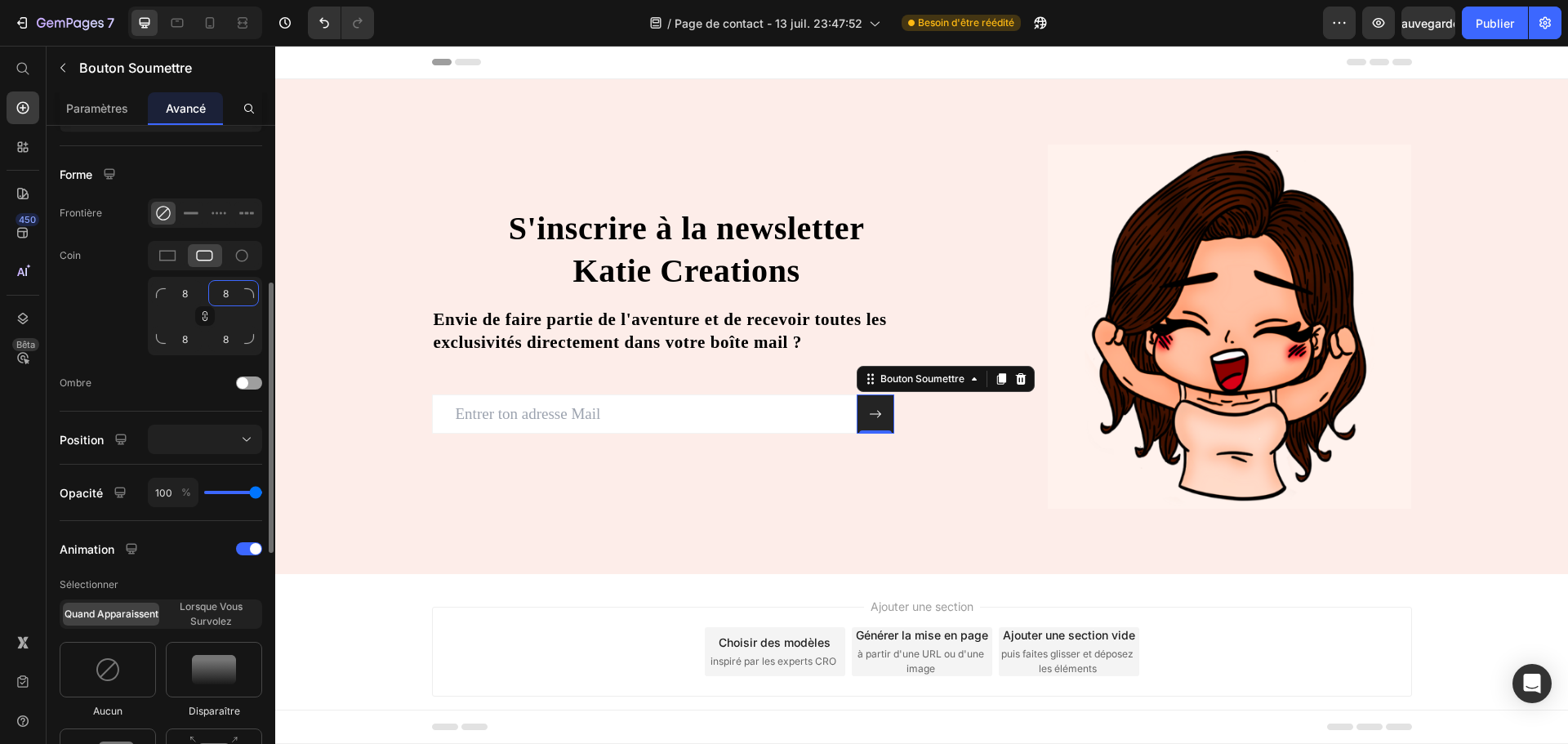 click on "8" 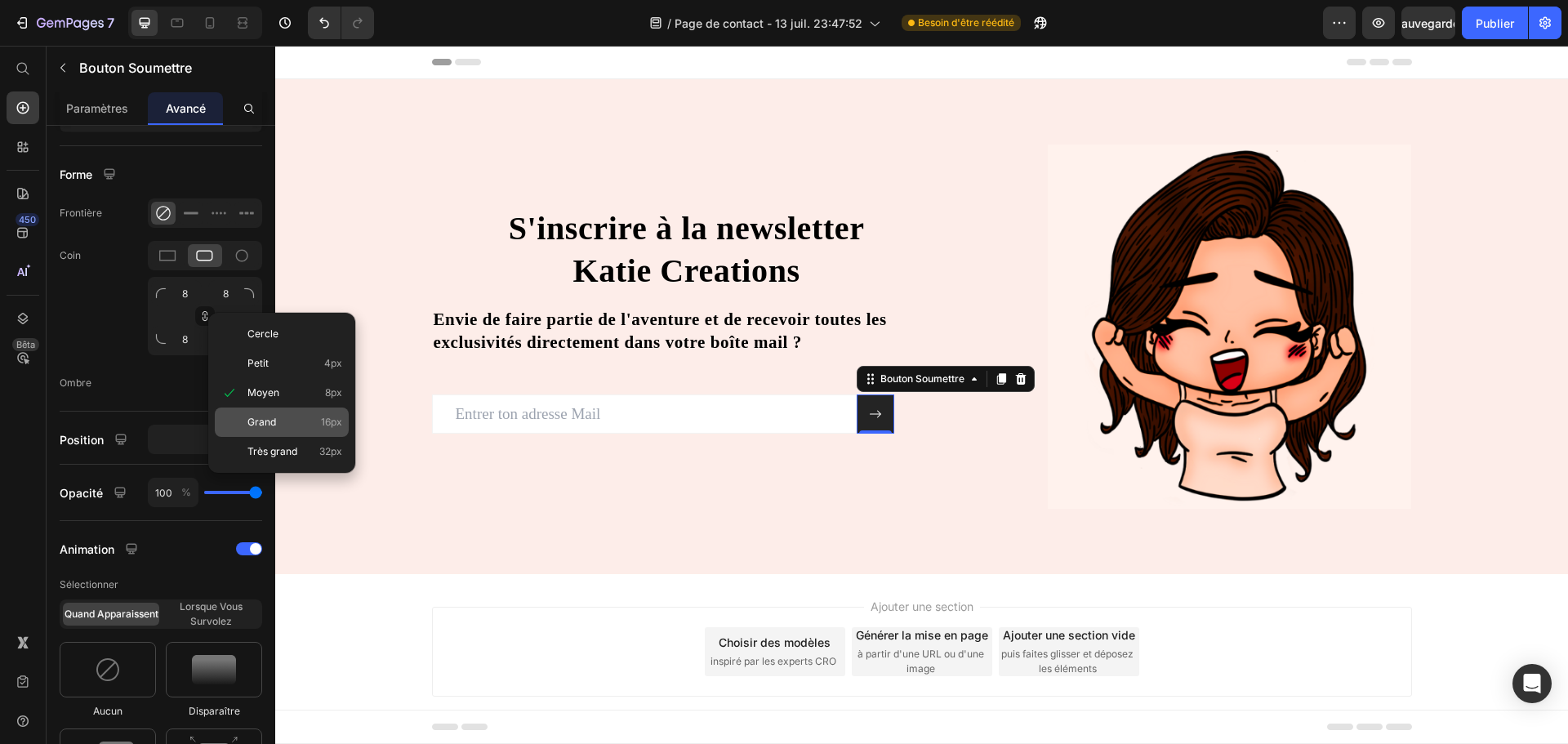 click on "Grand 16px" 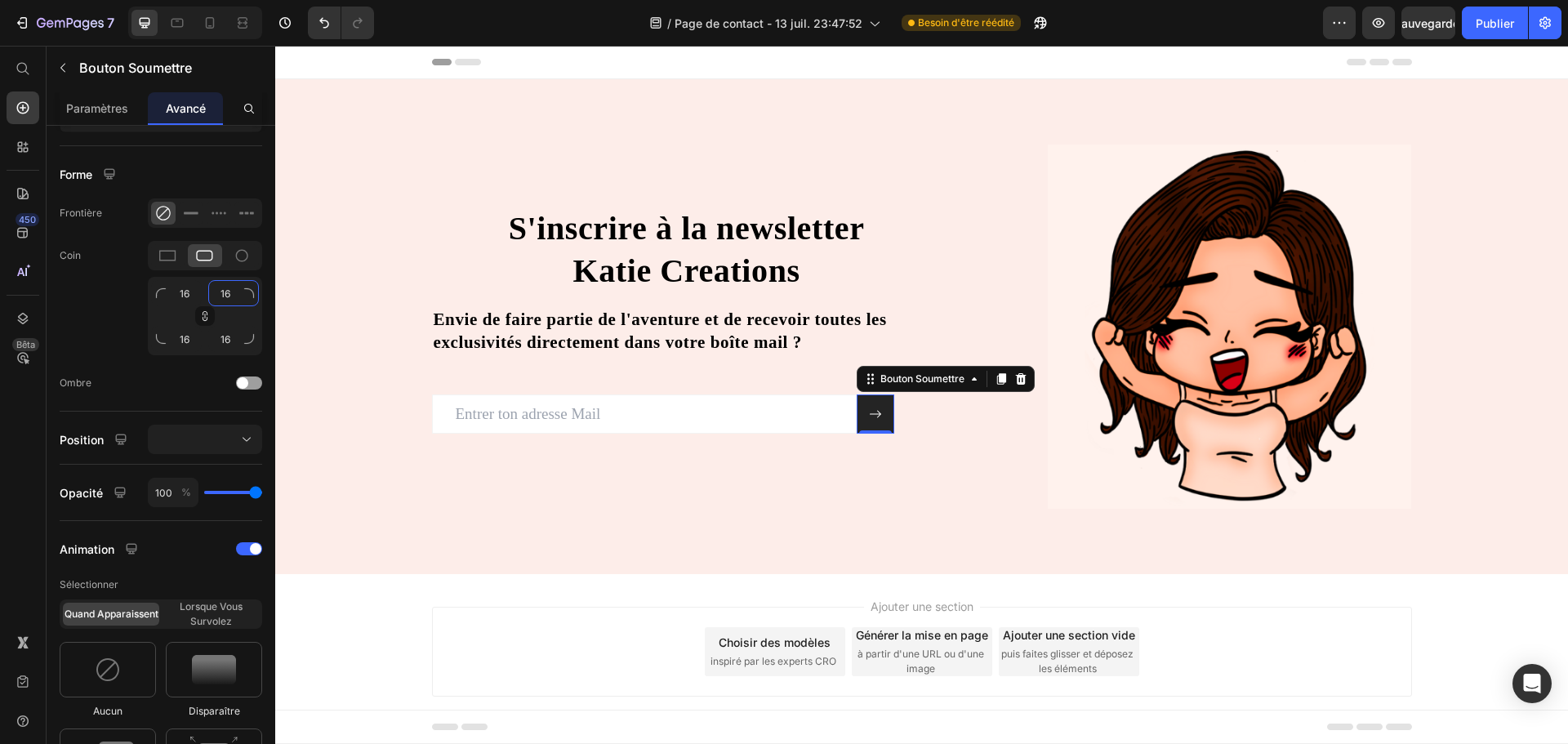 drag, startPoint x: 243, startPoint y: 301, endPoint x: 245, endPoint y: 345, distance: 44.04543 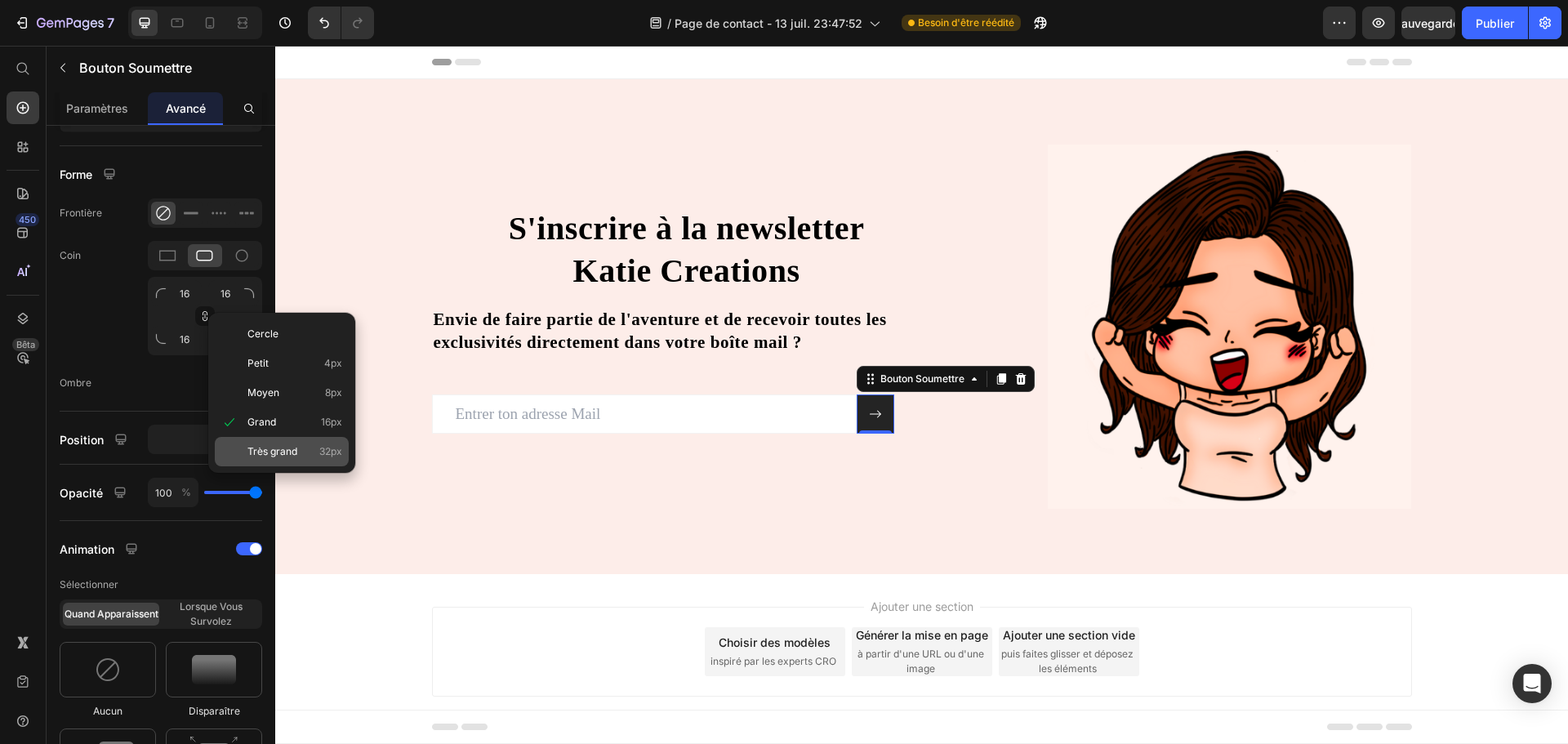 click on "Très grand" at bounding box center [272, 451] 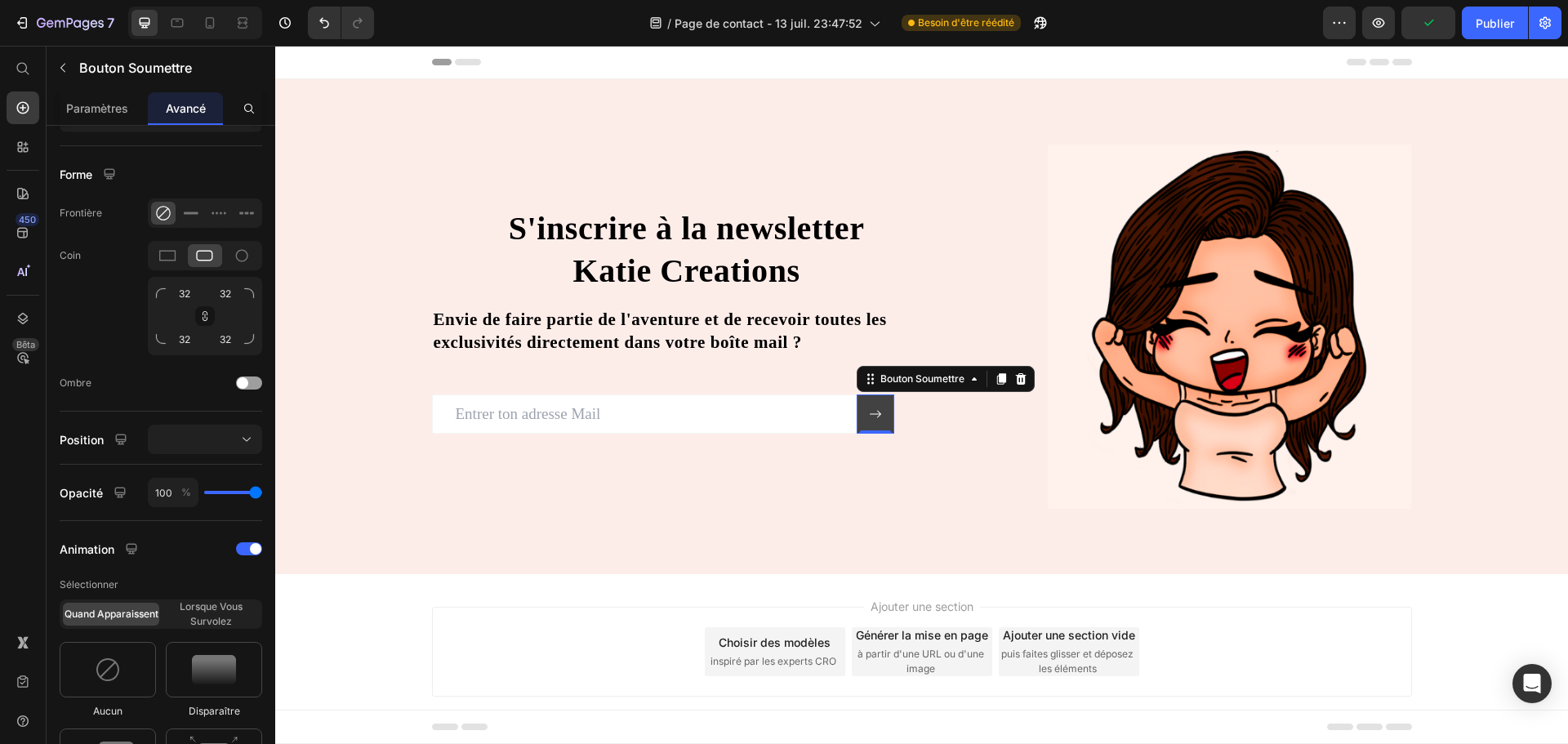 click at bounding box center [875, 414] 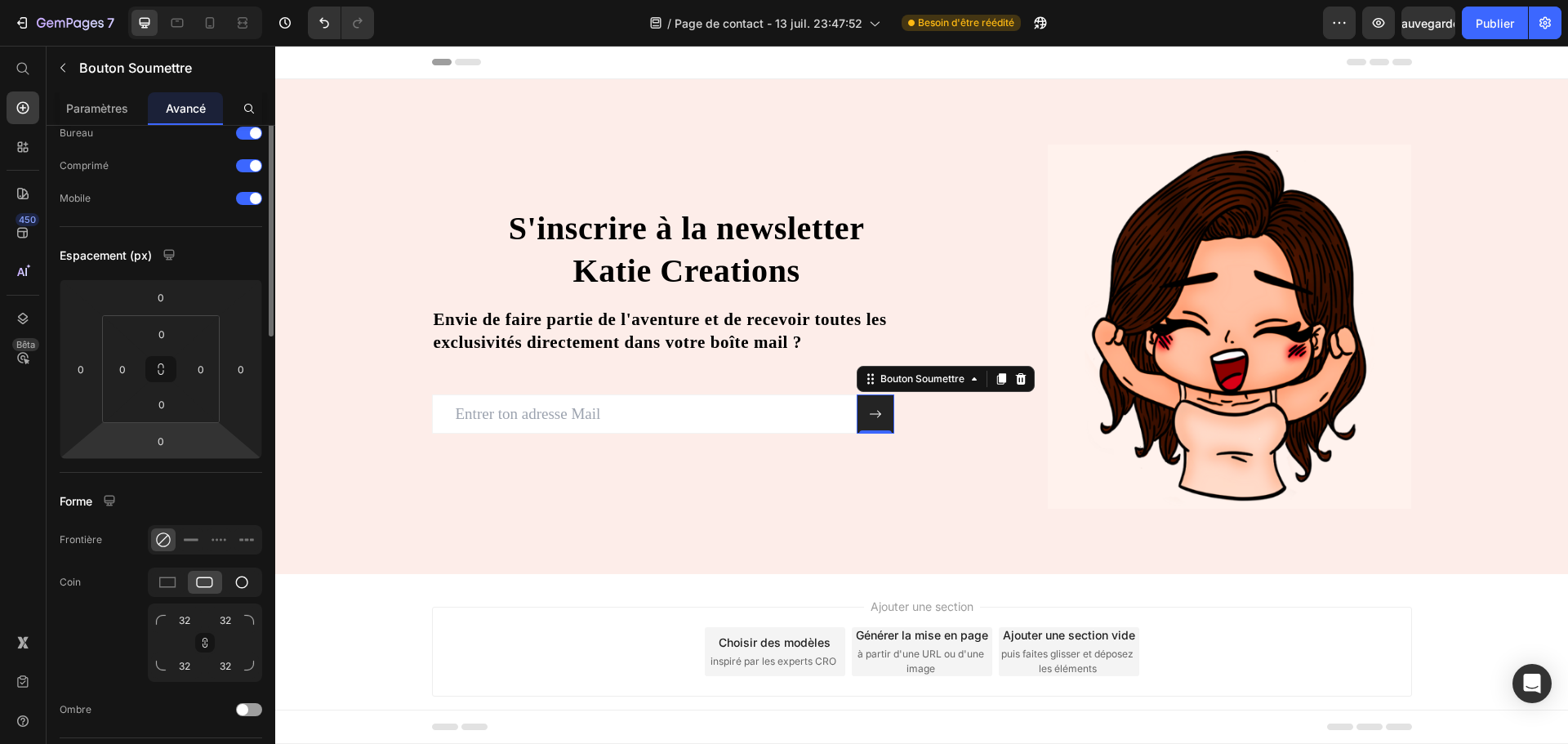 scroll, scrollTop: 0, scrollLeft: 0, axis: both 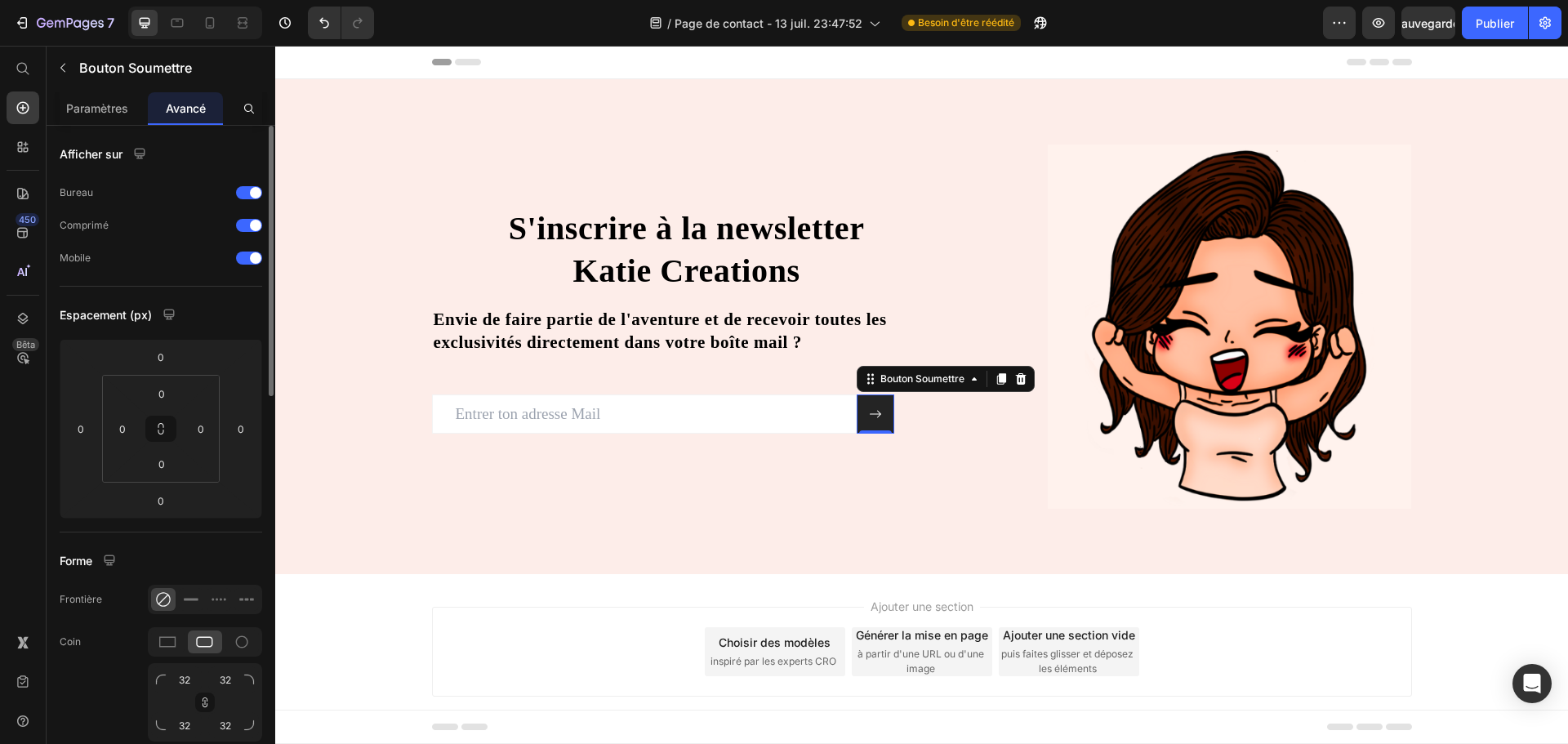 click on "Paramètres Avancé Afficher sur Bureau Comprimé Mobile Espacement (px) 0 0 0 0 0 0 0 0 Forme Frontière Coin 32 32 32 32 Ombre Position Opacité 100 % Animation Sélectionner Quand apparaissent Lorsque vous survolez Aucun Disparaître Glisser Zoom Secouer Intensité Vitesse Afficher plus Aperçu Interaction Passez au plan Optimize  pour débloquer Interaction et d'autres fonctionnalités premium. classe CSS Supprimer l'élément" at bounding box center [161, 441] 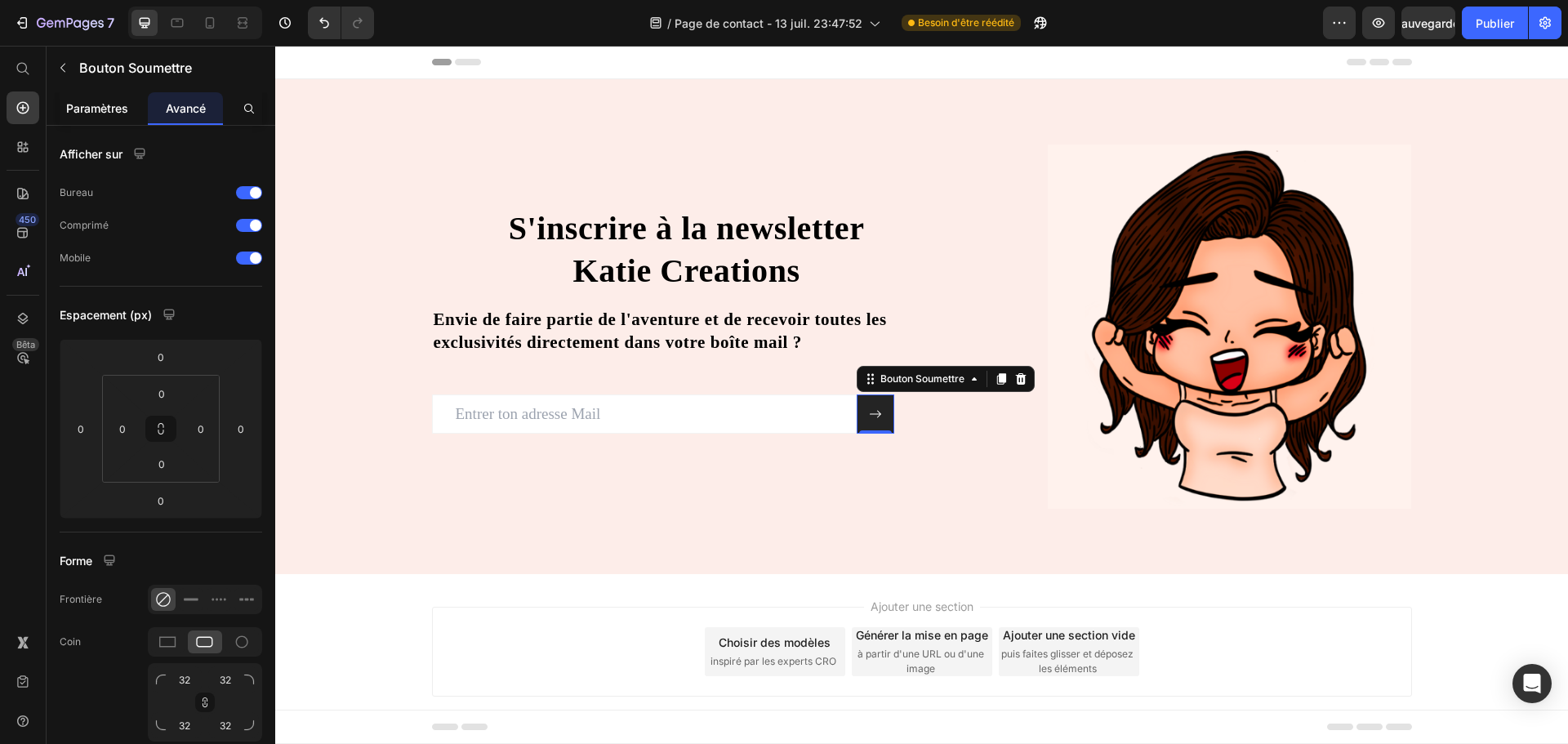 click on "Paramètres" at bounding box center [97, 108] 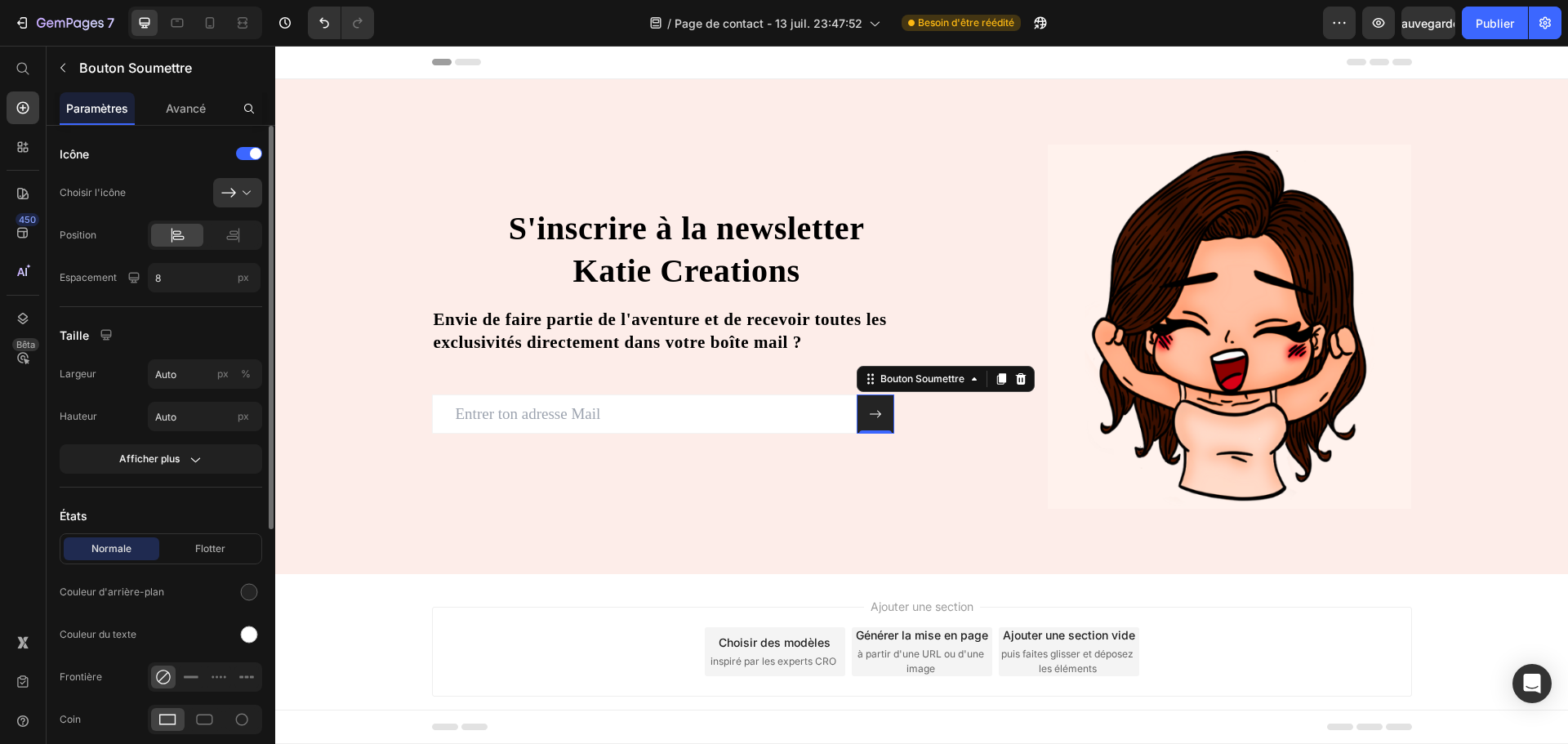 scroll, scrollTop: 163, scrollLeft: 0, axis: vertical 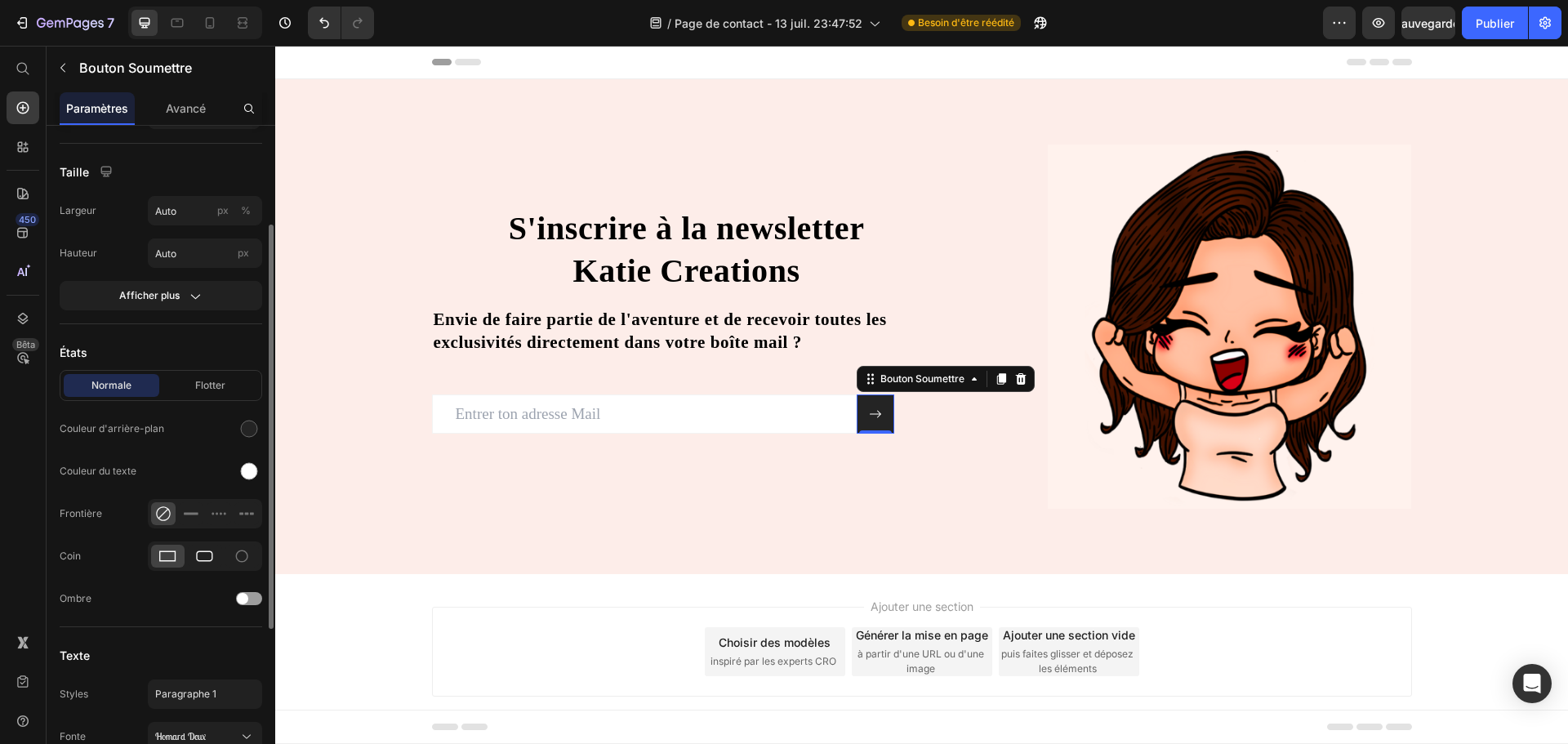drag, startPoint x: 222, startPoint y: 552, endPoint x: 203, endPoint y: 554, distance: 19.104973 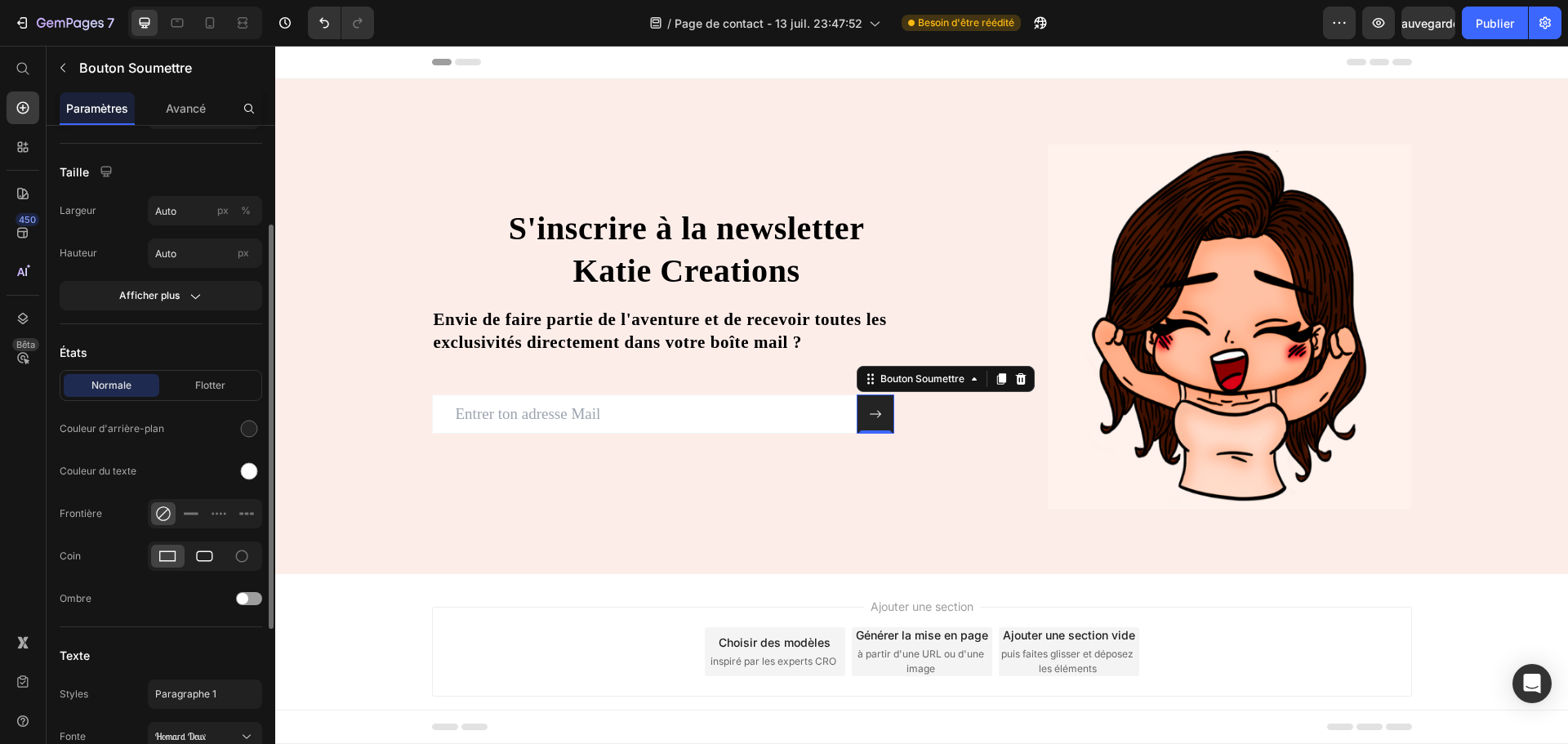 click 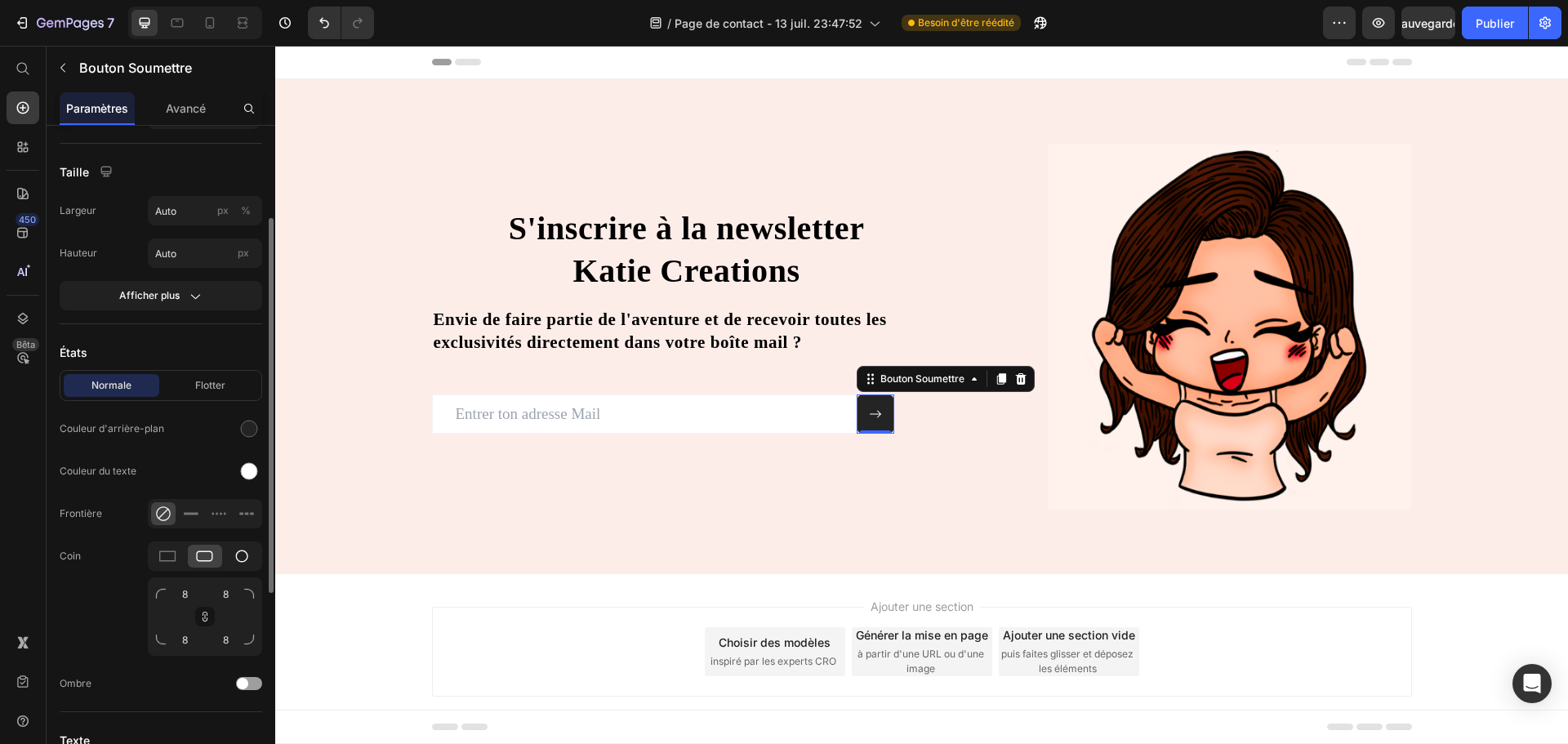 click 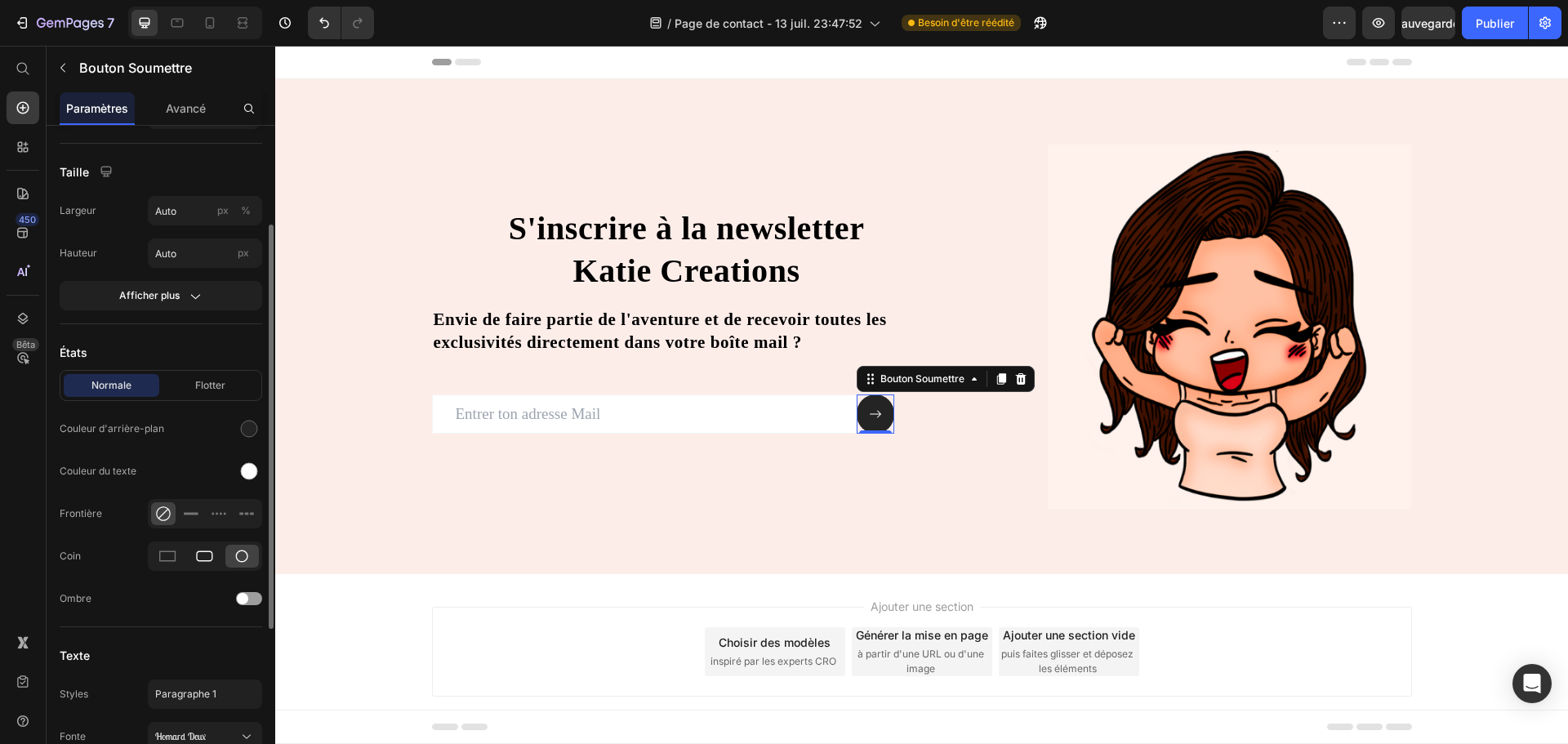 click 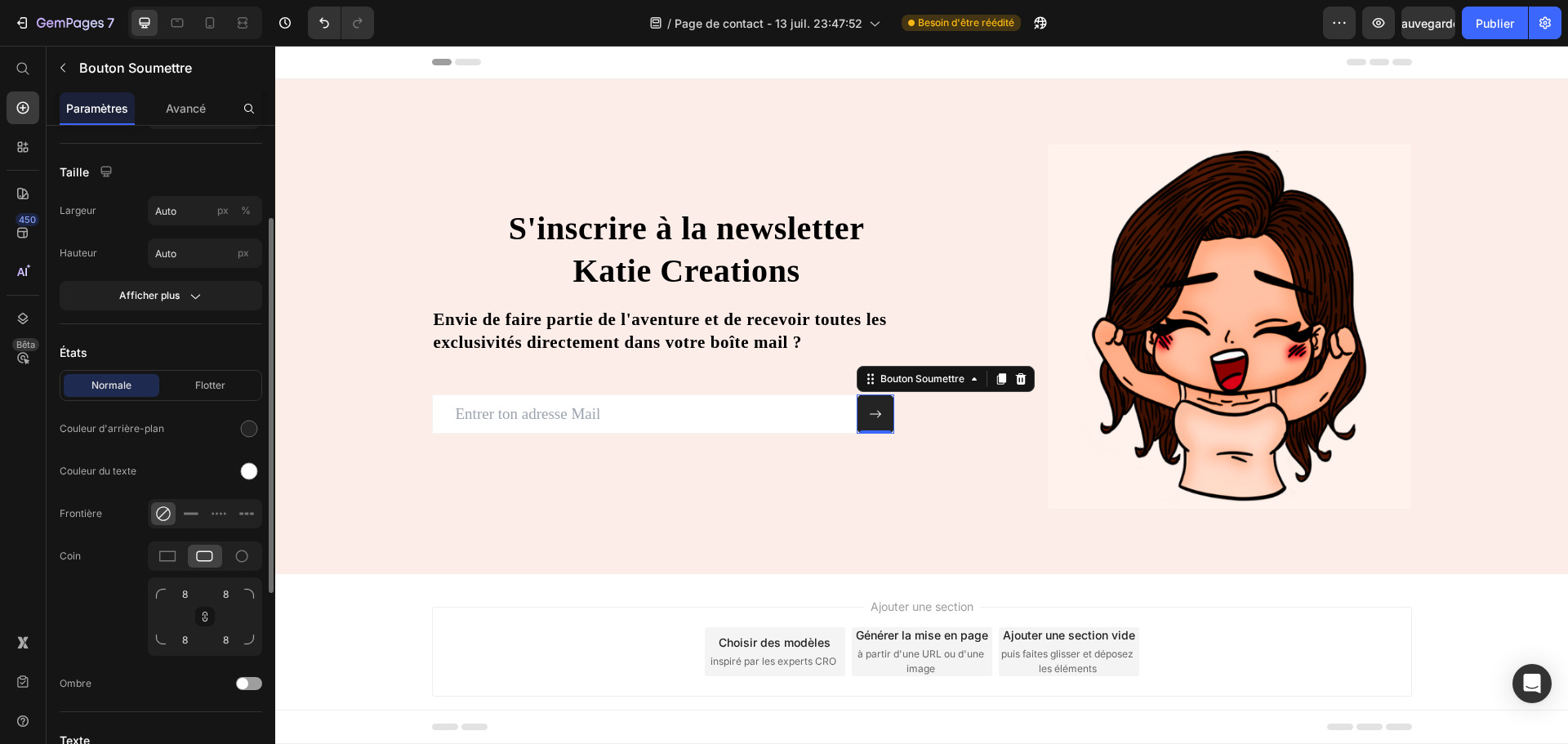 click at bounding box center (249, 594) 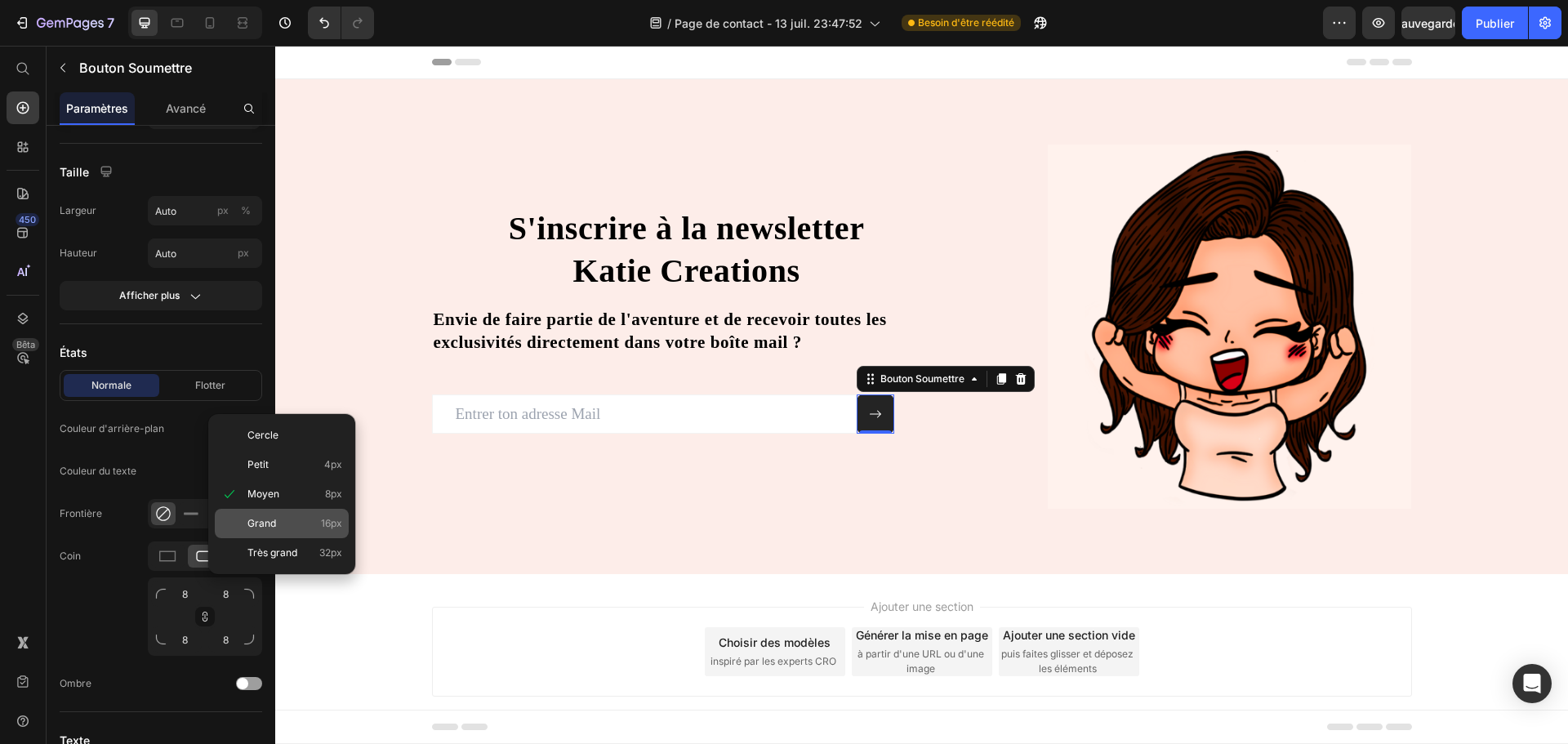 click on "Grand 16px" 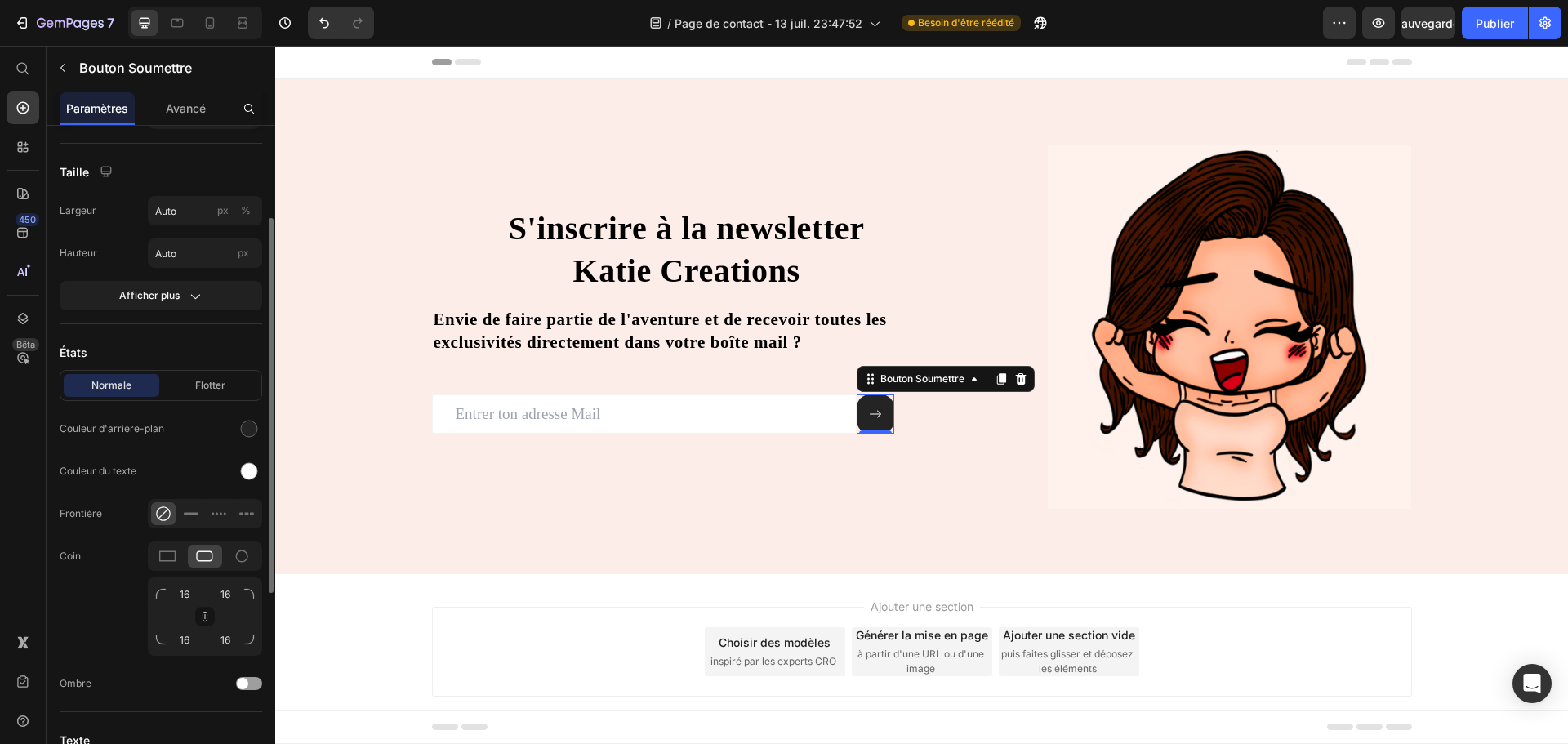 click at bounding box center (249, 594) 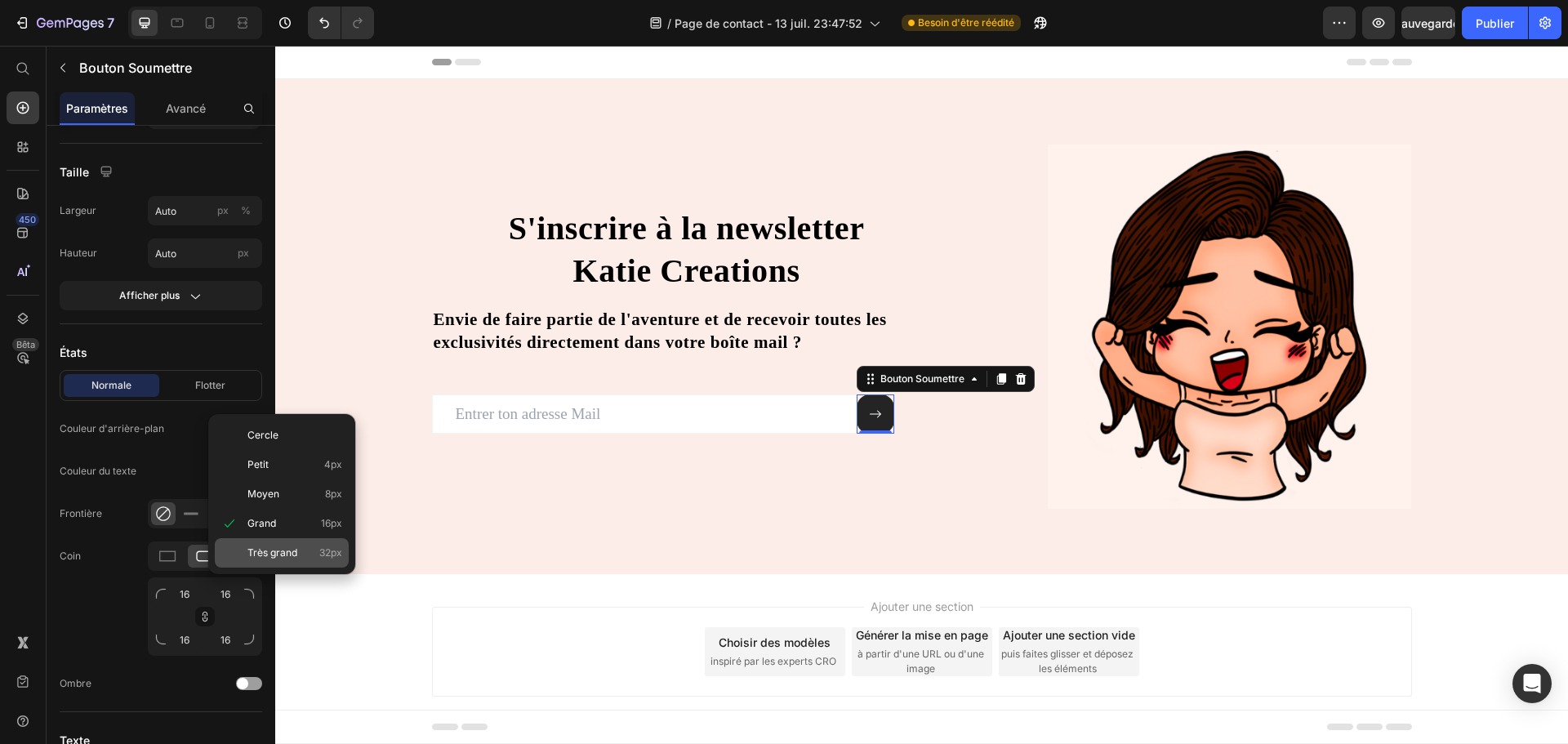 click on "Très grand" at bounding box center [272, 552] 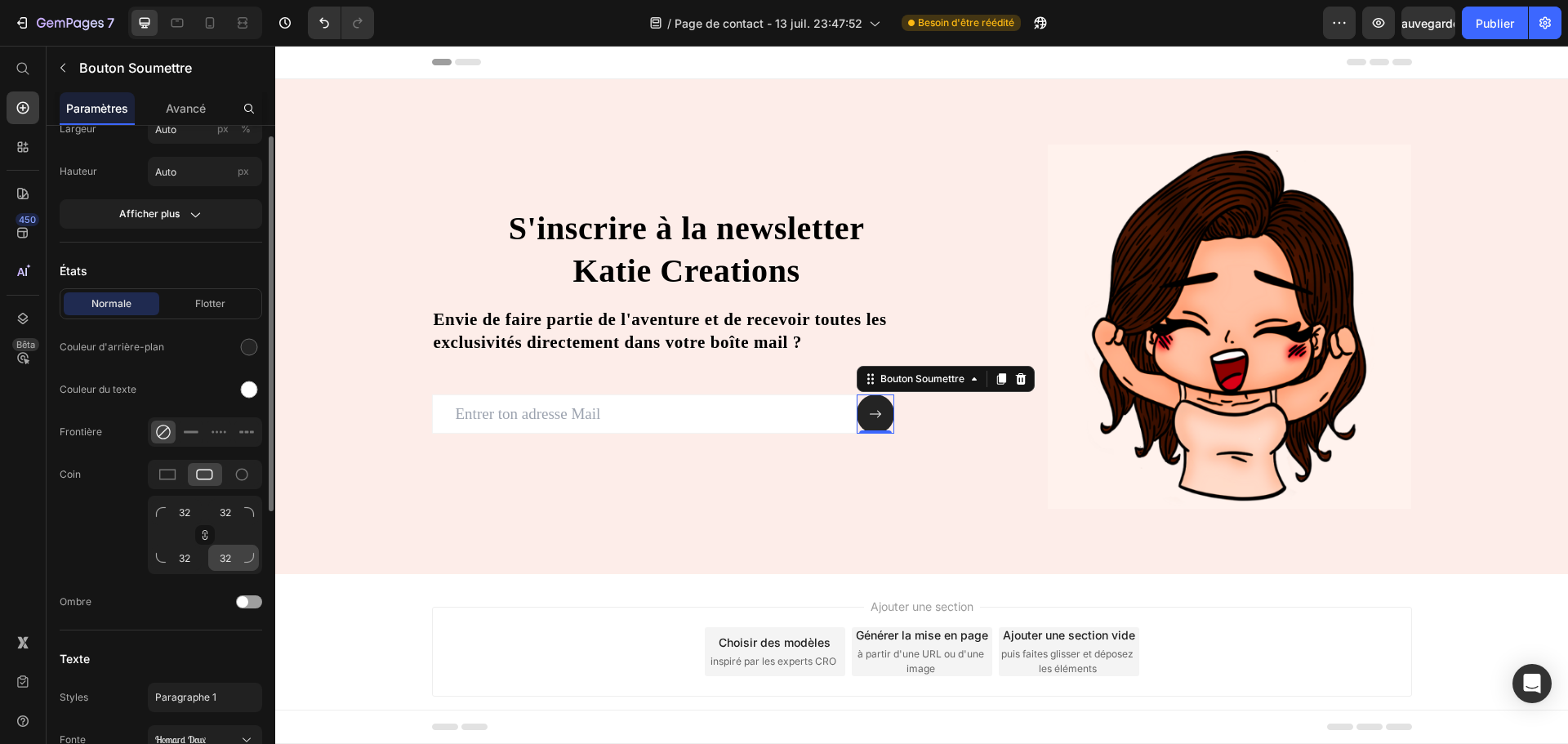scroll, scrollTop: 163, scrollLeft: 0, axis: vertical 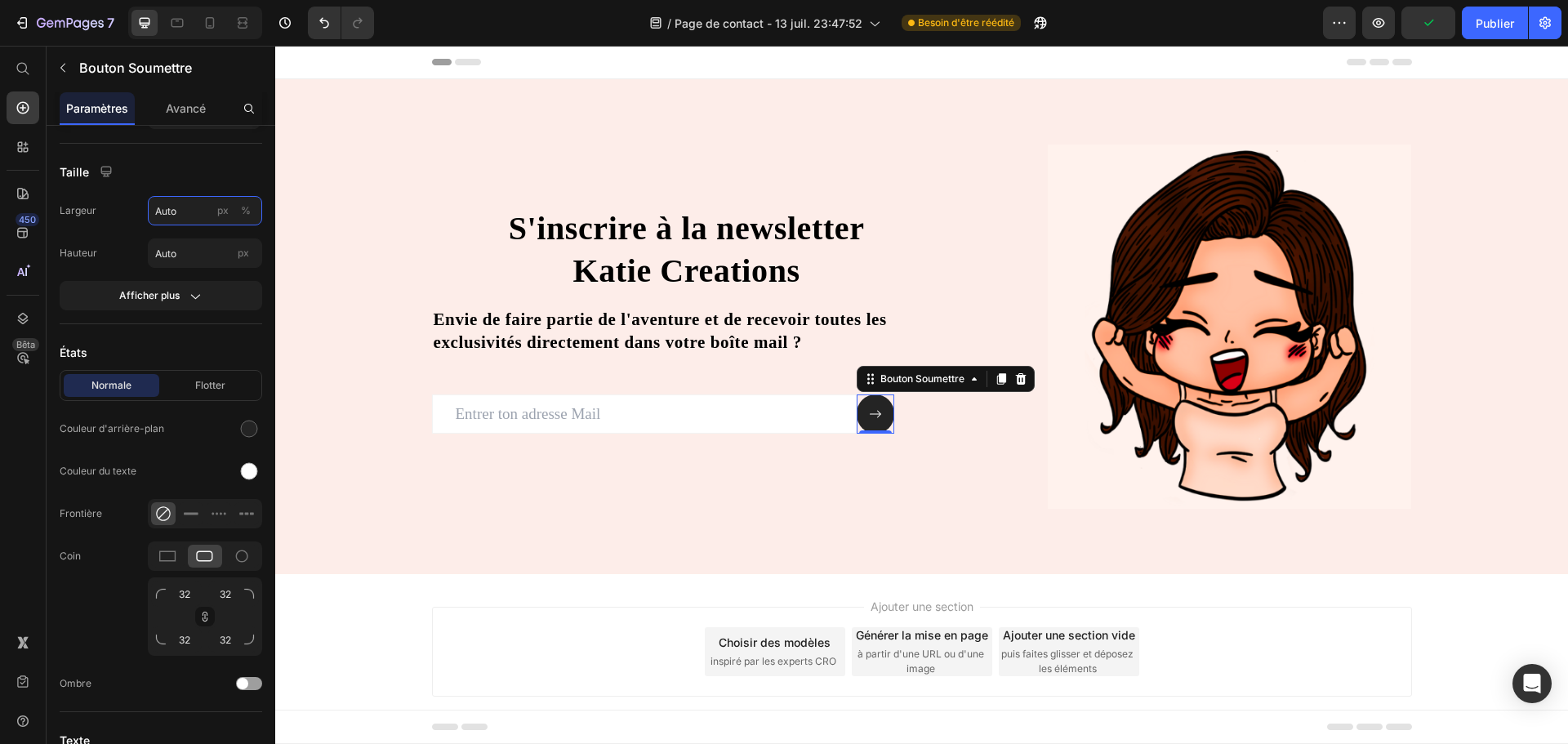 drag, startPoint x: 186, startPoint y: 216, endPoint x: 183, endPoint y: 253, distance: 37.121422 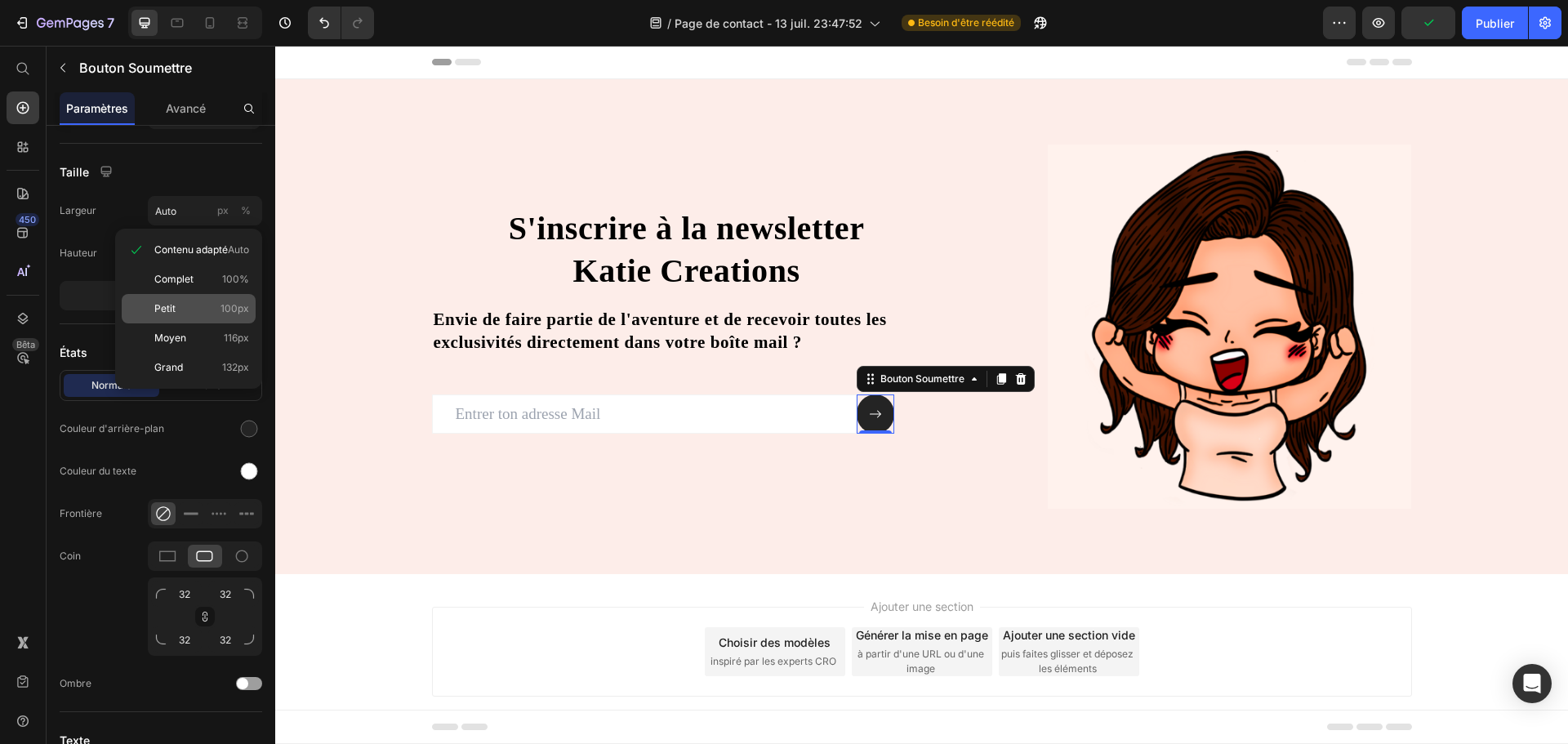 click on "Petit 100px" 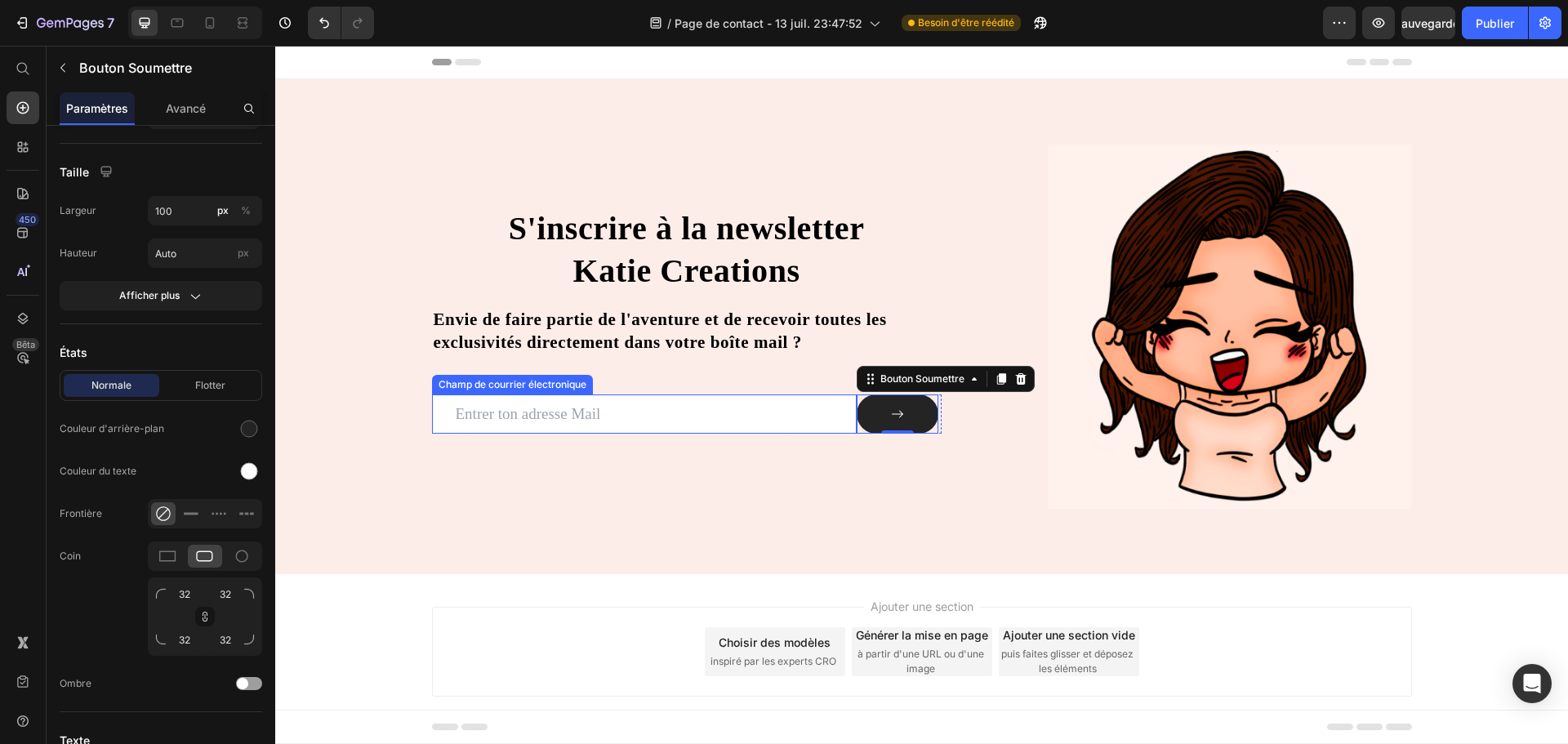 click at bounding box center (644, 414) 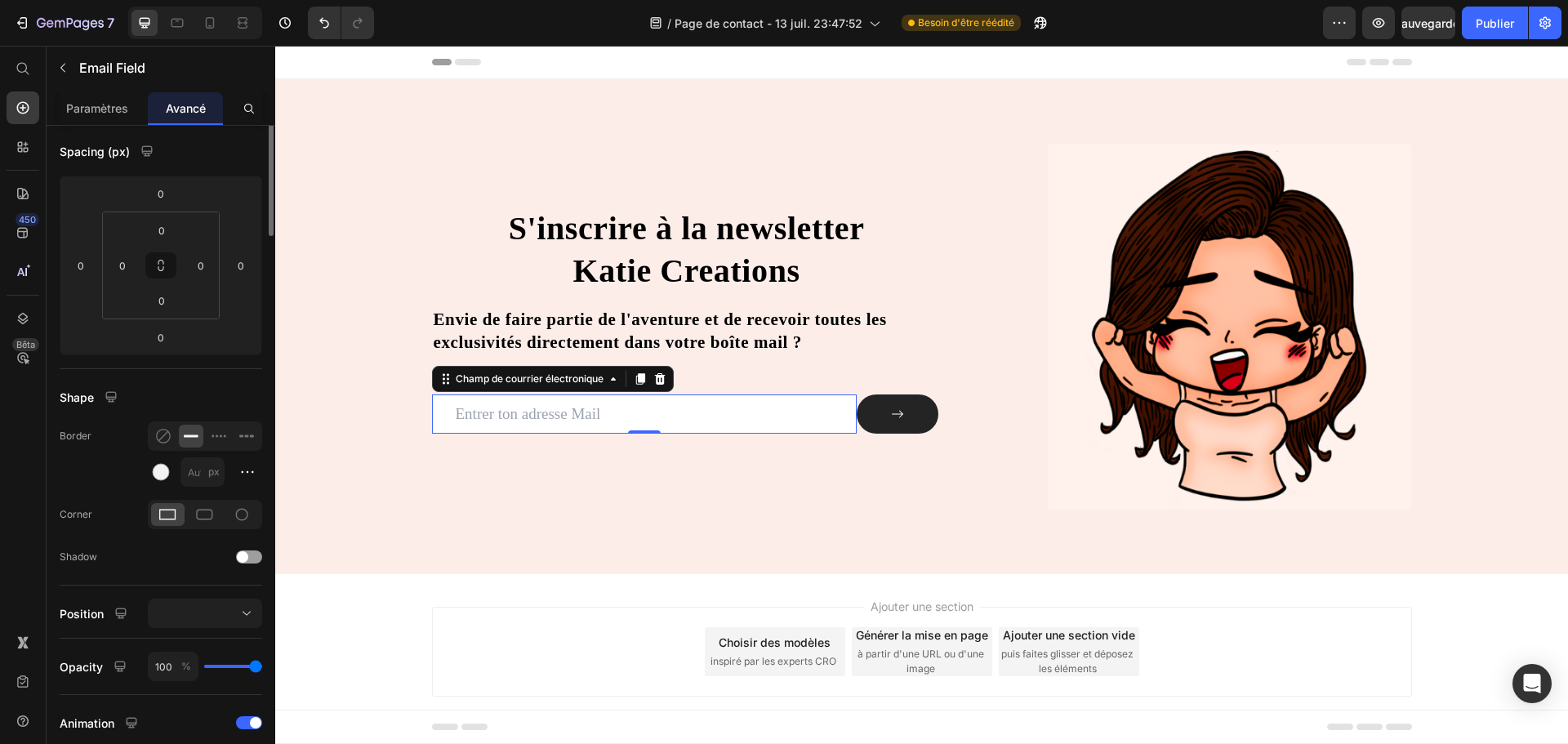 scroll, scrollTop: 0, scrollLeft: 0, axis: both 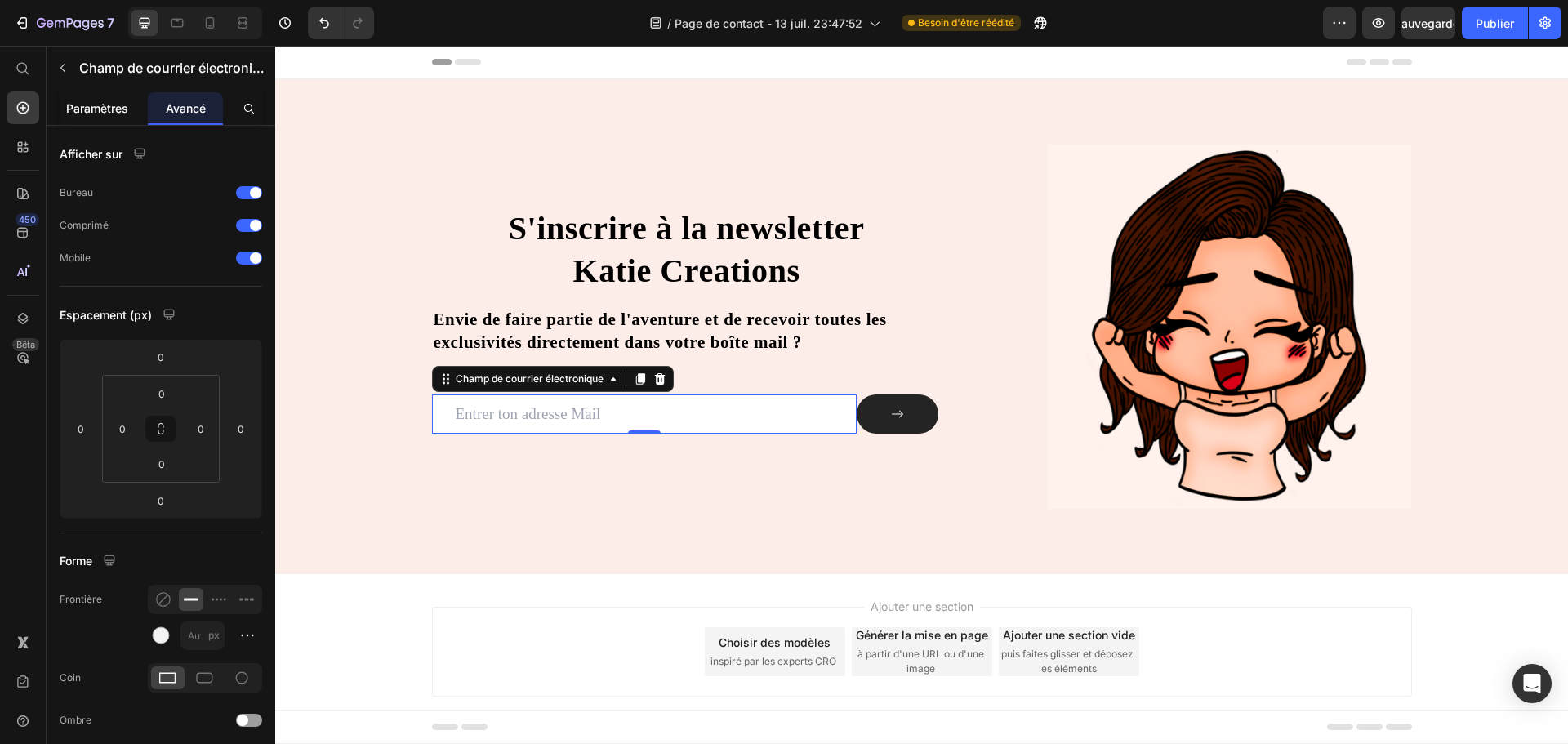 click on "Paramètres" at bounding box center (97, 108) 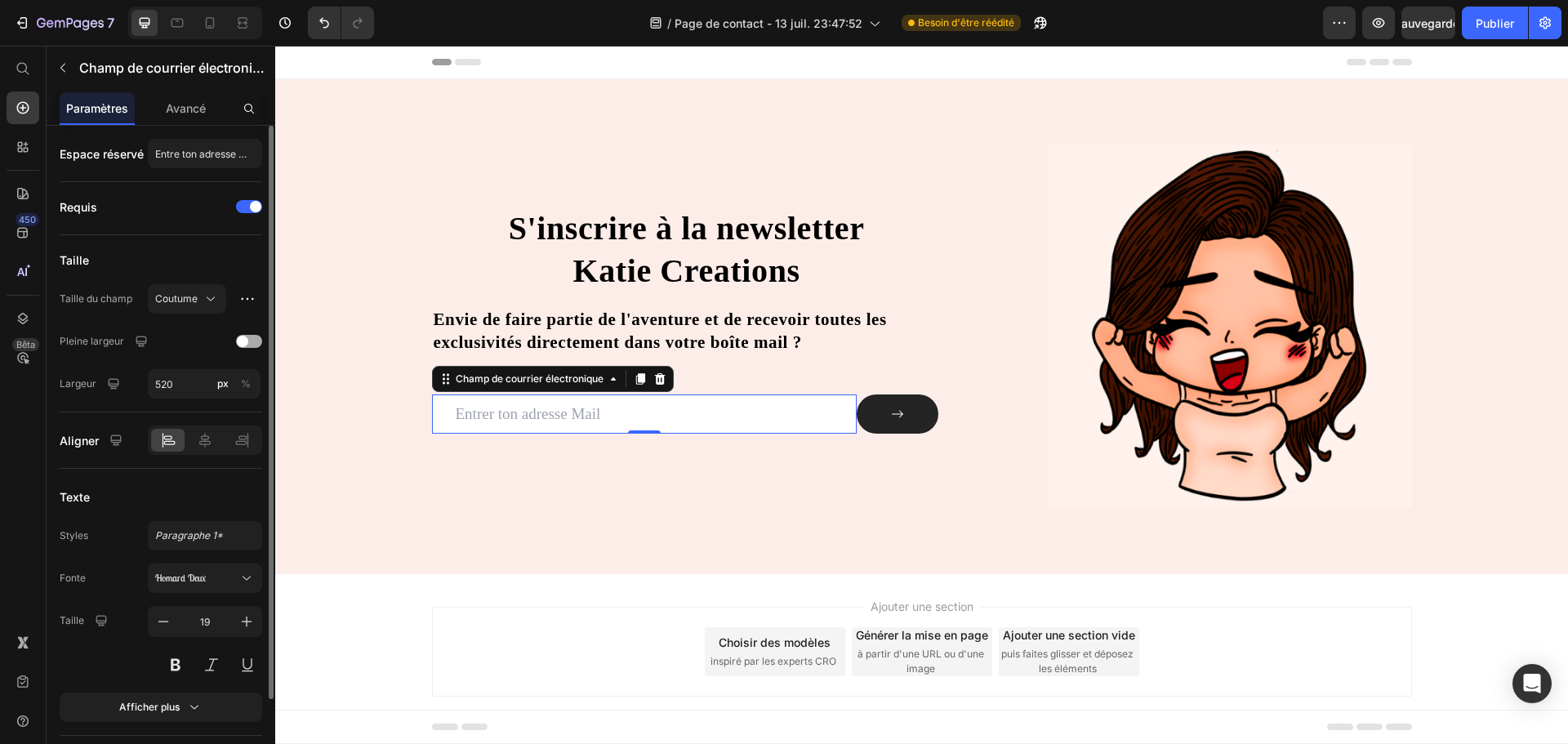 click at bounding box center (243, 341) 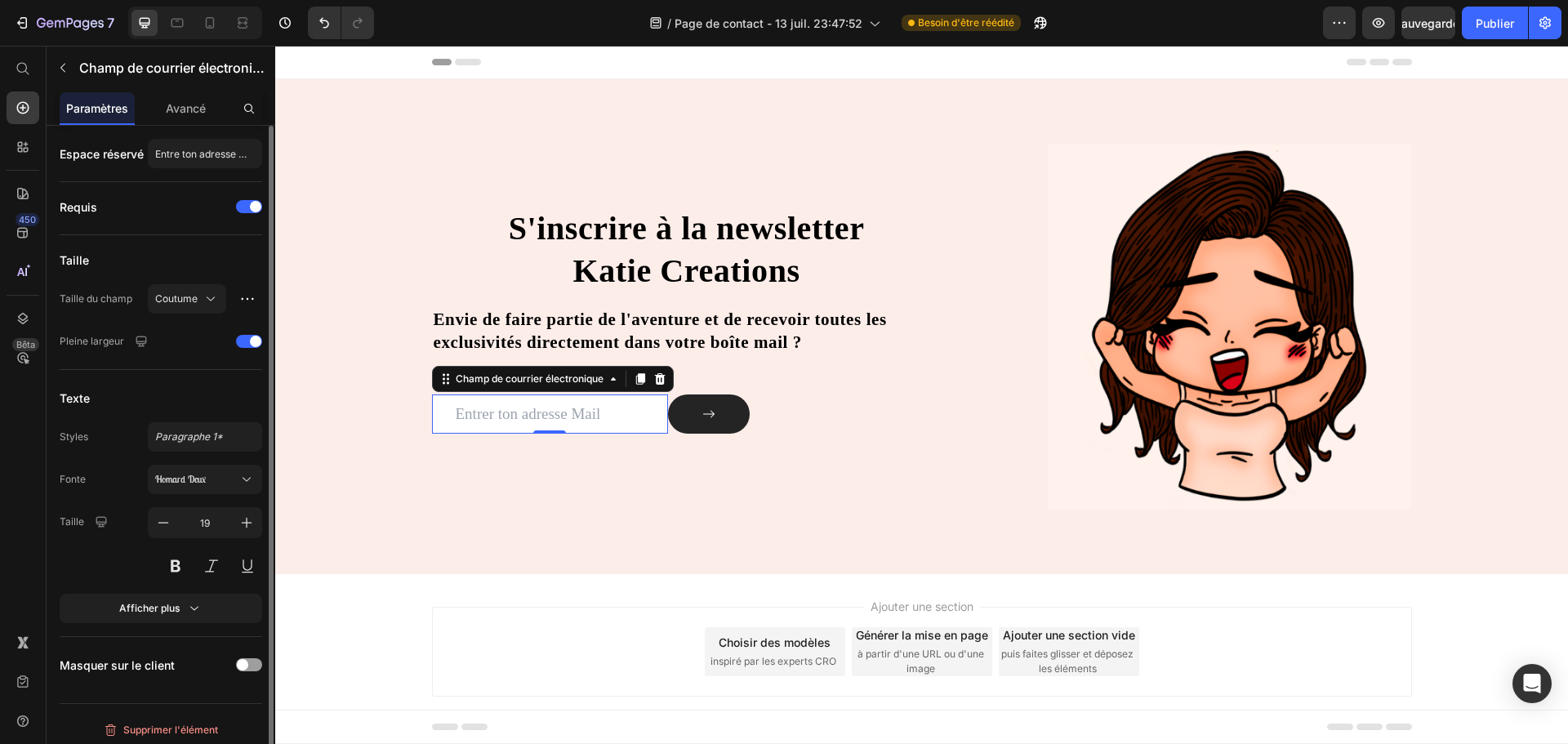 scroll, scrollTop: 7, scrollLeft: 0, axis: vertical 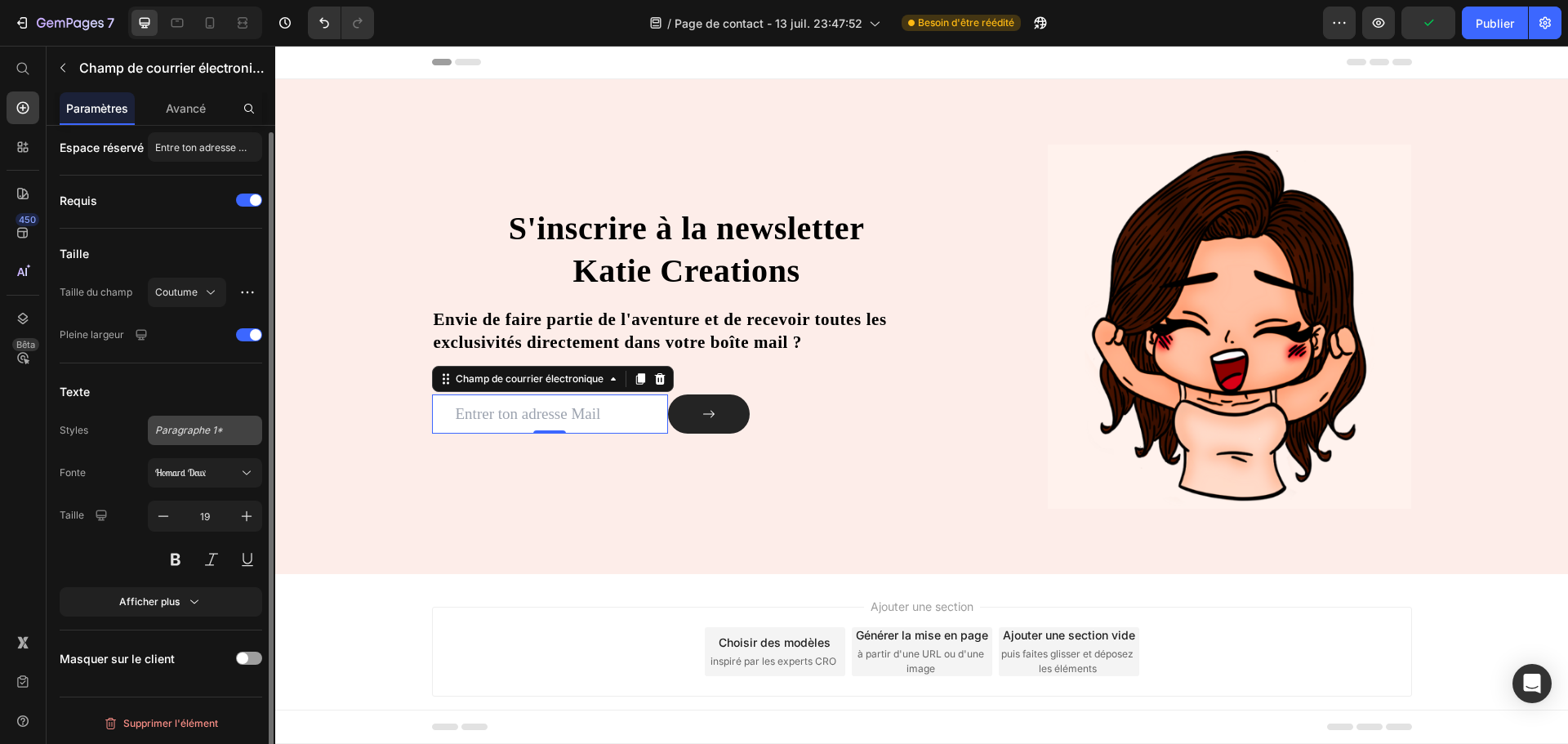 click on "Paragraphe 1*" at bounding box center (189, 430) 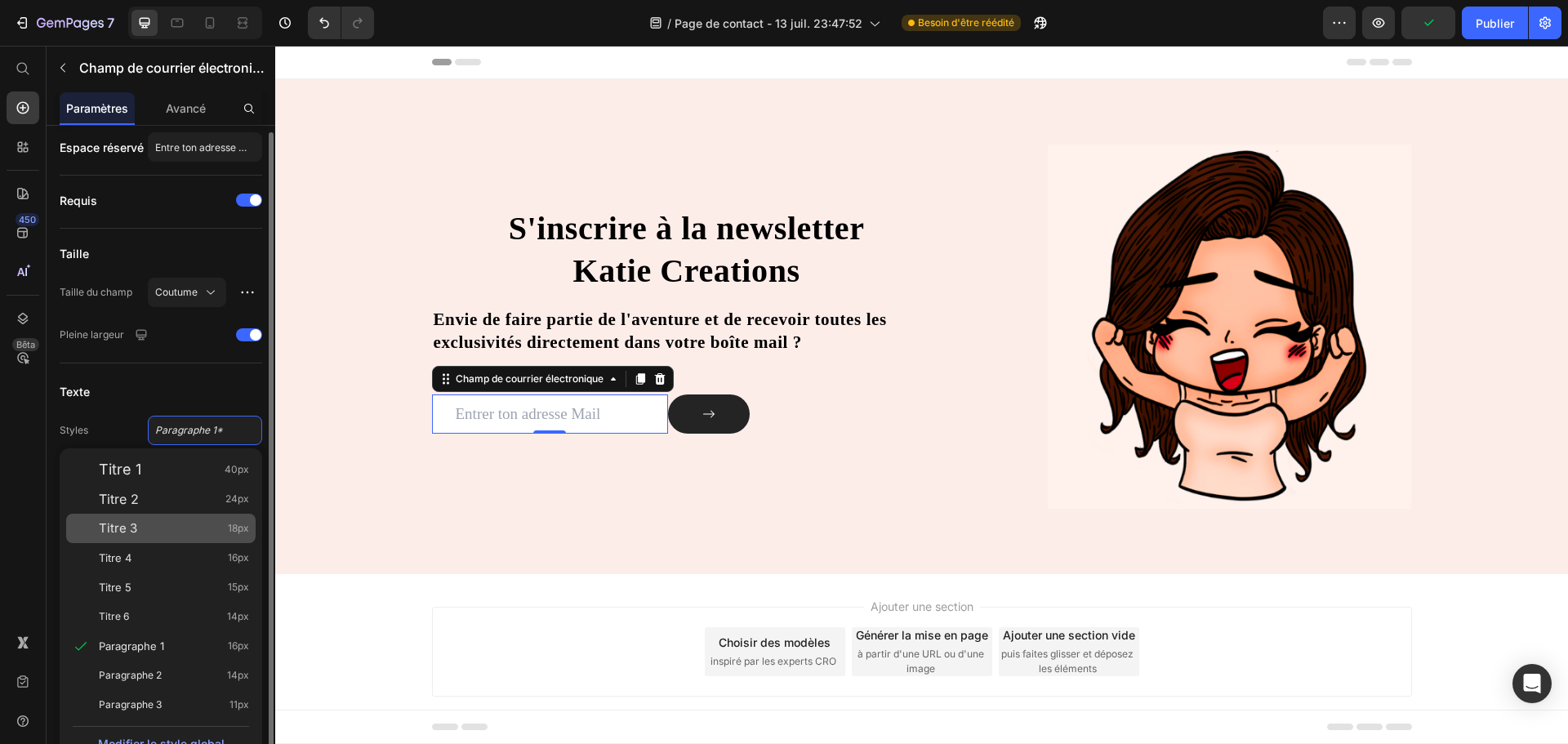 click on "Titre 3 18px" 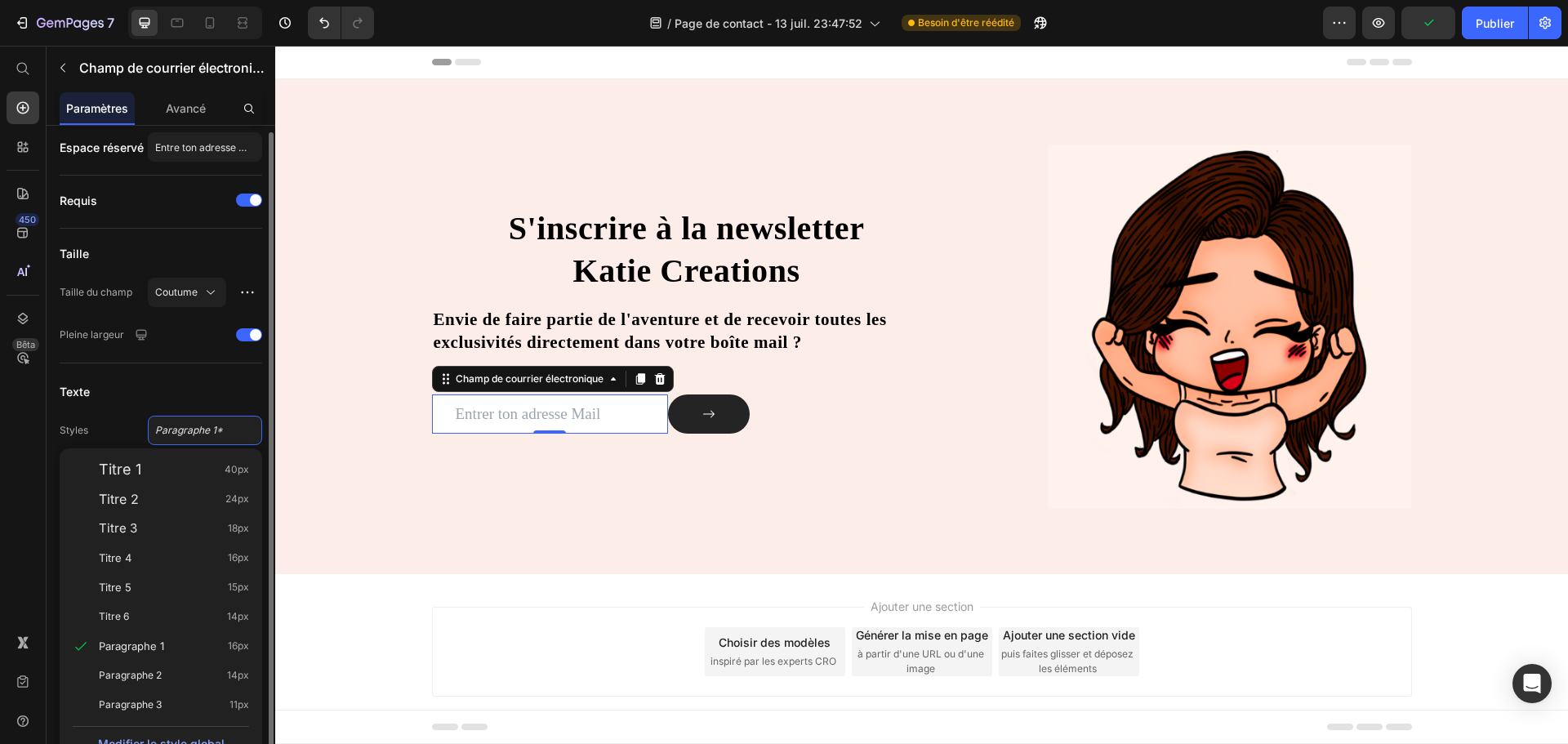 type on "18" 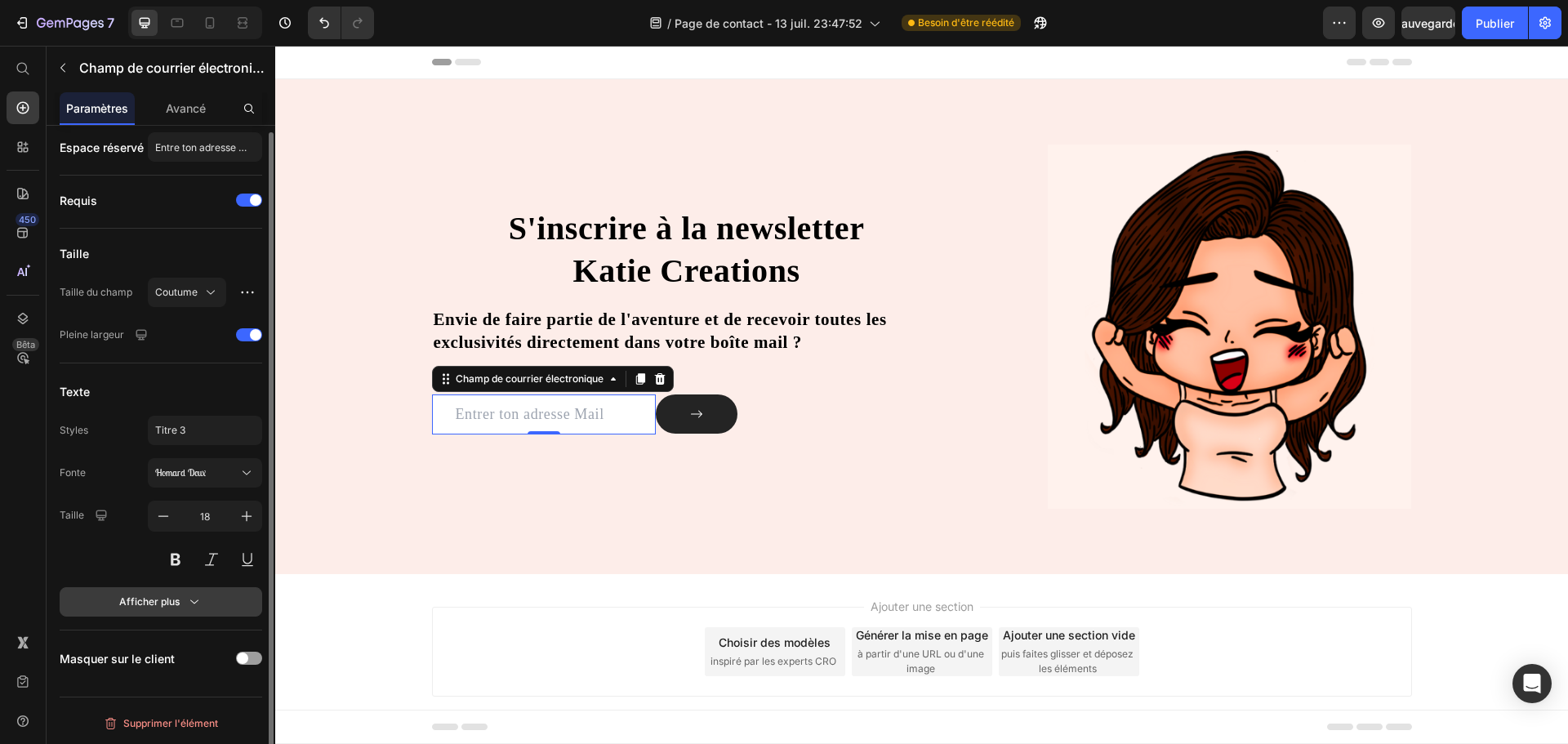 click on "Afficher plus" at bounding box center [161, 602] 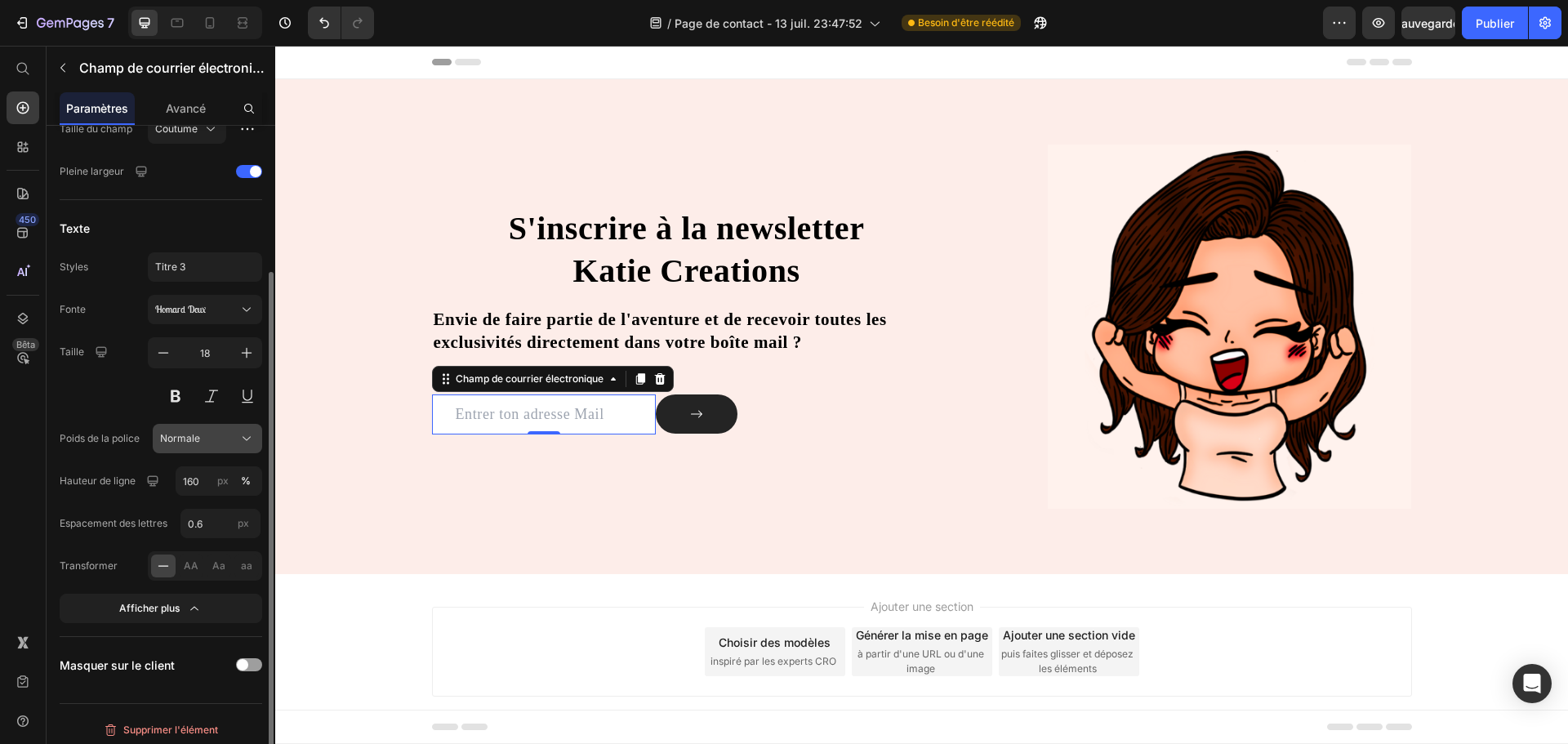 scroll, scrollTop: 176, scrollLeft: 0, axis: vertical 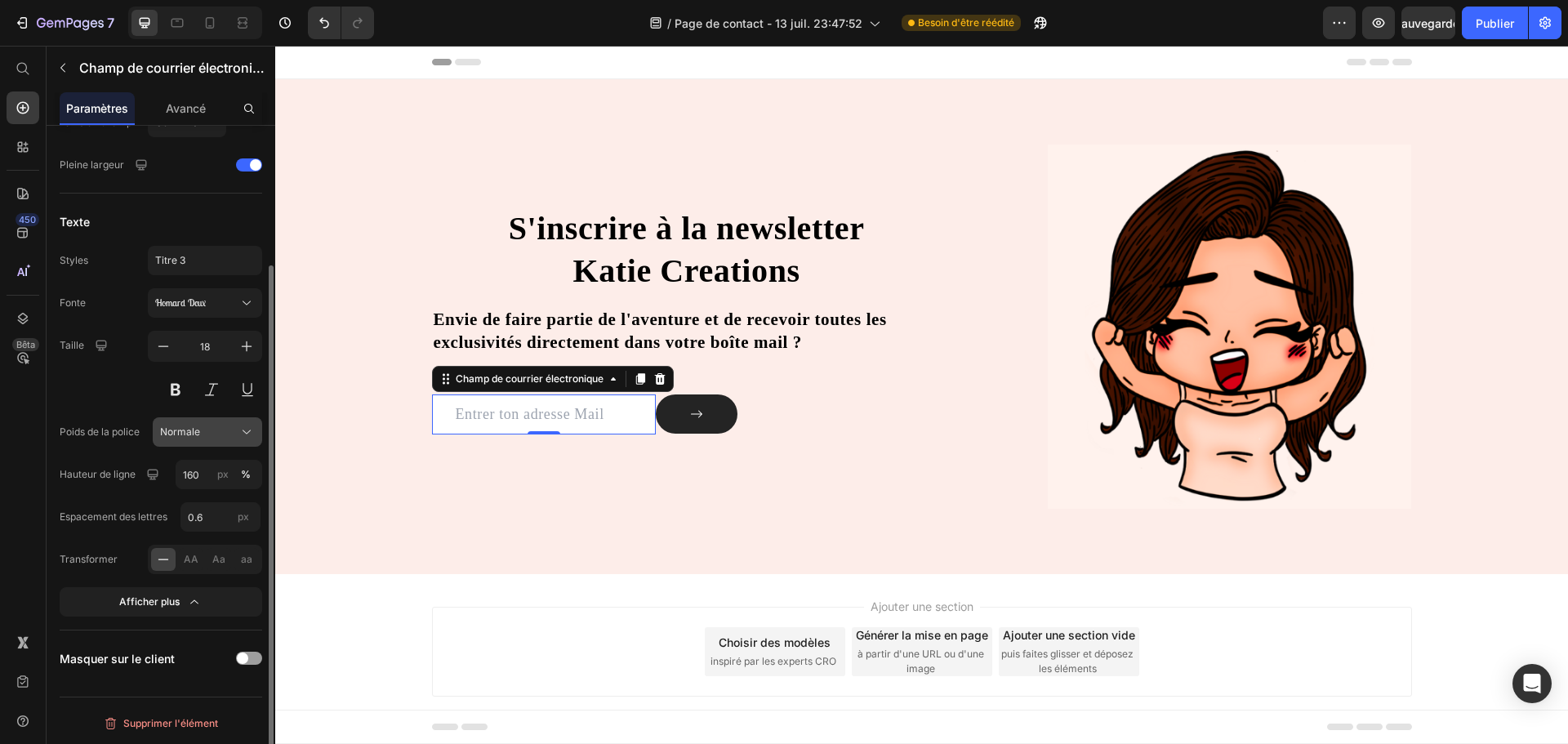 click on "Normale" at bounding box center (207, 432) 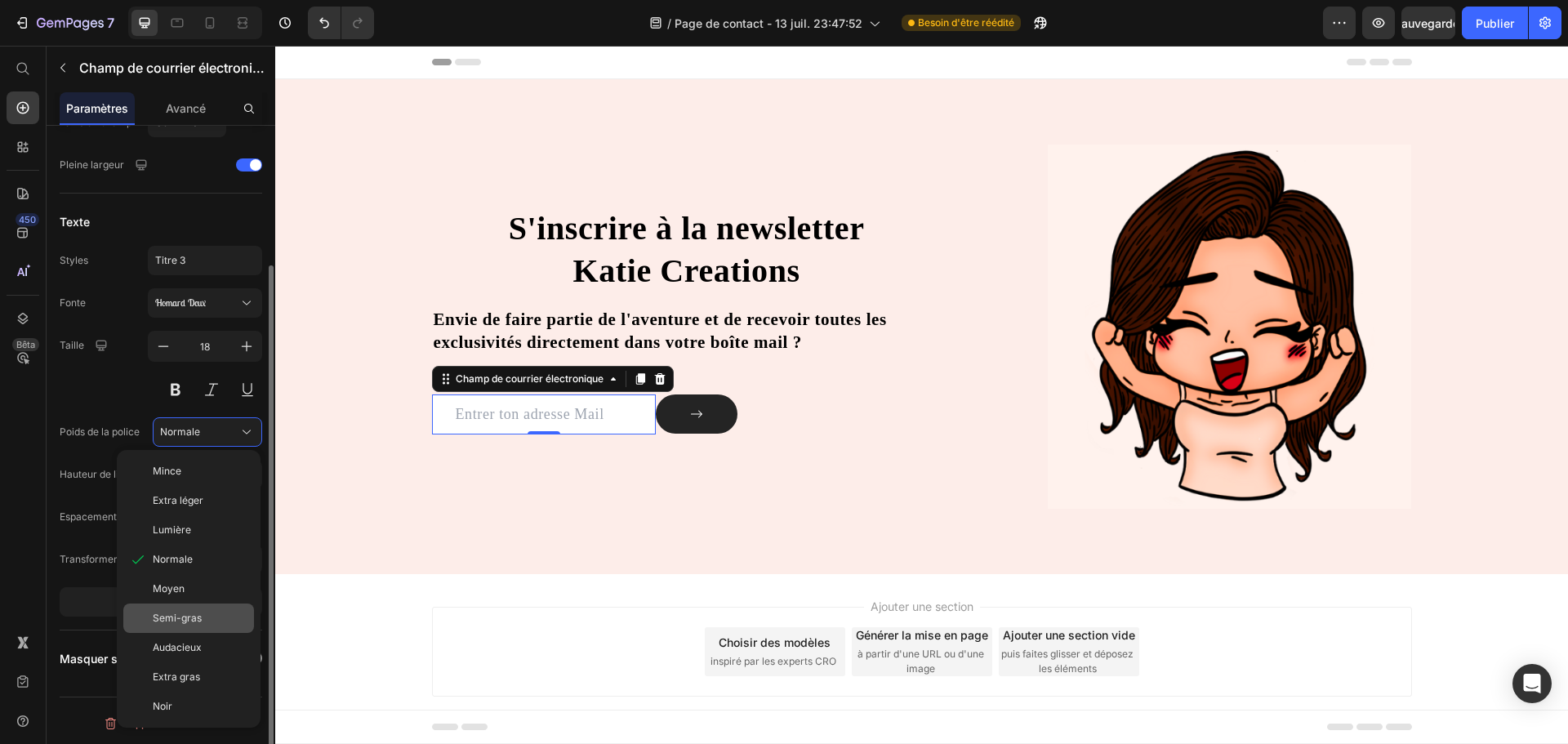 click on "Semi-gras" at bounding box center [177, 618] 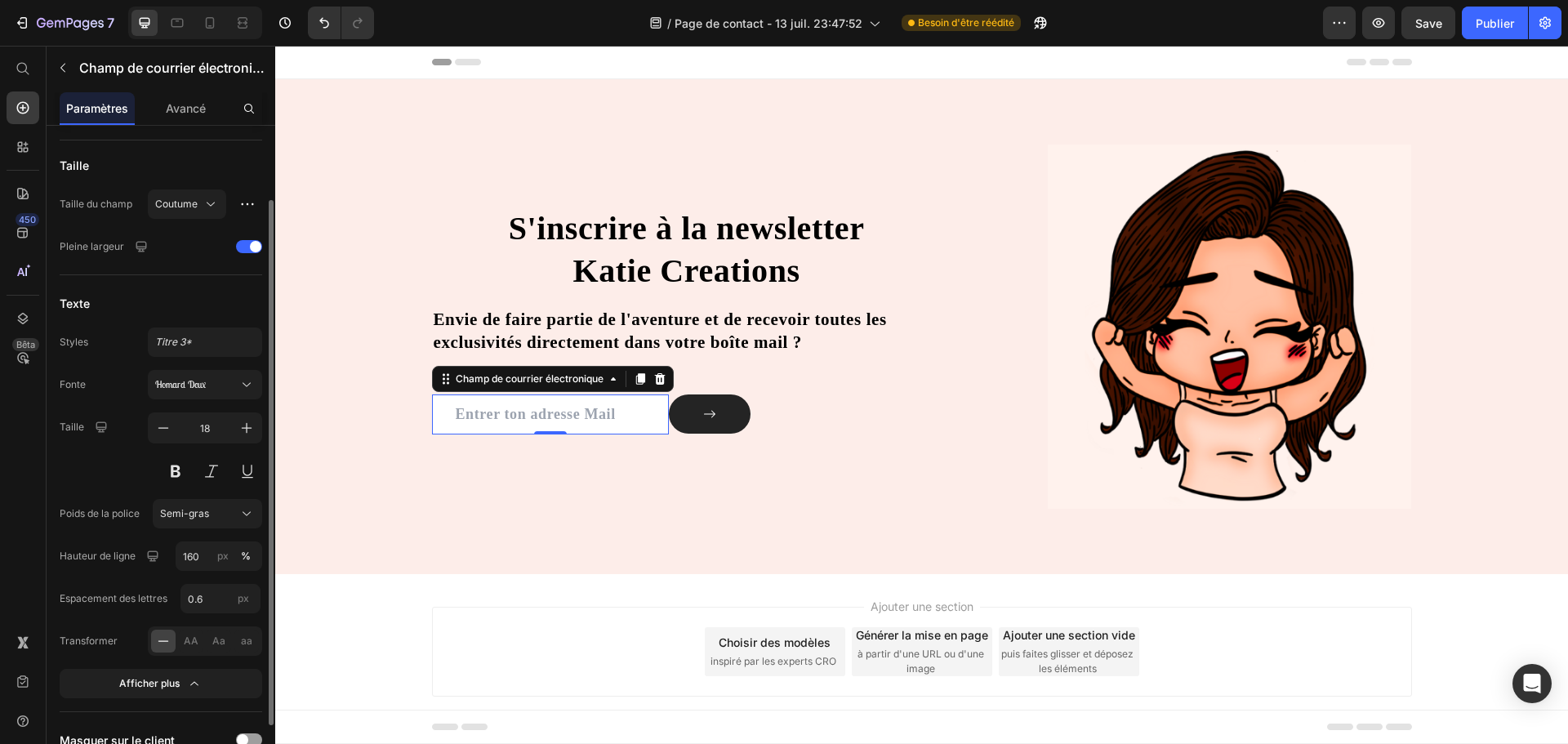 scroll, scrollTop: 0, scrollLeft: 0, axis: both 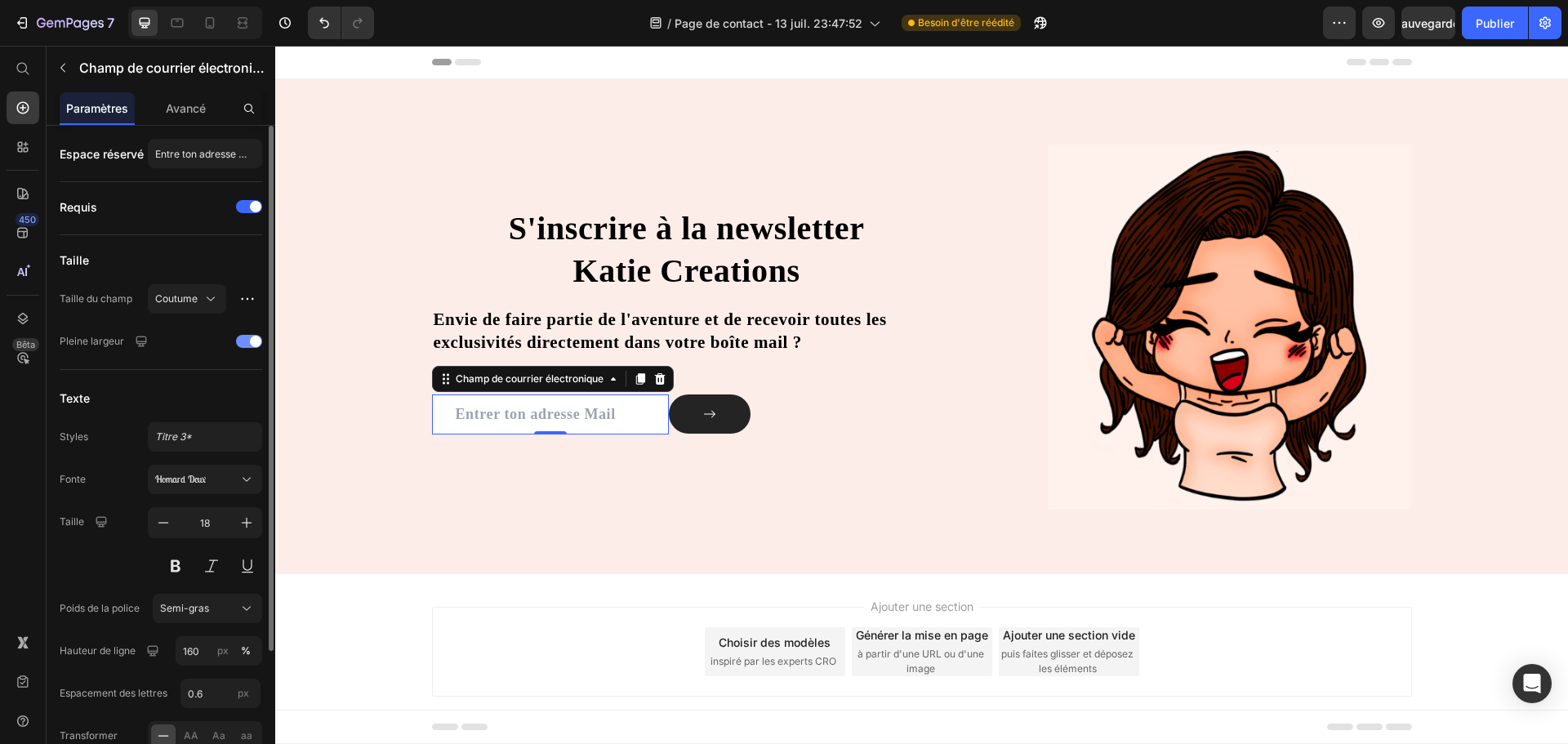 click at bounding box center (249, 341) 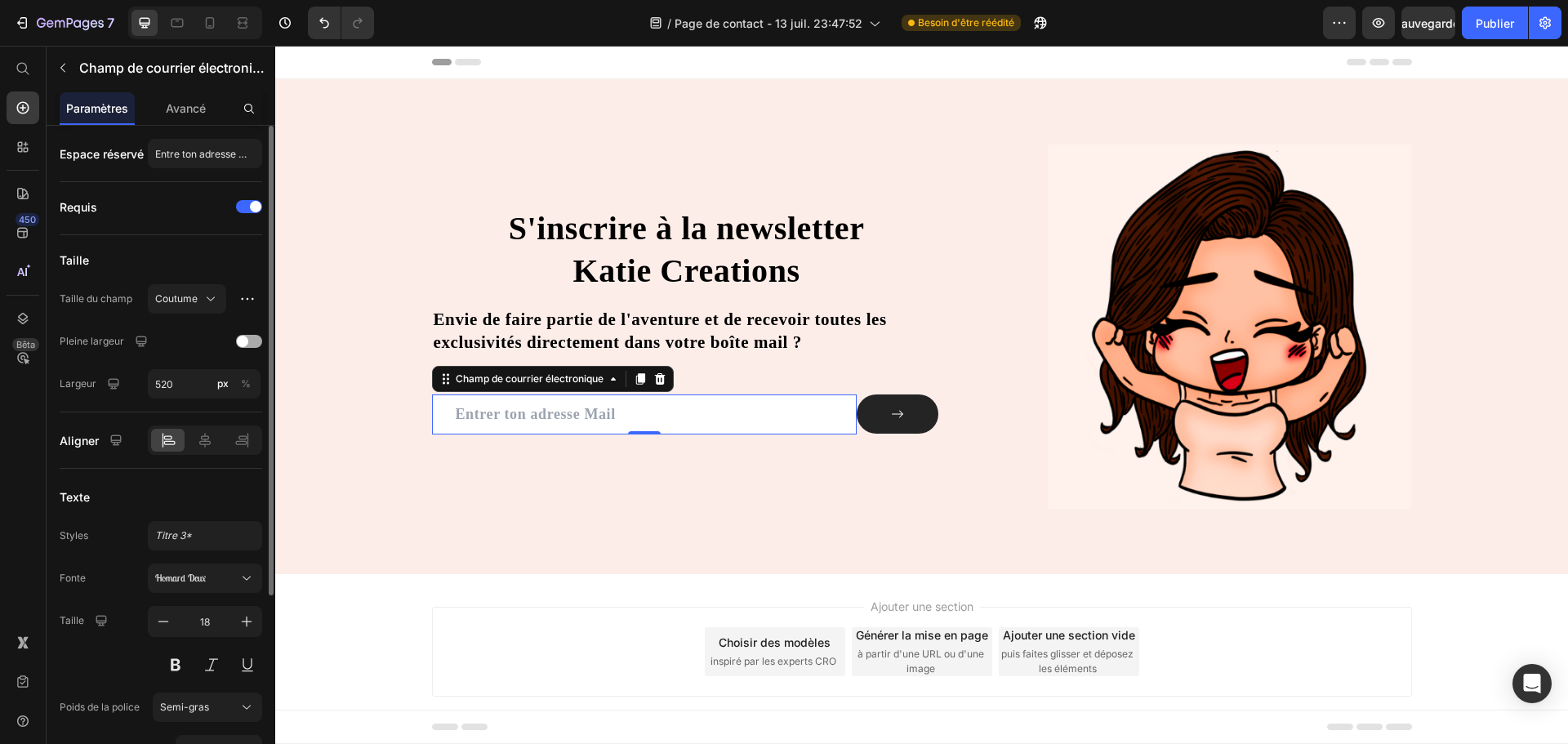 scroll, scrollTop: 275, scrollLeft: 0, axis: vertical 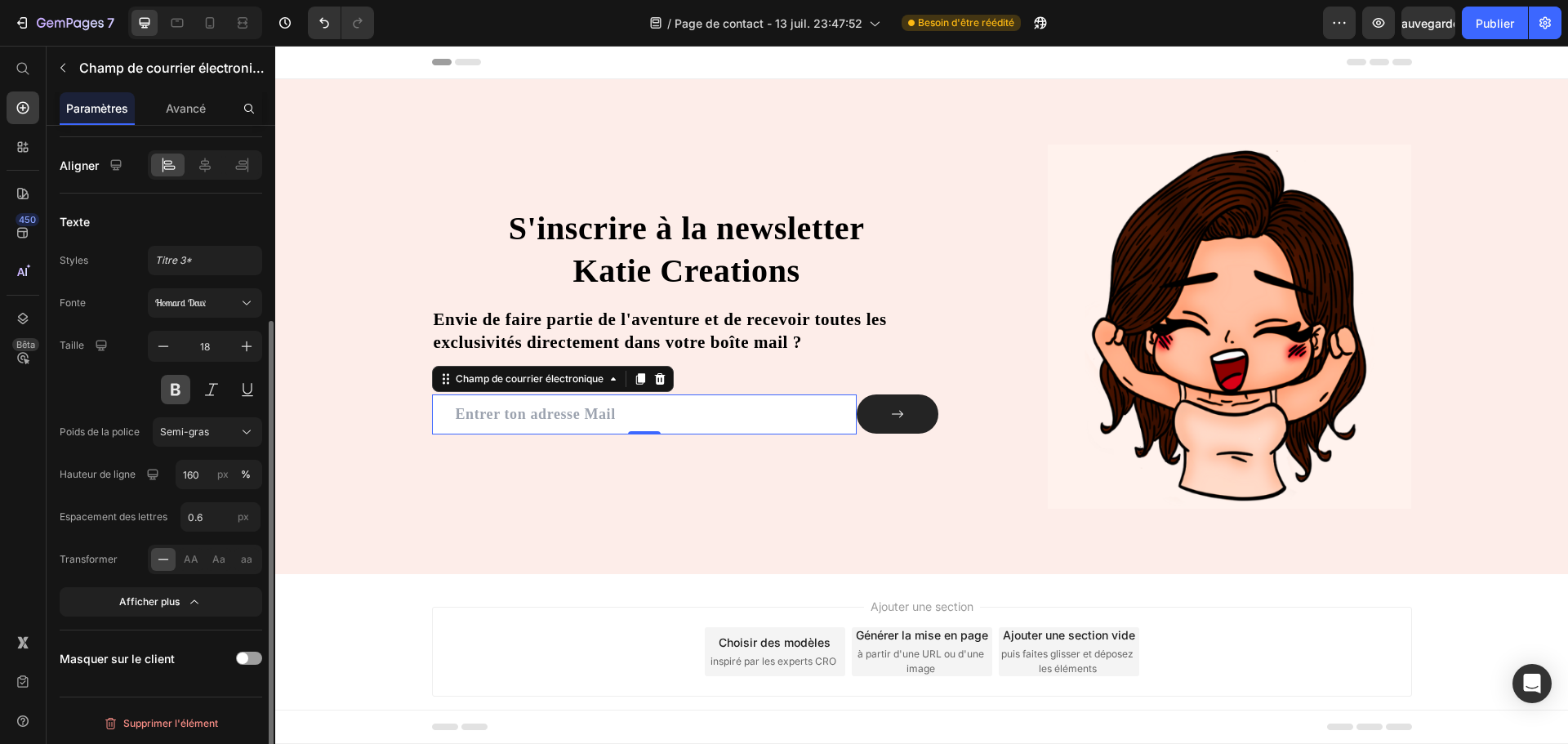 click at bounding box center [176, 390] 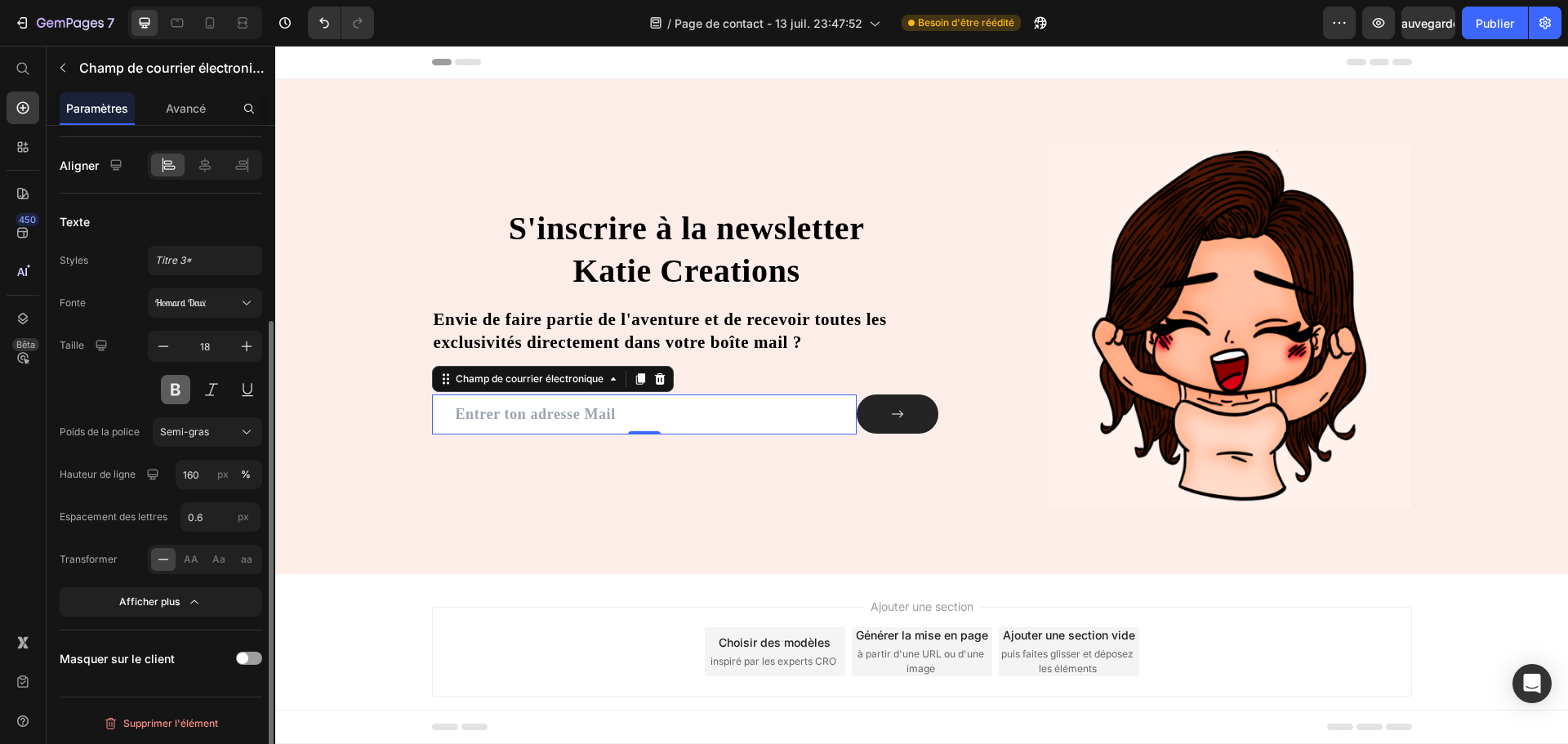 click at bounding box center [176, 390] 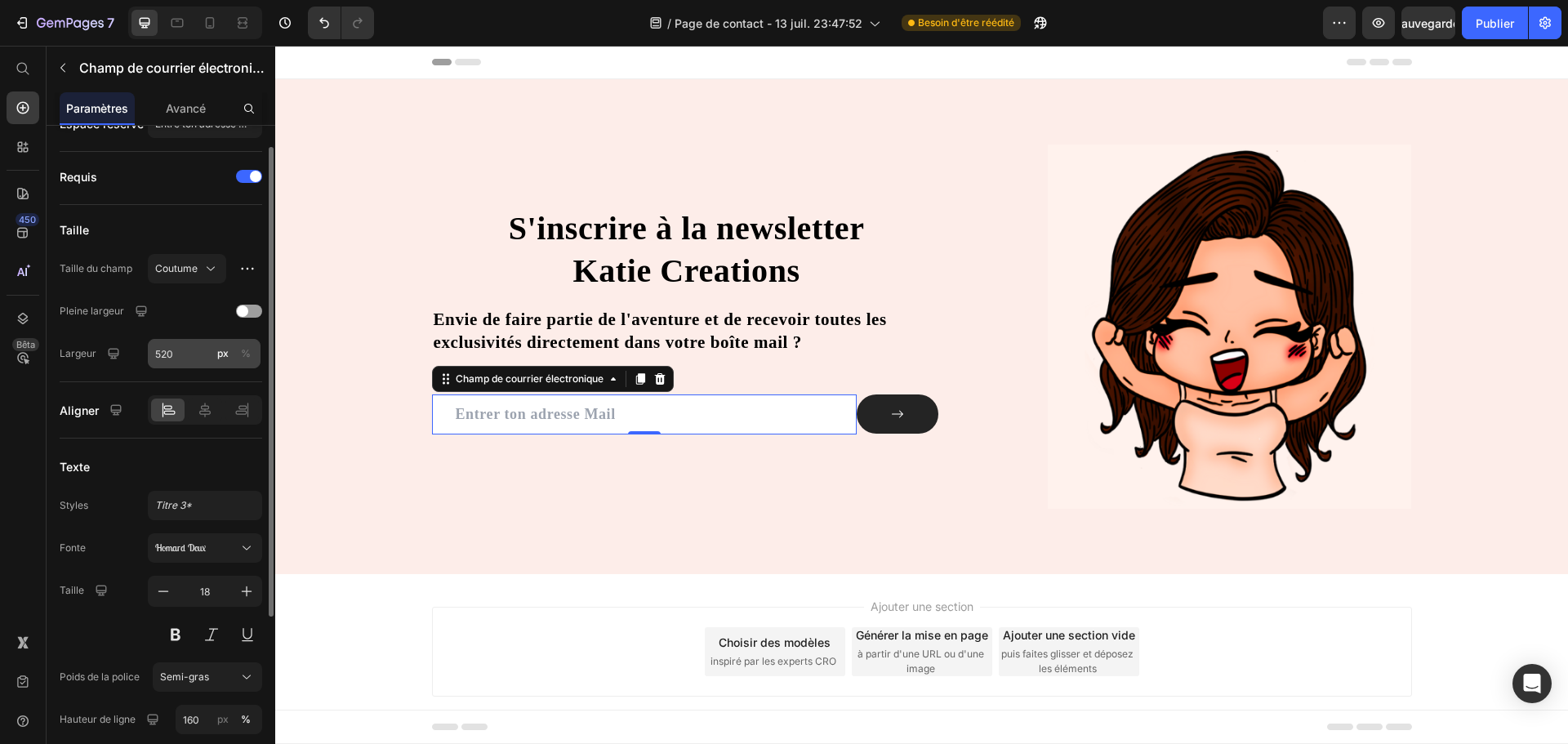 scroll, scrollTop: 0, scrollLeft: 0, axis: both 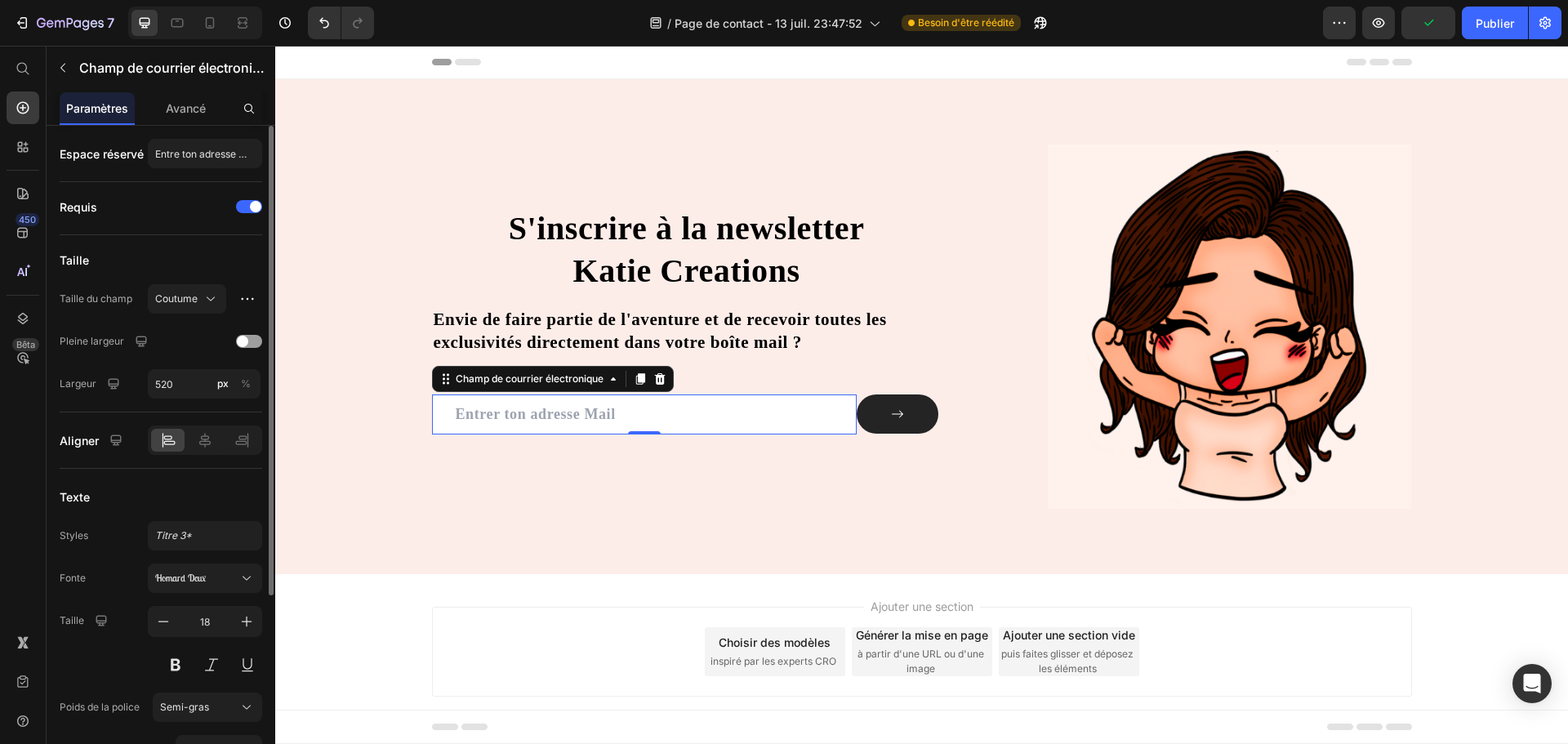 drag, startPoint x: 174, startPoint y: 116, endPoint x: 174, endPoint y: 127, distance: 11 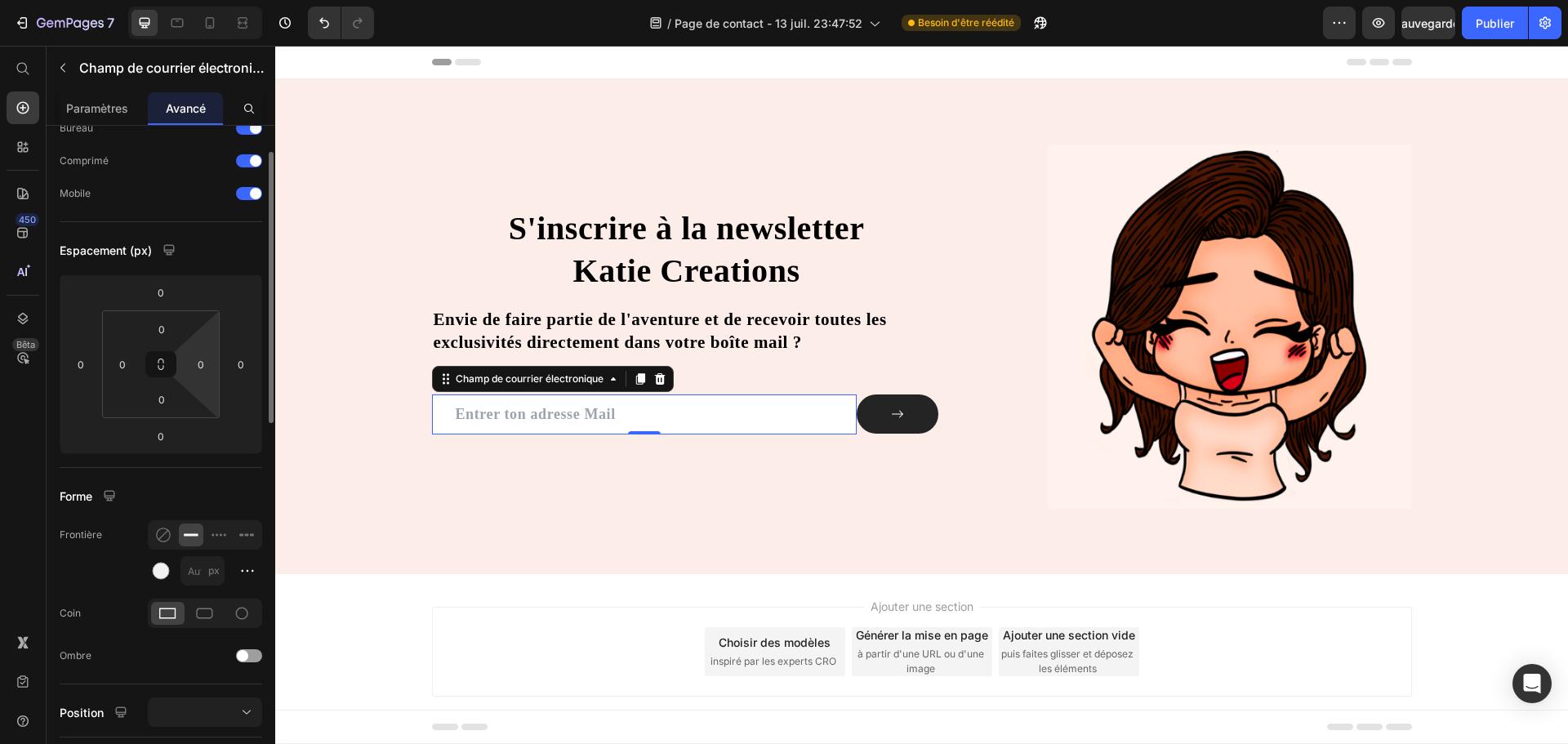 scroll, scrollTop: 0, scrollLeft: 0, axis: both 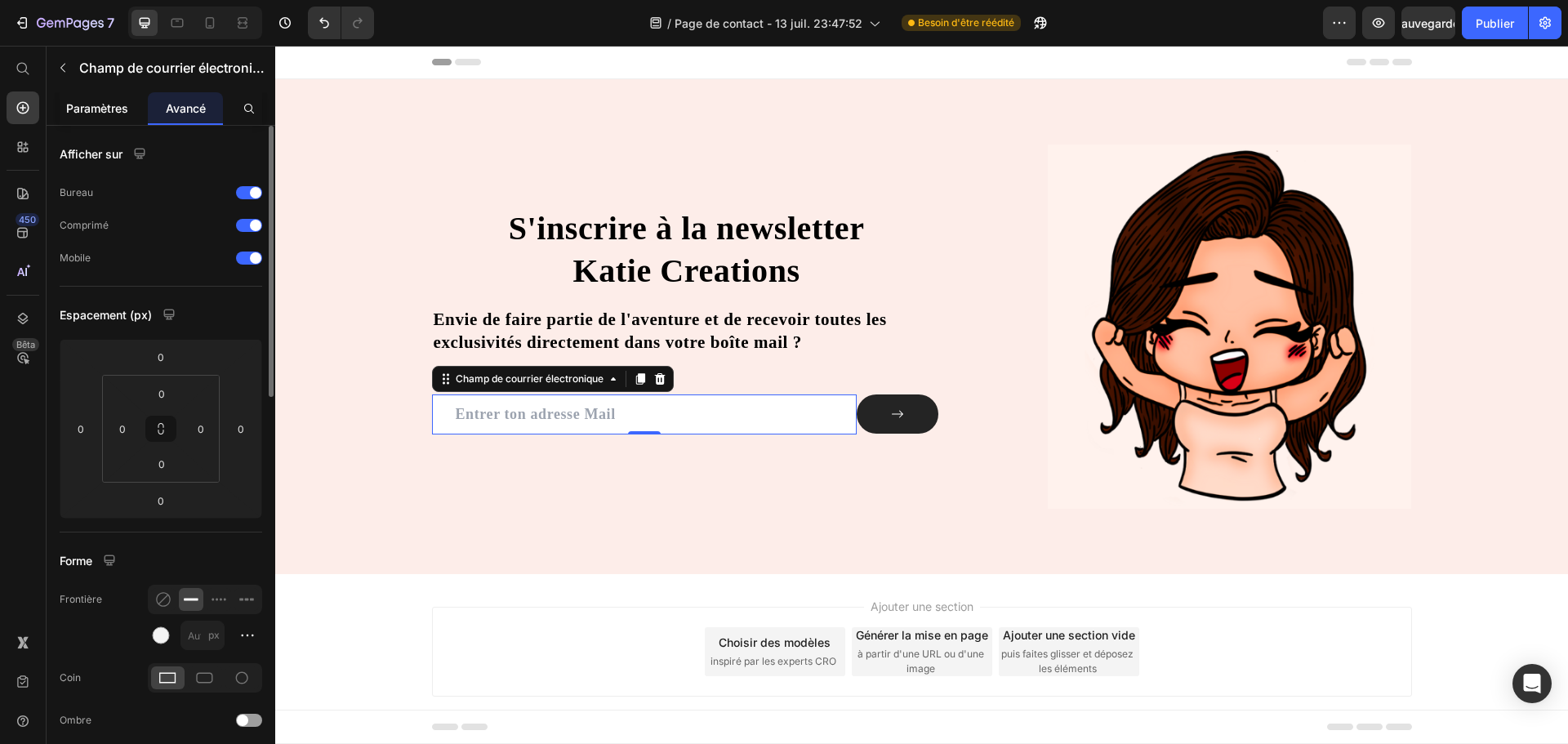 click on "Paramètres" 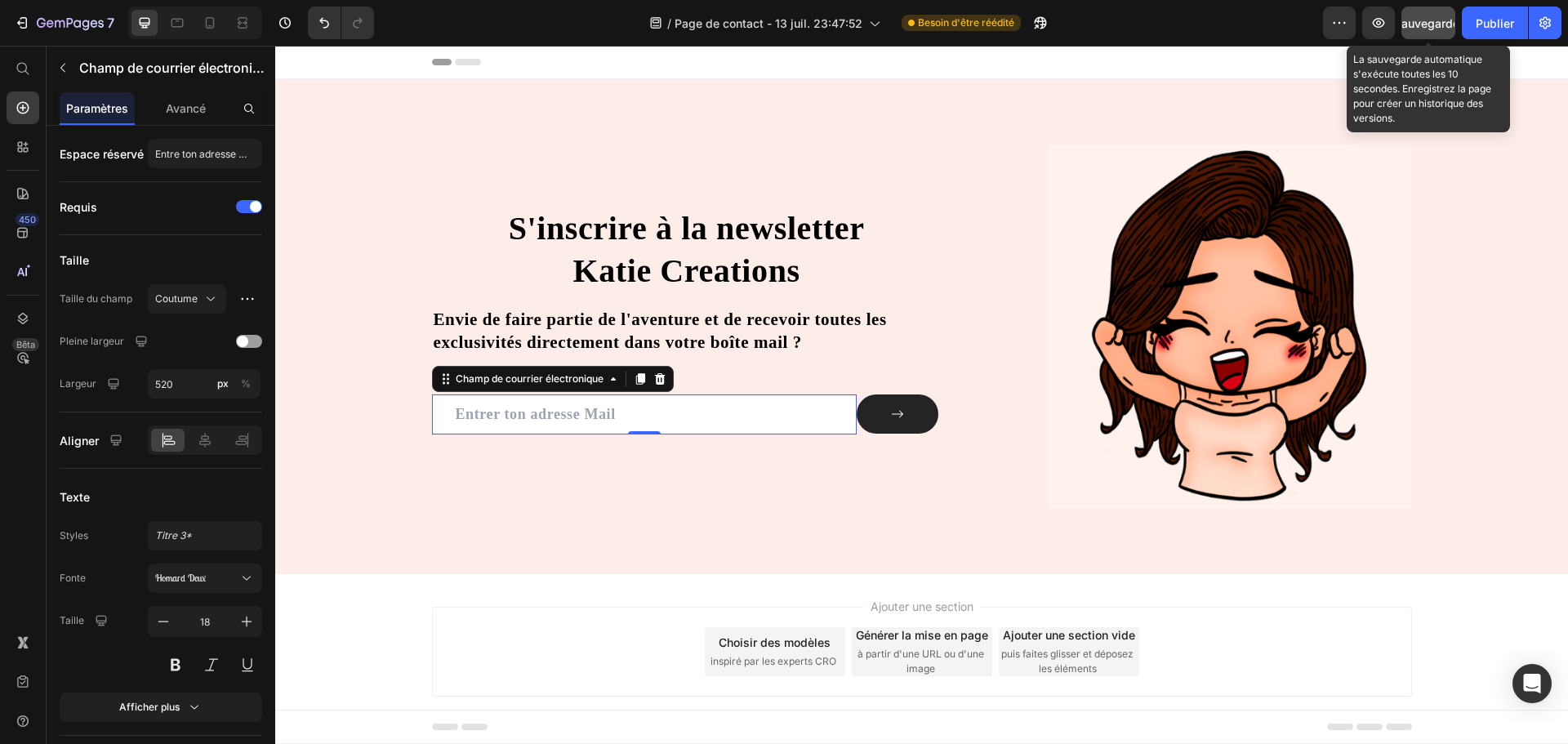 click on "Sauvegarder" at bounding box center [1428, 23] 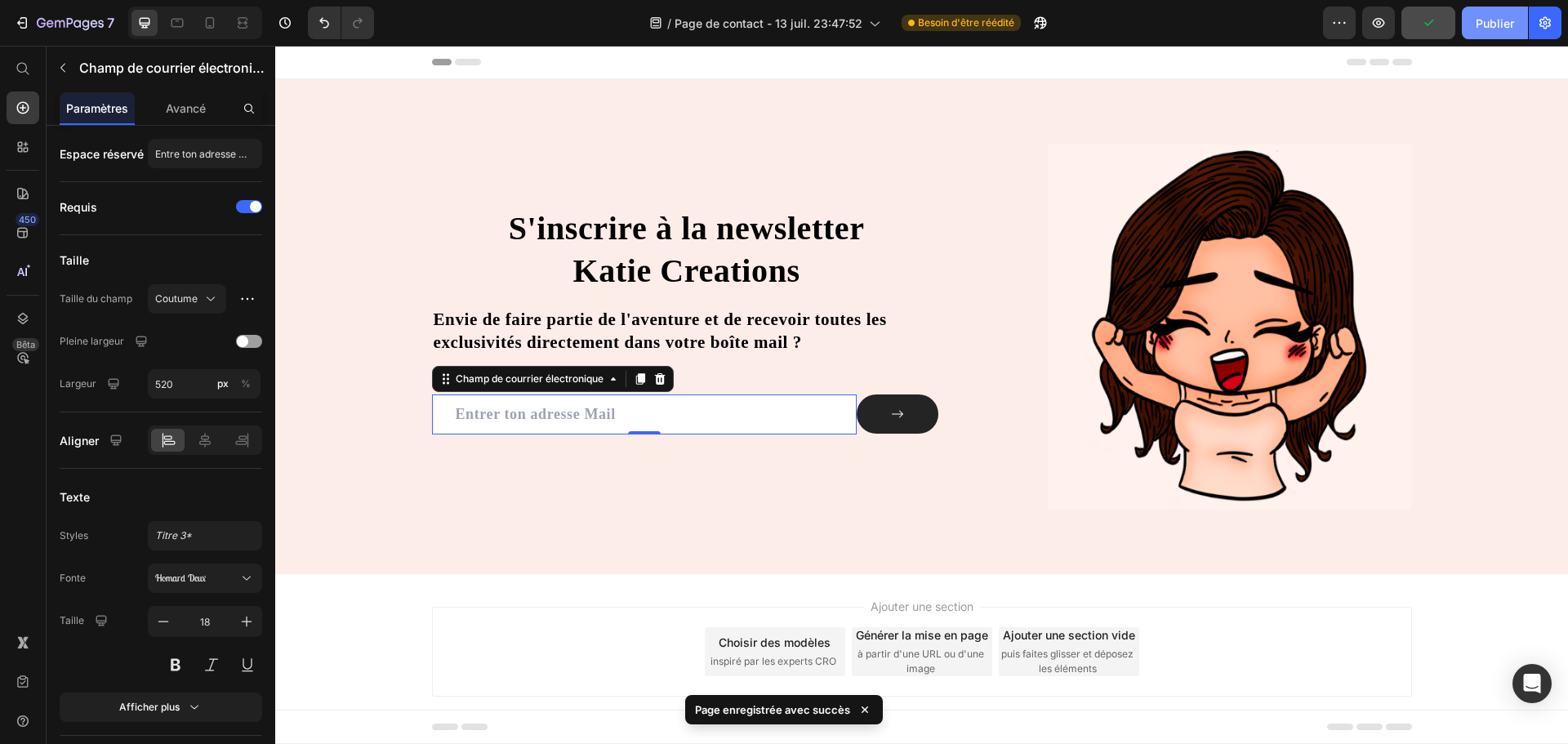 click on "Publier" at bounding box center (1494, 23) 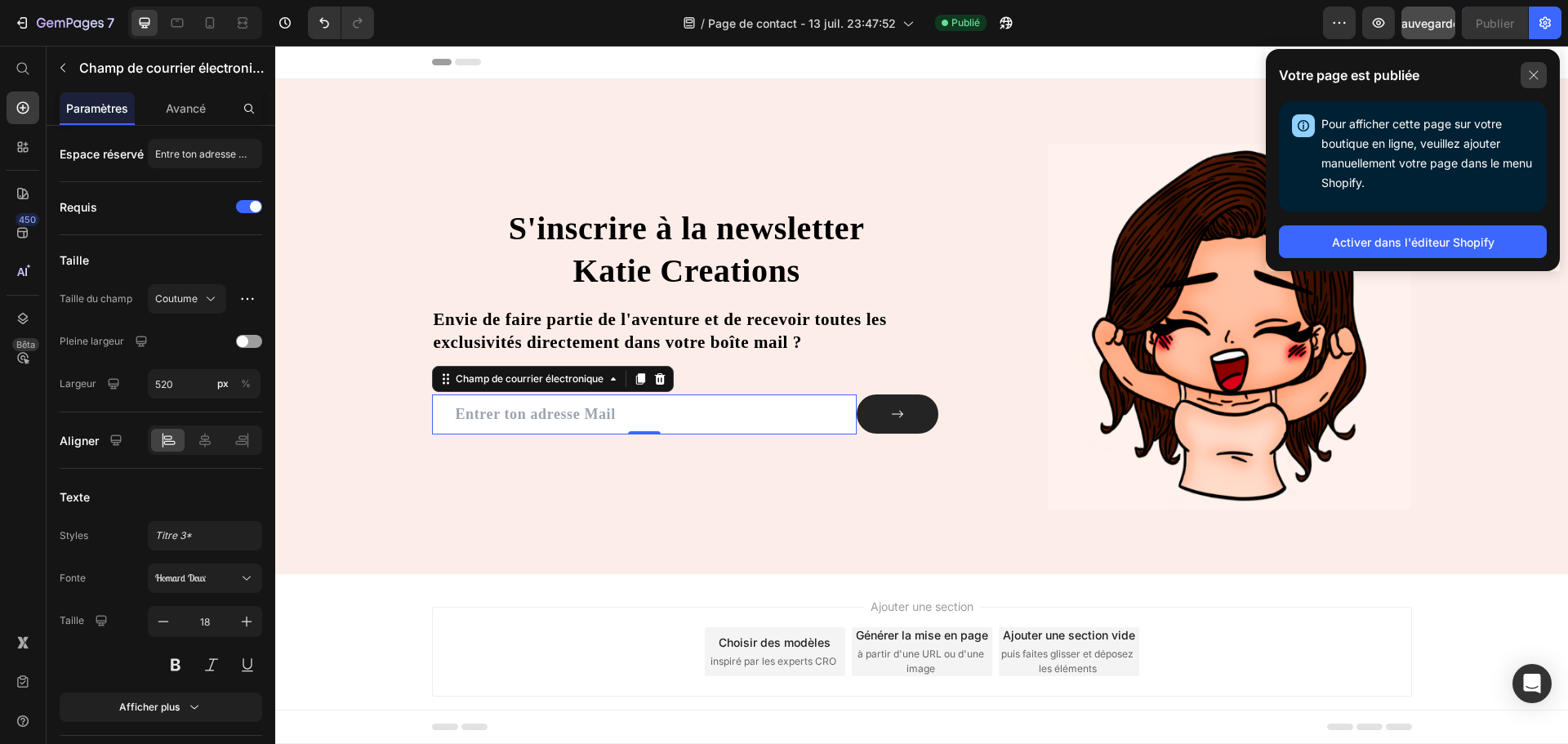 click 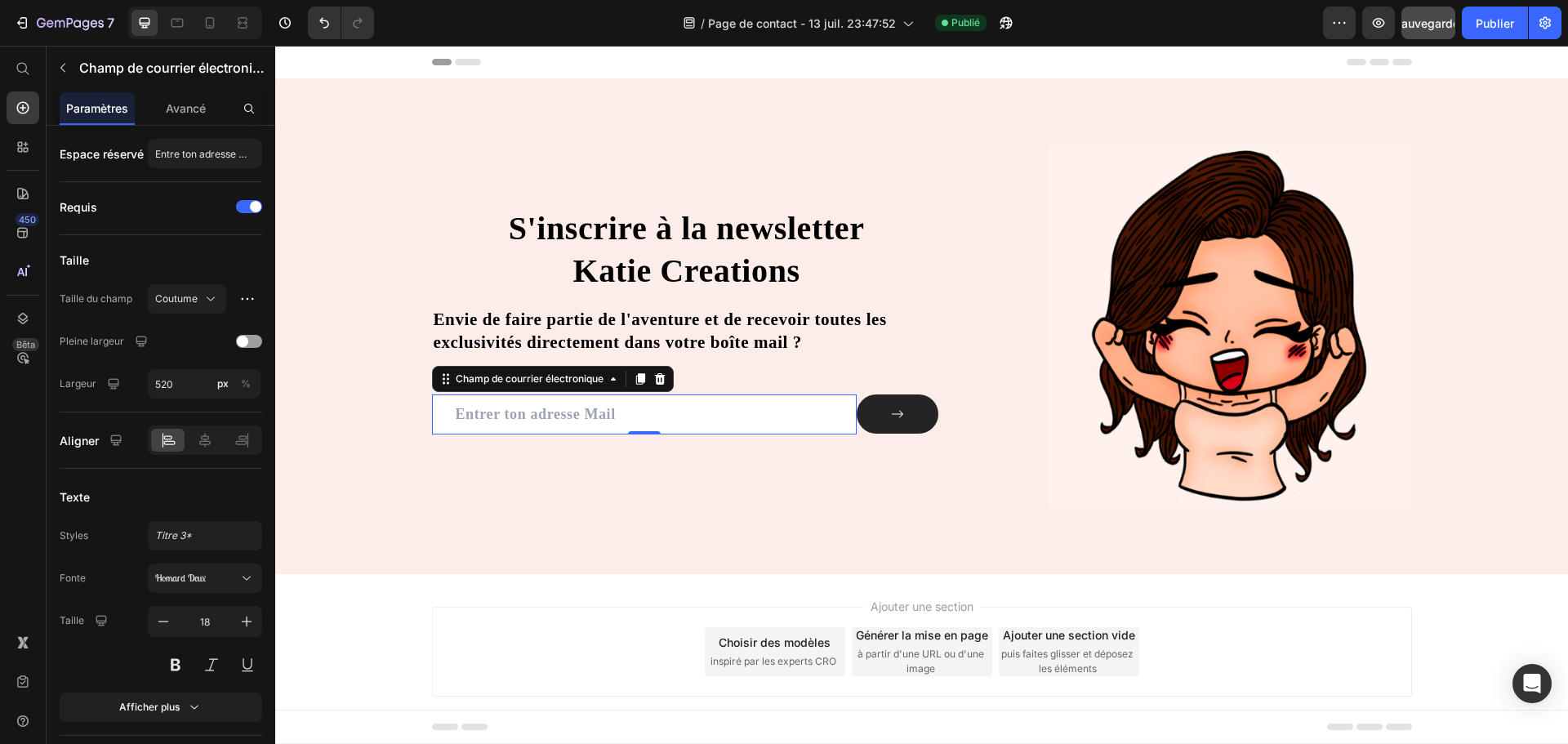 click at bounding box center (644, 414) 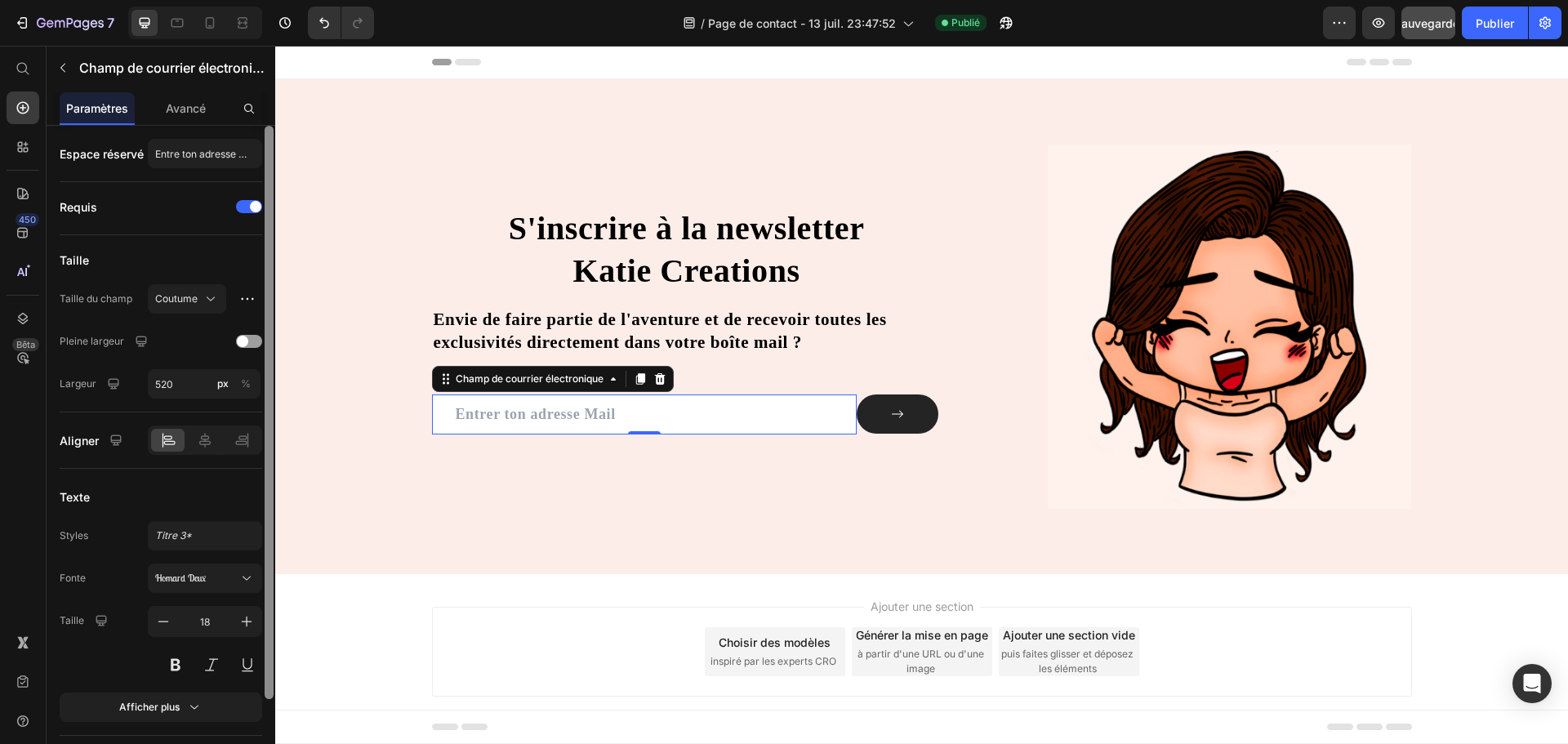 drag, startPoint x: 270, startPoint y: 380, endPoint x: 234, endPoint y: 377, distance: 36.124784 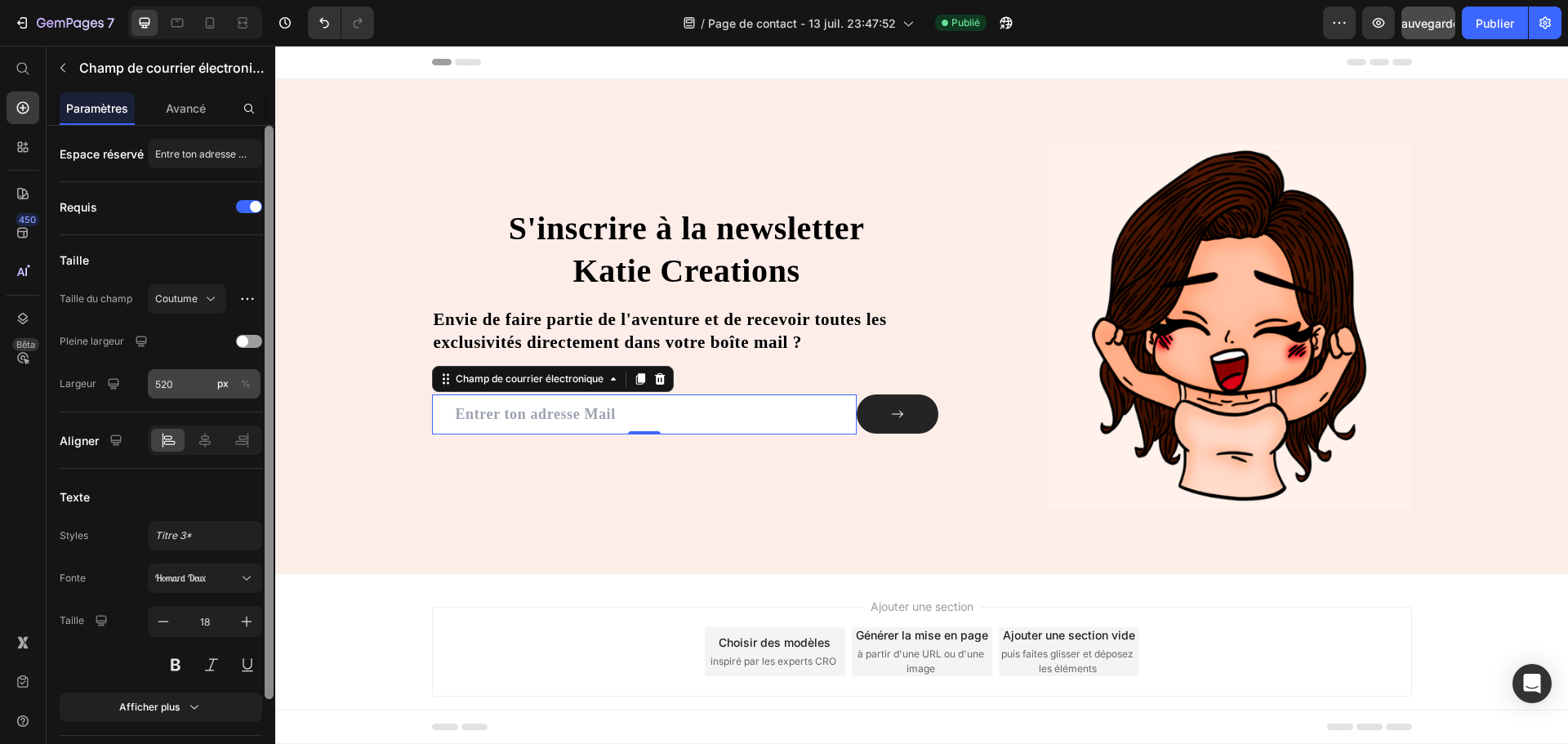 click at bounding box center (269, 412) 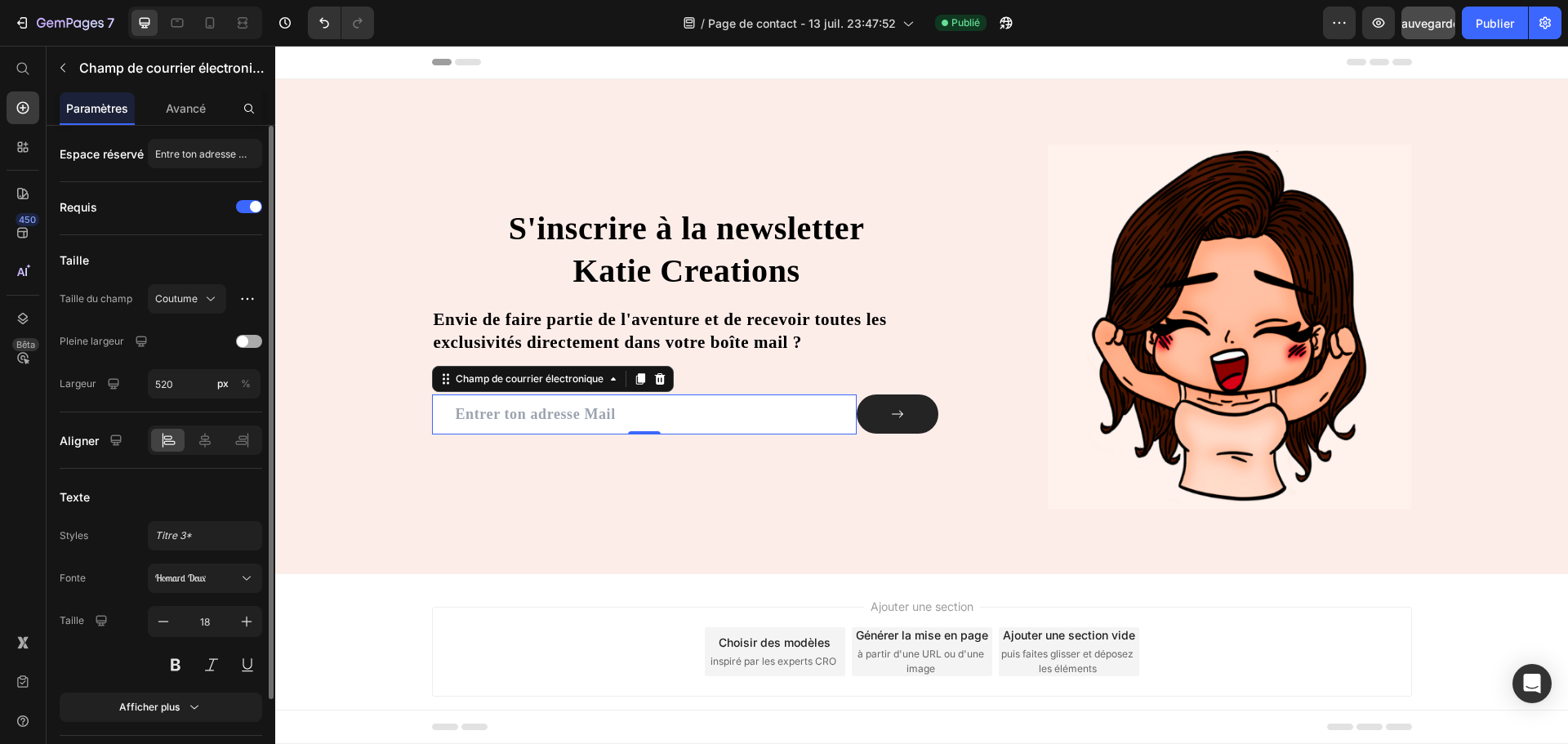 click on "Pleine largeur" 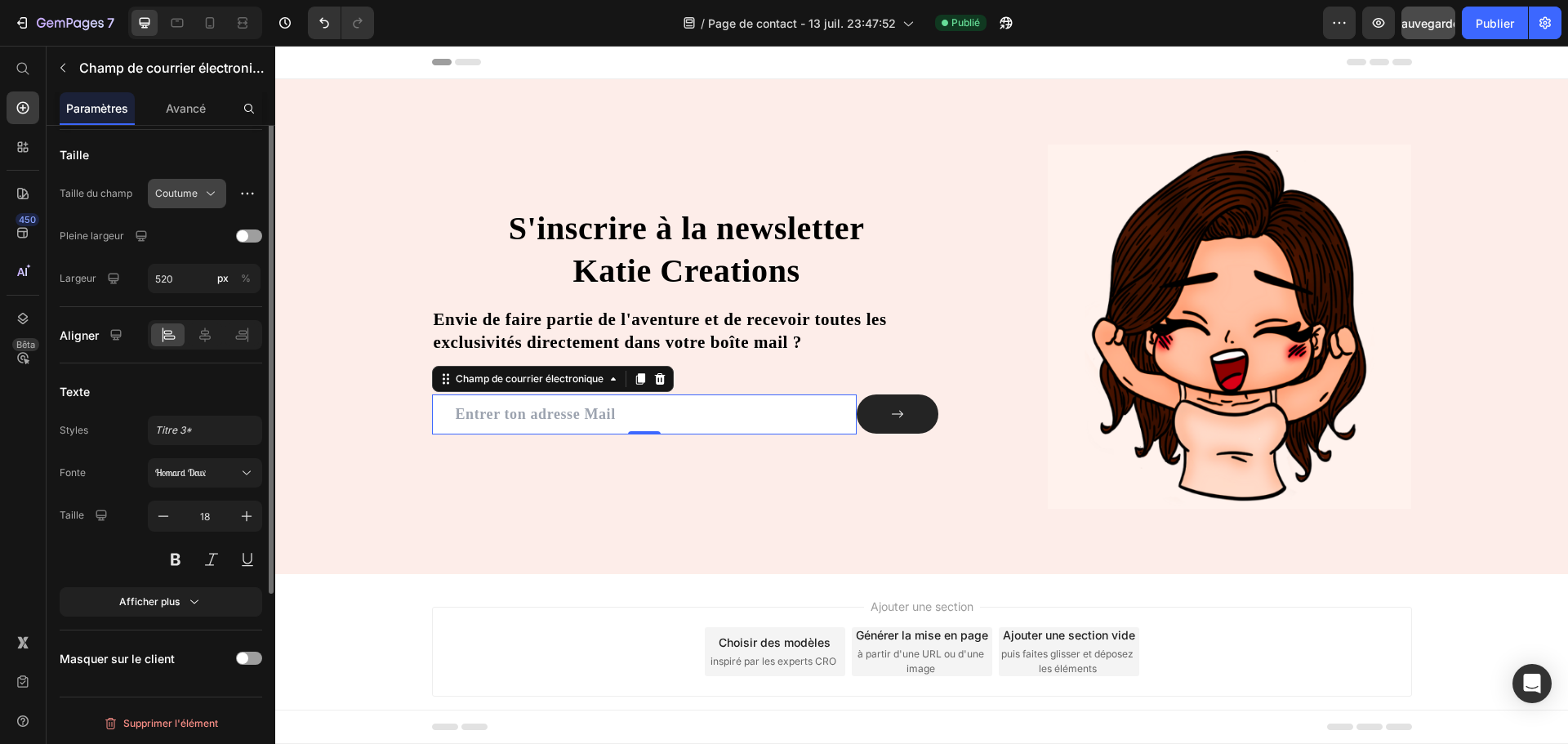 scroll, scrollTop: 0, scrollLeft: 0, axis: both 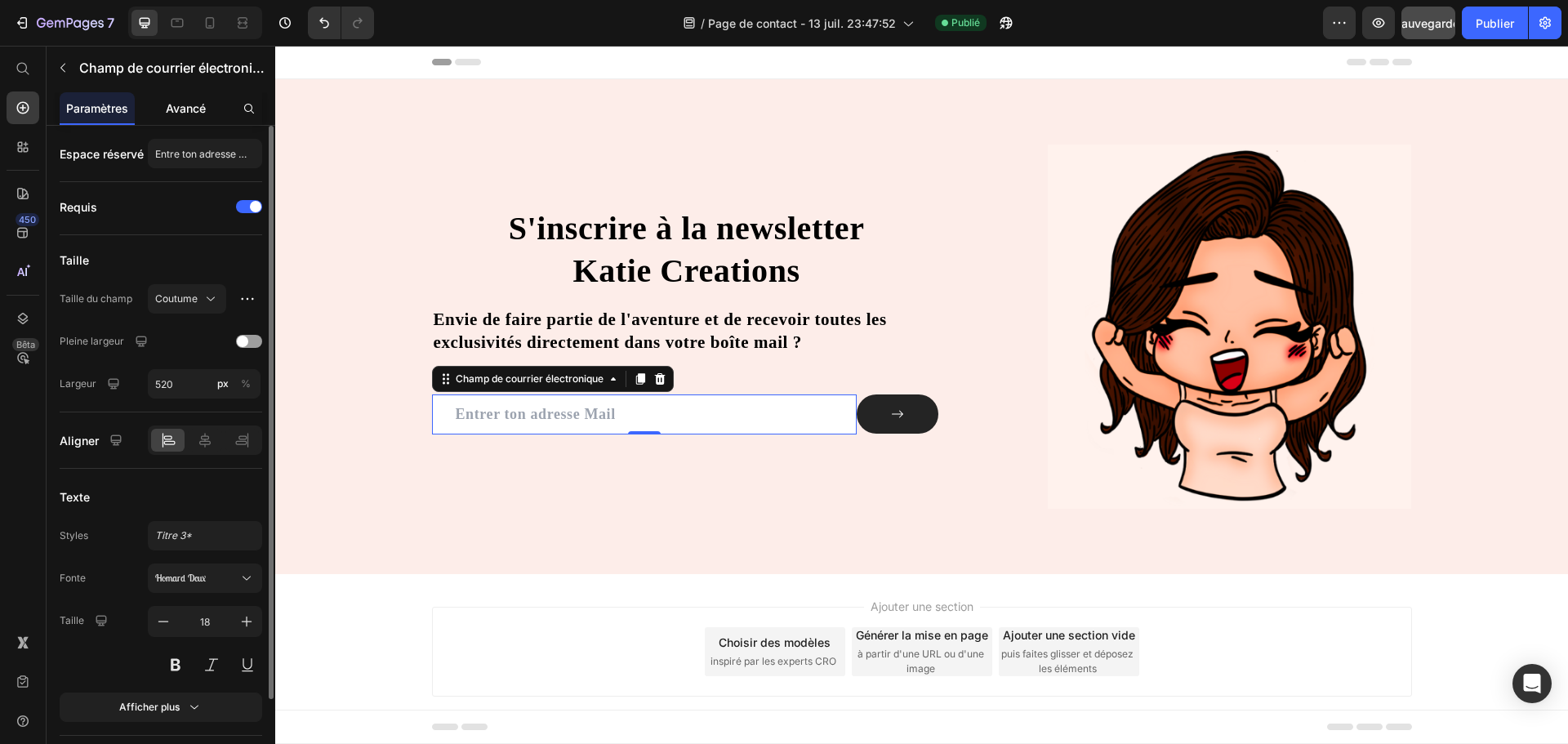 click on "Avancé" at bounding box center (185, 108) 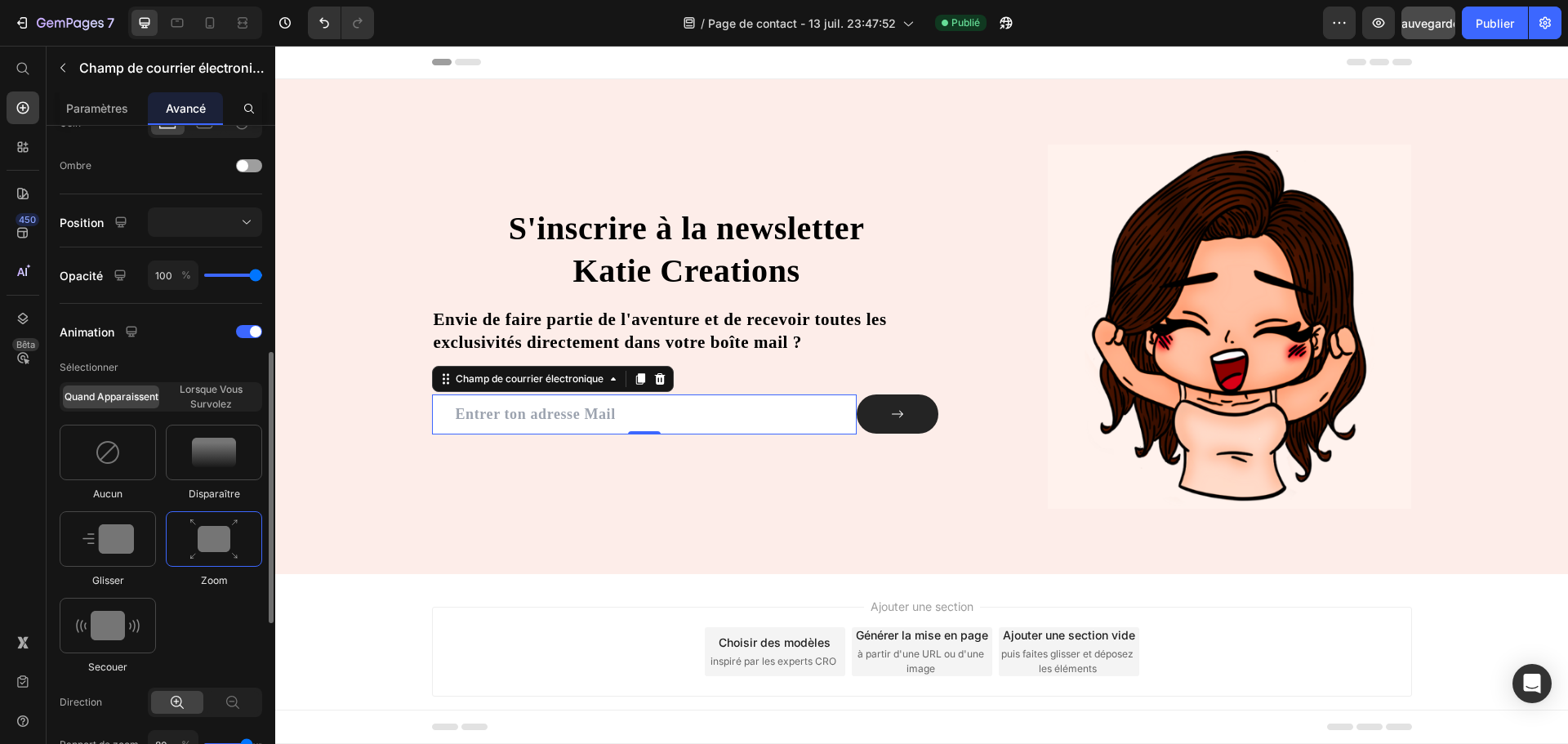scroll, scrollTop: 146, scrollLeft: 0, axis: vertical 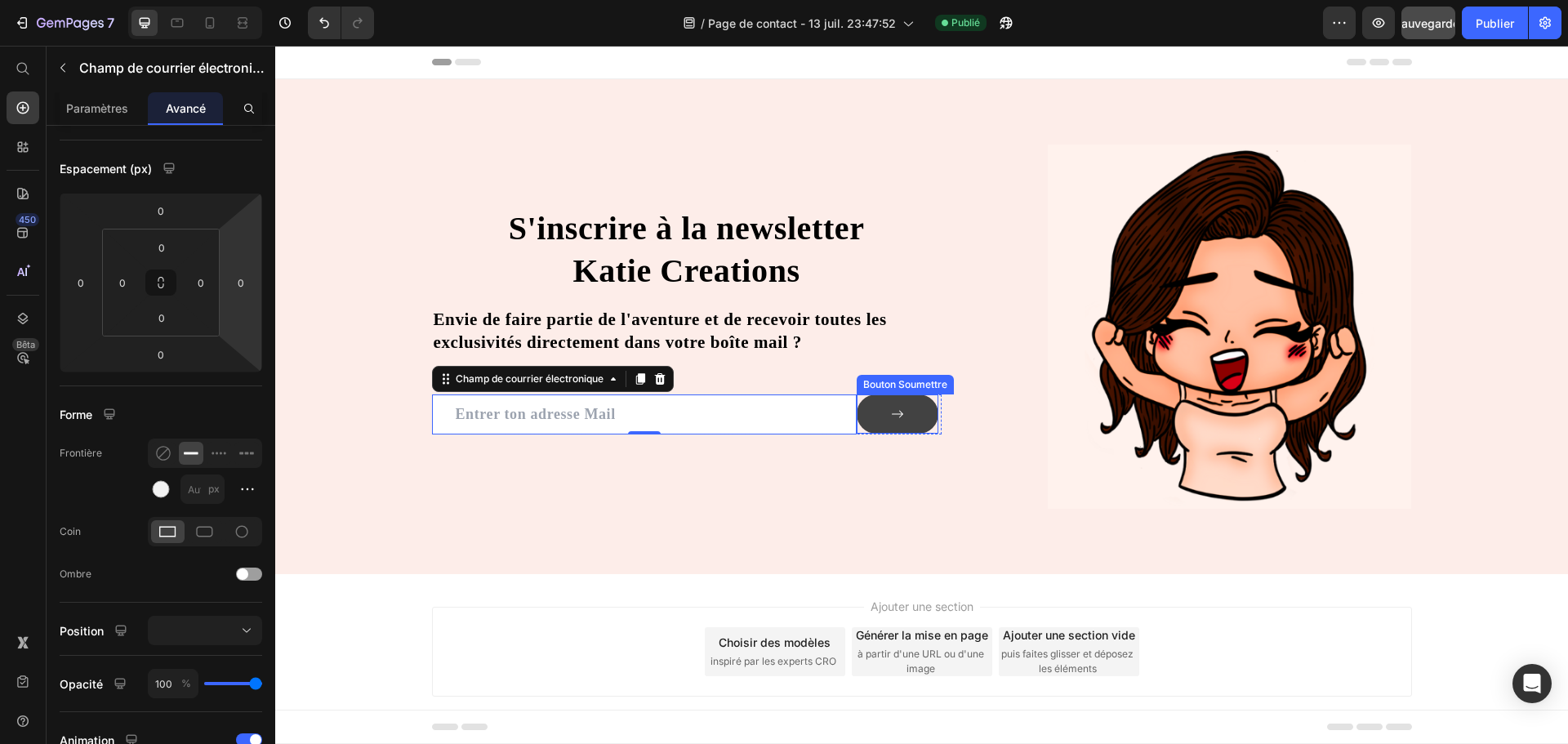 click 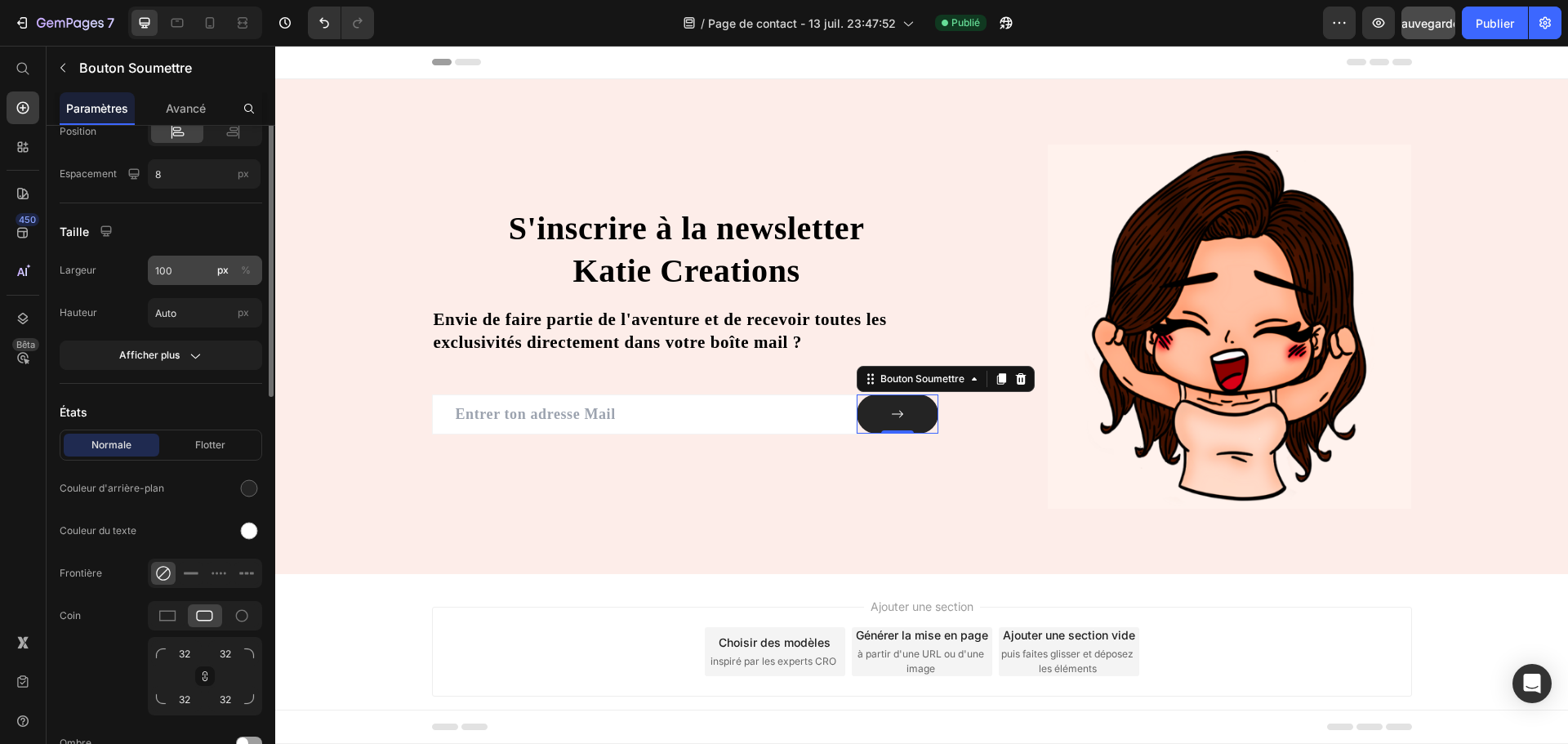 scroll, scrollTop: 0, scrollLeft: 0, axis: both 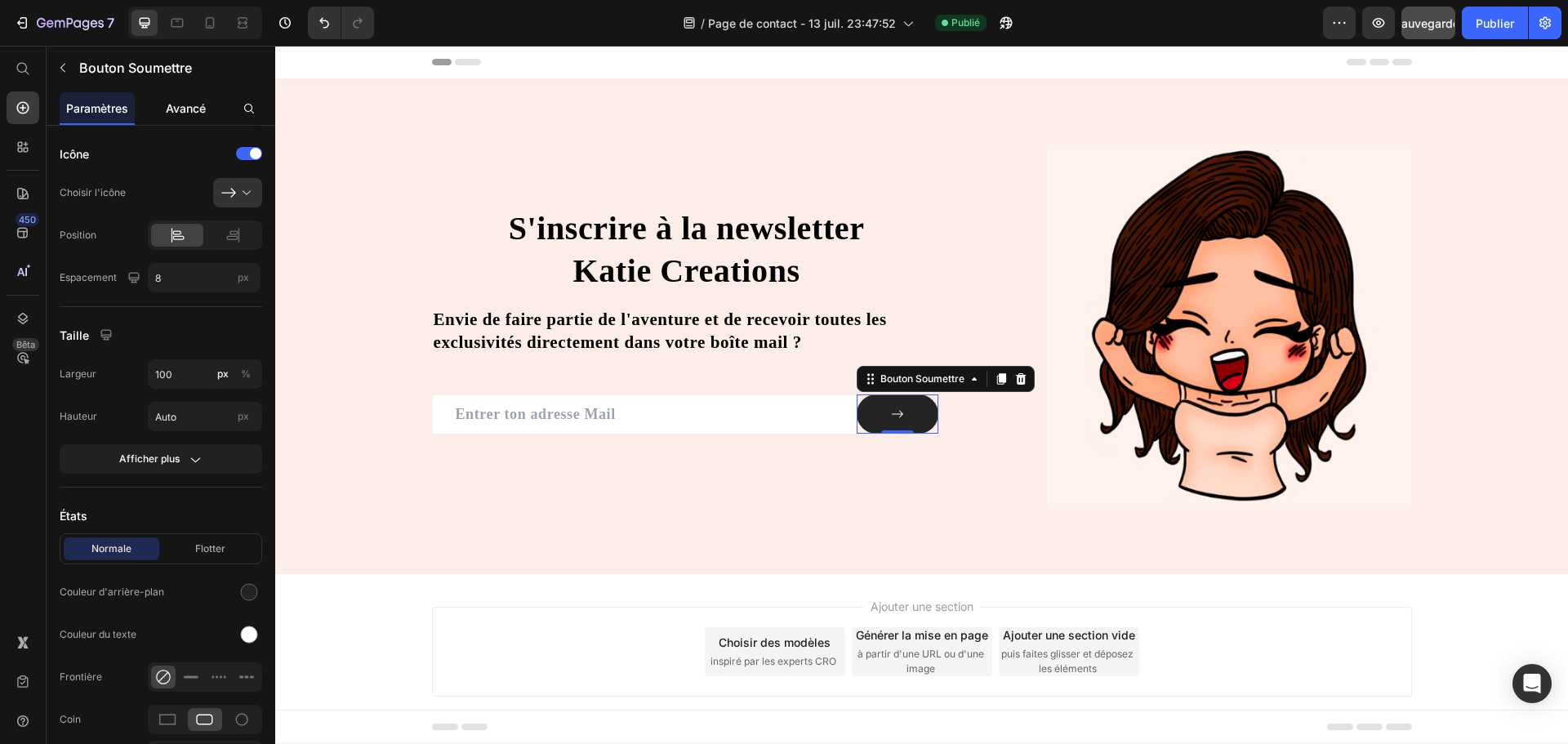 click on "Avancé" at bounding box center (185, 108) 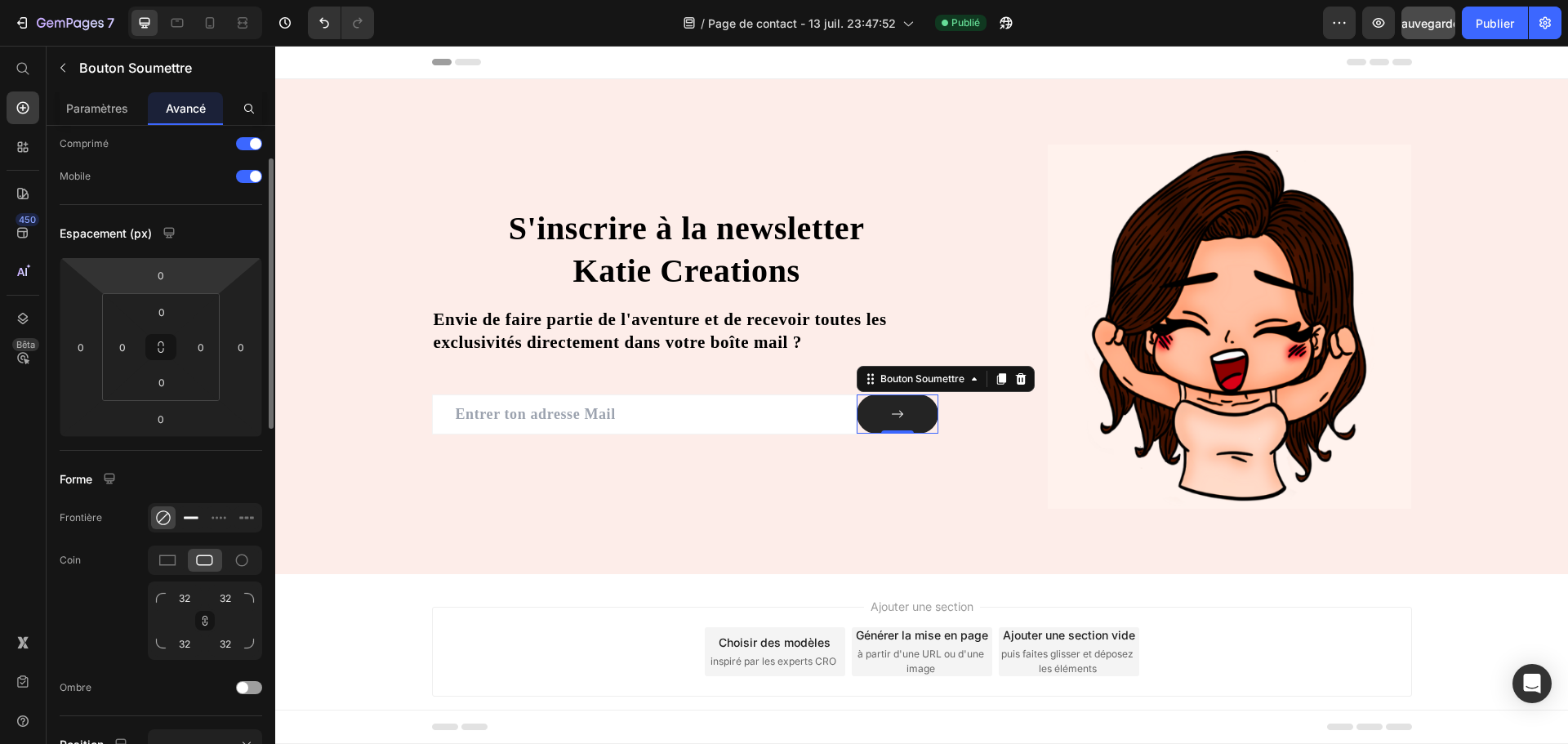 scroll, scrollTop: 0, scrollLeft: 0, axis: both 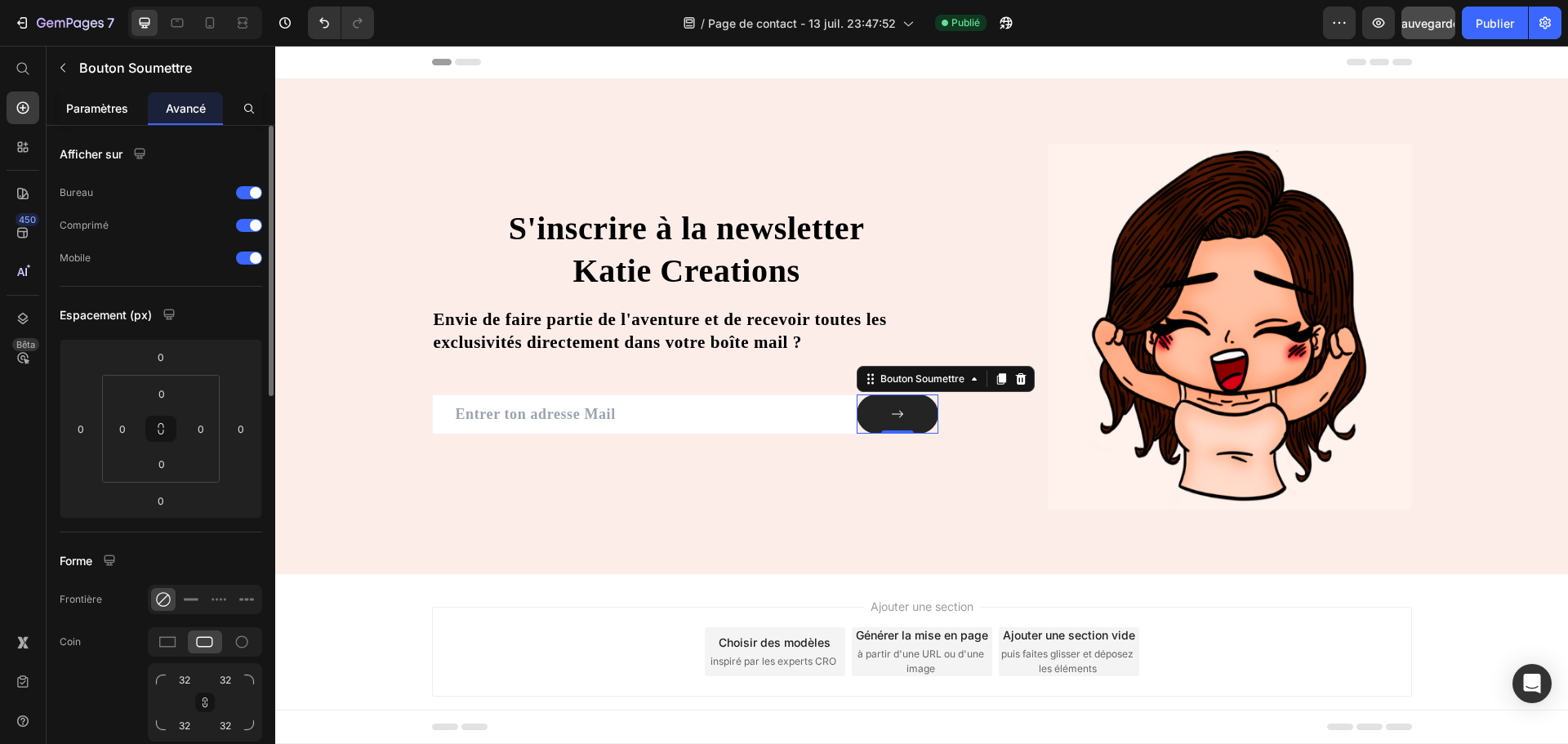 click on "Paramètres" 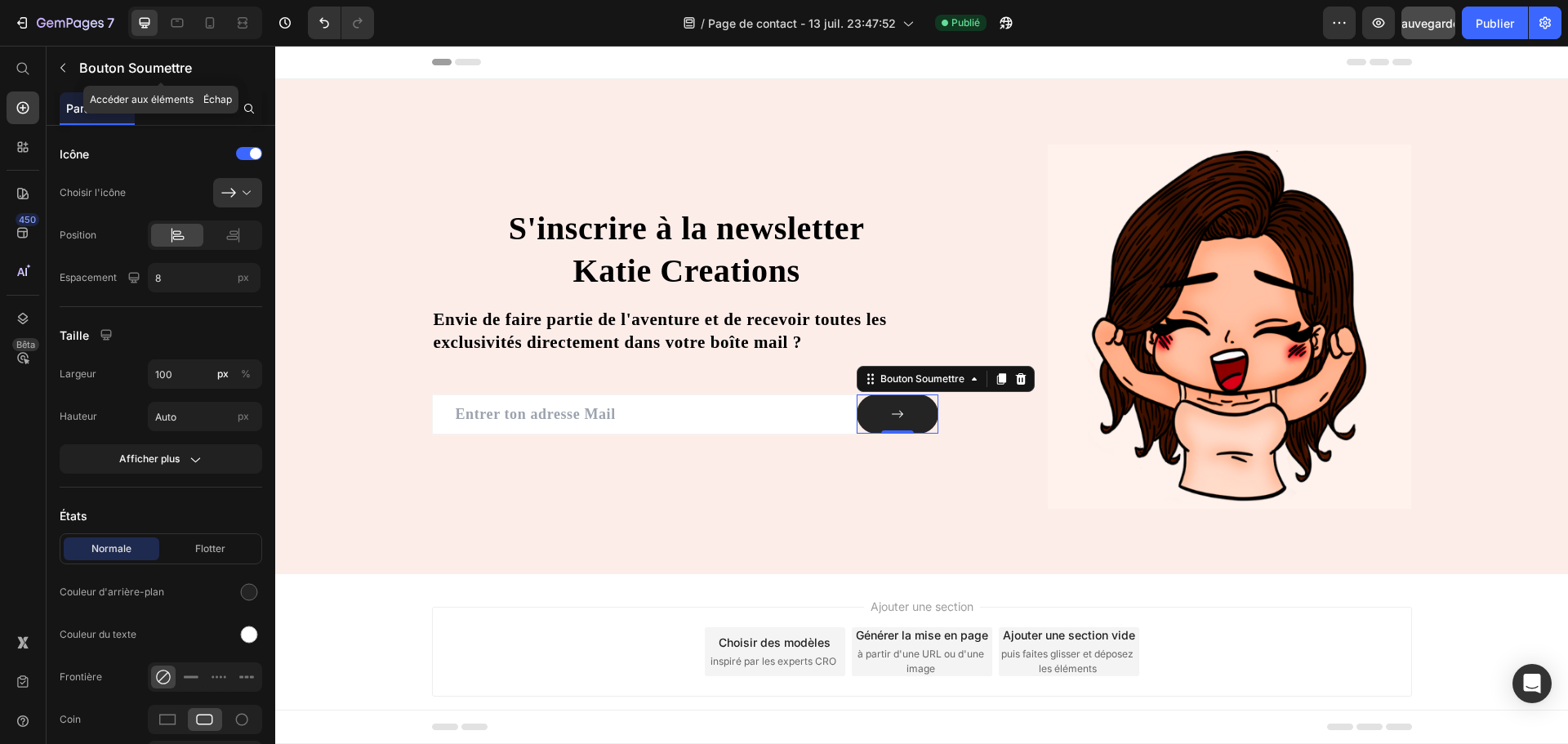 click 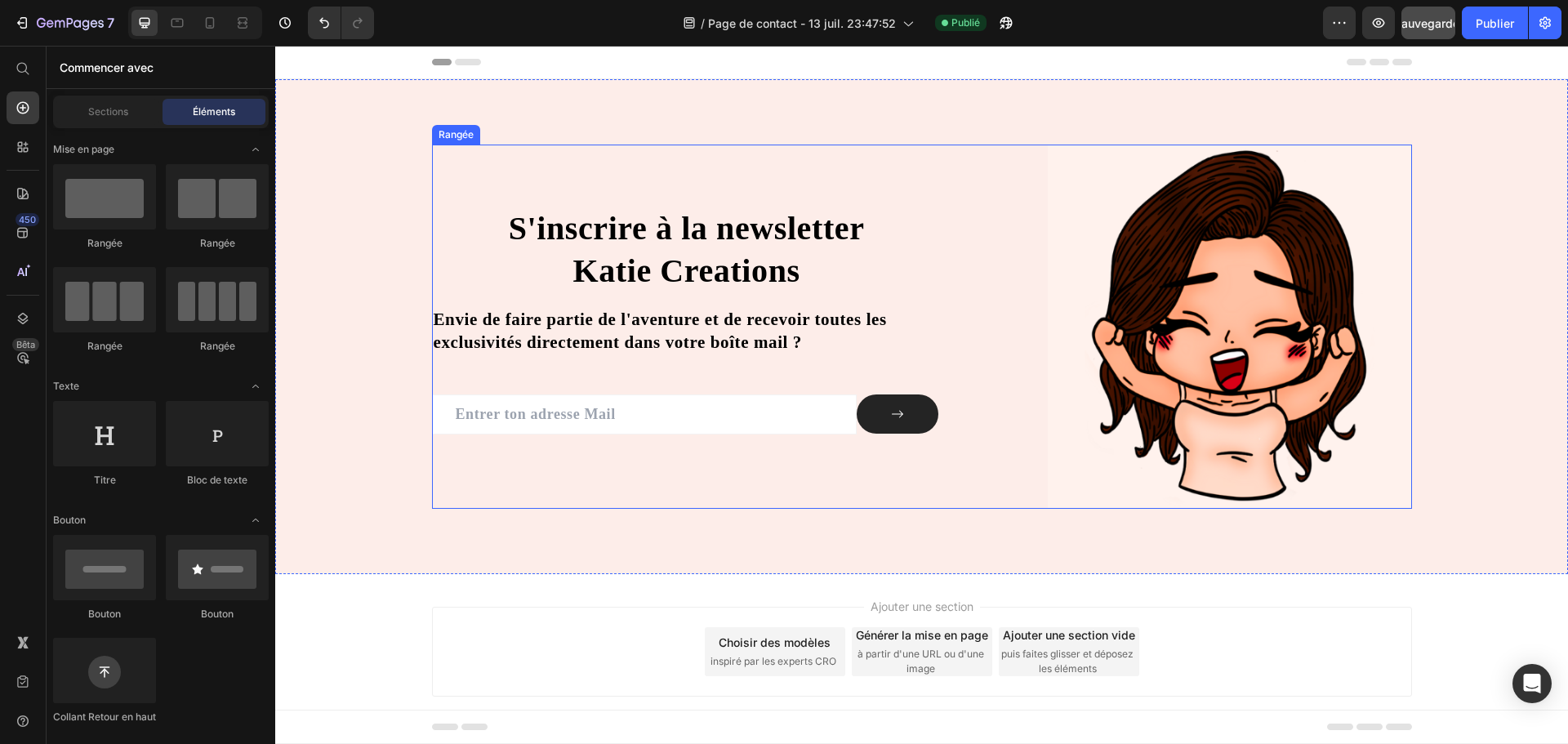 click on "S'inscrire à la newsletter  Katie Creations Titre Envie de faire partie de l'aventure et de recevoir toutes les exclusivités directement dans votre boîte mail ? Bloc de texte Champ de courrier électronique
Bouton Soumettre Rangée Bulletin" at bounding box center [687, 327] 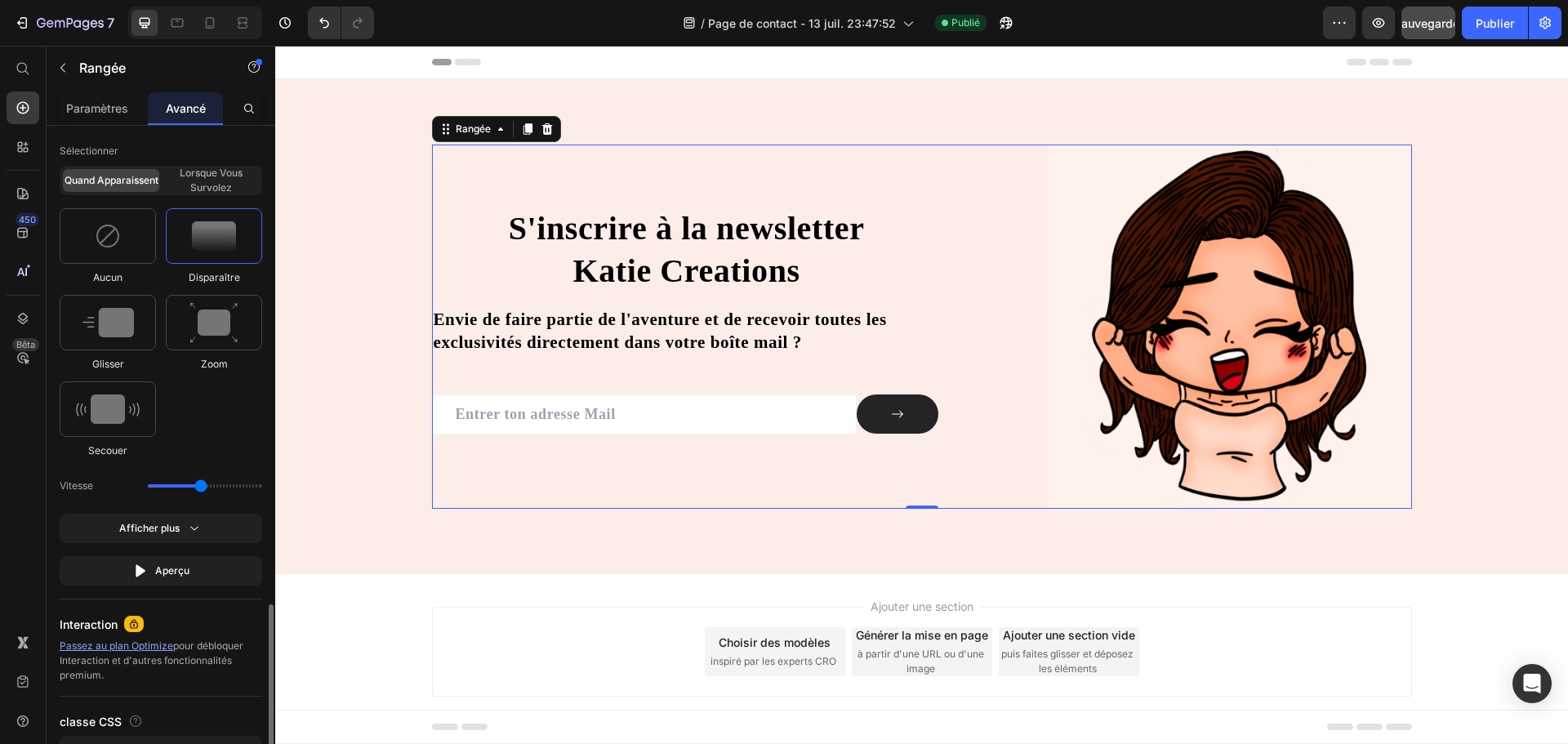 scroll, scrollTop: 842, scrollLeft: 0, axis: vertical 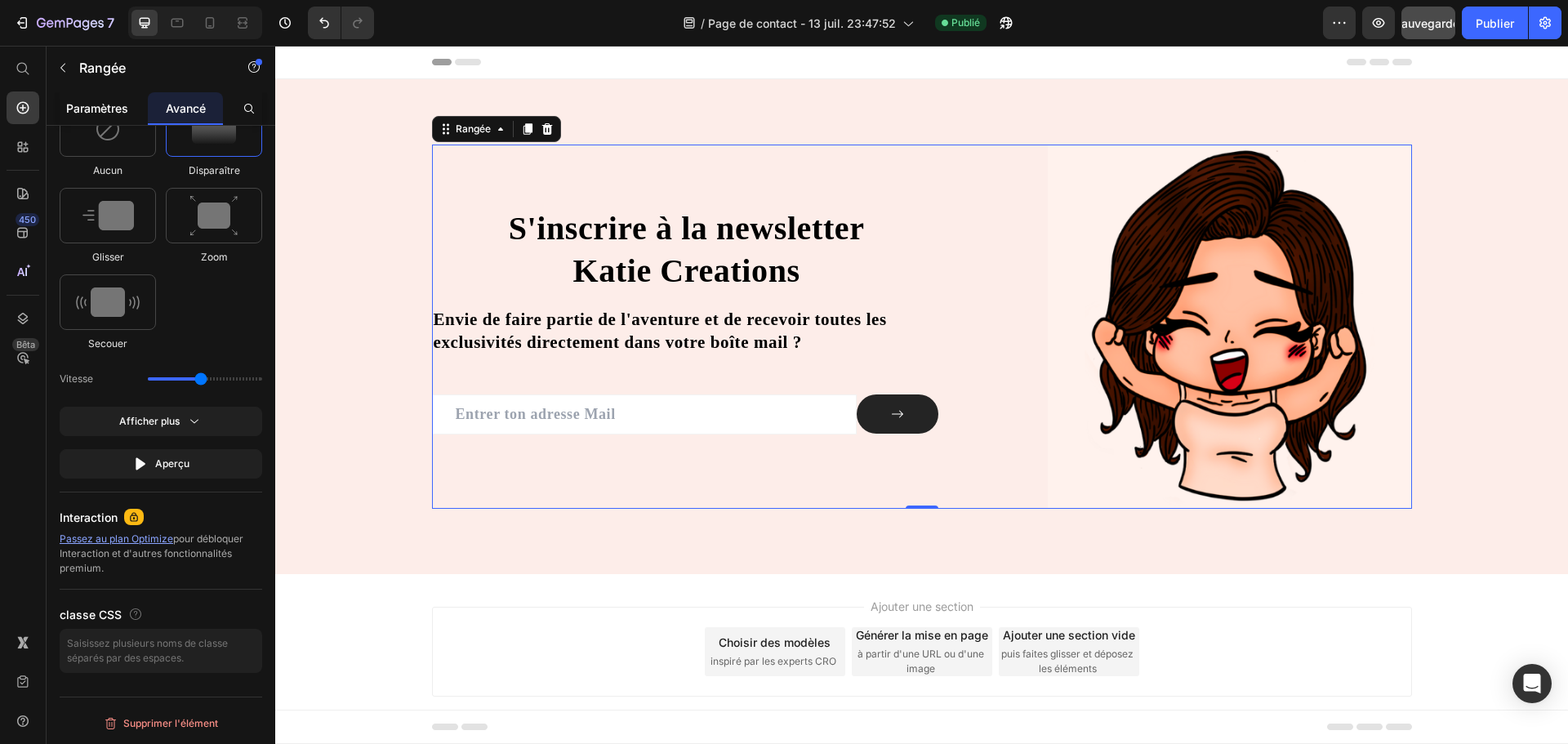 drag, startPoint x: 98, startPoint y: 101, endPoint x: 88, endPoint y: 111, distance: 14.142136 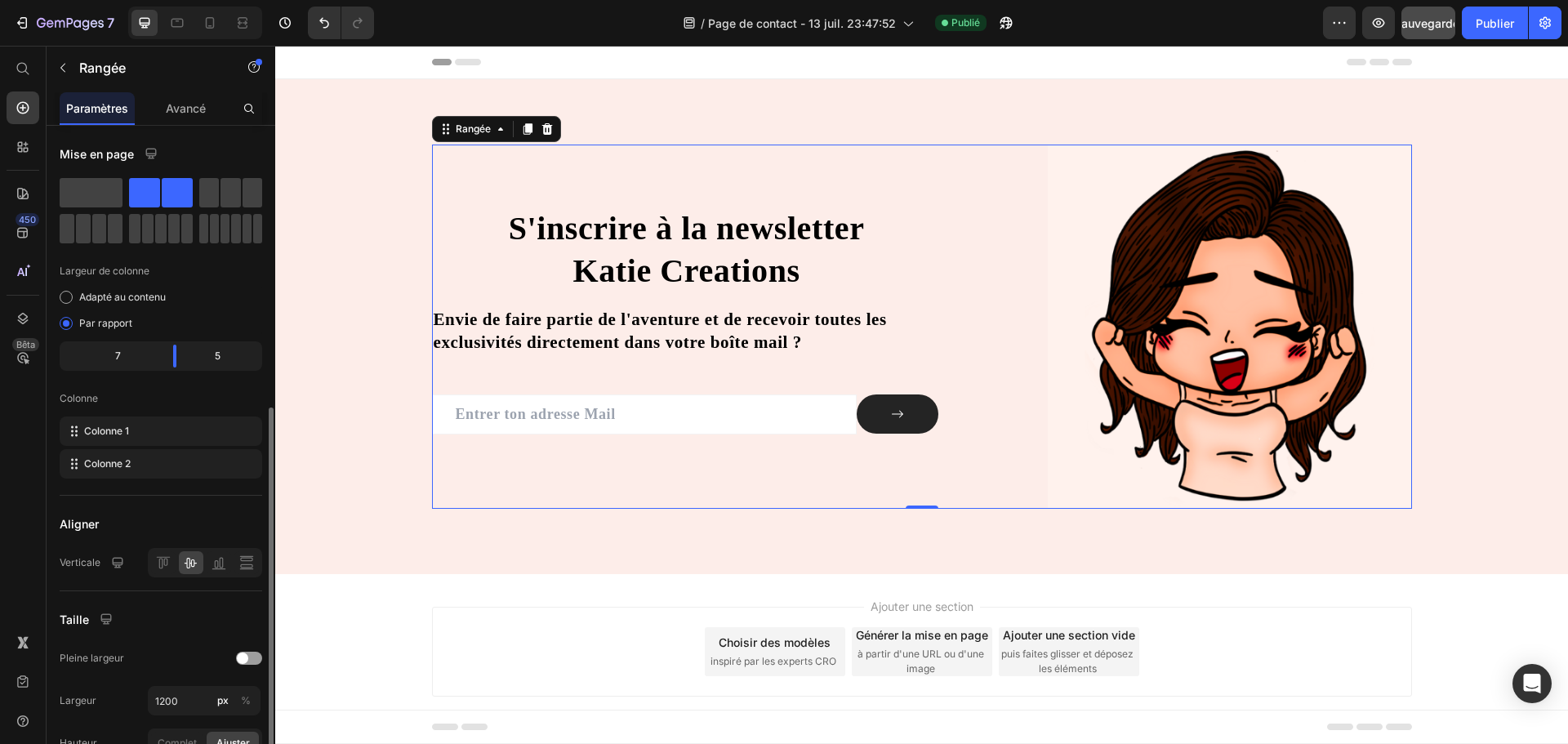 scroll, scrollTop: 251, scrollLeft: 0, axis: vertical 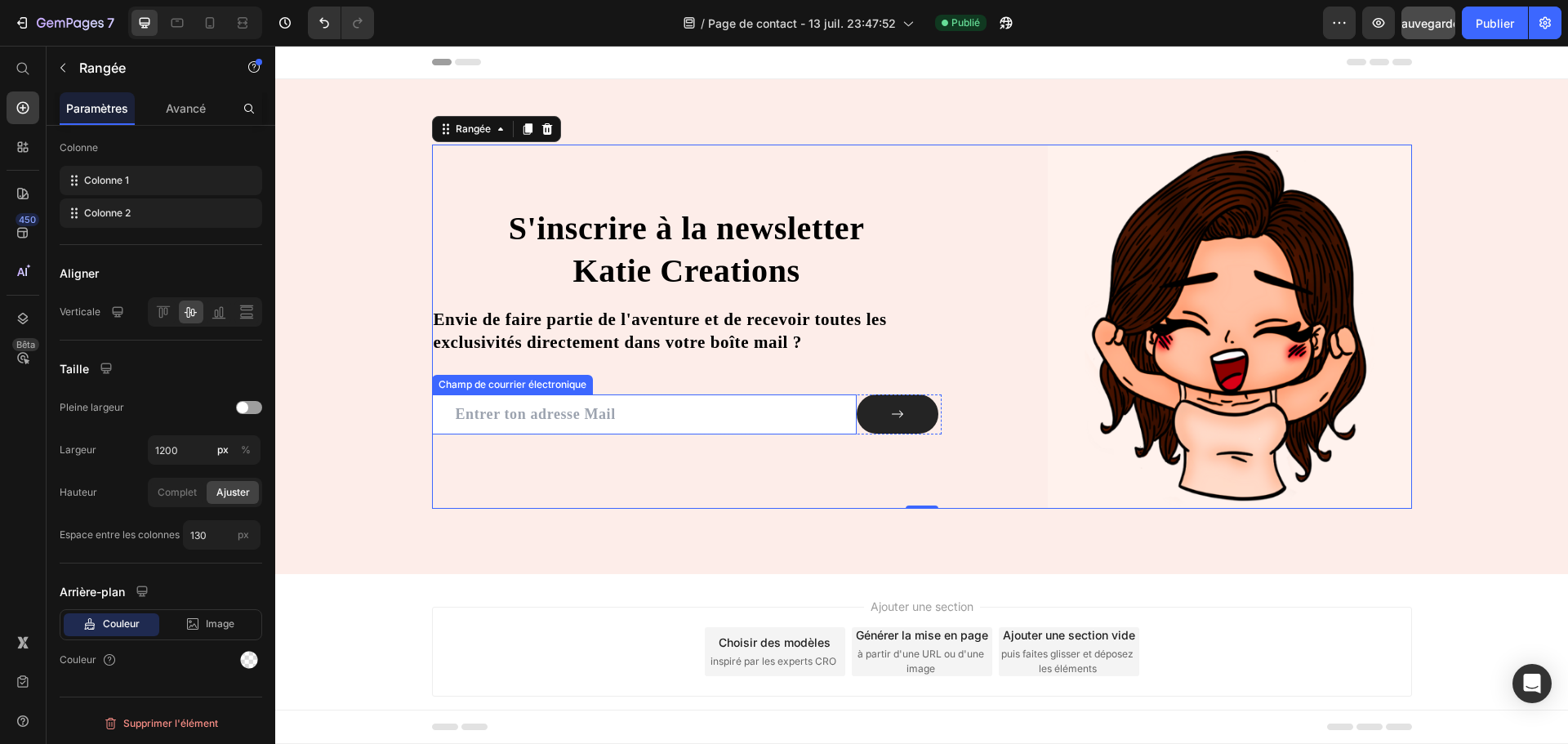 click on "S'inscrire à la newsletter  Katie Creations Titre Envie de faire partie de l'aventure et de recevoir toutes les exclusivités directement dans votre boîte mail ? Bloc de texte Champ de courrier électronique
Bouton Soumettre Rangée Bulletin" at bounding box center [687, 327] 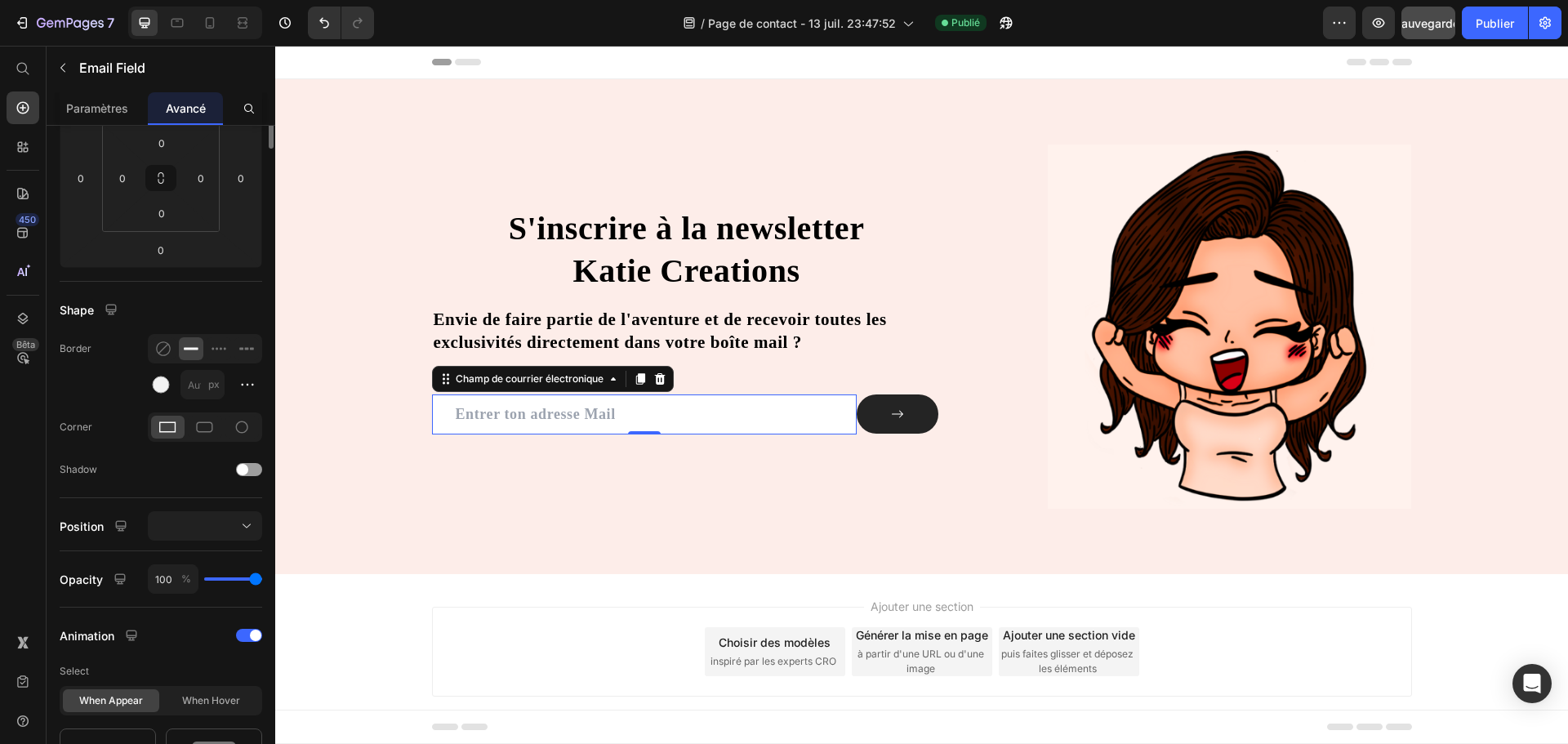 scroll, scrollTop: 0, scrollLeft: 0, axis: both 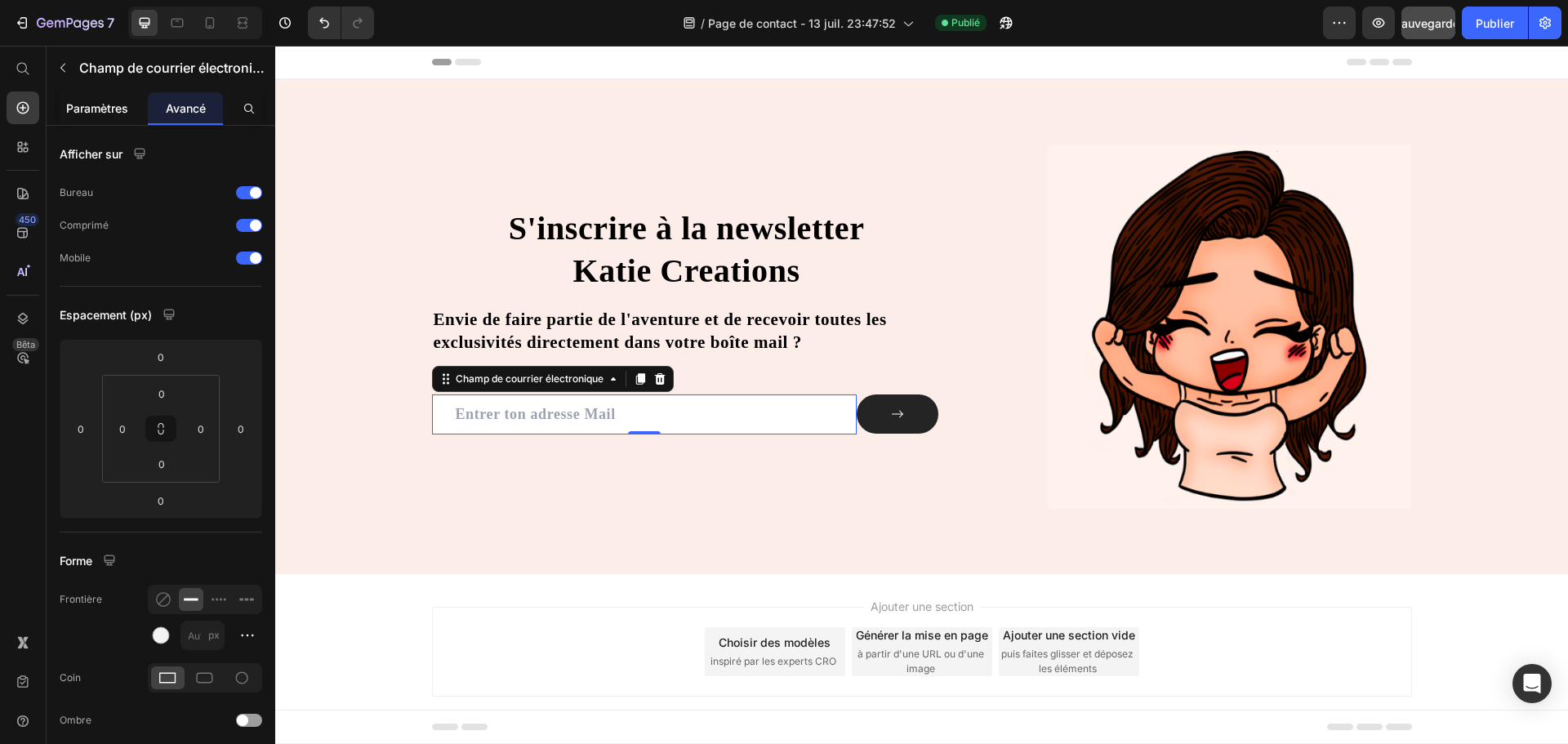 click on "Paramètres" at bounding box center [97, 108] 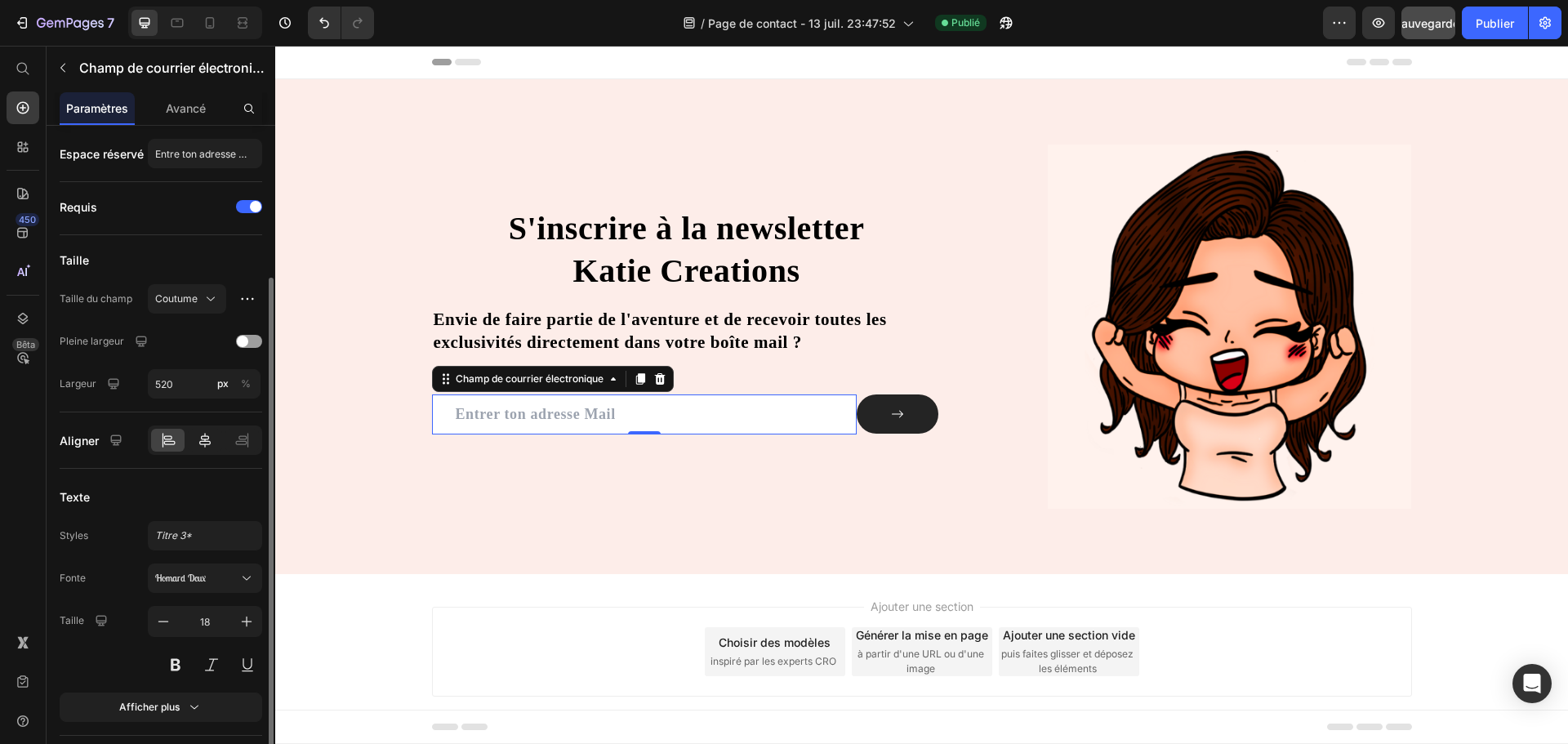 scroll, scrollTop: 105, scrollLeft: 0, axis: vertical 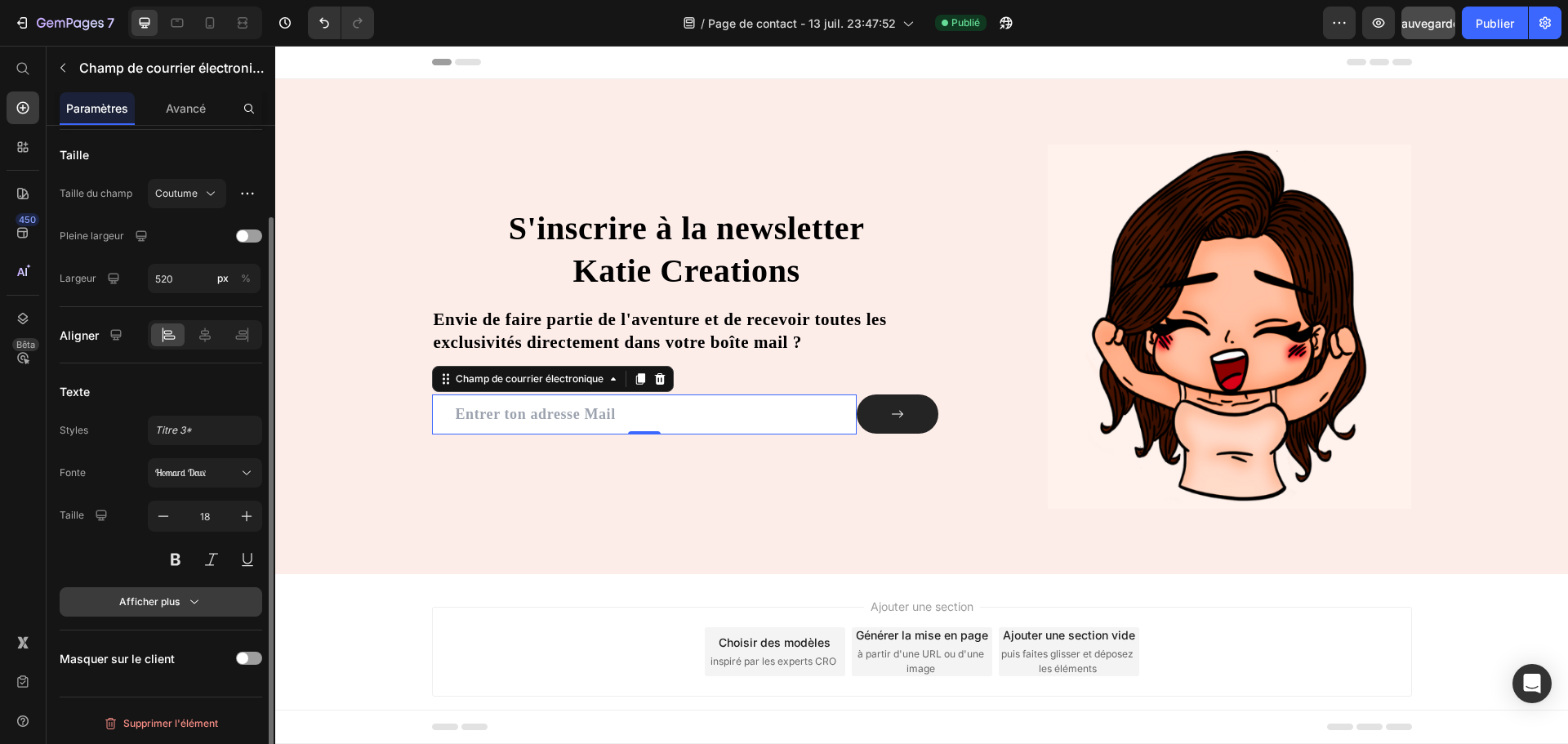 click 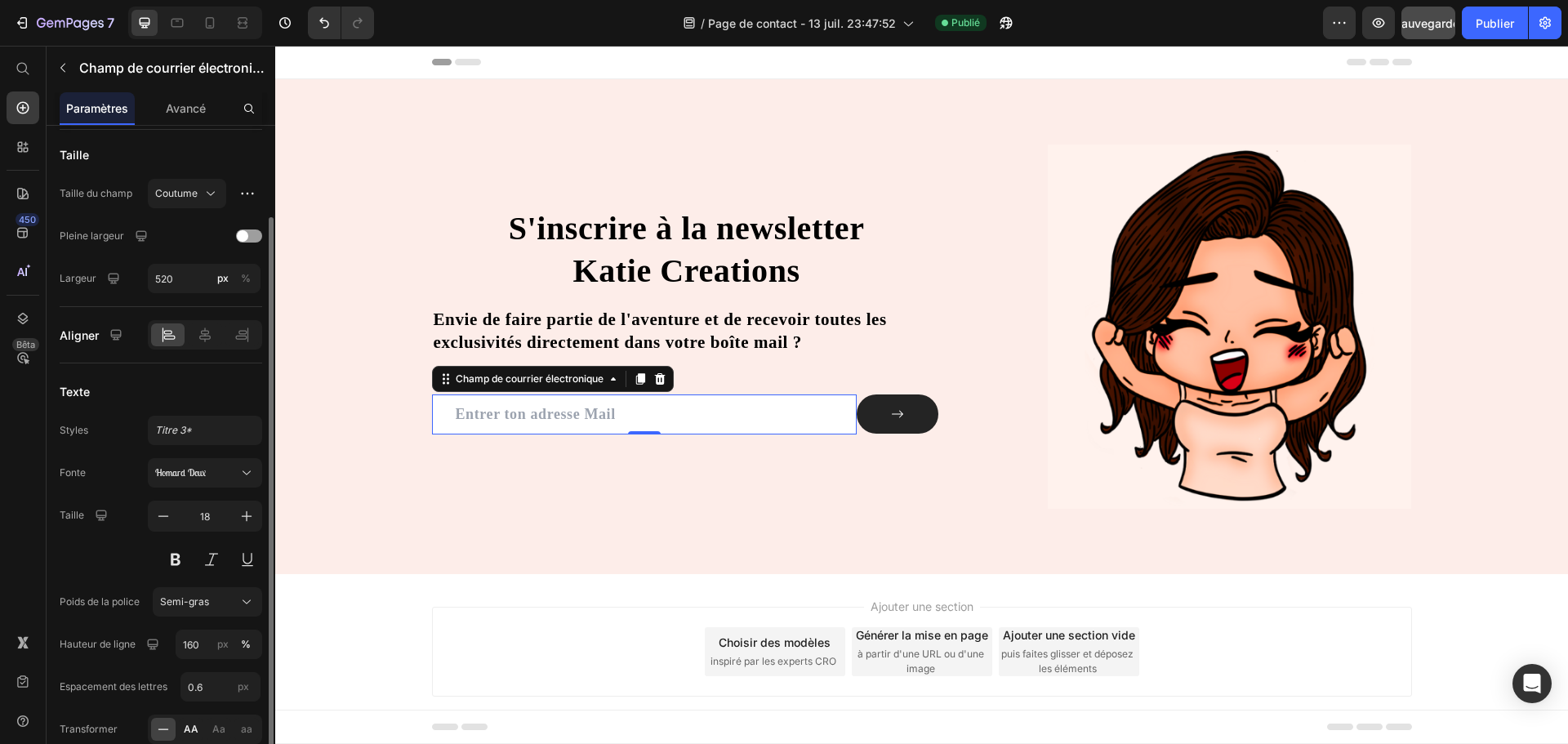 scroll, scrollTop: 275, scrollLeft: 0, axis: vertical 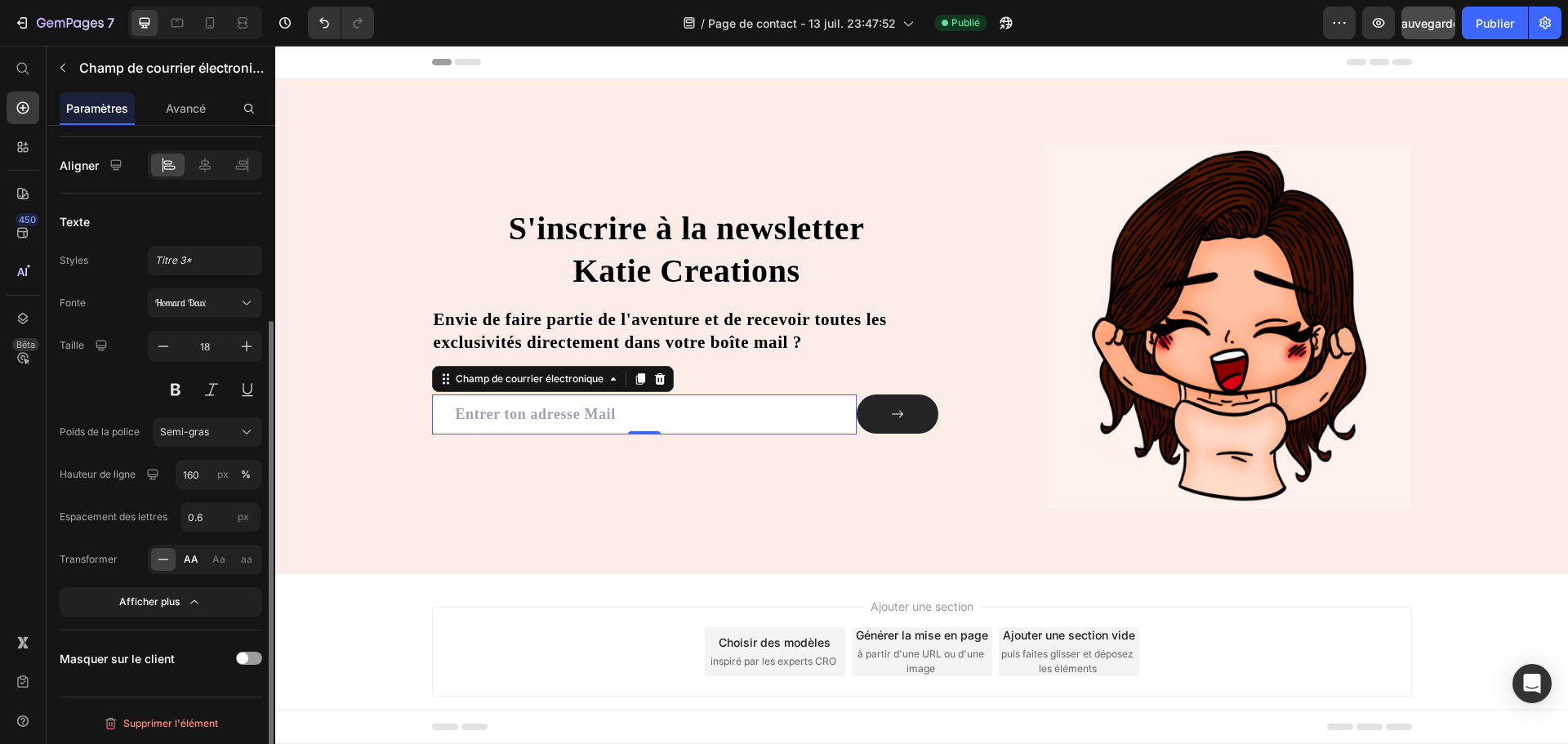 click on "AA" at bounding box center (191, 559) 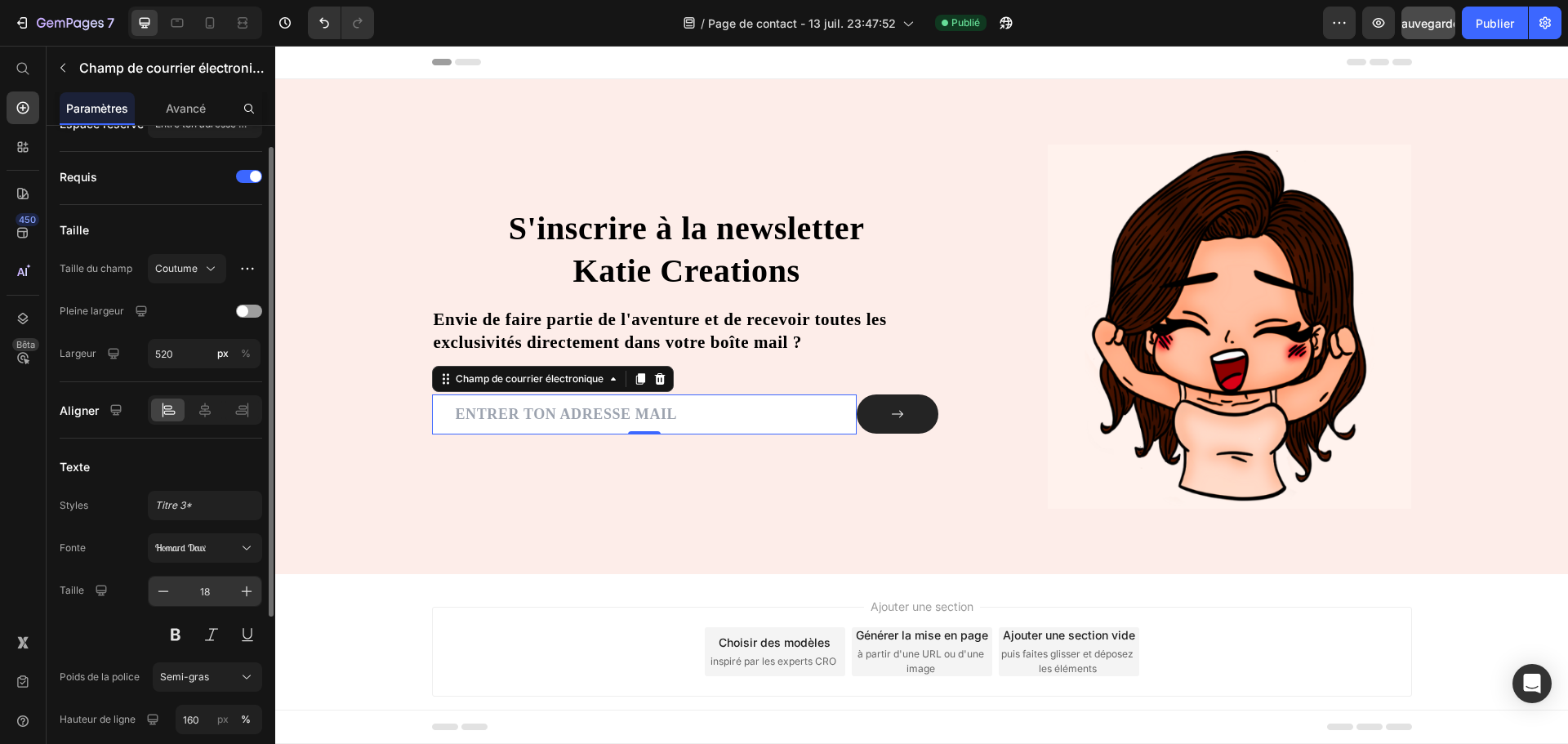 scroll, scrollTop: 0, scrollLeft: 0, axis: both 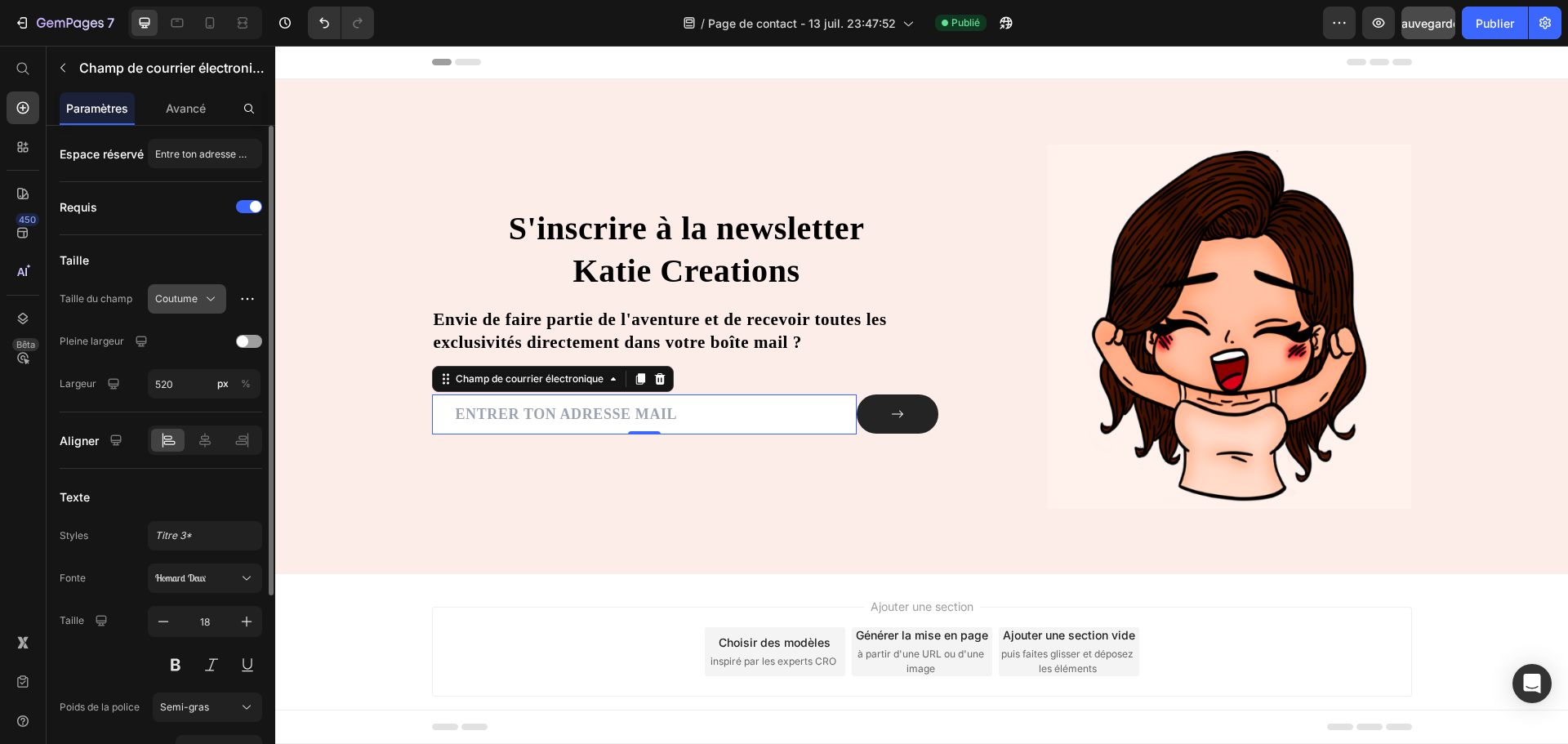 click 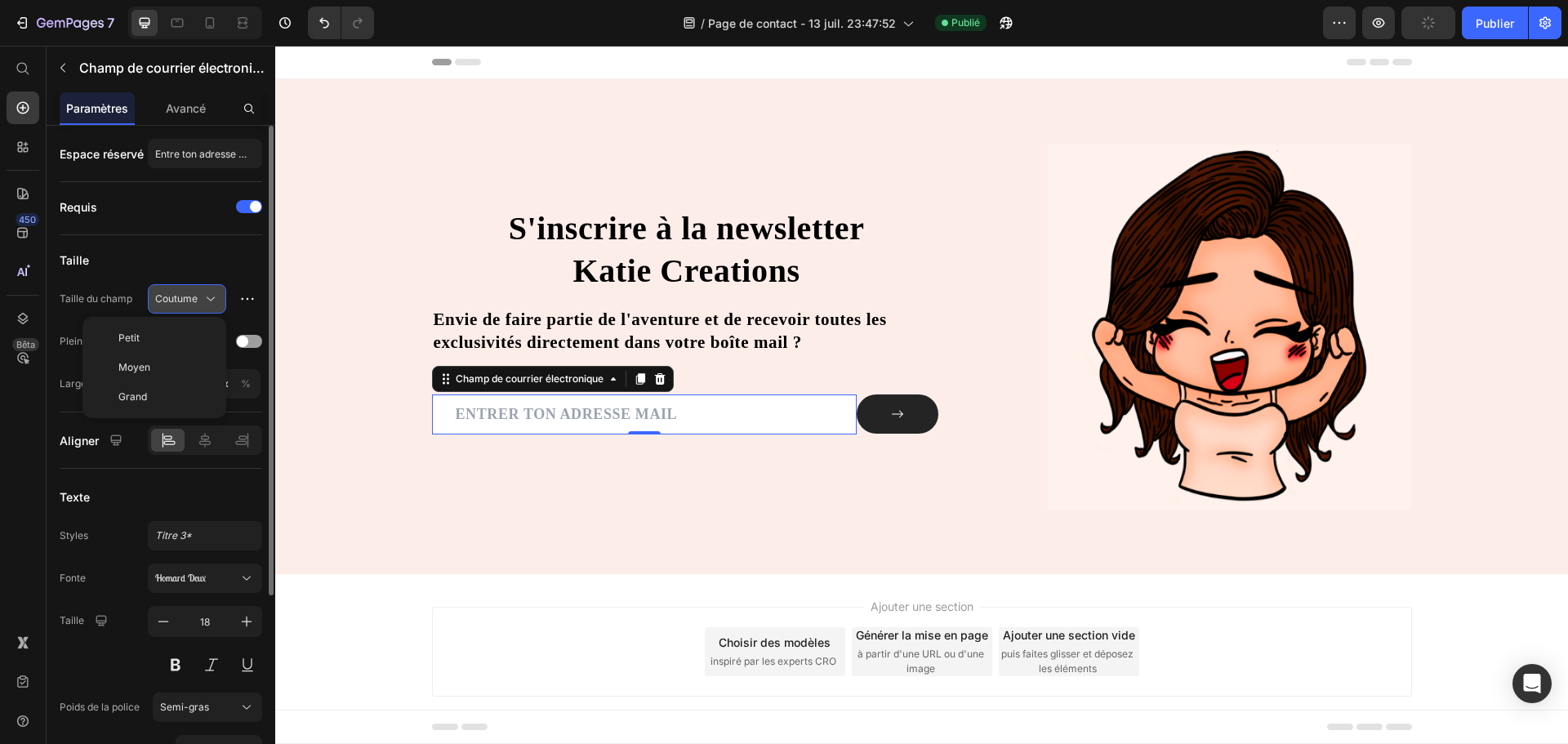 click 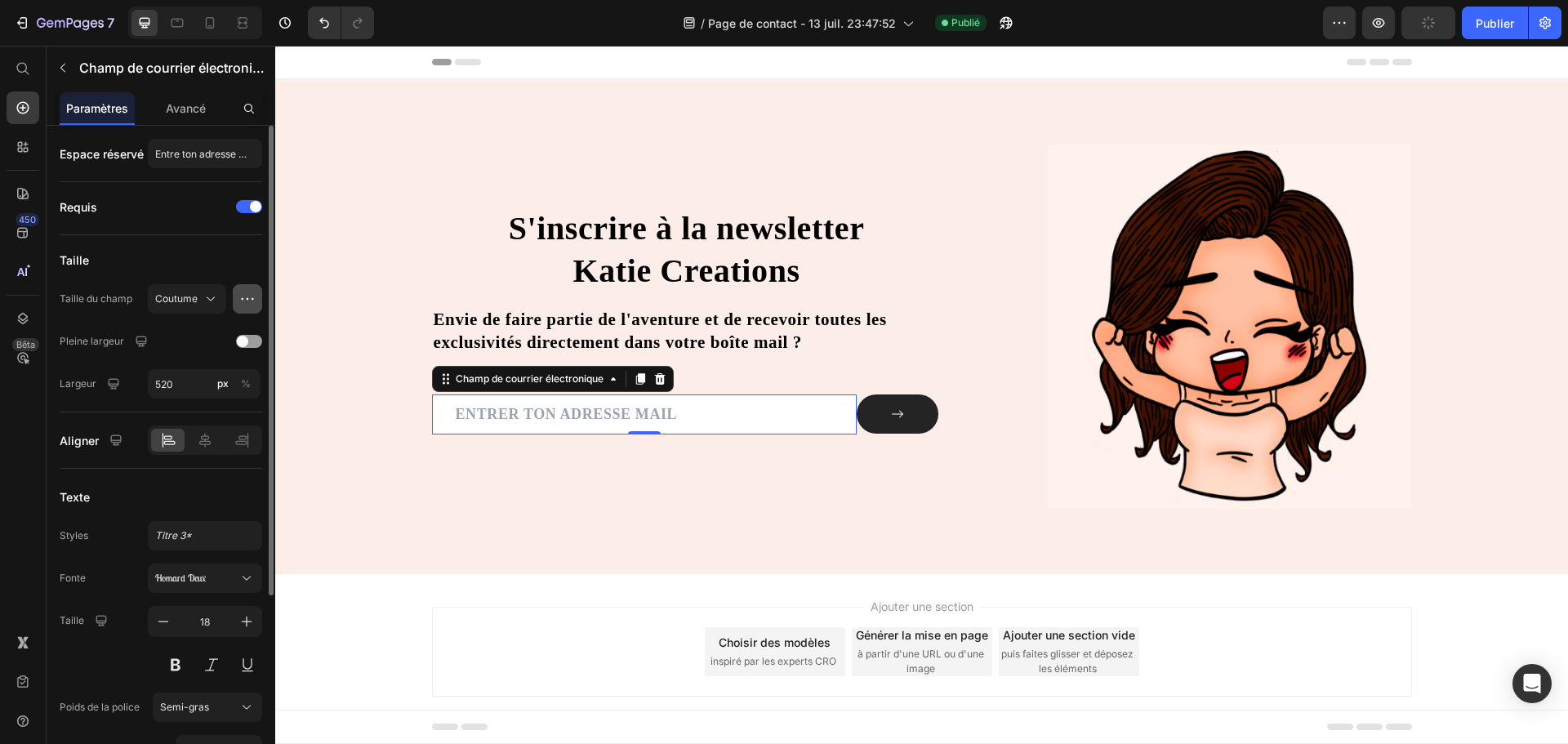 click 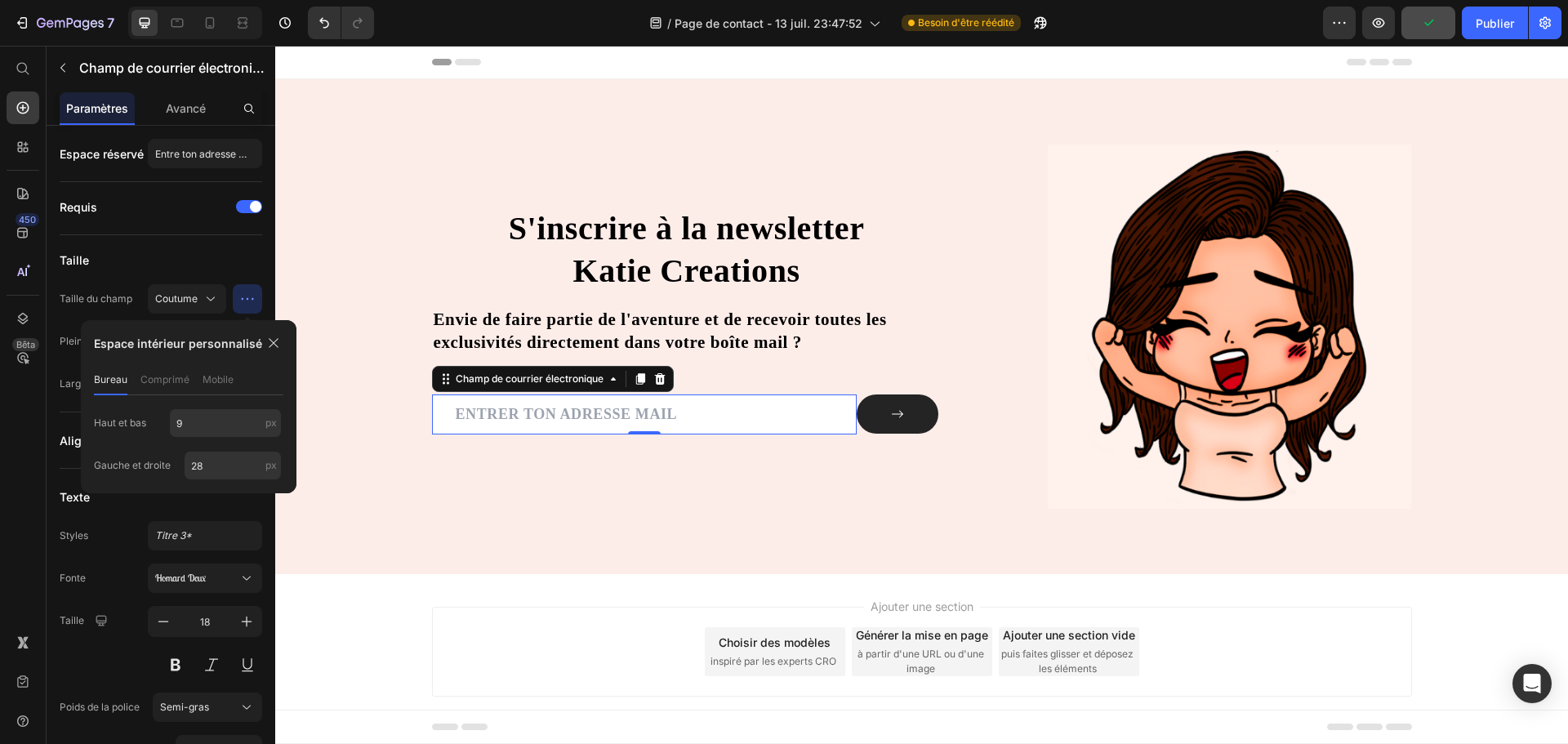 click on "comprimé" at bounding box center [165, 379] 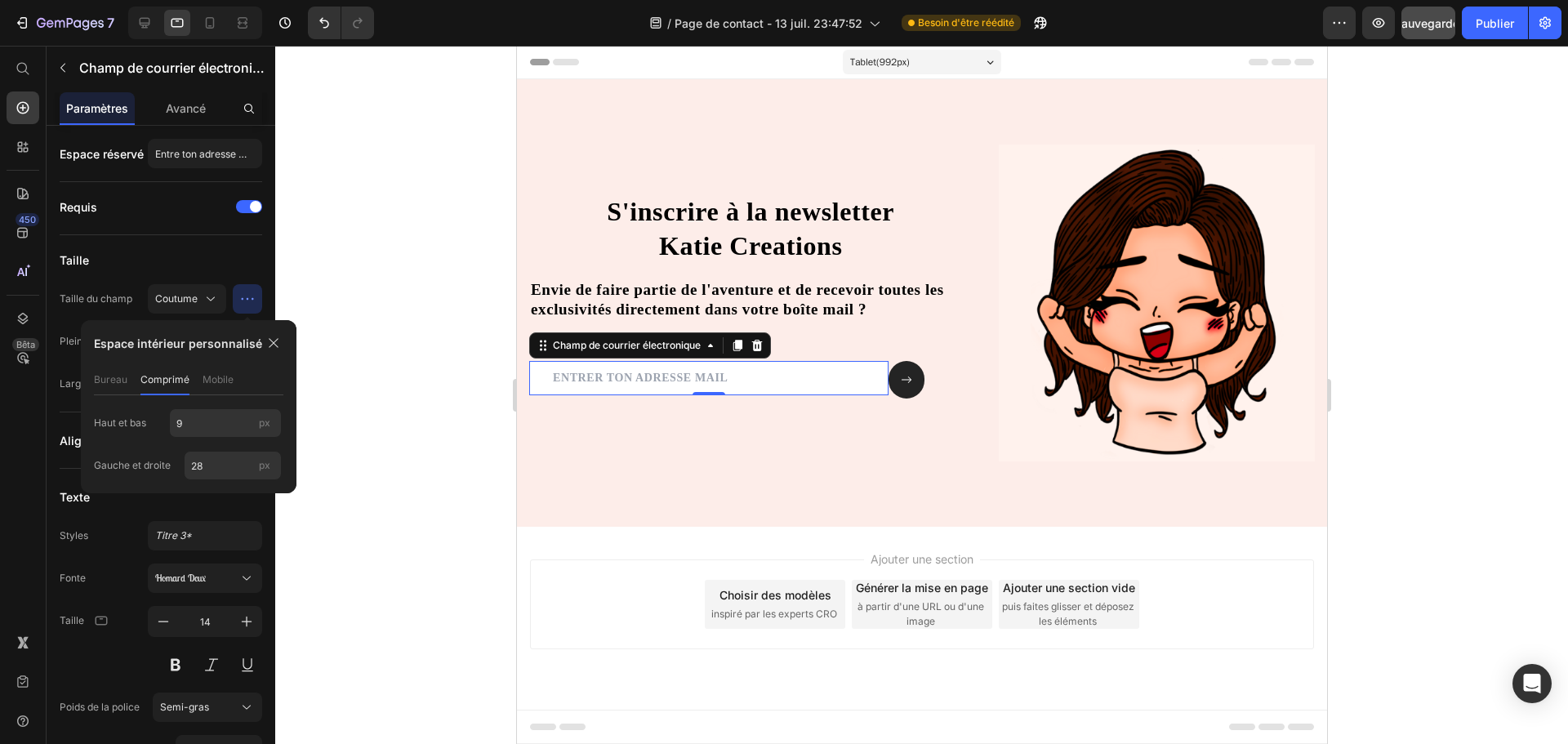 click on "mobile" at bounding box center (218, 379) 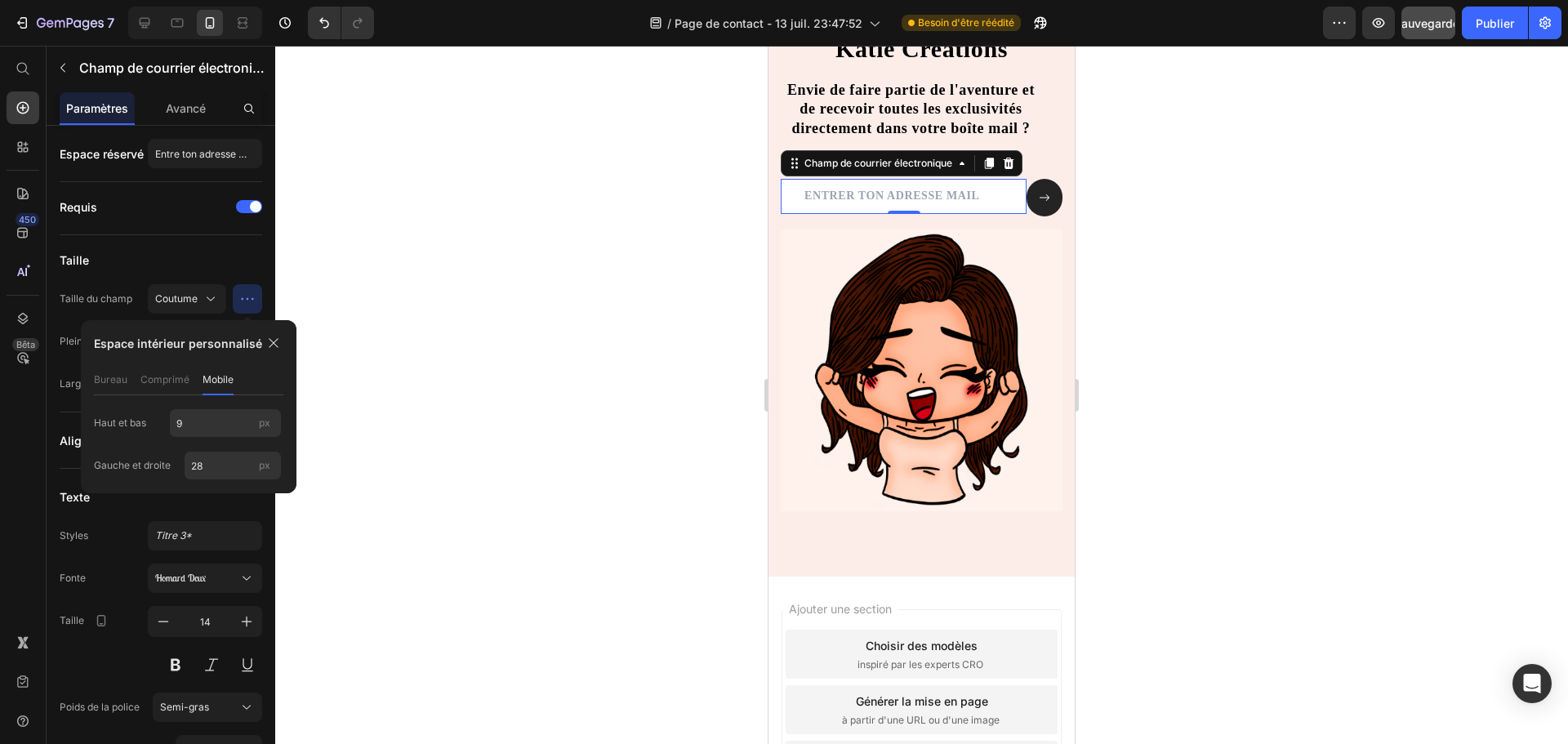 scroll, scrollTop: 253, scrollLeft: 0, axis: vertical 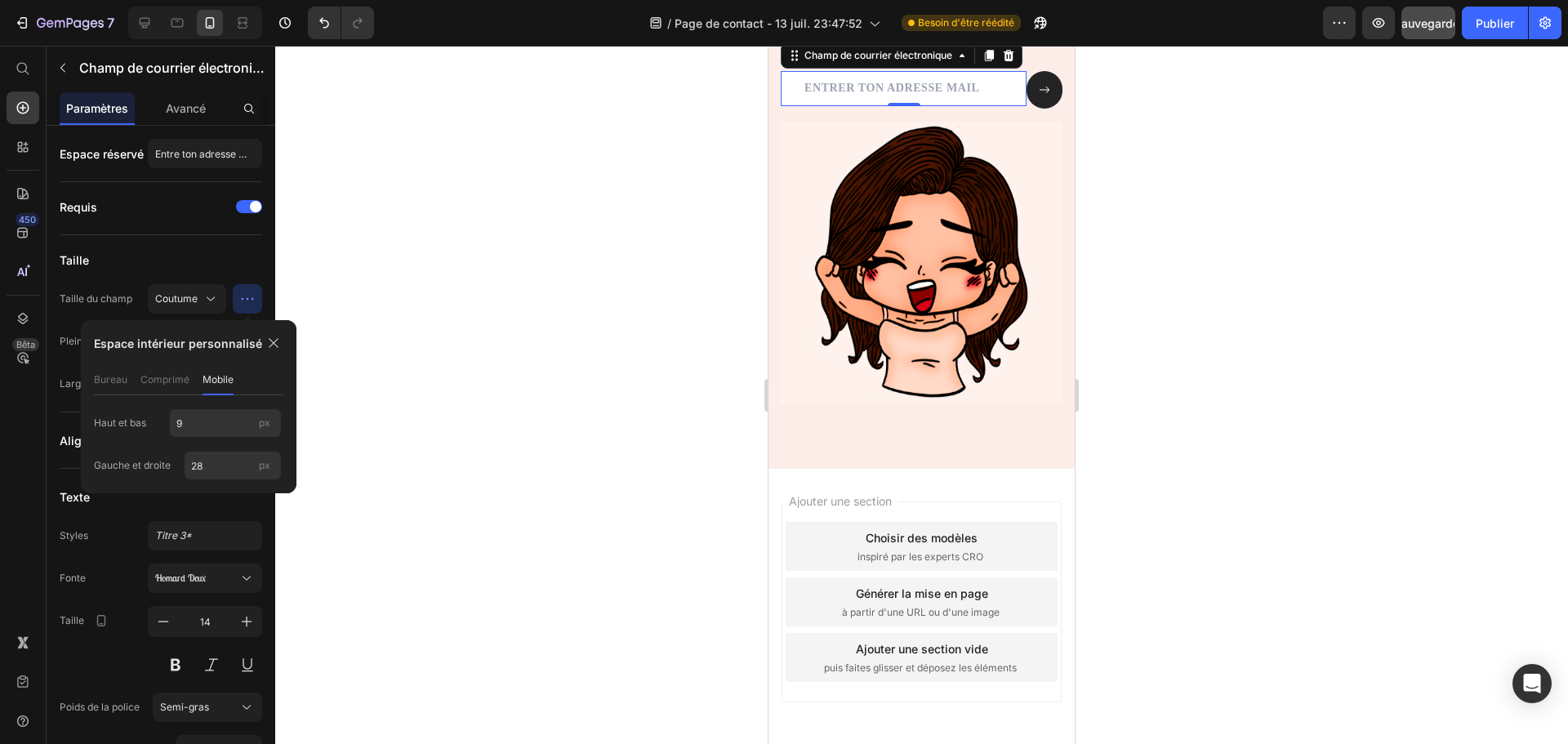 click on "bureau" at bounding box center [110, 379] 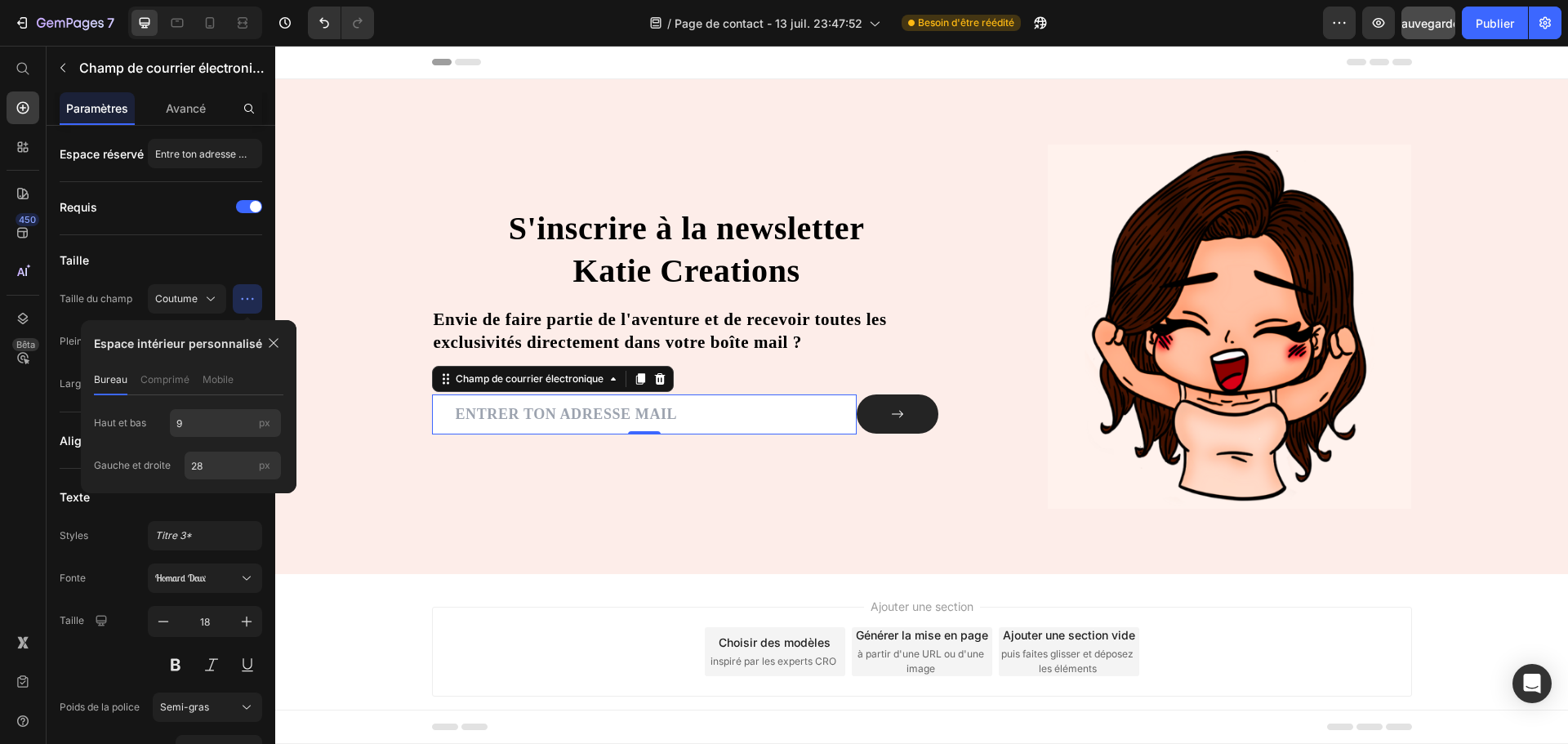 scroll, scrollTop: 31, scrollLeft: 0, axis: vertical 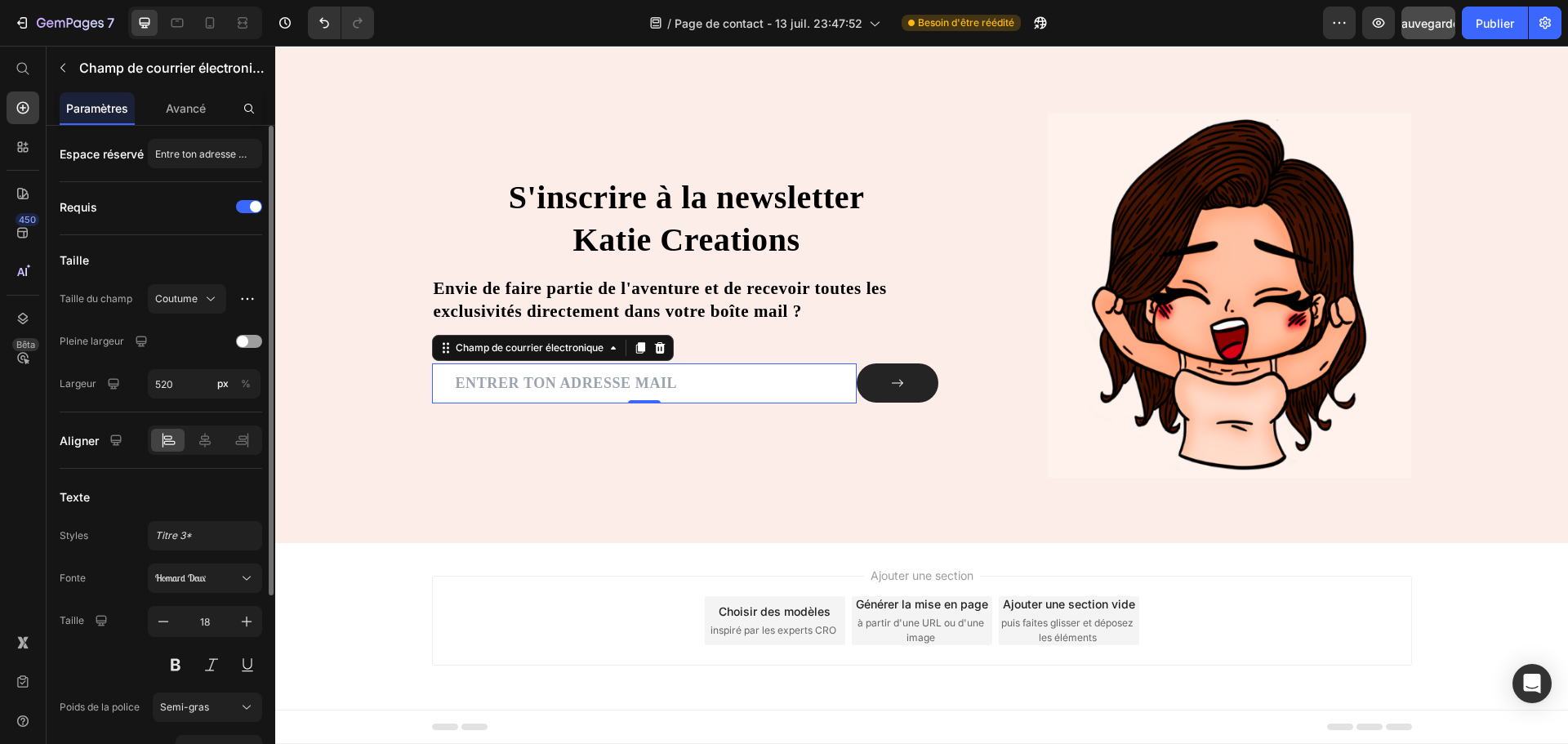 click on "Espace réservé Entre ton adresse Mail Requis Taille Taille du champ Coutume Pleine largeur Largeur 520 px % Aligner Texte Styles Titre 3* Fonte Homard Deux Taille 18 Poids de la police Semi-gras Hauteur de ligne 160 px % Espacement des lettres 0.6 px Transformer
AA Aa aa Afficher plus Masquer sur le client" at bounding box center [161, 555] 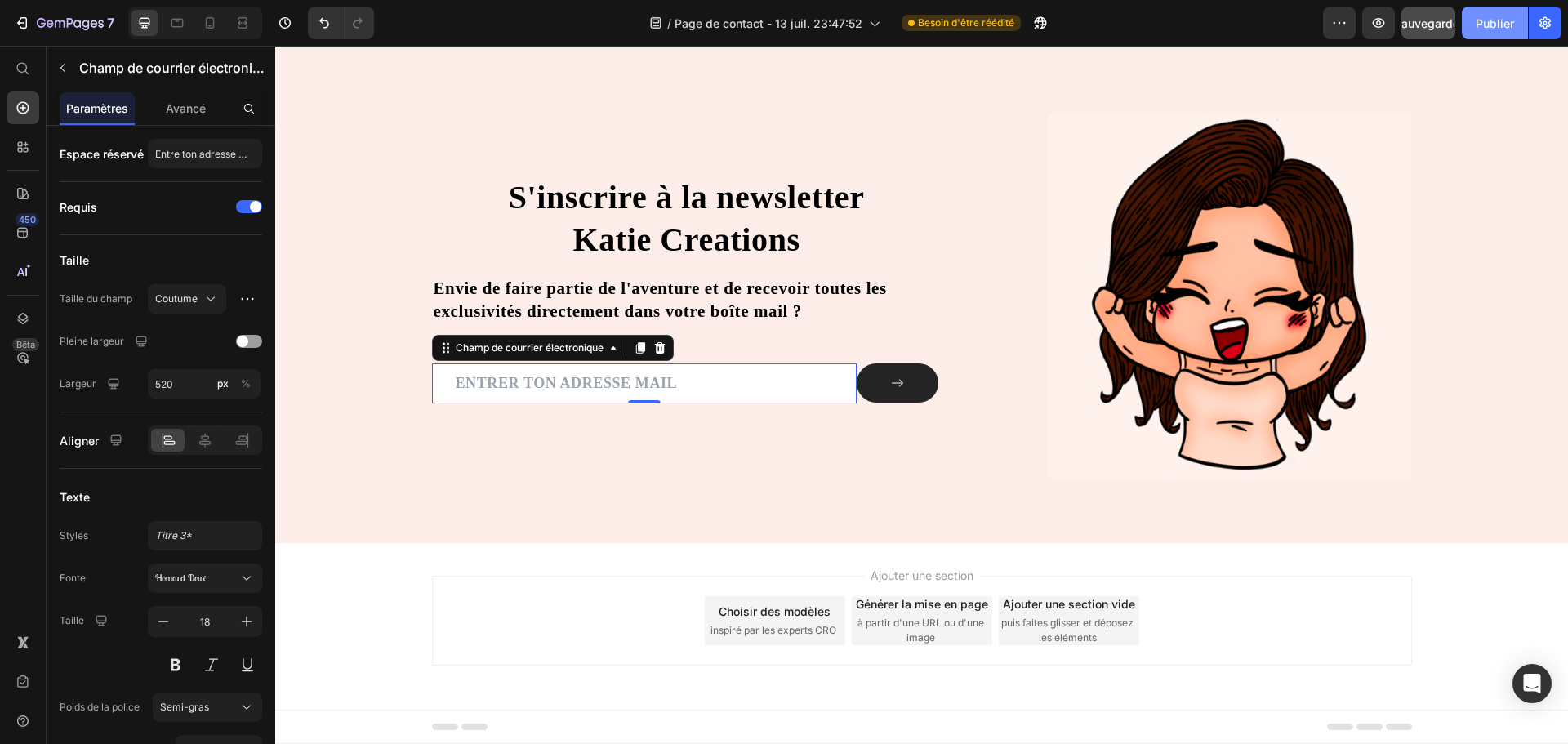 click on "Publier" at bounding box center (1494, 23) 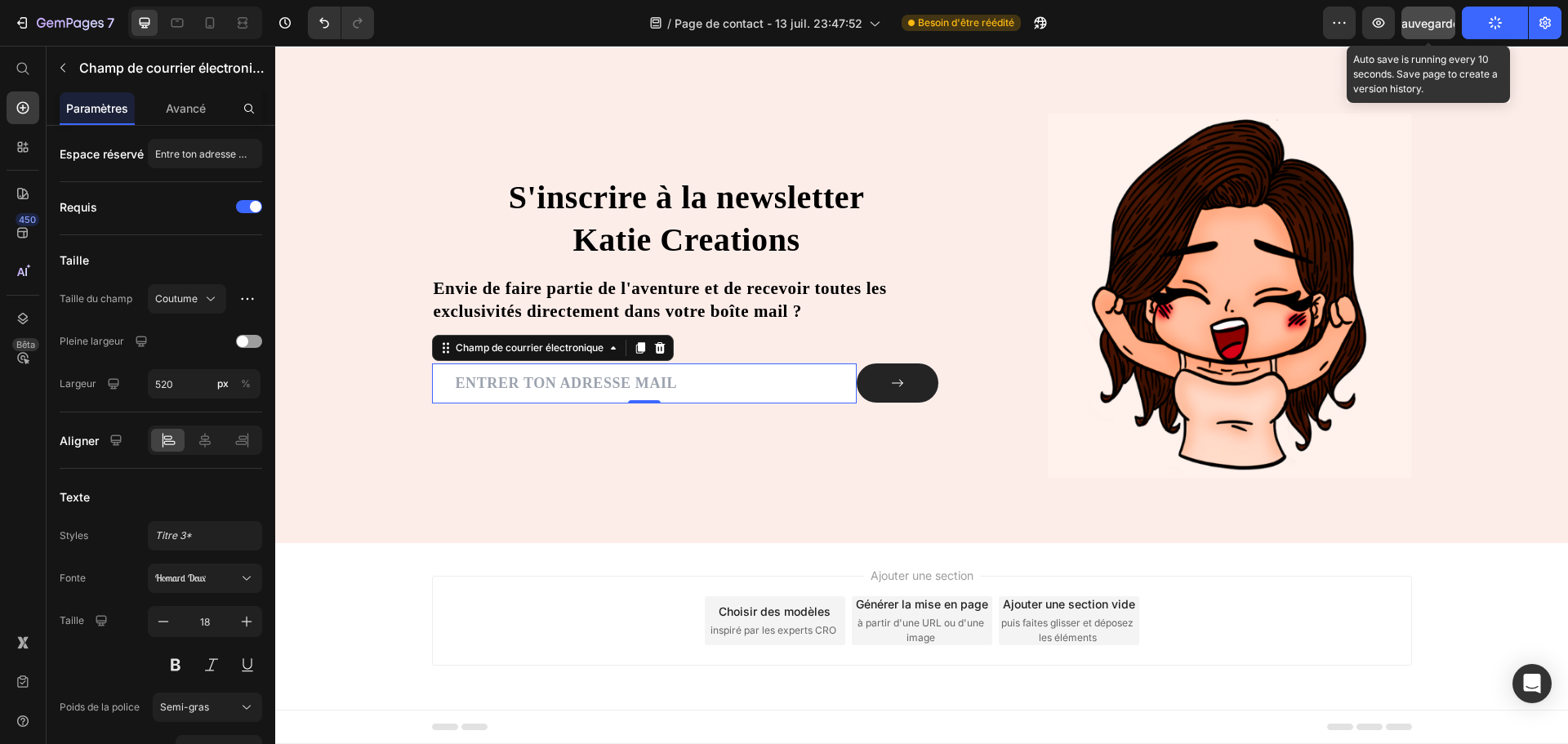 click on "Sauvegarder" 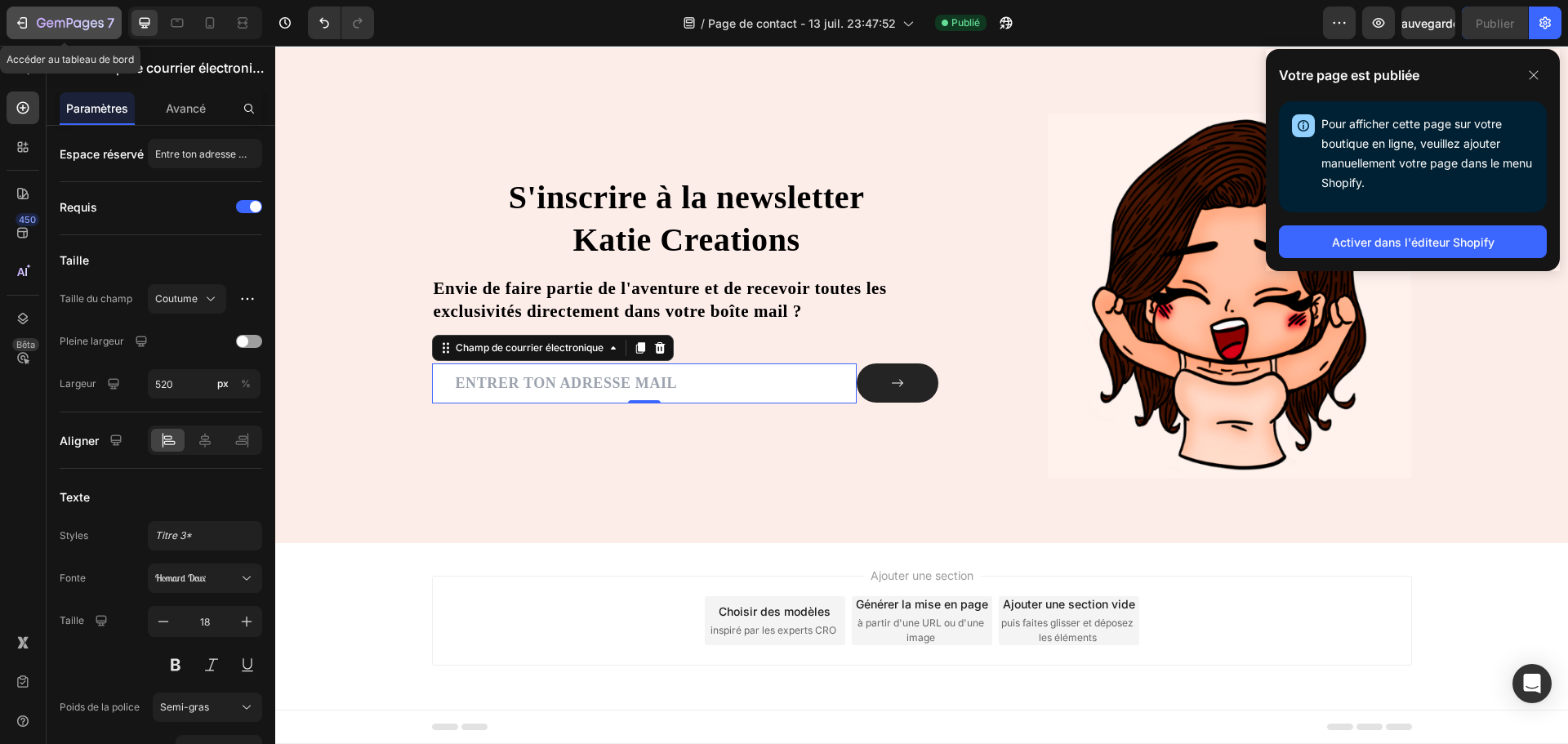click on "7" 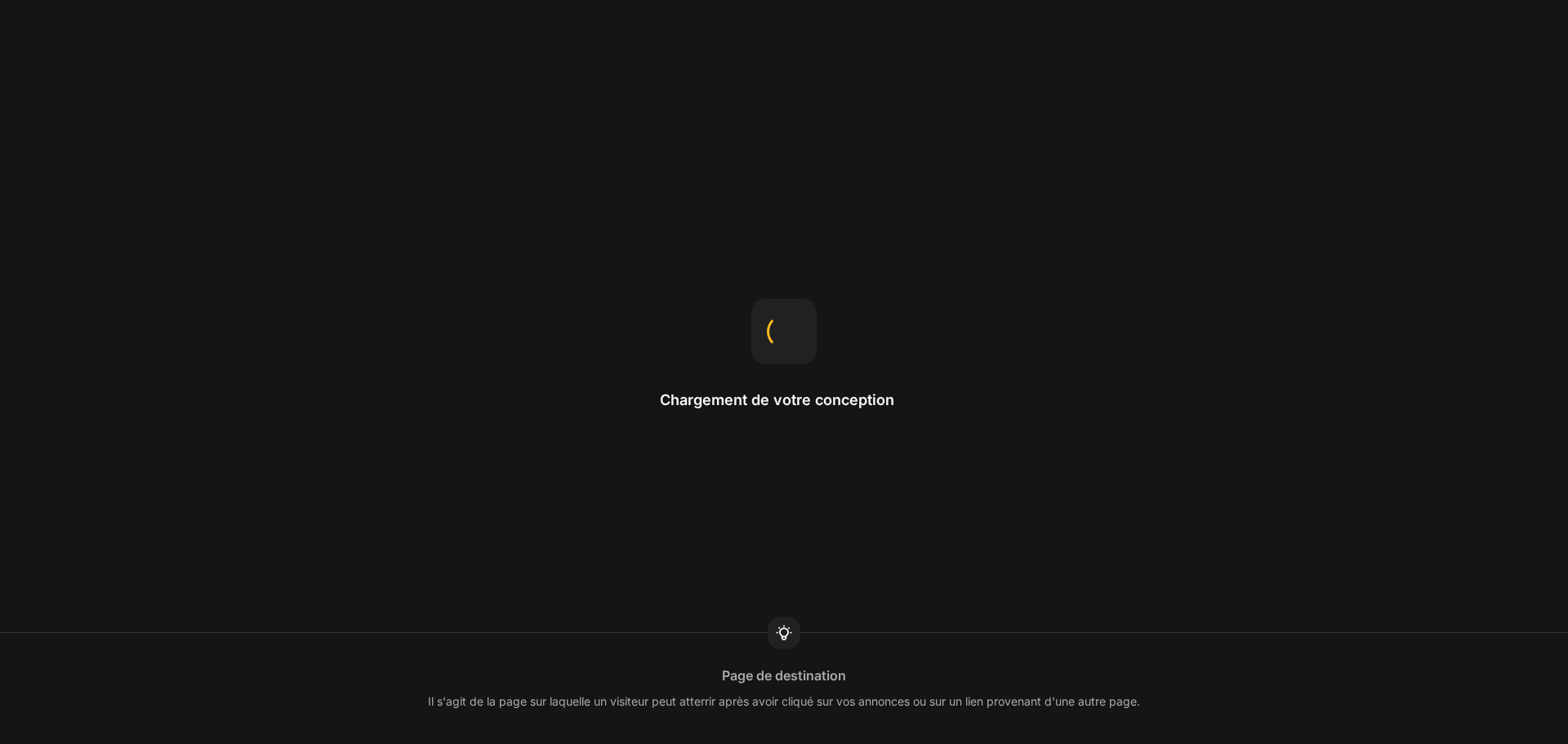 scroll, scrollTop: 0, scrollLeft: 0, axis: both 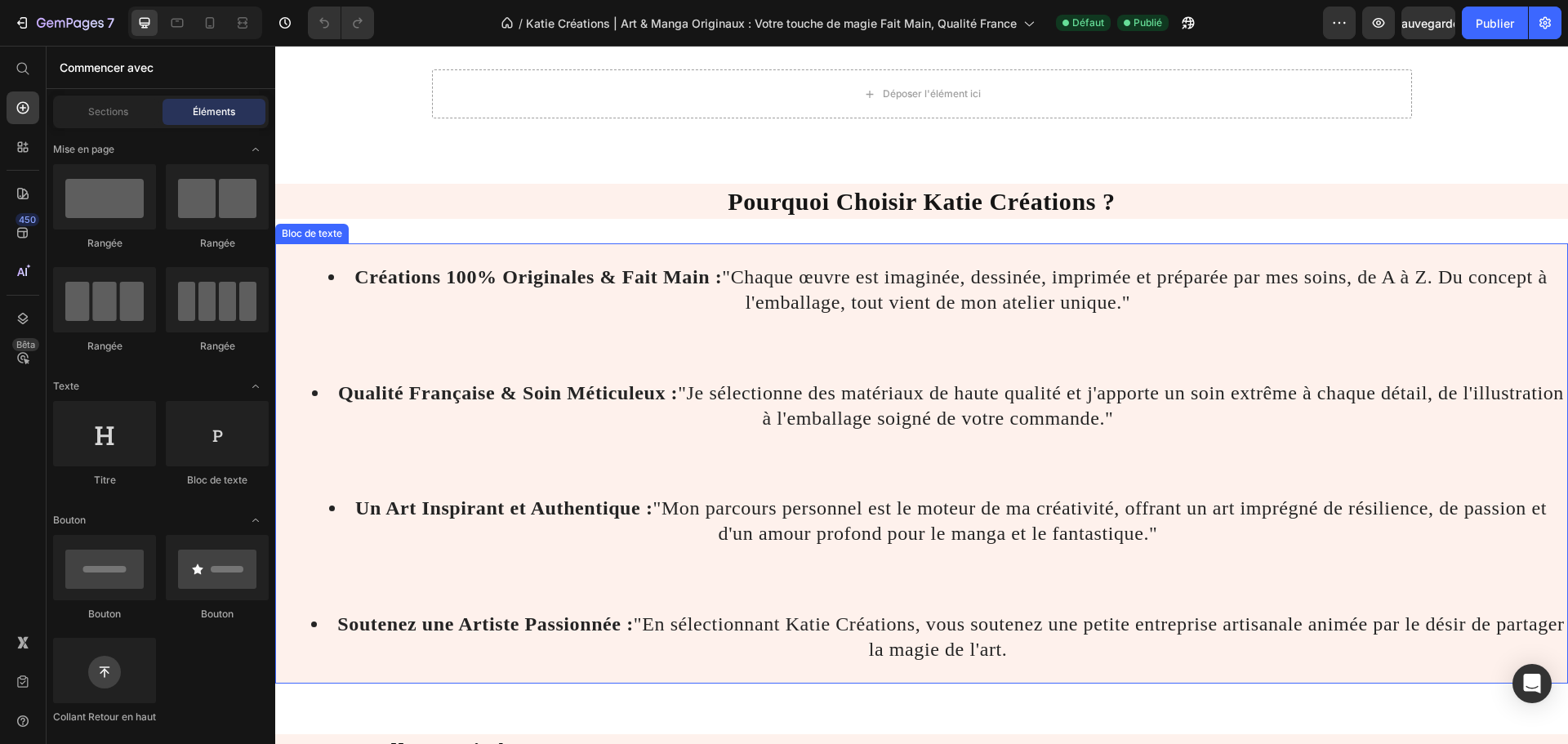 click at bounding box center (921, 347) 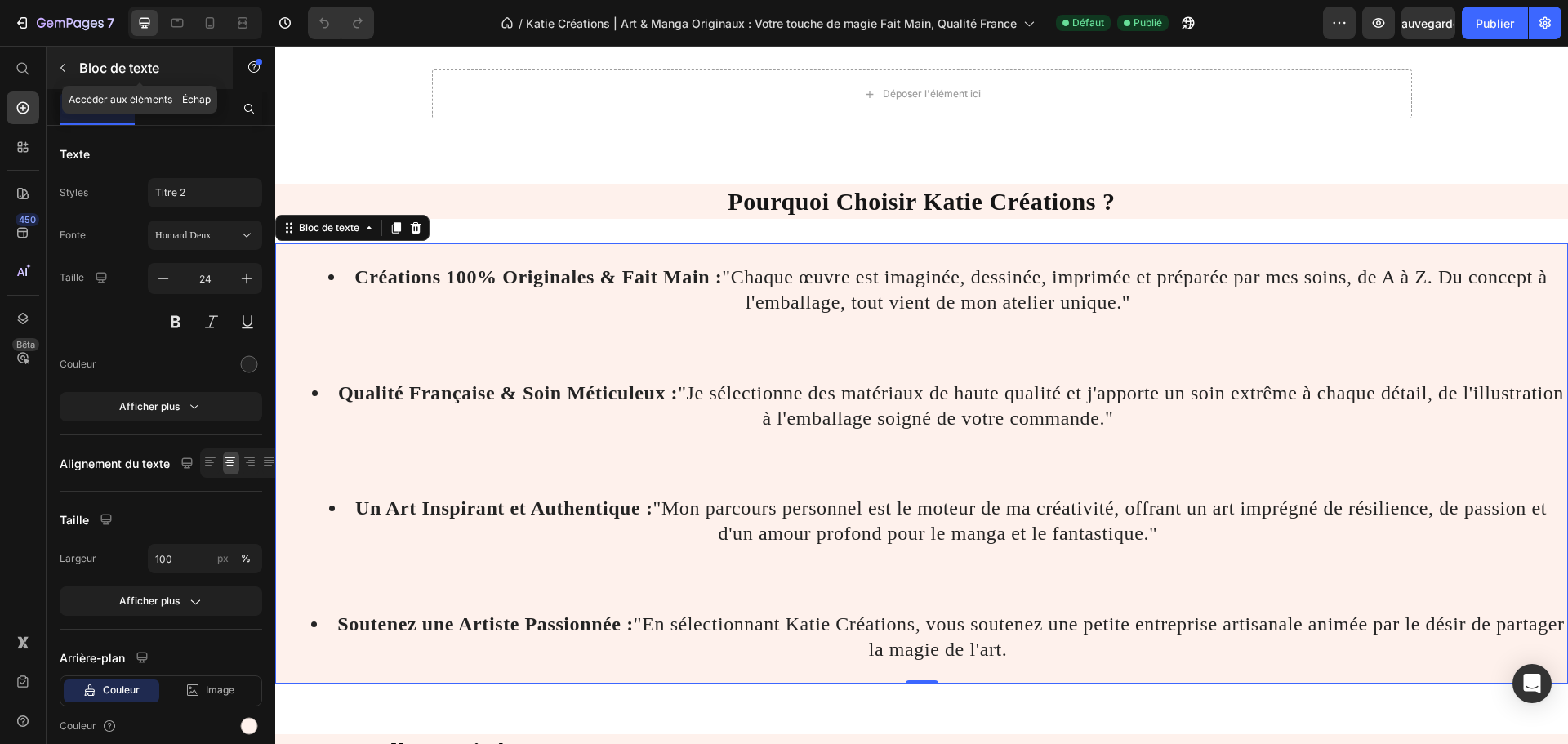 click 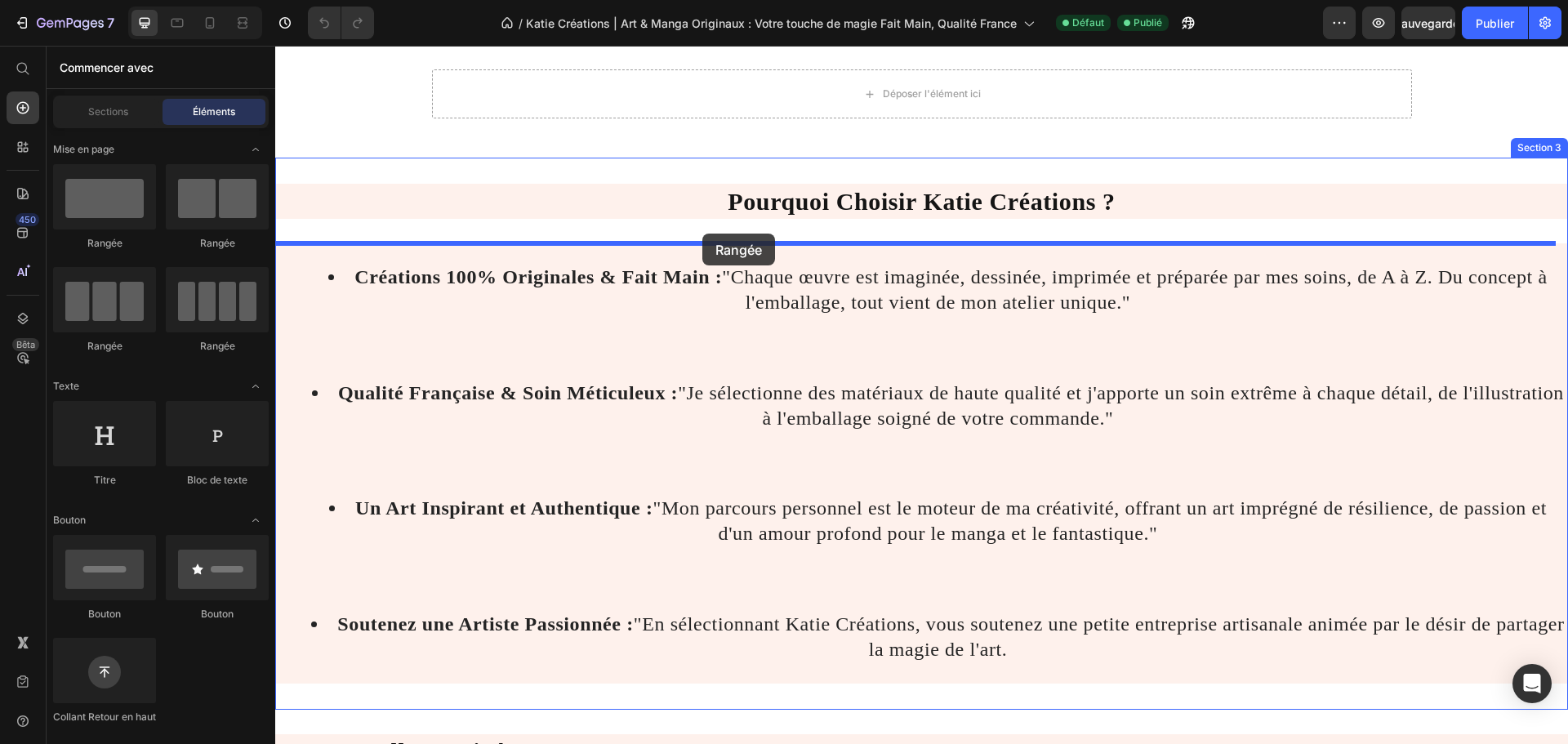 drag, startPoint x: 491, startPoint y: 358, endPoint x: 702, endPoint y: 235, distance: 244.23349 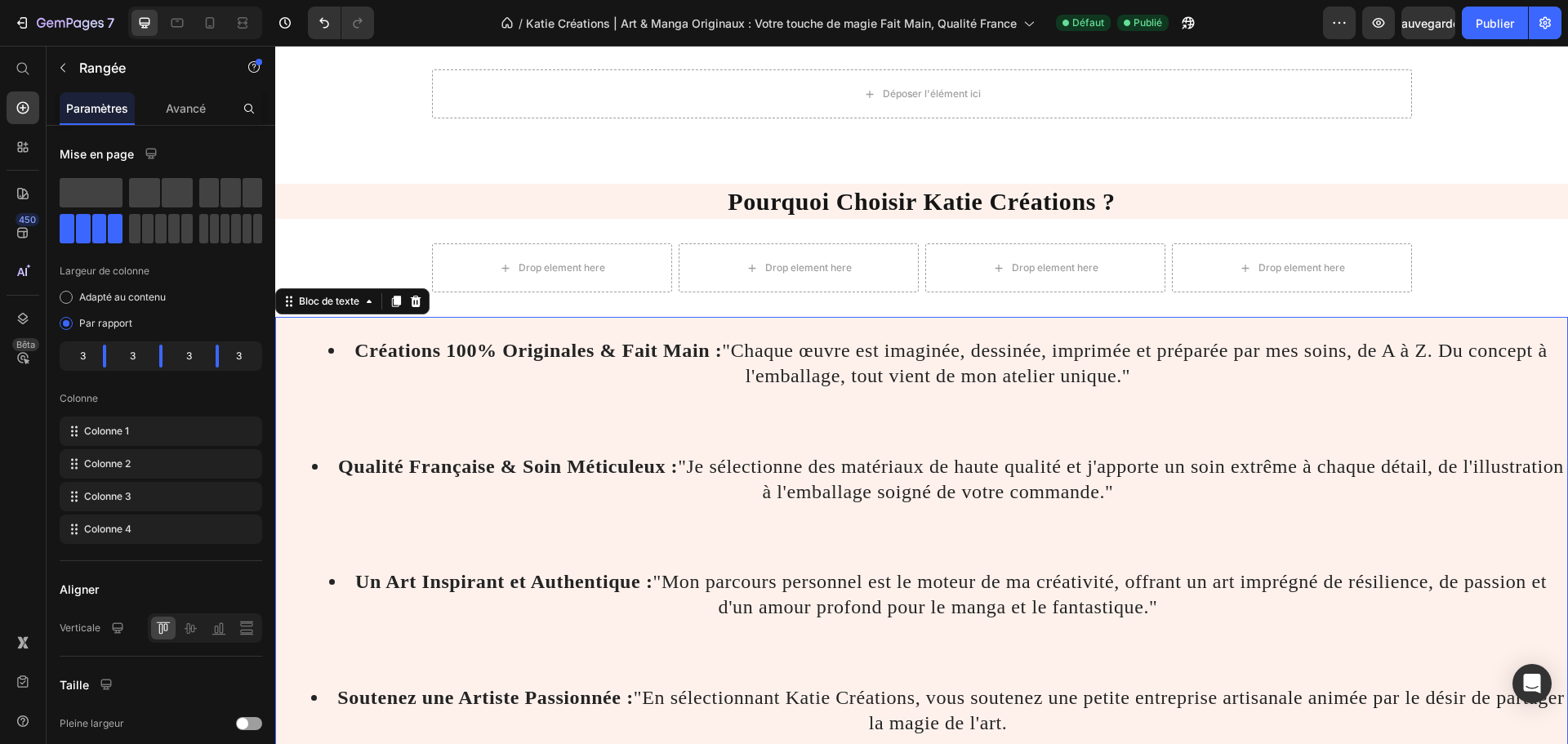 click on "Créations 100% Originales & Fait Main :" at bounding box center (538, 350) 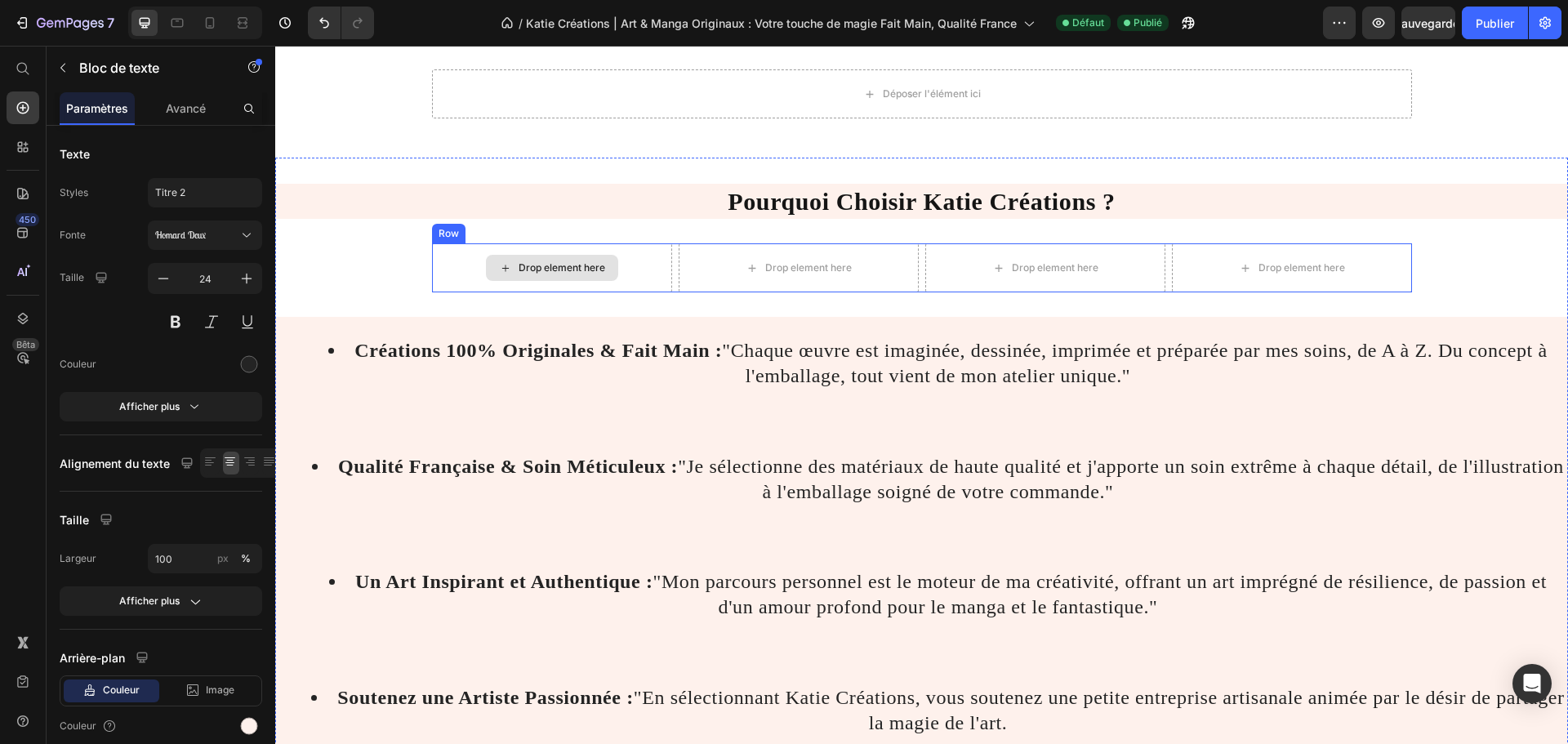 click on "Drop element here" at bounding box center (552, 268) 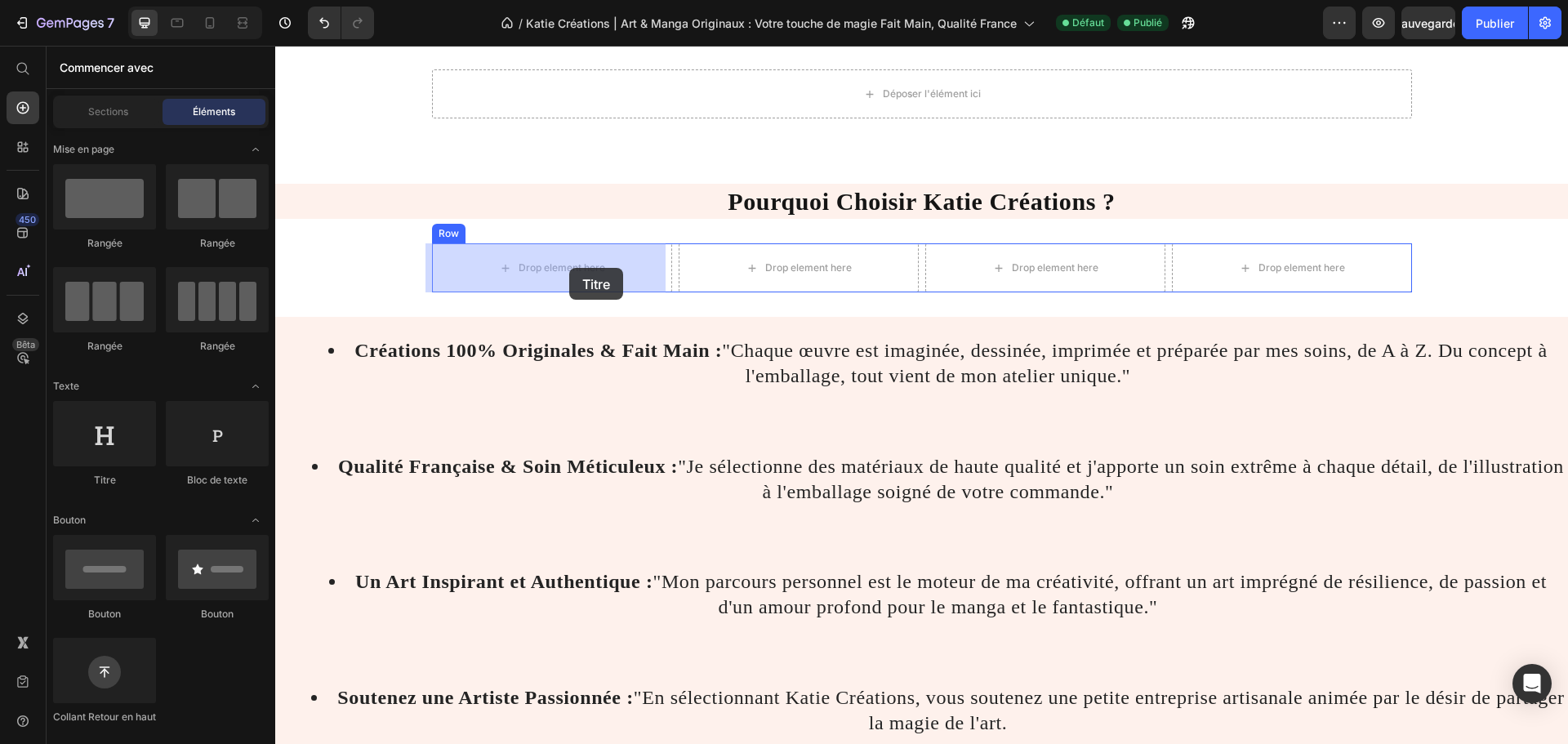 drag, startPoint x: 425, startPoint y: 501, endPoint x: 569, endPoint y: 268, distance: 273.9069 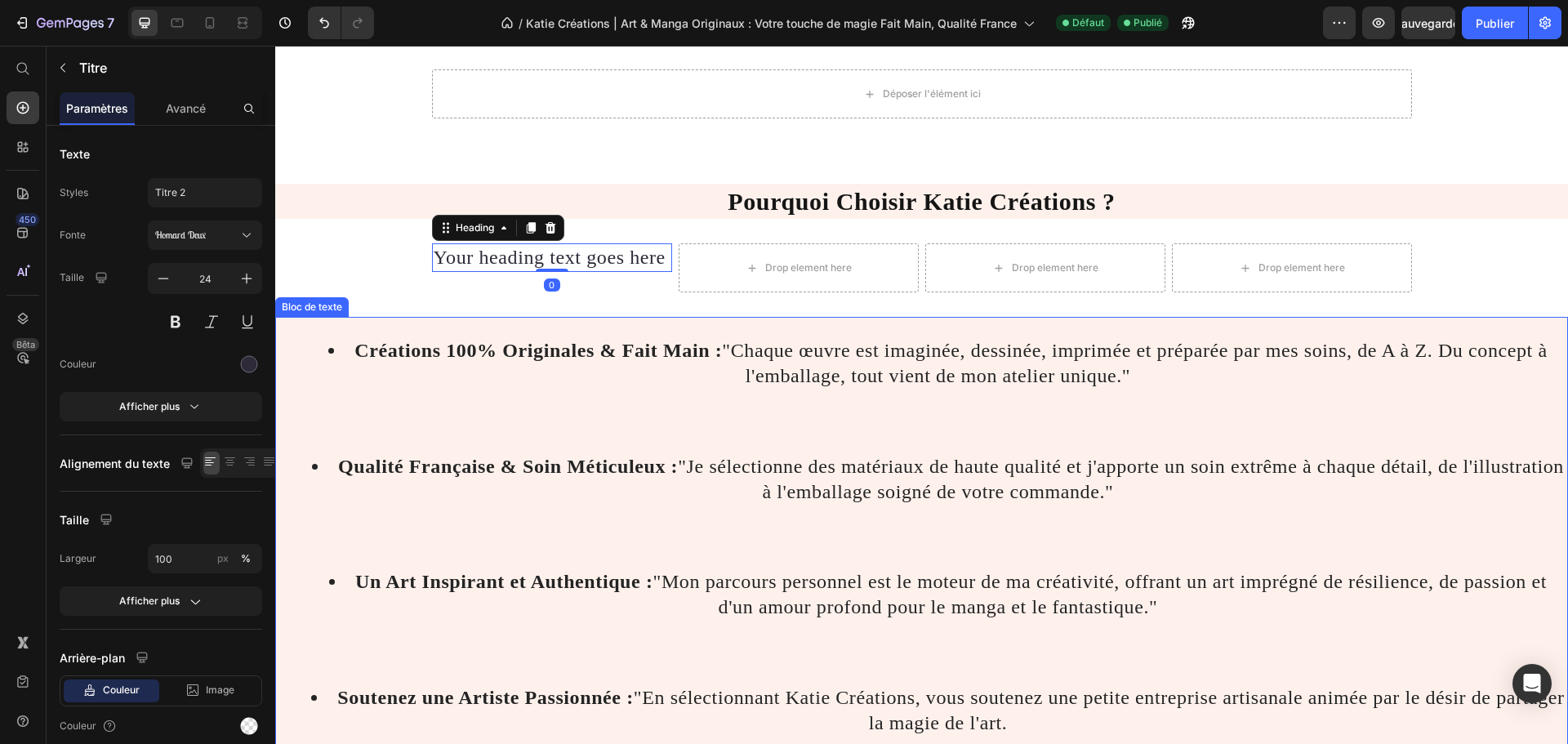 click on "Créations 100% Originales & Fait Main :" at bounding box center (538, 350) 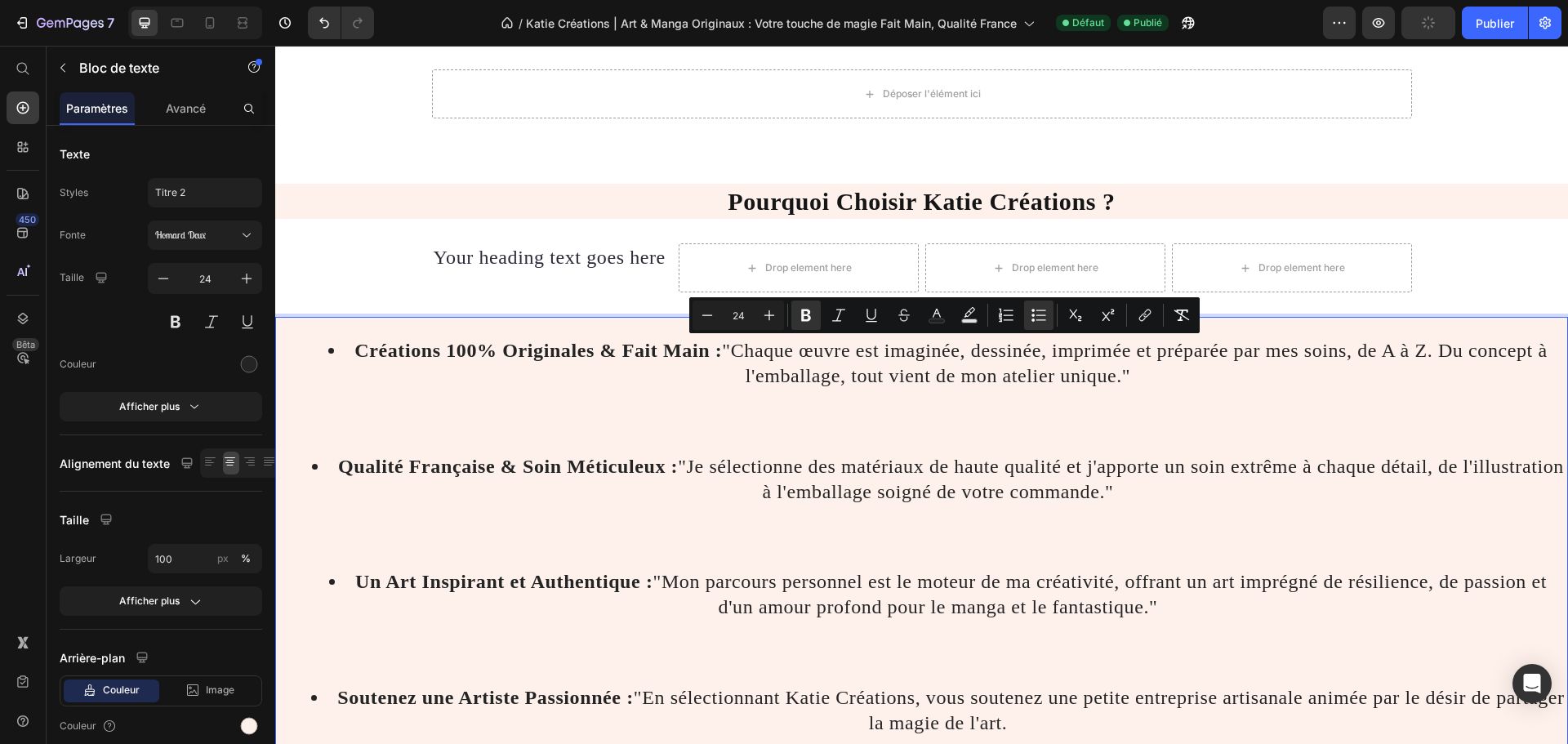 drag, startPoint x: 345, startPoint y: 350, endPoint x: 1145, endPoint y: 376, distance: 800.4224 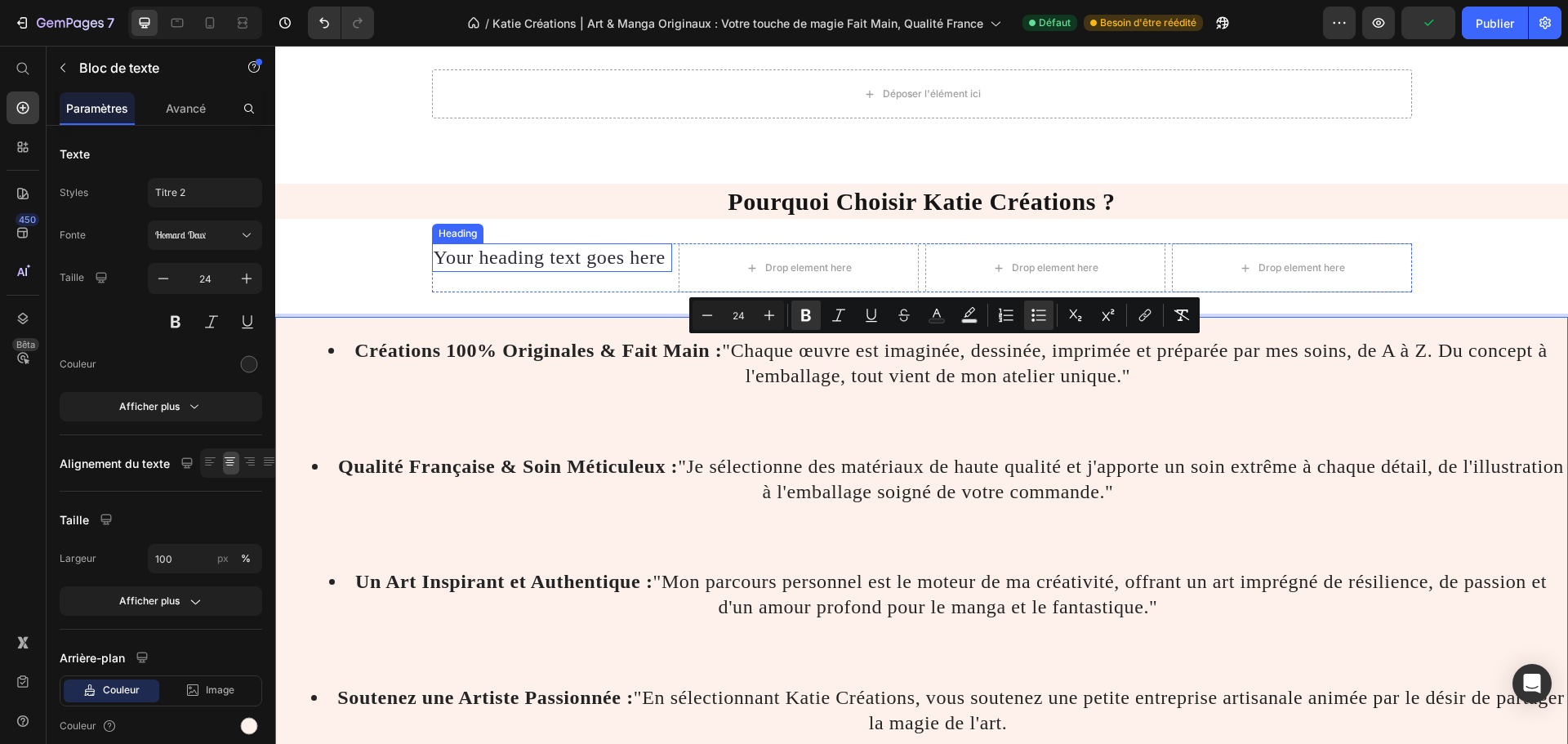 click on "Your heading text goes here" at bounding box center (552, 257) 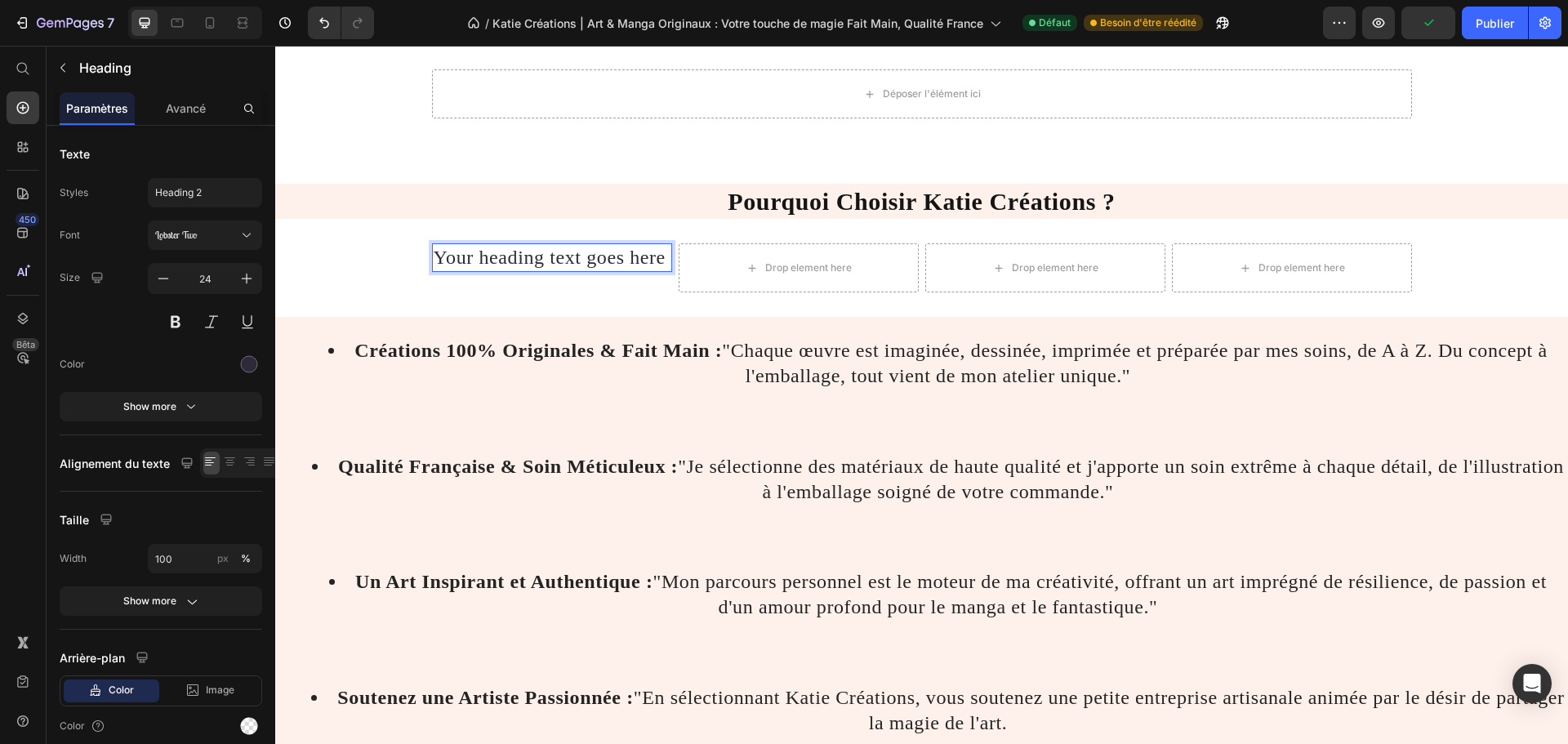 click on "Your heading text goes here" at bounding box center (552, 257) 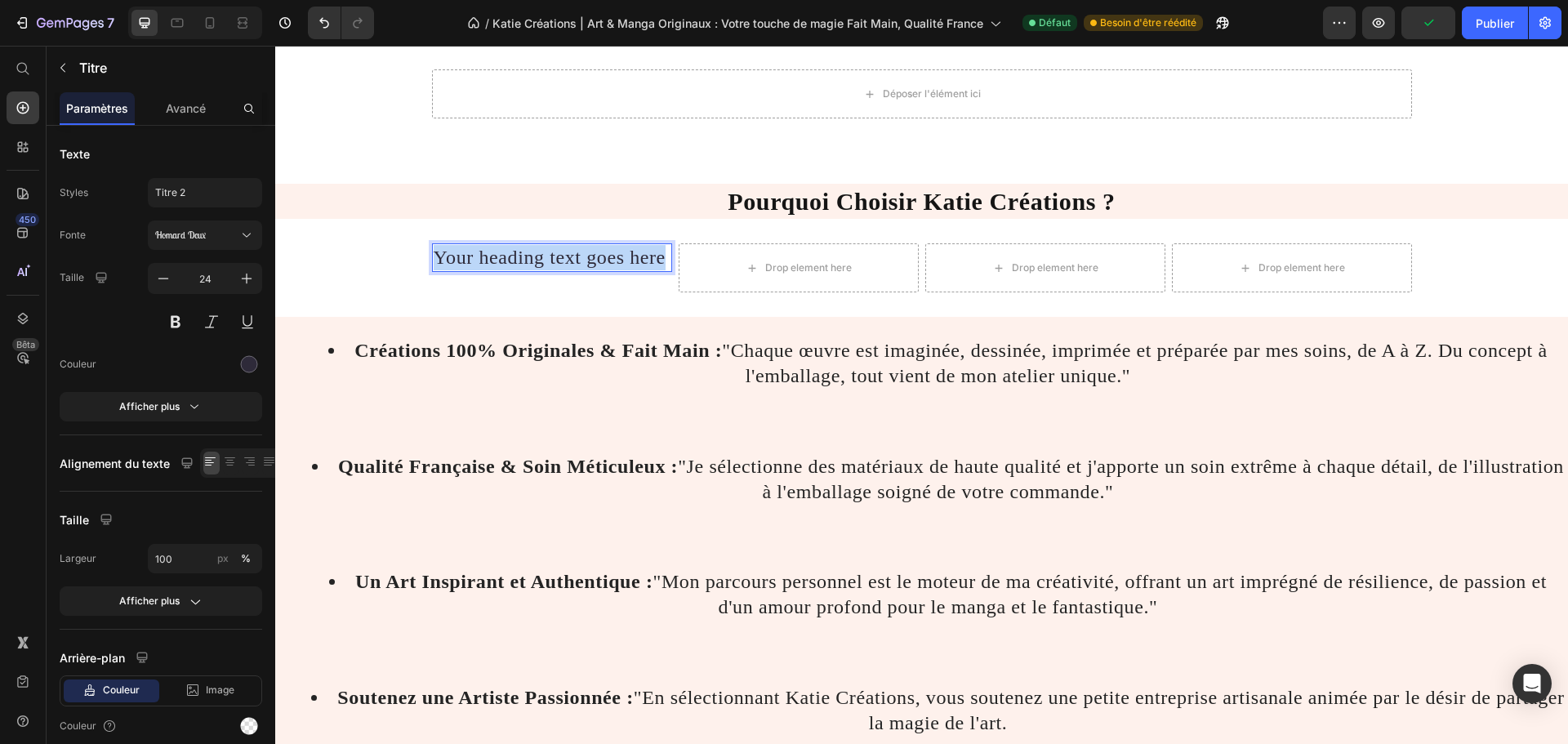 click on "Your heading text goes here" at bounding box center [552, 257] 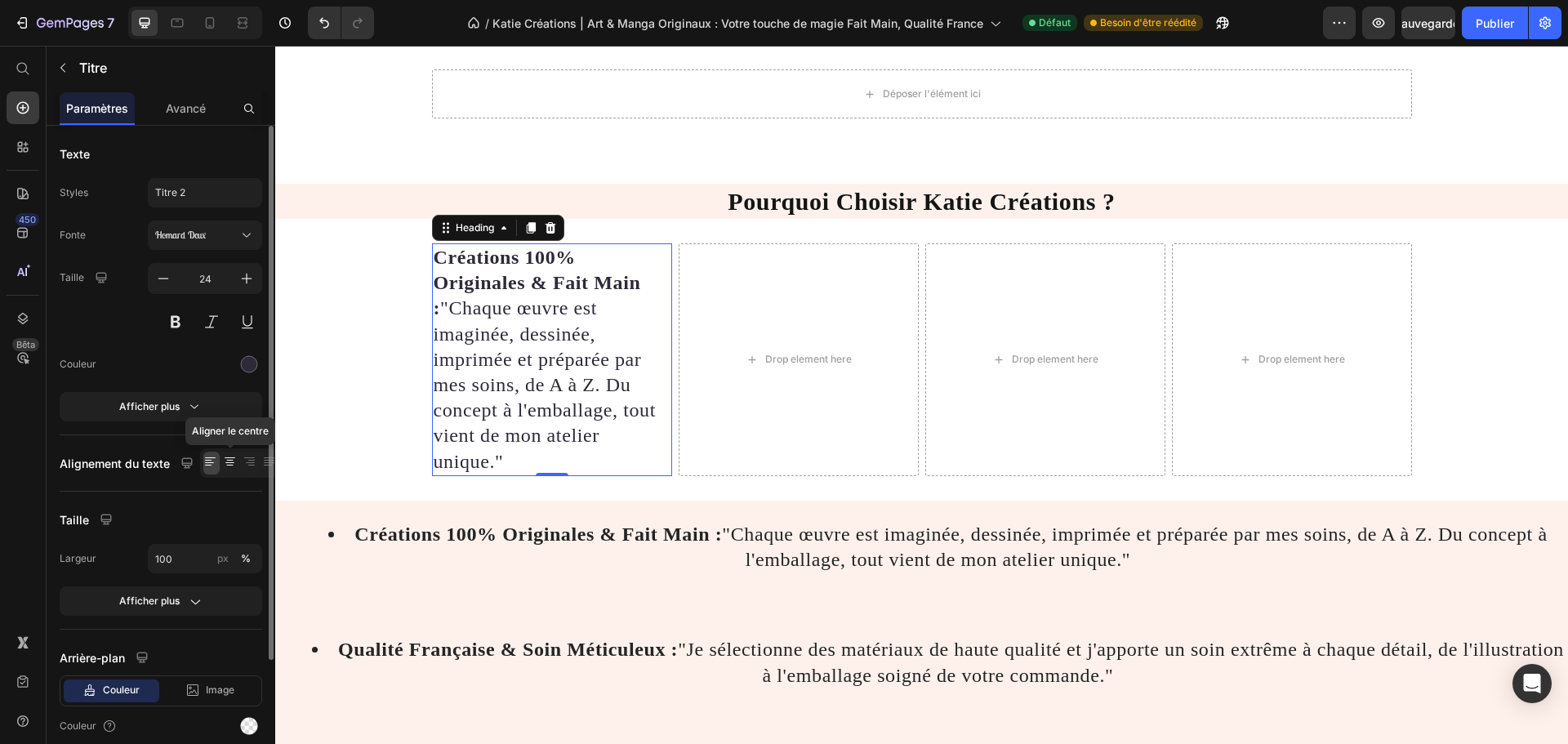click 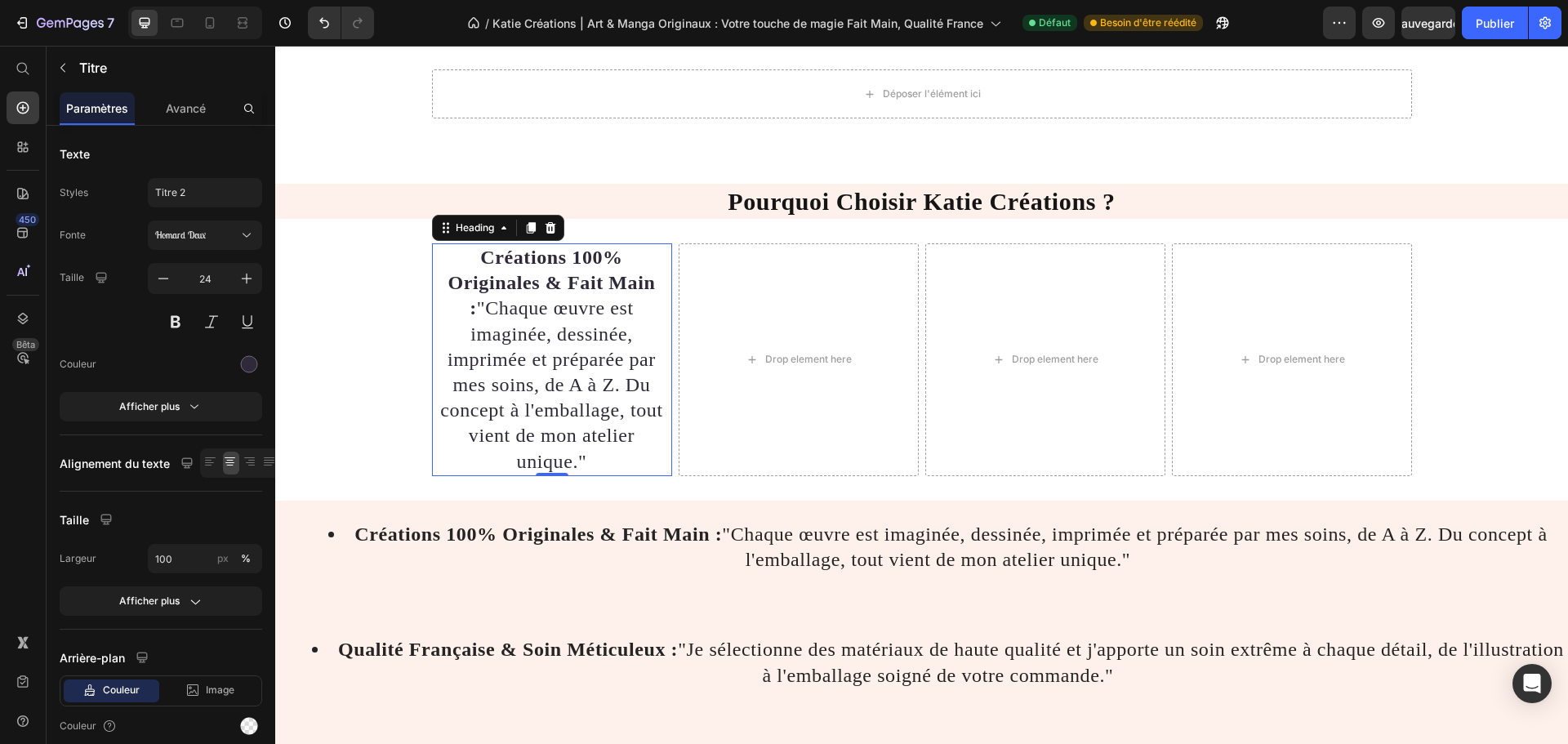 click on "Créations 100% Originales & Fait Main :  "Chaque œuvre est imaginée, dessinée, imprimée et préparée par mes soins, de A à Z. Du concept à l'emballage, tout vient de mon atelier unique."" at bounding box center (552, 359) 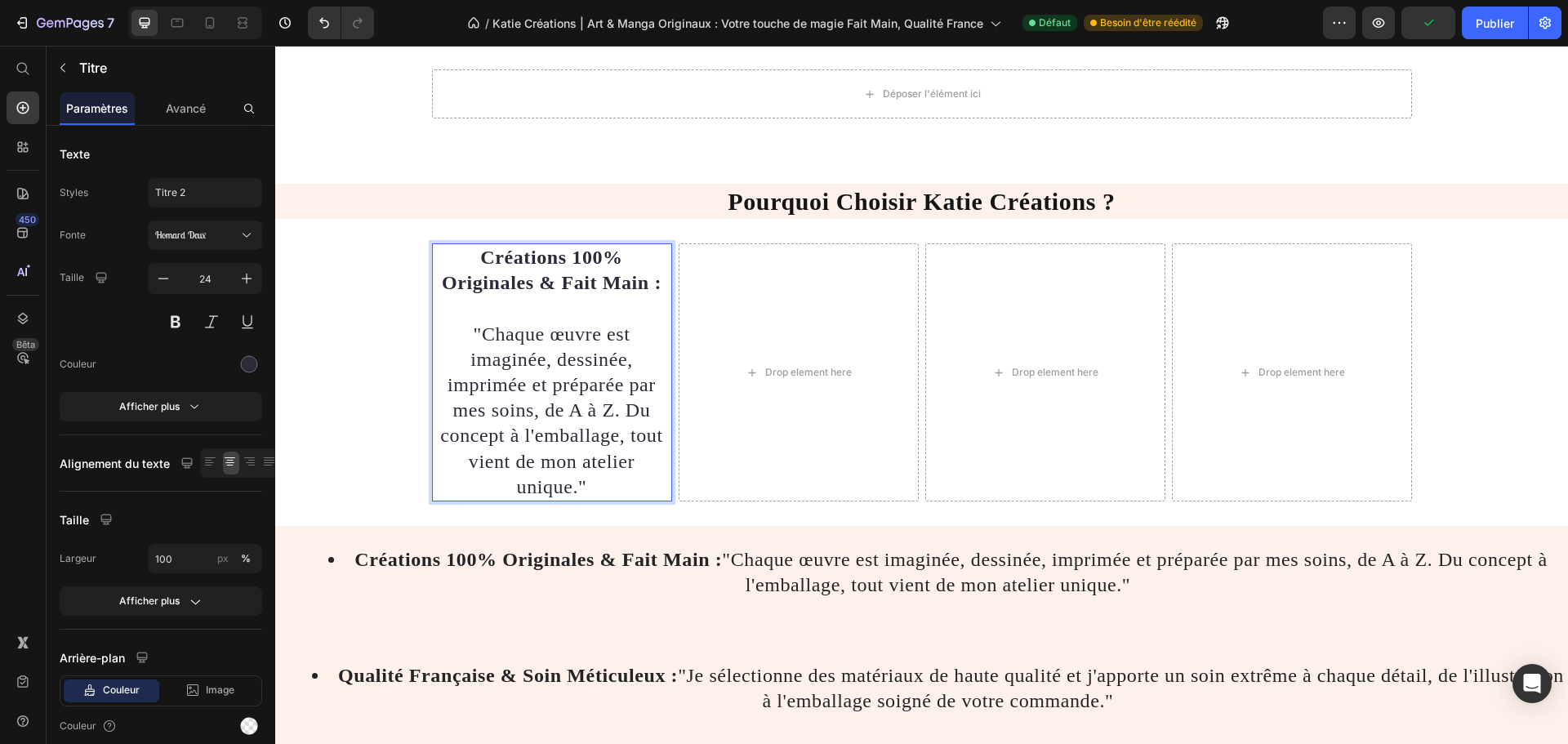 click on "Créations 100% Originales & Fait Main :" at bounding box center (551, 270) 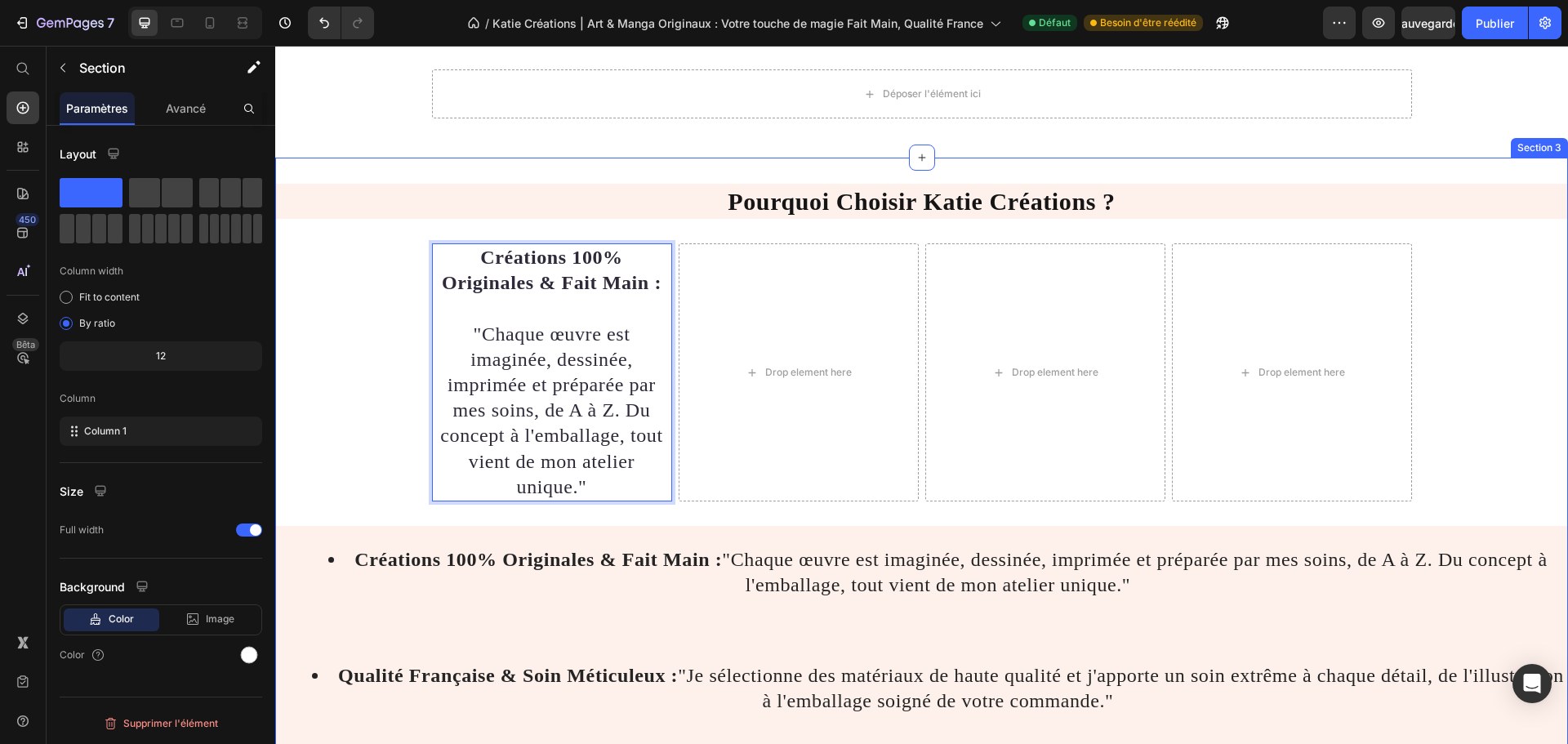 click on "Pourquoi Choisir Katie Créations ? Titre Créations 100% Originales & Fait Main :  "Chaque œuvre est imaginée, dessinée, imprimée et préparée par mes soins, de A à Z. Du concept à l'emballage, tout vient de mon atelier unique." Heading   0
Drop element here
Drop element here
Drop element here Row Créations 100% Originales & Fait Main :  "Chaque œuvre est imaginée, dessinée, imprimée et préparée par mes soins, de A à Z. Du concept à l'emballage, tout vient de mon atelier unique." Qualité Française & Soin Méticuleux :  "Je sélectionne des matériaux de haute qualité et j'apporte un soin extrême à chaque détail, de l'illustration à l'emballage soigné de votre commande." Un Art Inspirant et Authentique :  "Mon parcours personnel est le moteur de ma créativité, offrant un art imprégné de résilience, de passion et d'un amour profond pour le manga et le fantastique." Soutenez une Artiste Passionnée : Bloc de texte Rangée" at bounding box center [921, 575] 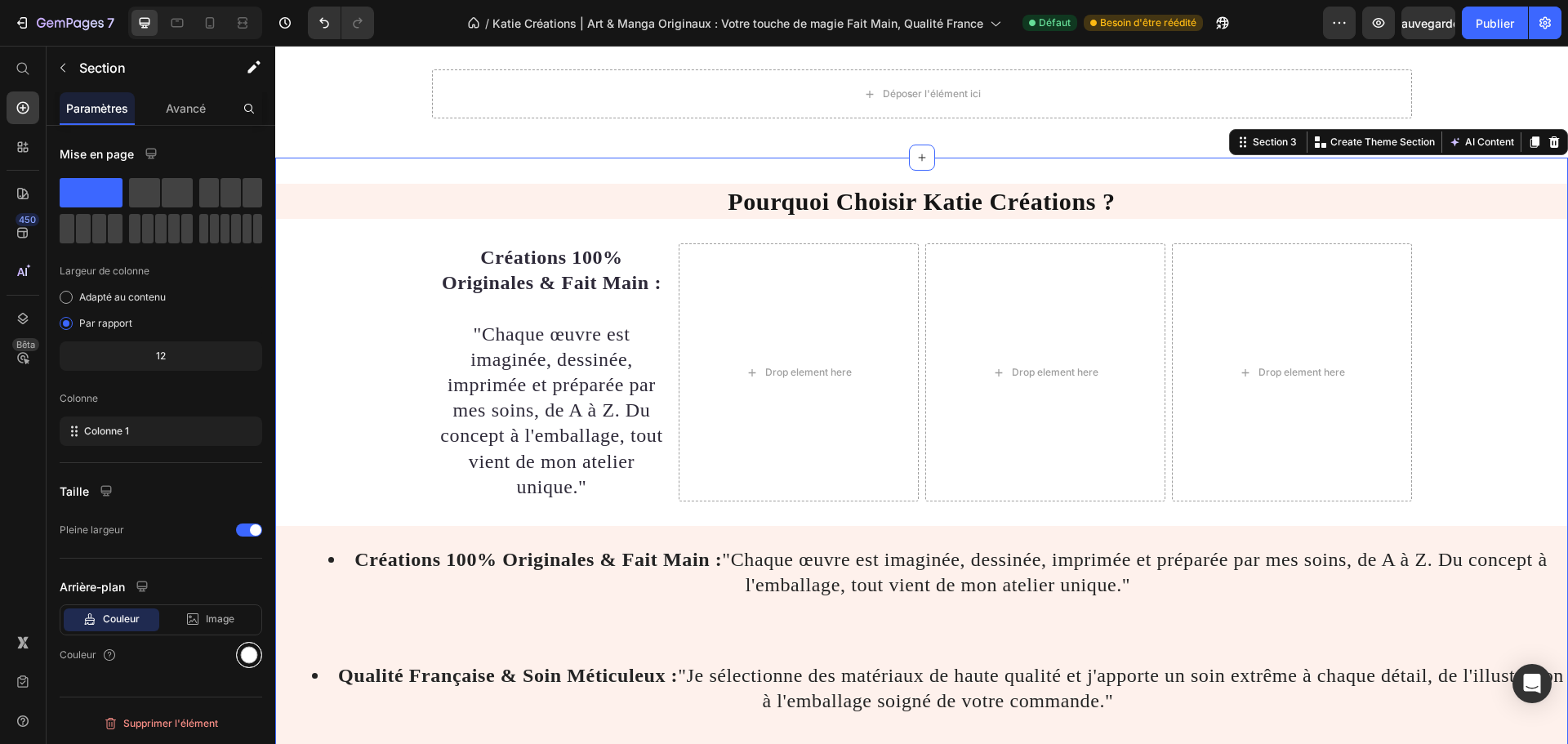 click at bounding box center (249, 655) 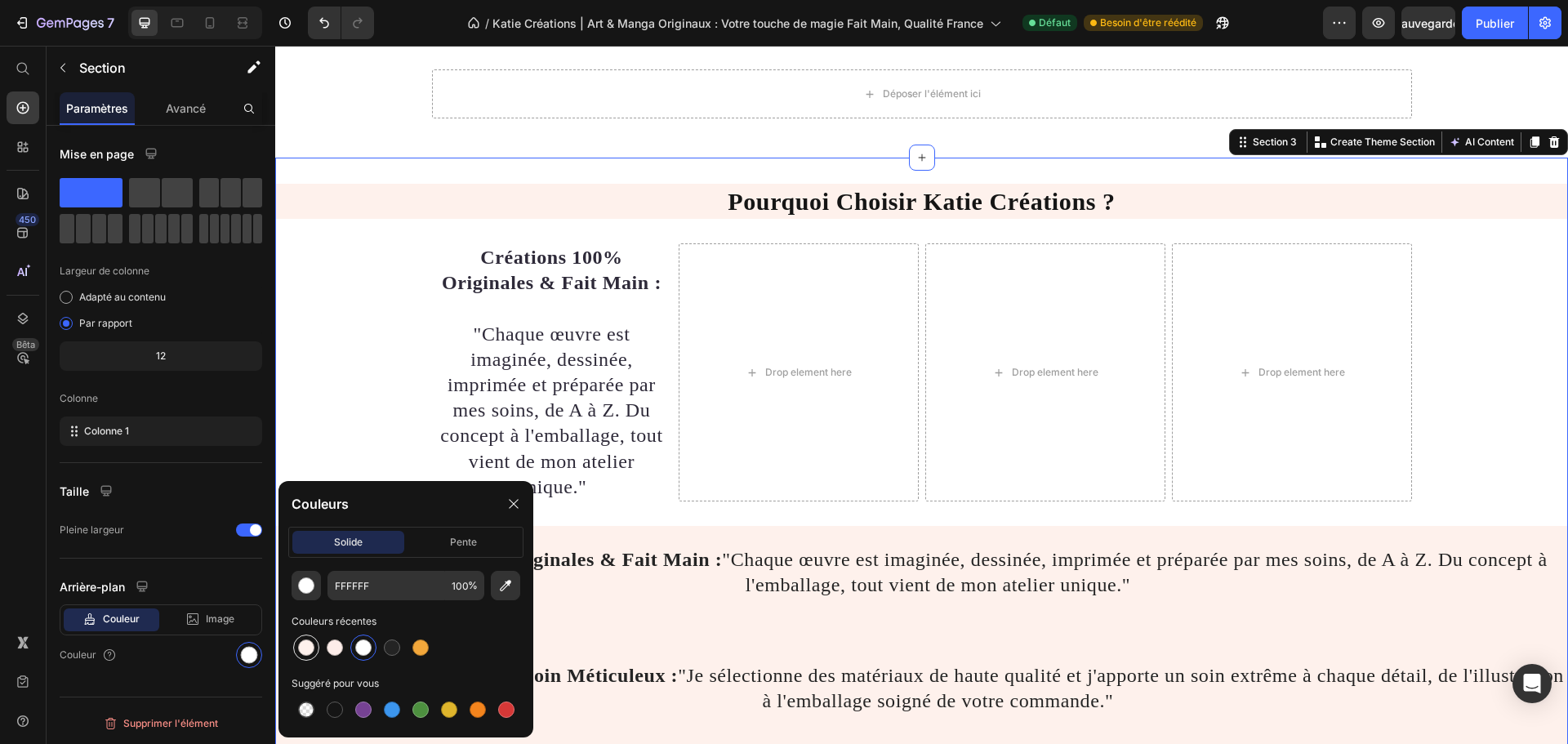 click at bounding box center [306, 648] 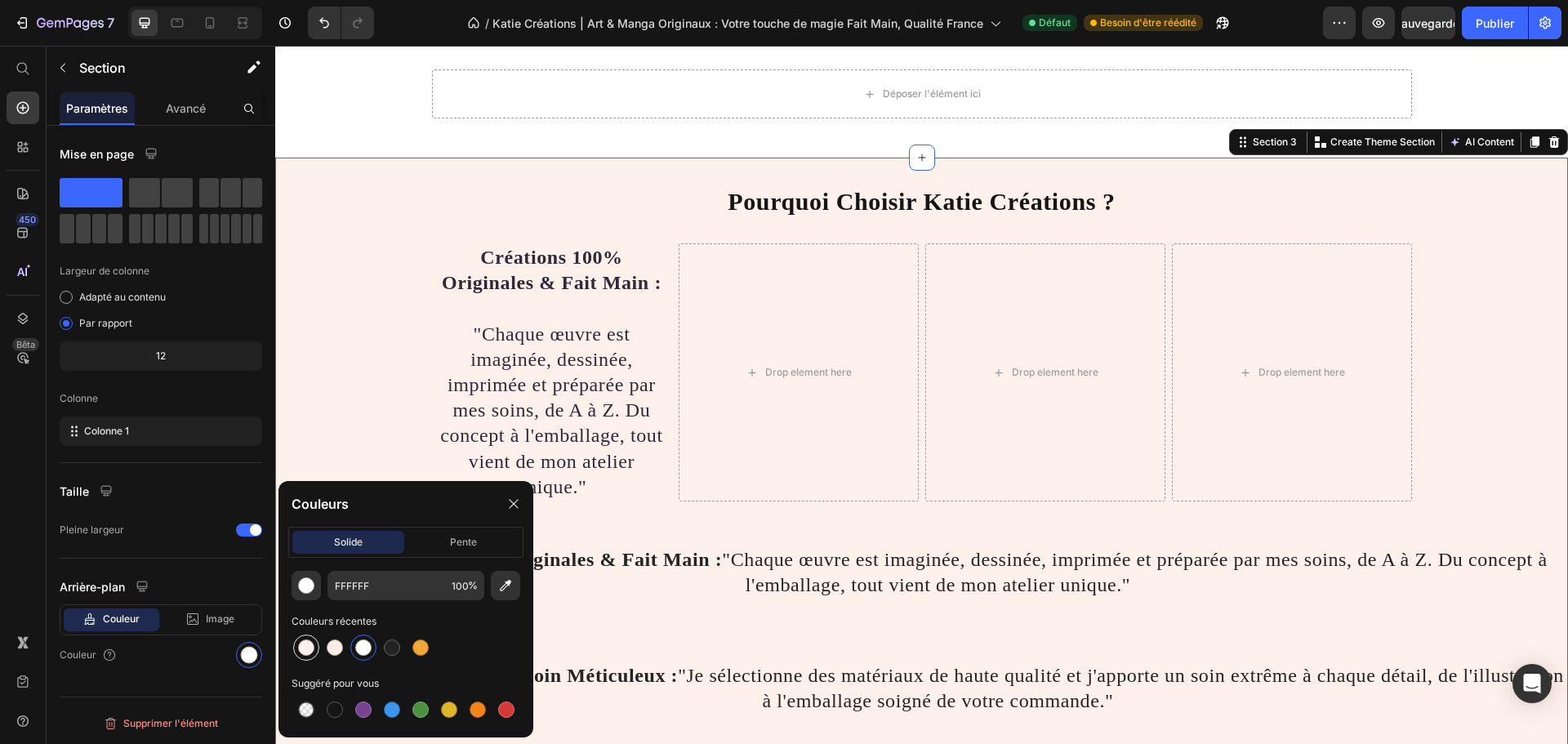 type on "FEF1EC" 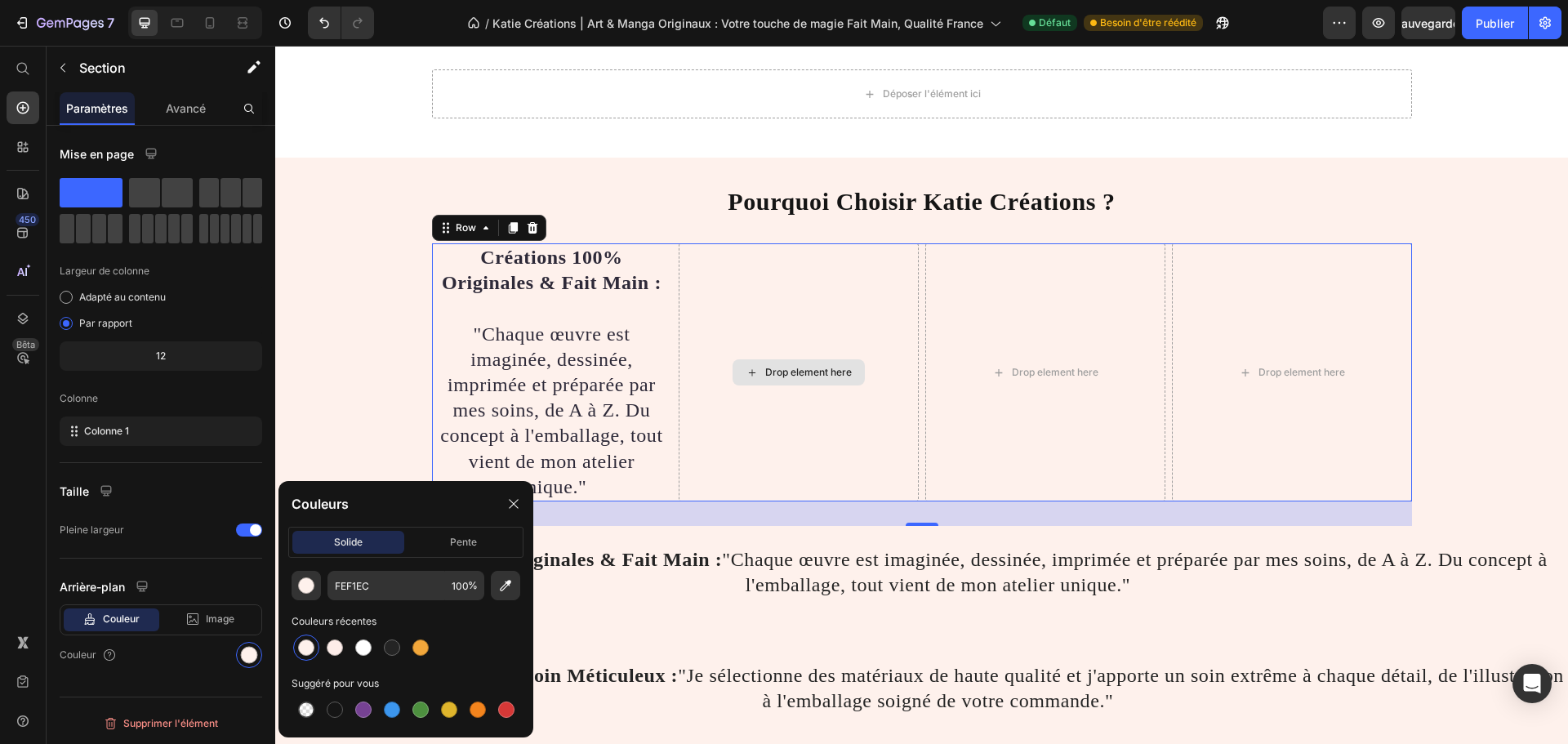 click on "Drop element here" at bounding box center [799, 372] 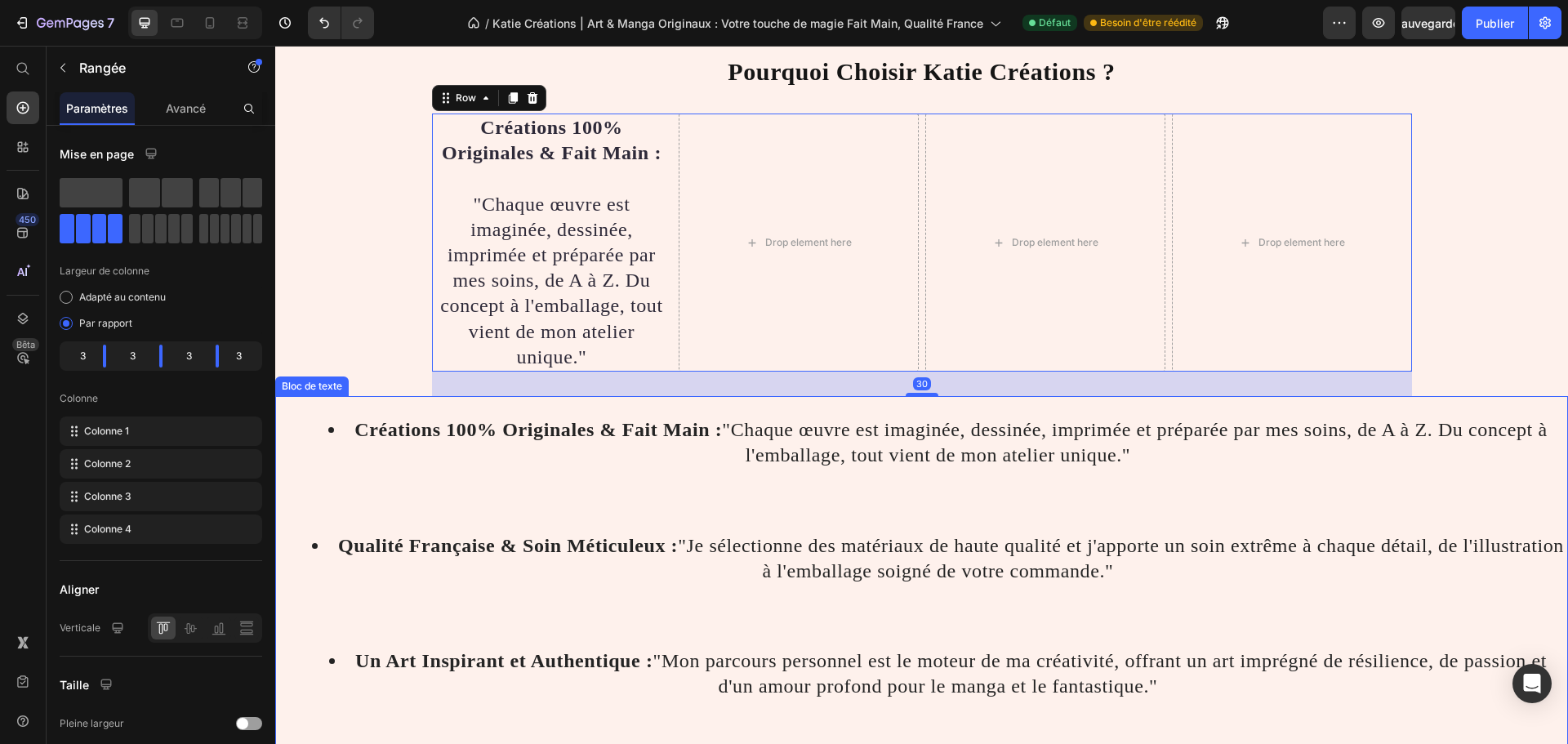 scroll, scrollTop: 735, scrollLeft: 0, axis: vertical 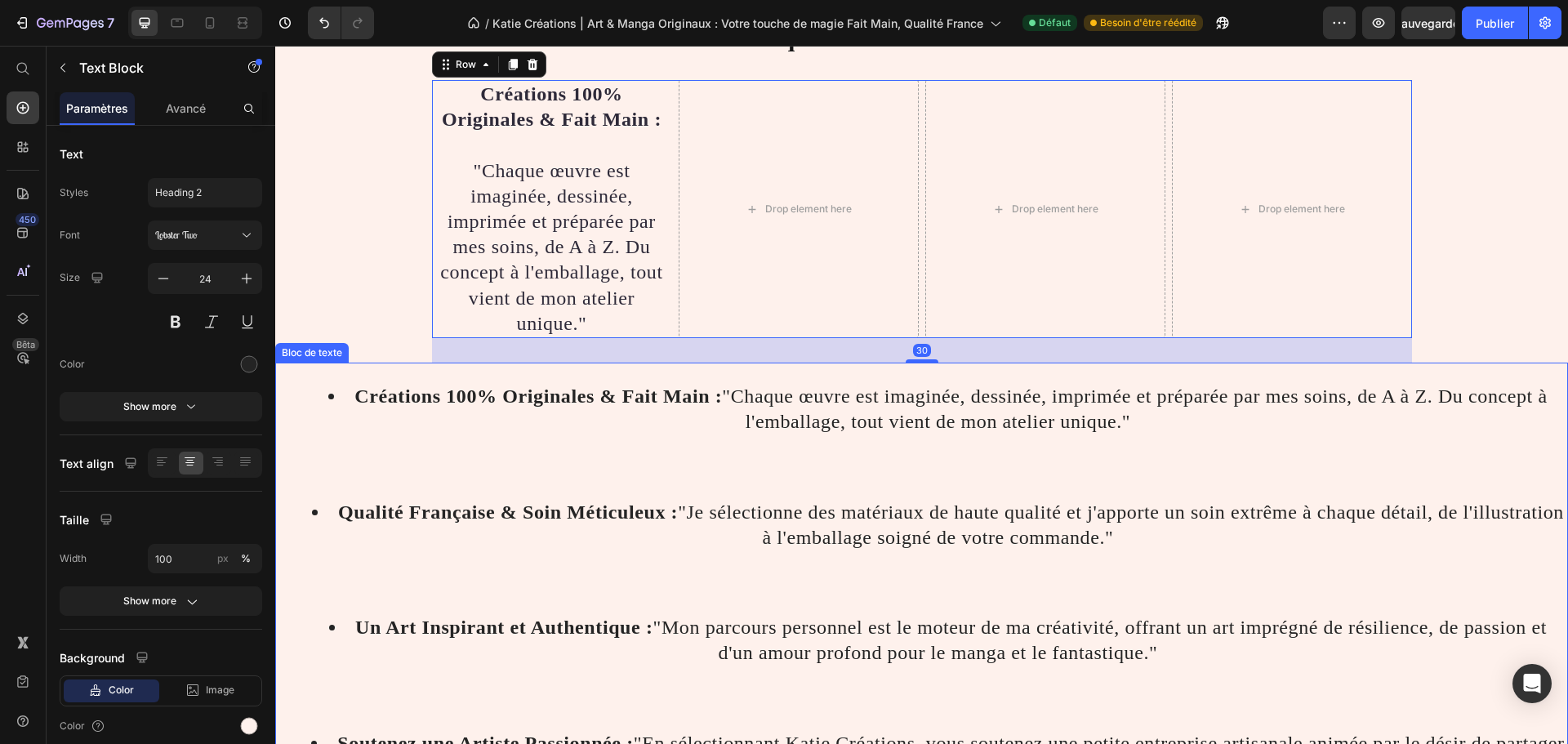 click on "Qualité Française & Soin Méticuleux :  "Je sélectionne des matériaux de haute qualité et j'apporte un soin extrême à chaque détail, de l'illustration à l'emballage soigné de votre commande."" at bounding box center [938, 525] 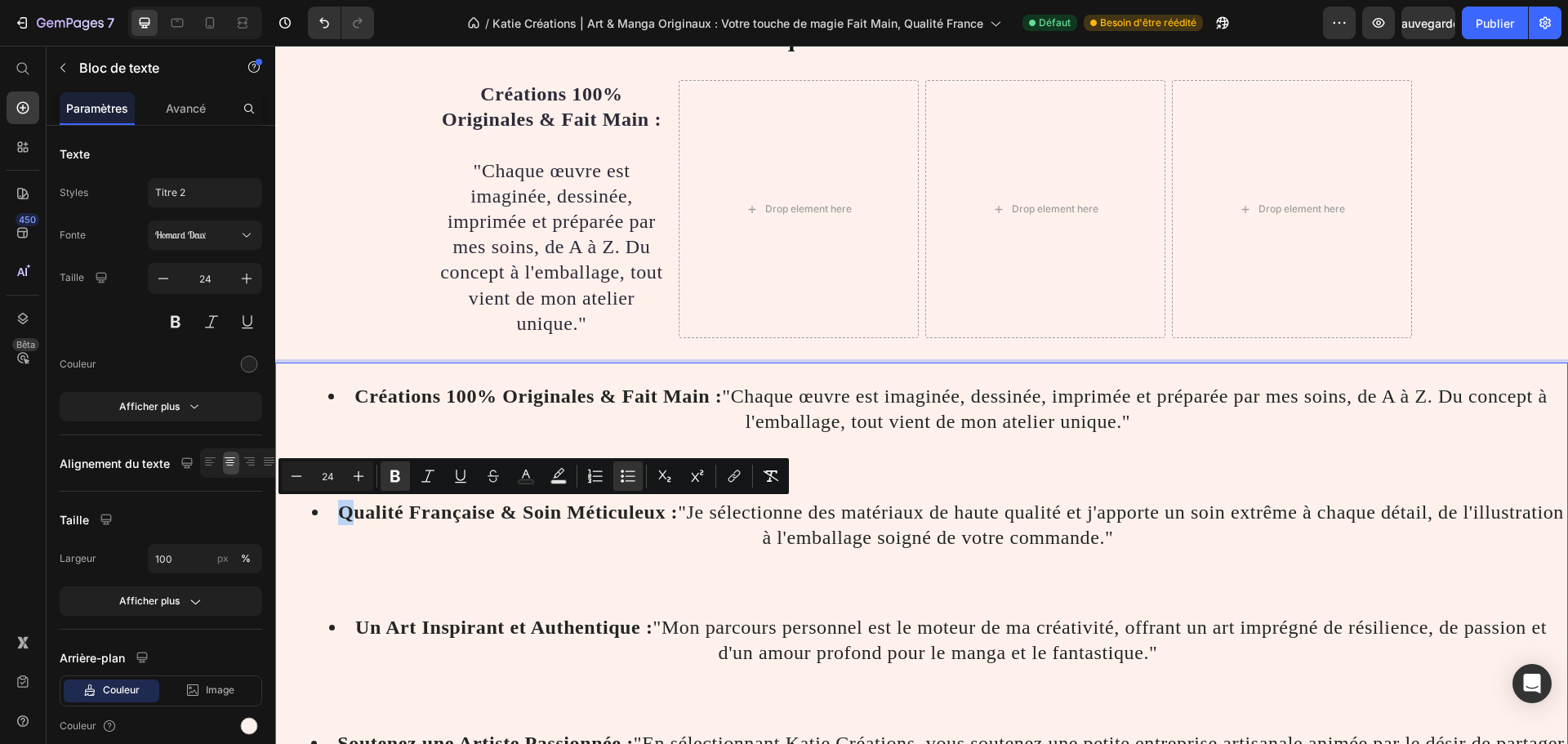 click on "Qualité Française & Soin Méticuleux :" at bounding box center (508, 512) 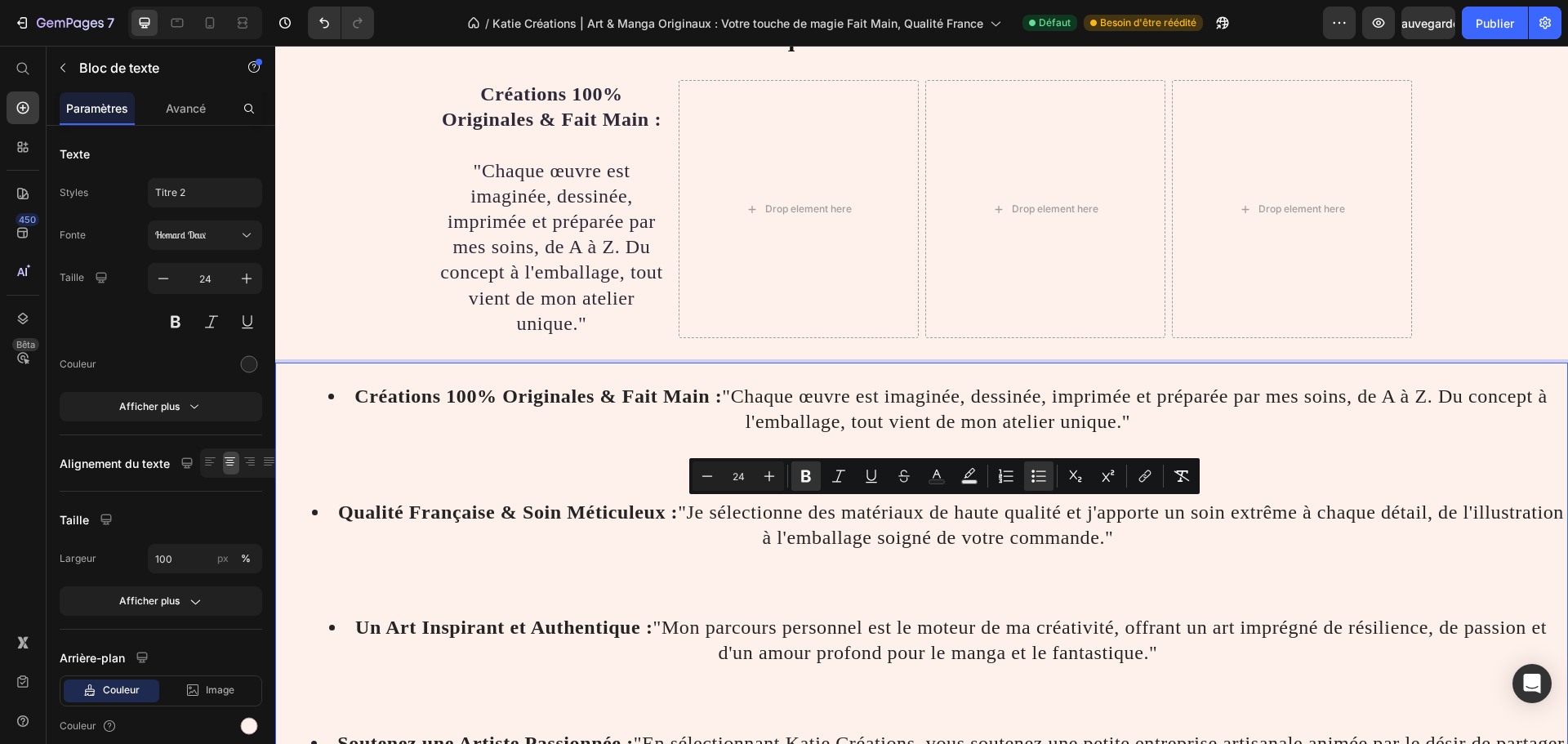 drag, startPoint x: 388, startPoint y: 513, endPoint x: 1175, endPoint y: 536, distance: 787.33601 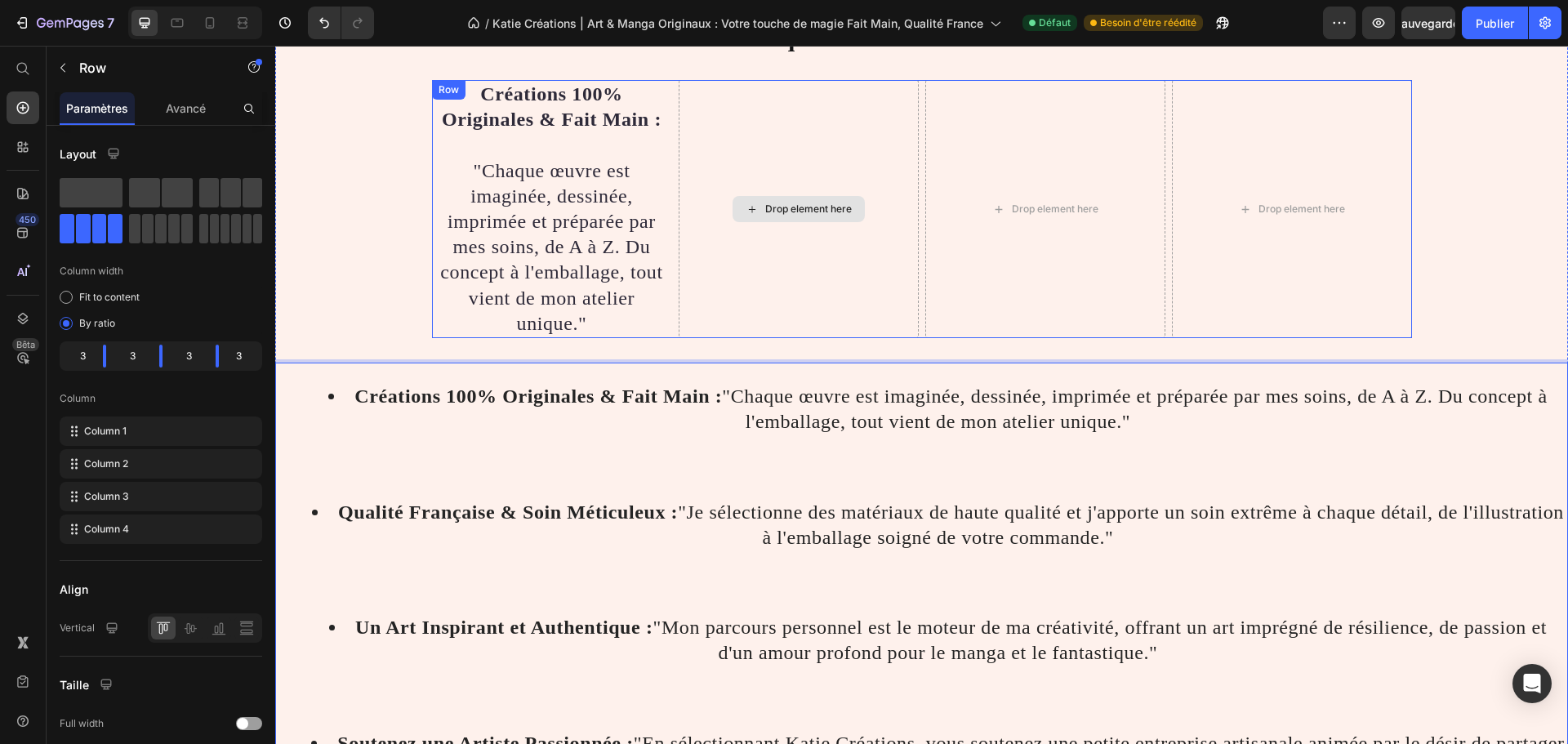 click on "Drop element here" at bounding box center (799, 209) 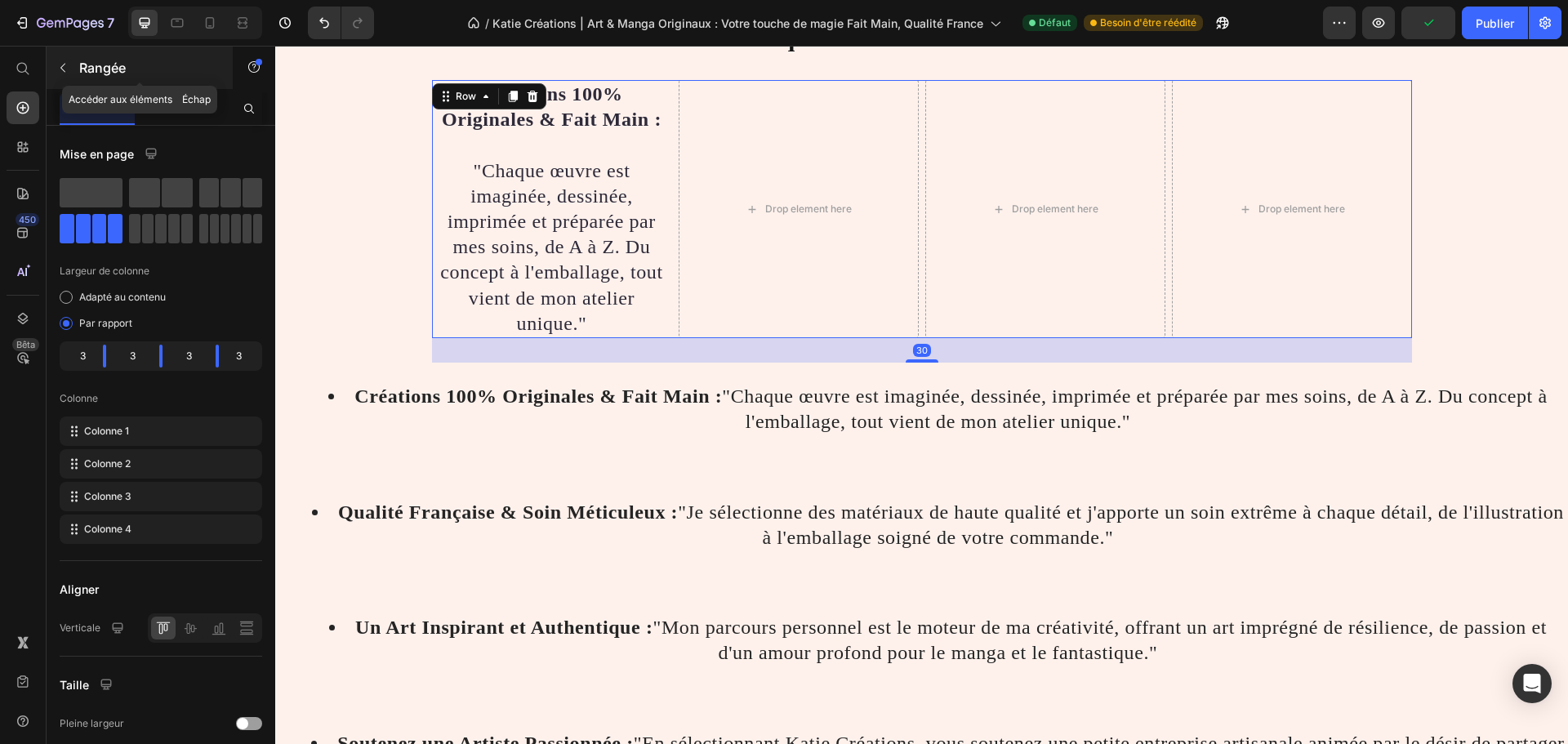 drag, startPoint x: 62, startPoint y: 61, endPoint x: 69, endPoint y: 83, distance: 23.086793 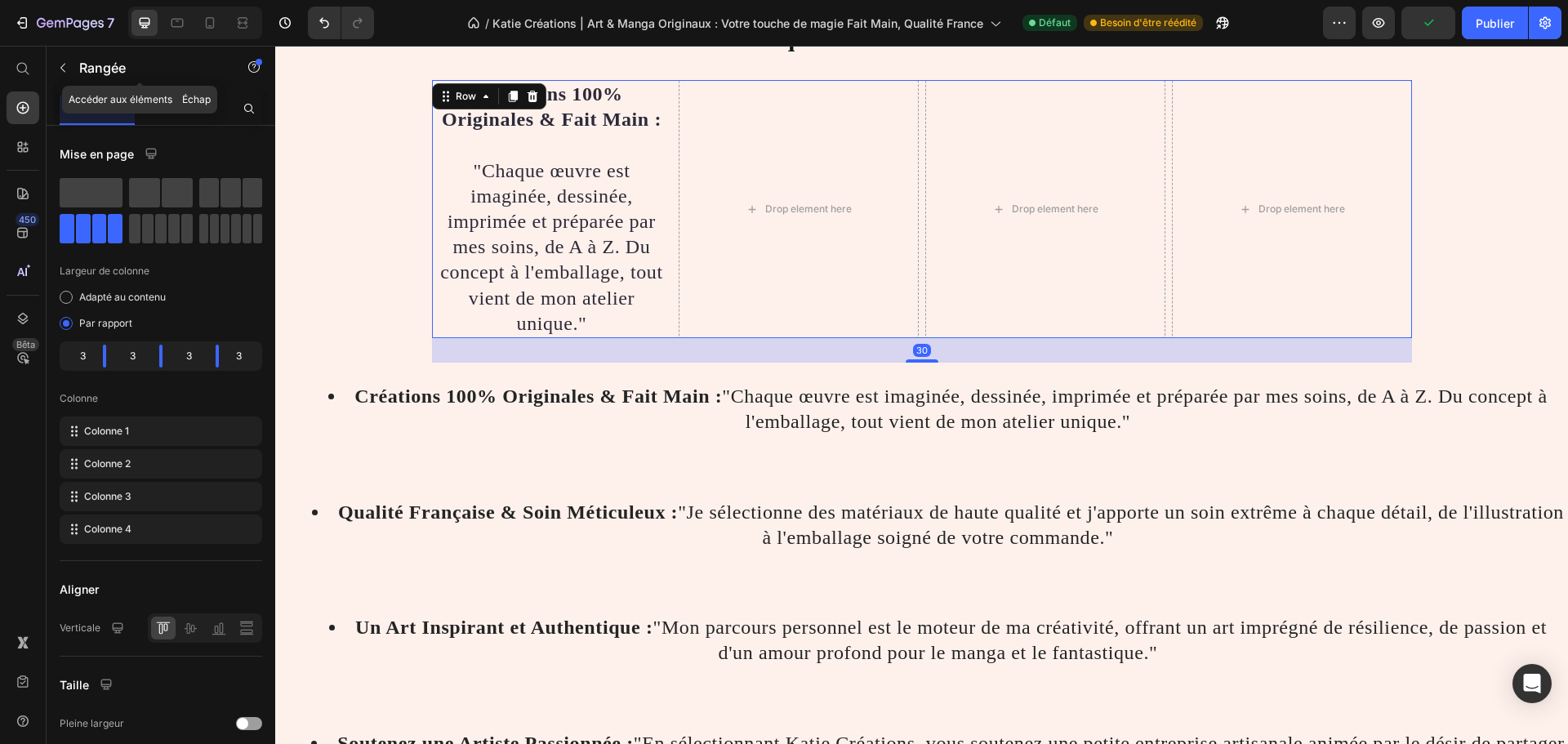 click 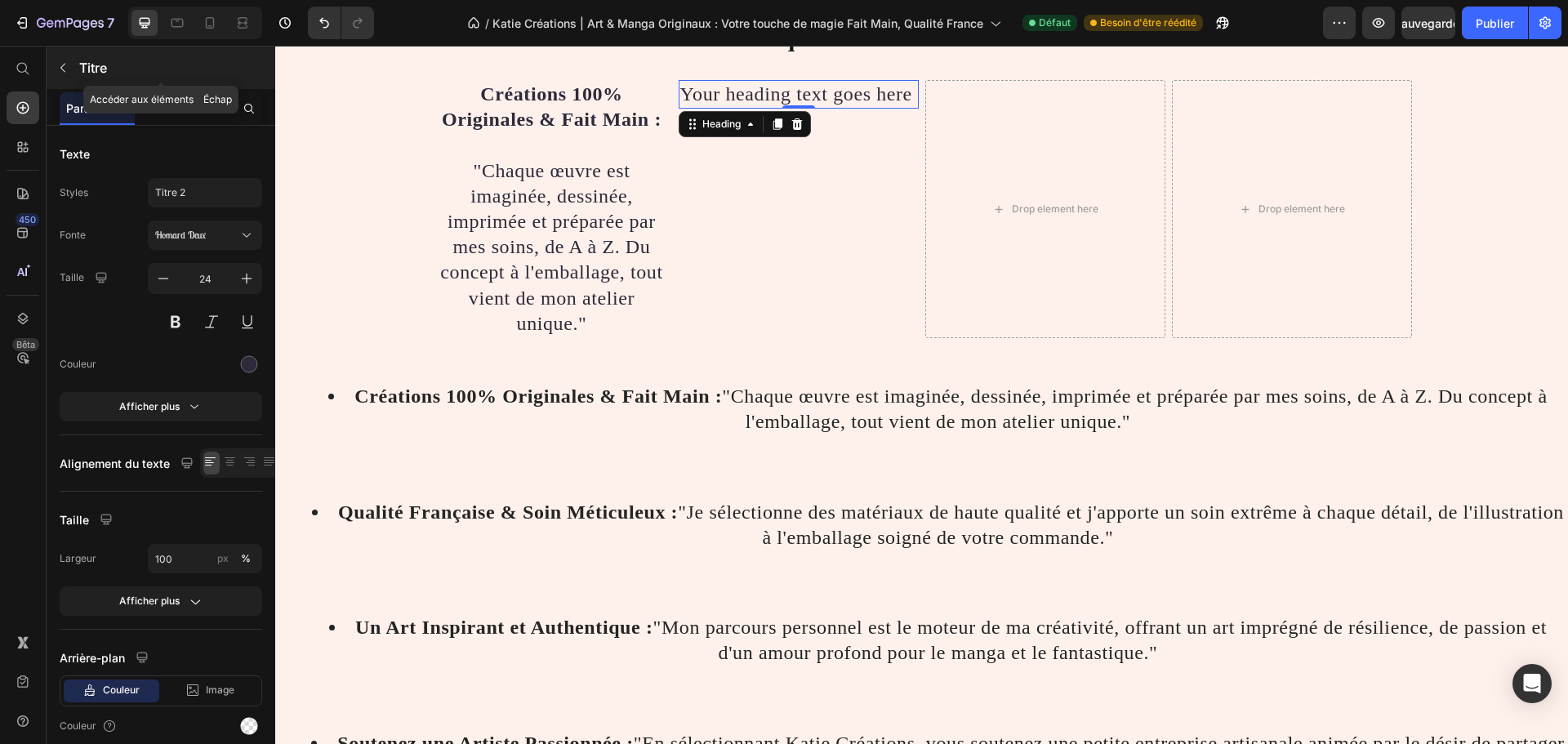 click at bounding box center (63, 68) 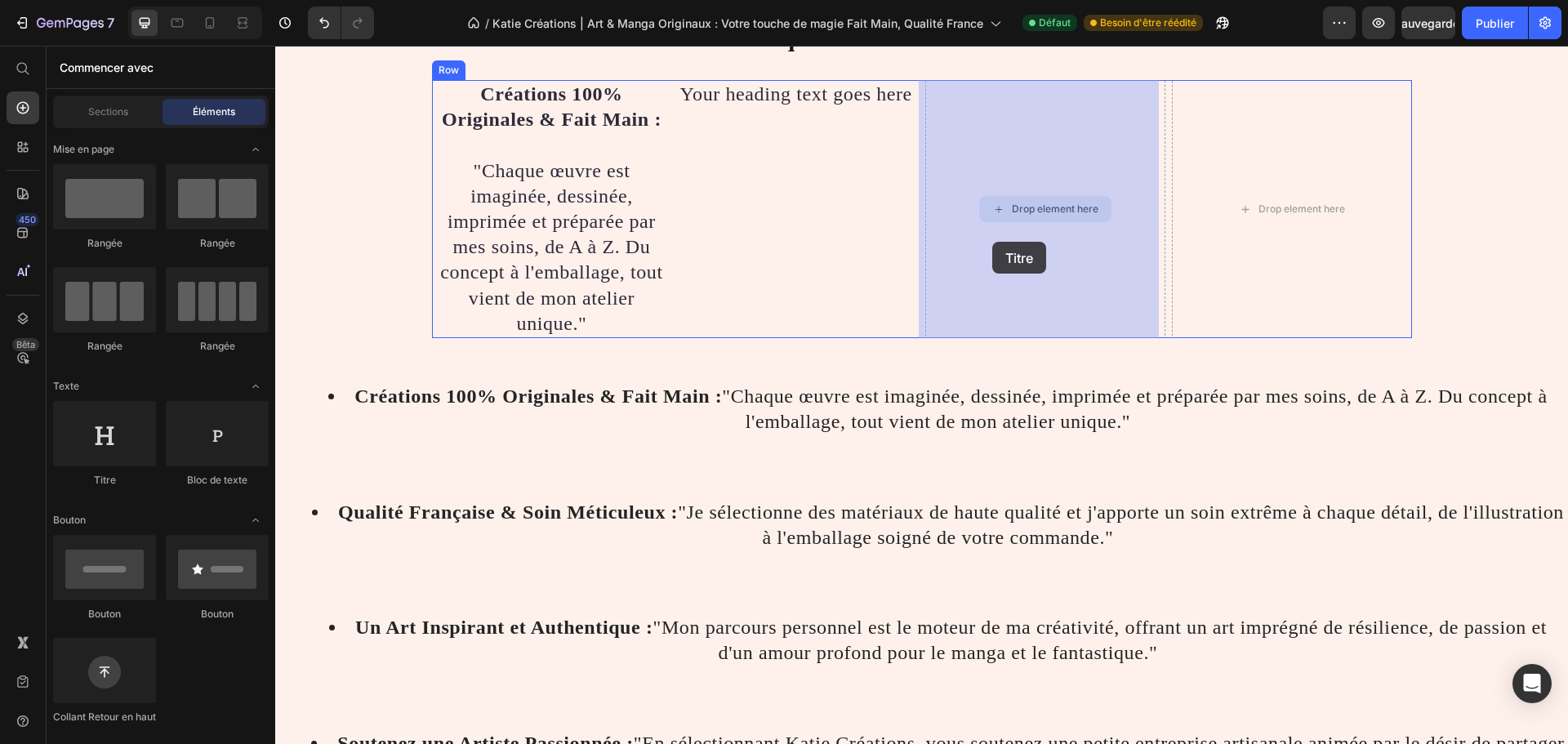 drag, startPoint x: 494, startPoint y: 466, endPoint x: 1014, endPoint y: 232, distance: 570.22452 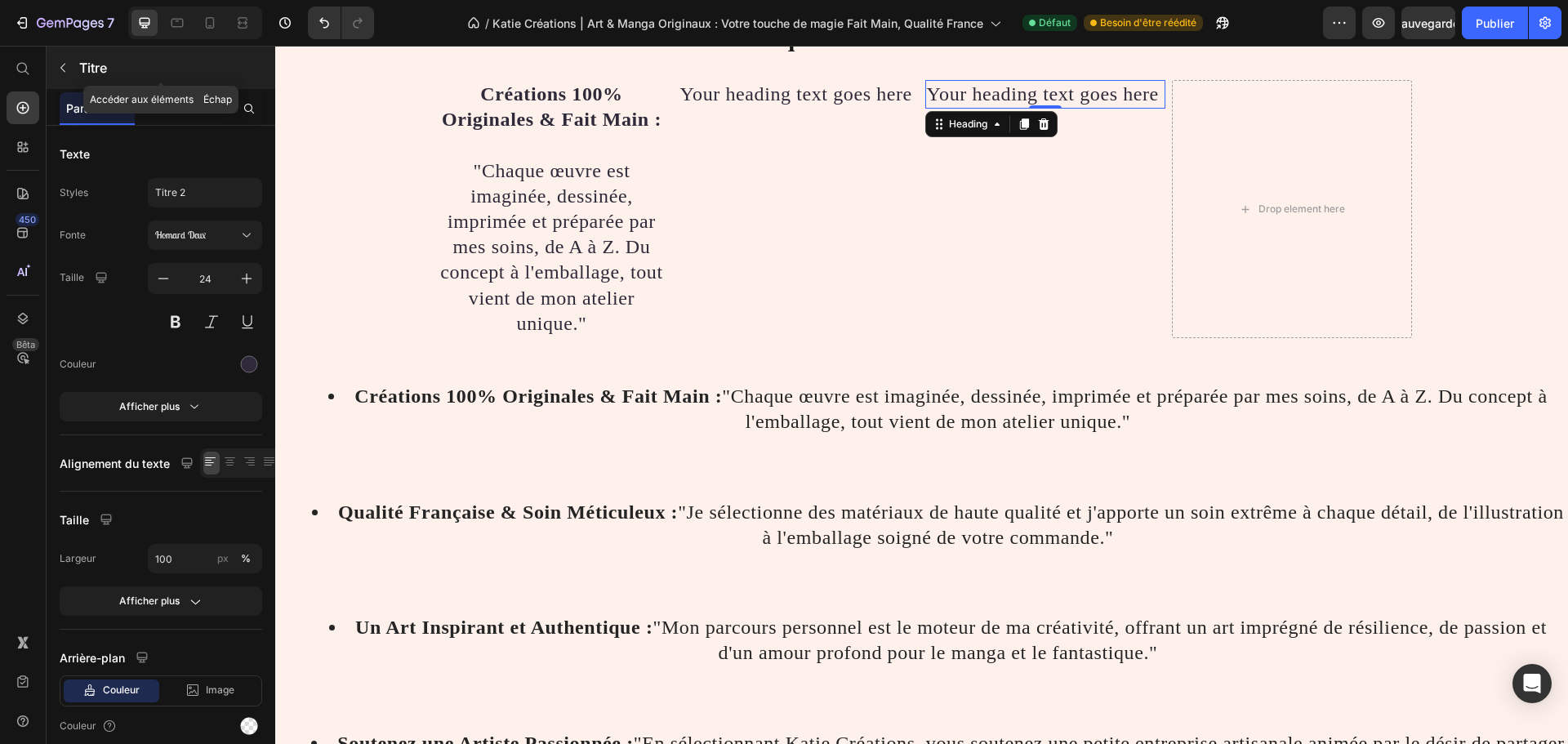 click at bounding box center (63, 68) 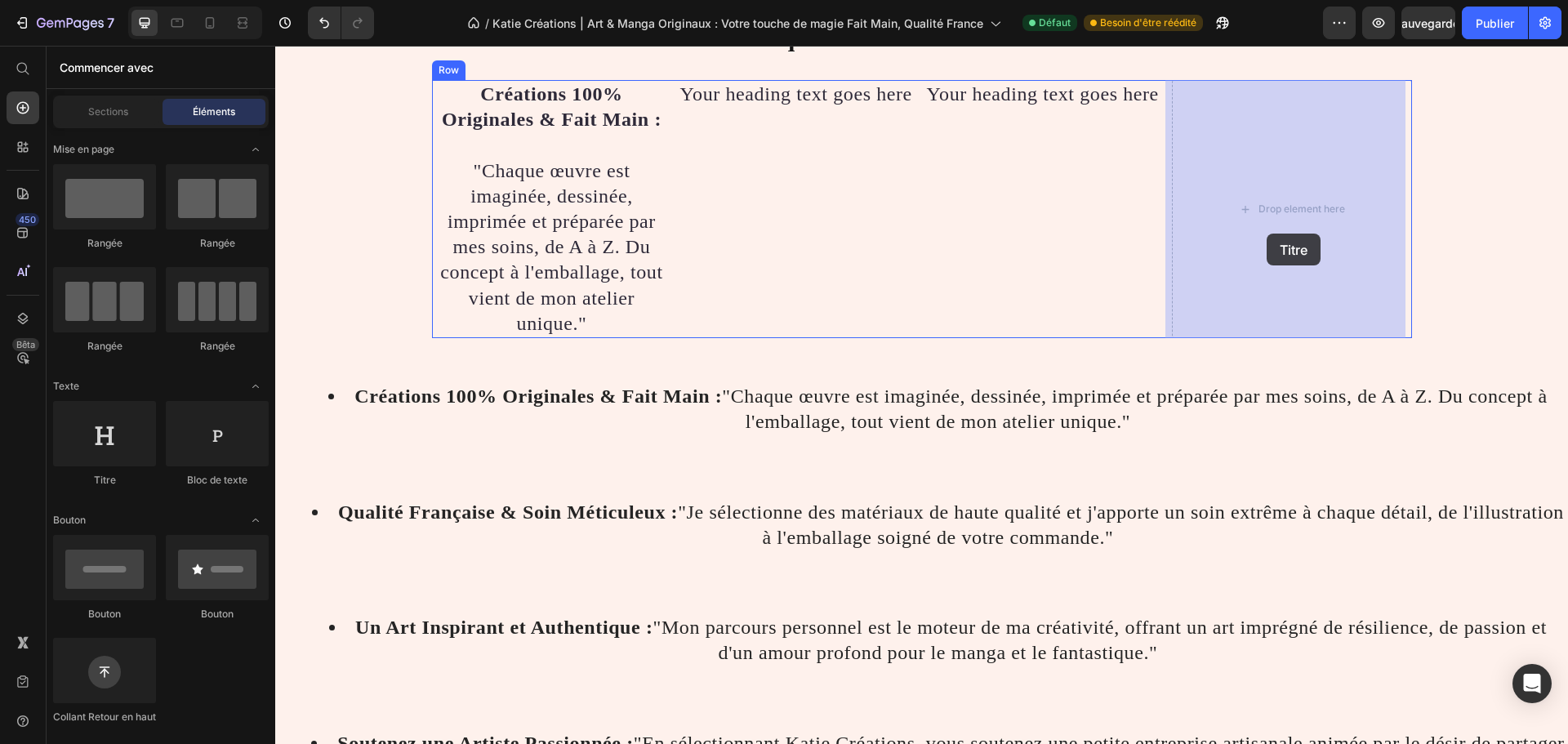 drag, startPoint x: 382, startPoint y: 498, endPoint x: 1267, endPoint y: 234, distance: 923.5372 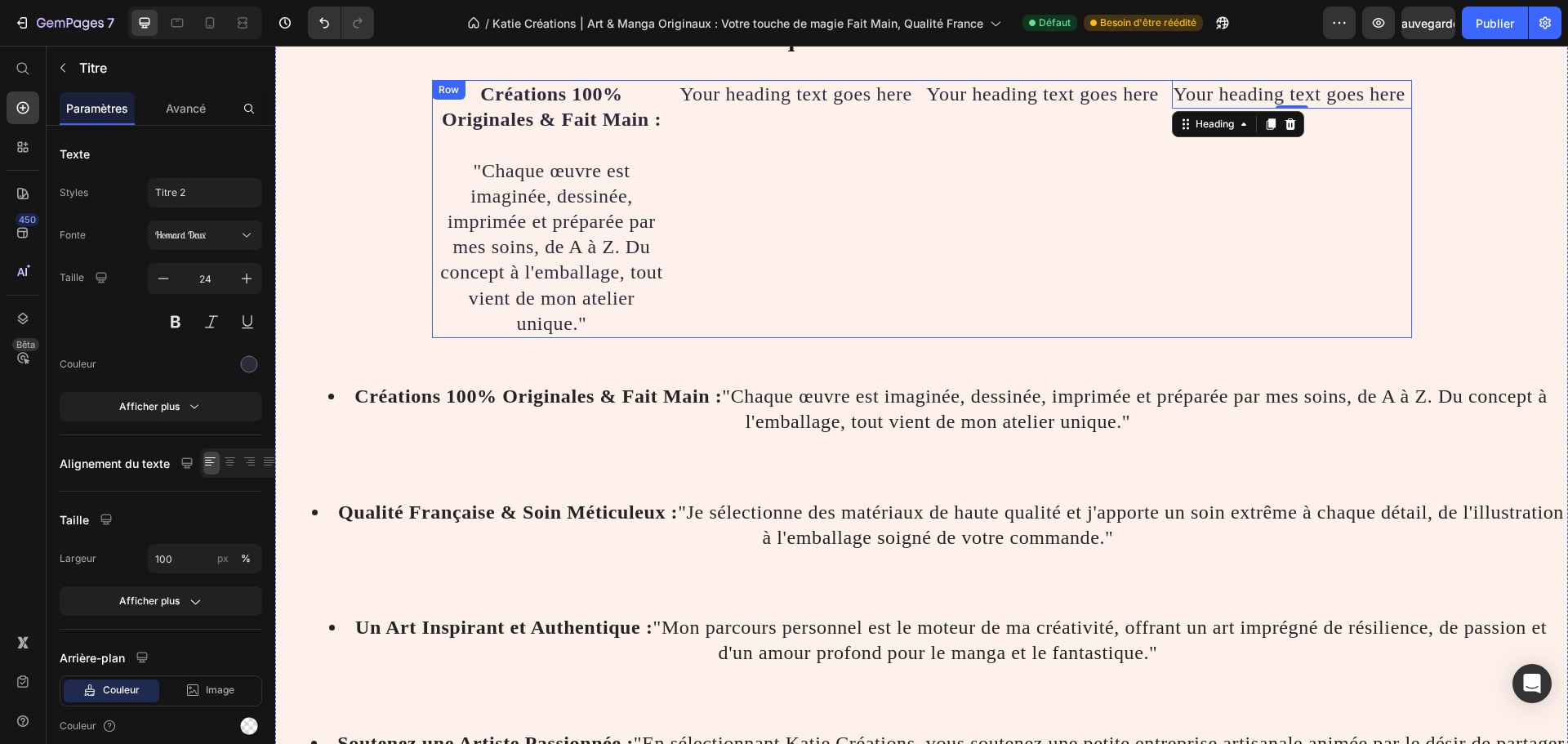 click on "Your heading text goes here" at bounding box center [799, 94] 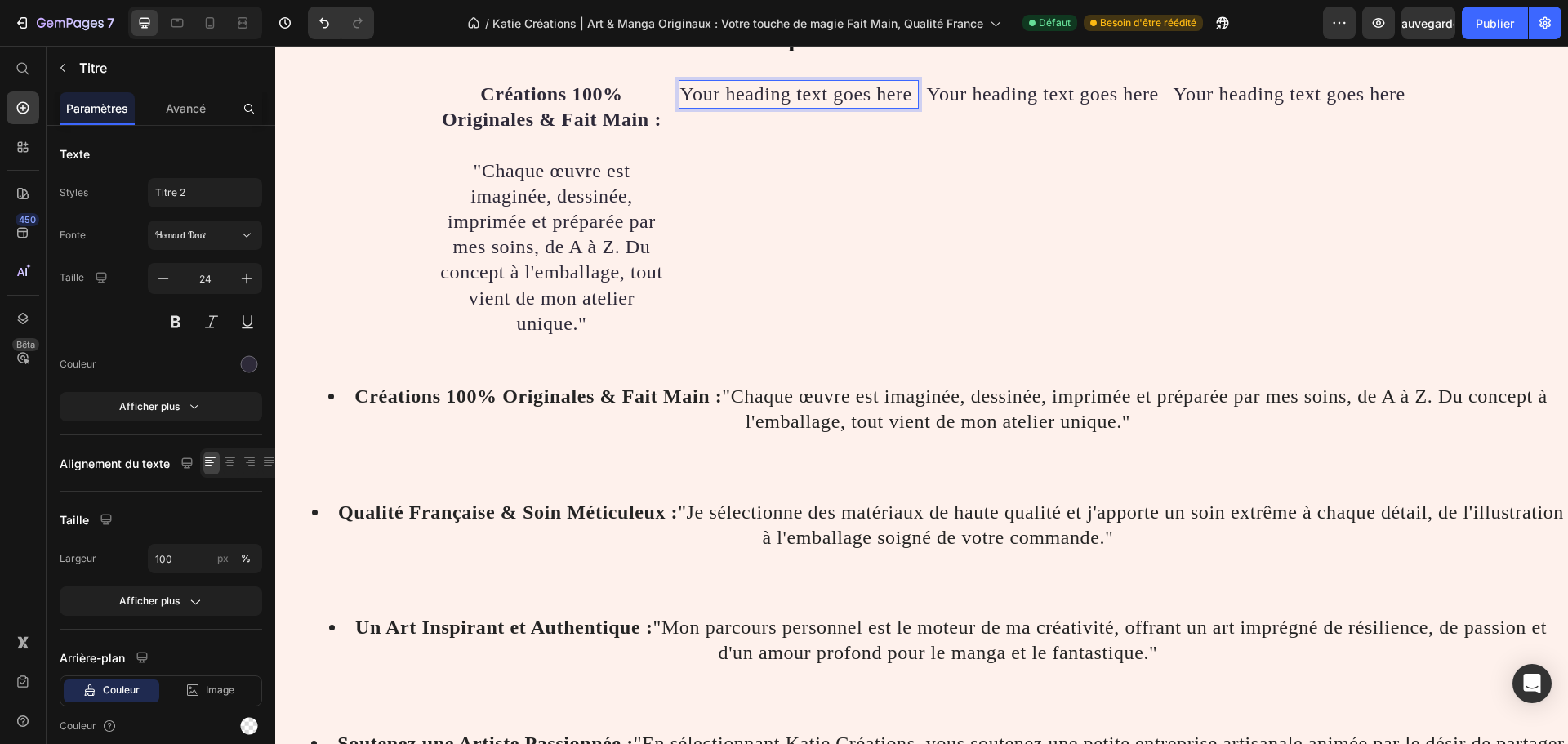 click on "Your heading text goes here" at bounding box center [799, 94] 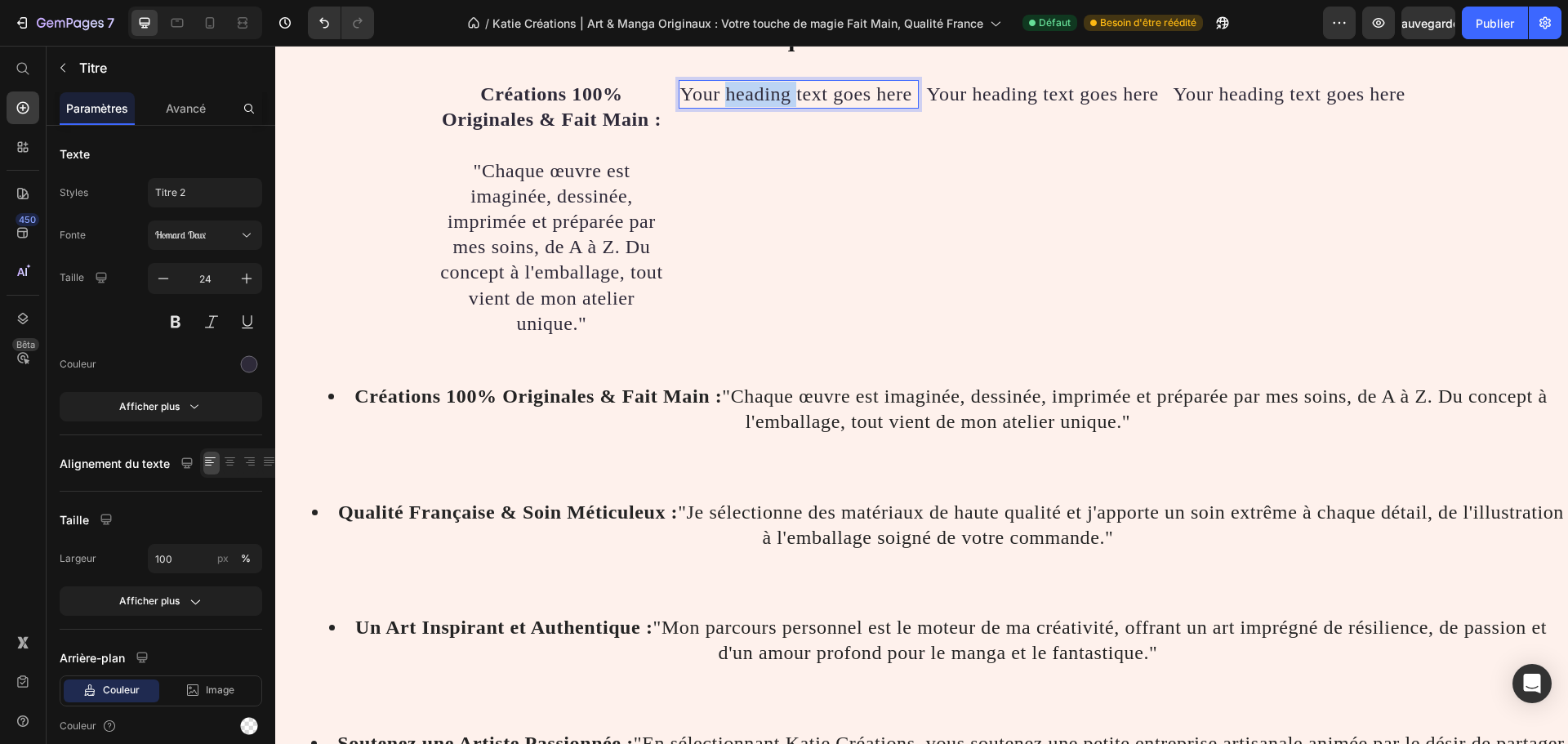 click on "Your heading text goes here" at bounding box center [799, 94] 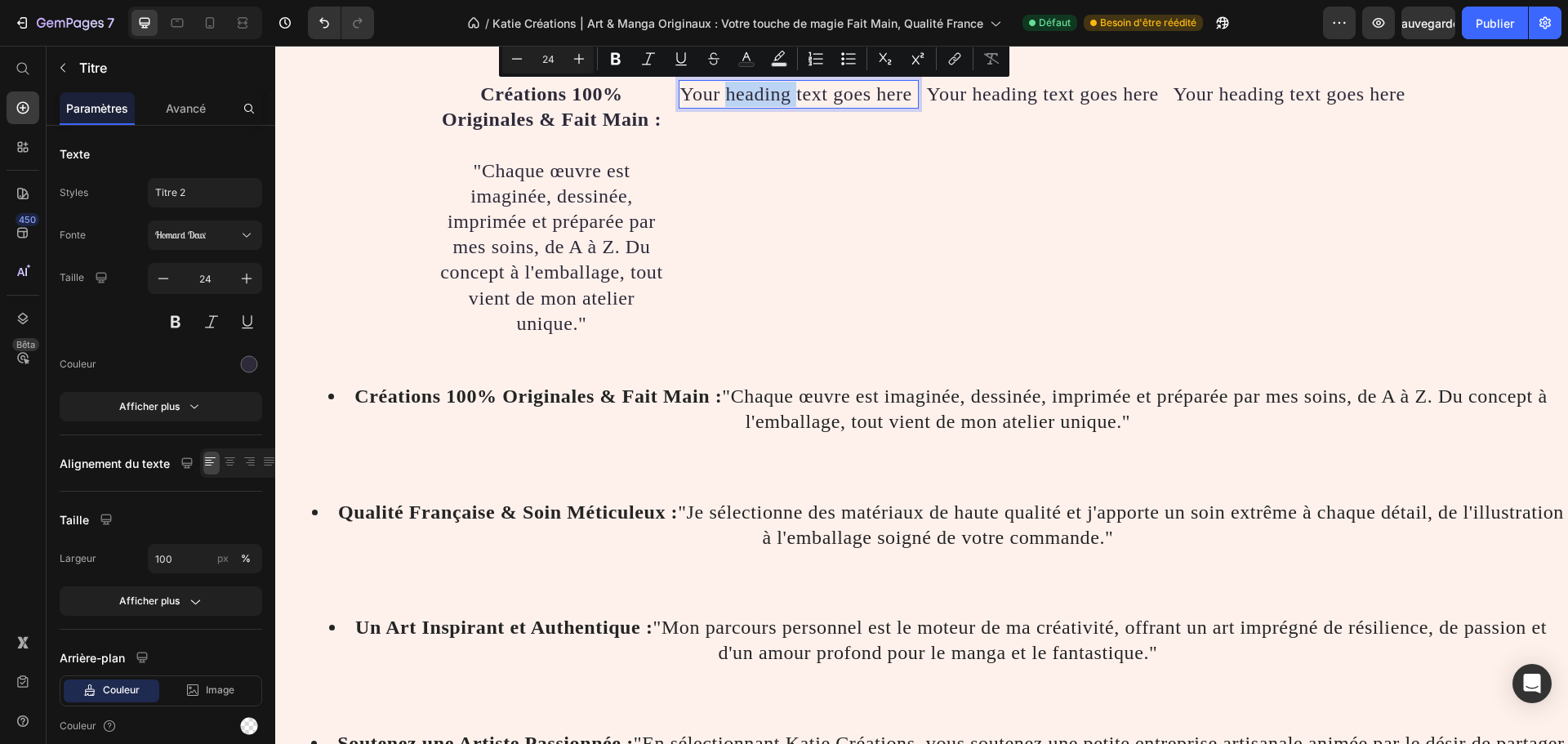 click on "Your heading text goes here" at bounding box center (799, 94) 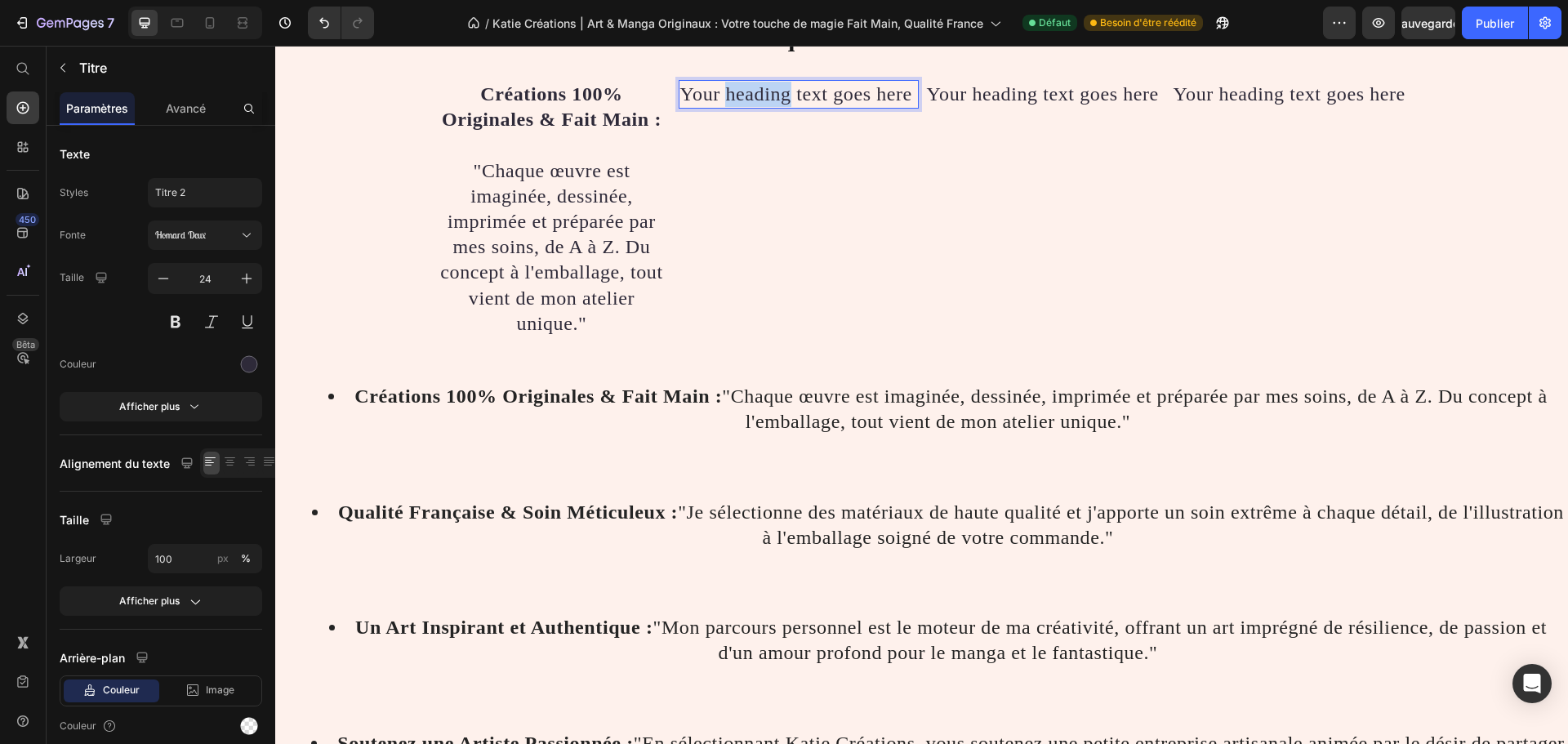 click on "Your heading text goes here" at bounding box center (799, 94) 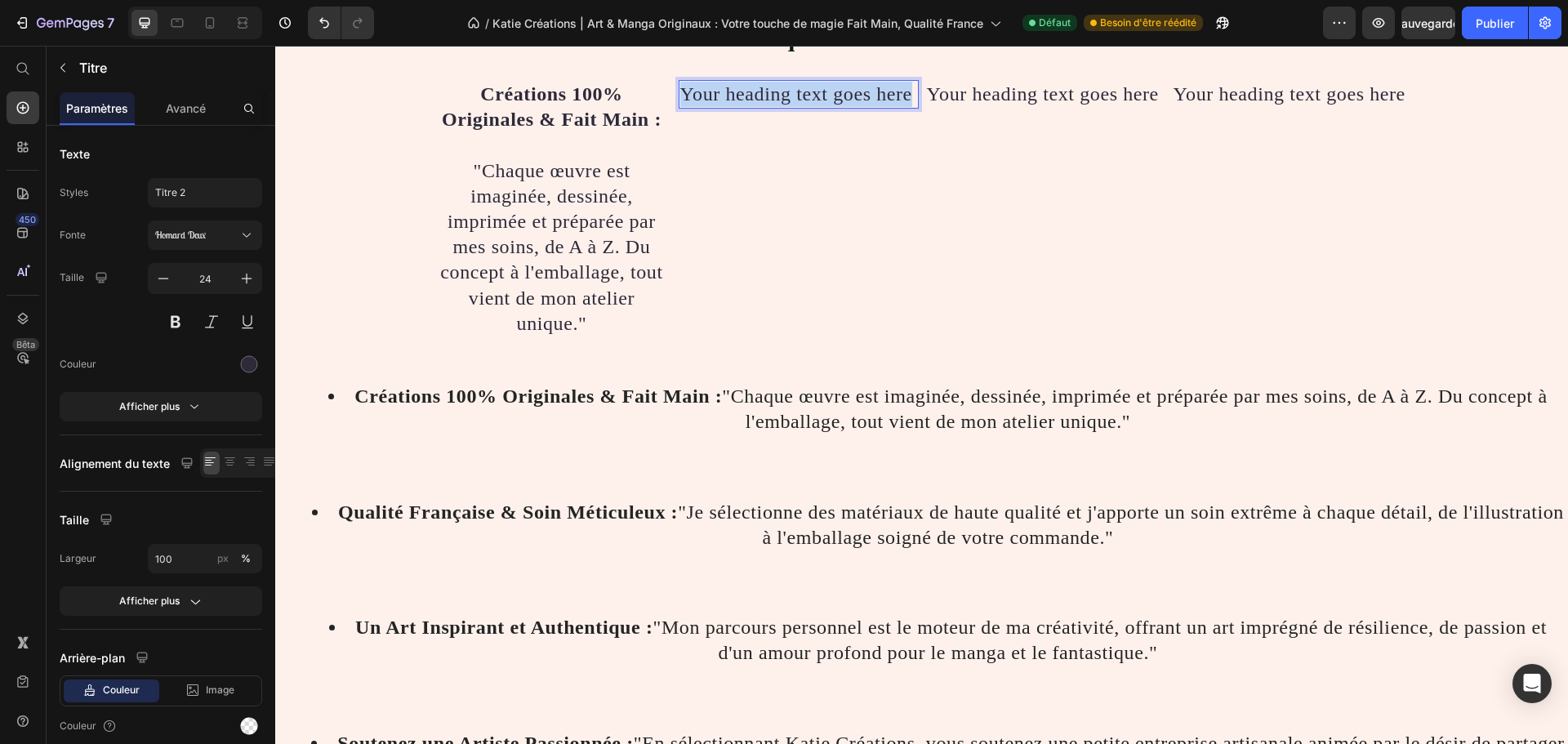 click on "Your heading text goes here" at bounding box center [799, 94] 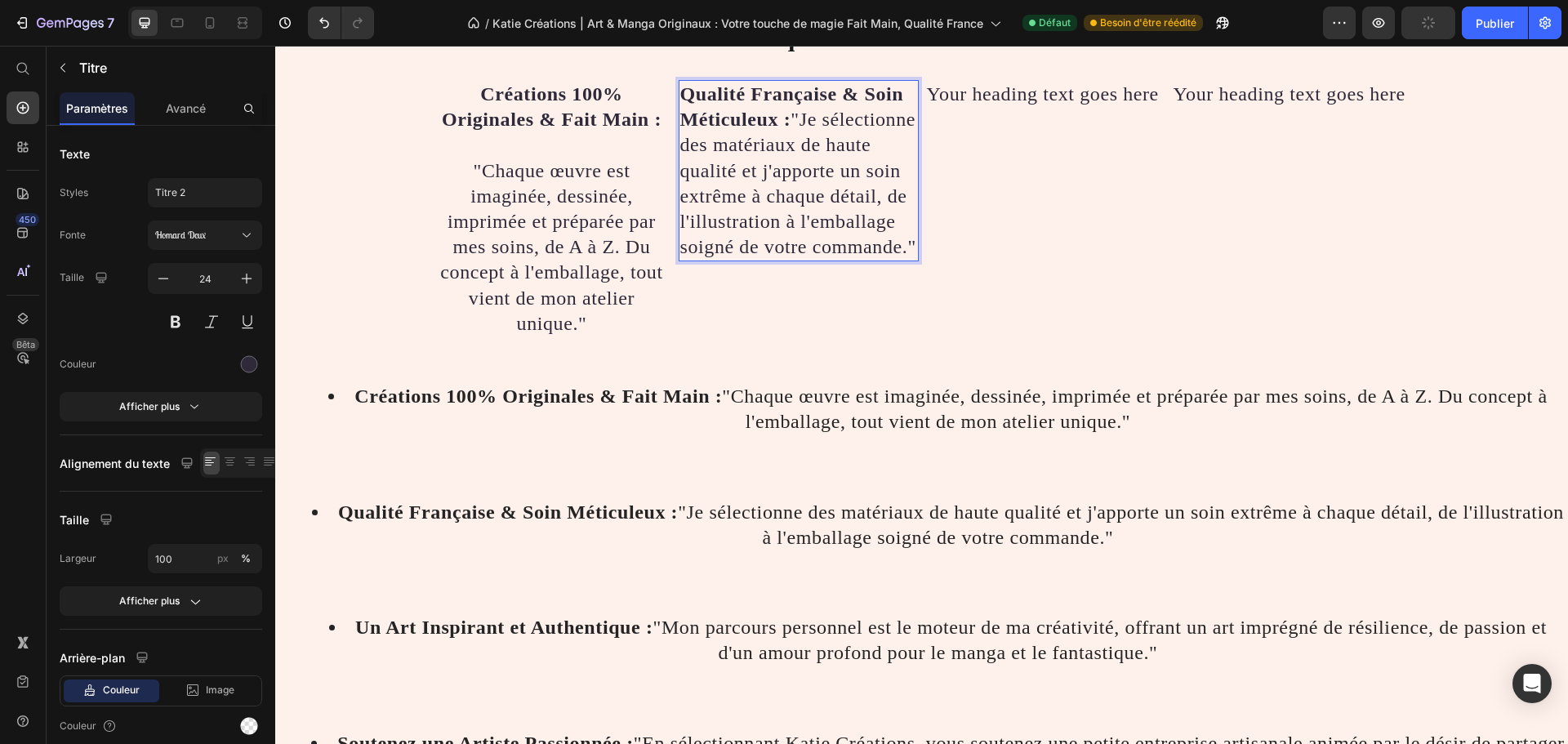 click on "Qualité Française & Soin Méticuleux :  "Je sélectionne des matériaux de haute qualité et j'apporte un soin extrême à chaque détail, de l'illustration à l'emballage soigné de votre commande."" at bounding box center (799, 171) 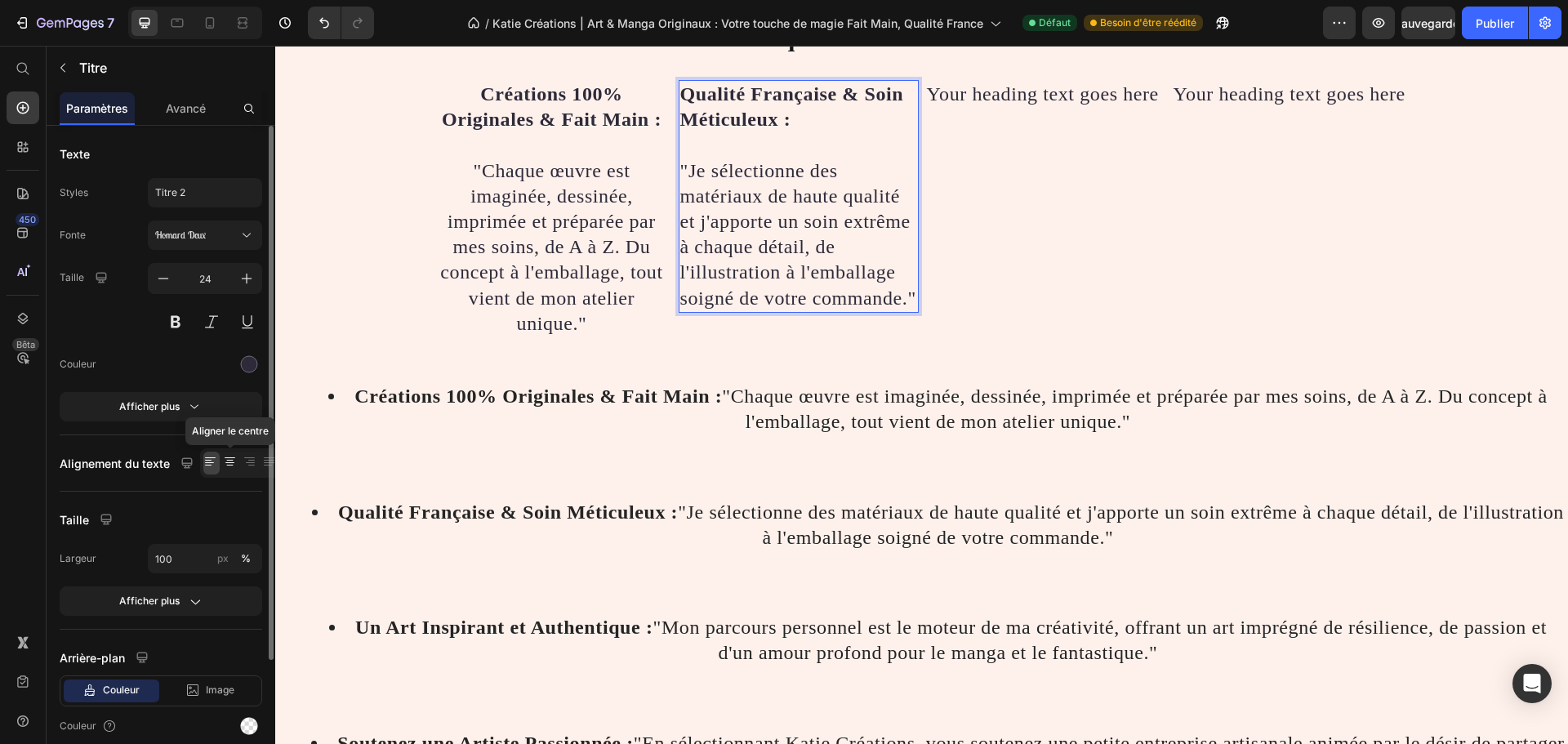 click 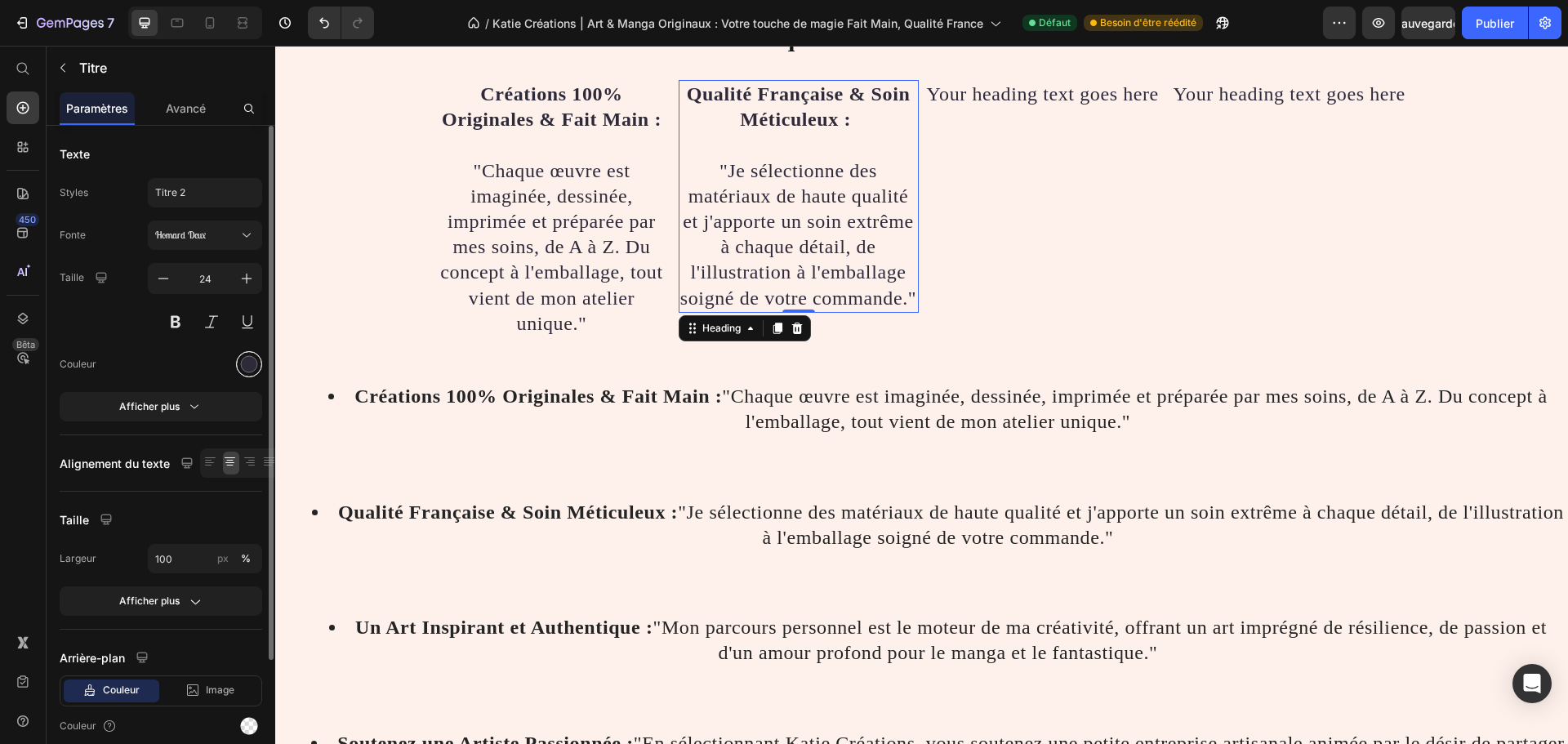 drag, startPoint x: 256, startPoint y: 359, endPoint x: 255, endPoint y: 372, distance: 13.038405 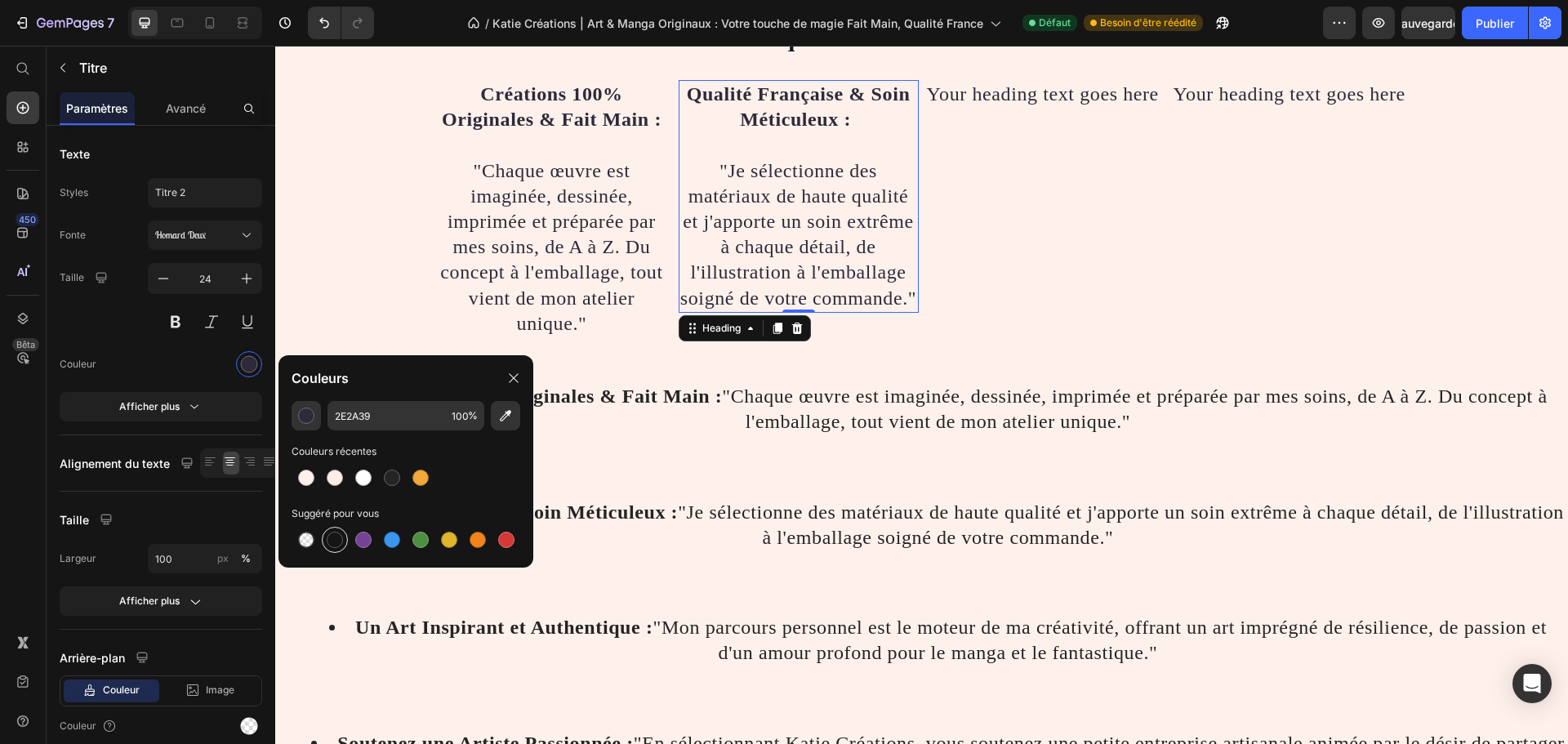 click at bounding box center [335, 540] 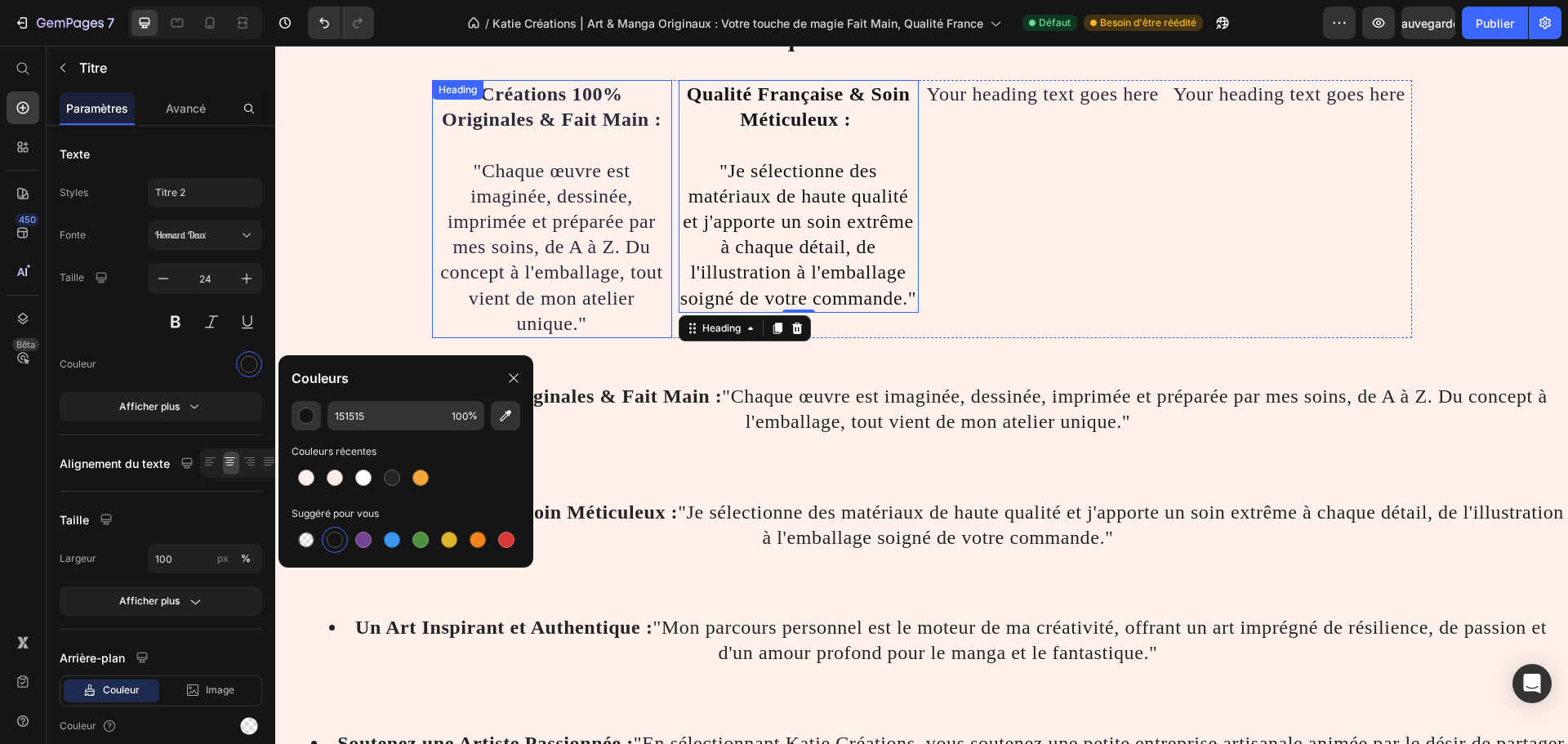 click on "⁠⁠⁠⁠⁠⁠⁠ Créations 100% Originales & Fait Main :  "Chaque œuvre est imaginée, dessinée, imprimée et préparée par mes soins, de A à Z. Du concept à l'emballage, tout vient de mon atelier unique."" at bounding box center [552, 209] 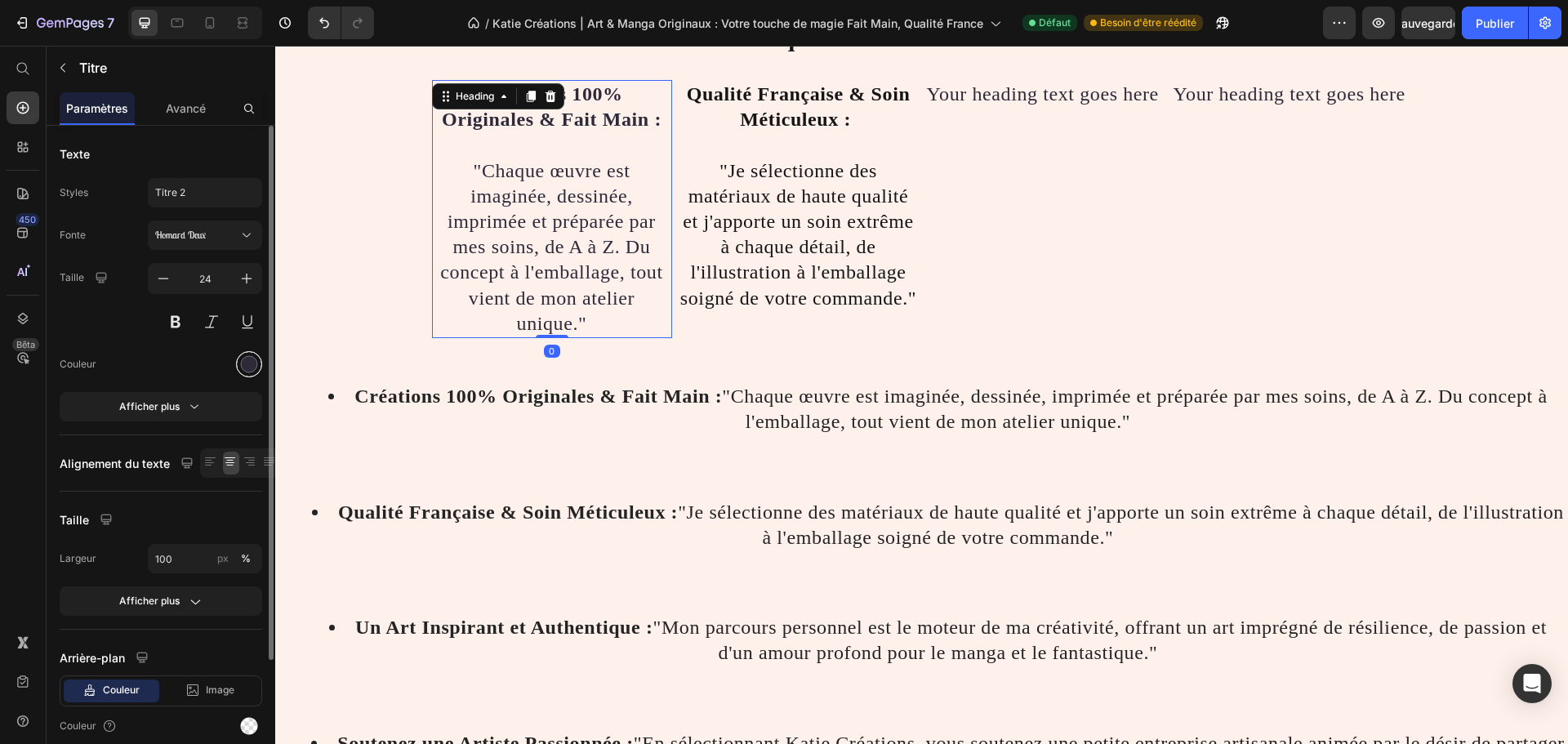 drag, startPoint x: 253, startPoint y: 370, endPoint x: 249, endPoint y: 407, distance: 37.215588 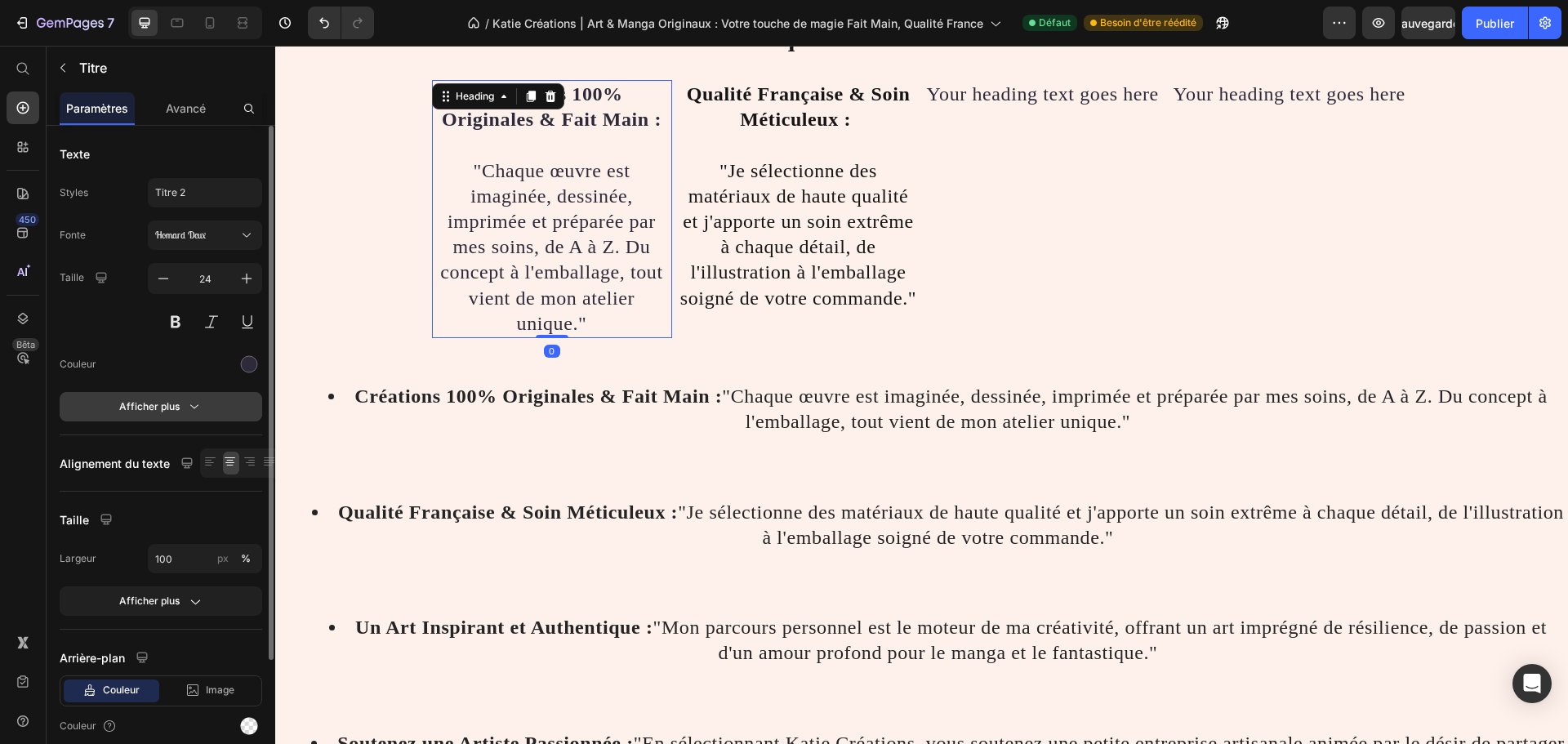 click at bounding box center [249, 364] 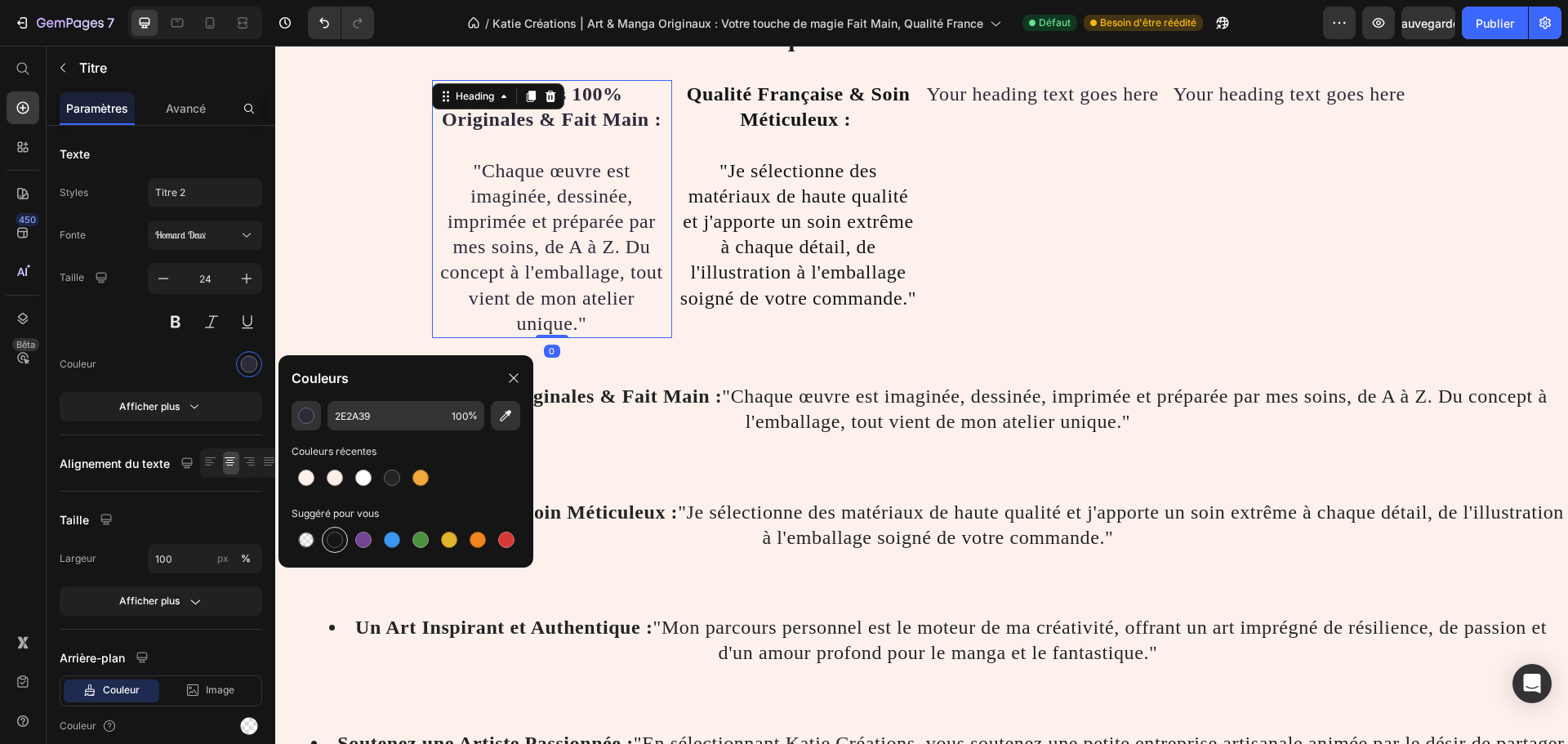 click at bounding box center (335, 540) 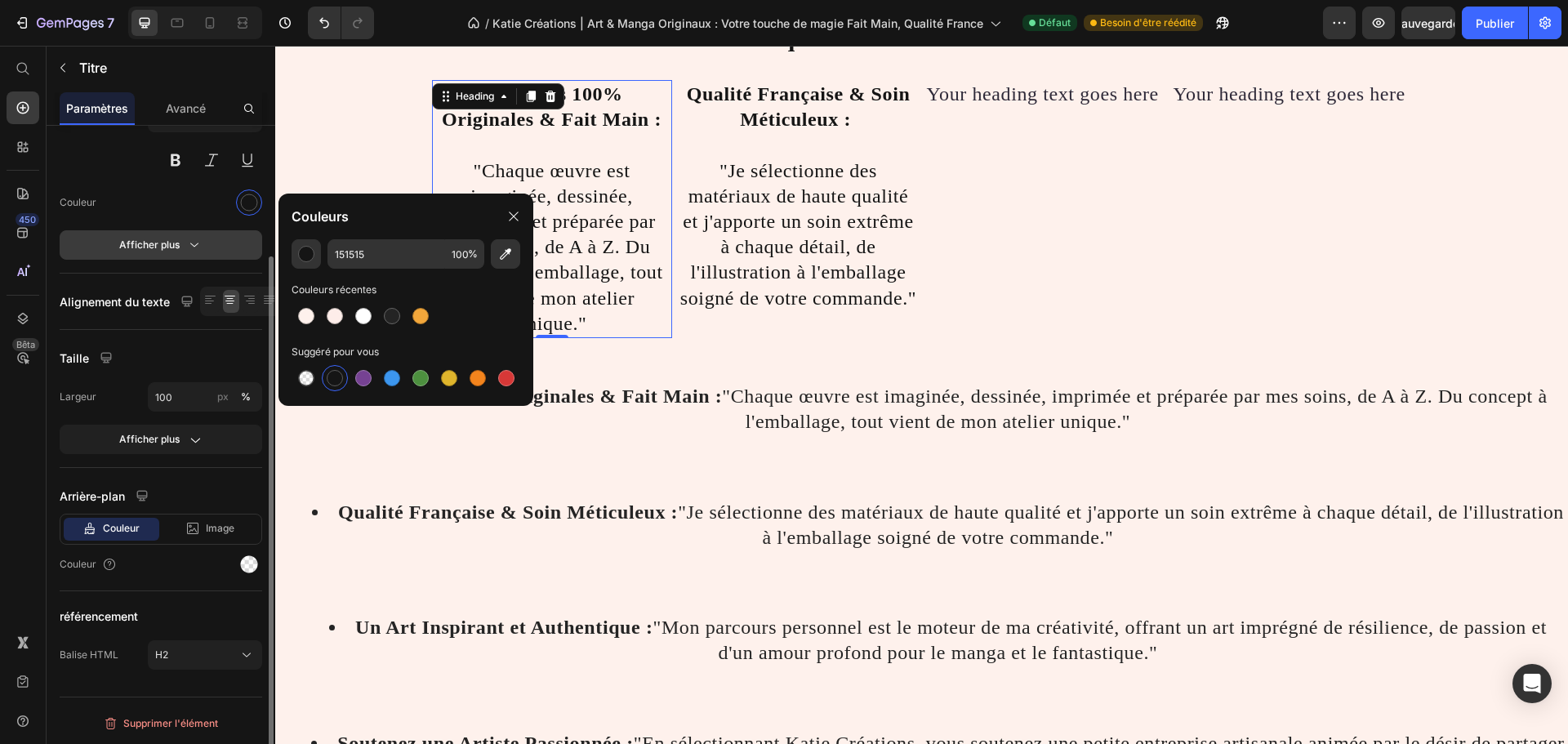 scroll, scrollTop: 0, scrollLeft: 0, axis: both 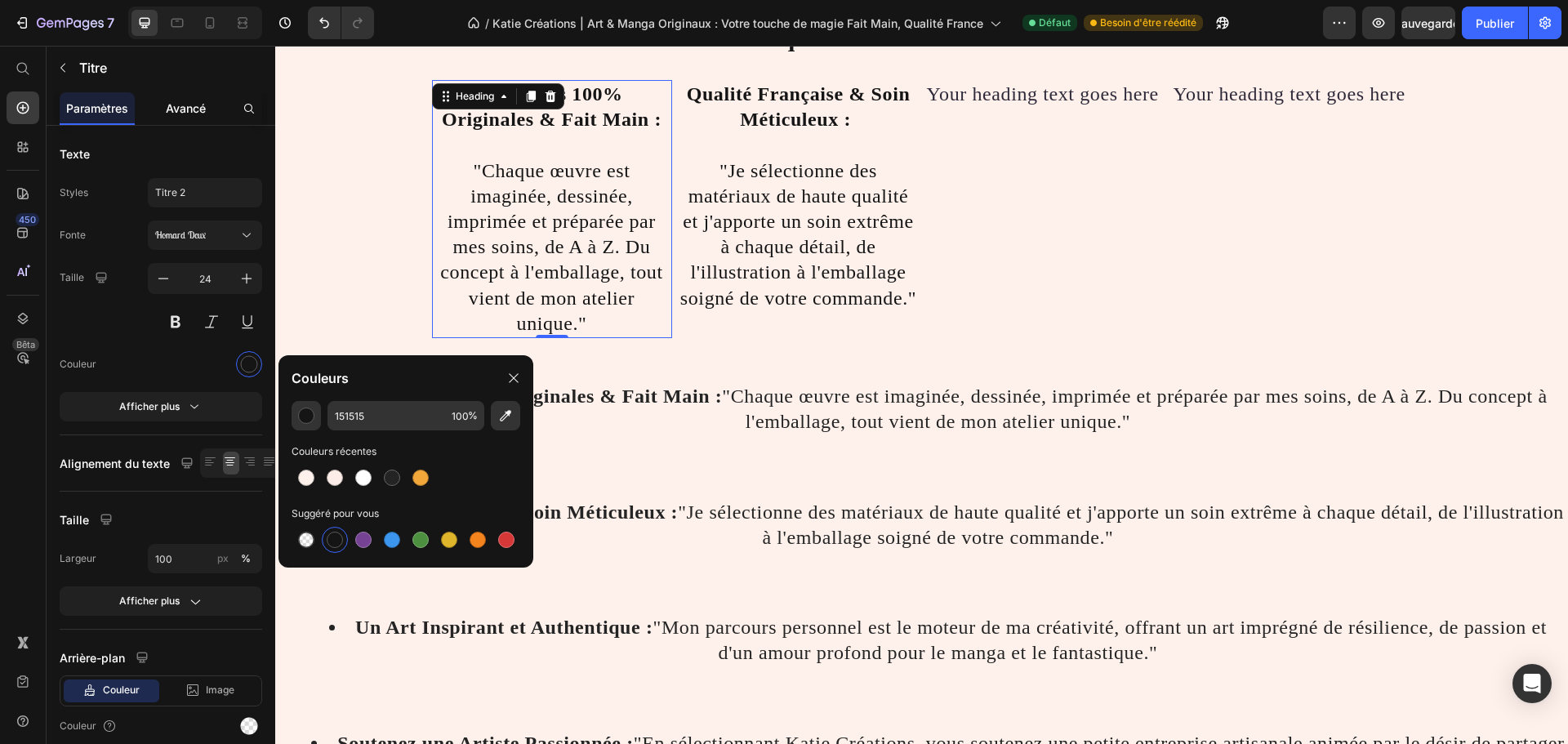 click on "Avancé" at bounding box center [185, 108] 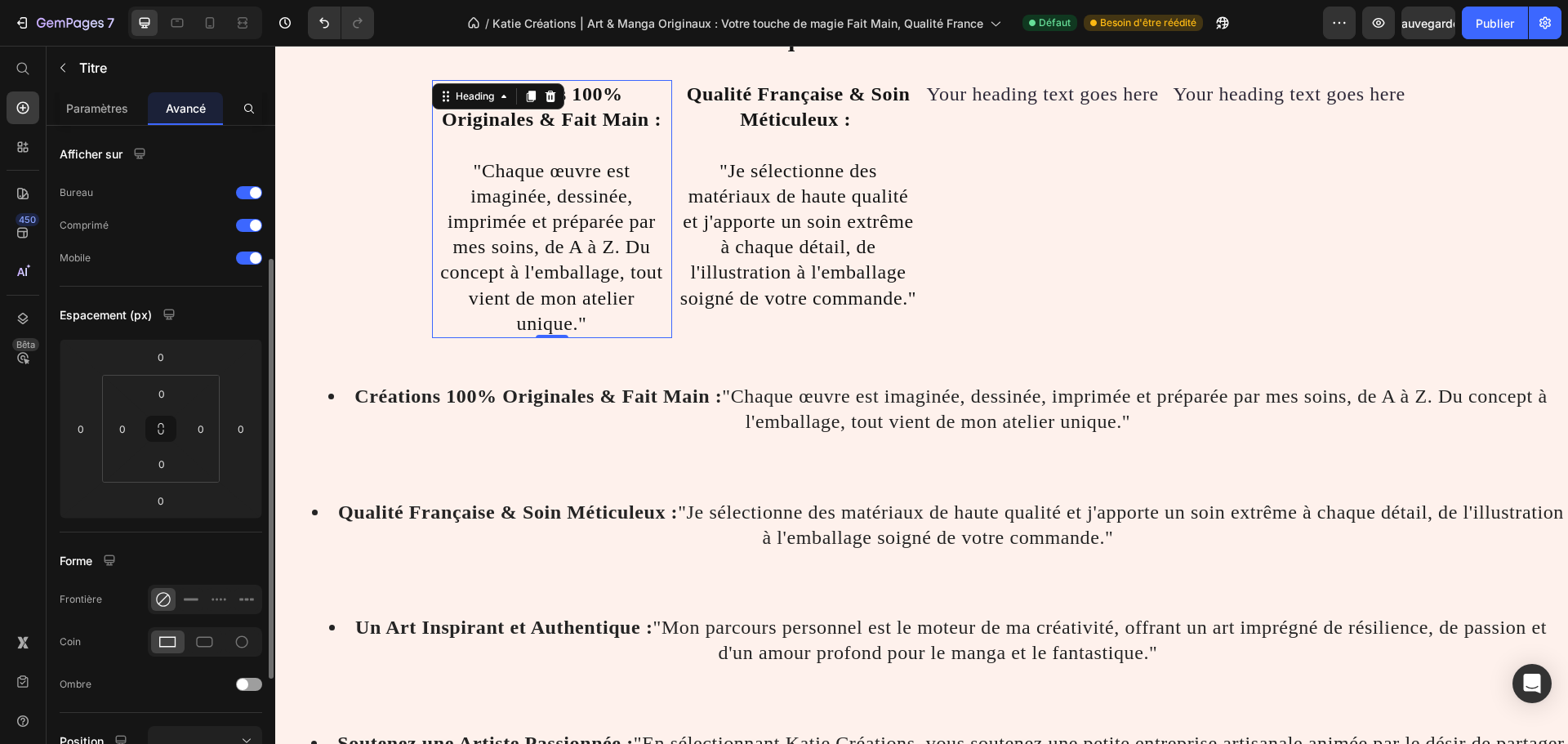 scroll, scrollTop: 327, scrollLeft: 0, axis: vertical 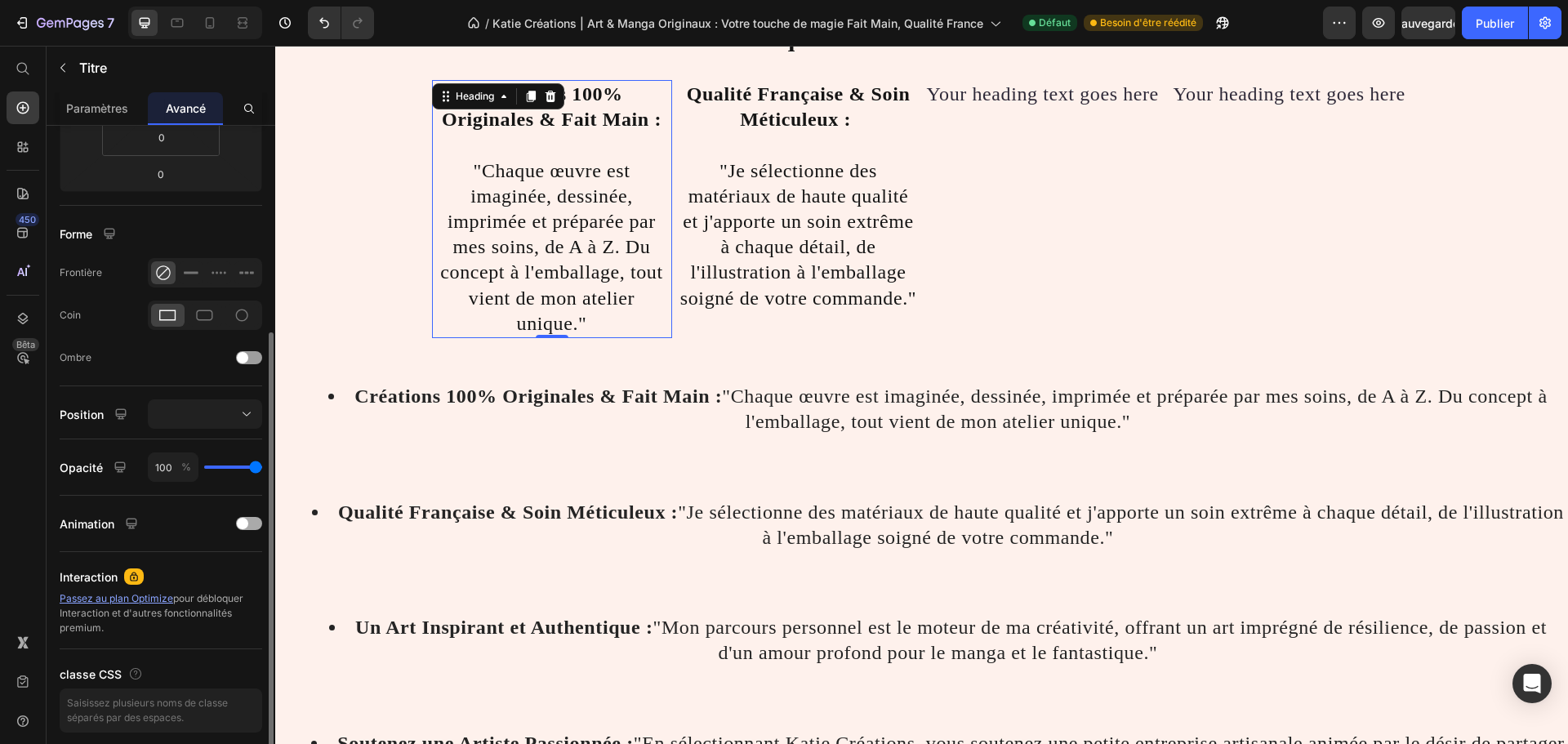 click at bounding box center [249, 523] 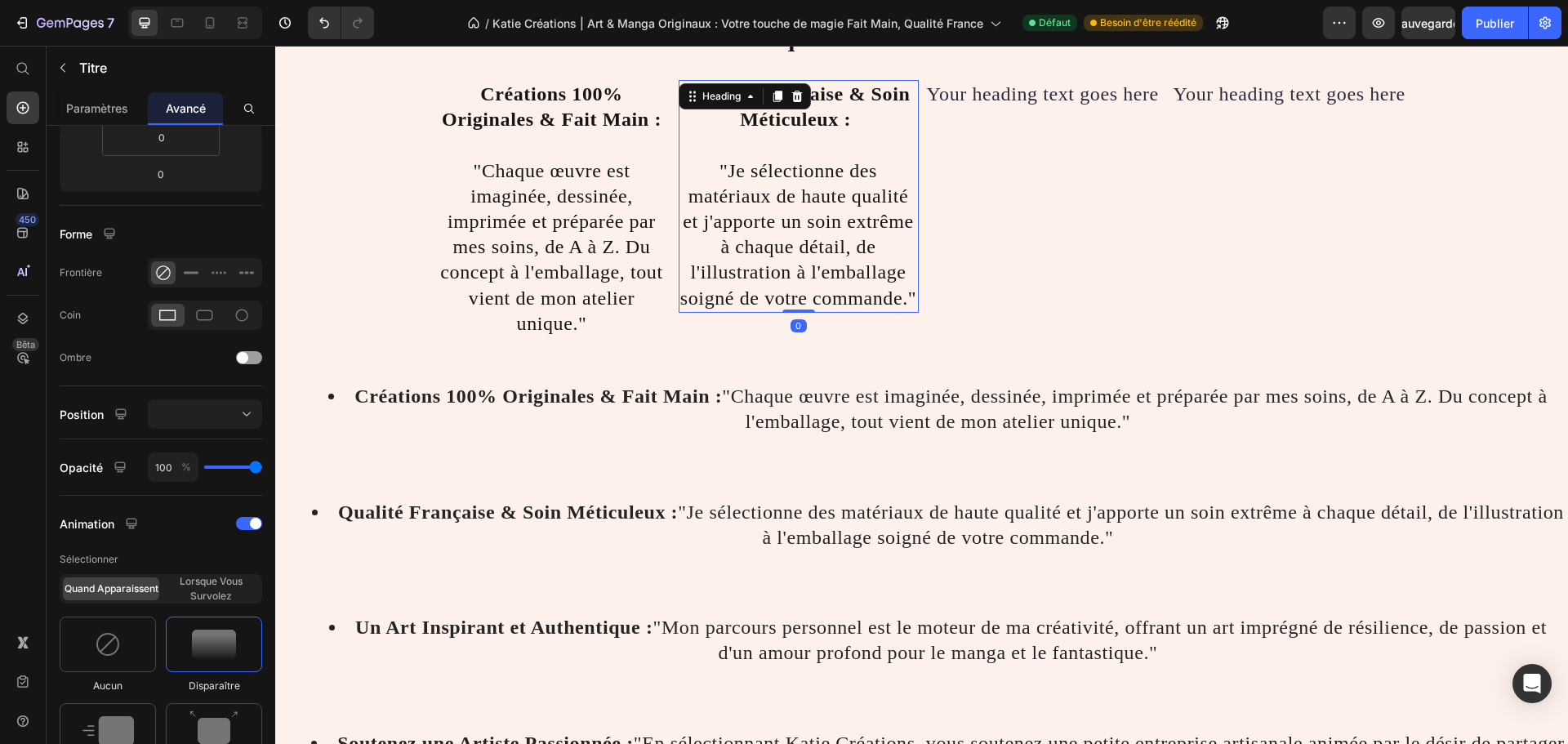 click on "⁠⁠⁠⁠⁠⁠⁠ Qualité Française & Soin Méticuleux :   "Je sélectionne des matériaux de haute qualité et j'apporte un soin extrême à chaque détail, de l'illustration à l'emballage soigné de votre commande."" at bounding box center (799, 196) 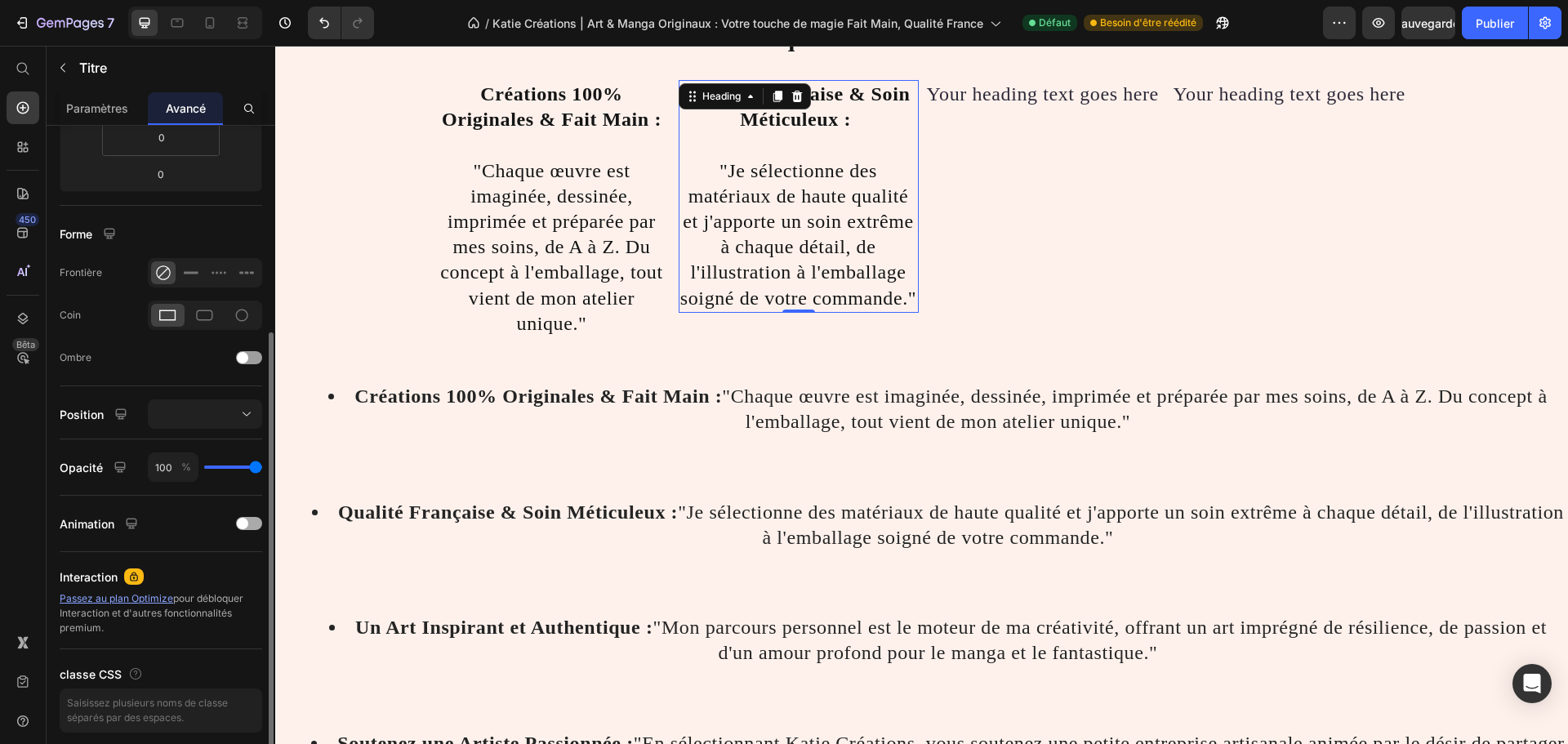 click at bounding box center (249, 523) 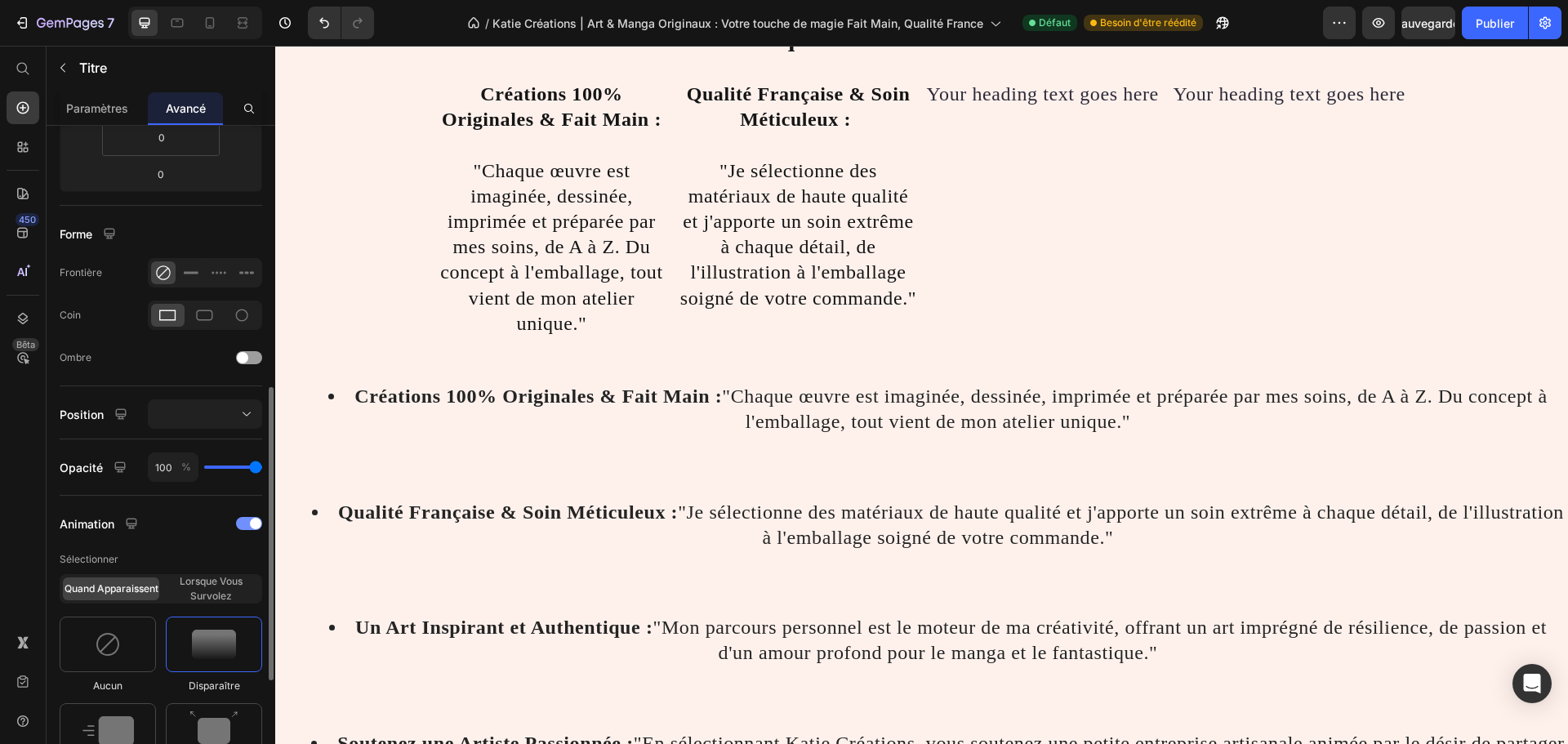 scroll, scrollTop: 490, scrollLeft: 0, axis: vertical 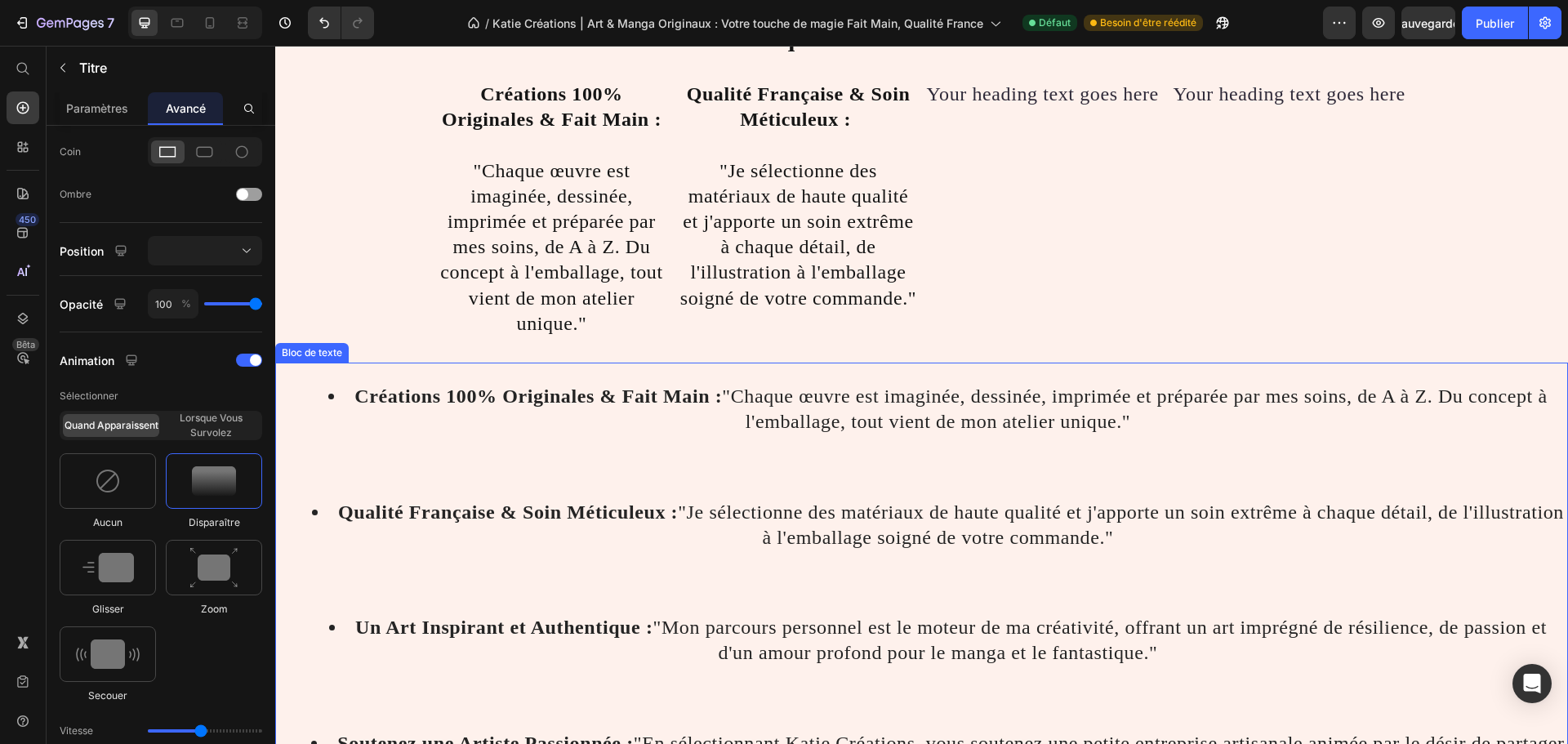 click on "Créations 100% Originales & Fait Main :  "Chaque œuvre est imaginée, dessinée, imprimée et préparée par mes soins, de A à Z. Du concept à l'emballage, tout vient de mon atelier unique."" at bounding box center (938, 409) 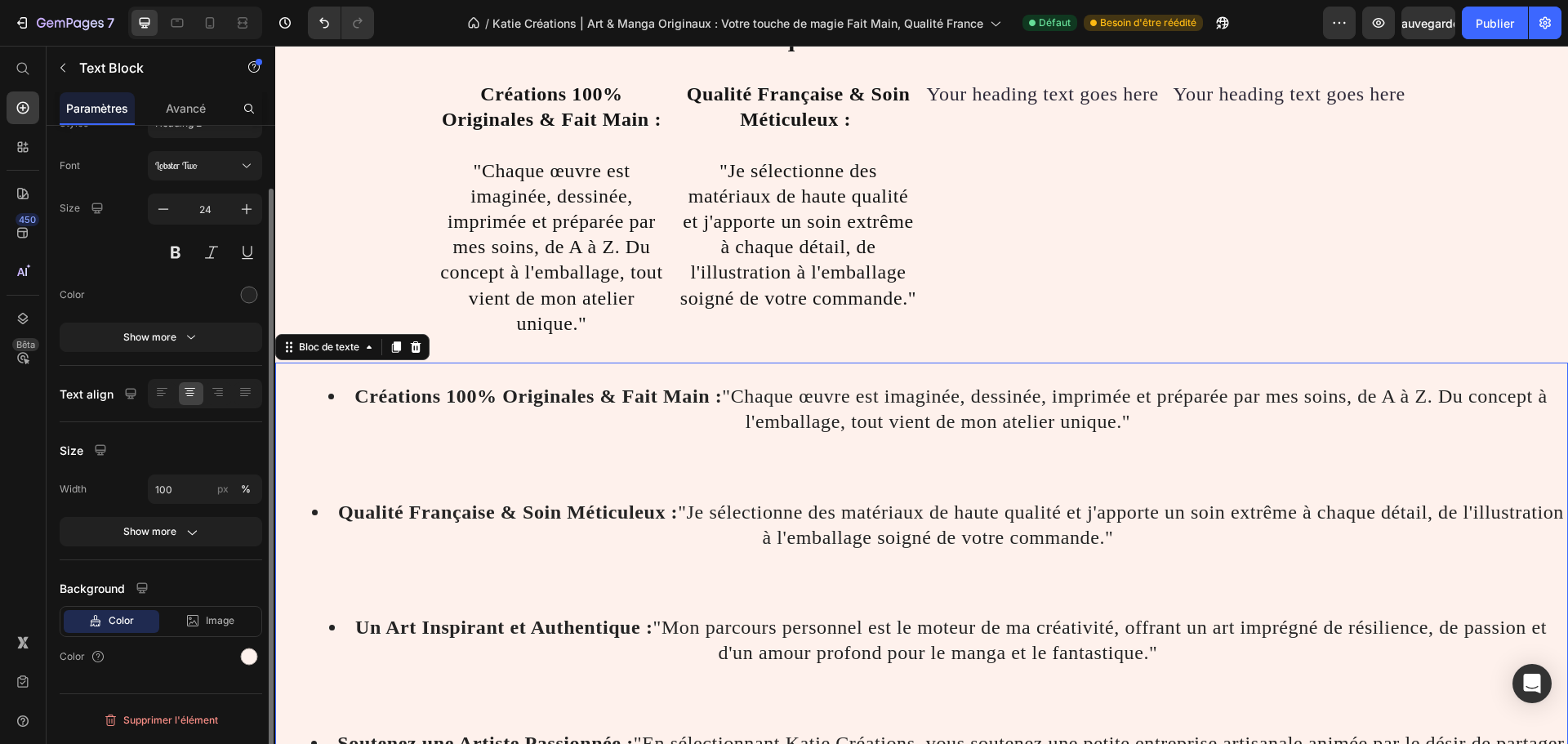scroll, scrollTop: 0, scrollLeft: 0, axis: both 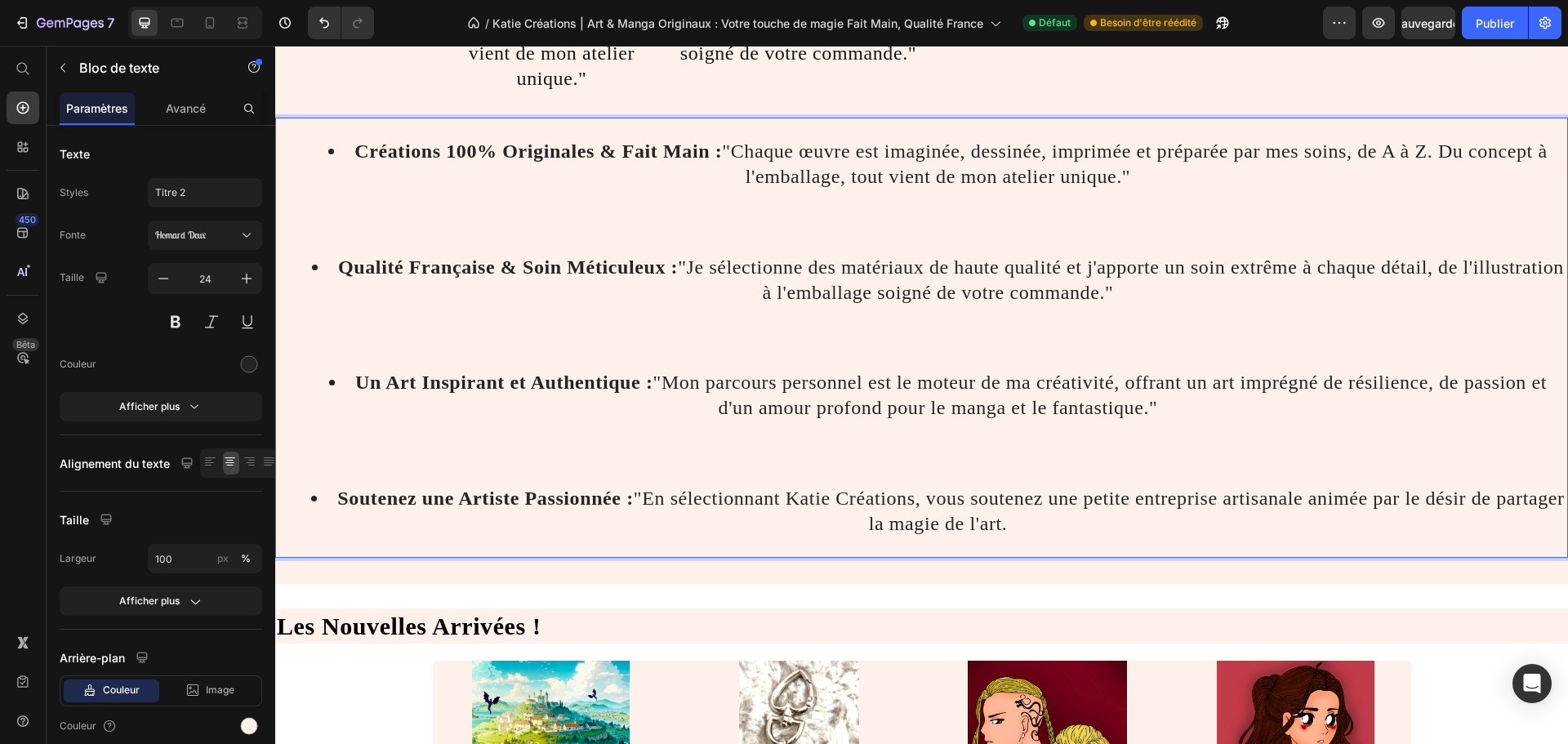 click on "Un Art Inspirant et Authentique :" at bounding box center [504, 382] 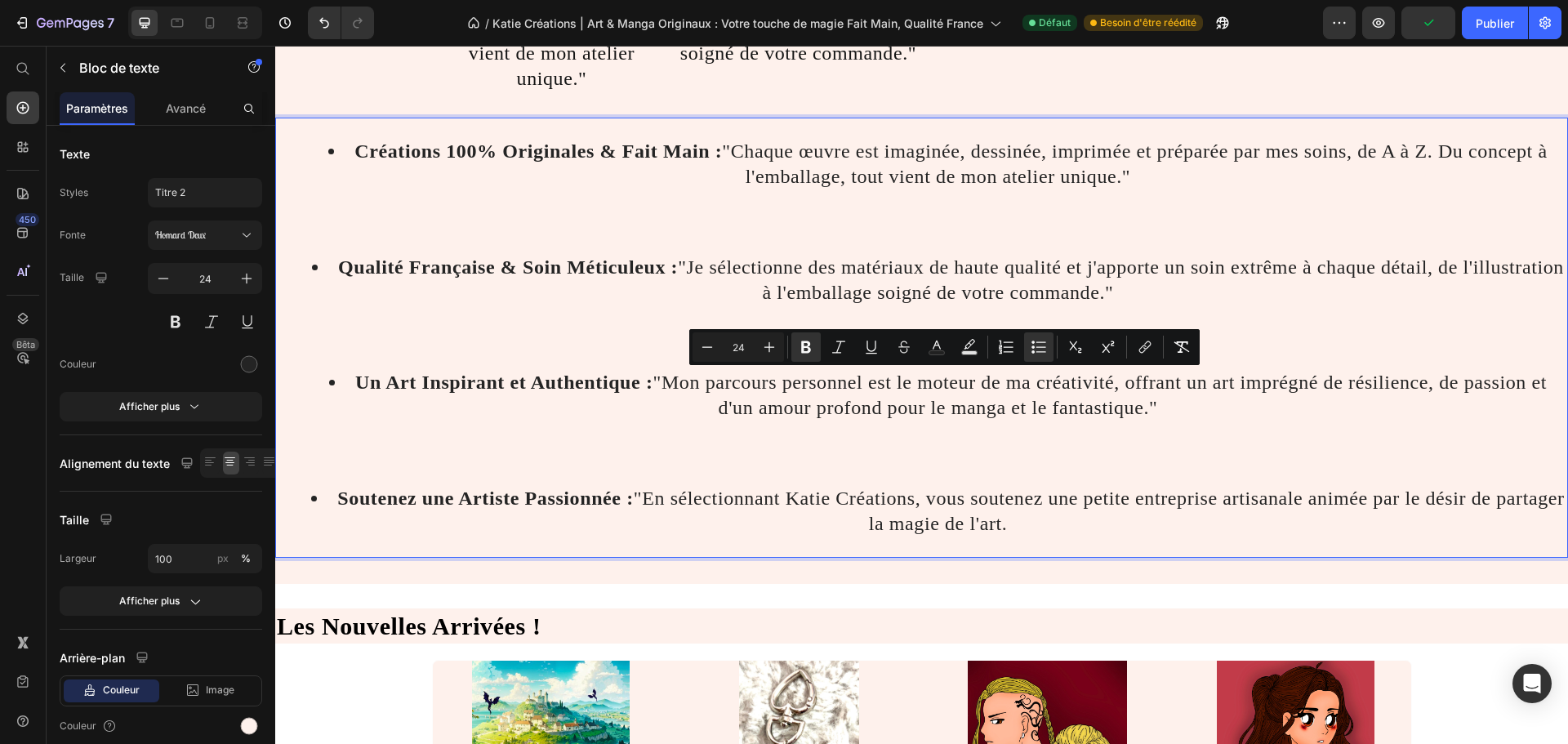drag, startPoint x: 353, startPoint y: 382, endPoint x: 1203, endPoint y: 414, distance: 850.6021 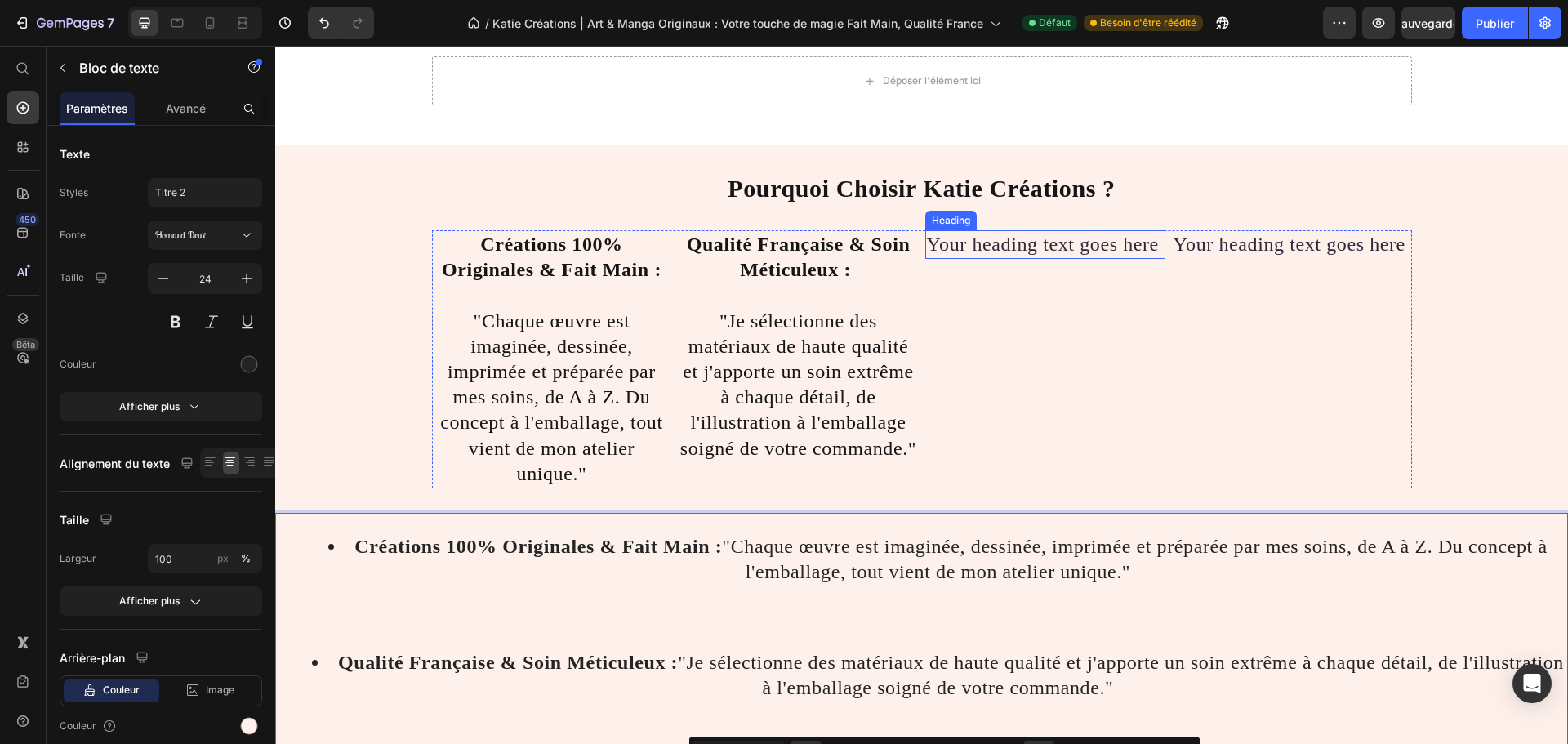 scroll, scrollTop: 572, scrollLeft: 0, axis: vertical 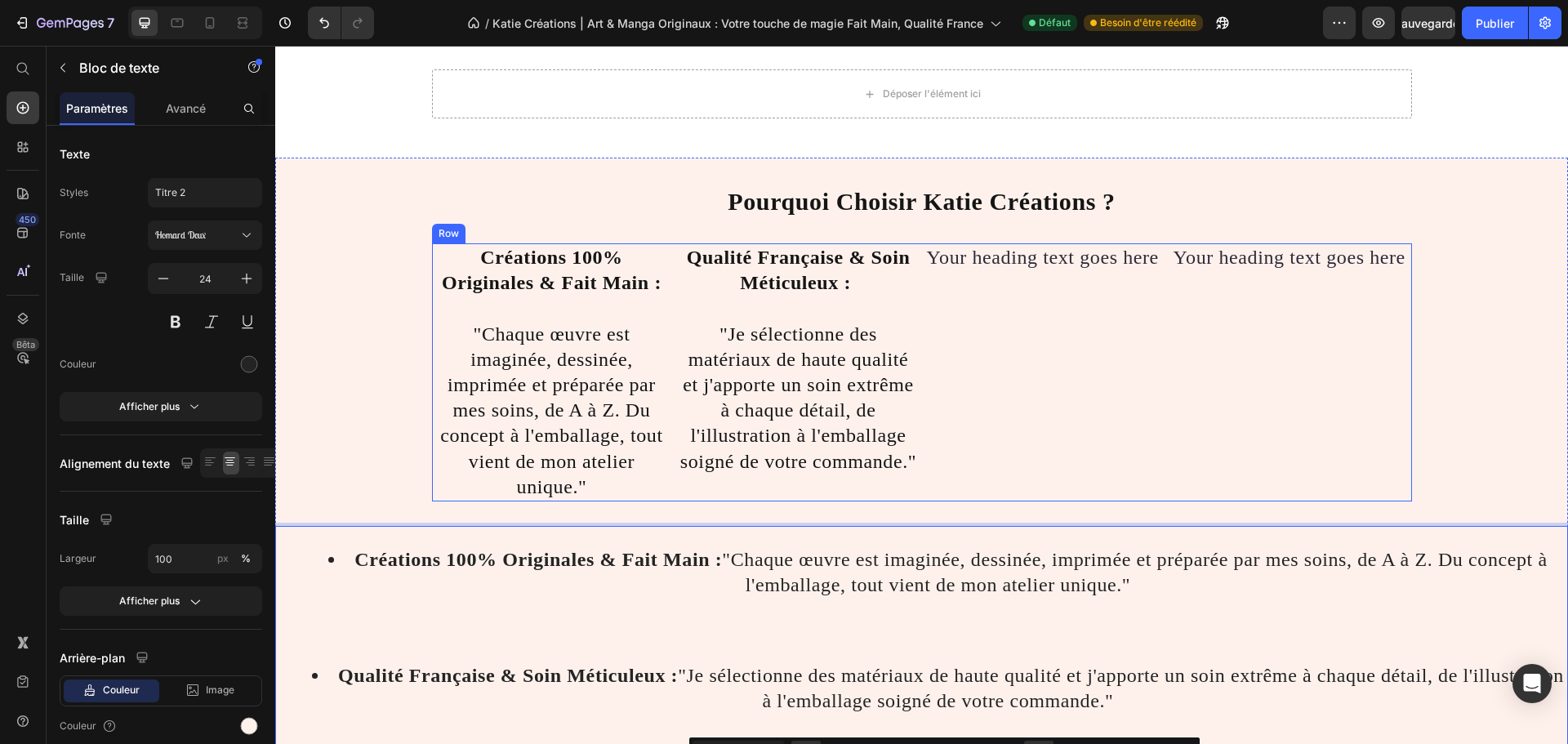 click on "Your heading text goes here Heading" at bounding box center (1045, 372) 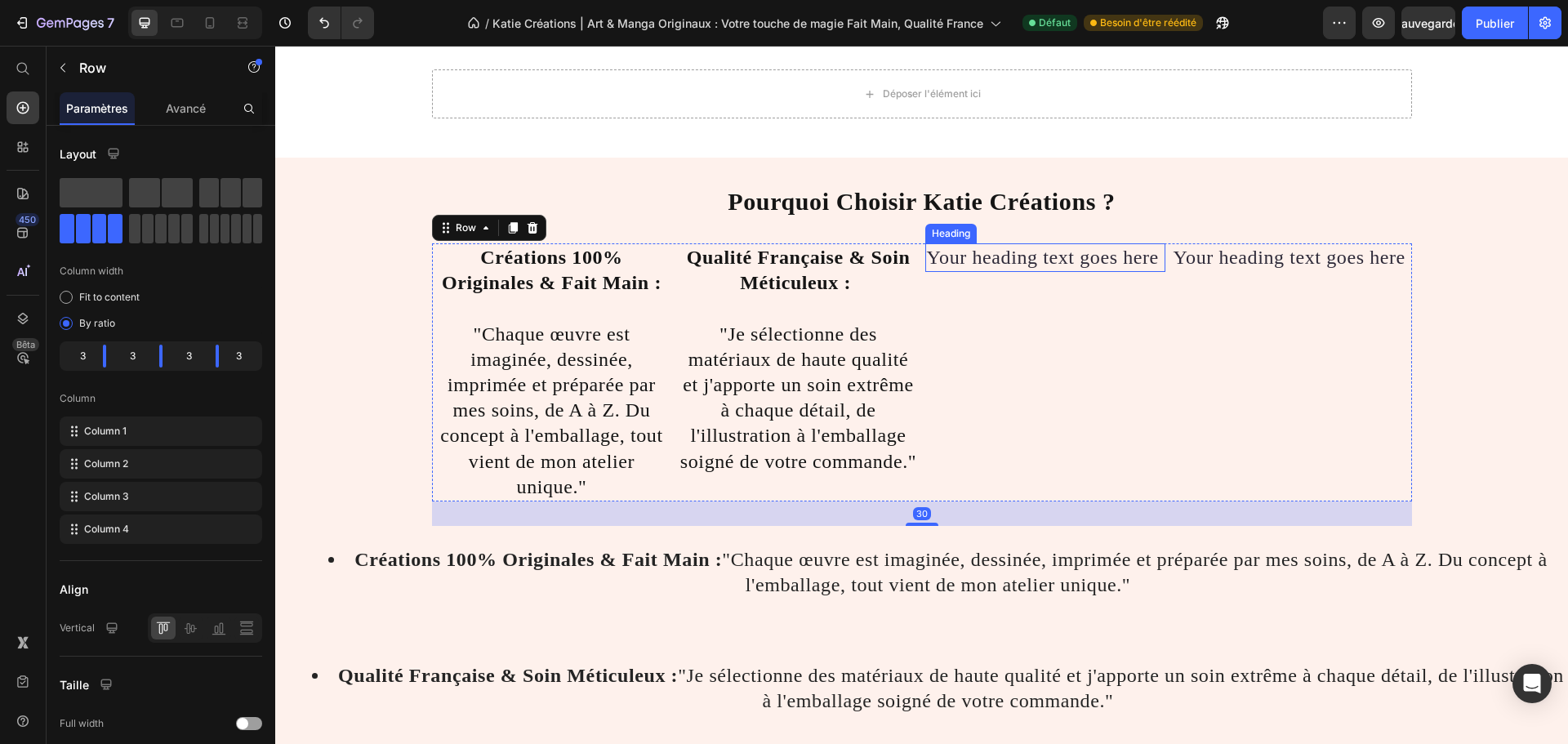 click on "Your heading text goes here" at bounding box center [1045, 257] 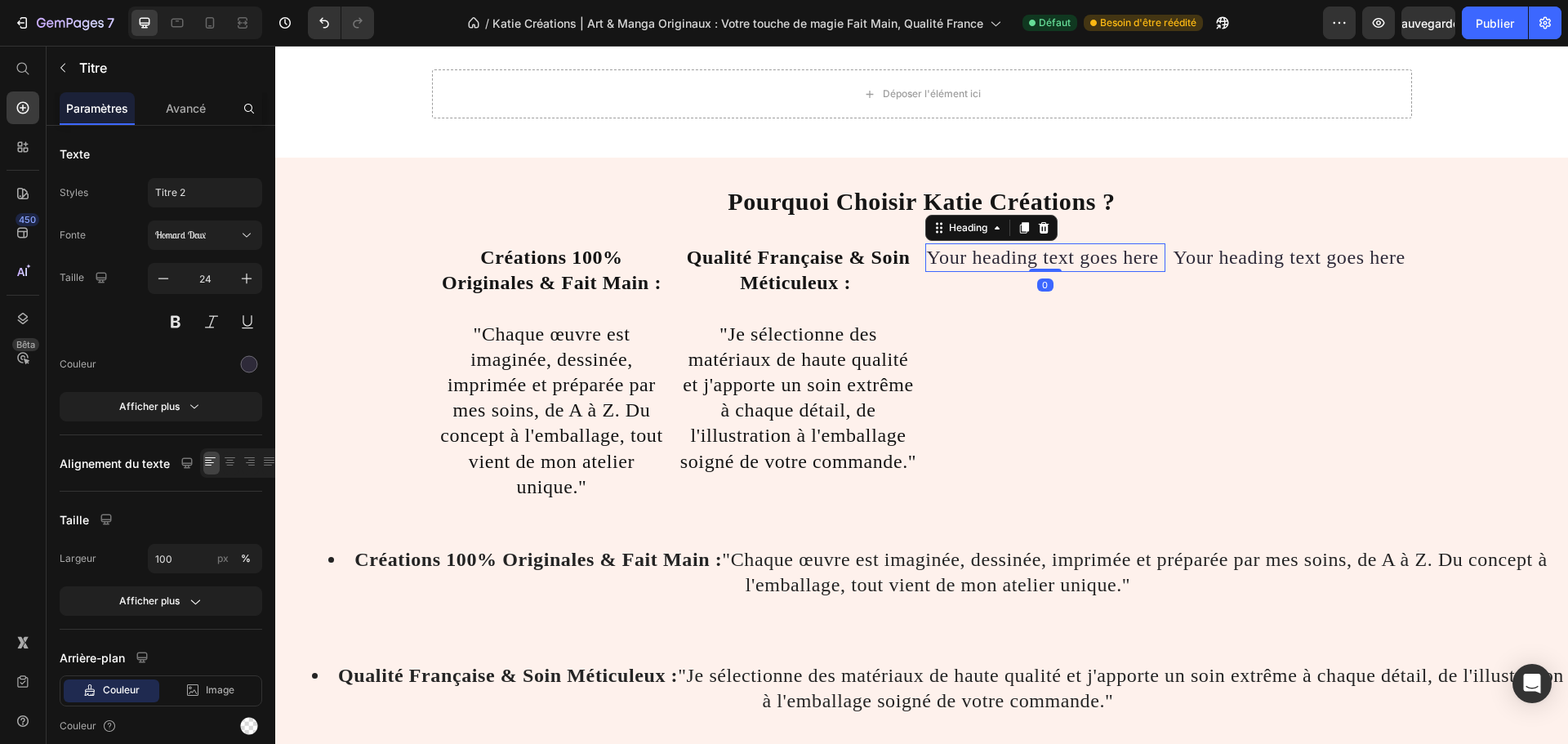 click on "Your heading text goes here" at bounding box center [1045, 257] 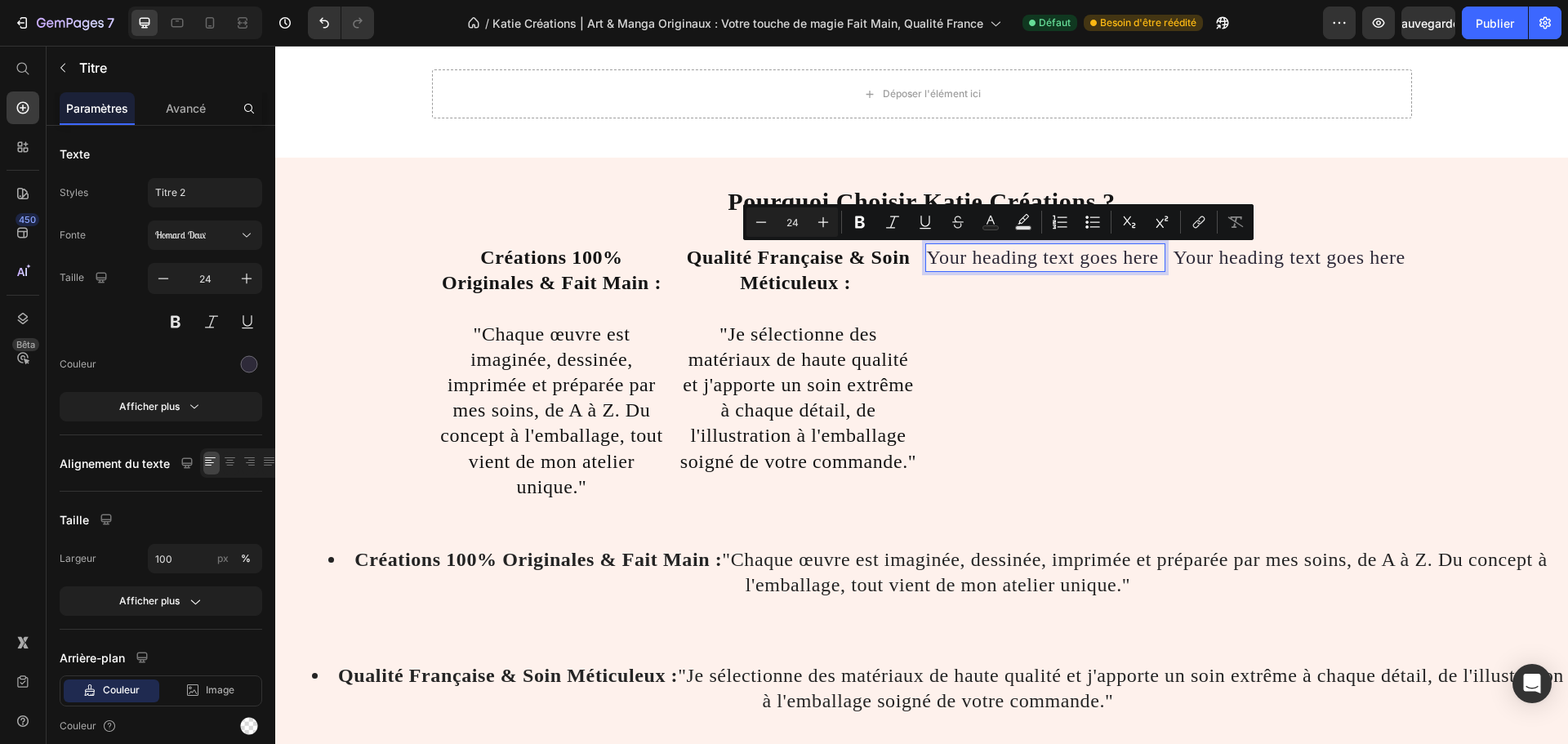 click on "Your heading text goes here" at bounding box center [1045, 257] 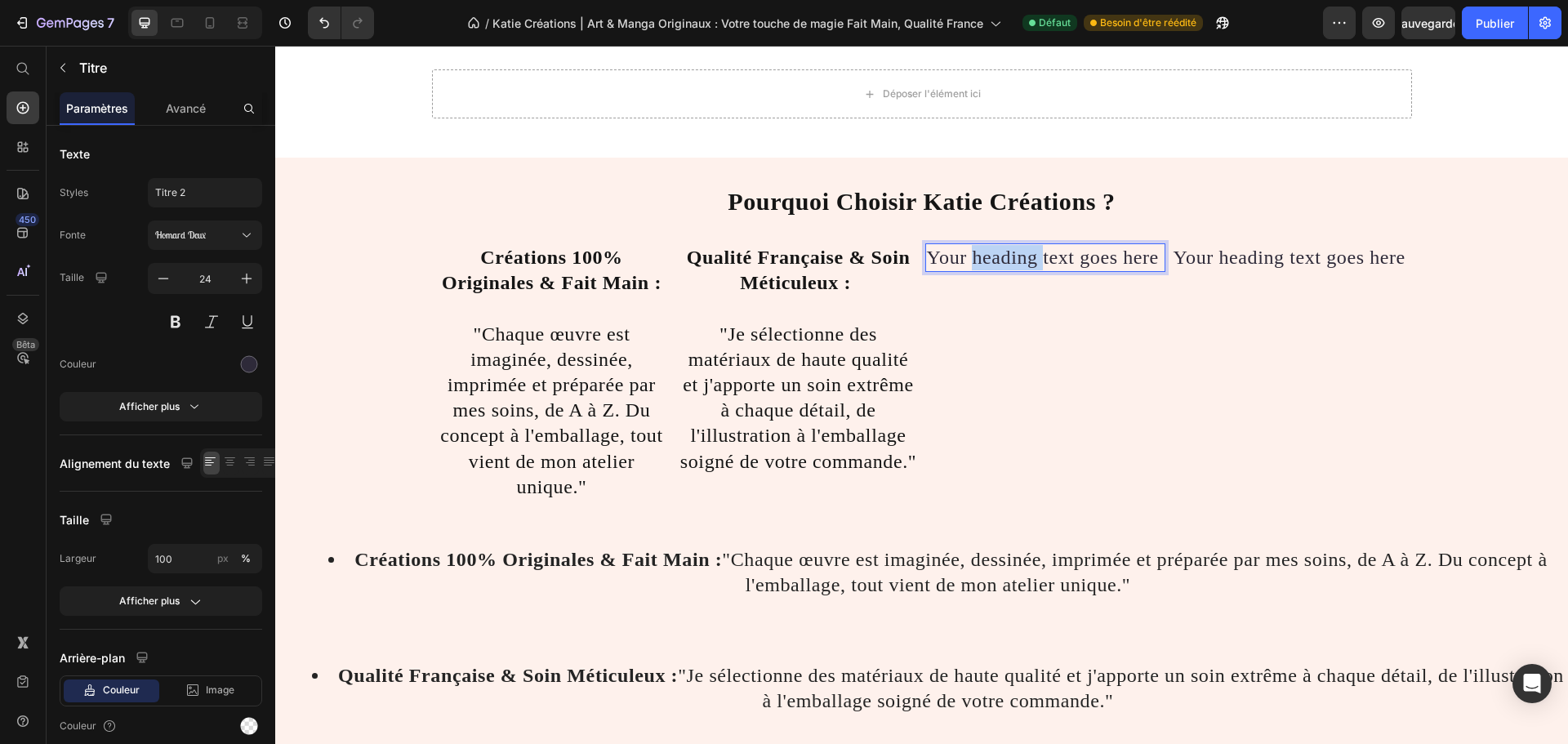 click on "Your heading text goes here" at bounding box center [1045, 257] 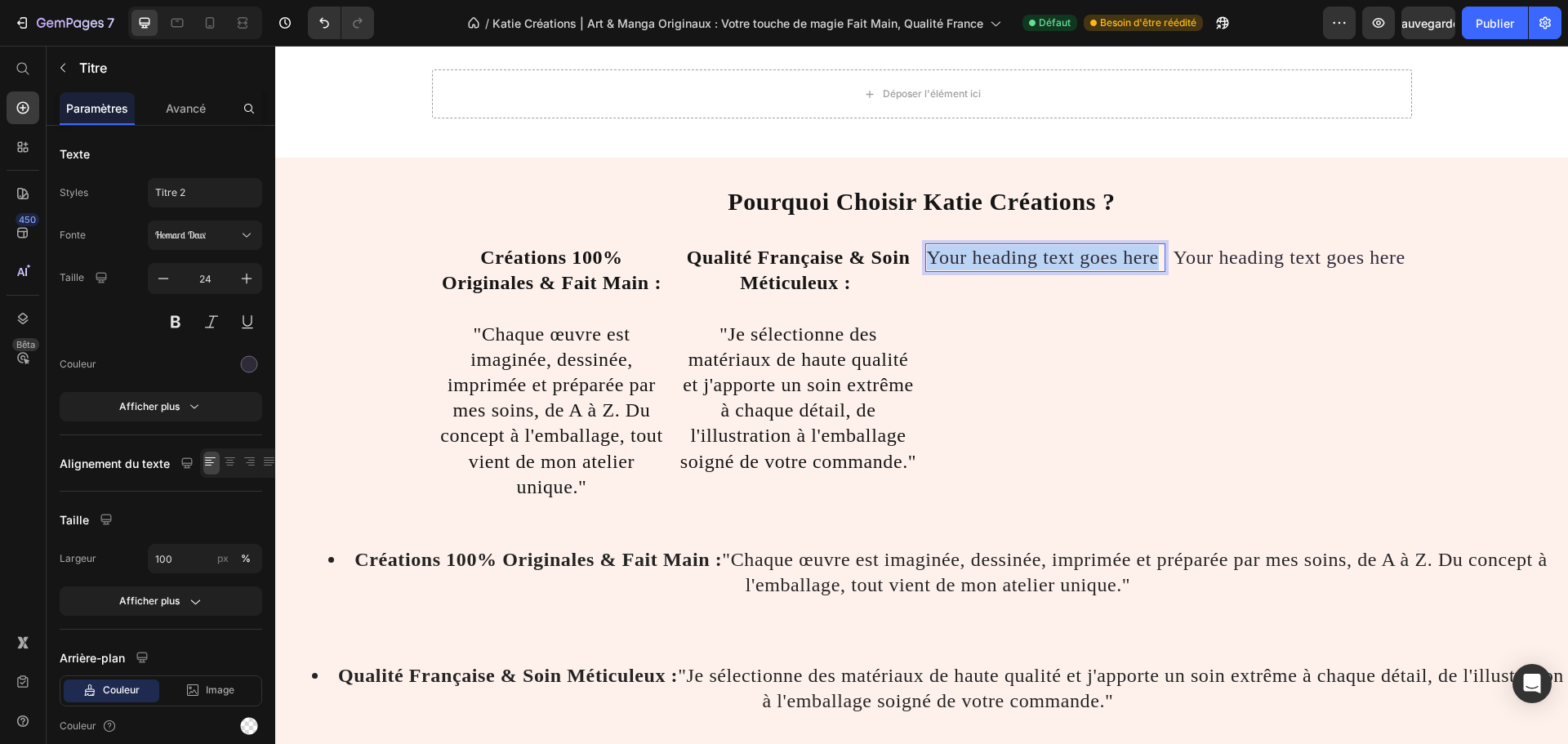 click on "Your heading text goes here" at bounding box center [1045, 257] 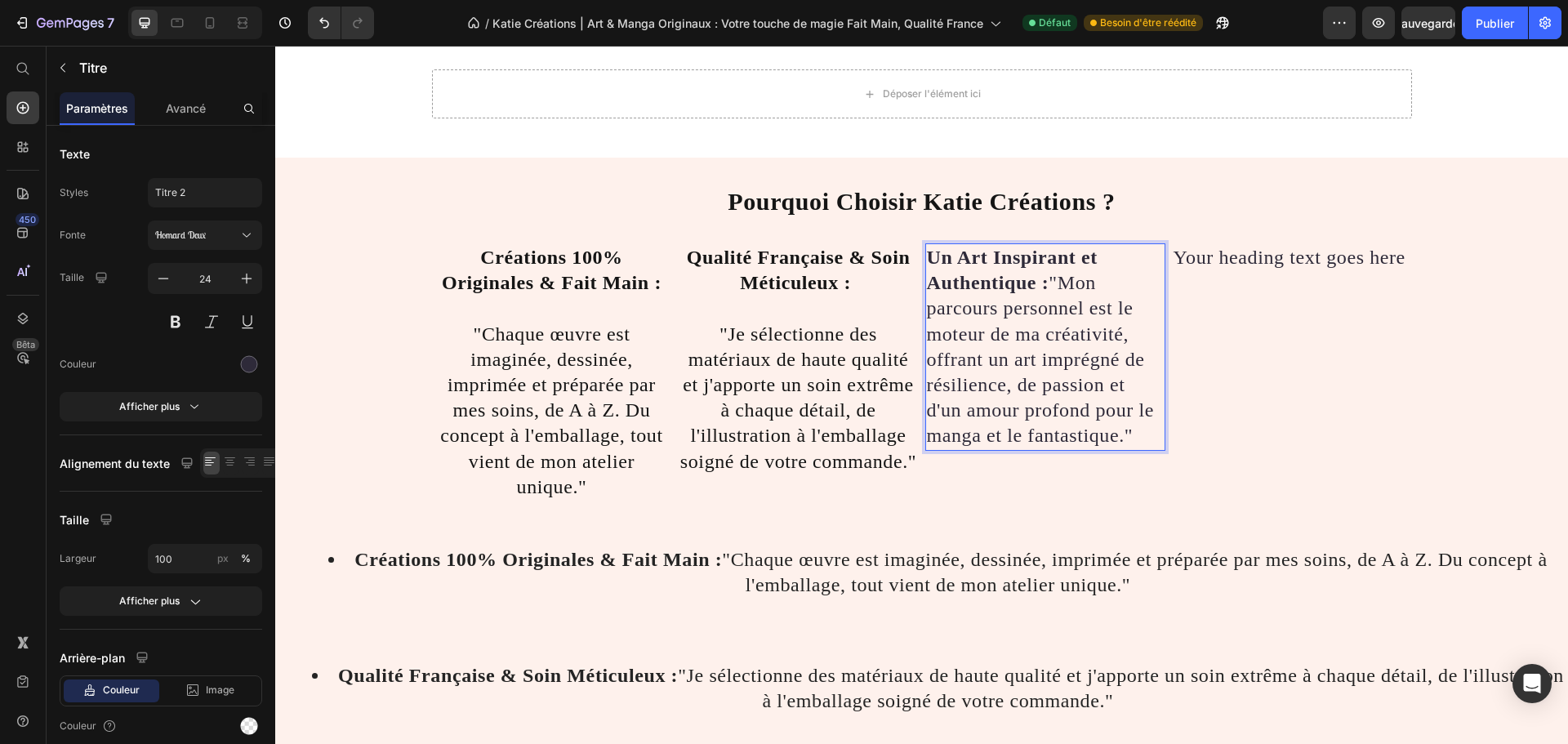 click on "Un Art Inspirant et Authentique :  "Mon parcours personnel est le moteur de ma créativité, offrant un art imprégné de résilience, de passion et d'un amour profond pour le manga et le fantastique."" at bounding box center [1045, 347] 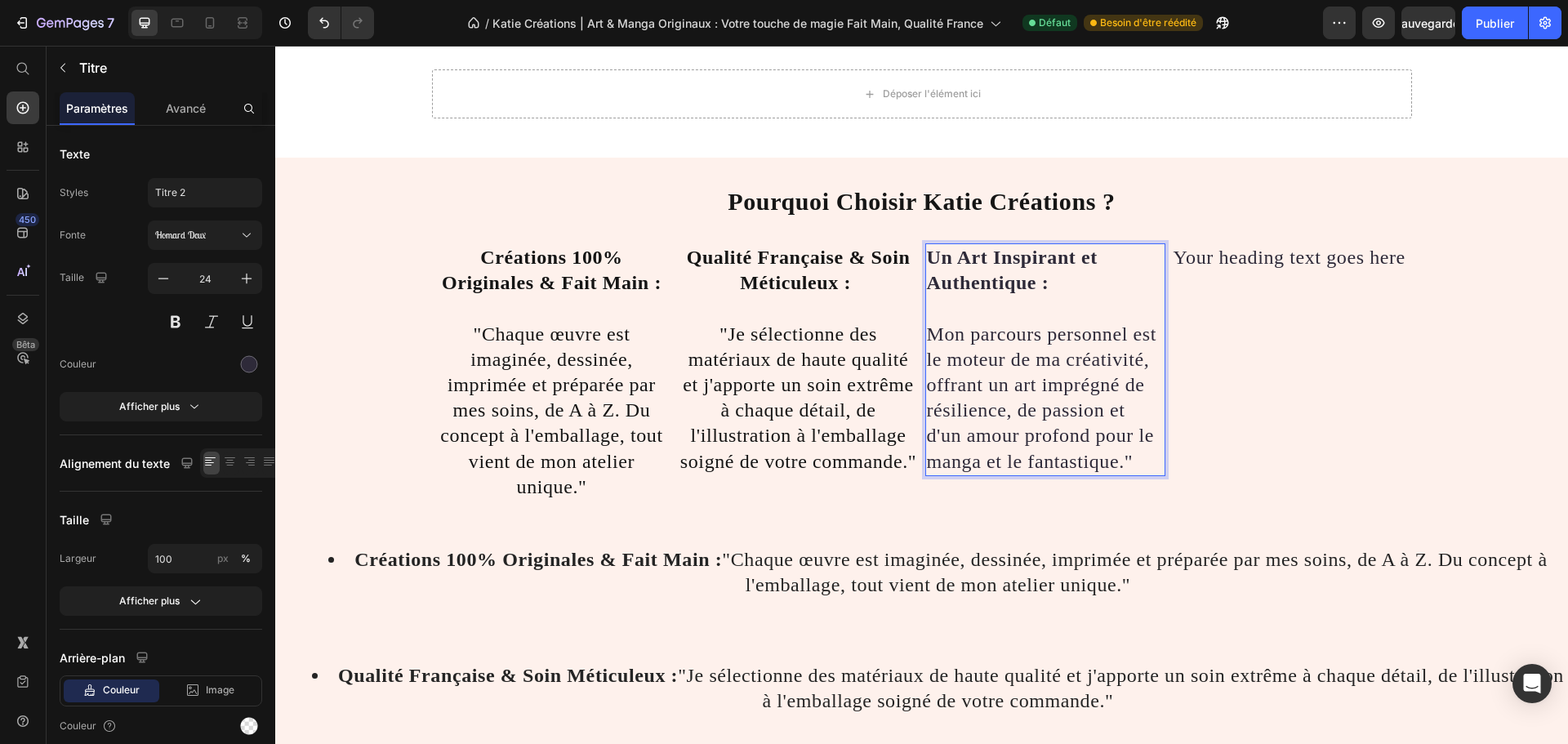 click on "Un Art Inspirant et Authentique :   Mon parcours personnel est le moteur de ma créativité, offrant un art imprégné de résilience, de passion et d'un amour profond pour le manga et le fantastique."" at bounding box center [1045, 359] 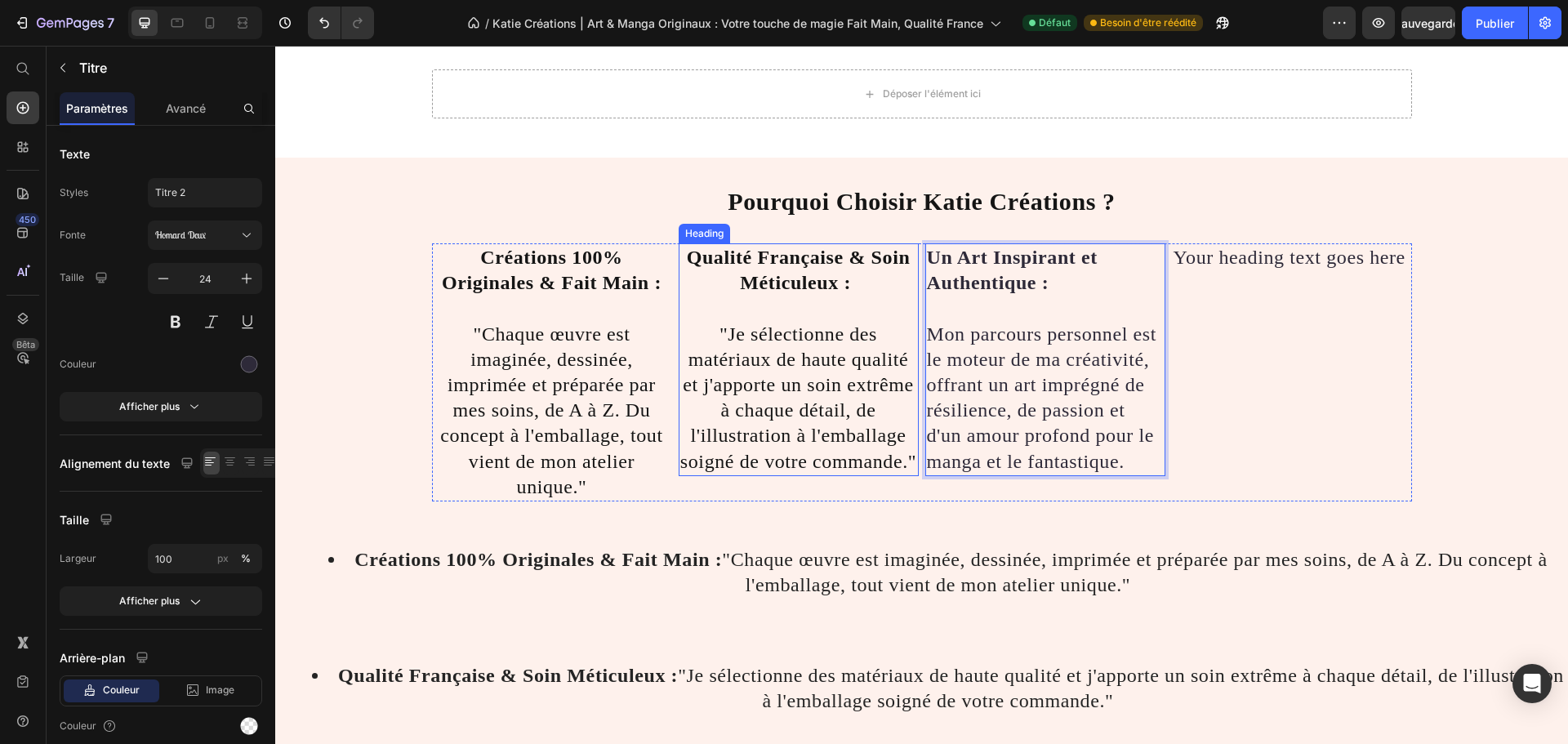 click on "⁠⁠⁠⁠⁠⁠⁠ Qualité Française & Soin Méticuleux :   "Je sélectionne des matériaux de haute qualité et j'apporte un soin extrême à chaque détail, de l'illustration à l'emballage soigné de votre commande."" at bounding box center [799, 359] 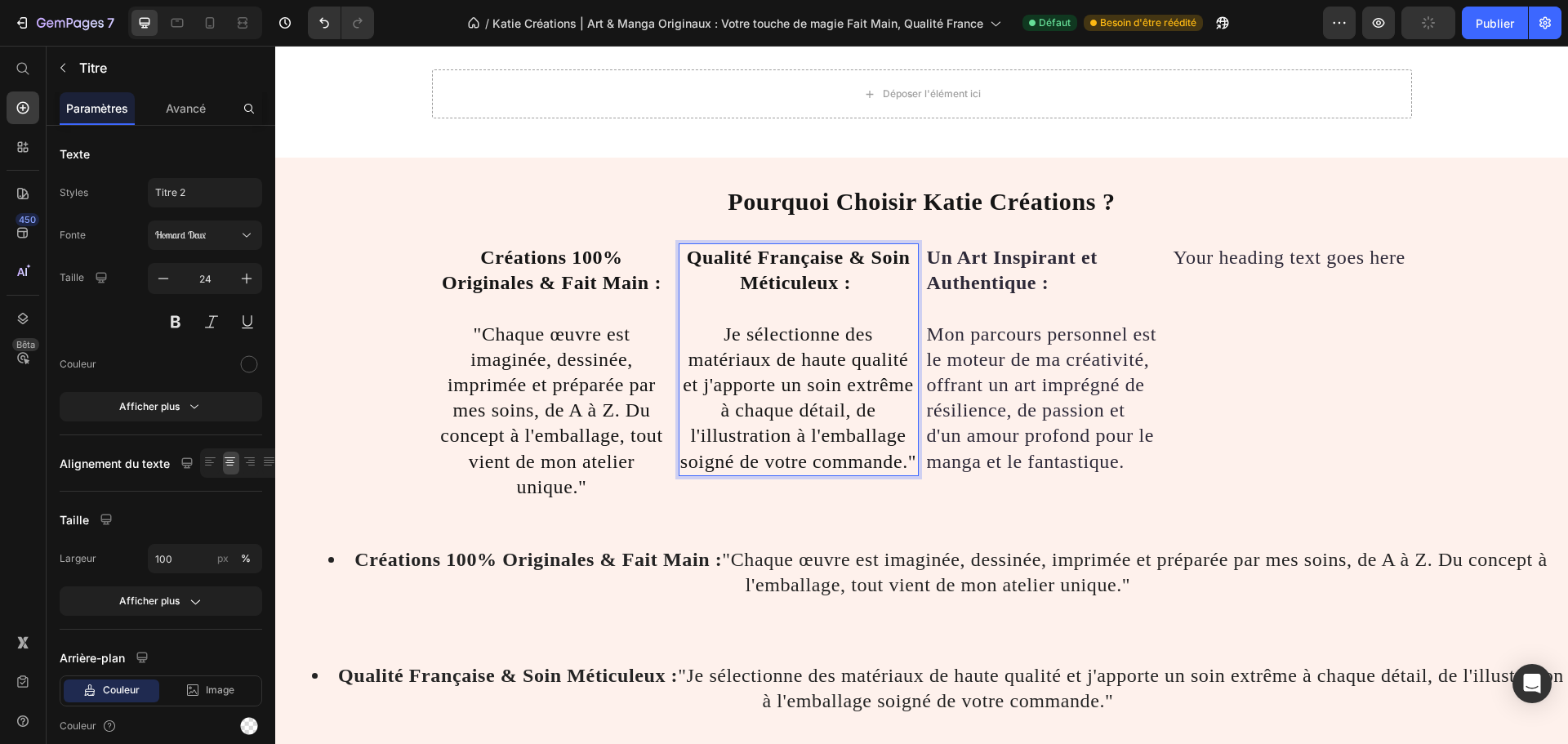 click on "Qualité Française & Soin Méticuleux :   Je sélectionne des matériaux de haute qualité et j'apporte un soin extrême à chaque détail, de l'illustration à l'emballage soigné de votre commande."" at bounding box center (799, 359) 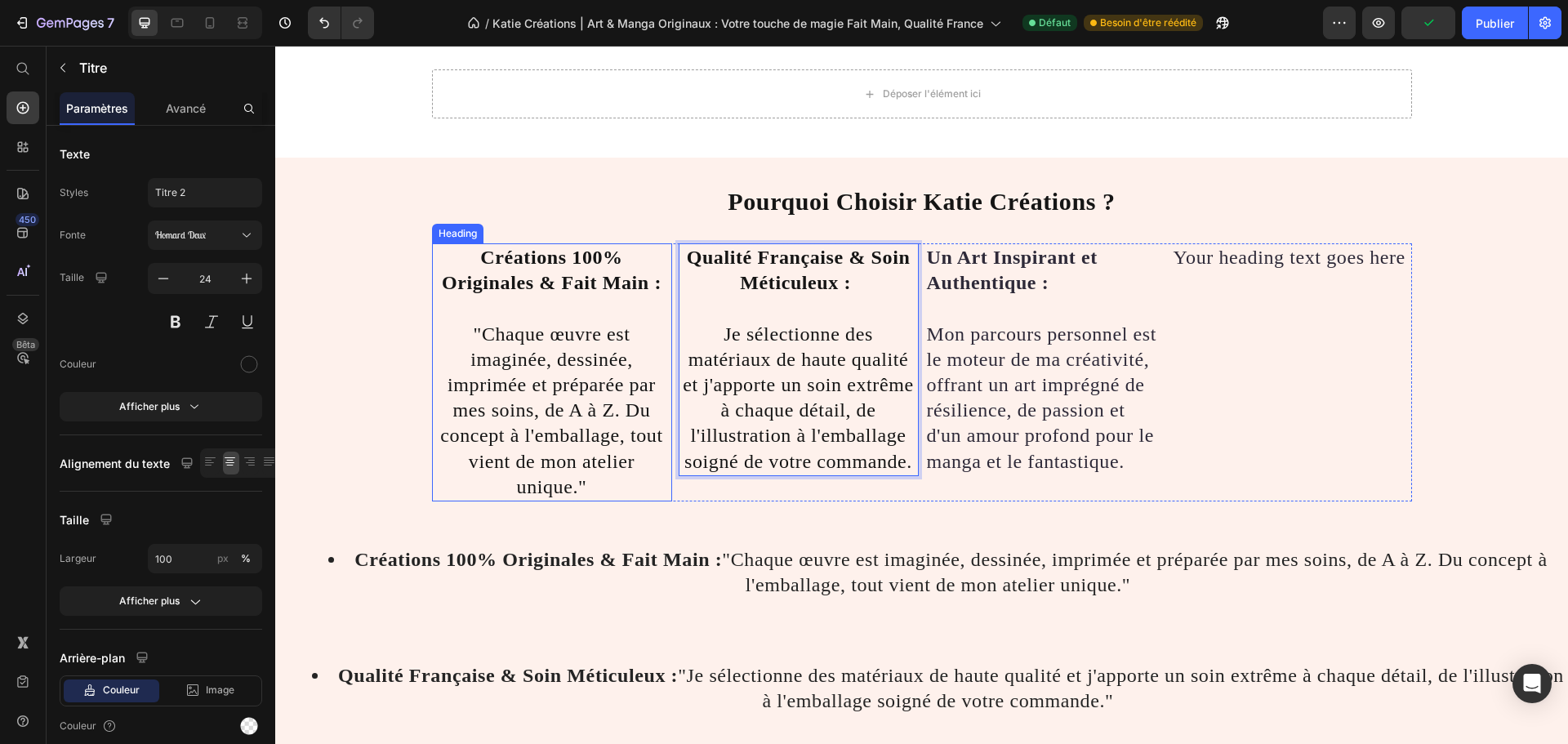 click on "⁠⁠⁠⁠⁠⁠⁠ Créations 100% Originales & Fait Main :  "Chaque œuvre est imaginée, dessinée, imprimée et préparée par mes soins, de A à Z. Du concept à l'emballage, tout vient de mon atelier unique."" at bounding box center (552, 372) 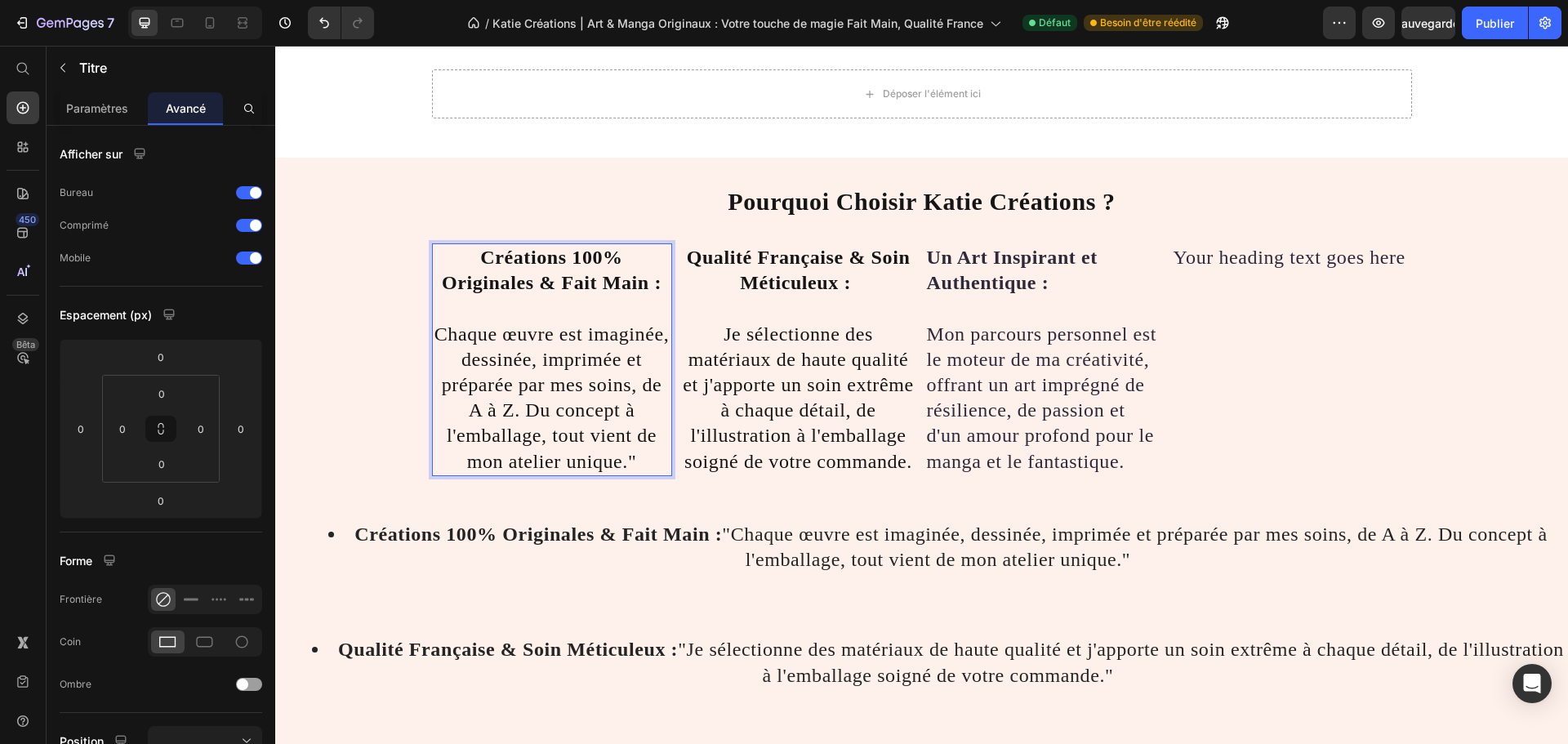 click on "Créations 100% Originales & Fait Main :  Chaque œuvre est imaginée, dessinée, imprimée et préparée par mes soins, de A à Z. Du concept à l'emballage, tout vient de mon atelier unique."" at bounding box center [552, 359] 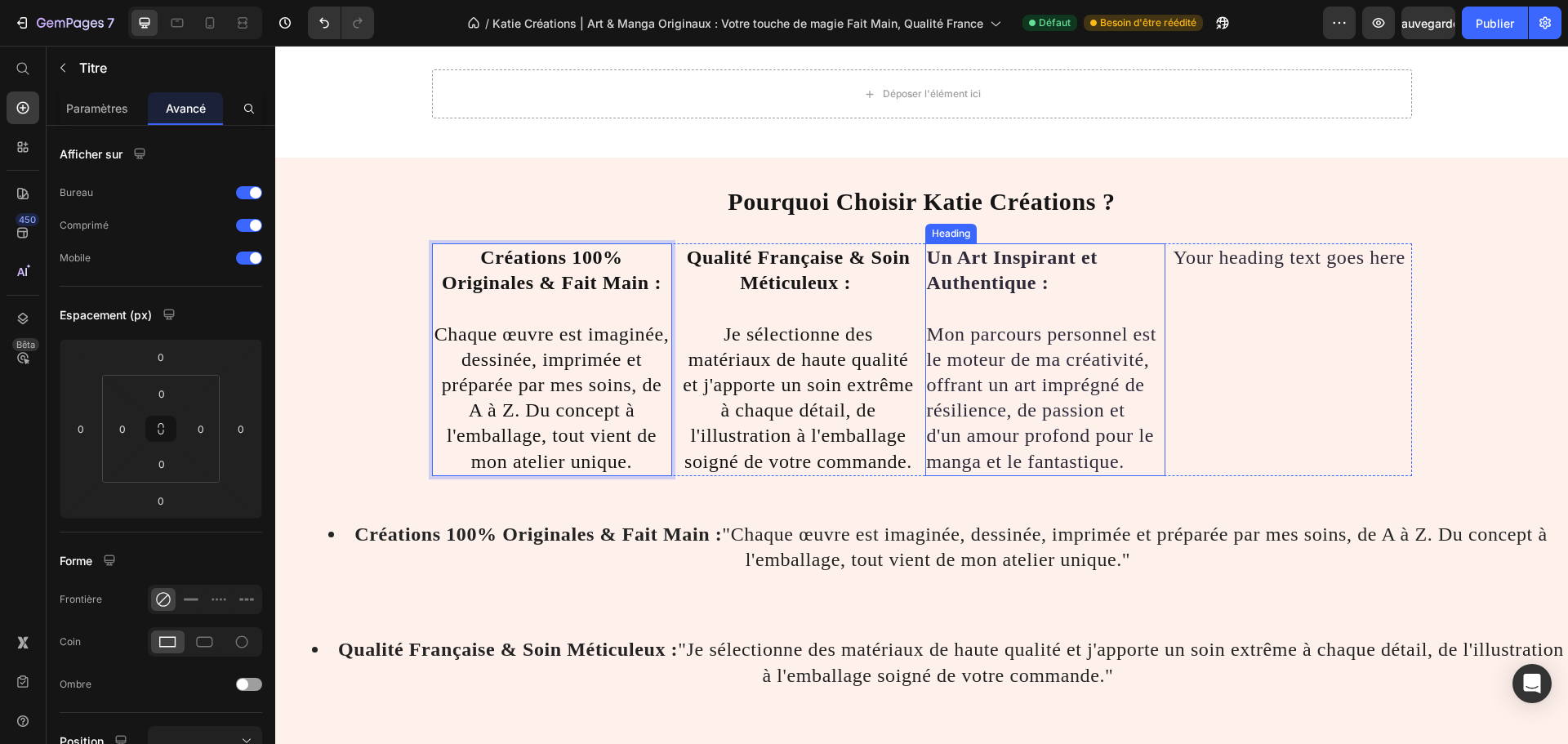 click on "⁠⁠⁠⁠⁠⁠⁠ Un Art Inspirant et Authentique :   Mon parcours personnel est le moteur de ma créativité, offrant un art imprégné de résilience, de passion et d'un amour profond pour le manga et le fantastique." at bounding box center (1045, 359) 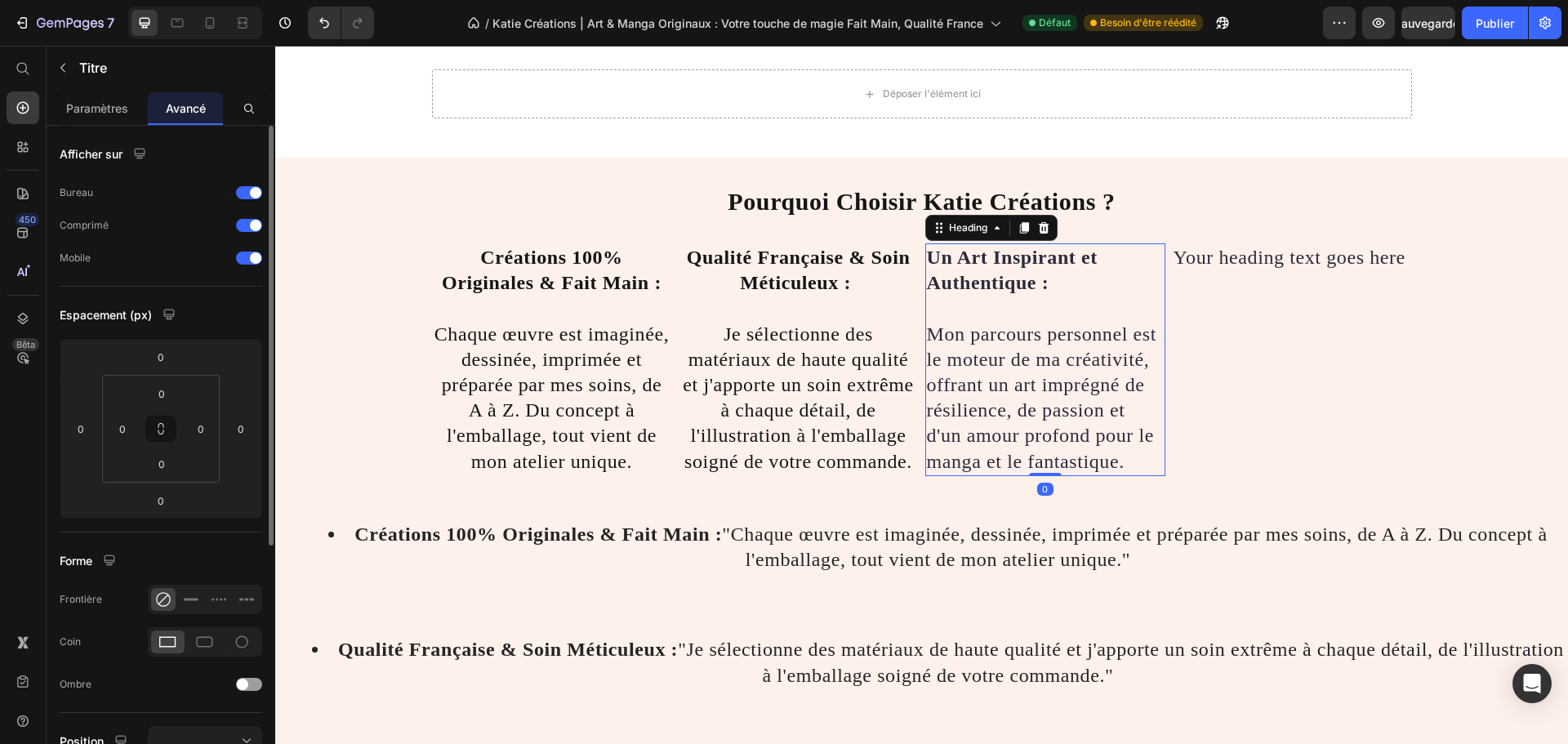 scroll, scrollTop: 386, scrollLeft: 0, axis: vertical 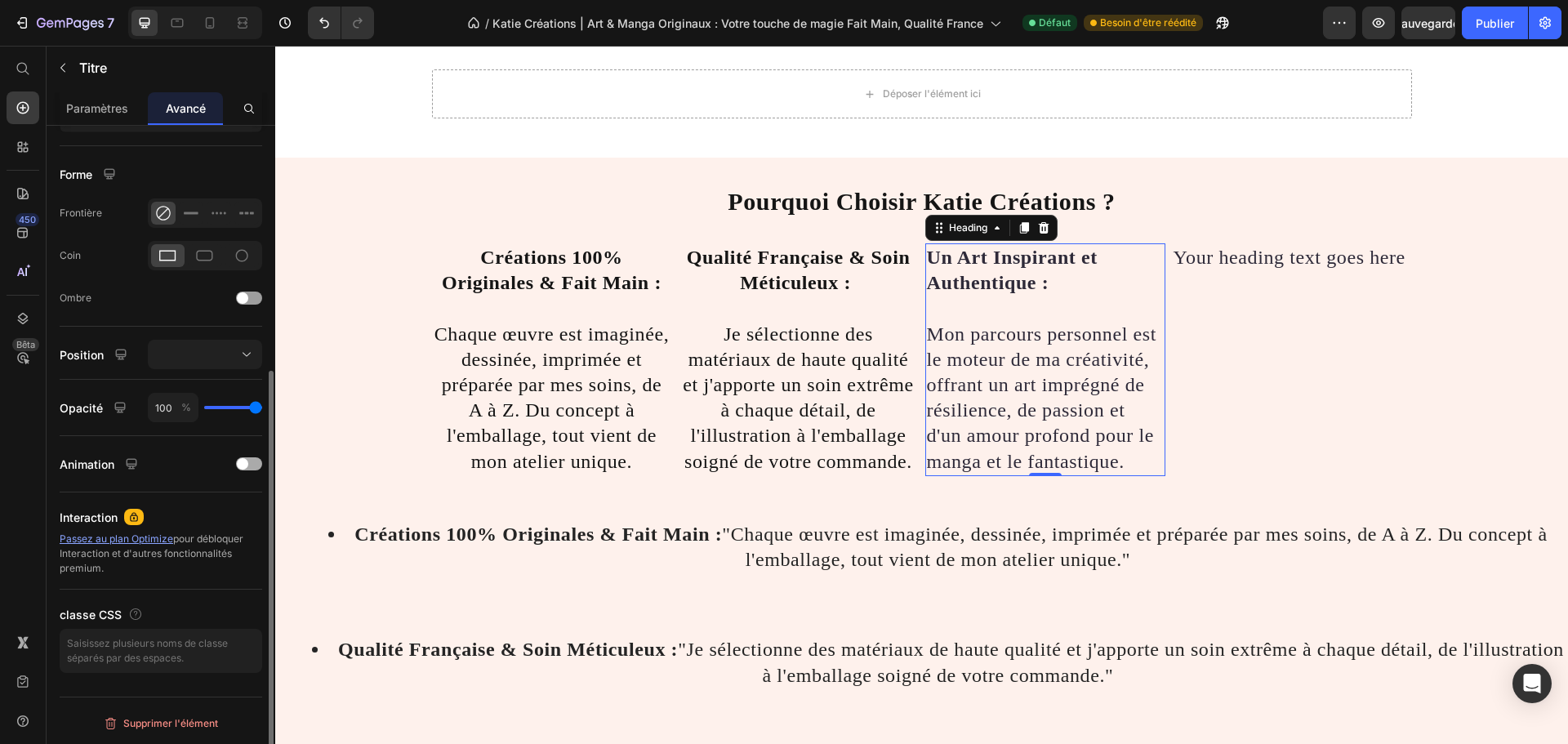 click on "Animation" at bounding box center [161, 464] 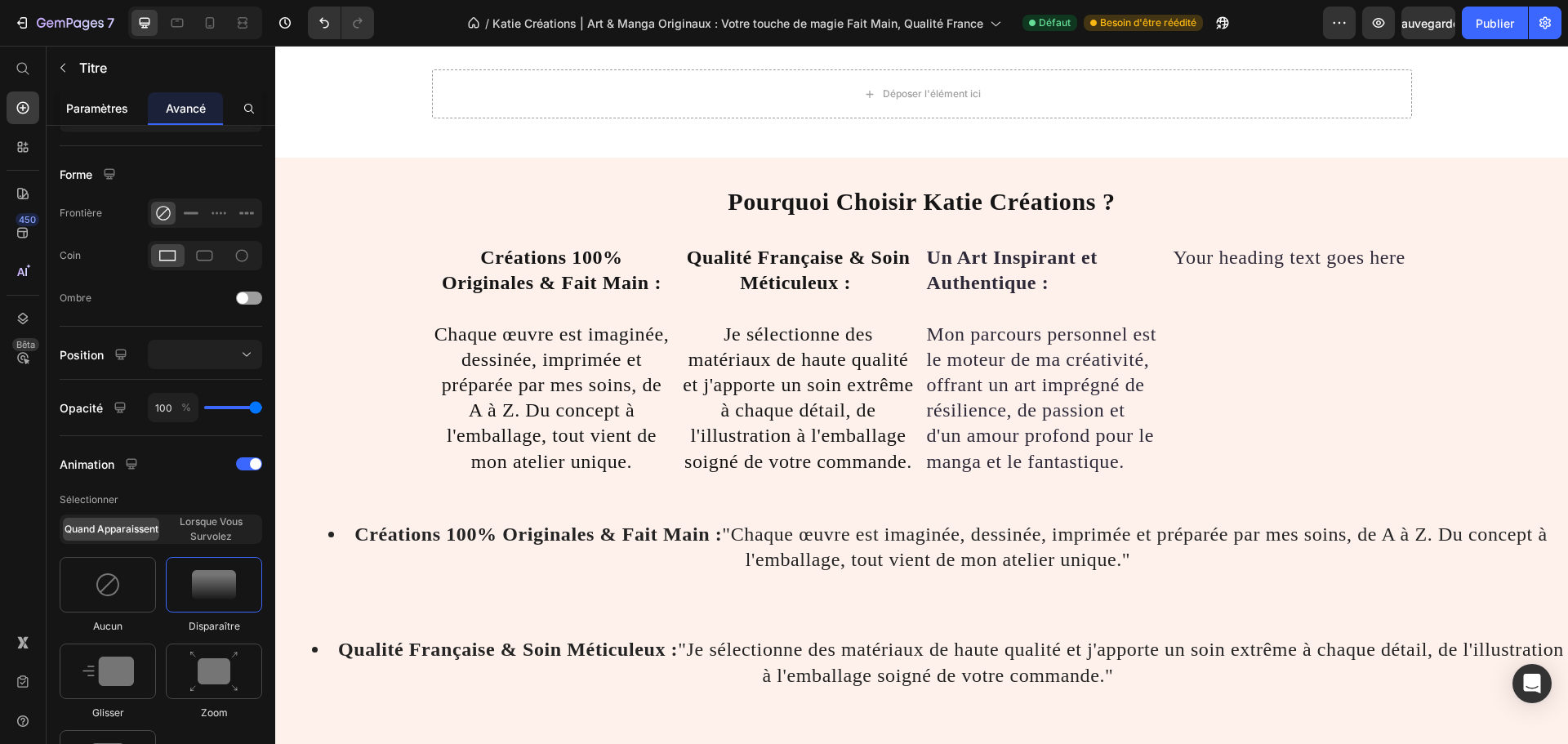 click on "Paramètres" 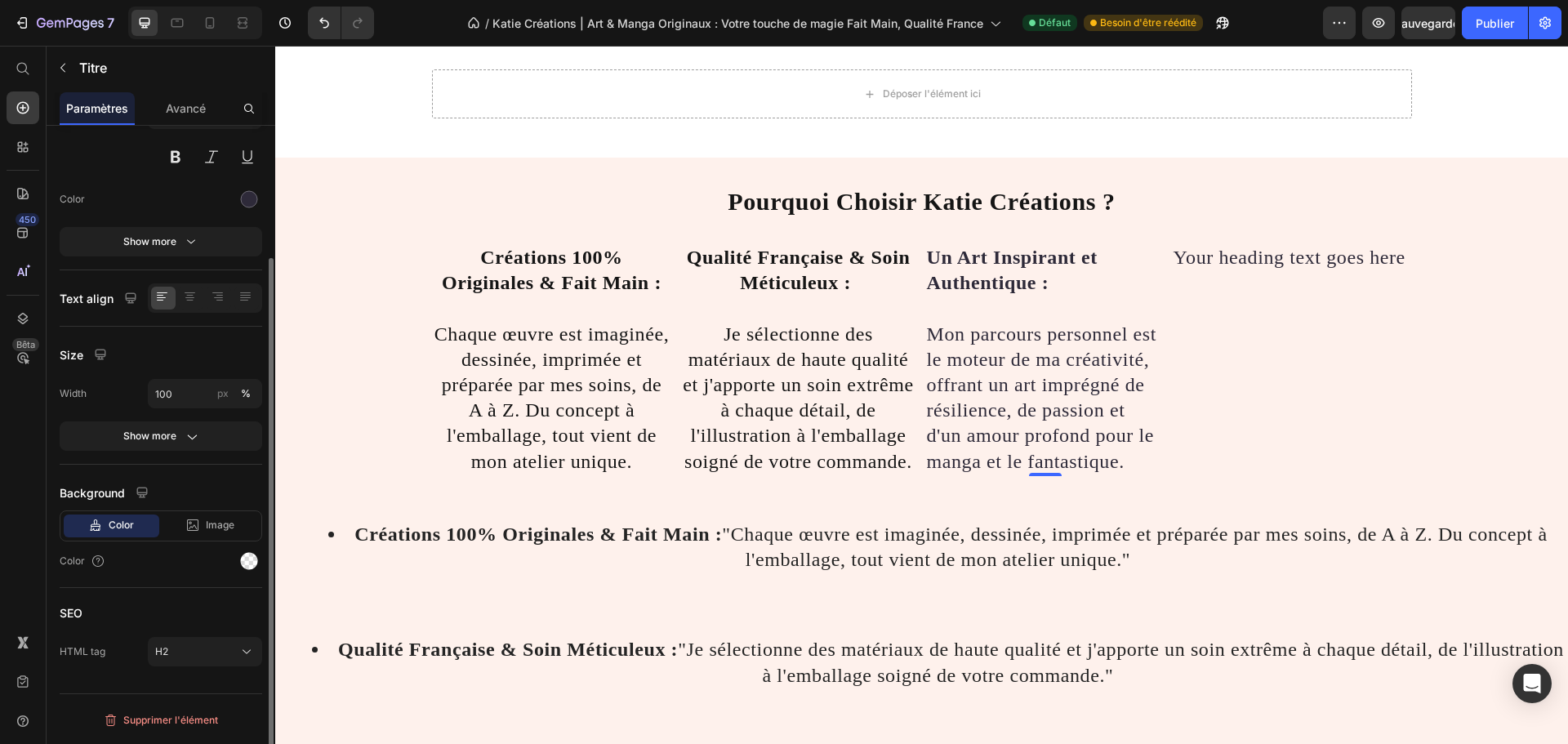 scroll, scrollTop: 0, scrollLeft: 0, axis: both 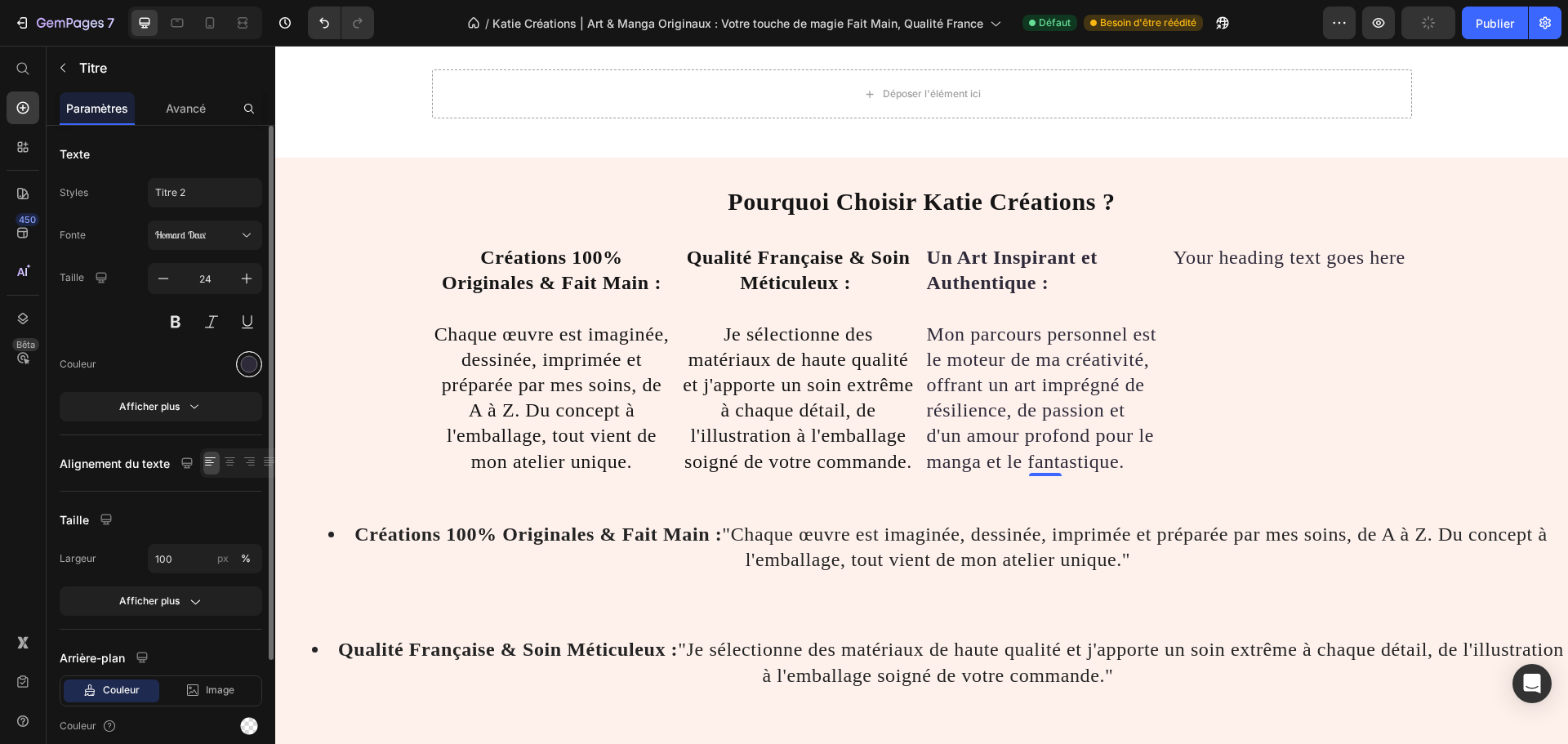 click at bounding box center (249, 364) 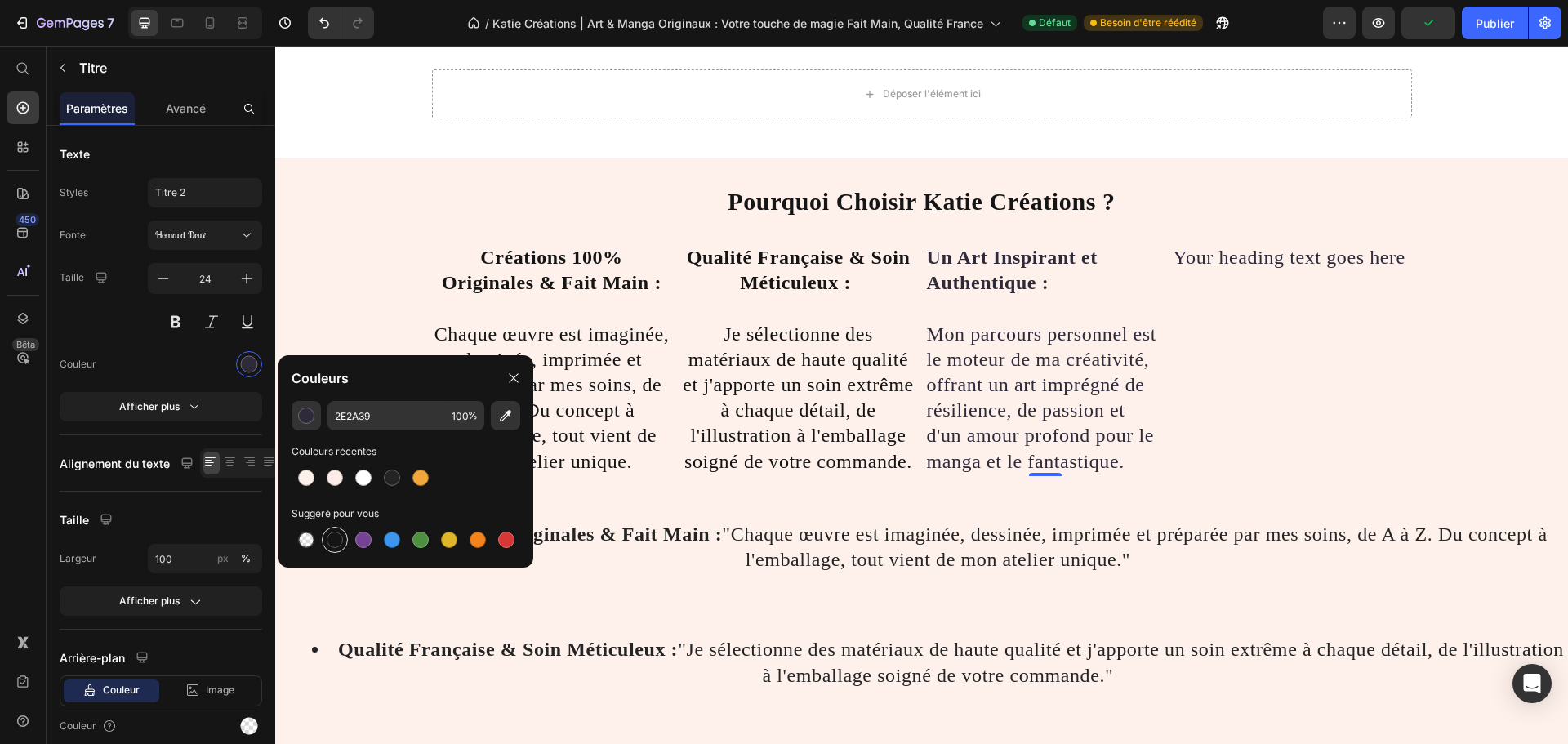 click at bounding box center (335, 540) 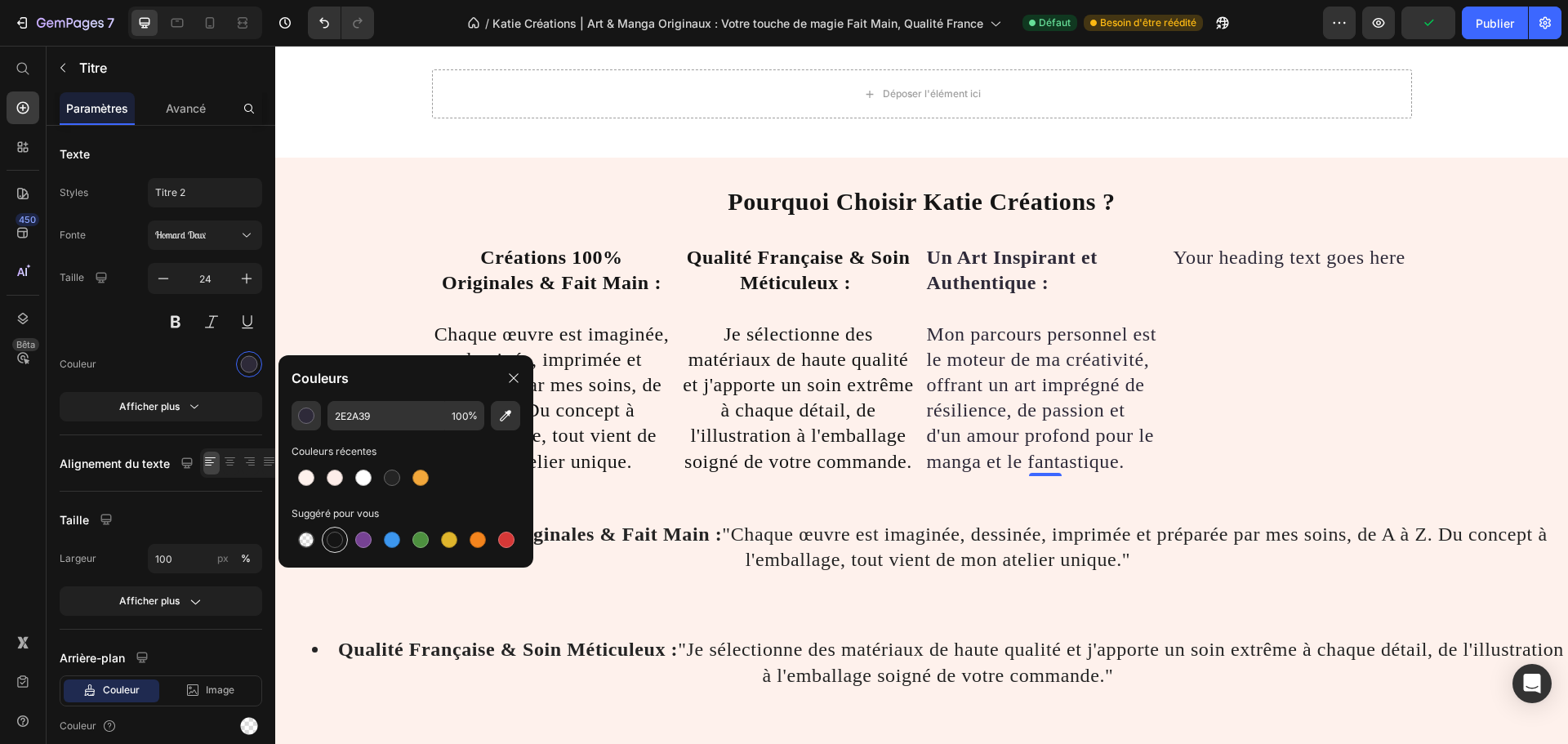 type on "151515" 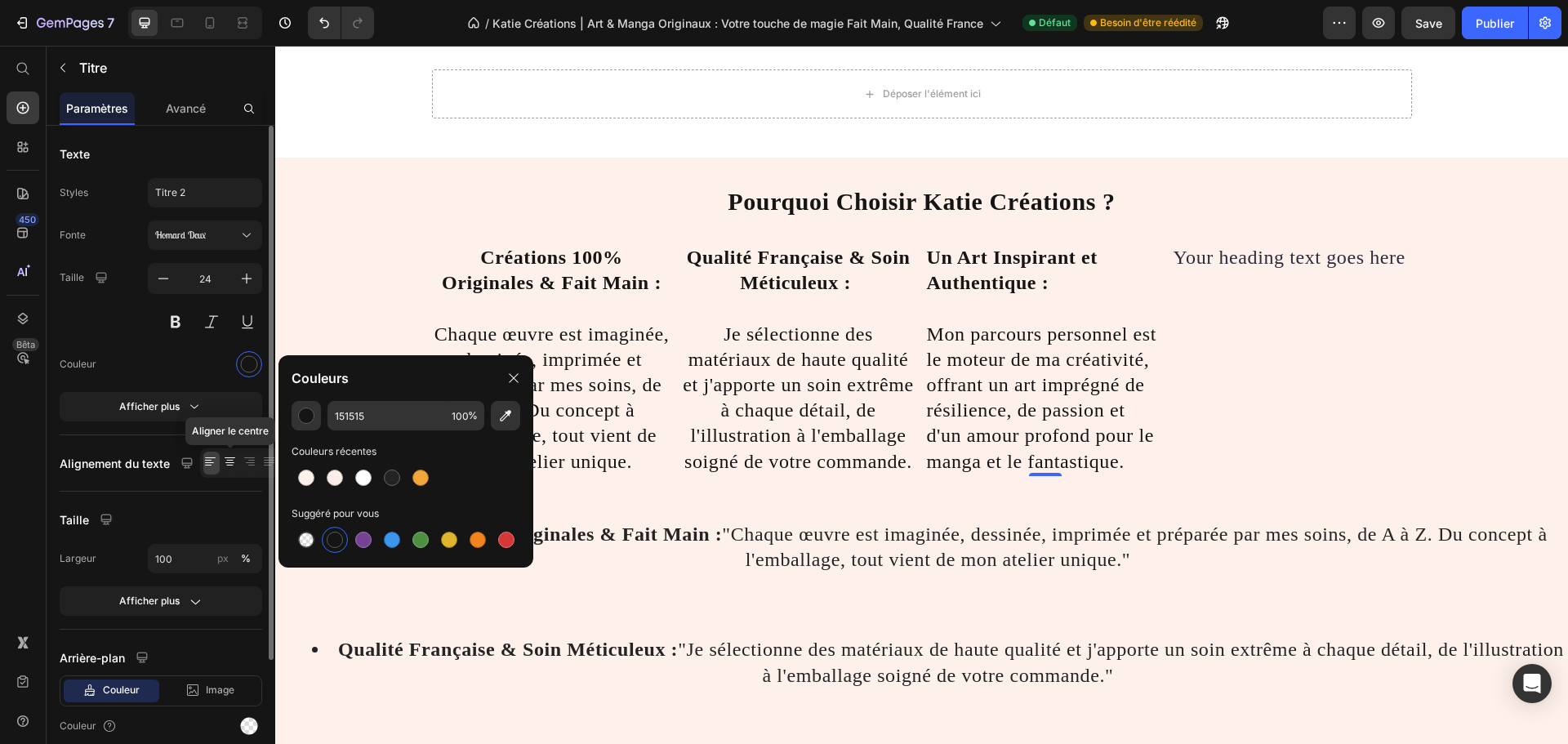 click 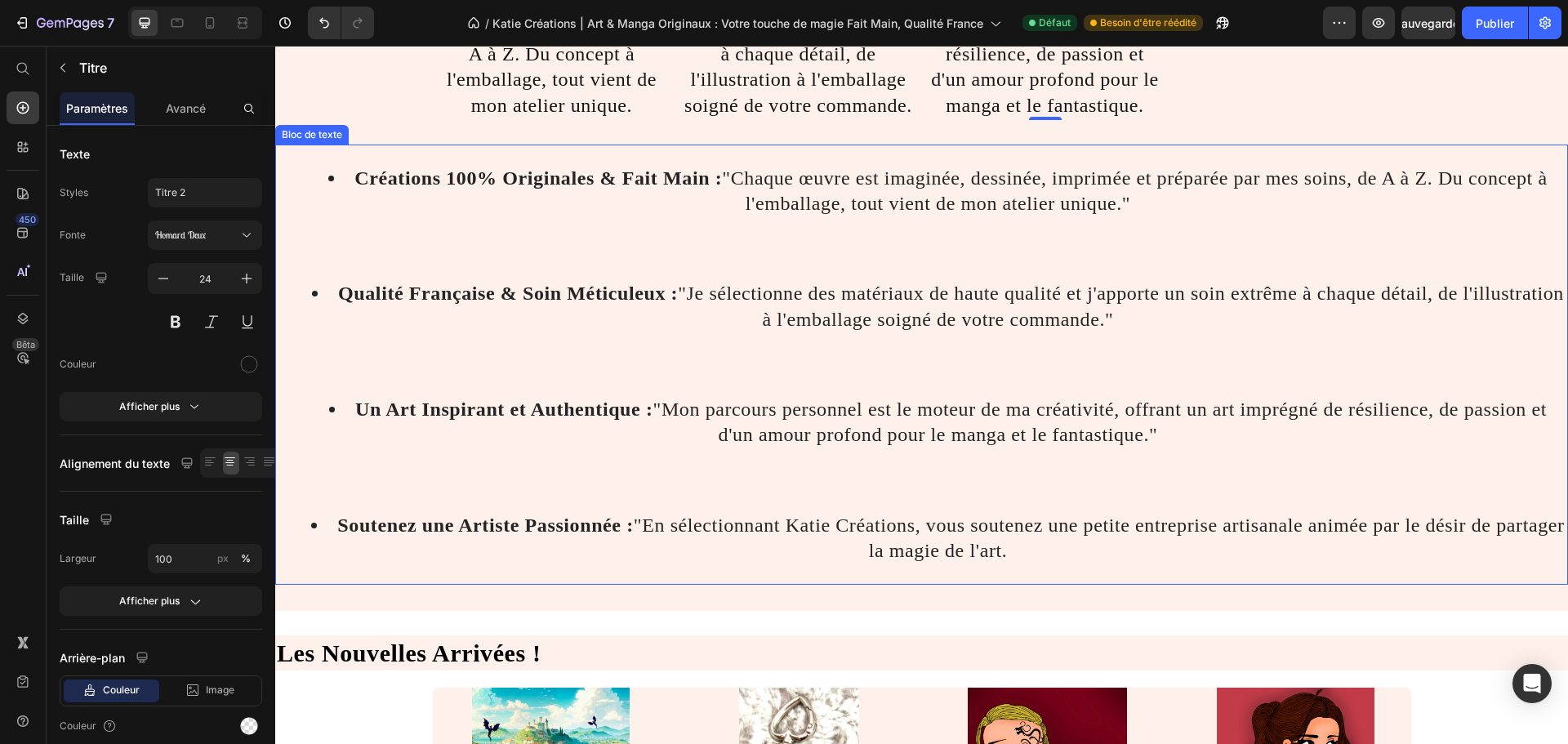 scroll, scrollTop: 980, scrollLeft: 0, axis: vertical 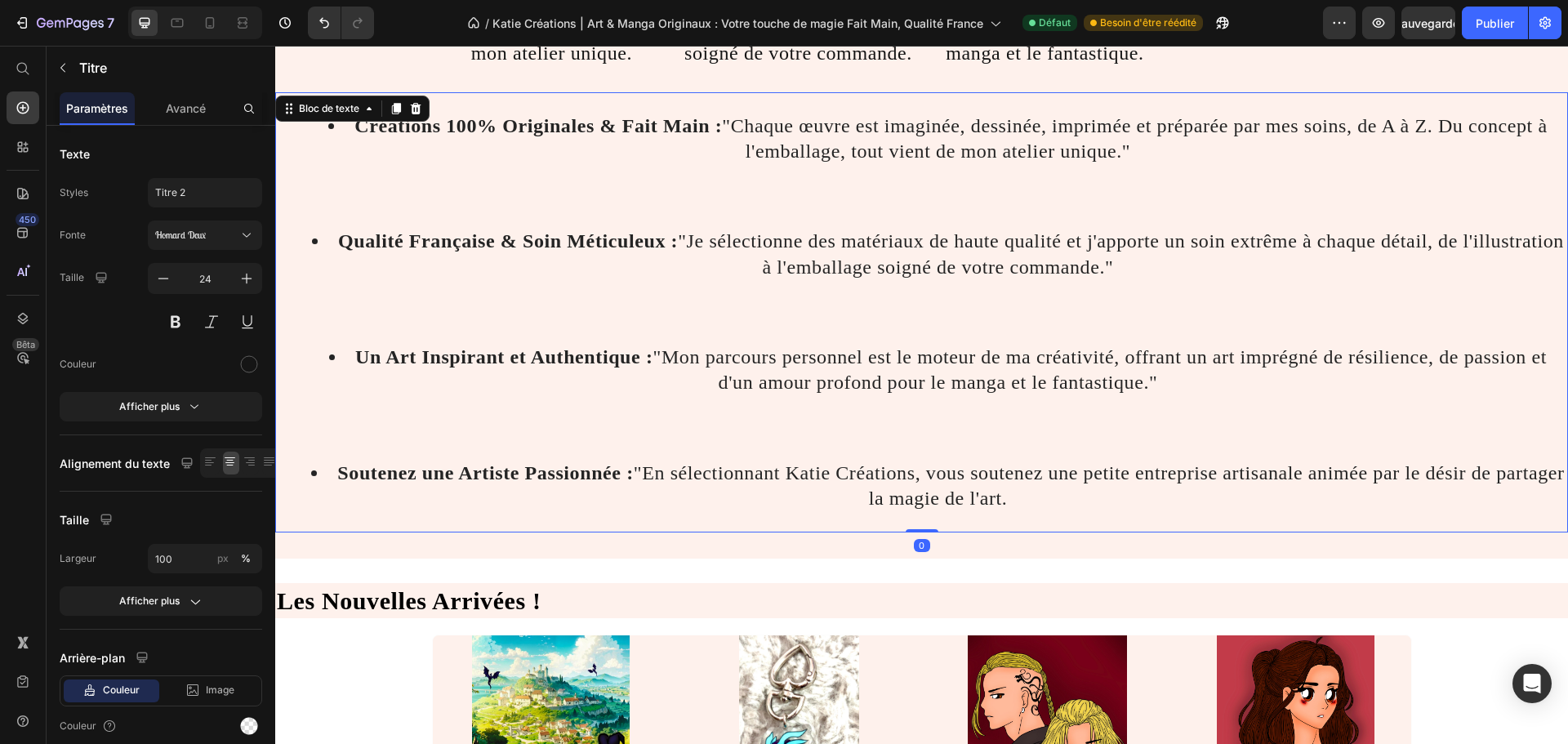 click on "Soutenez une Artiste Passionnée :  "En sélectionnant Katie Créations, vous soutenez une petite entreprise artisanale animée par le désir de partager la magie de l'art." at bounding box center (938, 486) 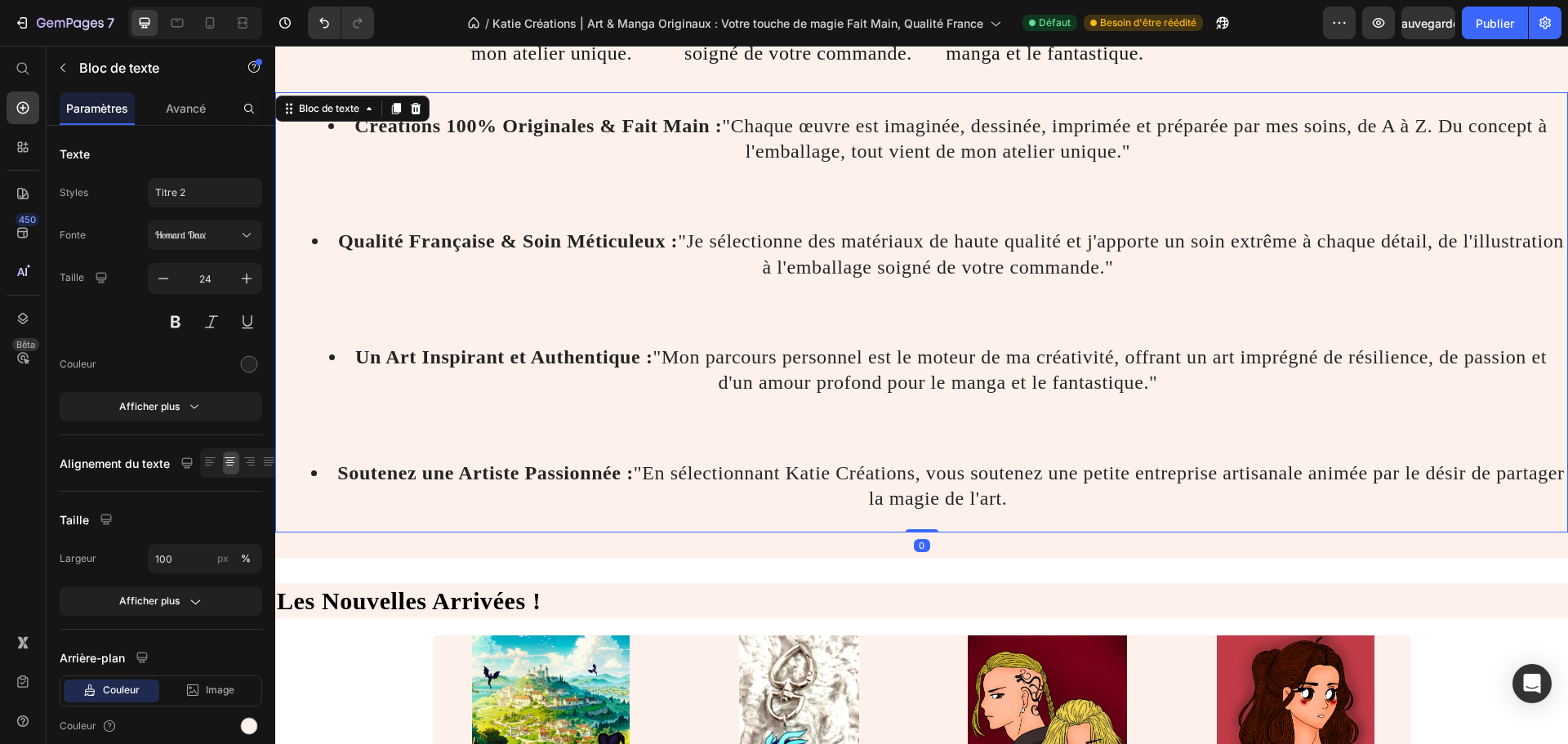 click on "Créations 100% Originales & Fait Main :  "Chaque œuvre est imaginée, dessinée, imprimée et préparée par mes soins, de A à Z. Du concept à l'emballage, tout vient de mon atelier unique." Qualité Française & Soin Méticuleux :  "Je sélectionne des matériaux de haute qualité et j'apporte un soin extrême à chaque détail, de l'illustration à l'emballage soigné de votre commande." Un Art Inspirant et Authentique :  "Mon parcours personnel est le moteur de ma créativité, offrant un art imprégné de résilience, de passion et d'un amour profond pour le manga et le fantastique." Soutenez une Artiste Passionnée :  "En sélectionnant Katie Créations, vous soutenez une petite entreprise artisanale animée par le désir de partager la magie de l'art." at bounding box center (921, 312) 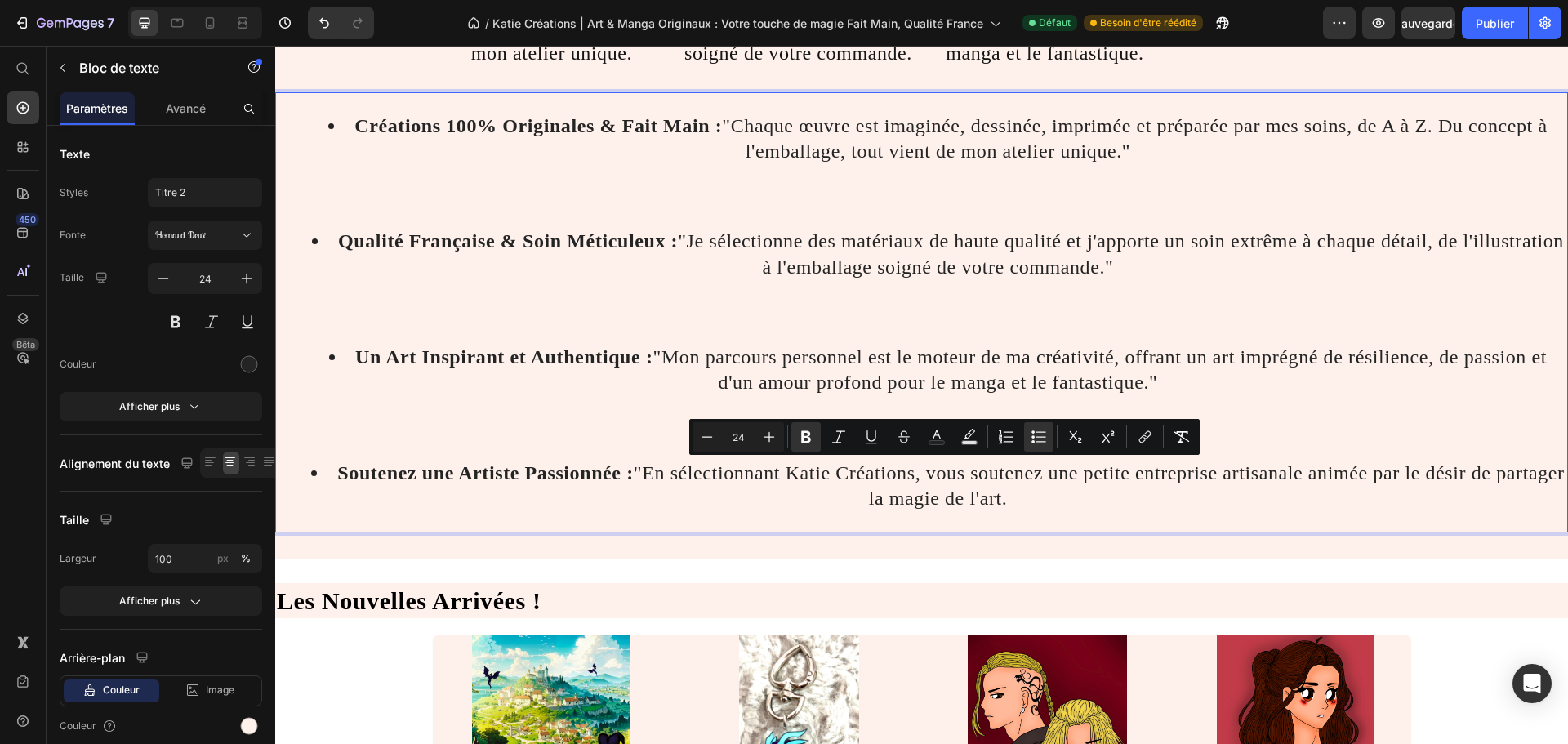 drag, startPoint x: 367, startPoint y: 471, endPoint x: 1085, endPoint y: 499, distance: 718.54575 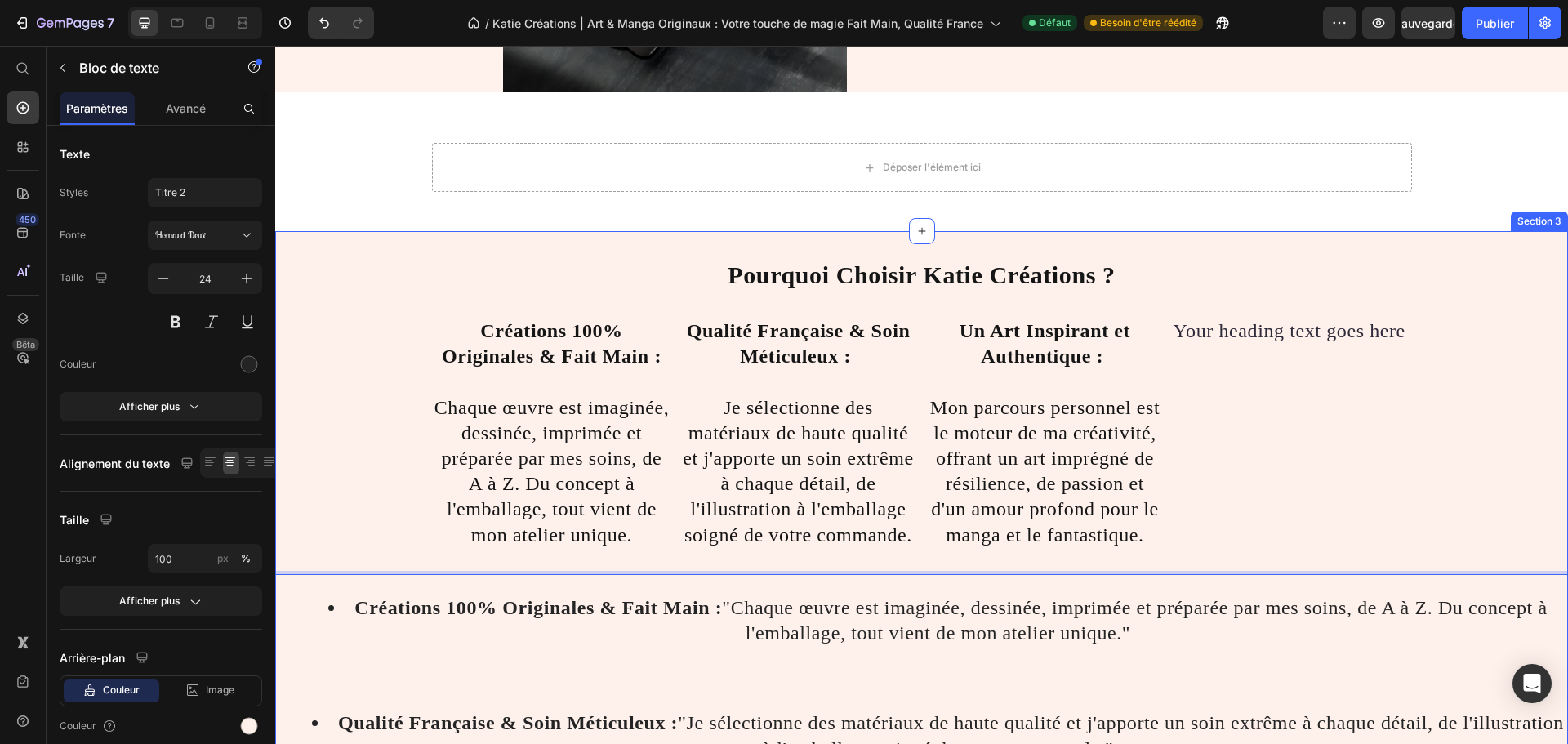 scroll, scrollTop: 490, scrollLeft: 0, axis: vertical 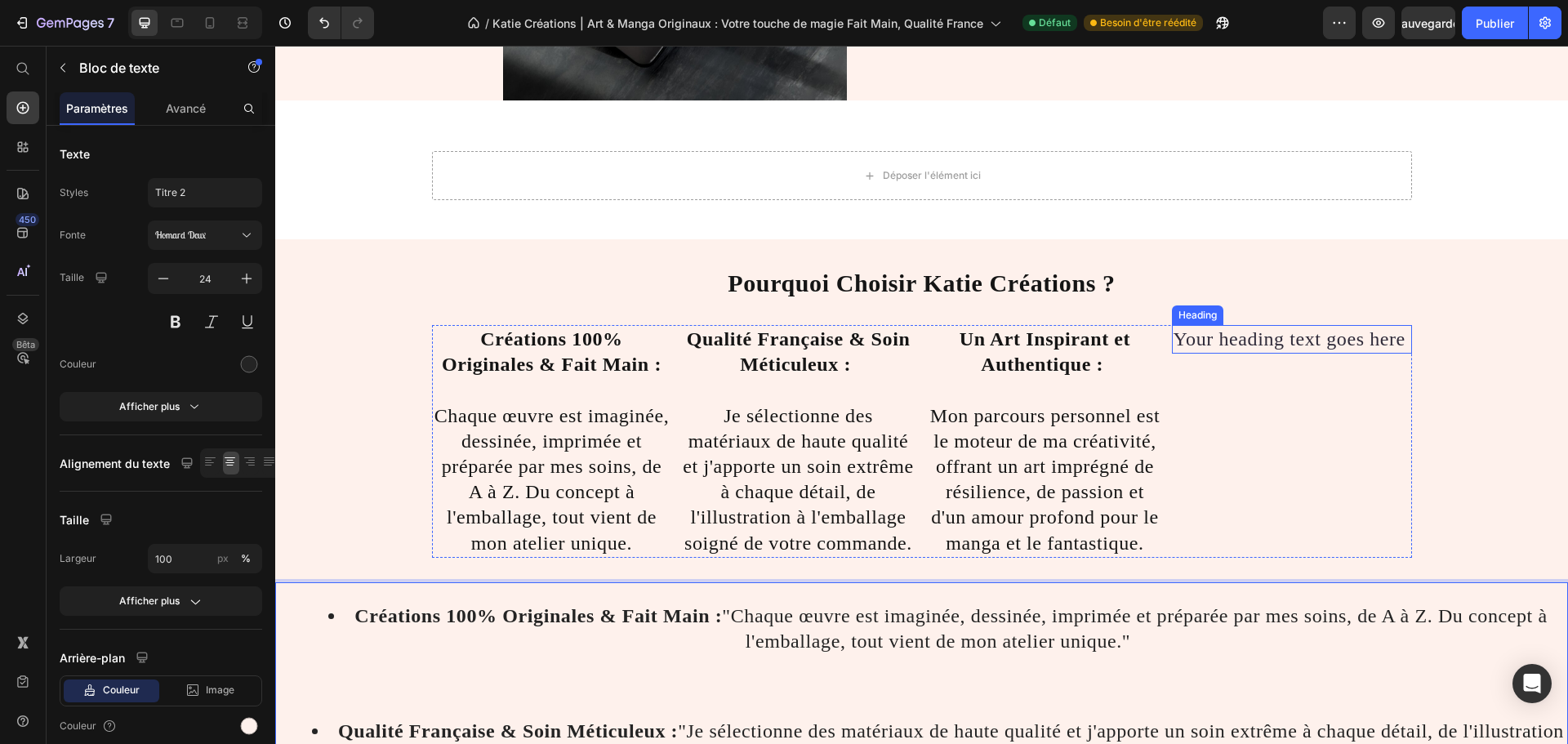 click on "Your heading text goes here" at bounding box center (1292, 339) 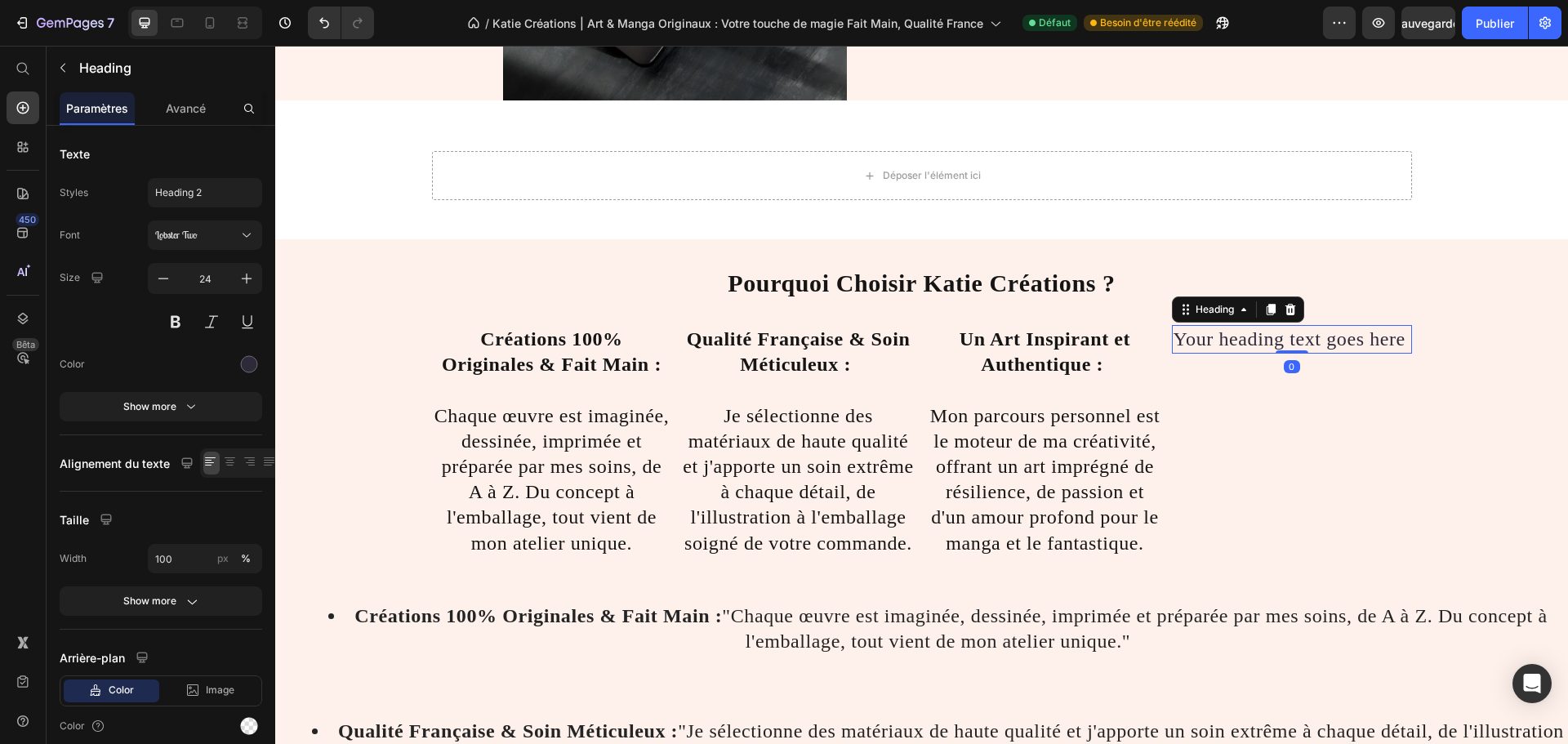 click on "Your heading text goes here" at bounding box center [1292, 339] 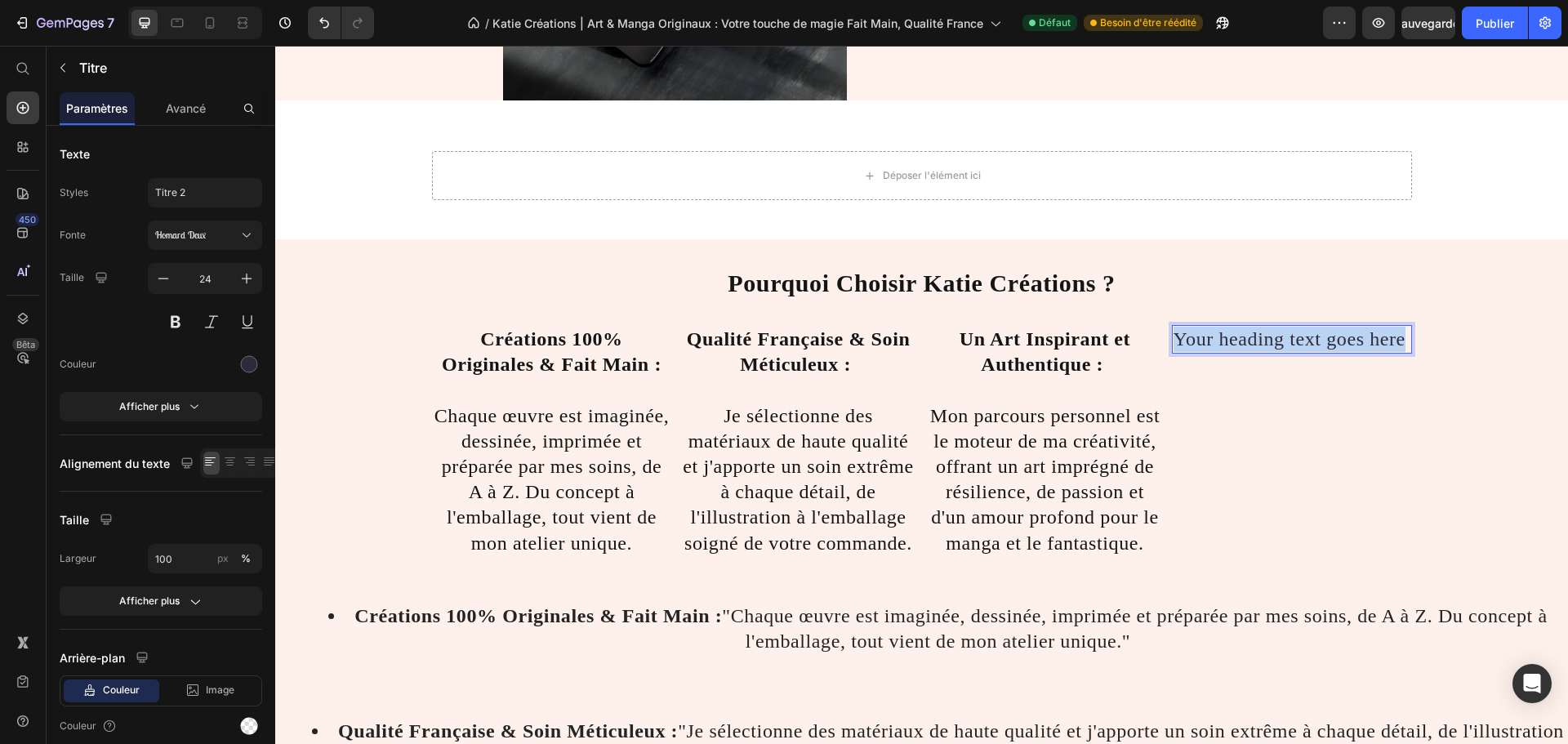 click on "Your heading text goes here" at bounding box center [1292, 339] 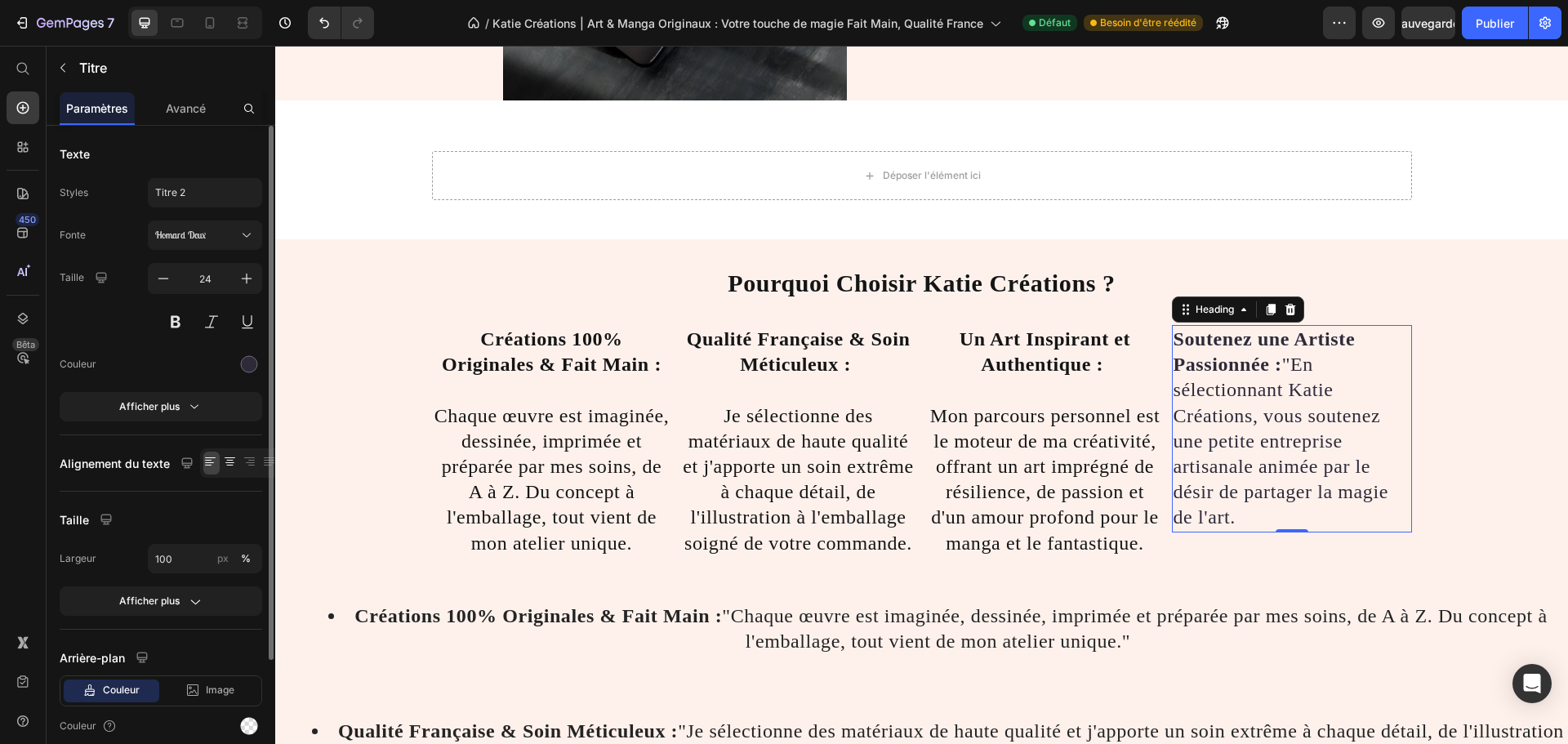 click 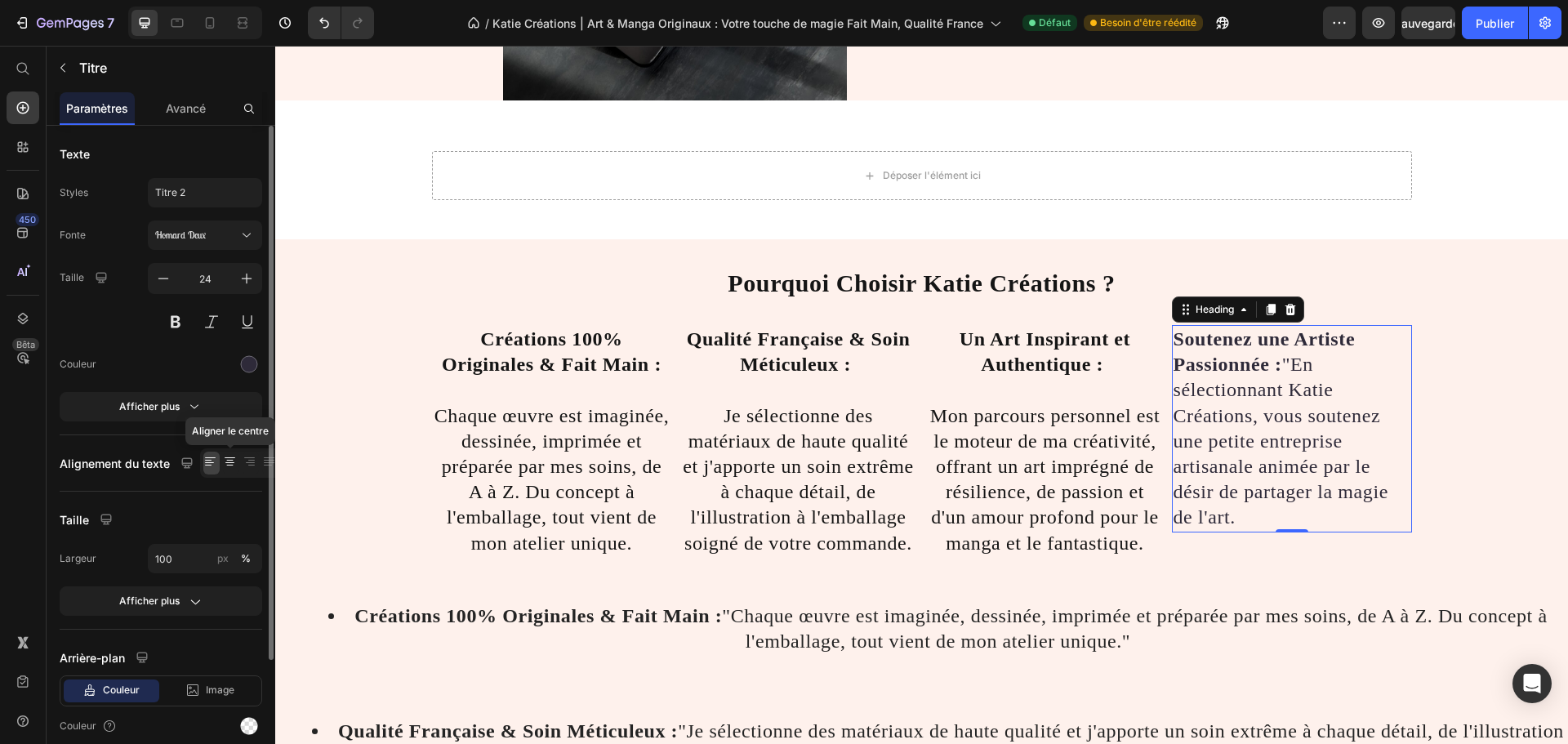 click 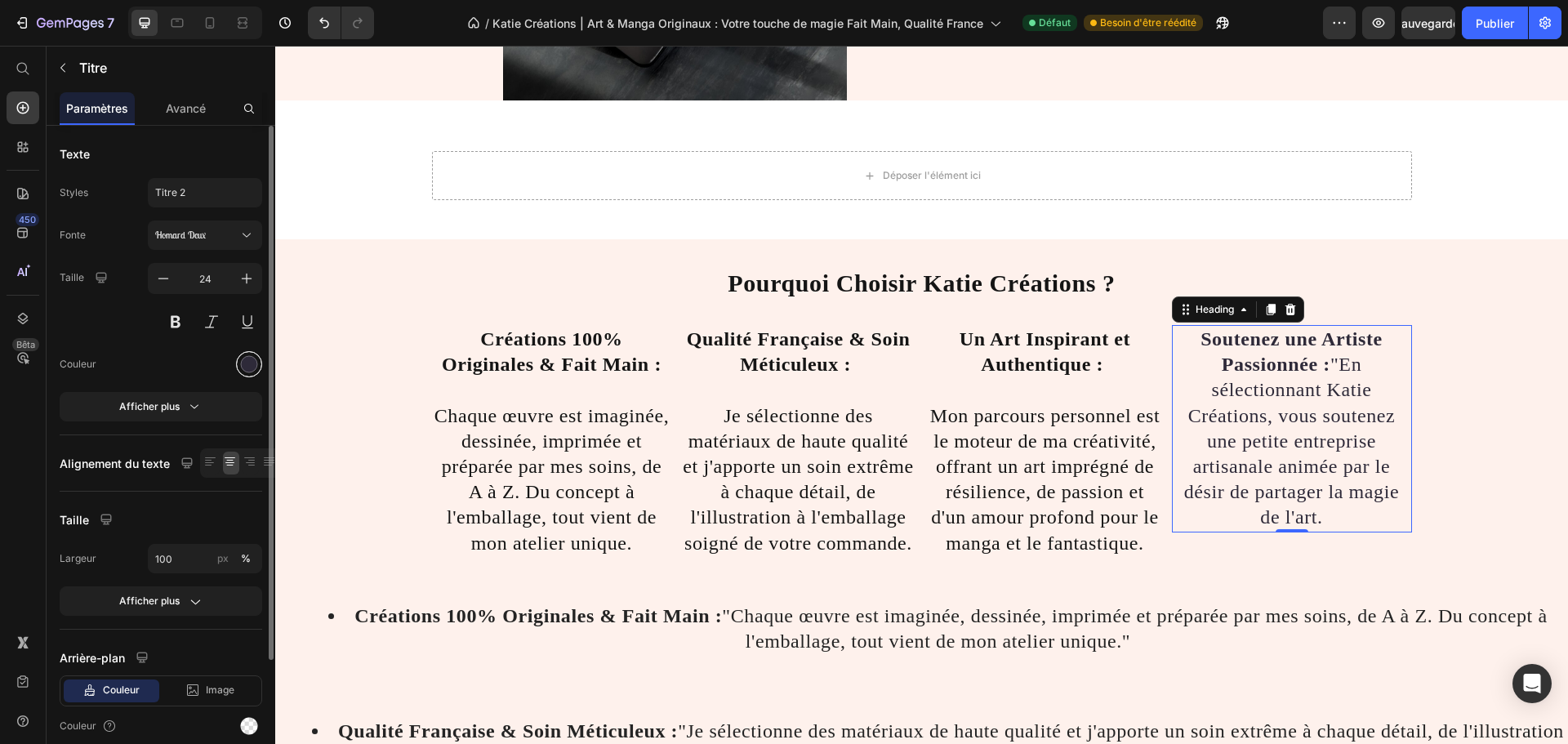click at bounding box center (249, 364) 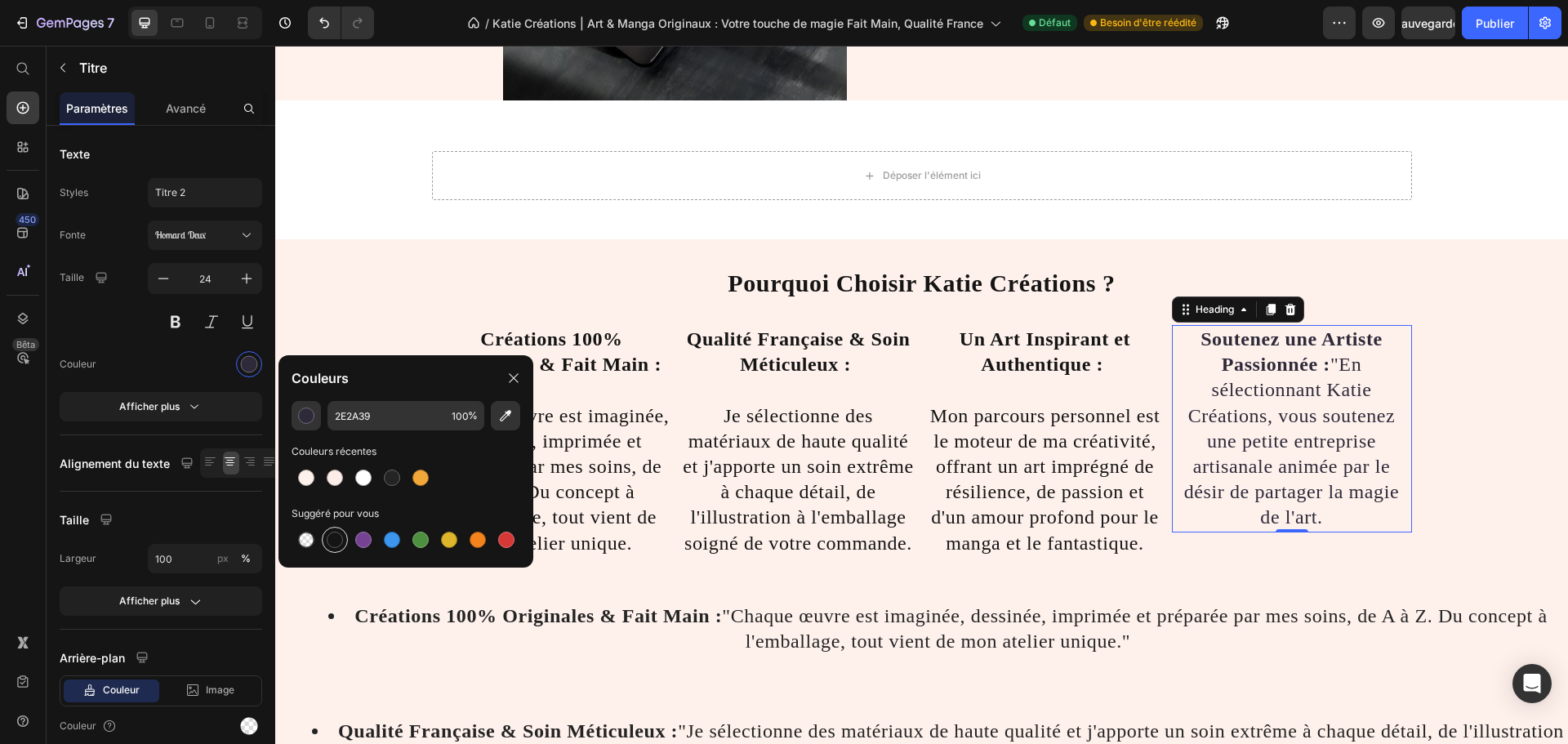 click at bounding box center (335, 540) 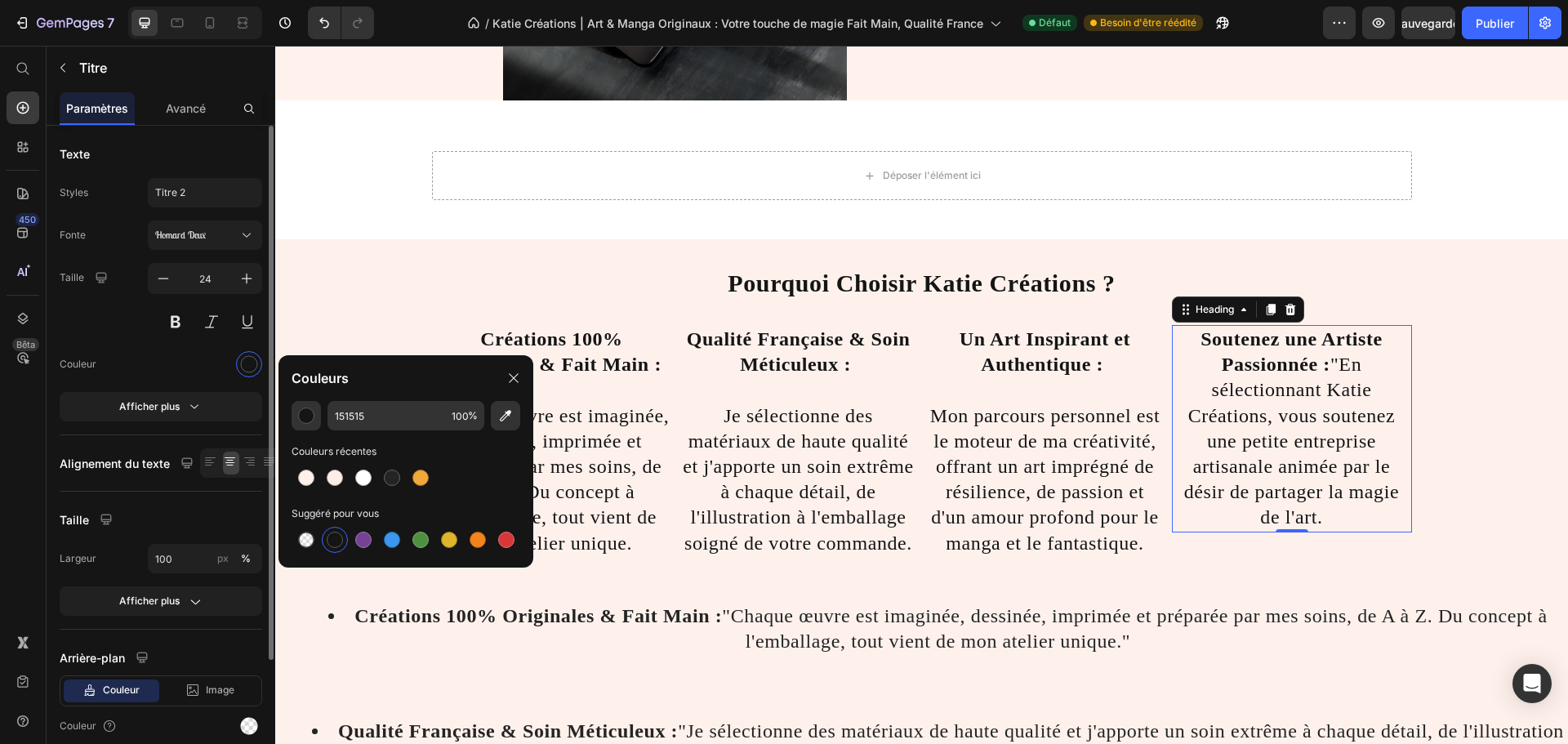 click on "Fonte Homard Deux Taille 24 Couleur Afficher plus" at bounding box center [161, 321] 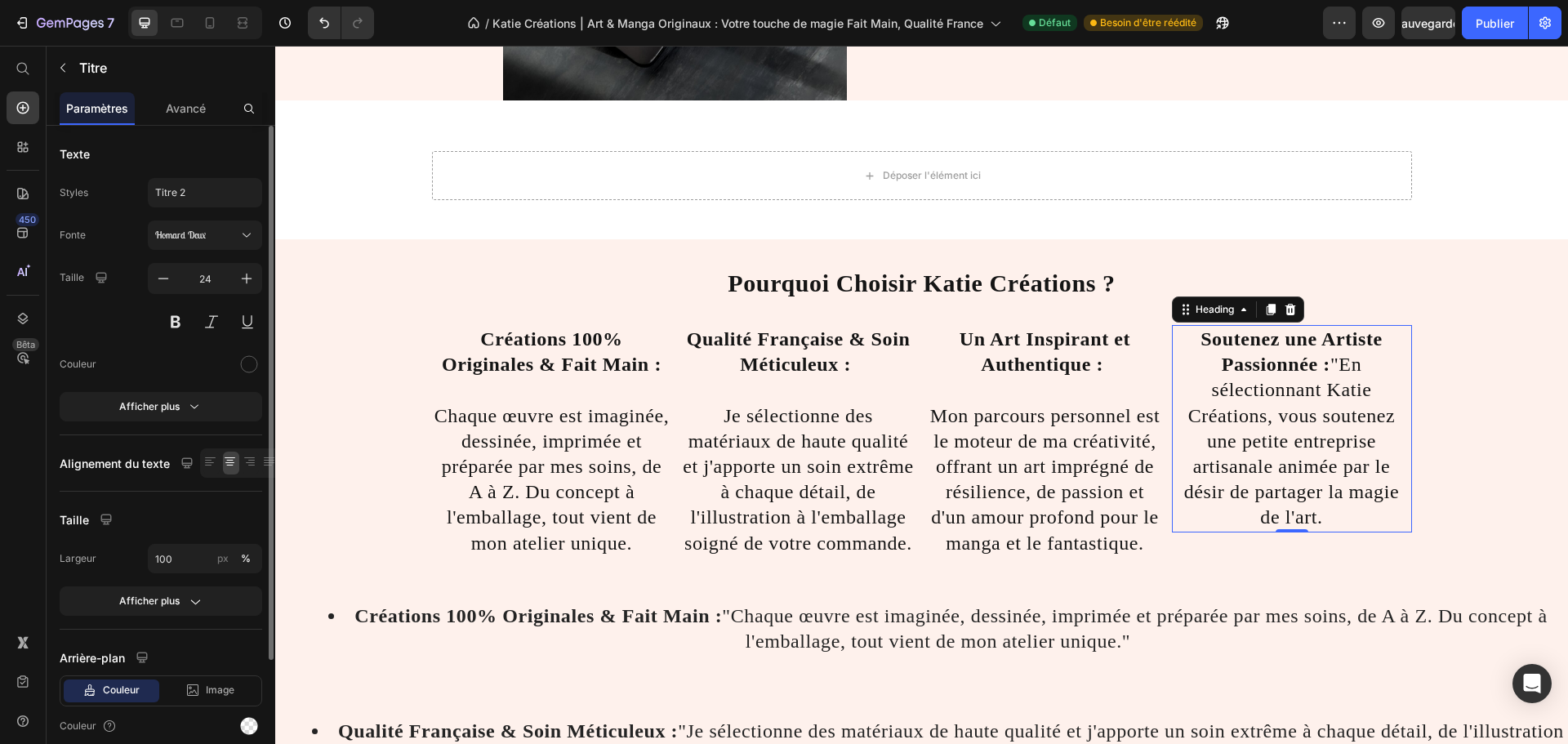drag, startPoint x: 194, startPoint y: 105, endPoint x: 189, endPoint y: 137, distance: 32.38827 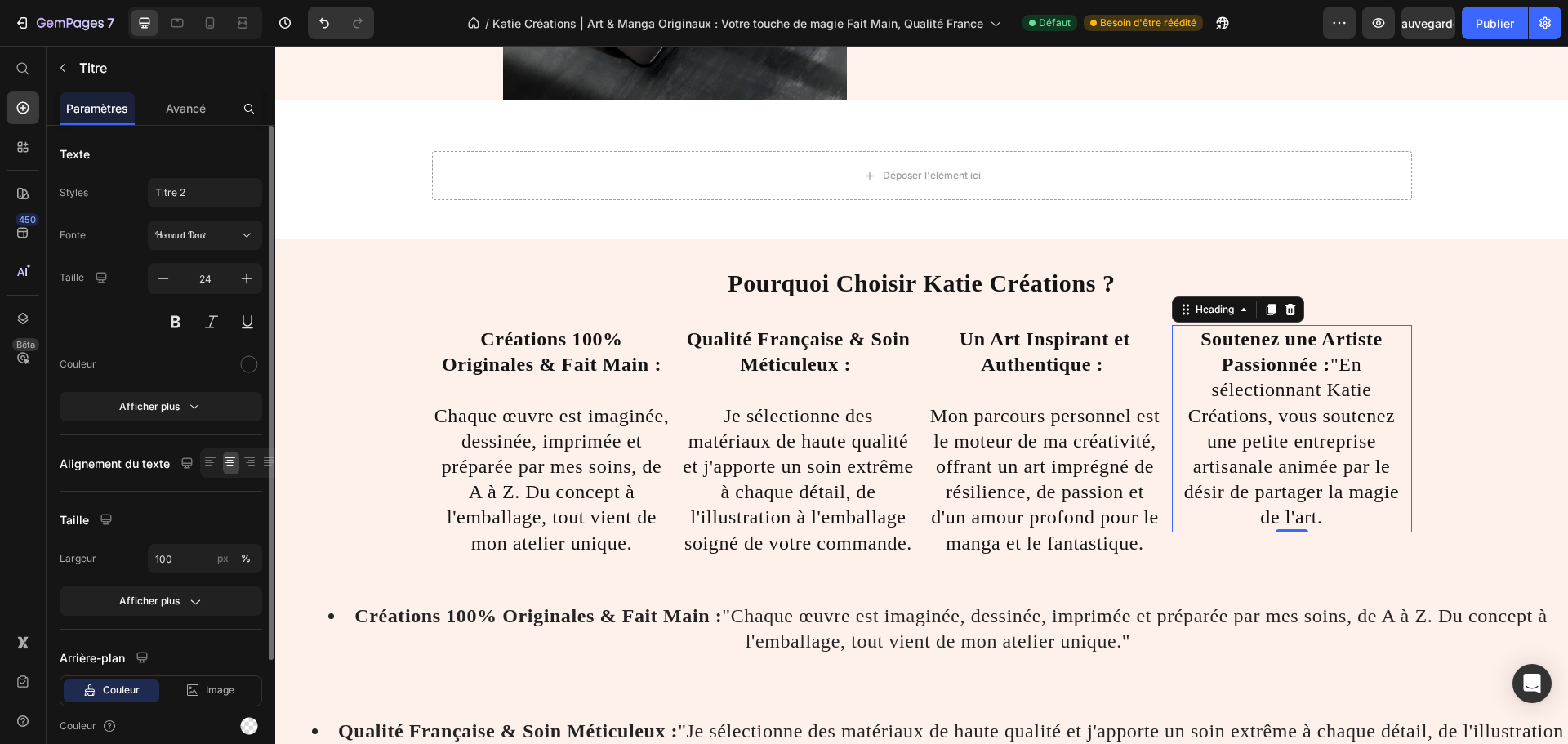 click on "Avancé" at bounding box center [185, 108] 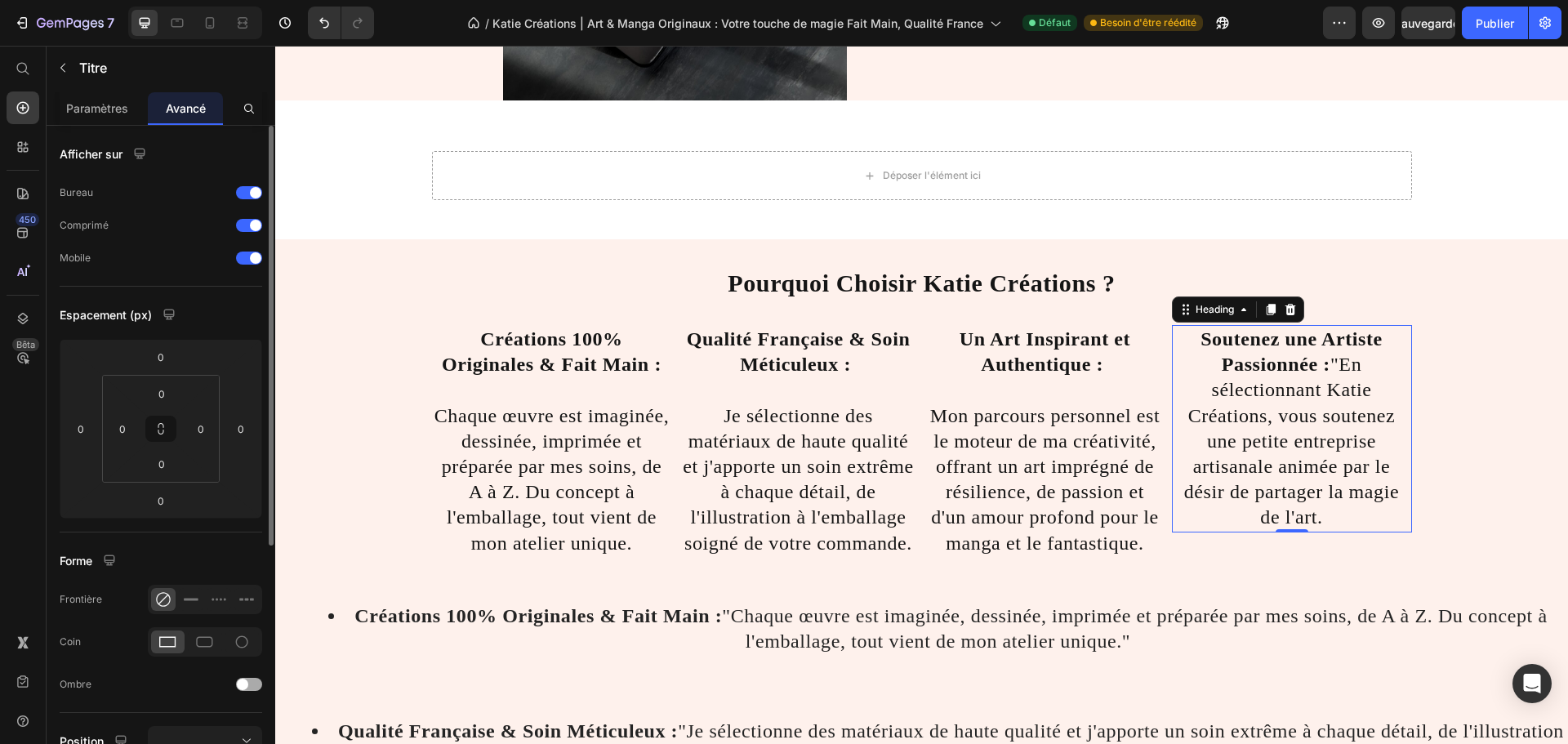 click at bounding box center [249, 684] 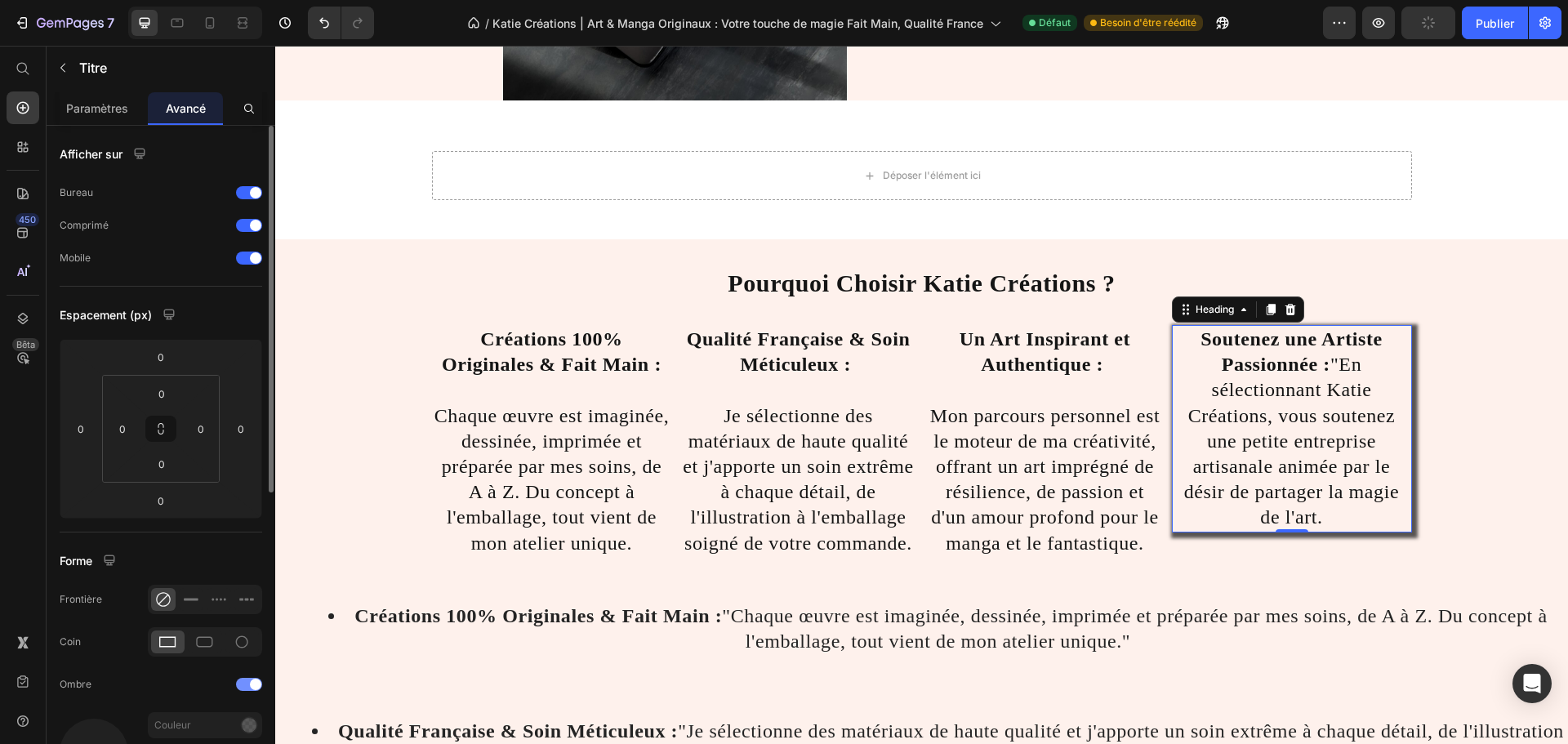 click at bounding box center [249, 684] 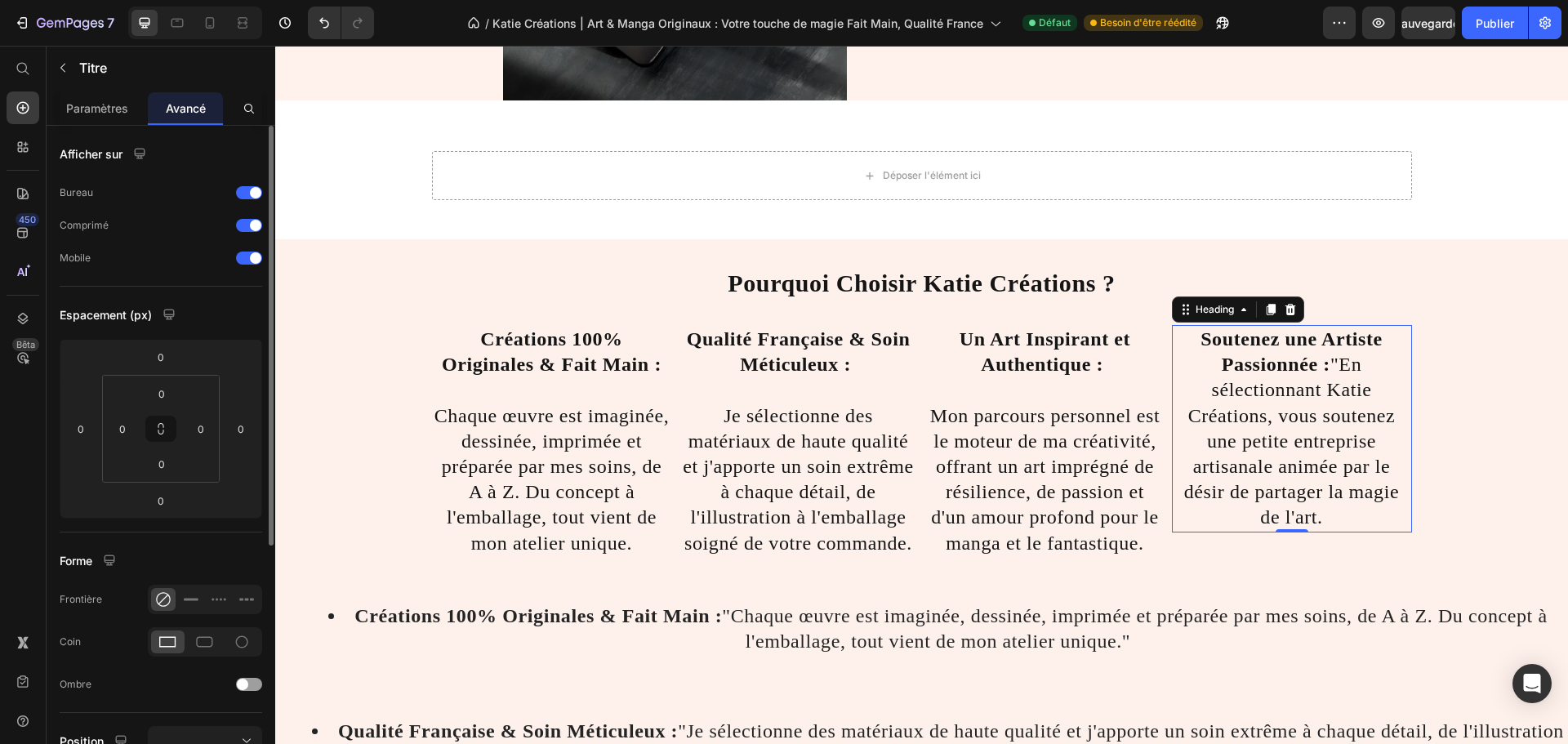 scroll, scrollTop: 327, scrollLeft: 0, axis: vertical 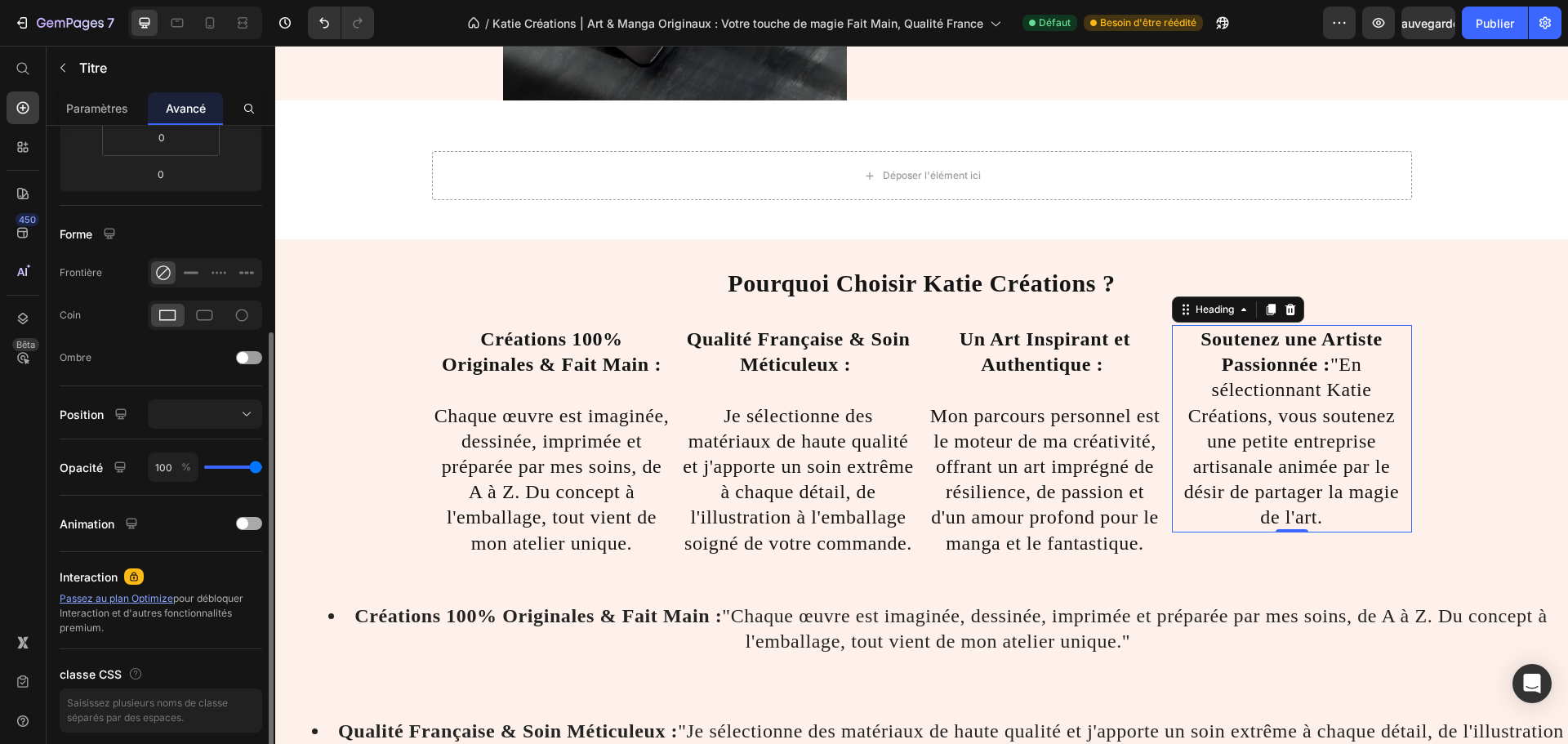 click at bounding box center (249, 523) 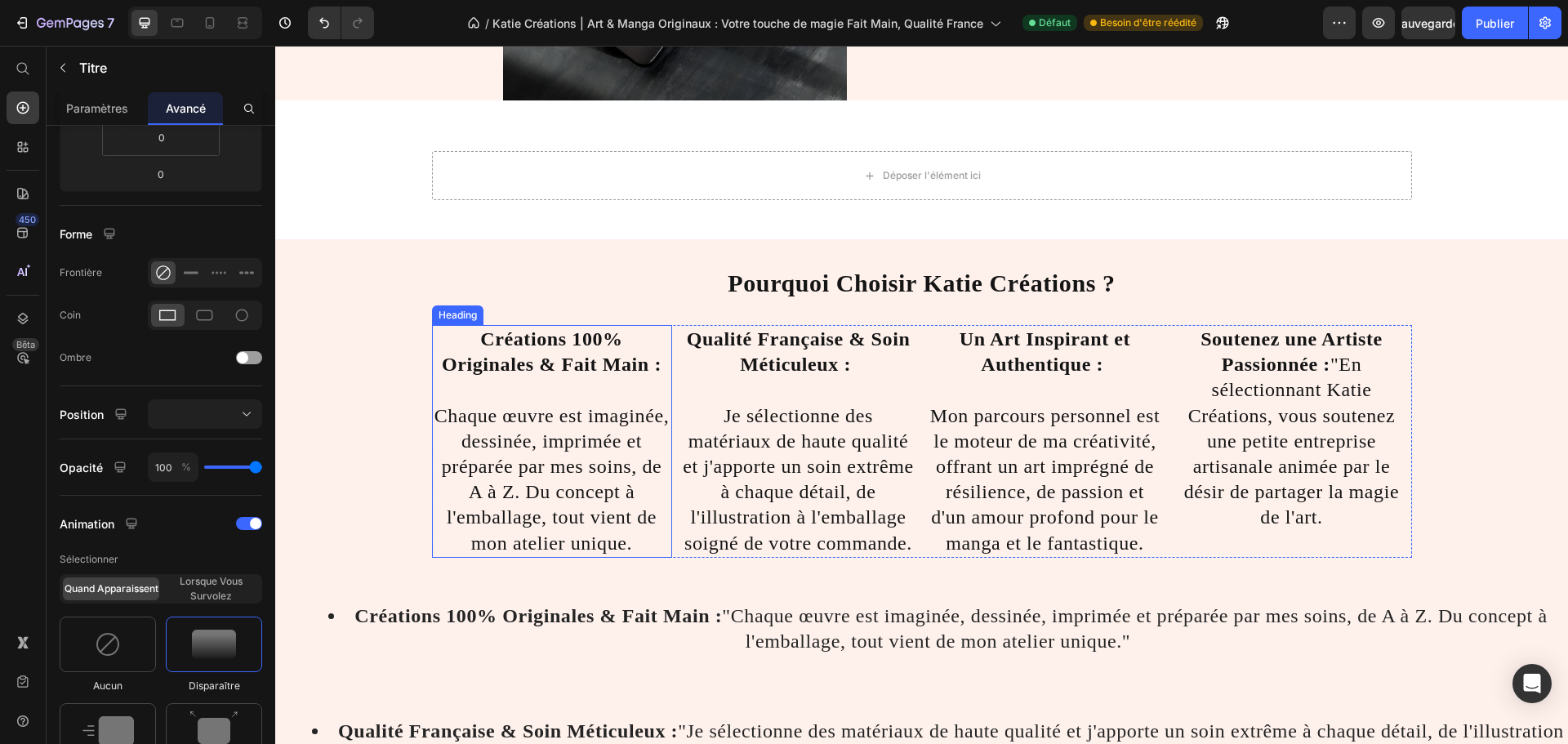 click on "⁠⁠⁠⁠⁠⁠⁠ Créations 100% Originales & Fait Main :  Chaque œuvre est imaginée, dessinée, imprimée et préparée par mes soins, de A à Z. Du concept à l'emballage, tout vient de mon atelier unique." at bounding box center [552, 441] 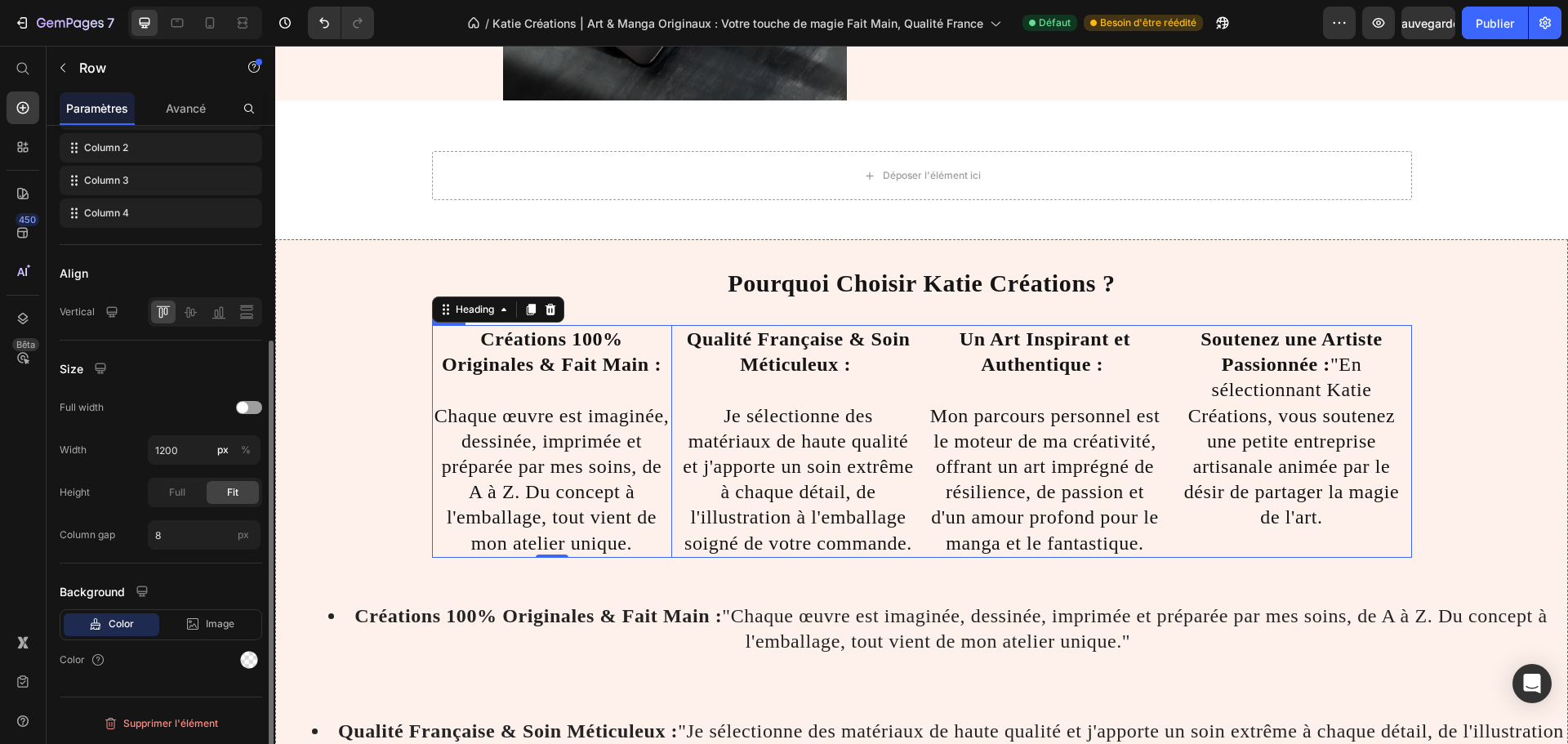 click on "⁠⁠⁠⁠⁠⁠⁠ Créations 100% Originales & Fait Main :  Chaque œuvre est imaginée, dessinée, imprimée et préparée par mes soins, de A à Z. Du concept à l'emballage, tout vient de mon atelier unique. Heading   0 ⁠⁠⁠⁠⁠⁠⁠ Qualité Française & Soin Méticuleux :   Je sélectionne des matériaux de haute qualité et j'apporte un soin extrême à chaque détail, de l'illustration à l'emballage soigné de votre commande. Heading ⁠⁠⁠⁠⁠⁠⁠ Un Art Inspirant et Authentique :   Mon parcours personnel est le moteur de ma créativité, offrant un art imprégné de résilience, de passion et d'un amour profond pour le manga et le fantastique. Heading ⁠⁠⁠⁠⁠⁠⁠ Soutenez une Artiste Passionnée :  "En sélectionnant Katie Créations, vous soutenez une petite entreprise artisanale animée par le désir de partager la magie de l'art. Heading Row" at bounding box center (922, 441) 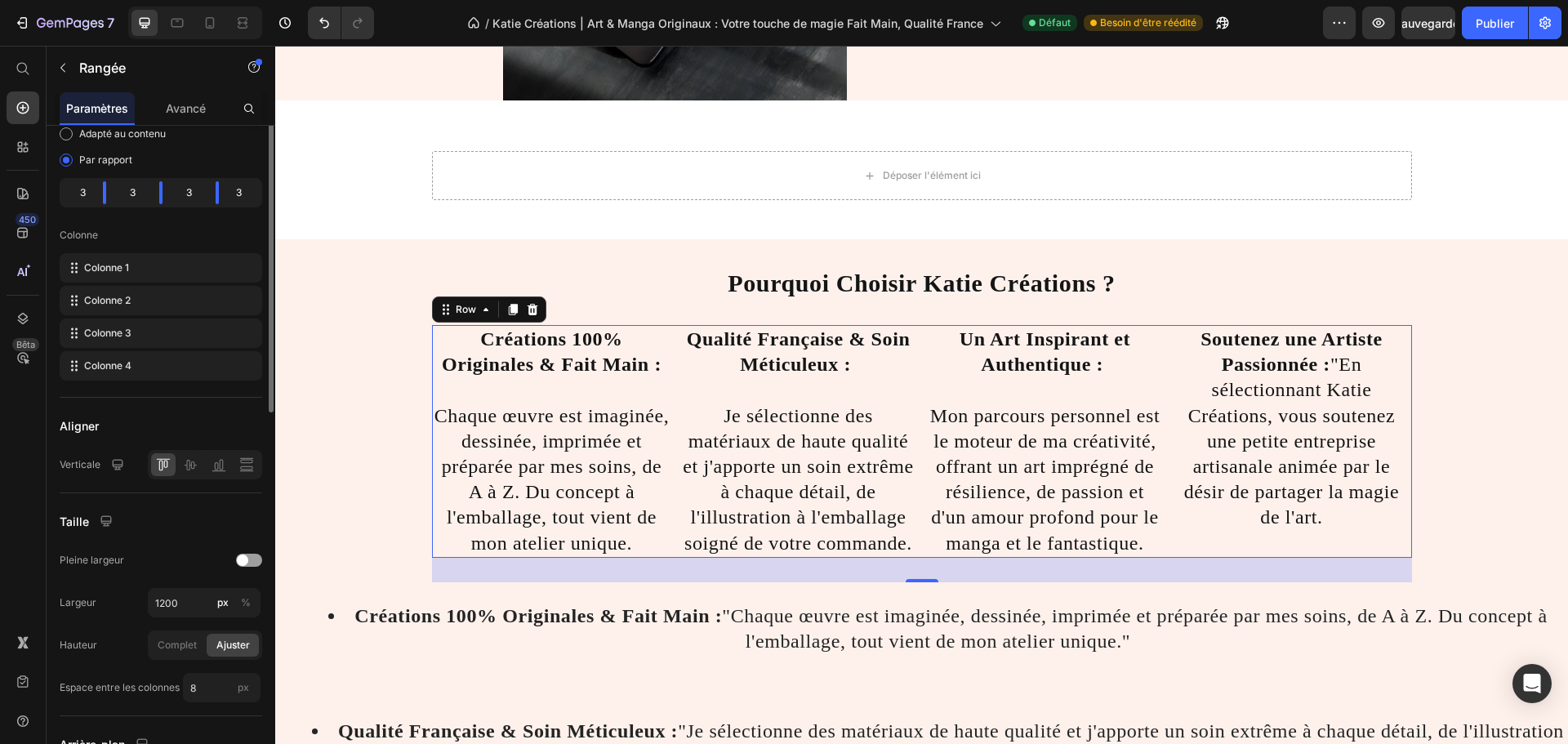 scroll, scrollTop: 316, scrollLeft: 0, axis: vertical 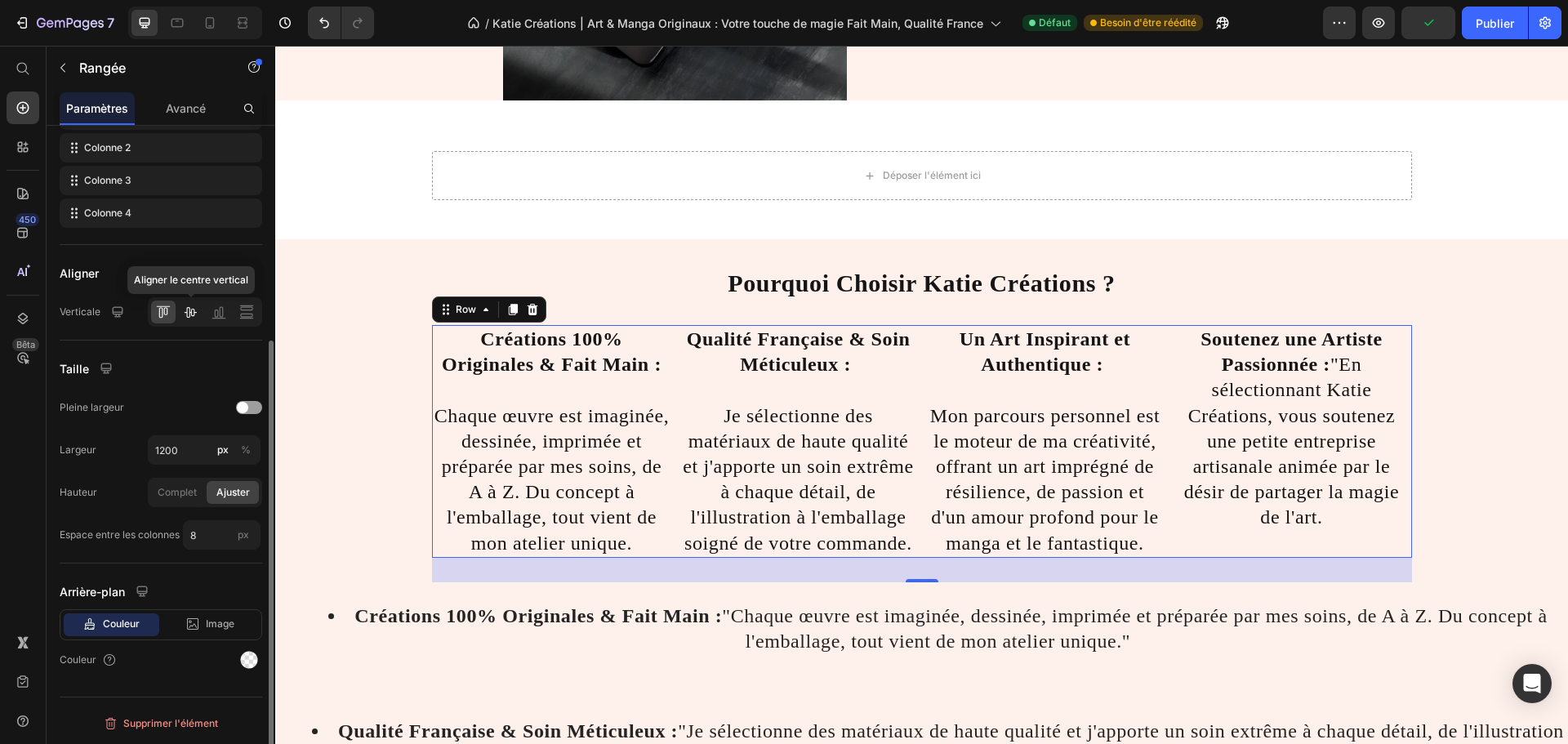 click 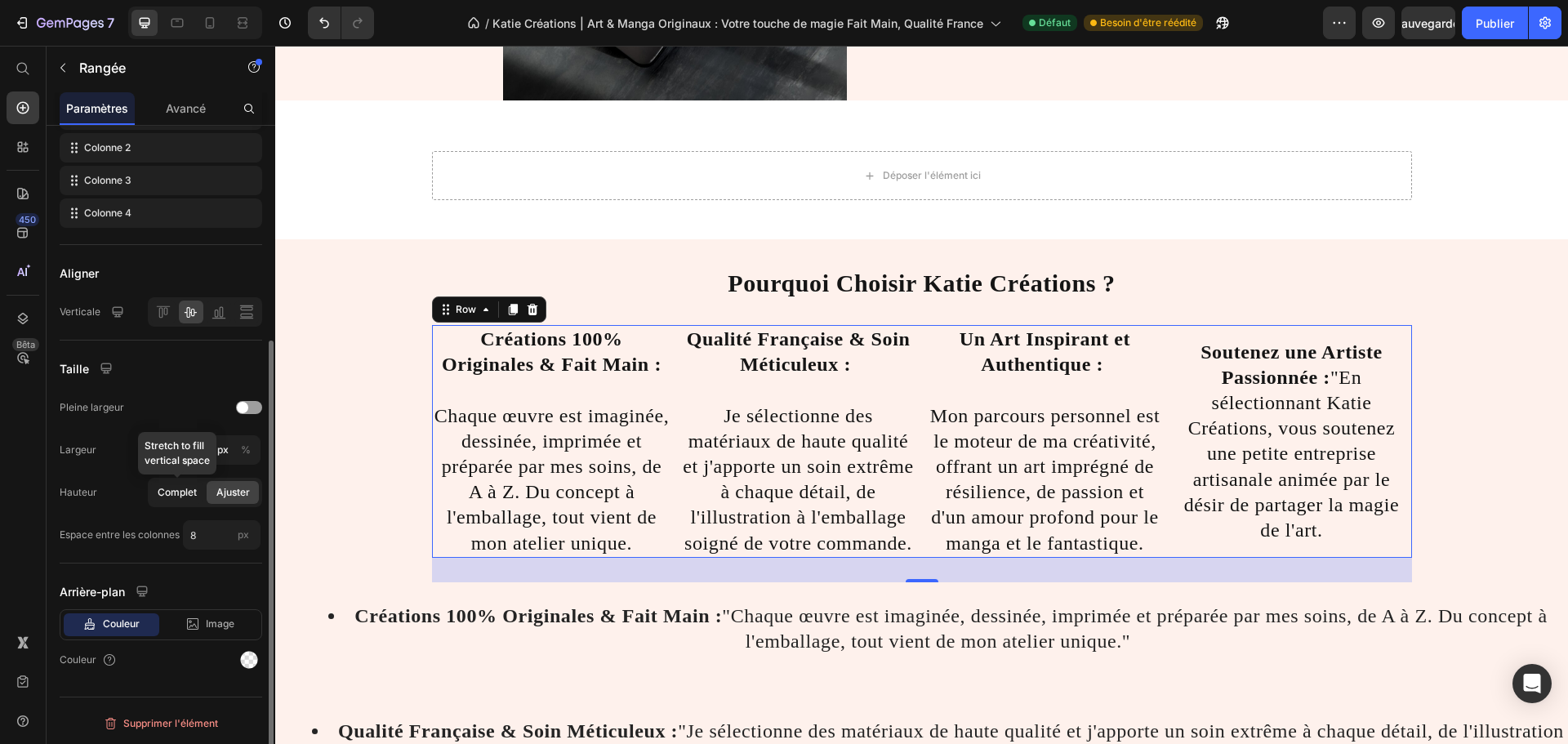 click on "Complet" 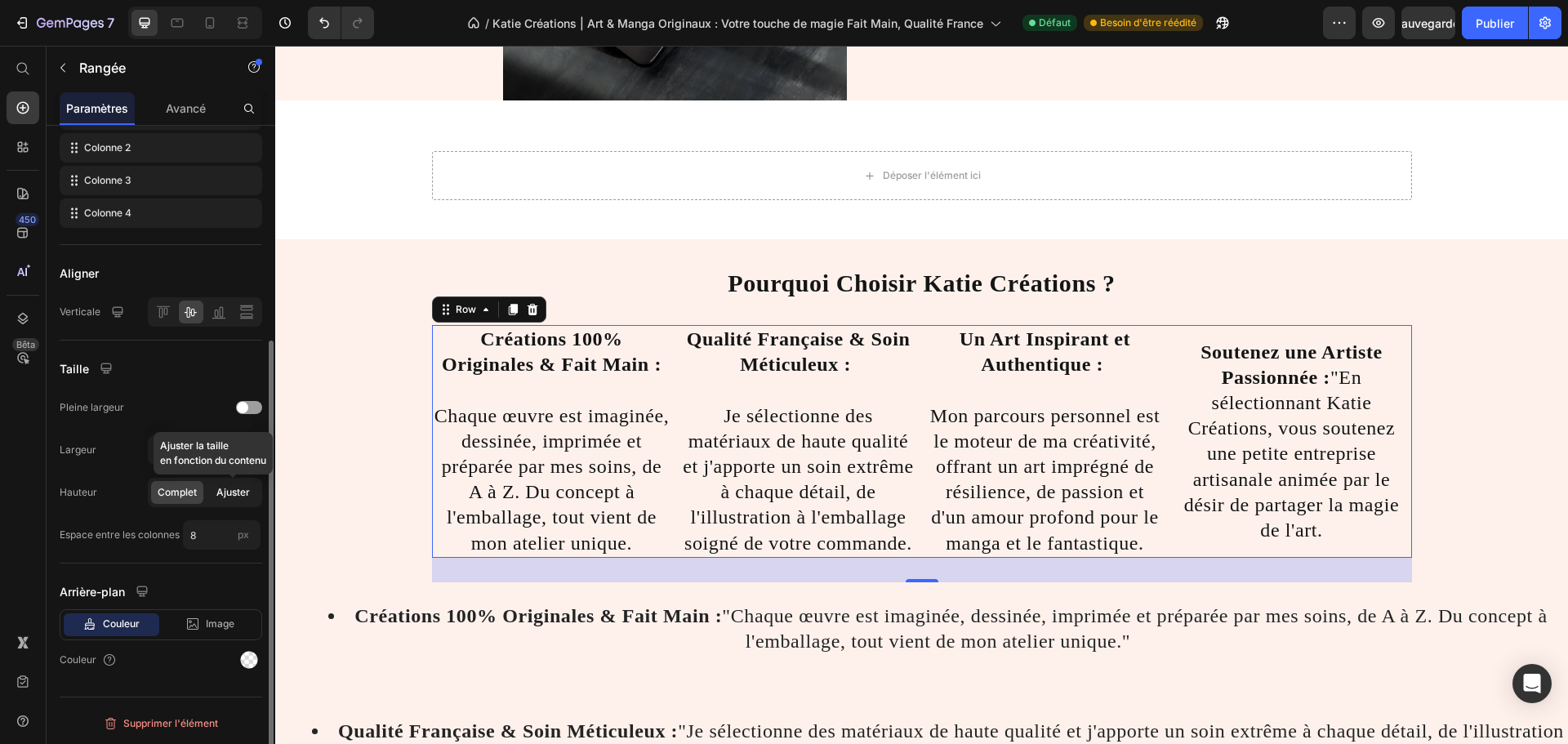 click on "Ajuster" at bounding box center (233, 492) 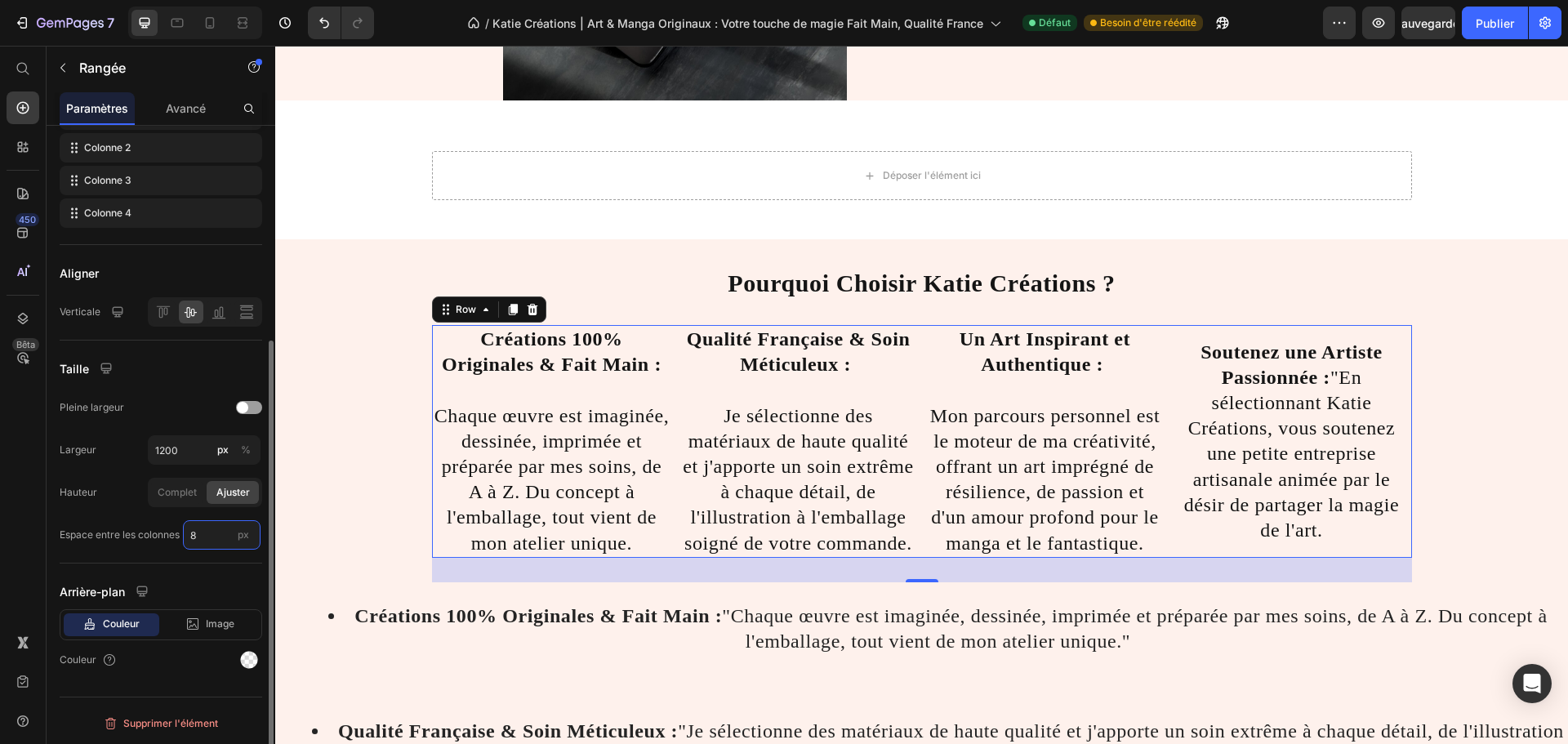 click on "8" at bounding box center (221, 535) 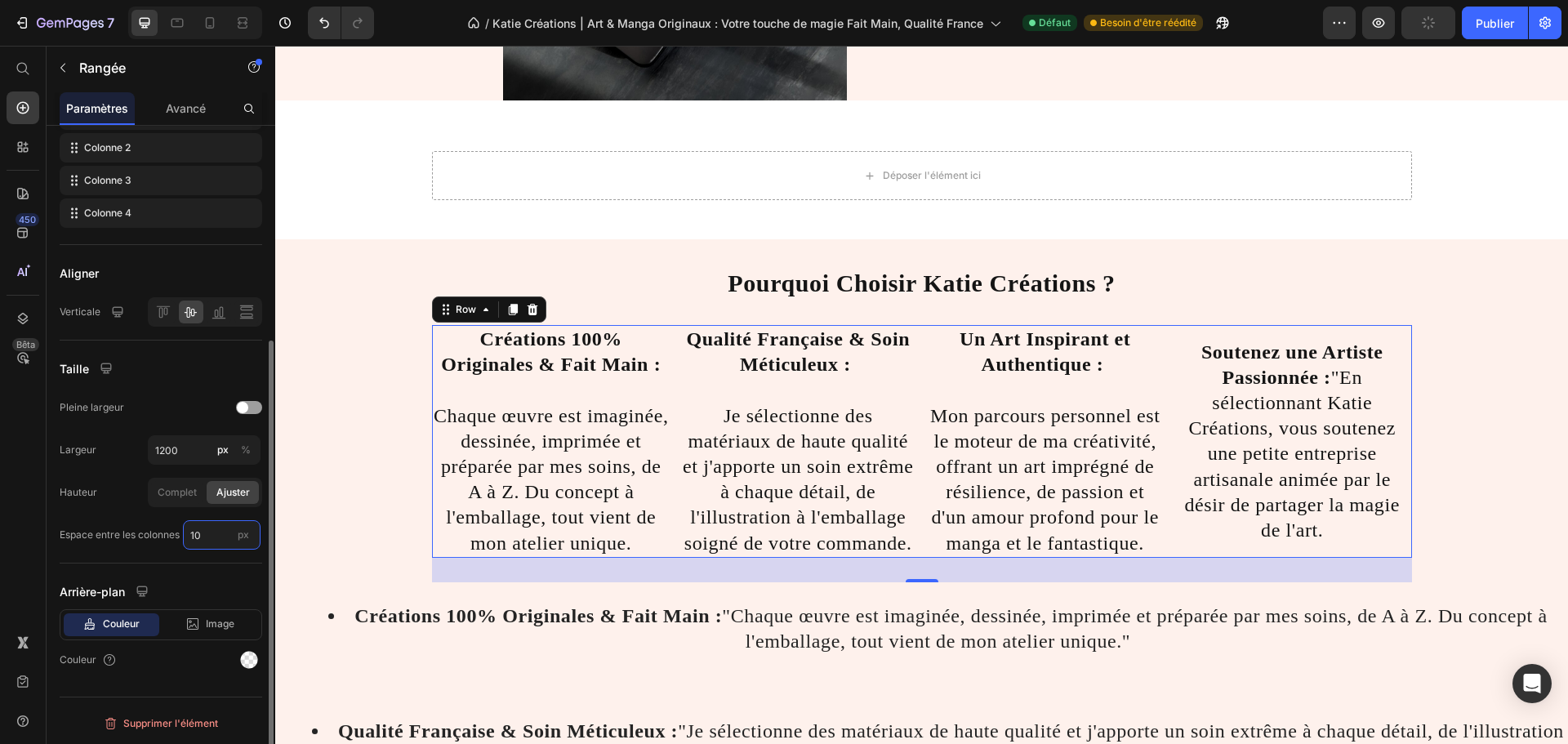 click on "10" at bounding box center (221, 535) 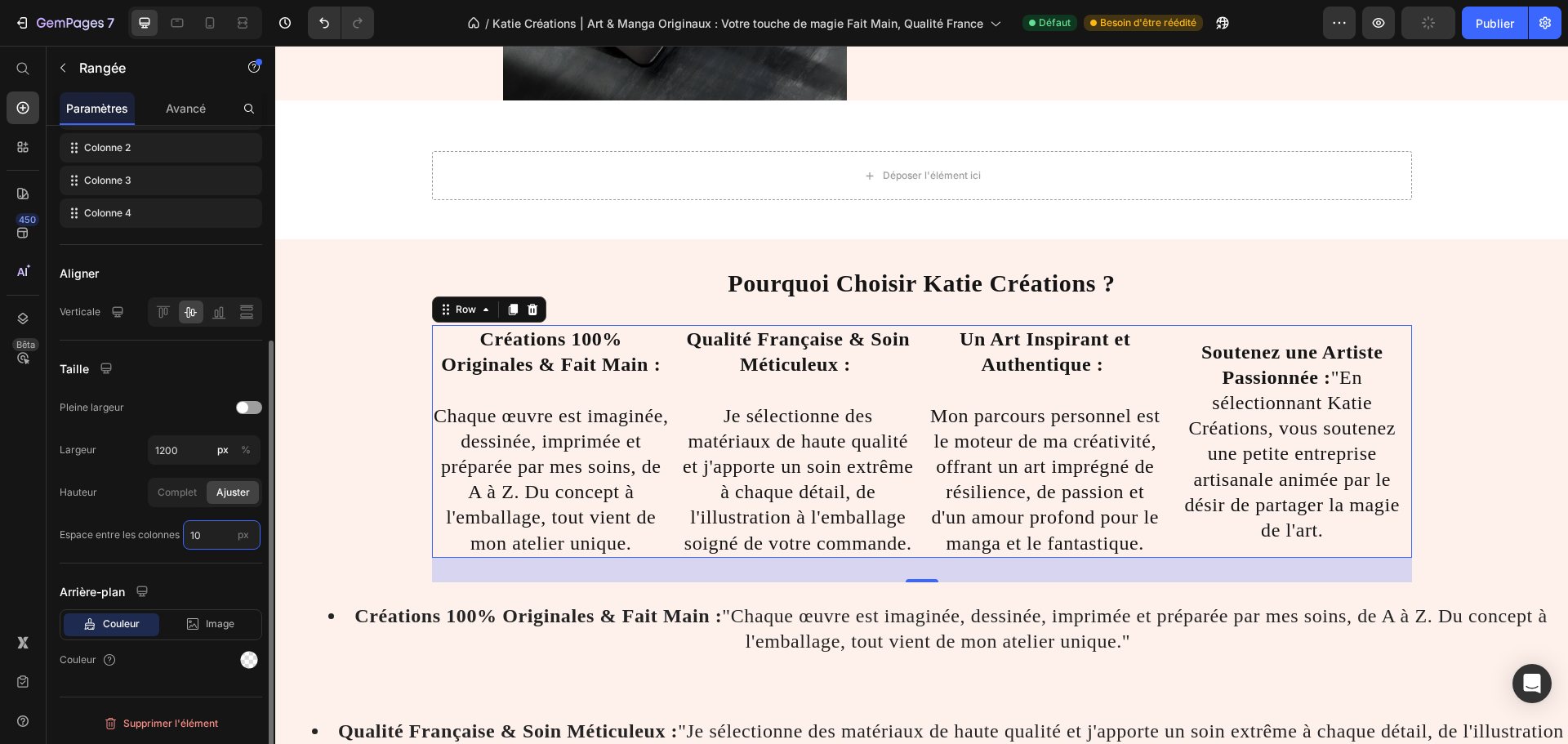 type on "8" 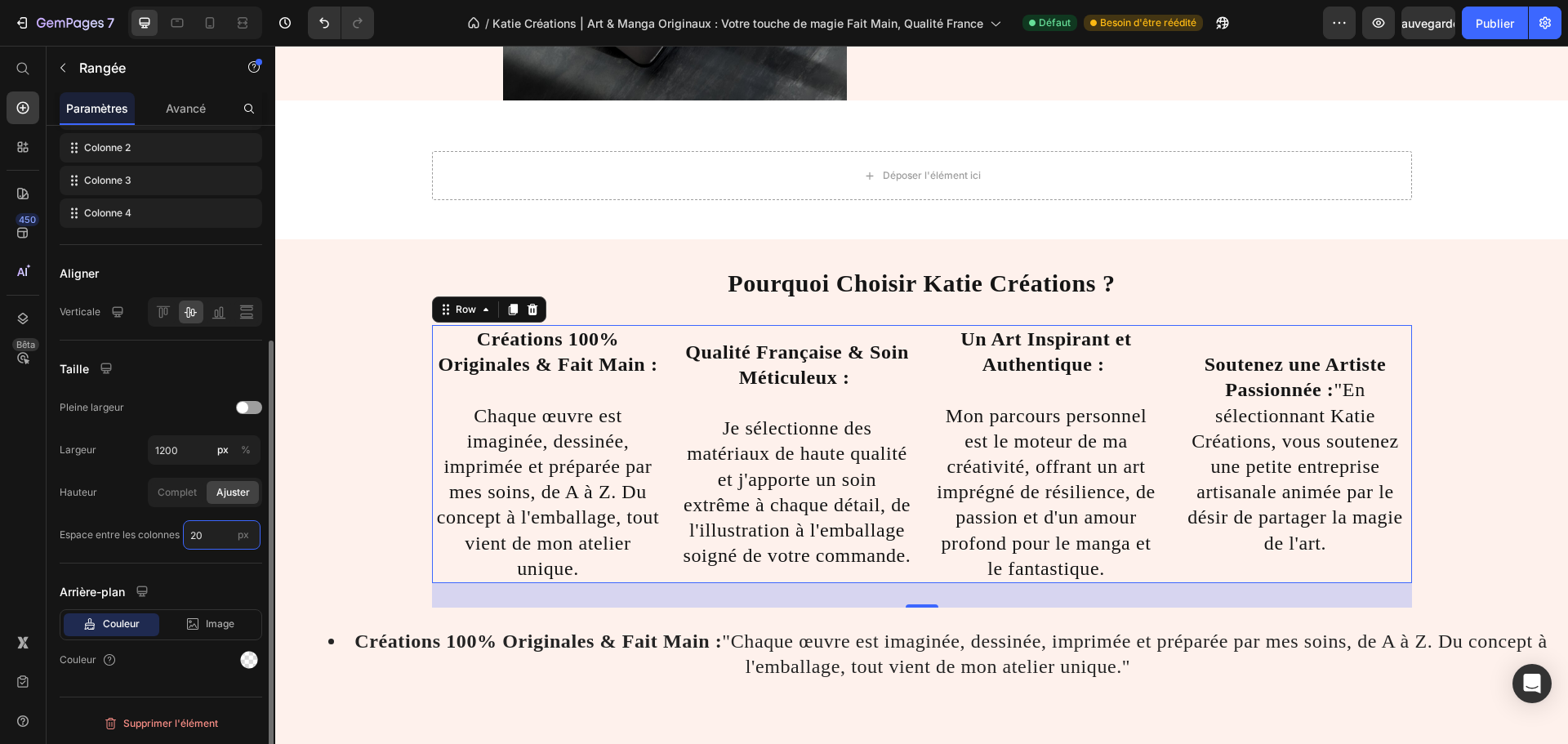 drag, startPoint x: 212, startPoint y: 537, endPoint x: 180, endPoint y: 538, distance: 32.015621 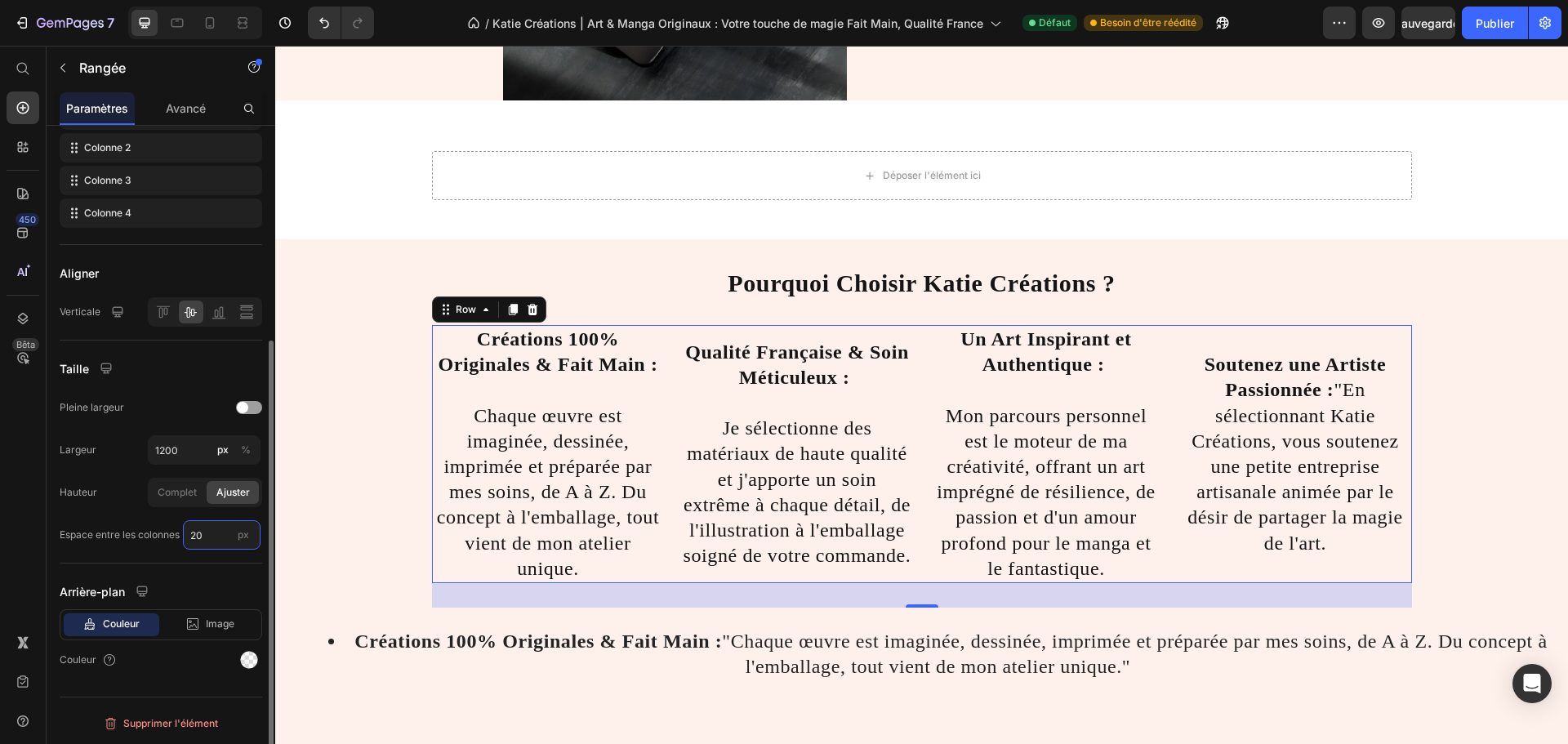 click on "Espace entre les colonnes 20 px" 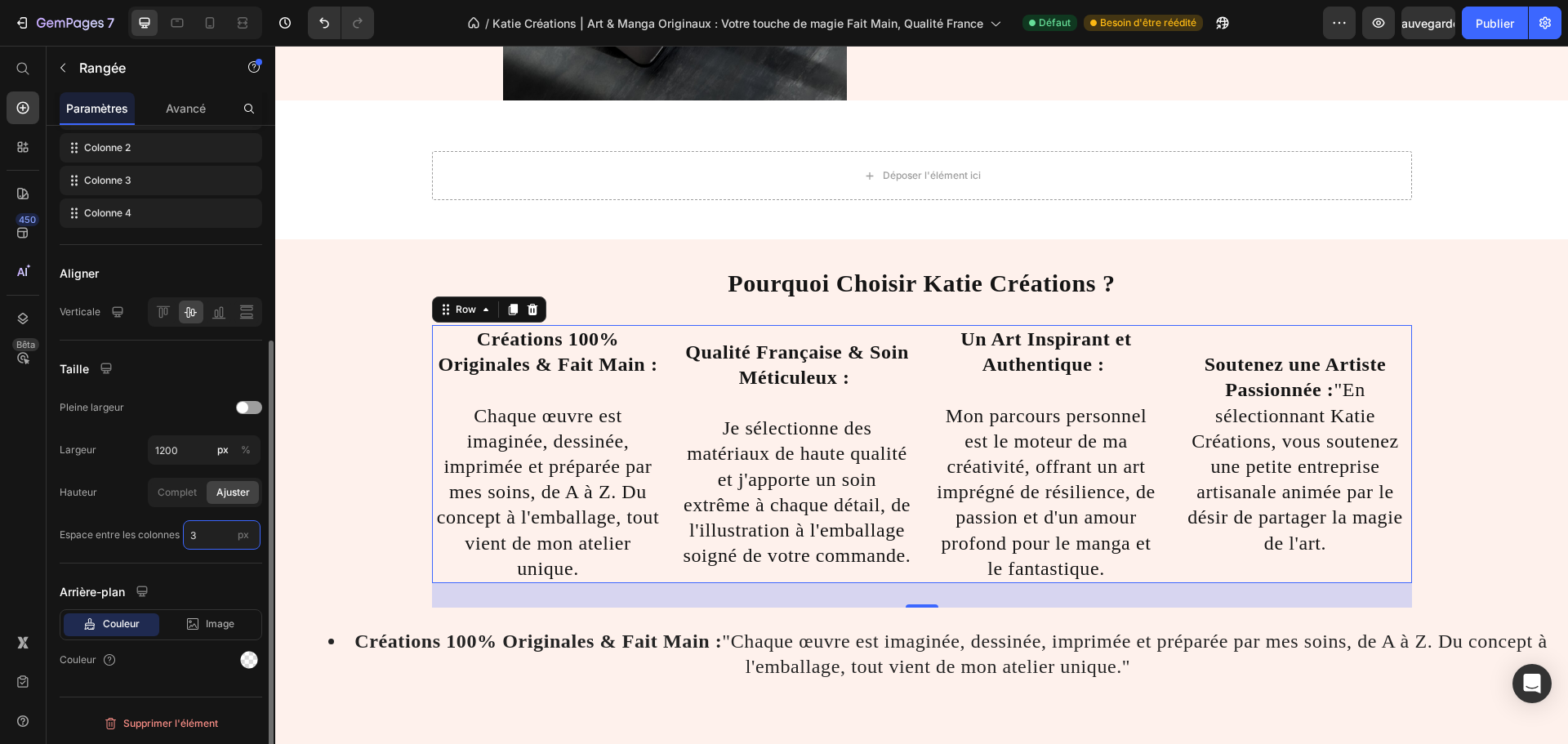 type on "30" 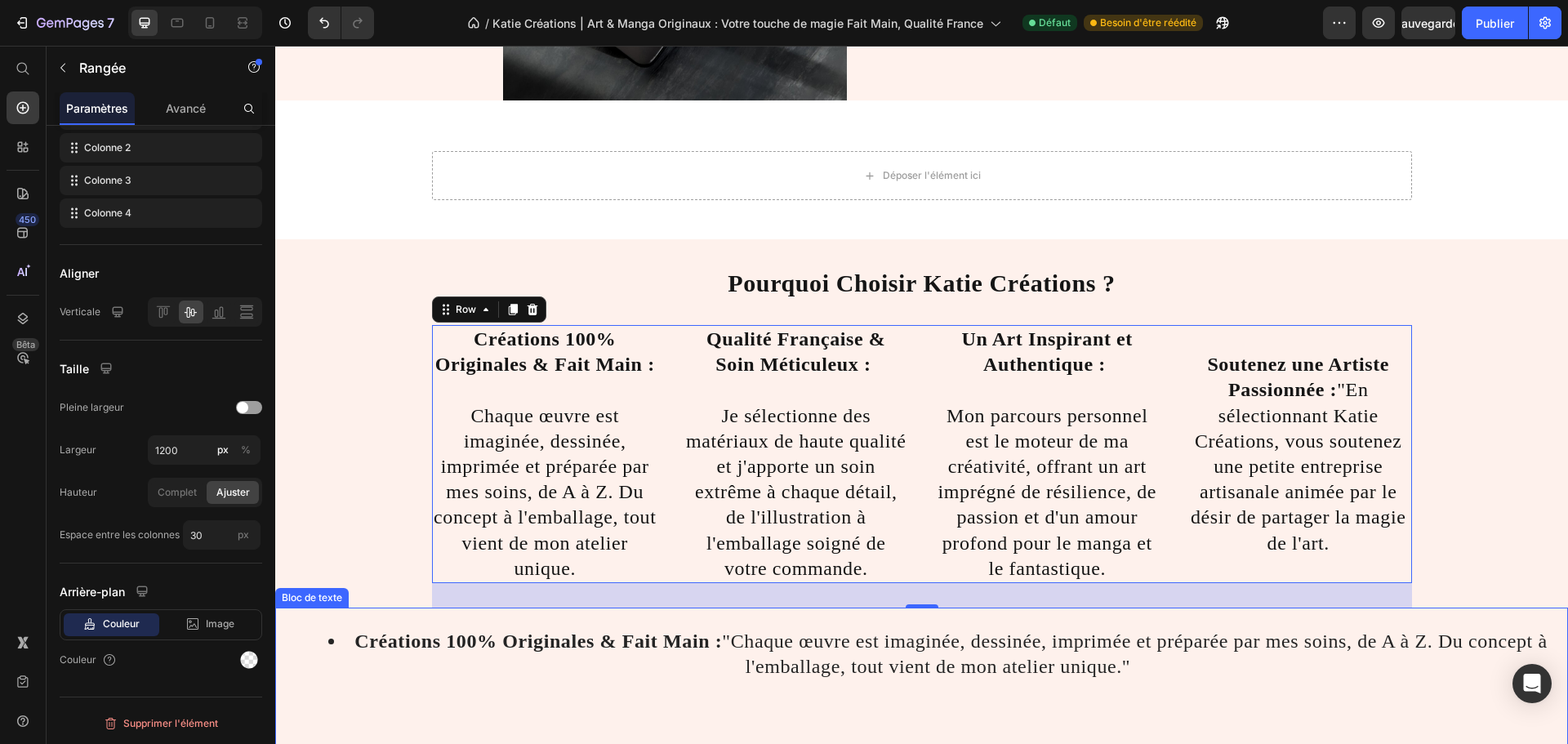 click on "Créations 100% Originales & Fait Main :  "Chaque œuvre est imaginée, dessinée, imprimée et préparée par mes soins, de A à Z. Du concept à l'emballage, tout vient de mon atelier unique."" at bounding box center [938, 654] 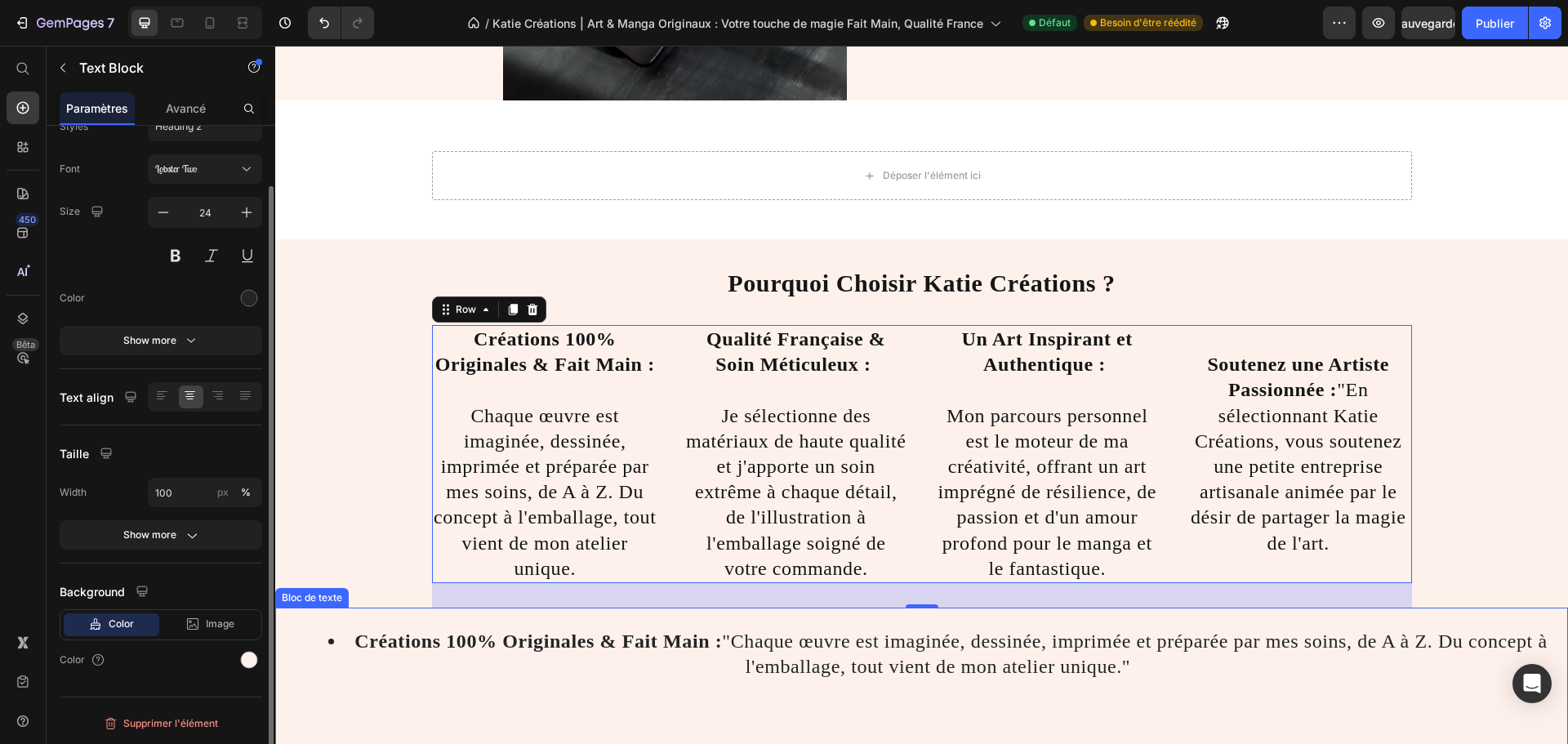 scroll, scrollTop: 0, scrollLeft: 0, axis: both 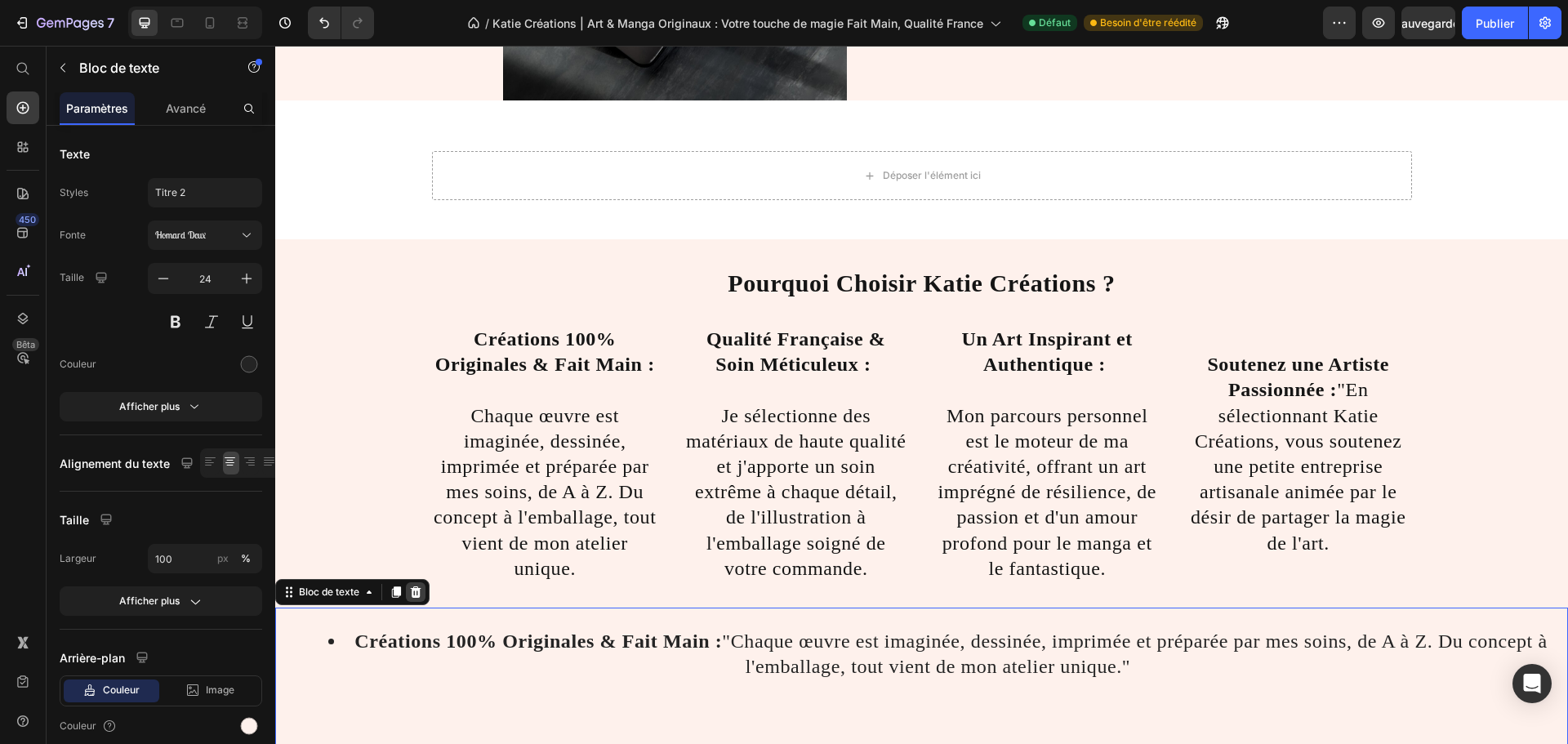 click 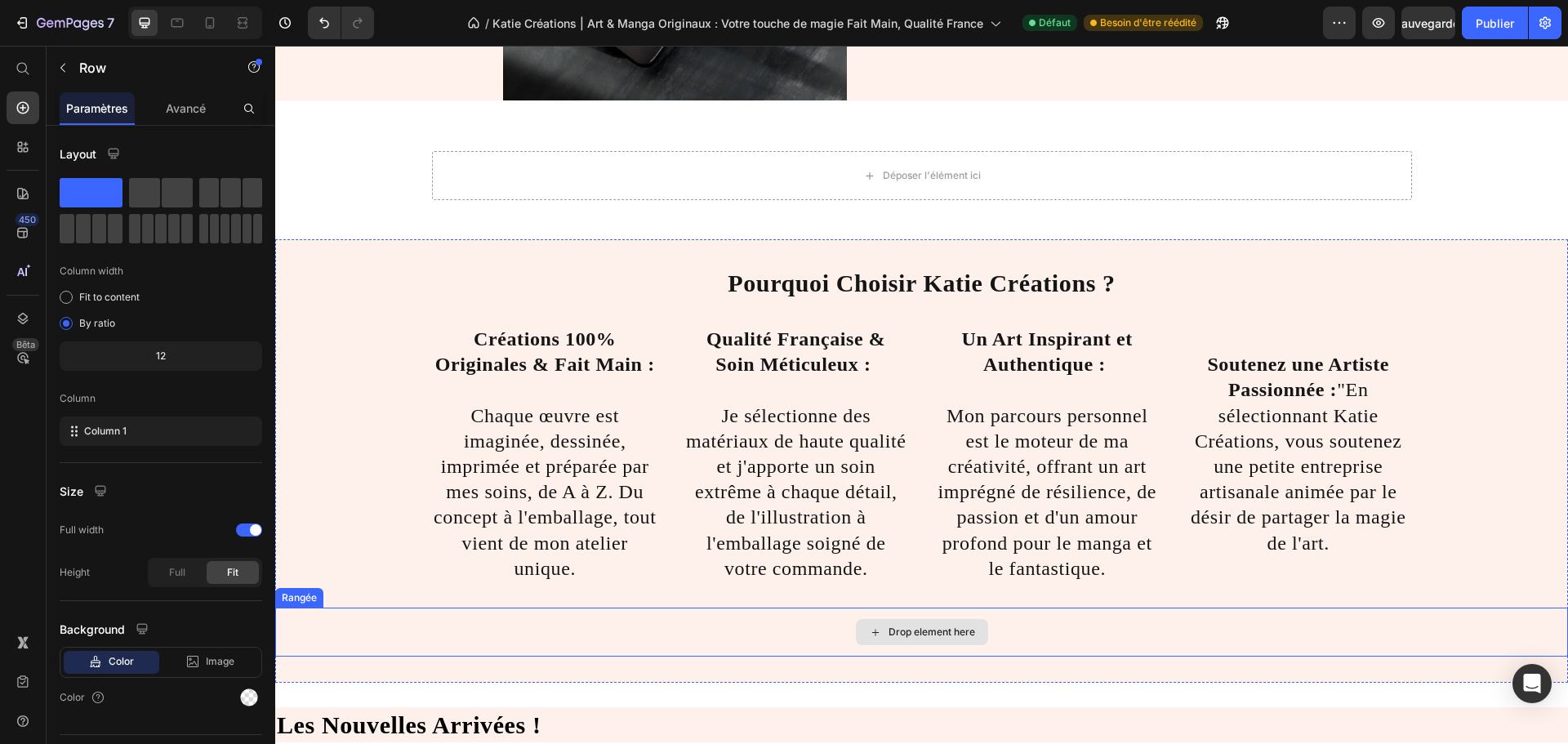 click on "Drop element here" at bounding box center [921, 632] 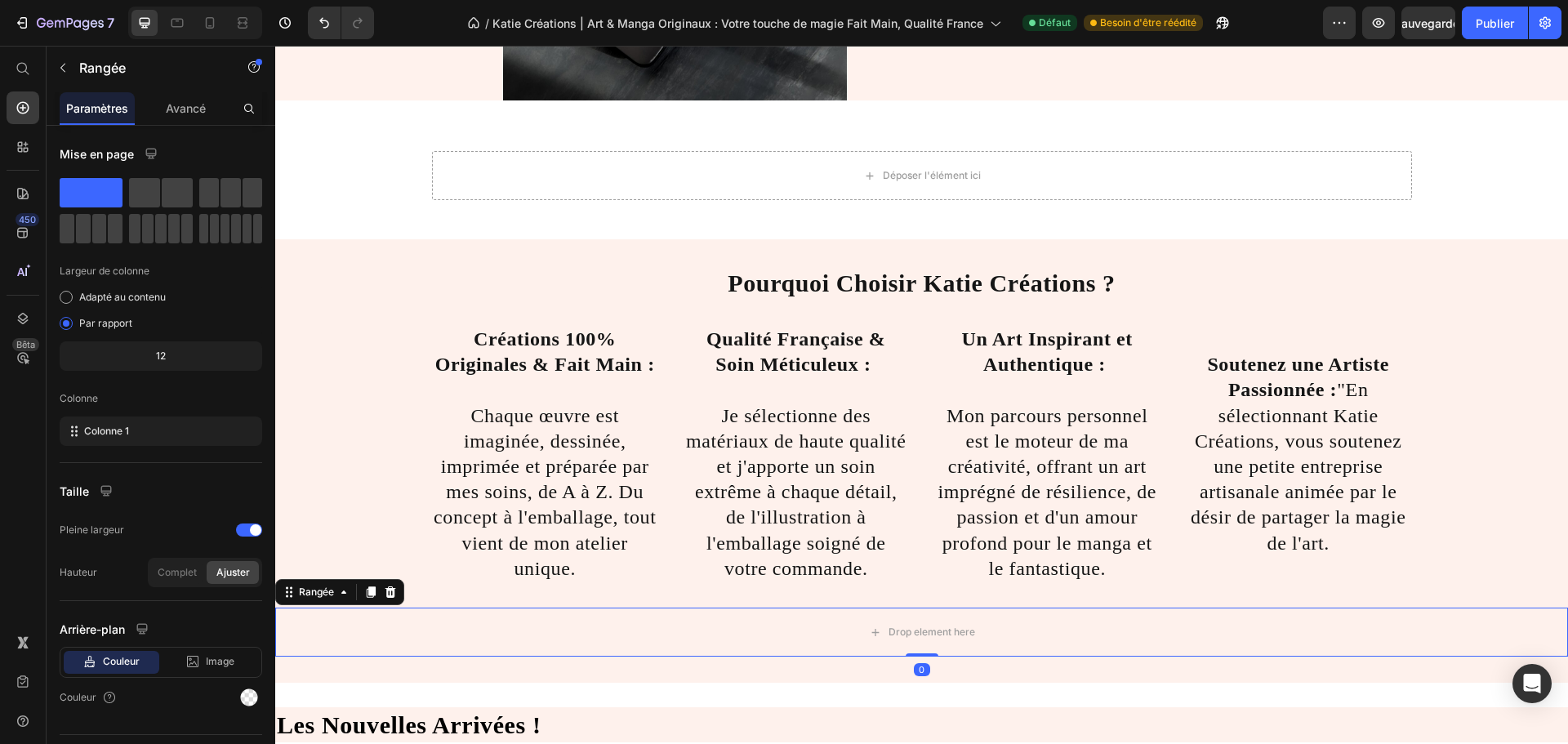 click 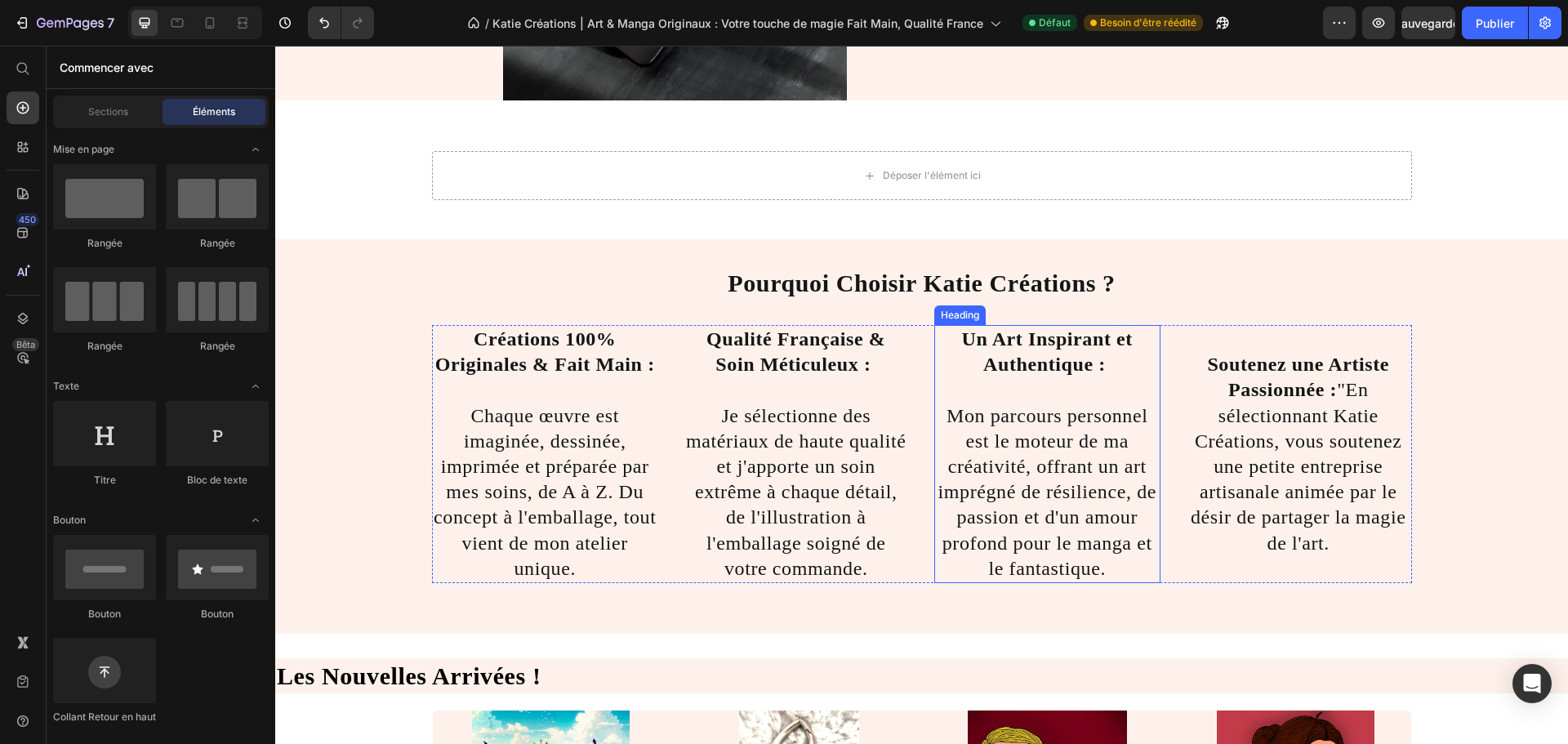 click on "Soutenez une Artiste Passionnée :" at bounding box center [1298, 376] 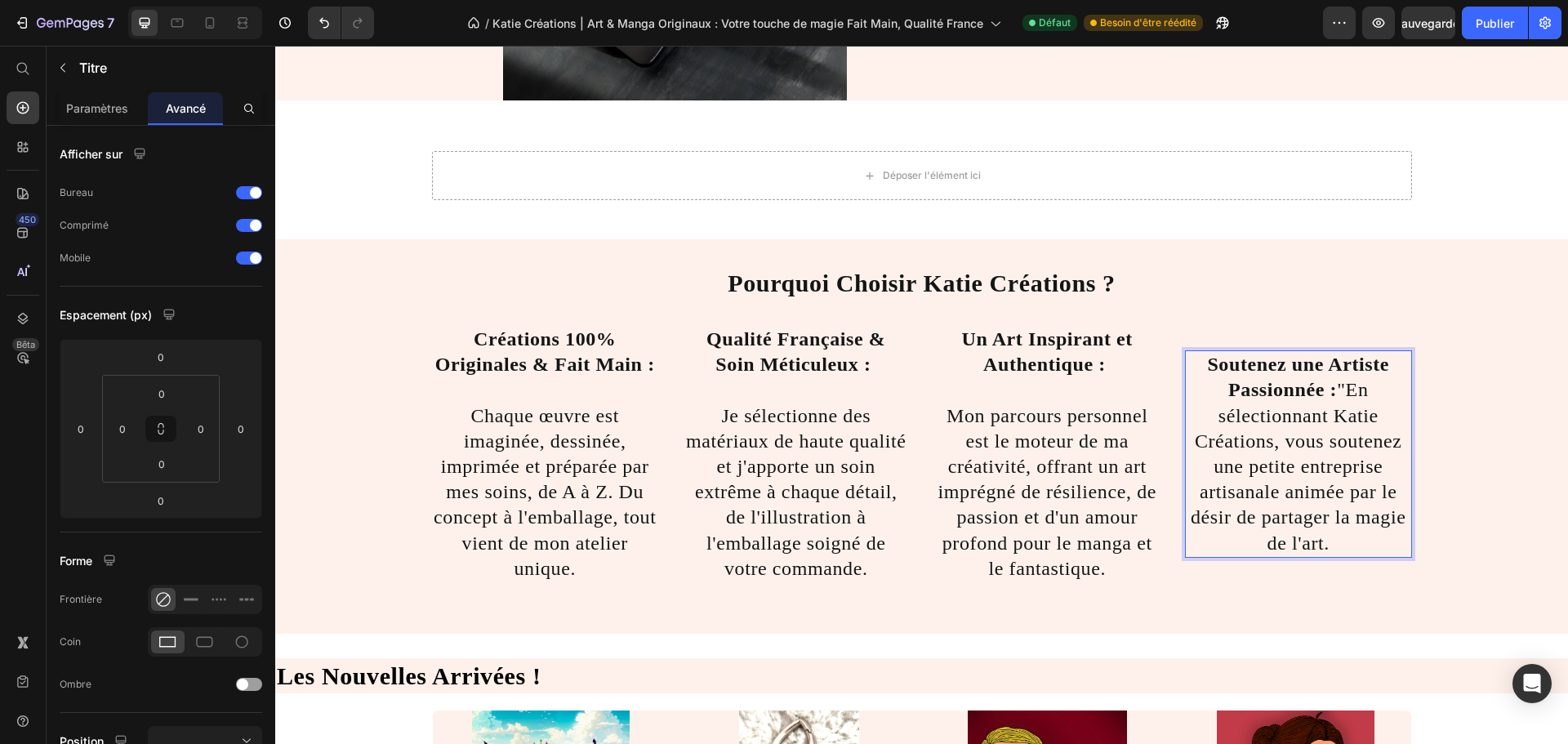 click on "Soutenez une Artiste Passionnée :  "En sélectionnant Katie Créations, vous soutenez une petite entreprise artisanale animée par le désir de partager la magie de l'art." at bounding box center [1298, 454] 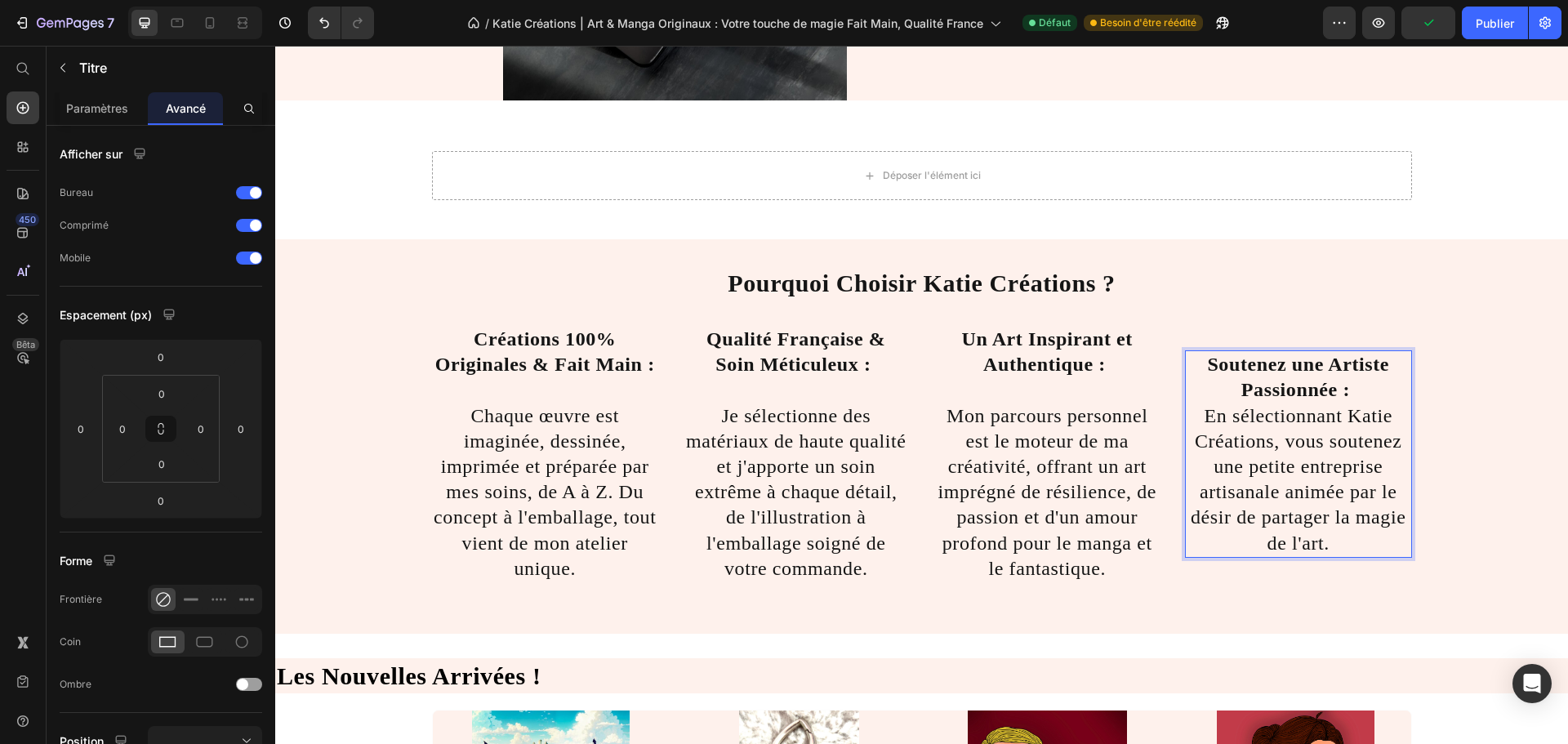 scroll, scrollTop: 478, scrollLeft: 0, axis: vertical 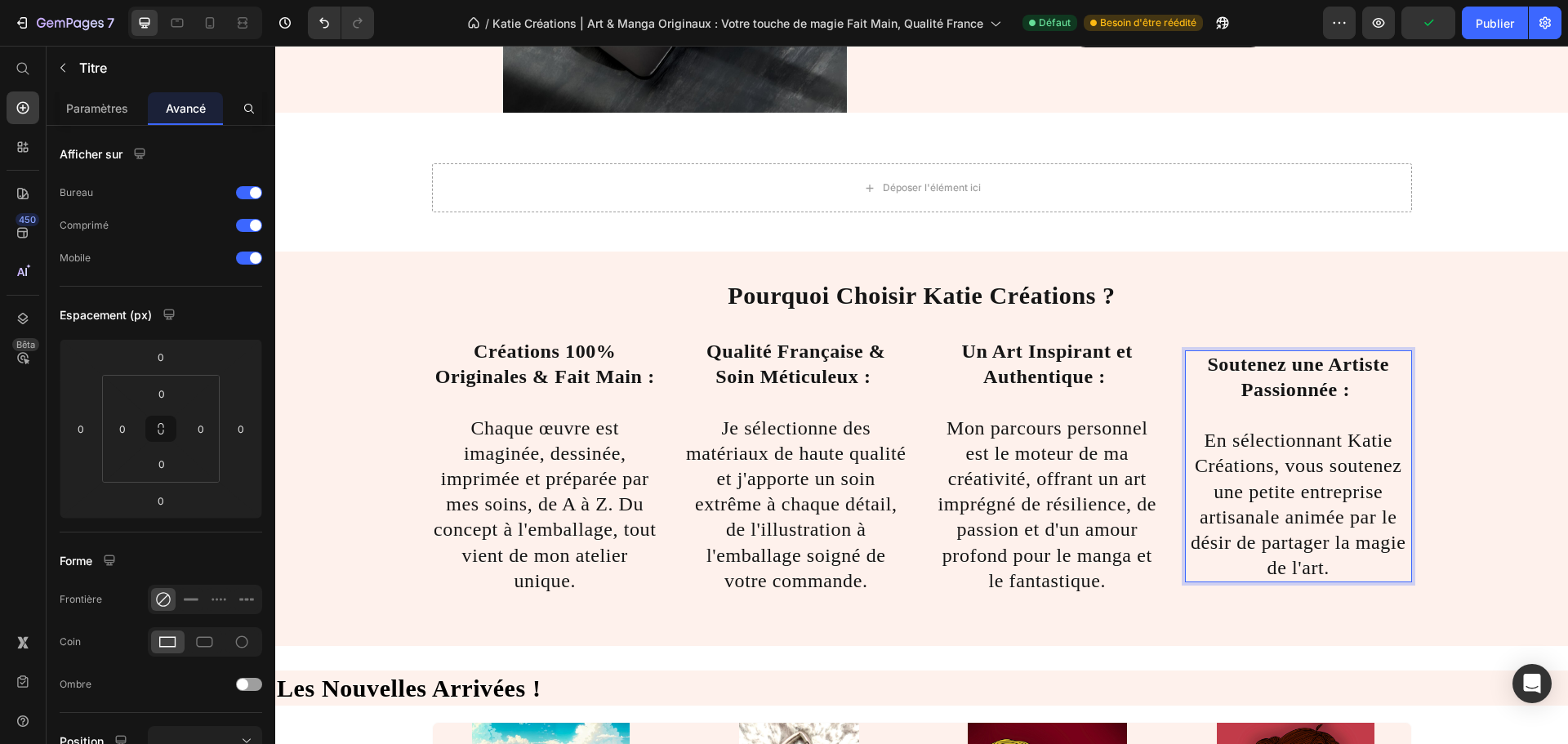 click on "Soutenez une Artiste Passionnée :   En sélectionnant Katie Créations, vous soutenez une petite entreprise artisanale animée par le désir de partager la magie de l'art." at bounding box center (1298, 466) 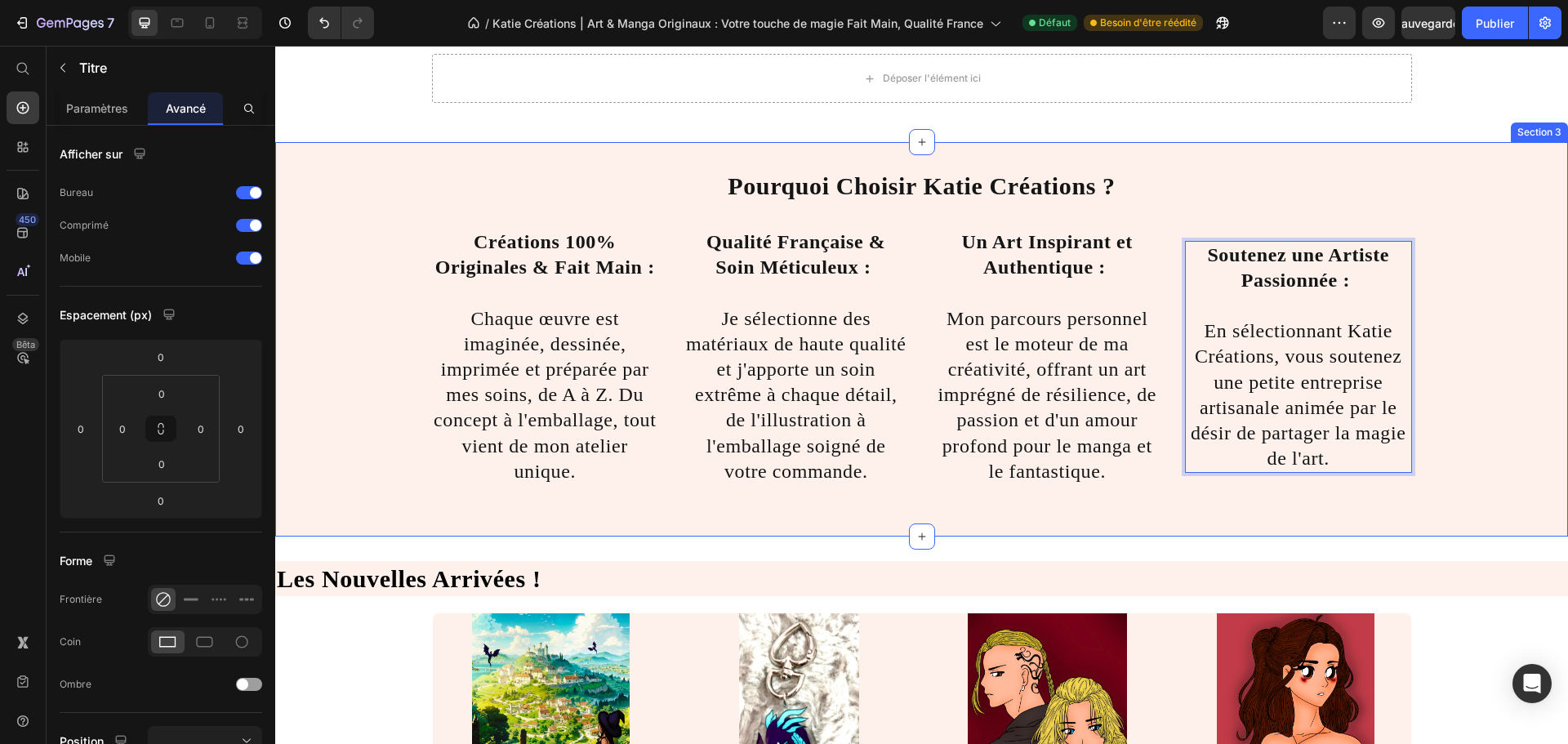 scroll, scrollTop: 641, scrollLeft: 0, axis: vertical 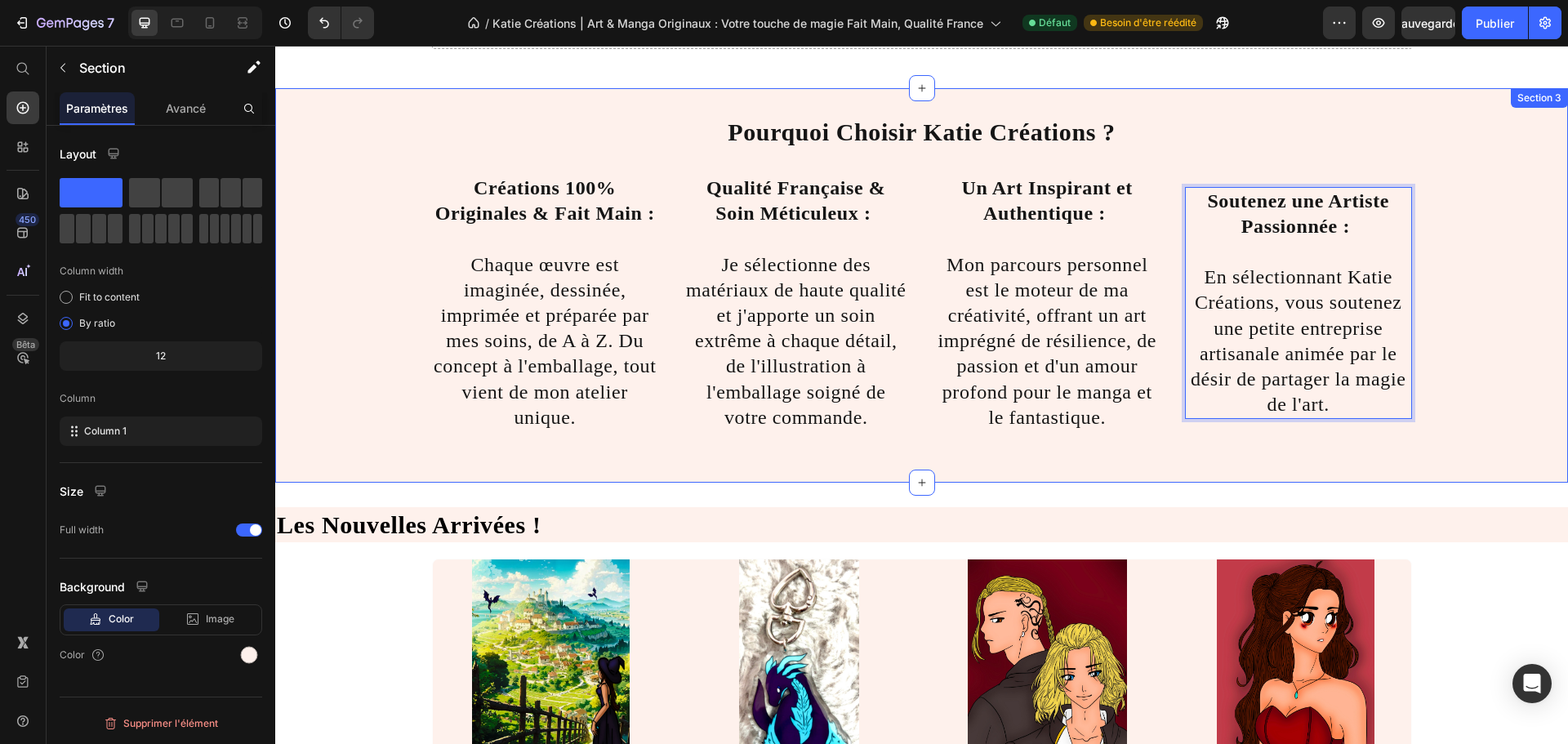 click on "Pourquoi Choisir Katie Créations ? Titre ⁠⁠⁠⁠⁠⁠⁠ Créations 100% Originales & Fait Main :  Chaque œuvre est imaginée, dessinée, imprimée et préparée par mes soins, de A à Z. Du concept à l'emballage, tout vient de mon atelier unique. Heading ⁠⁠⁠⁠⁠⁠⁠ Qualité Française & Soin Méticuleux :   Je sélectionne des matériaux de haute qualité et j'apporte un soin extrême à chaque détail, de l'illustration à l'emballage soigné de votre commande. Heading ⁠⁠⁠⁠⁠⁠⁠ Un Art Inspirant et Authentique :   Mon parcours personnel est le moteur de ma créativité, offrant un art imprégné de résilience, de passion et d'un amour profond pour le manga et le fantastique. Heading Soutenez une Artiste Passionnée :   En sélectionnant Katie Créations, vous soutenez une petite entreprise artisanale animée par le désir de partager la magie de l'art. Heading   0 Row" at bounding box center [921, 285] 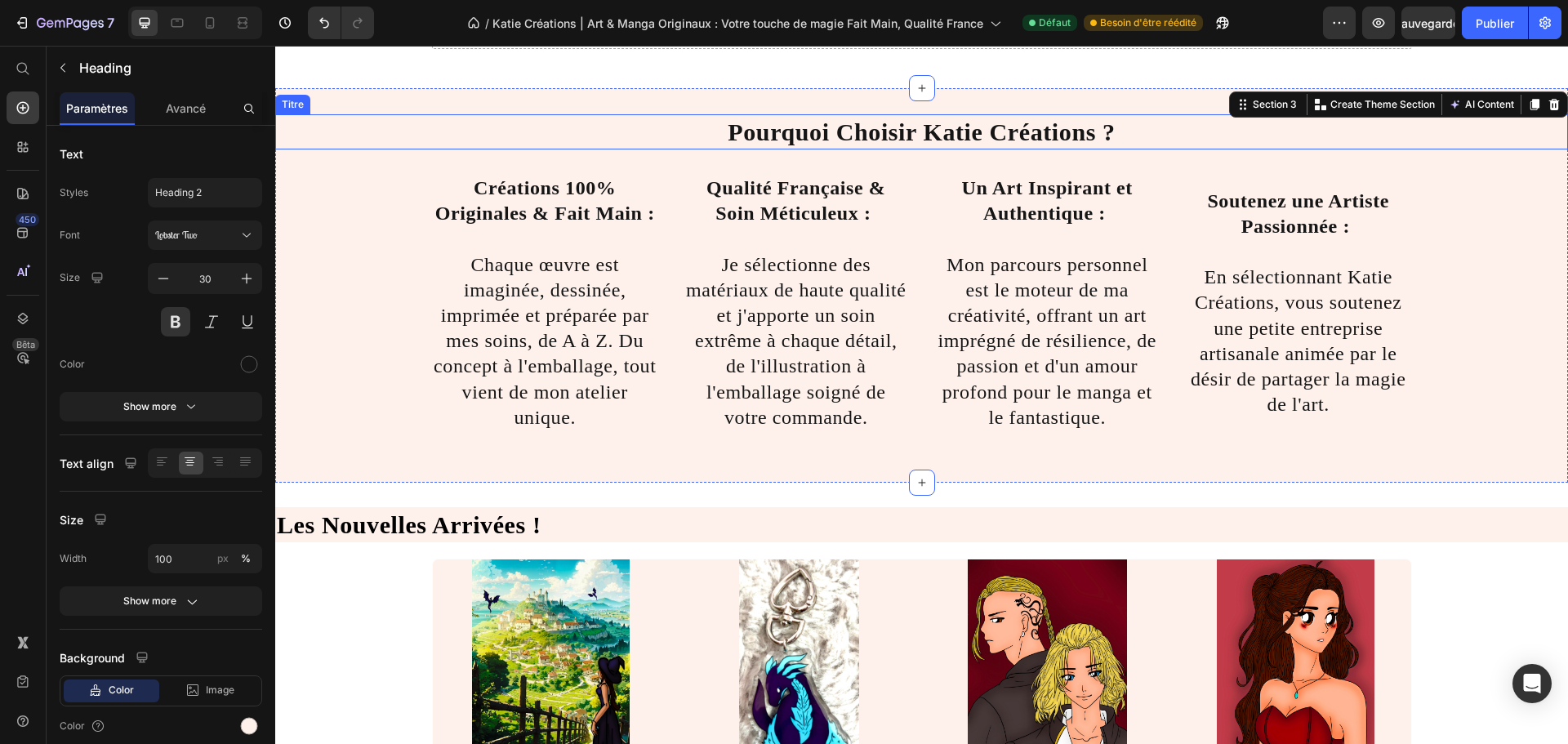 click on "Pourquoi Choisir Katie Créations ?" at bounding box center [921, 131] 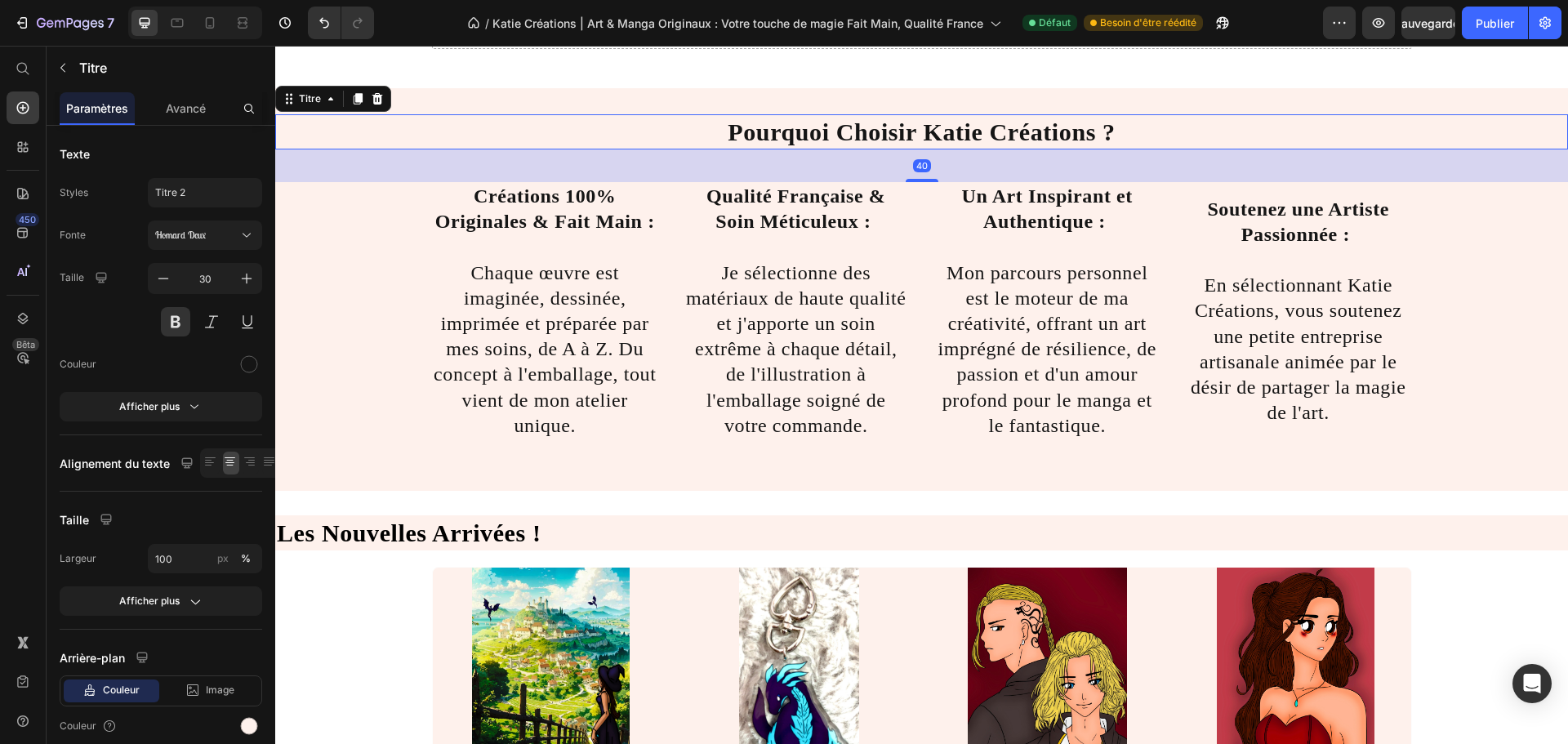 click at bounding box center [922, 180] 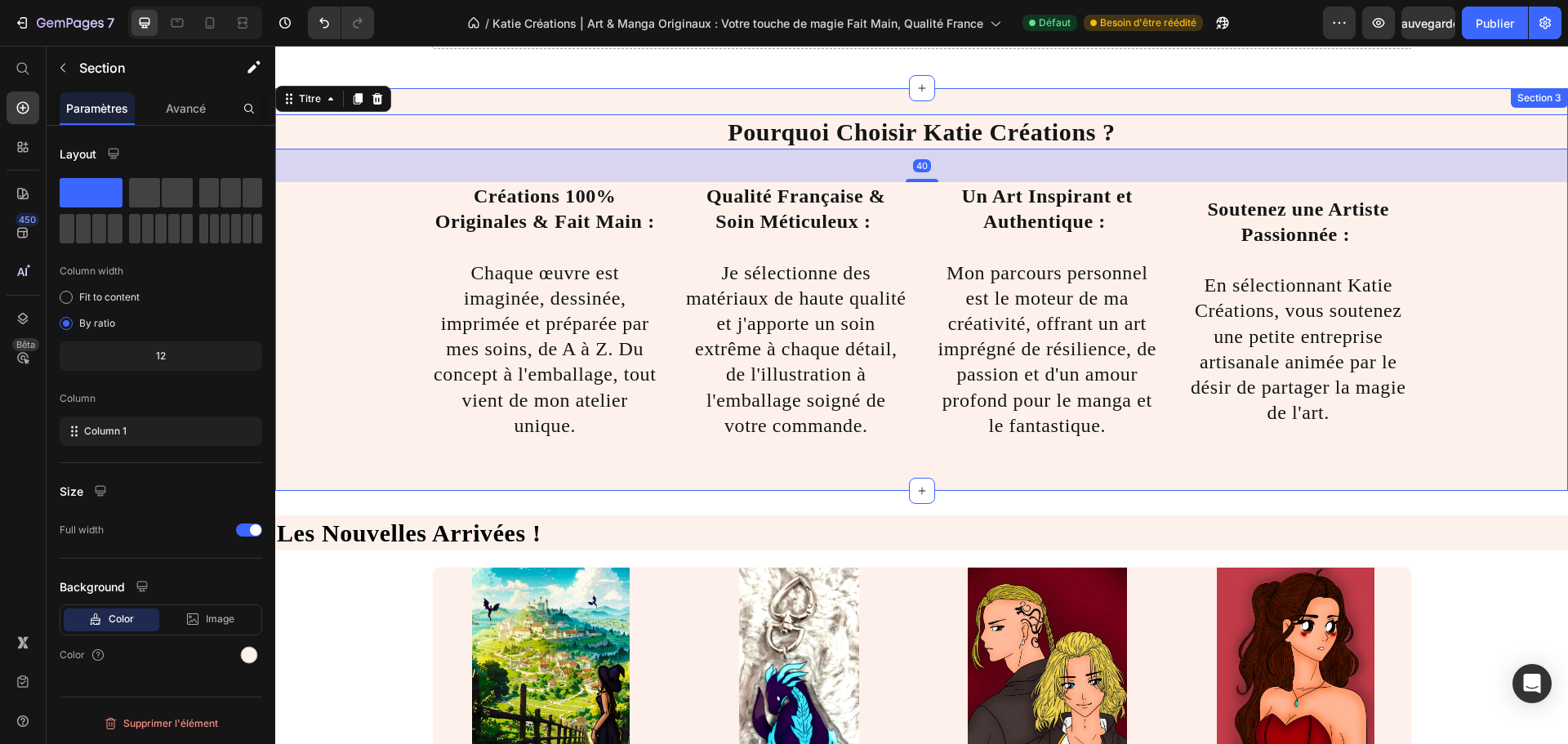 click on "Pourquoi Choisir Katie Créations ? Titre   40 ⁠⁠⁠⁠⁠⁠⁠ Créations 100% Originales & Fait Main :  Chaque œuvre est imaginée, dessinée, imprimée et préparée par mes soins, de A à Z. Du concept à l'emballage, tout vient de mon atelier unique. Heading ⁠⁠⁠⁠⁠⁠⁠ Qualité Française & Soin Méticuleux :   Je sélectionne des matériaux de haute qualité et j'apporte un soin extrême à chaque détail, de l'illustration à l'emballage soigné de votre commande. Heading ⁠⁠⁠⁠⁠⁠⁠ Un Art Inspirant et Authentique :   Mon parcours personnel est le moteur de ma créativité, offrant un art imprégné de résilience, de passion et d'un amour profond pour le manga et le fantastique. Heading ⁠⁠⁠⁠⁠⁠⁠ Soutenez une Artiste Passionnée :   En sélectionnant Katie Créations, vous soutenez une petite entreprise artisanale animée par le désir de partager la magie de l'art. Heading Row Section 3" at bounding box center (921, 289) 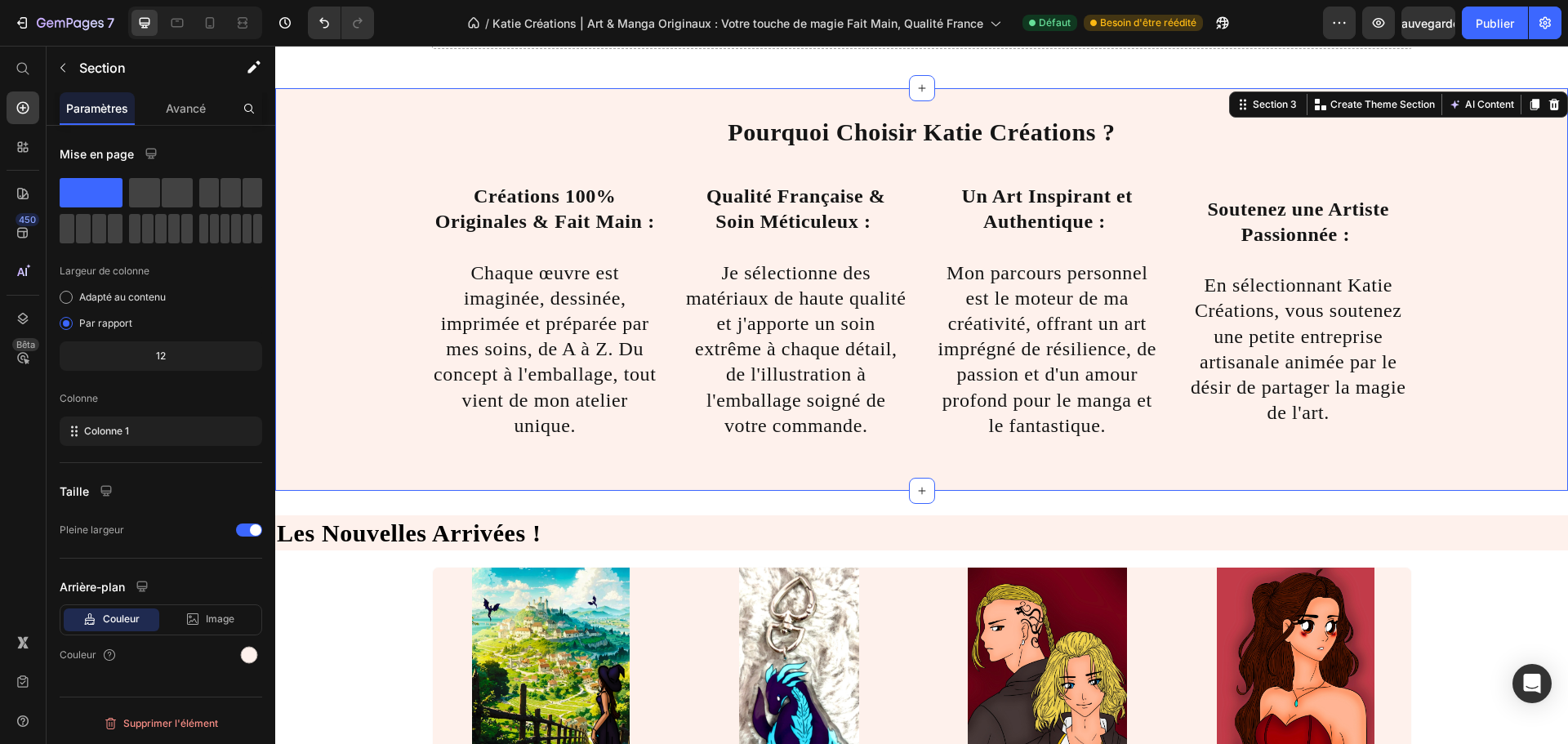 click on "Pourquoi Choisir Katie Créations ? Titre ⁠⁠⁠⁠⁠⁠⁠ Créations 100% Originales & Fait Main :  Chaque œuvre est imaginée, dessinée, imprimée et préparée par mes soins, de A à Z. Du concept à l'emballage, tout vient de mon atelier unique. Heading ⁠⁠⁠⁠⁠⁠⁠ Qualité Française & Soin Méticuleux :   Je sélectionne des matériaux de haute qualité et j'apporte un soin extrême à chaque détail, de l'illustration à l'emballage soigné de votre commande. Heading ⁠⁠⁠⁠⁠⁠⁠ Un Art Inspirant et Authentique :   Mon parcours personnel est le moteur de ma créativité, offrant un art imprégné de résilience, de passion et d'un amour profond pour le manga et le fantastique. Heading ⁠⁠⁠⁠⁠⁠⁠ Soutenez une Artiste Passionnée :   En sélectionnant Katie Créations, vous soutenez une petite entreprise artisanale animée par le désir de partager la magie de l'art. Heading Row" at bounding box center (921, 289) 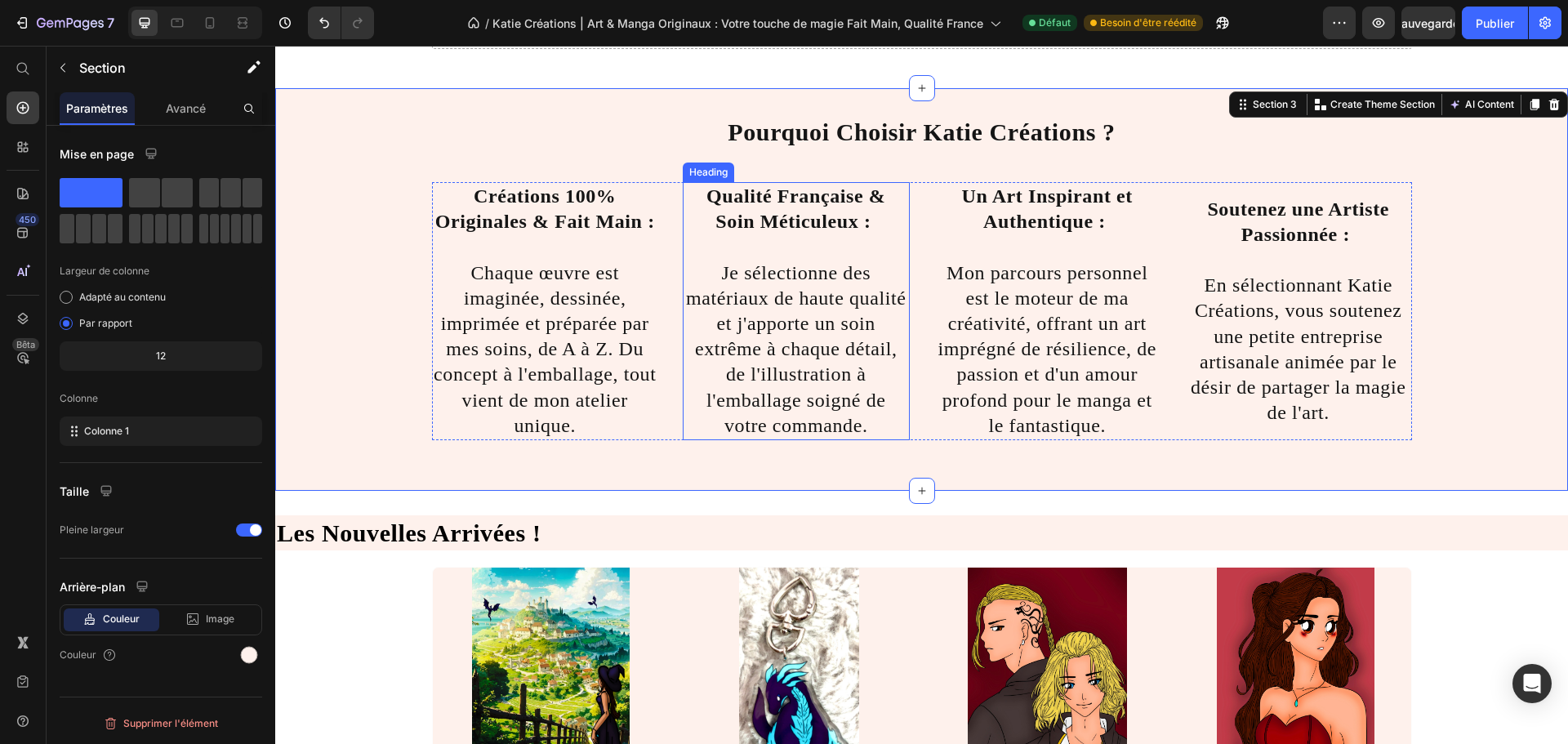 click on "⁠⁠⁠⁠⁠⁠⁠ Qualité Française & Soin Méticuleux :   Je sélectionne des matériaux de haute qualité et j'apporte un soin extrême à chaque détail, de l'illustration à l'emballage soigné de votre commande." at bounding box center (796, 311) 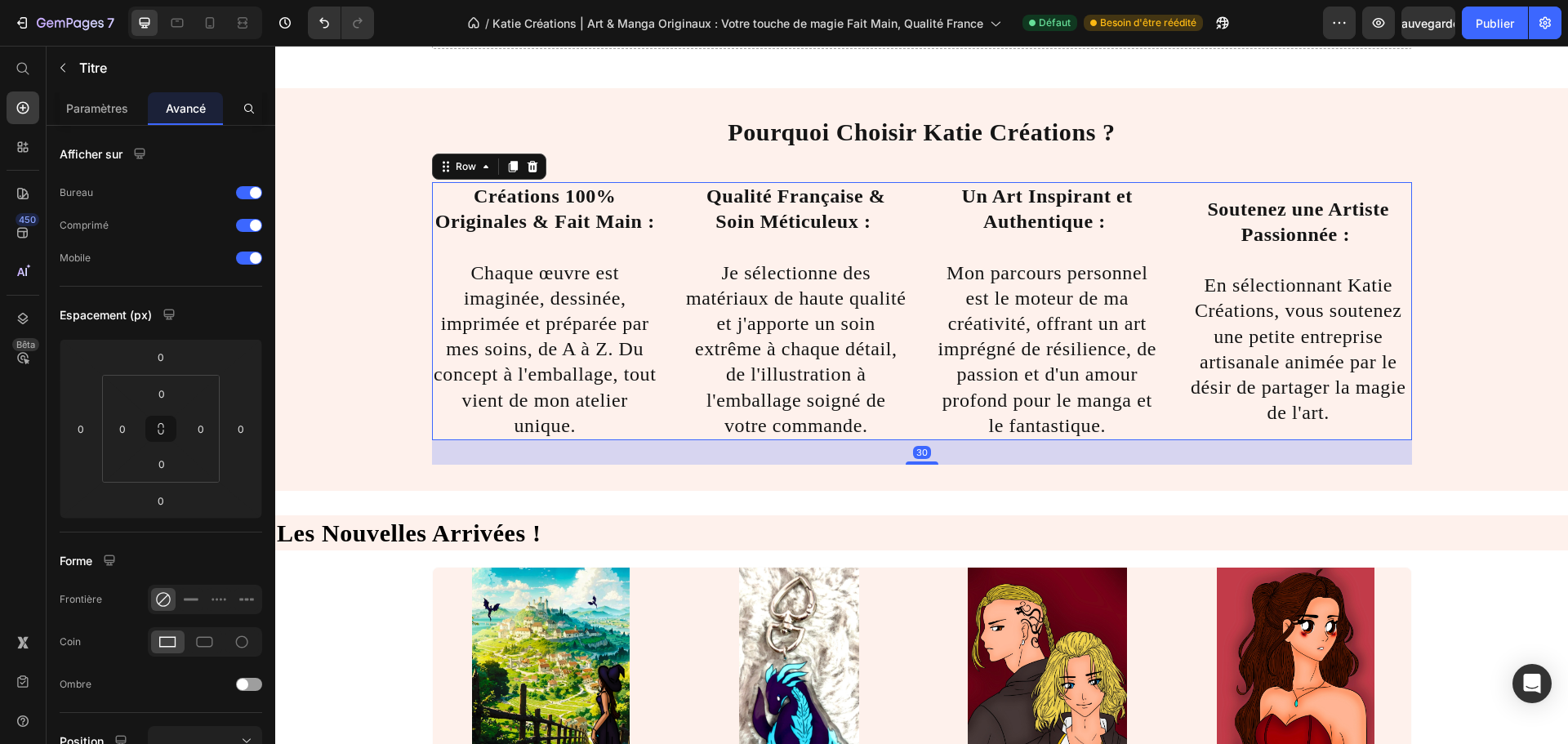 click on "⁠⁠⁠⁠⁠⁠⁠ Créations 100% Originales & Fait Main :  Chaque œuvre est imaginée, dessinée, imprimée et préparée par mes soins, de A à Z. Du concept à l'emballage, tout vient de mon atelier unique. Heading ⁠⁠⁠⁠⁠⁠⁠ Qualité Française & Soin Méticuleux :   Je sélectionne des matériaux de haute qualité et j'apporte un soin extrême à chaque détail, de l'illustration à l'emballage soigné de votre commande. Heading ⁠⁠⁠⁠⁠⁠⁠ Un Art Inspirant et Authentique :   Mon parcours personnel est le moteur de ma créativité, offrant un art imprégné de résilience, de passion et d'un amour profond pour le manga et le fantastique. Heading ⁠⁠⁠⁠⁠⁠⁠ Soutenez une Artiste Passionnée :   En sélectionnant Katie Créations, vous soutenez une petite entreprise artisanale animée par le désir de partager la magie de l'art. Heading Row   30" at bounding box center (922, 311) 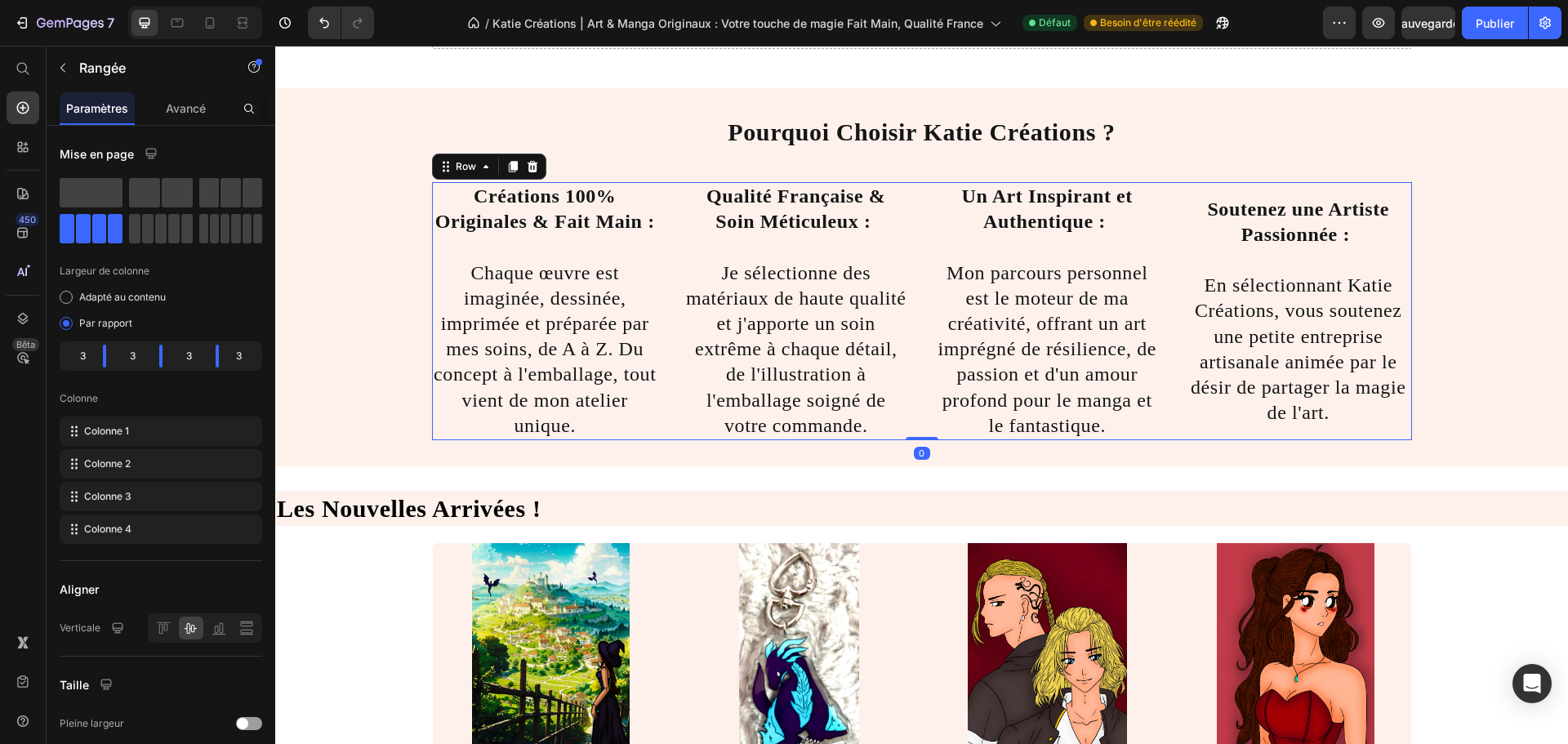 drag, startPoint x: 911, startPoint y: 461, endPoint x: 911, endPoint y: 434, distance: 27 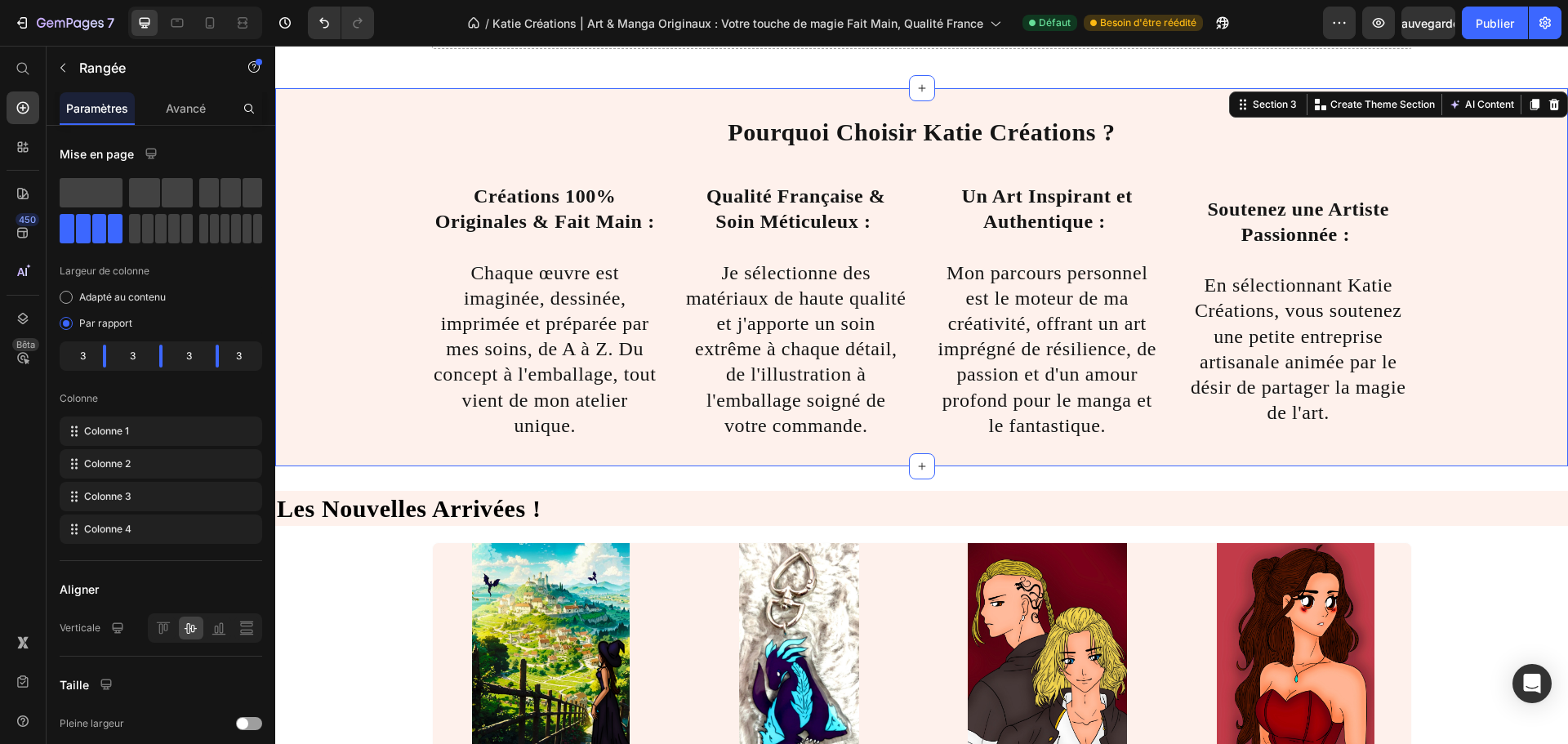 click on "Pourquoi Choisir Katie Créations ? Titre ⁠⁠⁠⁠⁠⁠⁠ Créations 100% Originales & Fait Main :  Chaque œuvre est imaginée, dessinée, imprimée et préparée par mes soins, de A à Z. Du concept à l'emballage, tout vient de mon atelier unique. Heading ⁠⁠⁠⁠⁠⁠⁠ Qualité Française & Soin Méticuleux :   Je sélectionne des matériaux de haute qualité et j'apporte un soin extrême à chaque détail, de l'illustration à l'emballage soigné de votre commande. Heading ⁠⁠⁠⁠⁠⁠⁠ Un Art Inspirant et Authentique :   Mon parcours personnel est le moteur de ma créativité, offrant un art imprégné de résilience, de passion et d'un amour profond pour le manga et le fantastique. Heading ⁠⁠⁠⁠⁠⁠⁠ Soutenez une Artiste Passionnée :   En sélectionnant Katie Créations, vous soutenez une petite entreprise artisanale animée par le désir de partager la magie de l'art. Heading Row" at bounding box center [921, 277] 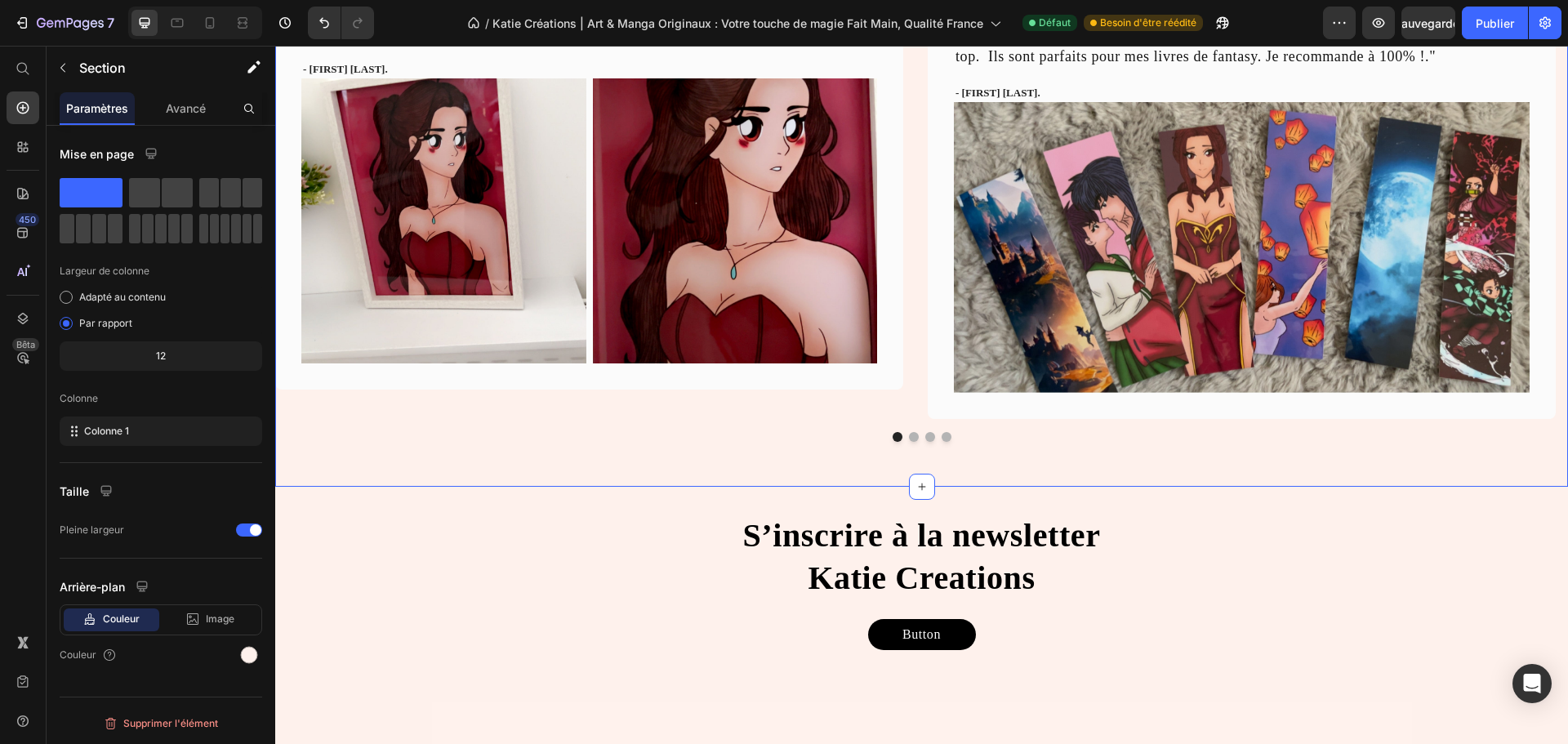 scroll, scrollTop: 1703, scrollLeft: 0, axis: vertical 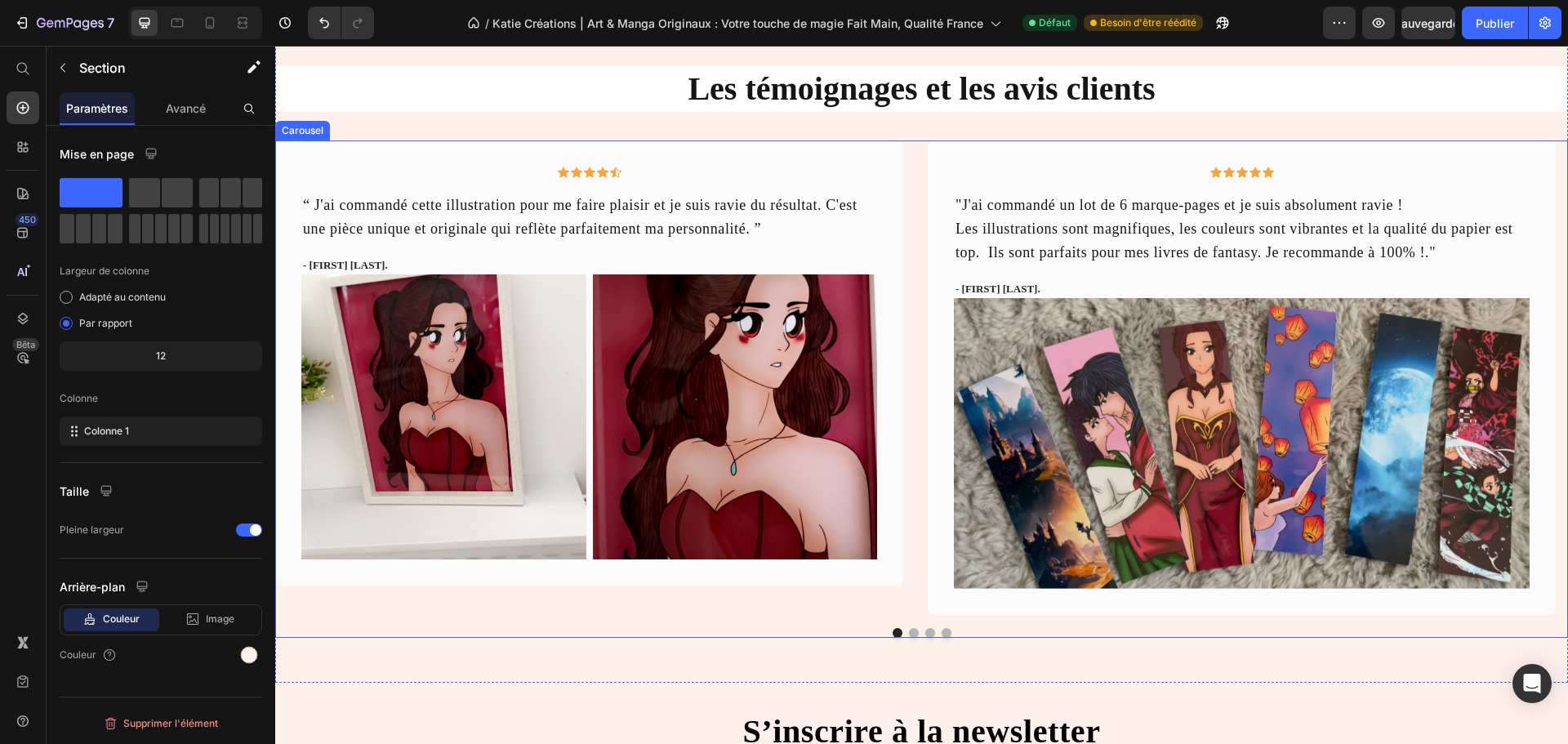 click on "Icon
Icon
Icon
Icon
Icon Row “ J'ai commandé cette illustration pour me faire plaisir et je suis ravie du résultat. C'est une pièce unique et originale qui reflète parfaitement ma personnalité. ” Text block - [FIRST] [LAST] Text block Image Image Row Row
Icon
Icon
Icon
Icon
Icon Row "J'ai commandé un lot de 6 marque-pages et je suis absolument ravie !  Les illustrations sont magnifiques, les couleurs sont vibrantes et la qualité du papier est top.  Ils sont parfaits pour mes livres de fantasy. Je recommande à 100% !." Text block - [FIRST] [LAST] Text block Image Row
Icon
Icon
Icon
Icon
Icon Row Text block -  [FIRST] [LAST]. Text block Row
Icon
Icon
Icon
Icon
Icon Row Text block Text block - [FIRST] [LAST]." at bounding box center (921, 377) 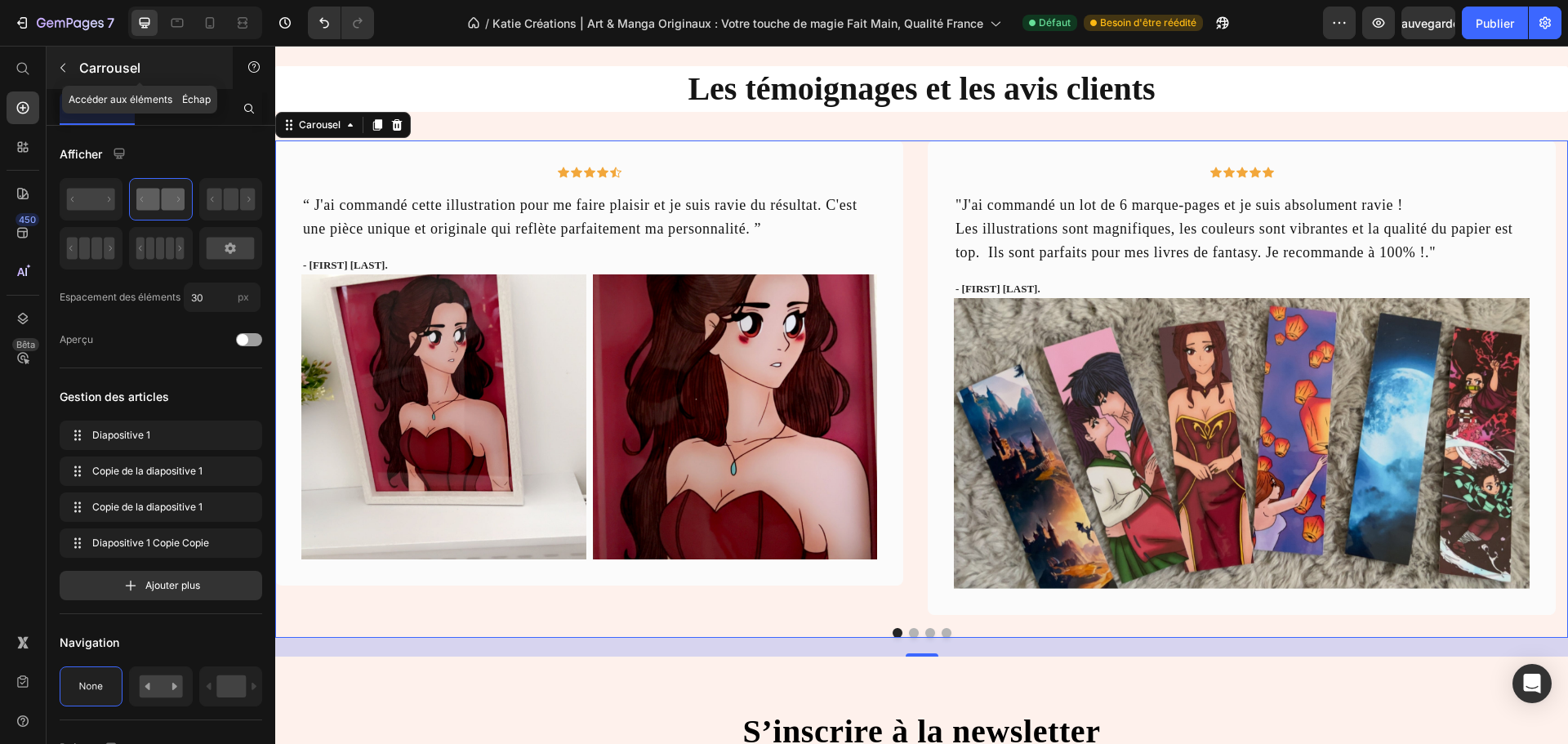 click 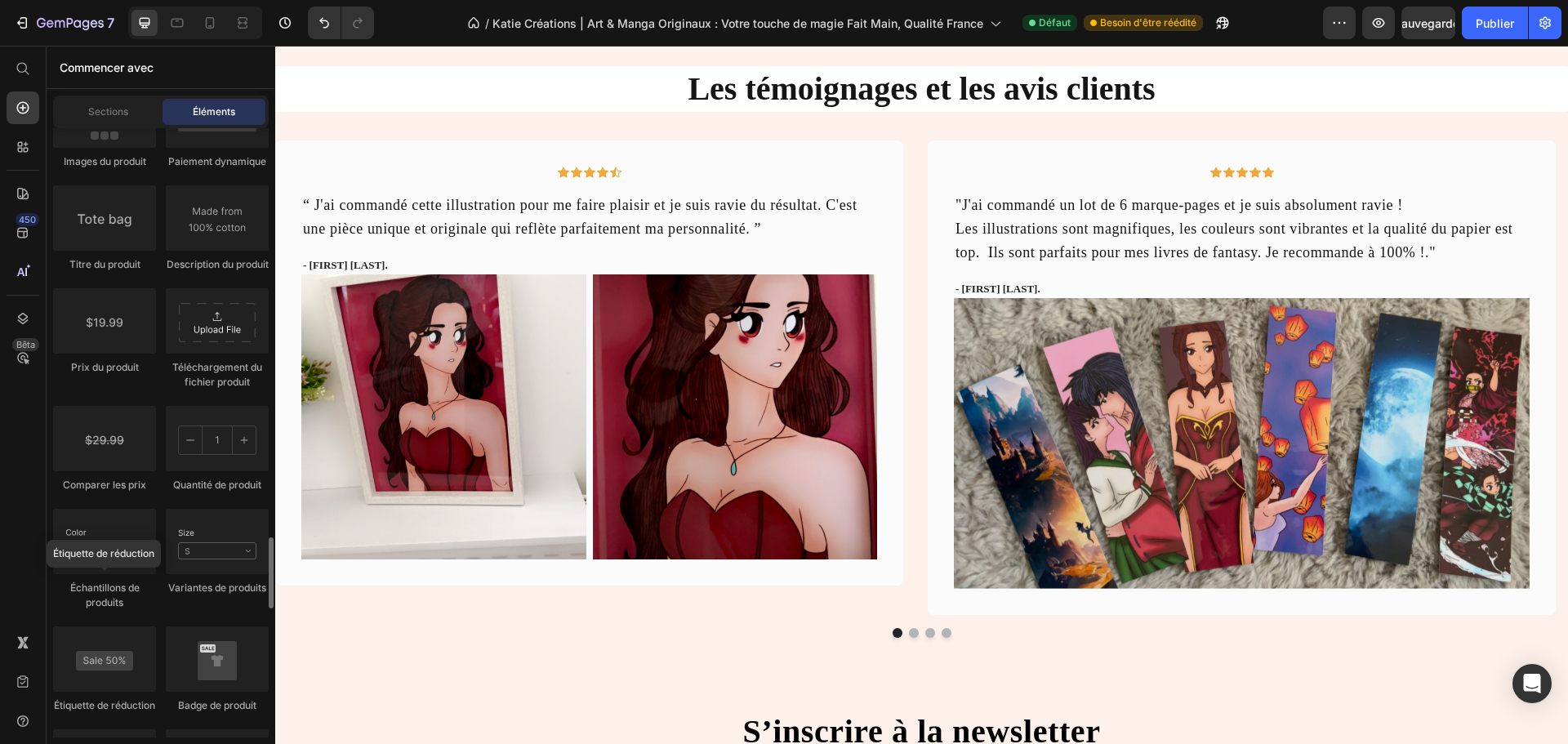 scroll, scrollTop: 2638, scrollLeft: 0, axis: vertical 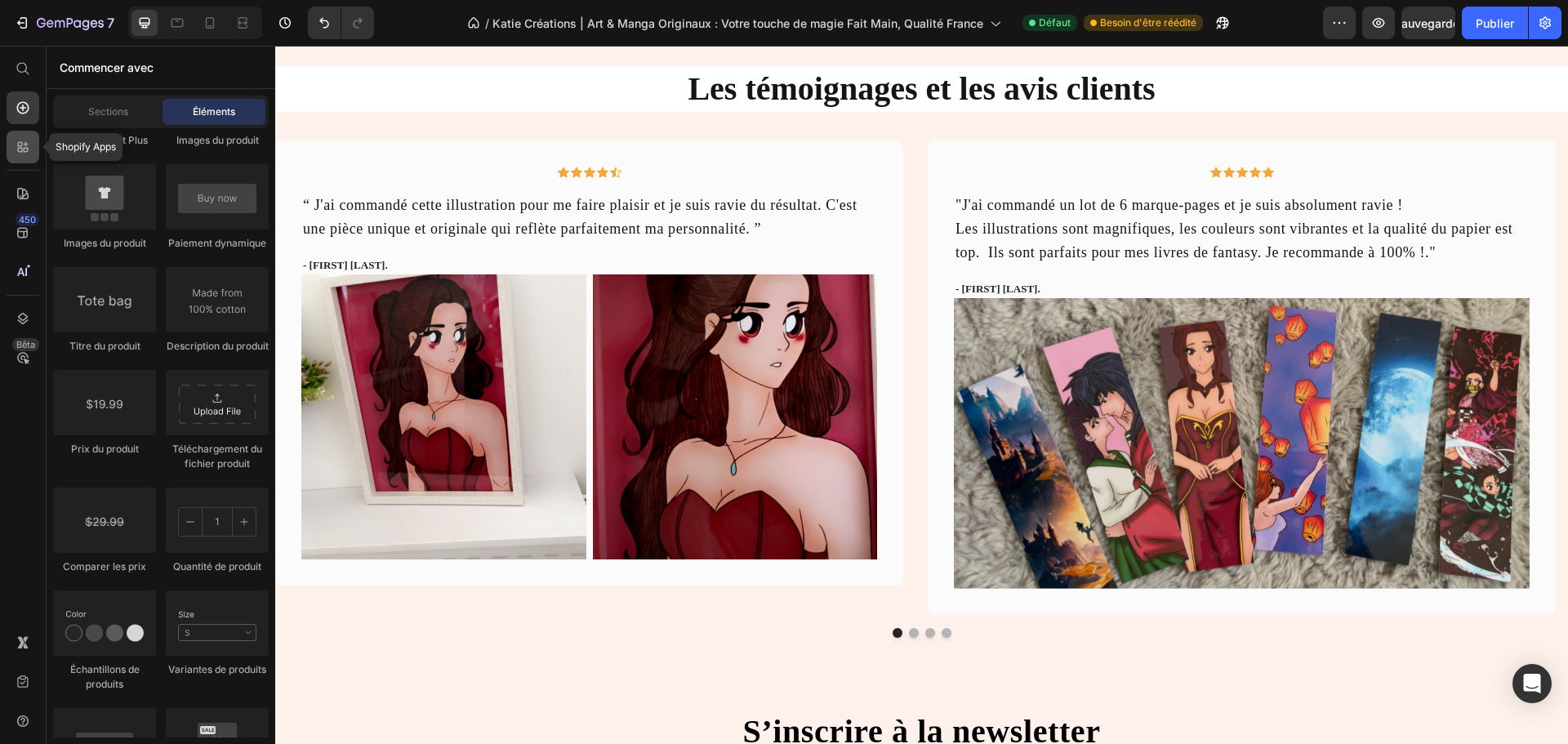 click 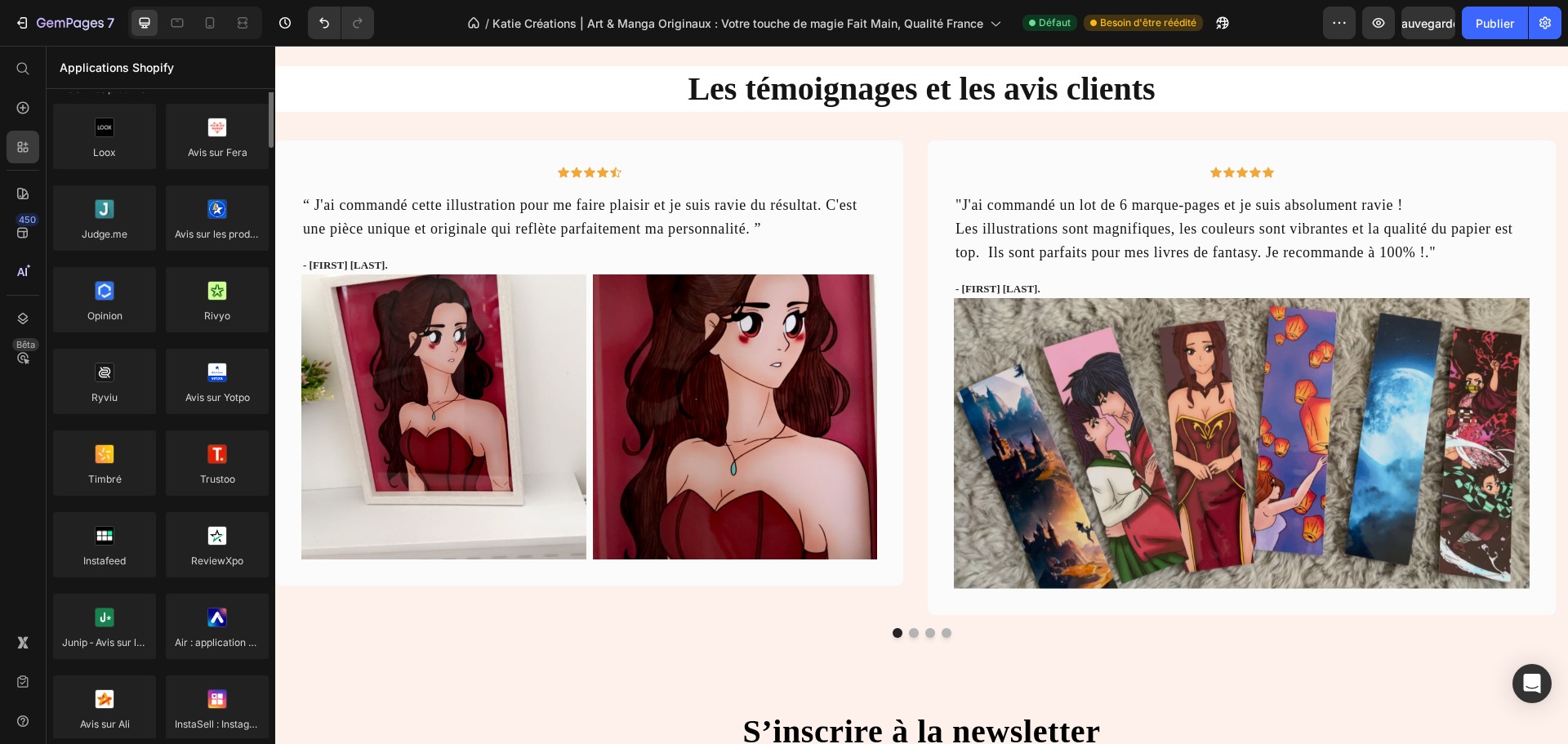 scroll, scrollTop: 0, scrollLeft: 0, axis: both 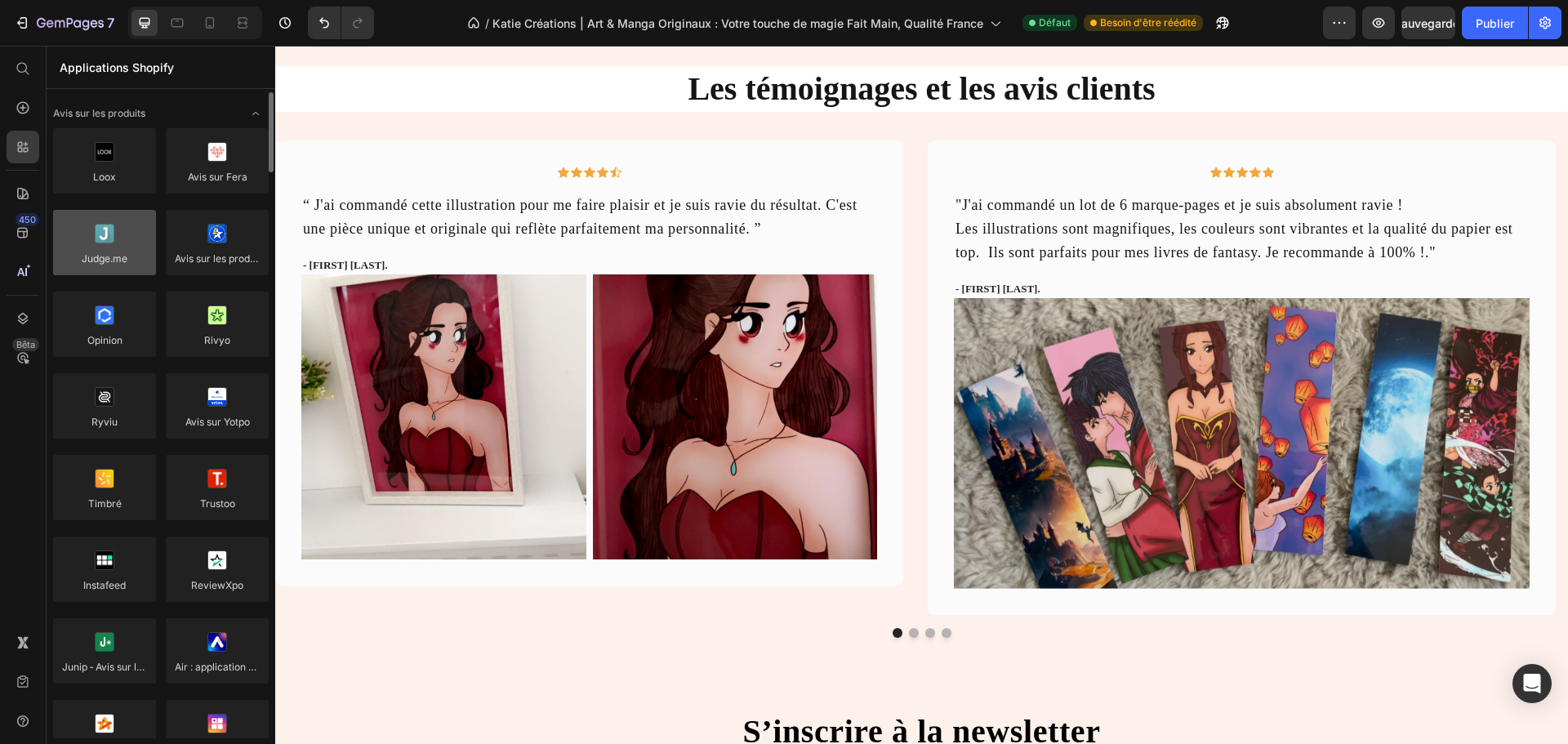 click at bounding box center (105, 243) 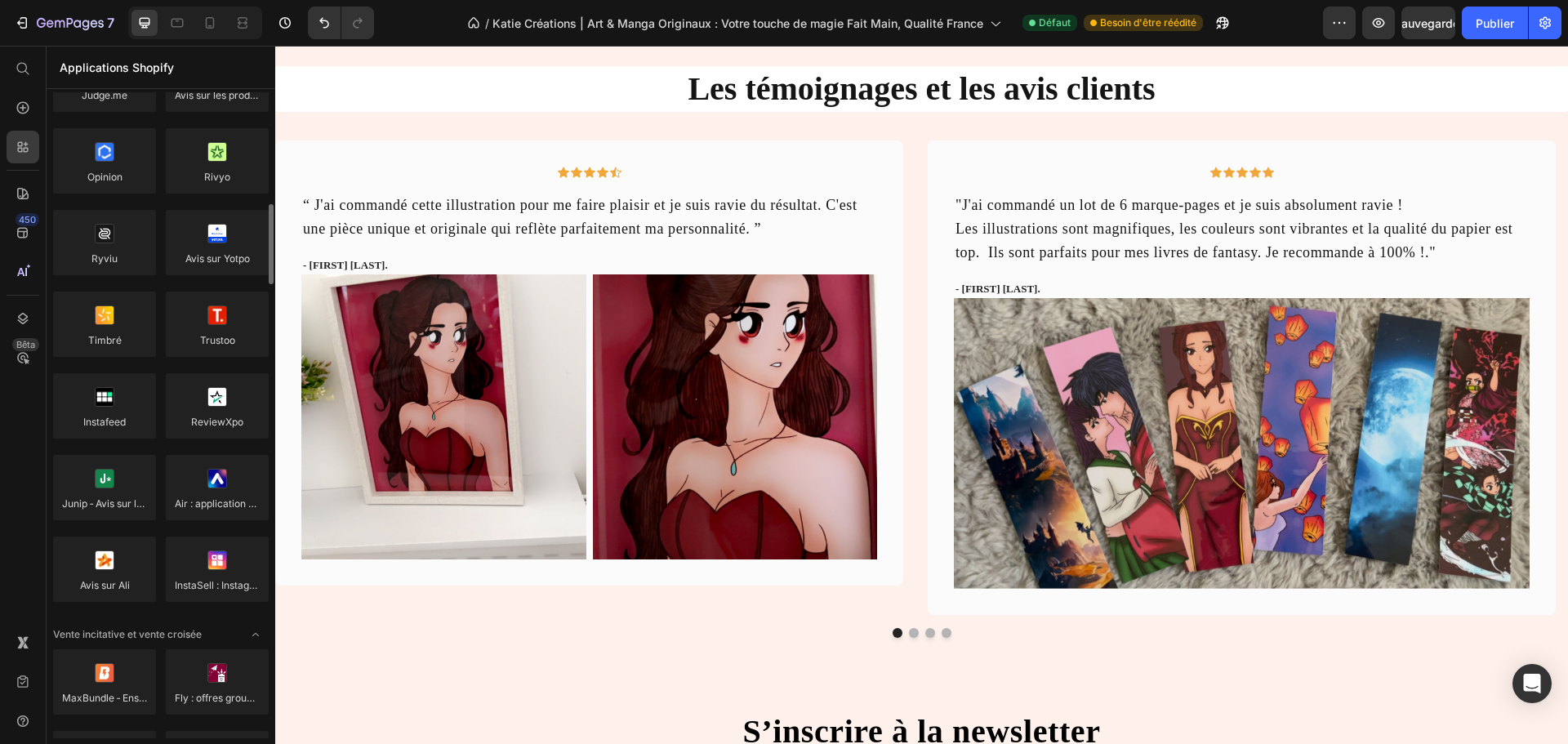 scroll, scrollTop: 245, scrollLeft: 0, axis: vertical 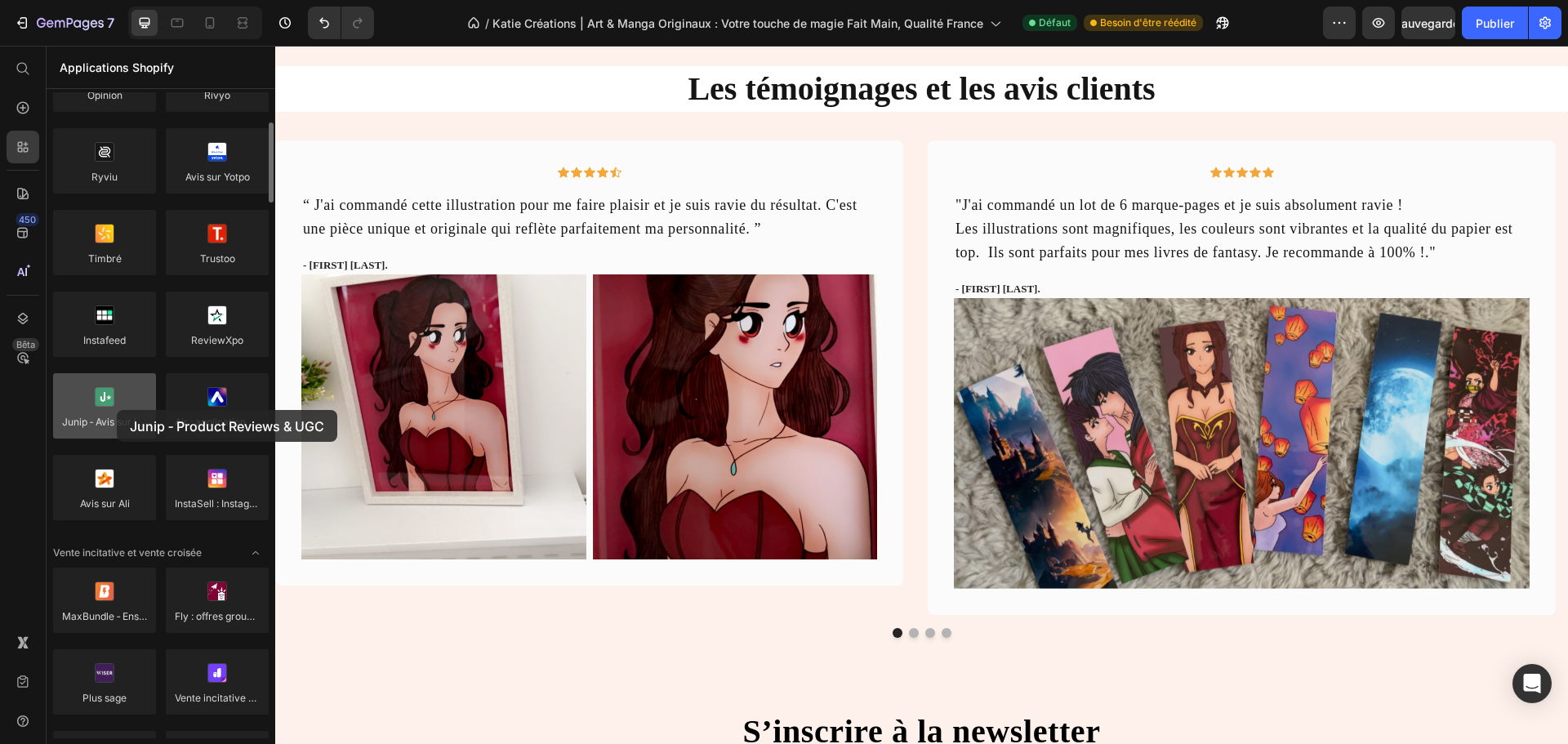 click at bounding box center [105, 406] 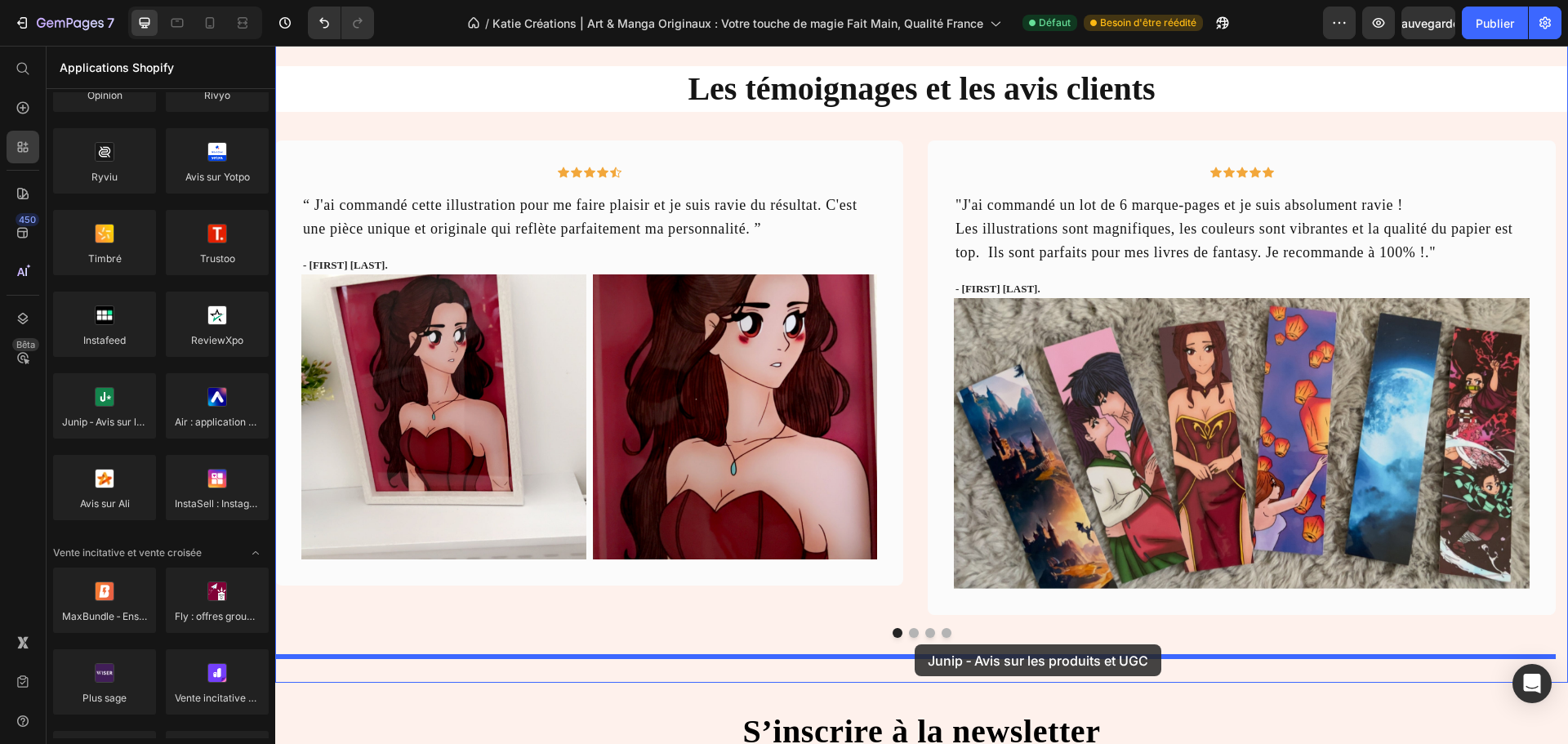 drag, startPoint x: 392, startPoint y: 456, endPoint x: 915, endPoint y: 644, distance: 555.76344 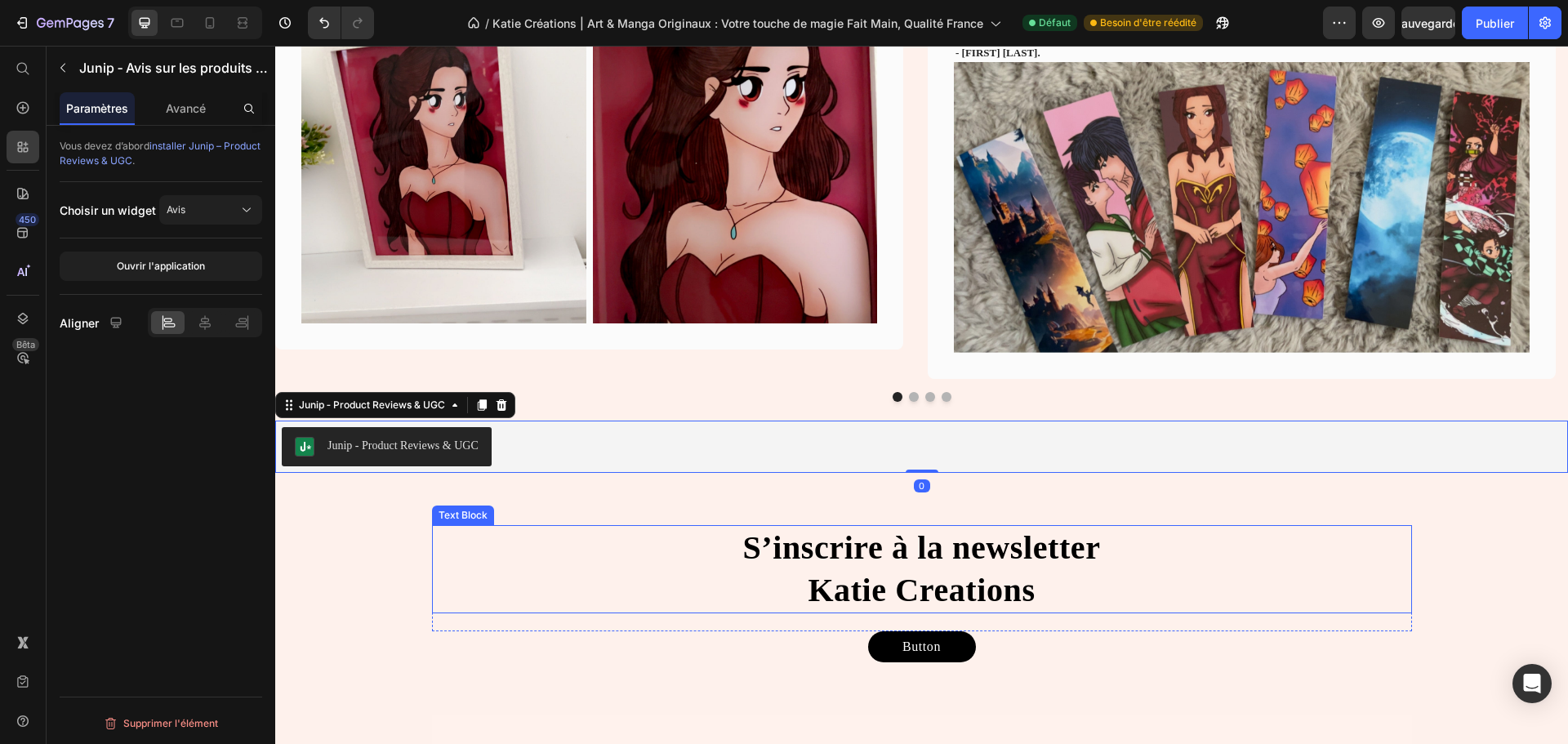 scroll, scrollTop: 1948, scrollLeft: 0, axis: vertical 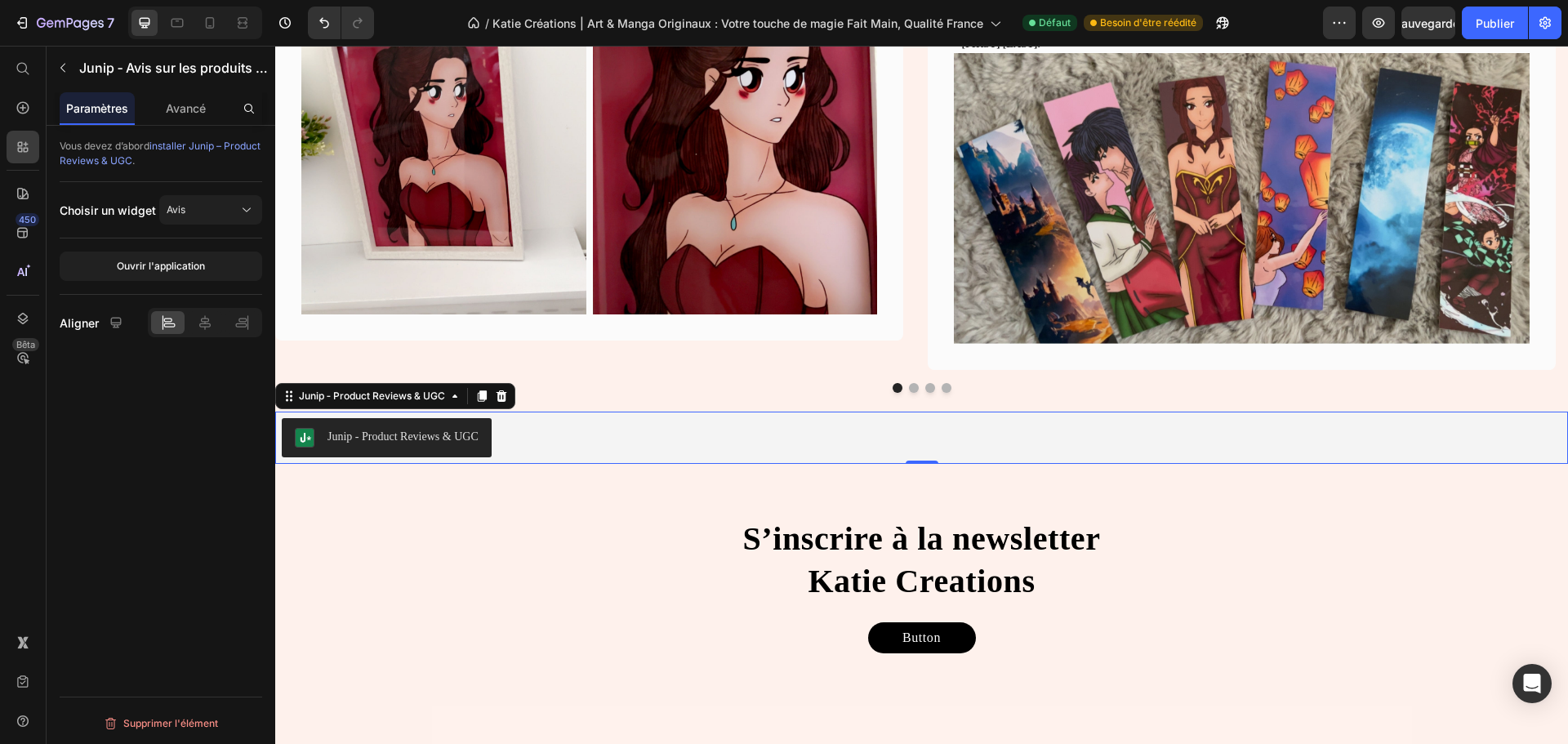 click on "Junip ‑ Product Reviews & UGC" at bounding box center [403, 436] 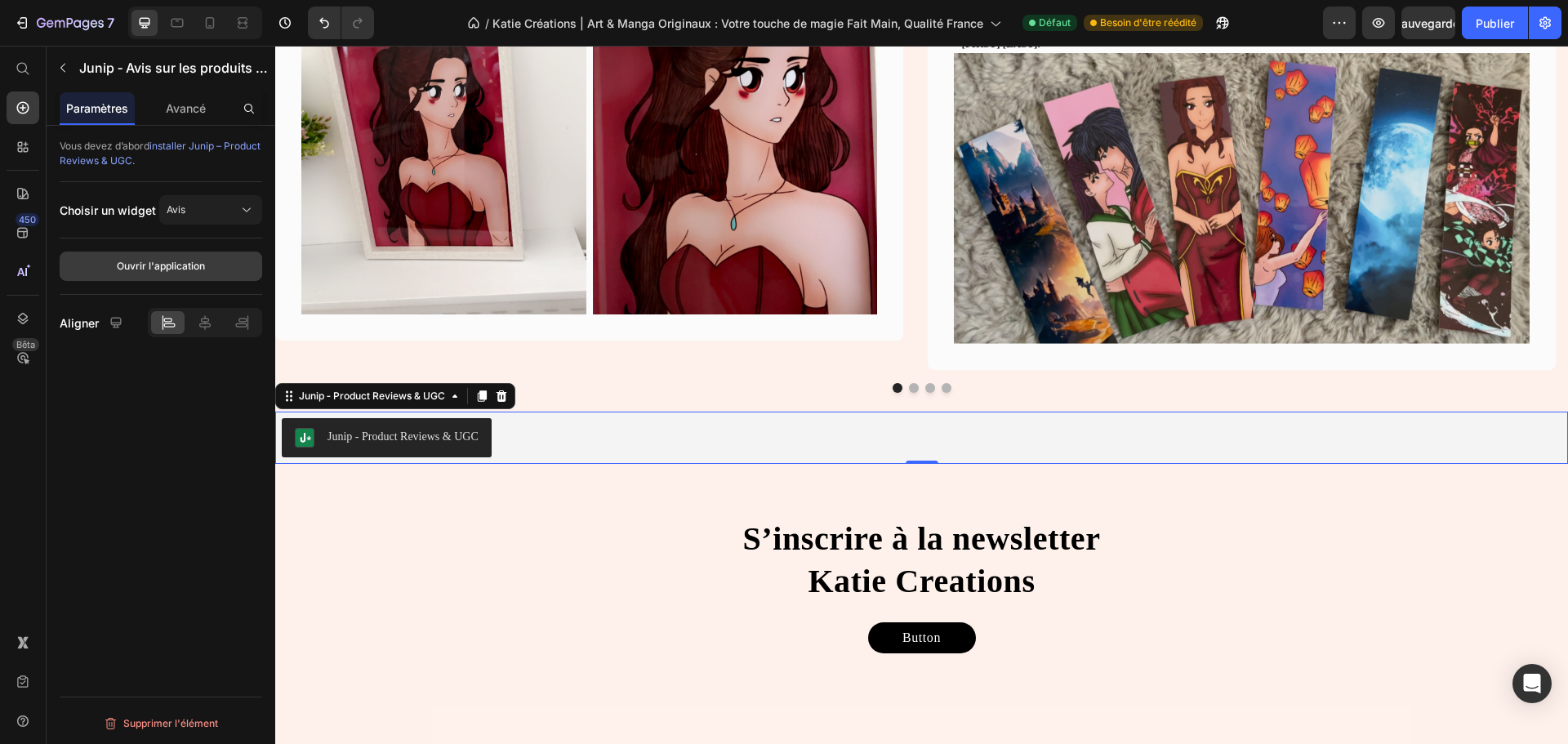 click on "Ouvrir l'application" at bounding box center [161, 266] 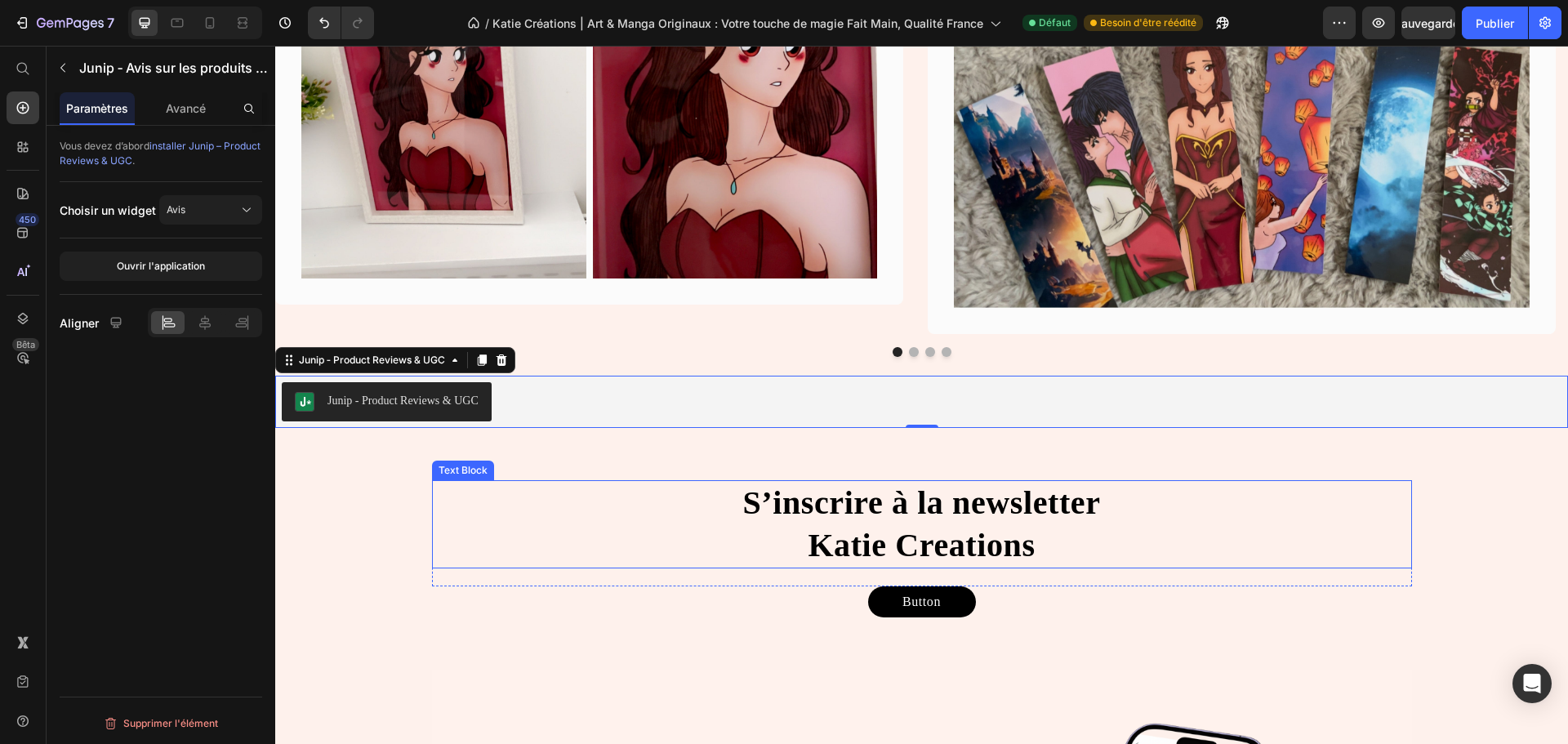scroll, scrollTop: 2111, scrollLeft: 0, axis: vertical 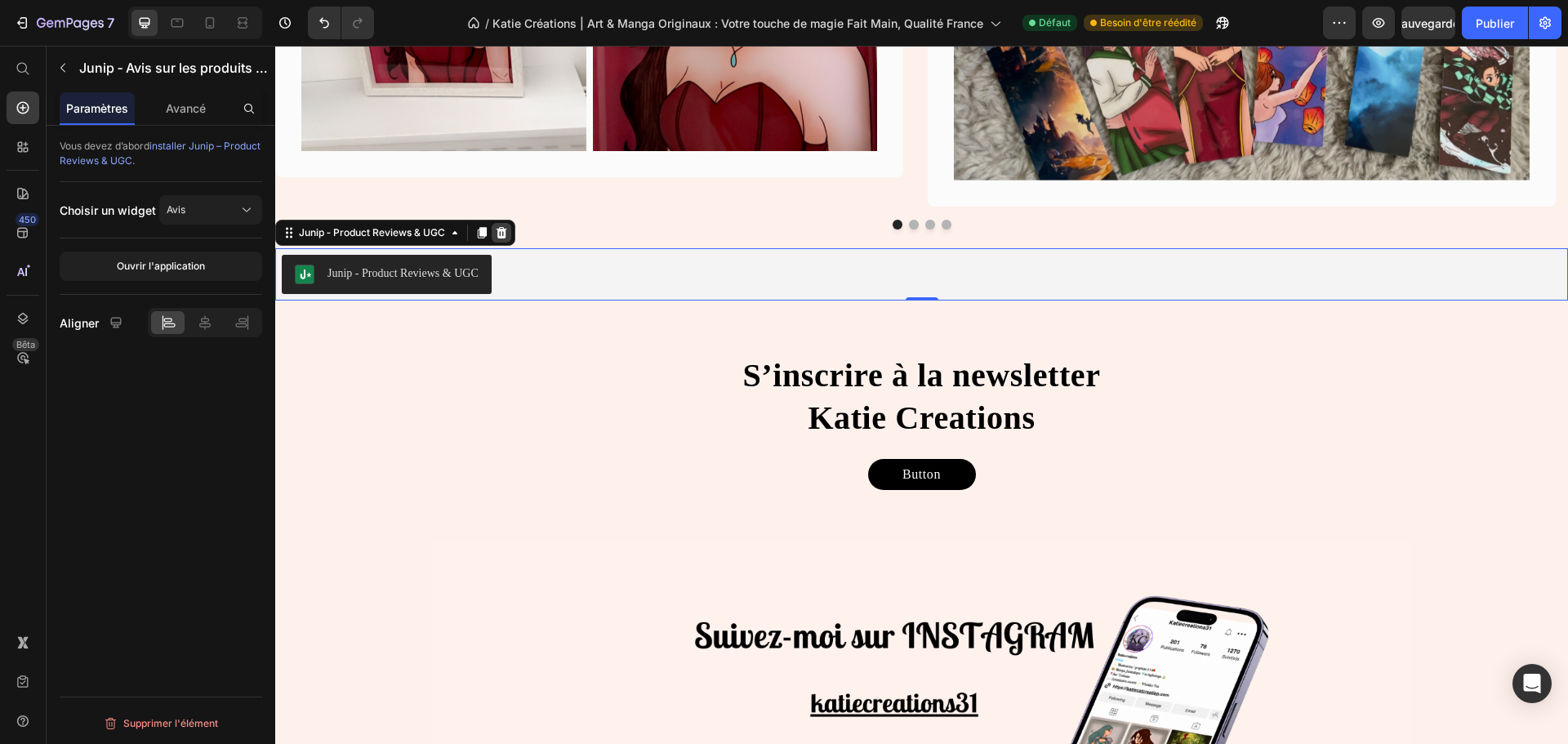 click 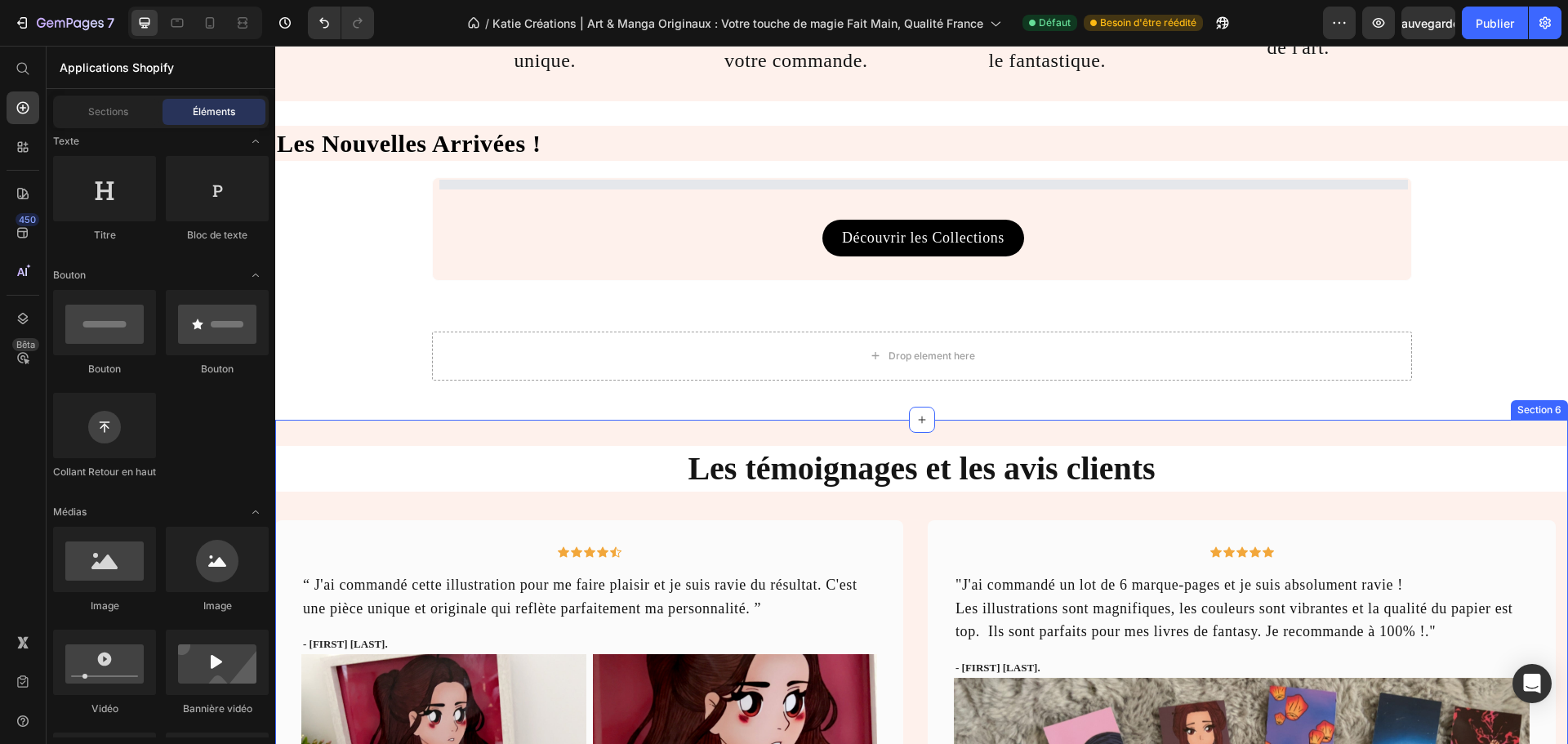 scroll, scrollTop: 814, scrollLeft: 0, axis: vertical 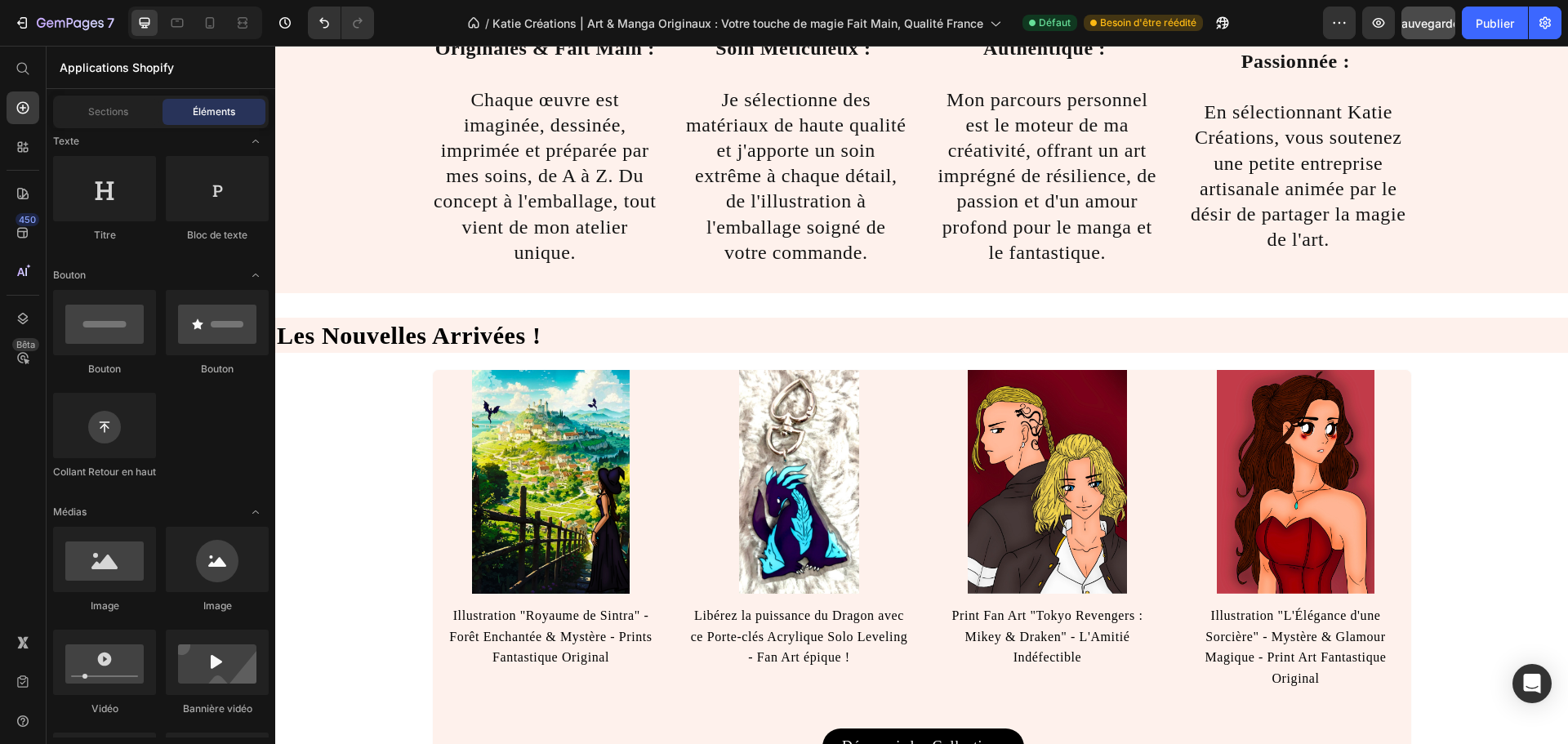 click on "Sauvegarder" at bounding box center (1428, 23) 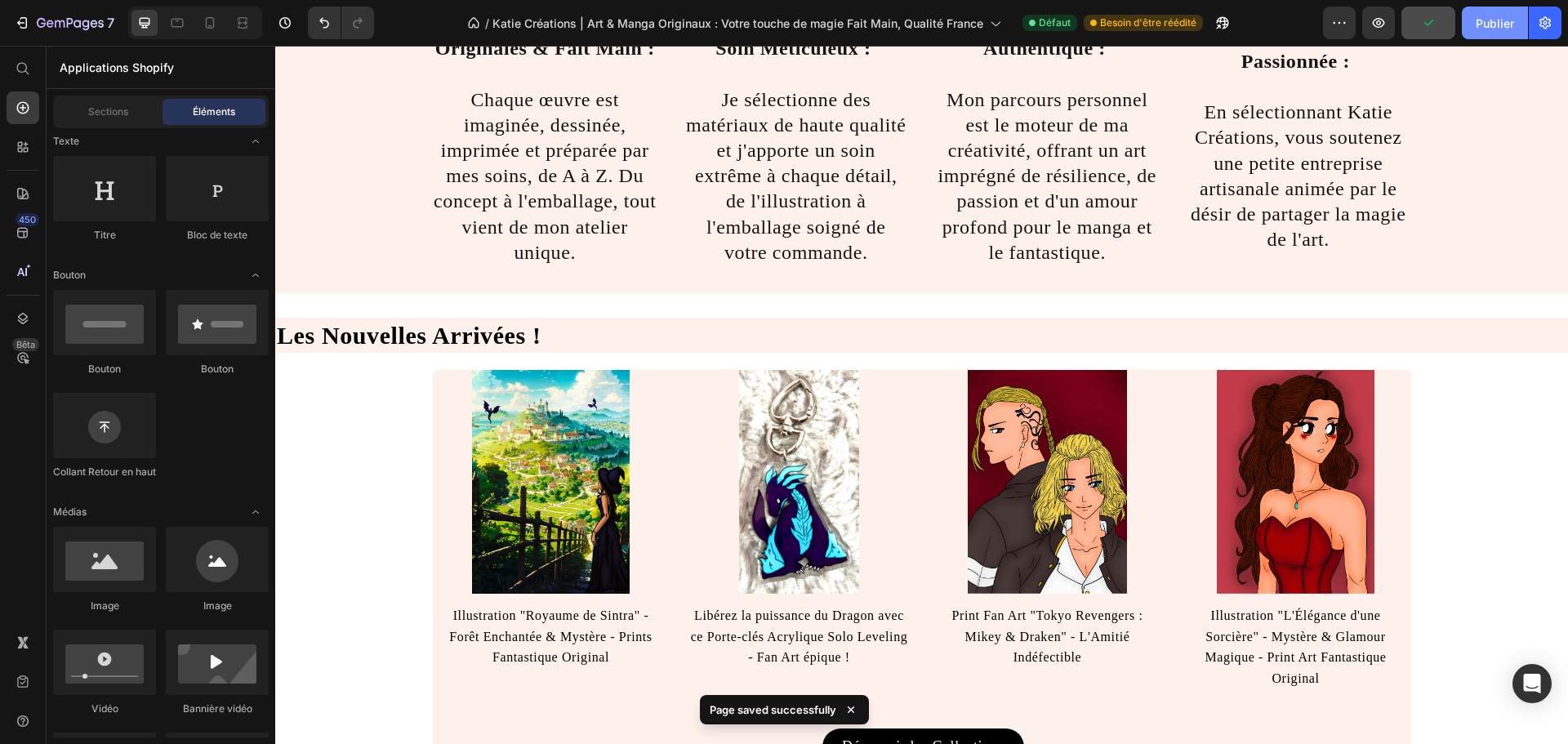 click on "Publier" 